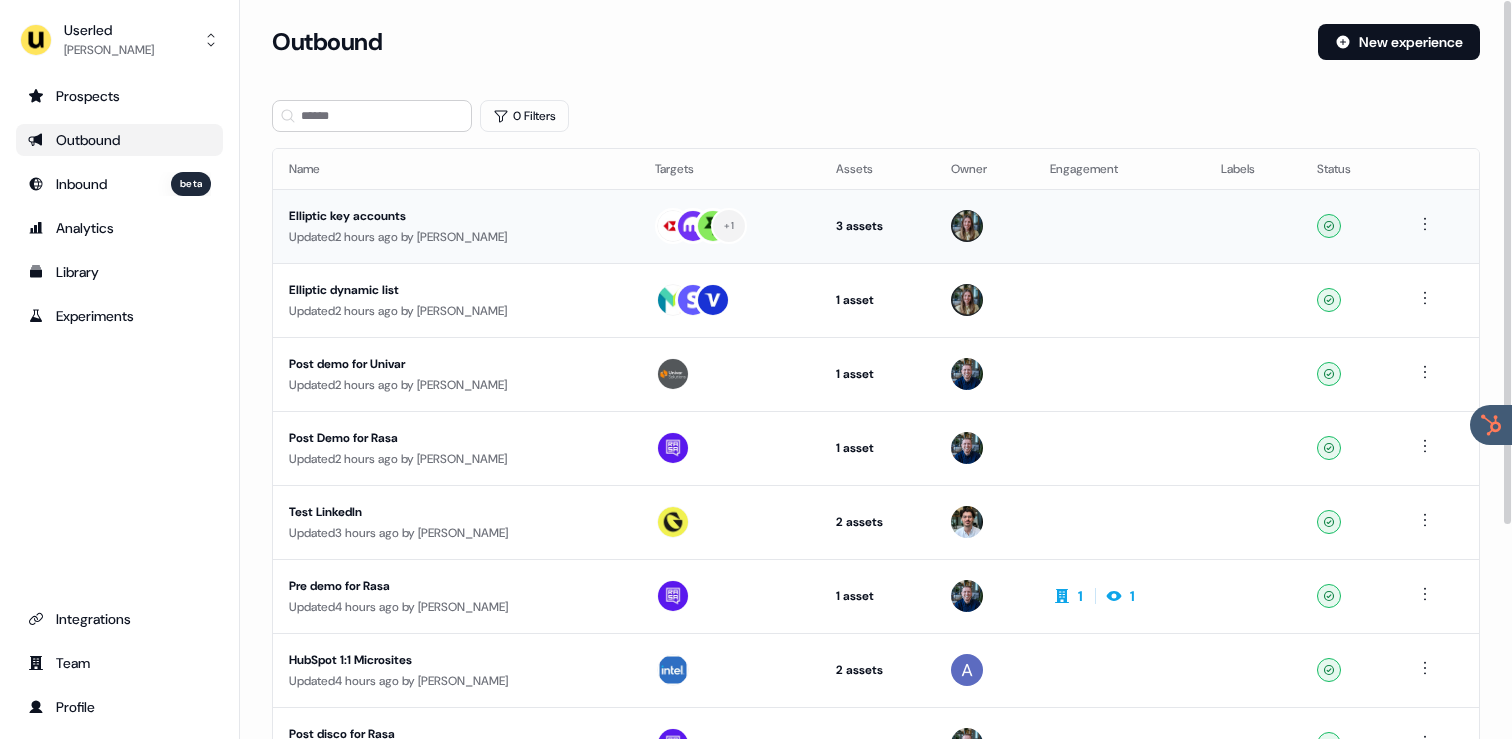 scroll, scrollTop: 0, scrollLeft: 0, axis: both 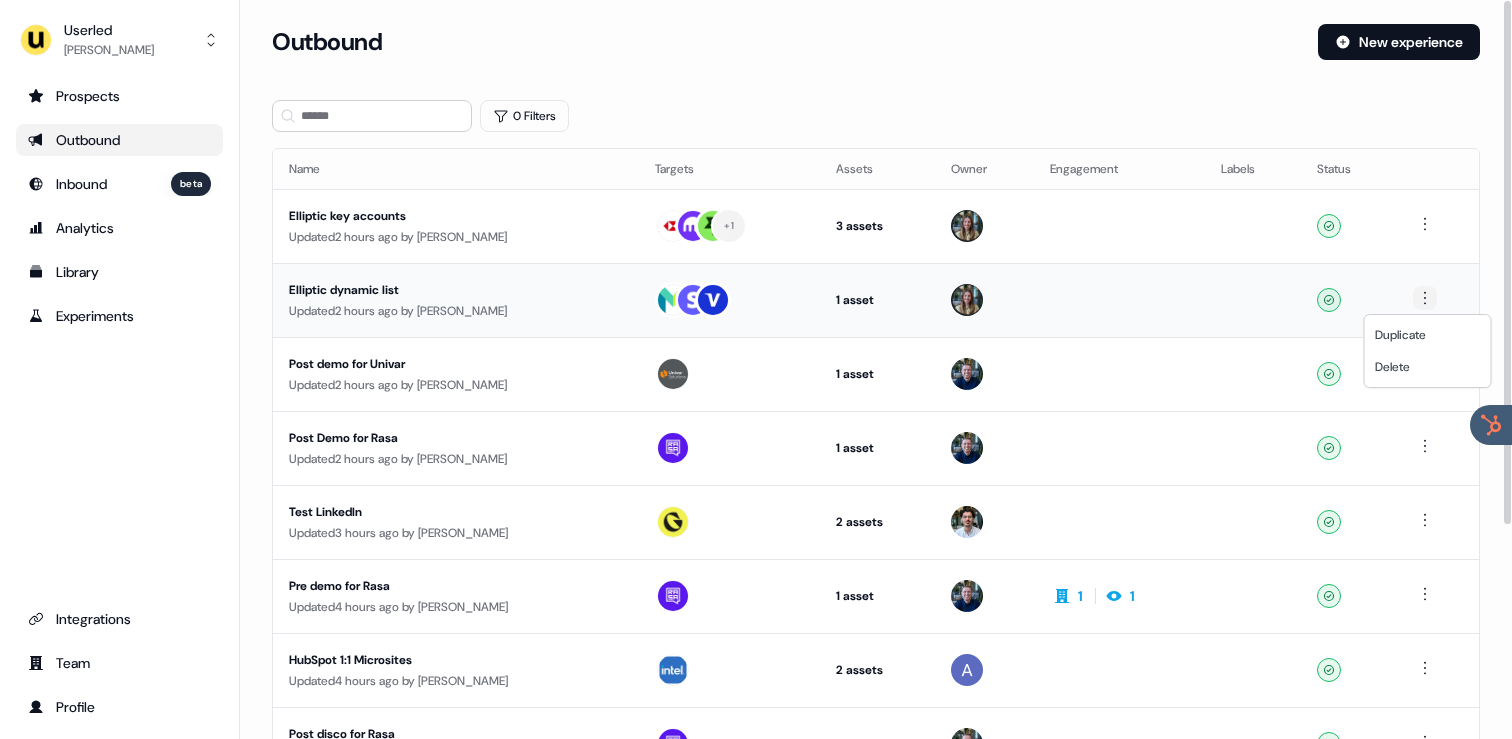 click on "For the best experience switch devices to a bigger screen. Go to [DOMAIN_NAME] Userled [PERSON_NAME] Prospects Outbound Inbound beta Analytics Library Experiments Integrations Team Profile Loading... Outbound New experience 0   Filters Name Targets Assets Owner Engagement Labels Status Elliptic key accounts Updated  2 hours ago   by   [PERSON_NAME] + 1 3   assets Webinar, Outreach (Starter), LinkedIn Square Ready Elliptic dynamic list  Updated  2 hours ago   by   [PERSON_NAME] 1   asset Outreach (Starter) Ready Post demo for Univar Updated  2 hours ago   by   [PERSON_NAME] 1   asset Post-demo follow-up Ready Post Demo for Rasa Updated  2 hours ago   by   [PERSON_NAME] 1   asset Post-demo follow-up Ready Test LinkedIn Updated  3 hours ago   by   [PERSON_NAME] 2   assets Outreach (Starter), LinkedIn Square Ready Pre demo for Rasa Updated  4 hours ago   by   [PERSON_NAME] 1   asset Outreach (Starter) 1 1 Ready HubSpot 1:1 Microsites Updated  4 hours ago   by   [PERSON_NAME] 2   assets Ready   by" at bounding box center [756, 369] 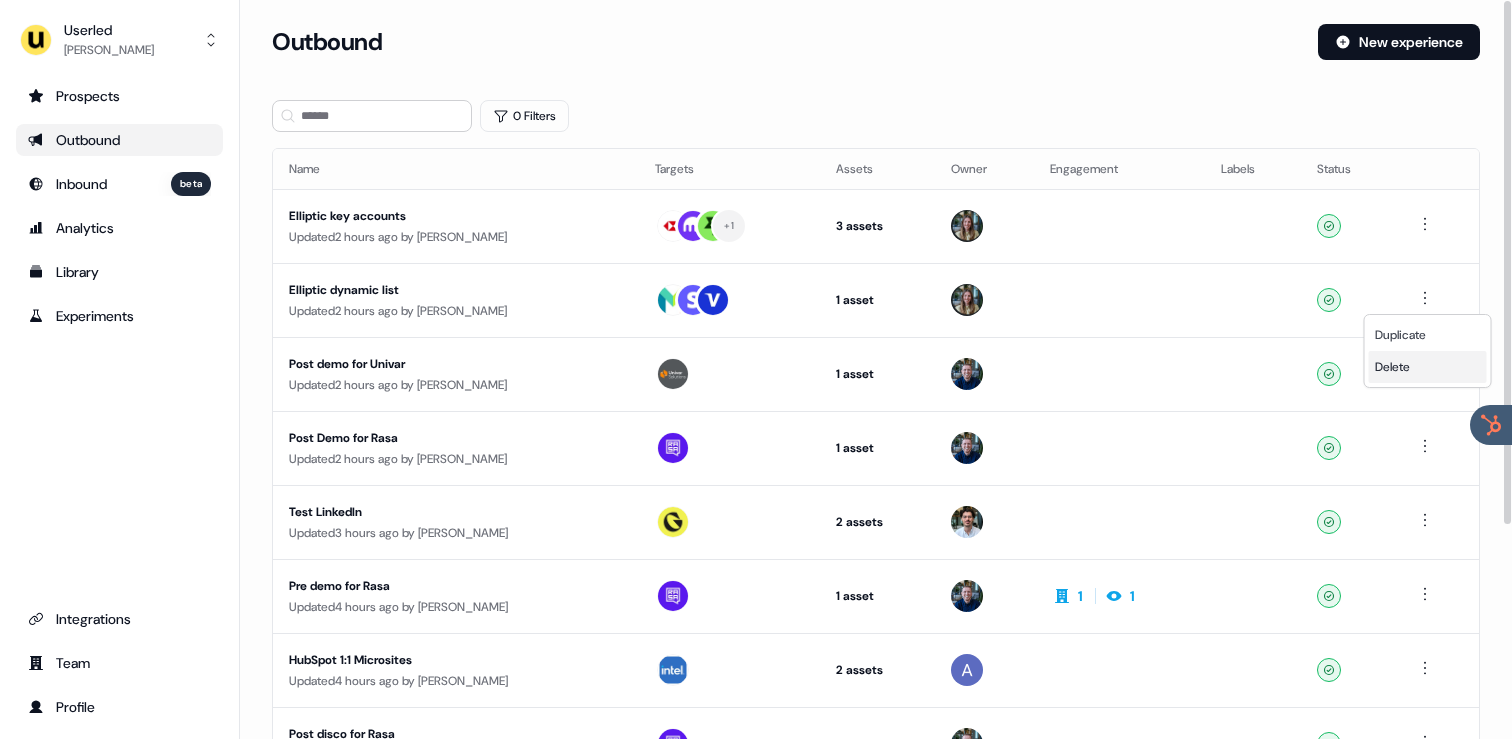 click on "Delete" at bounding box center (1428, 367) 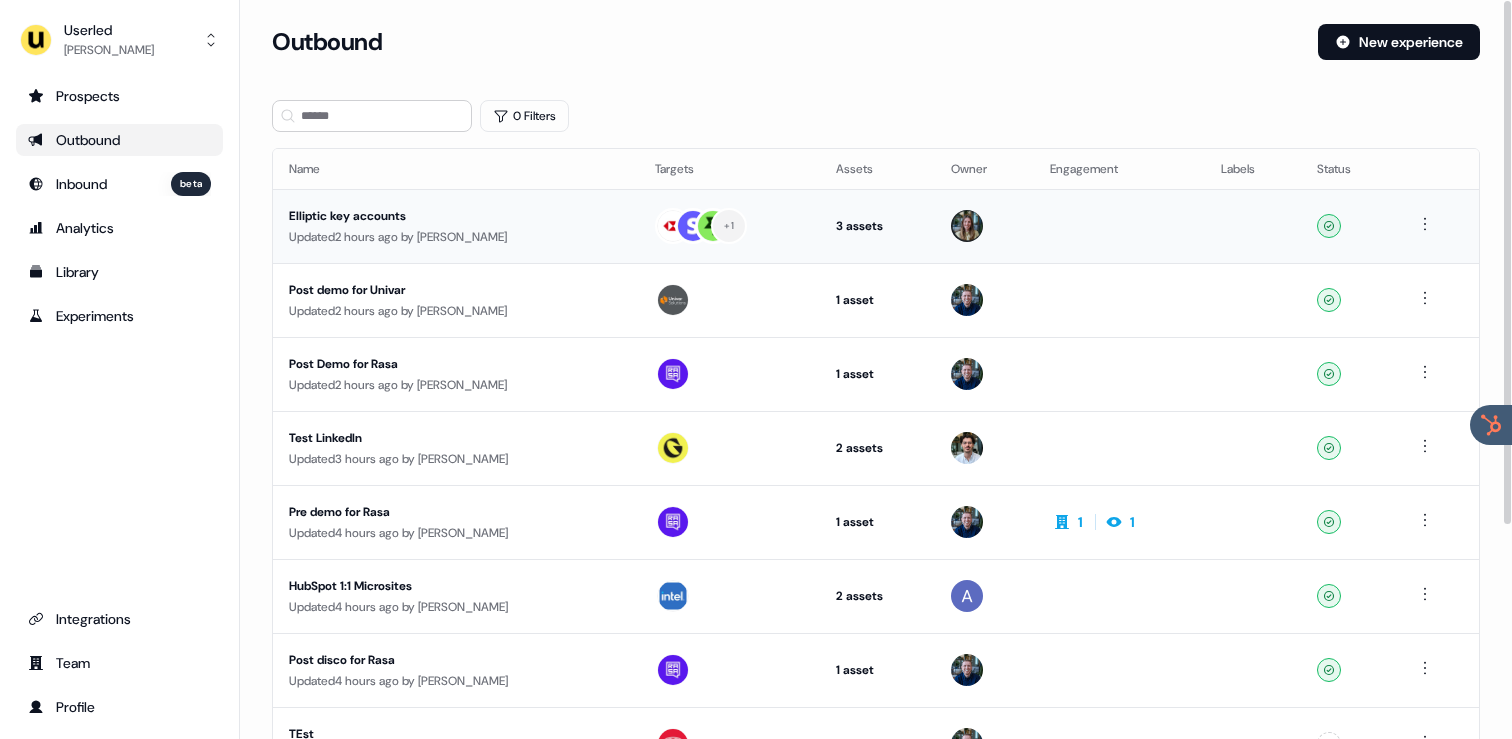 click on "Elliptic key accounts Updated  2 hours ago   by   [PERSON_NAME]" at bounding box center [456, 226] 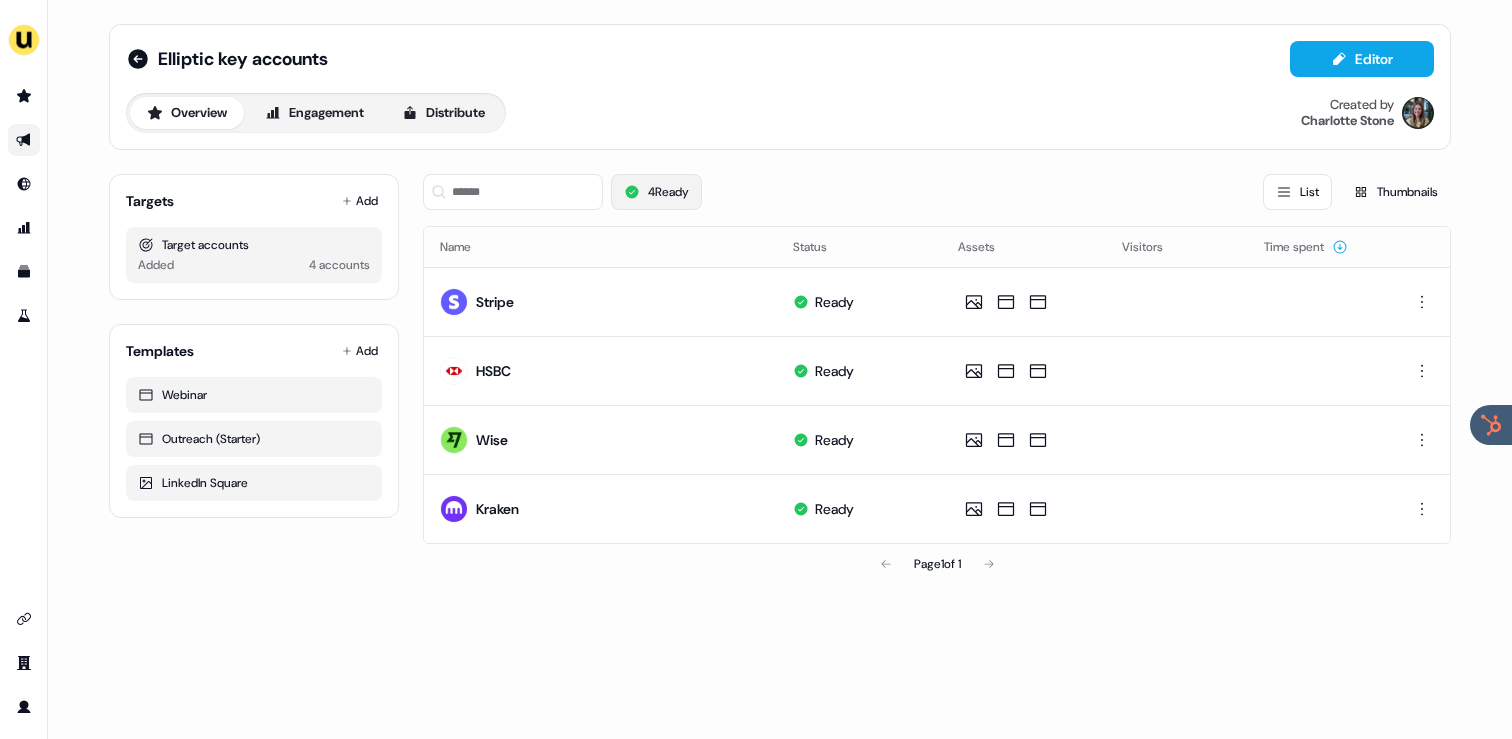 click on "4  Ready" at bounding box center (656, 192) 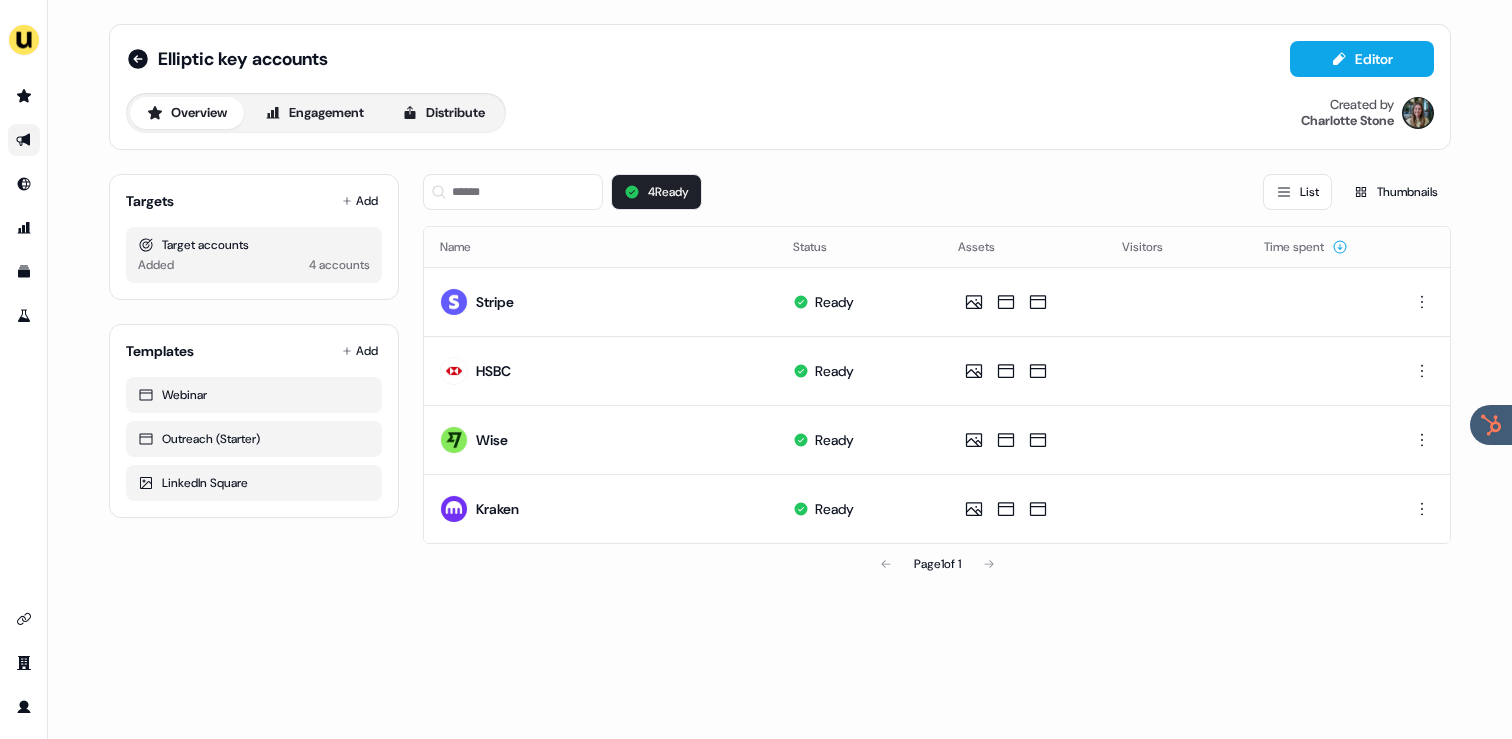 click on "4  Ready List Thumbnails" at bounding box center (937, 192) 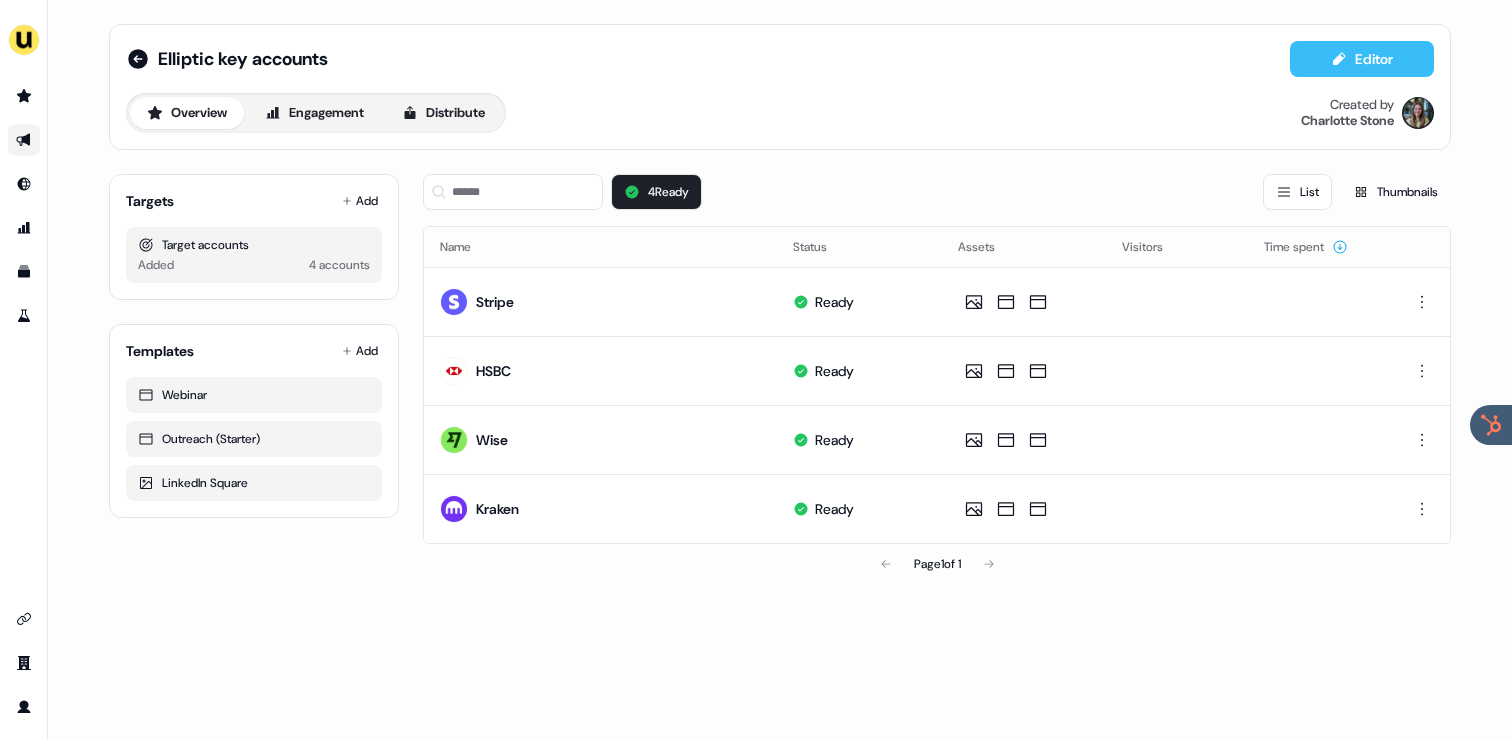 click on "Editor" at bounding box center [1362, 59] 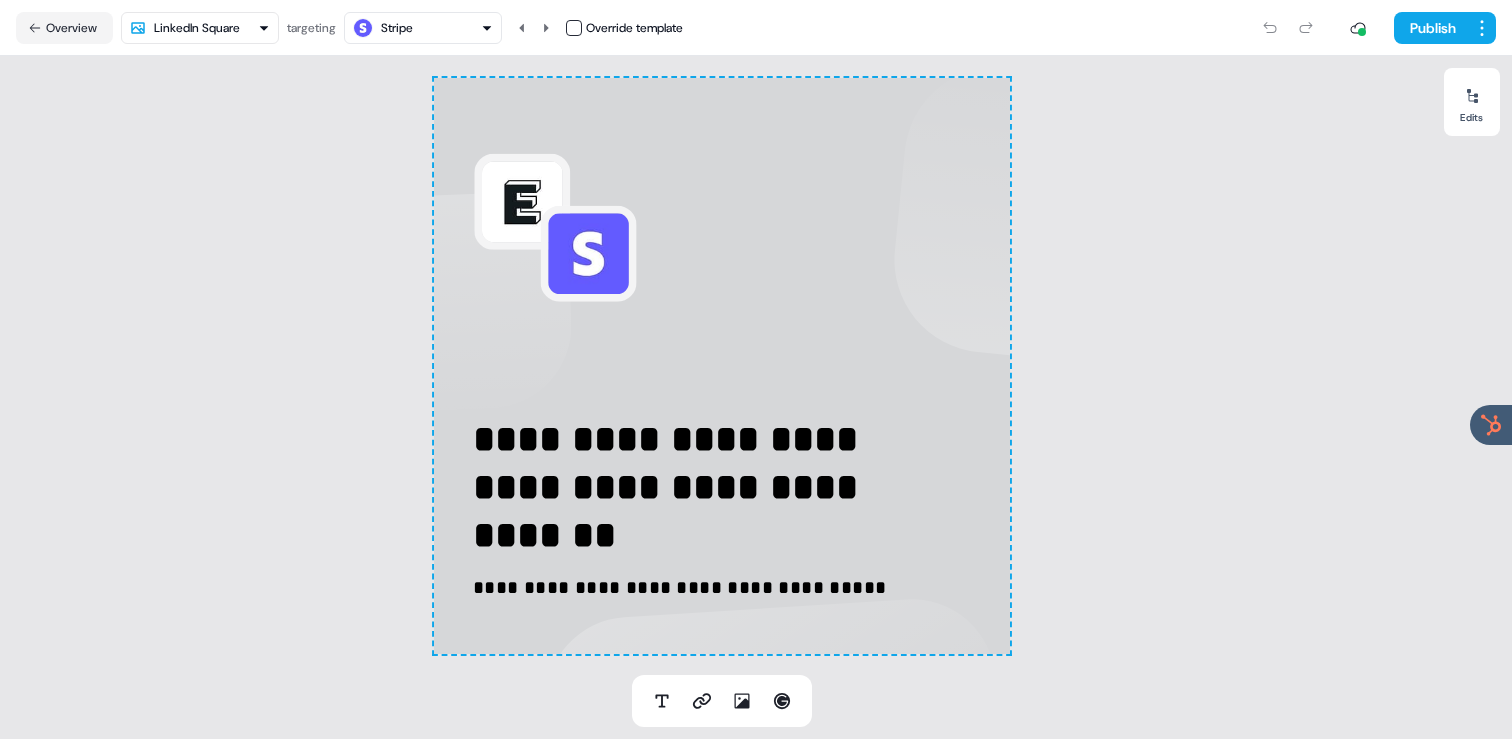 click on "**********" at bounding box center [756, 369] 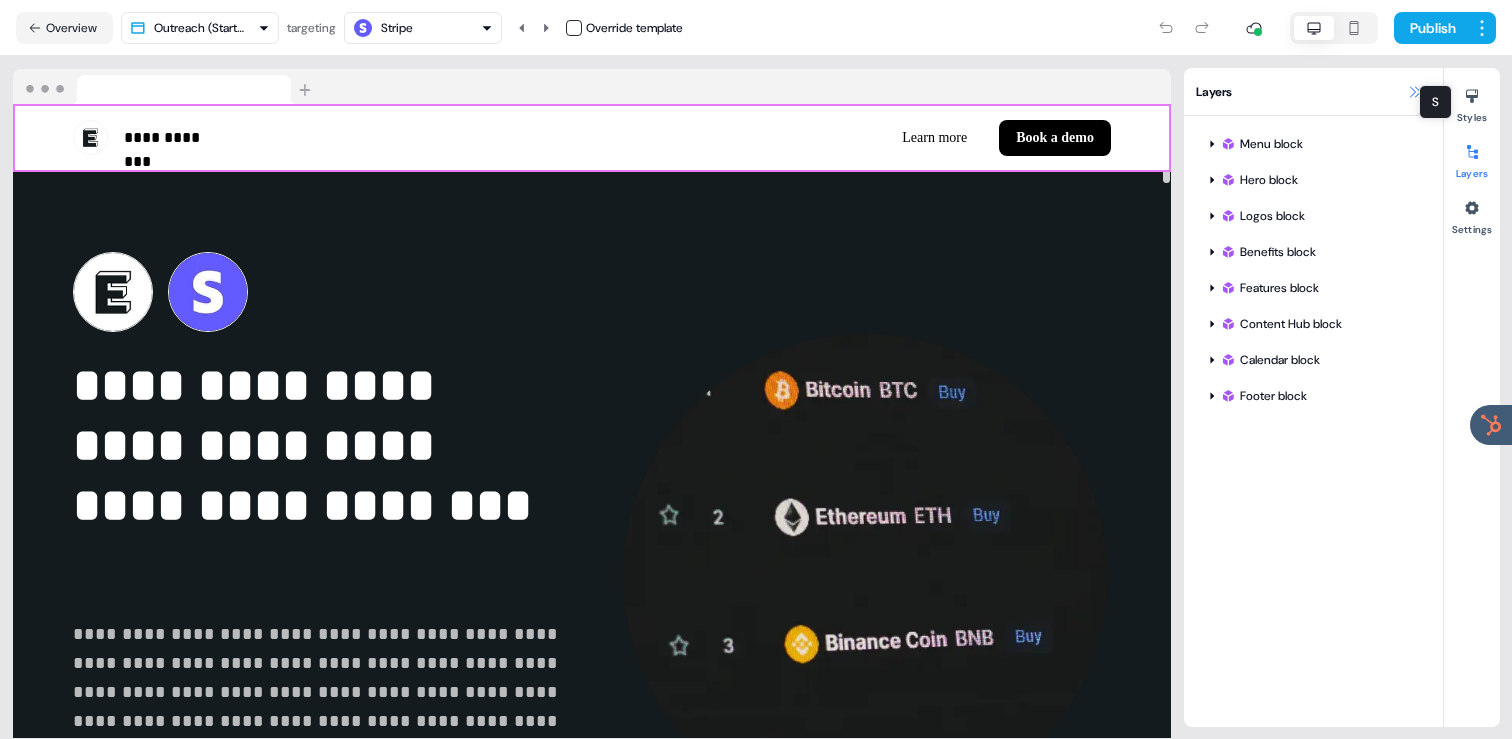 click 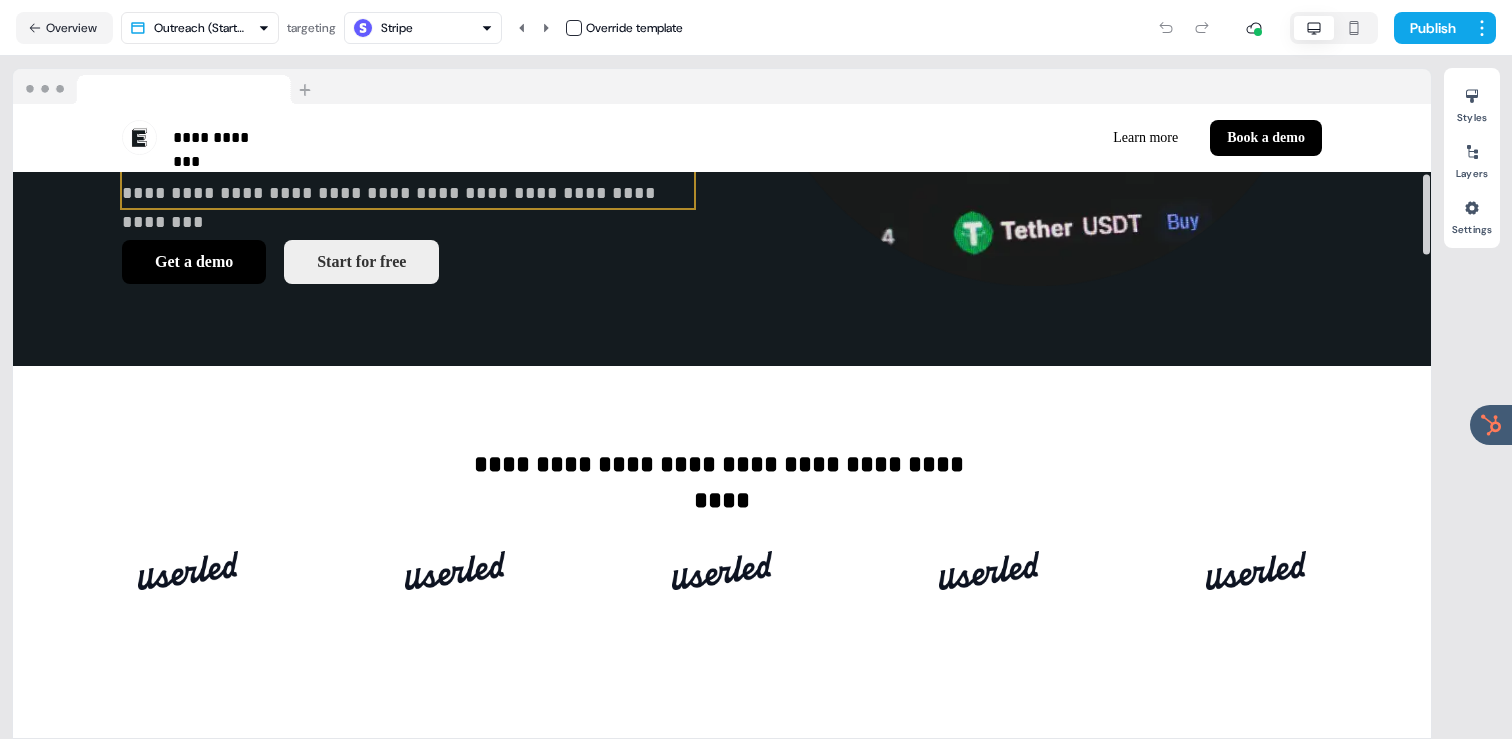scroll, scrollTop: 551, scrollLeft: 0, axis: vertical 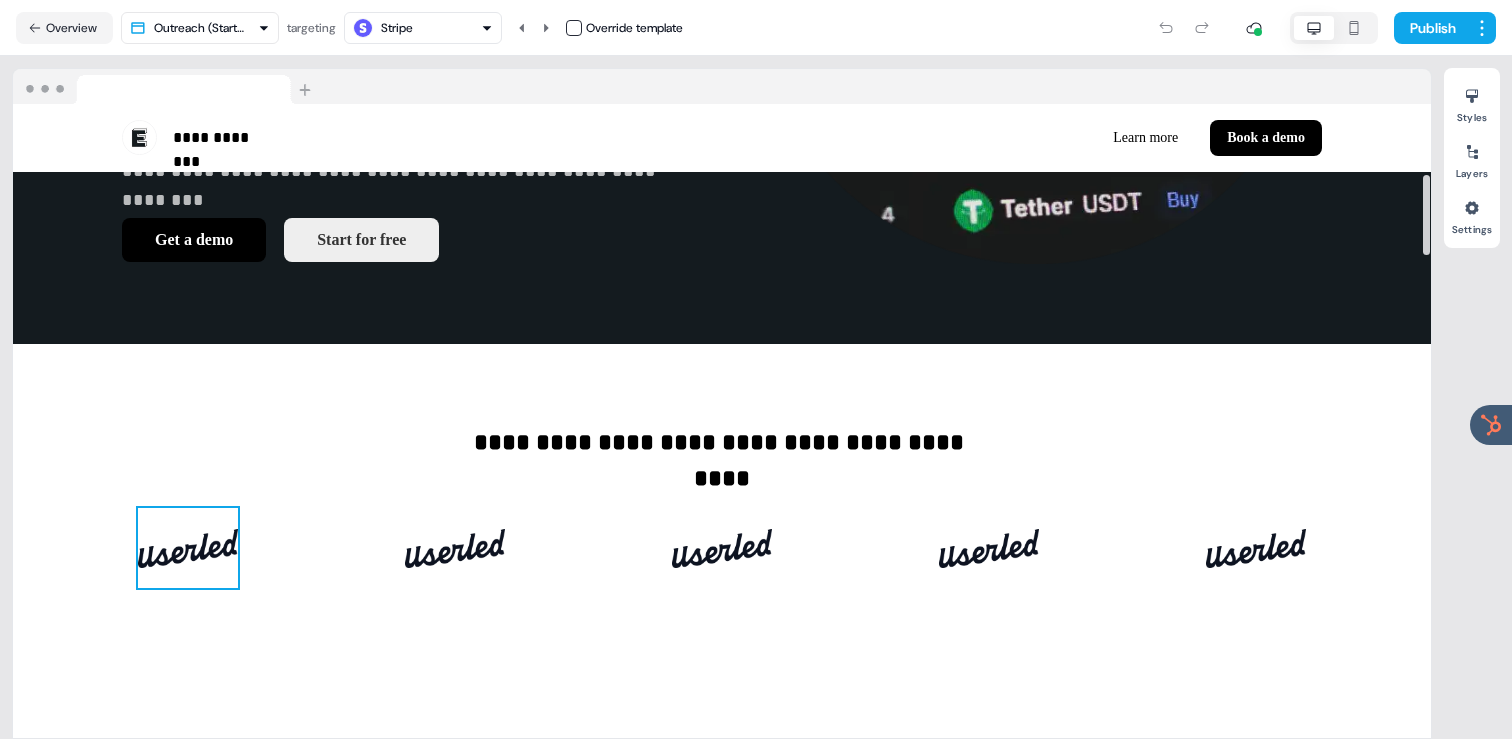 click at bounding box center (188, 548) 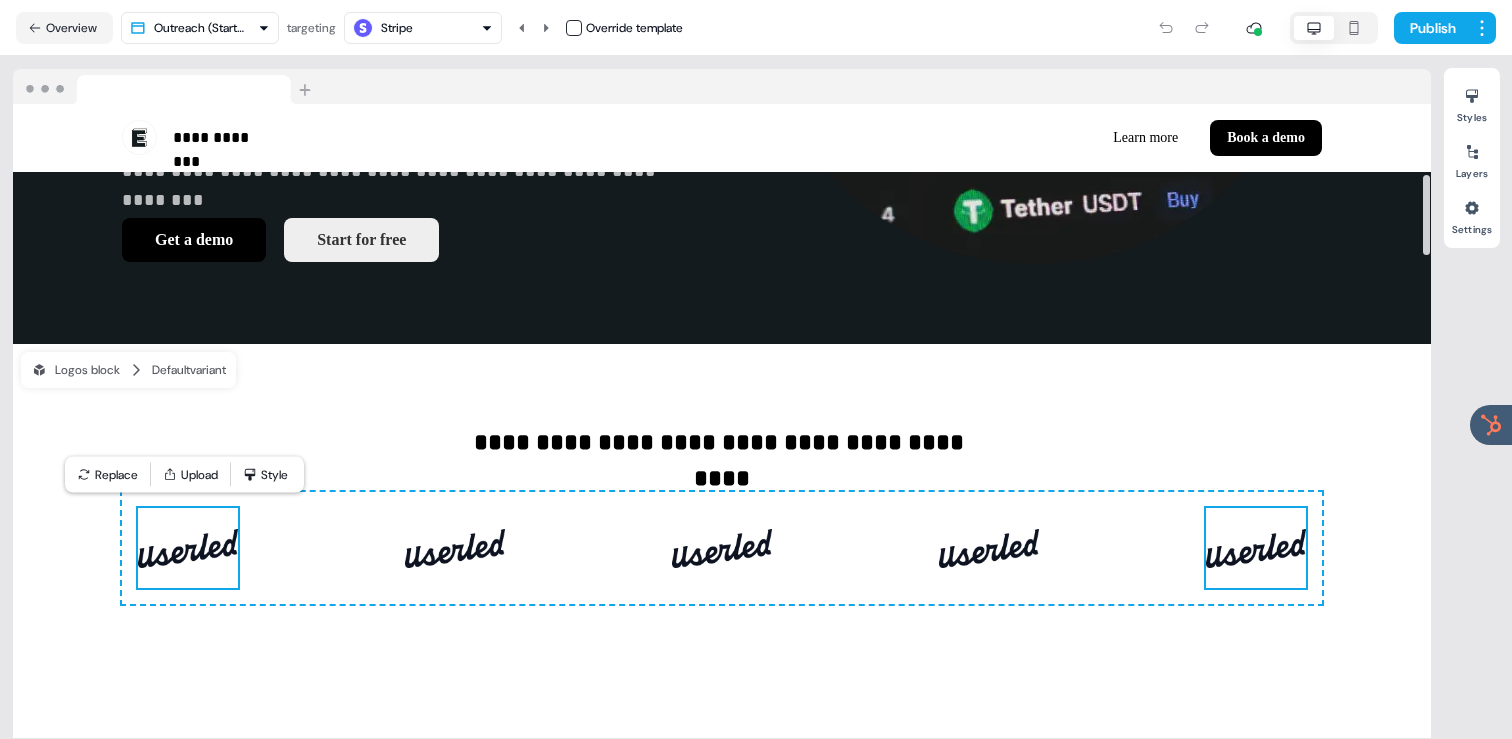 click at bounding box center [1256, 548] 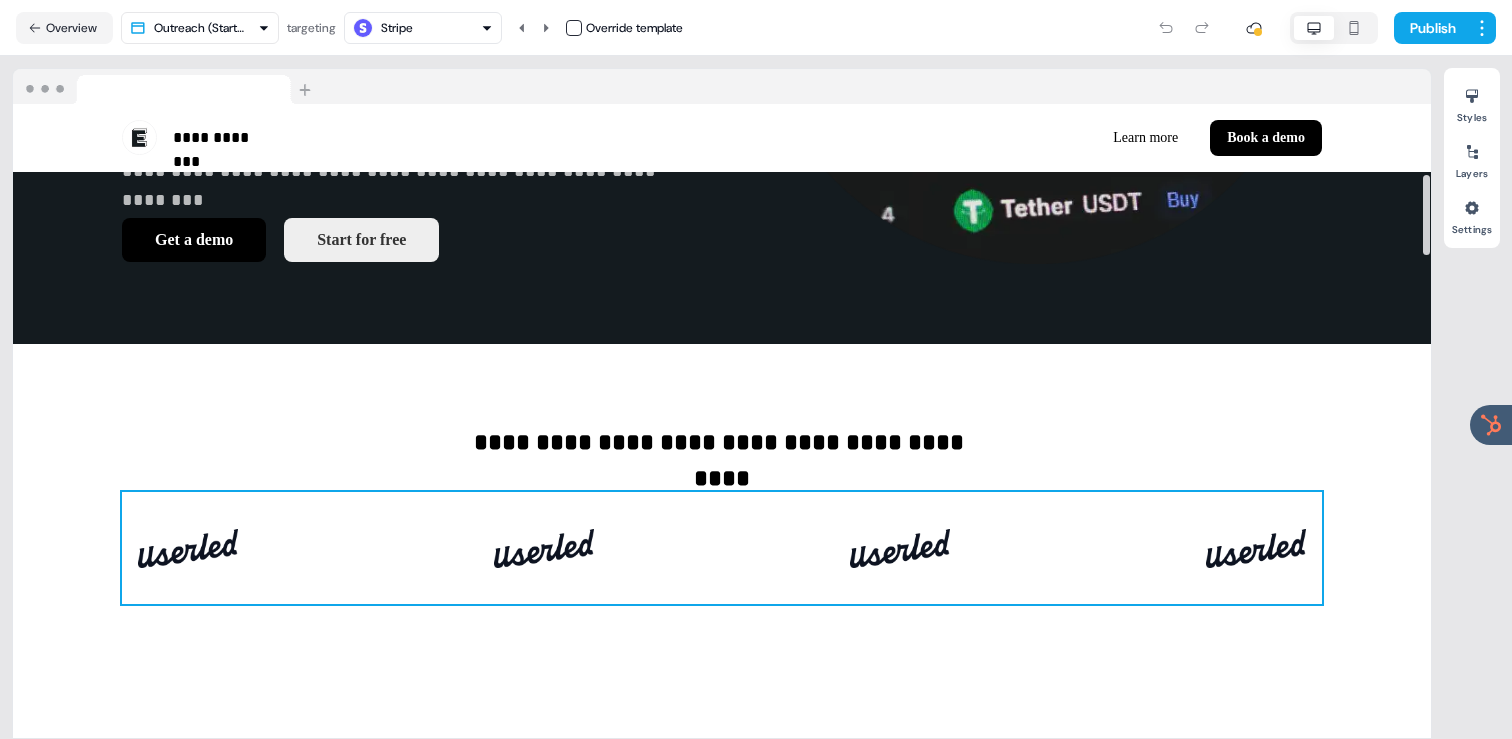 click at bounding box center [188, 548] 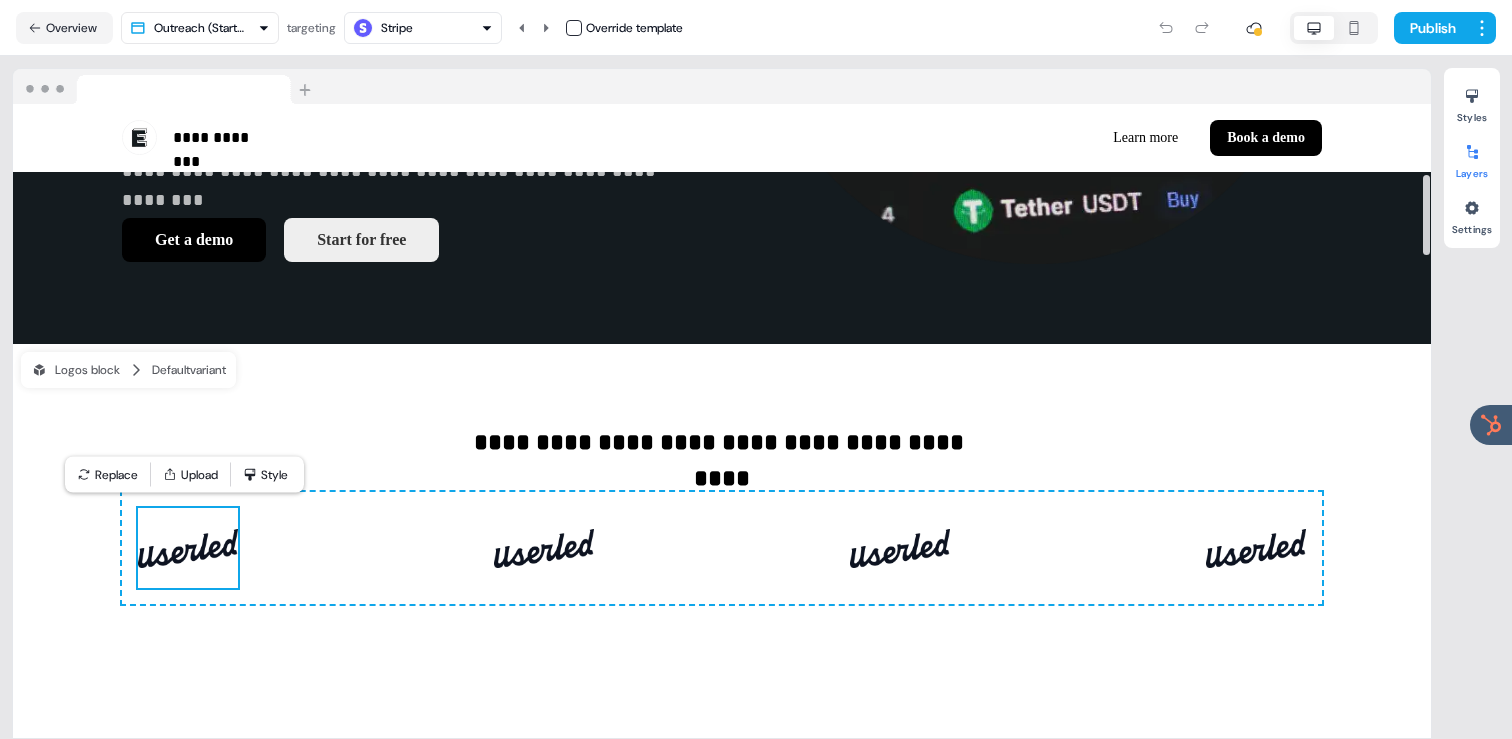 click at bounding box center (1472, 152) 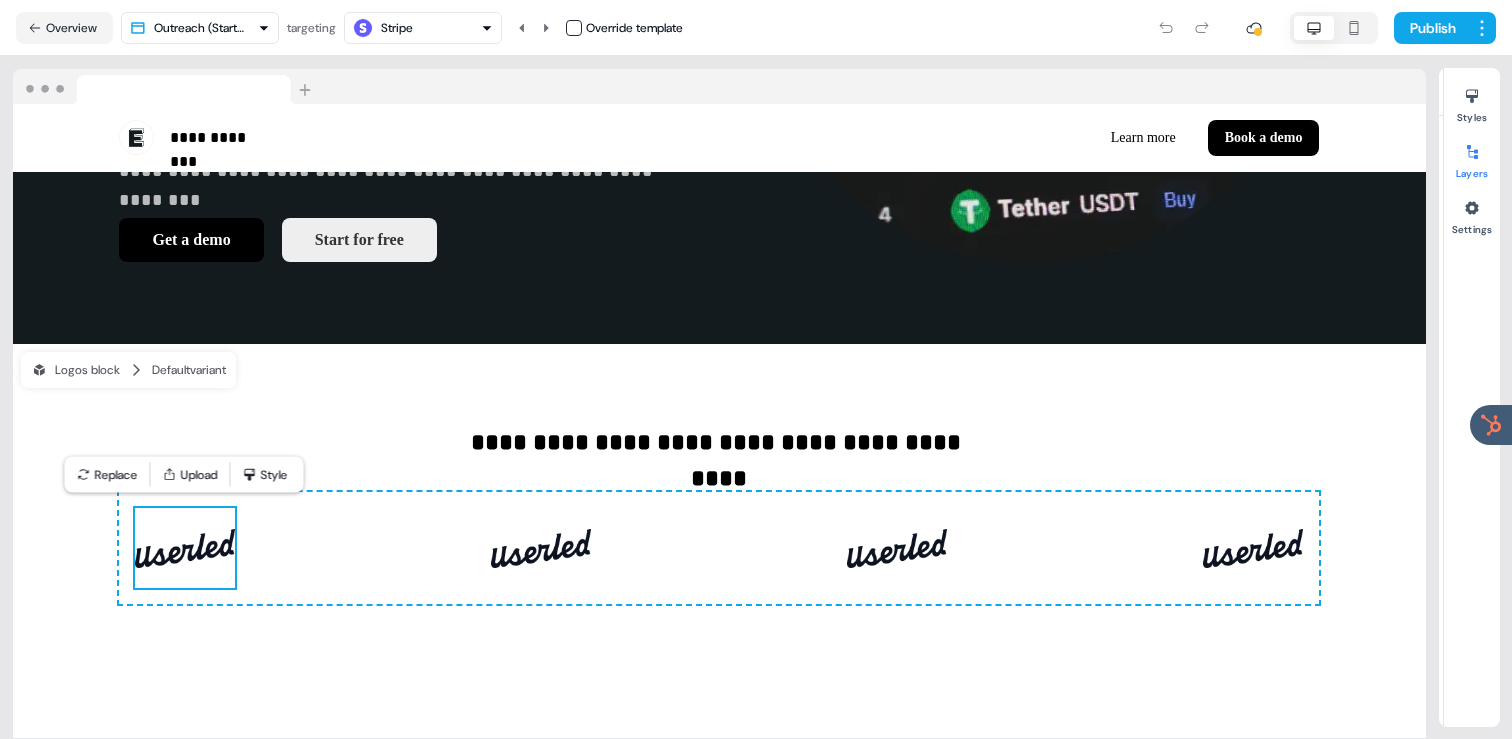 scroll, scrollTop: 0, scrollLeft: 0, axis: both 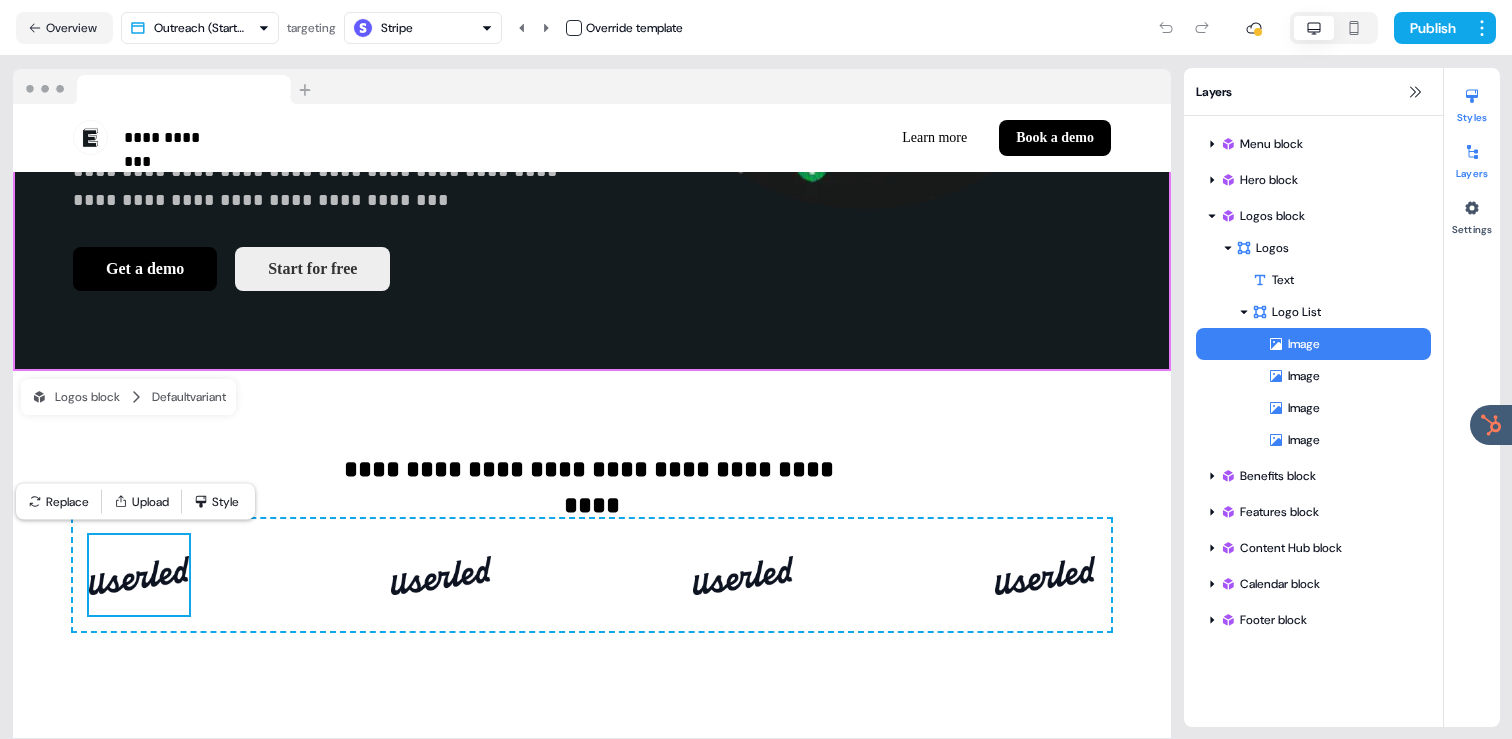 click on "Styles" at bounding box center [1472, 102] 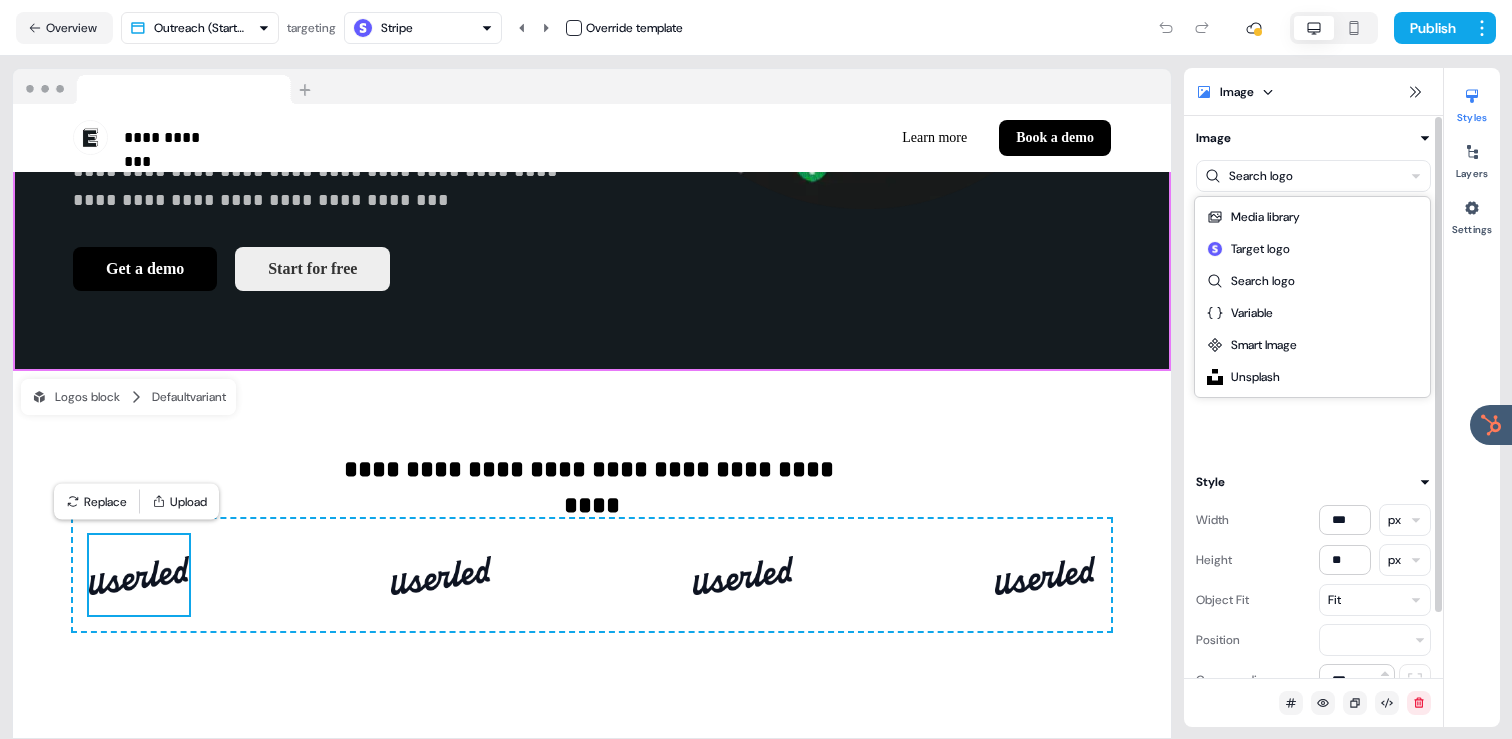 click on "**********" at bounding box center [756, 369] 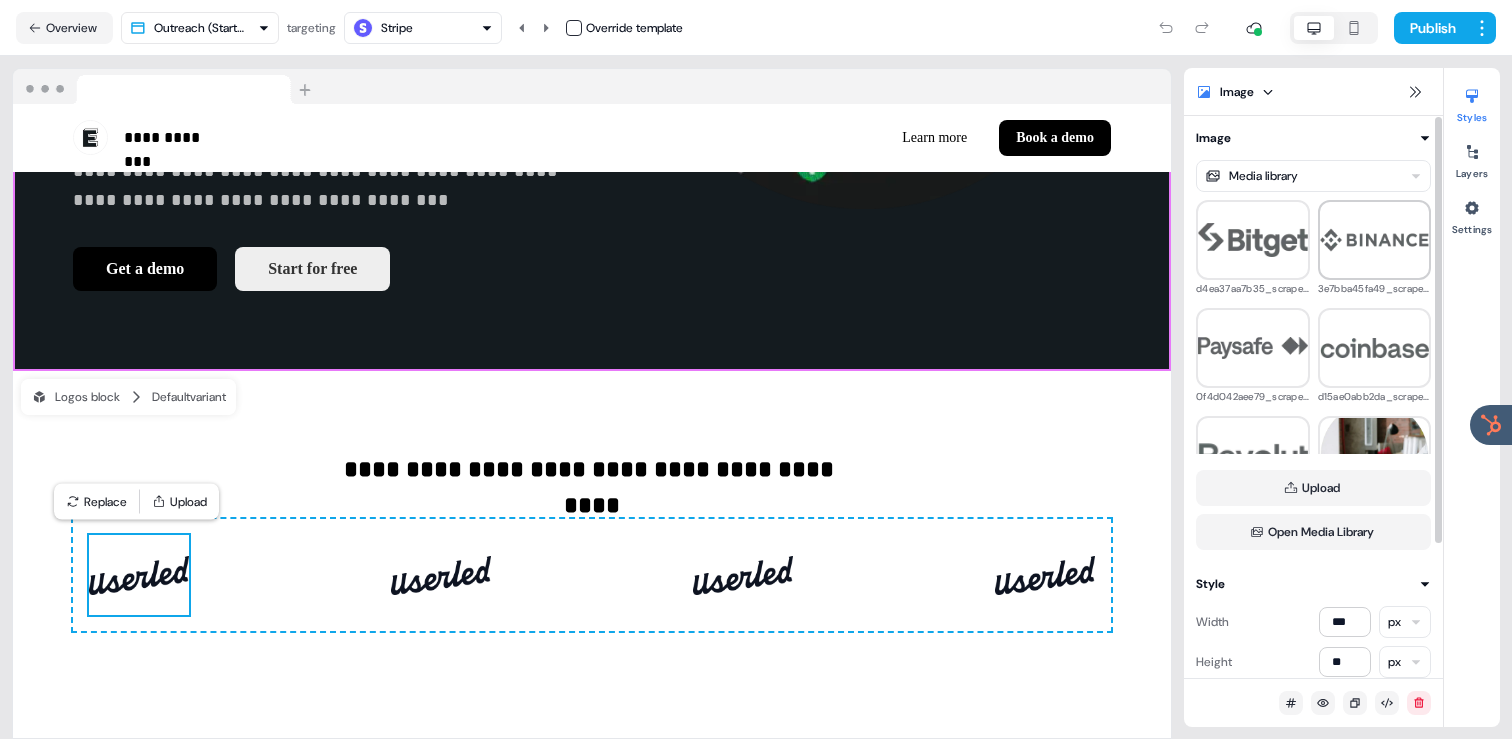 scroll, scrollTop: 129, scrollLeft: 0, axis: vertical 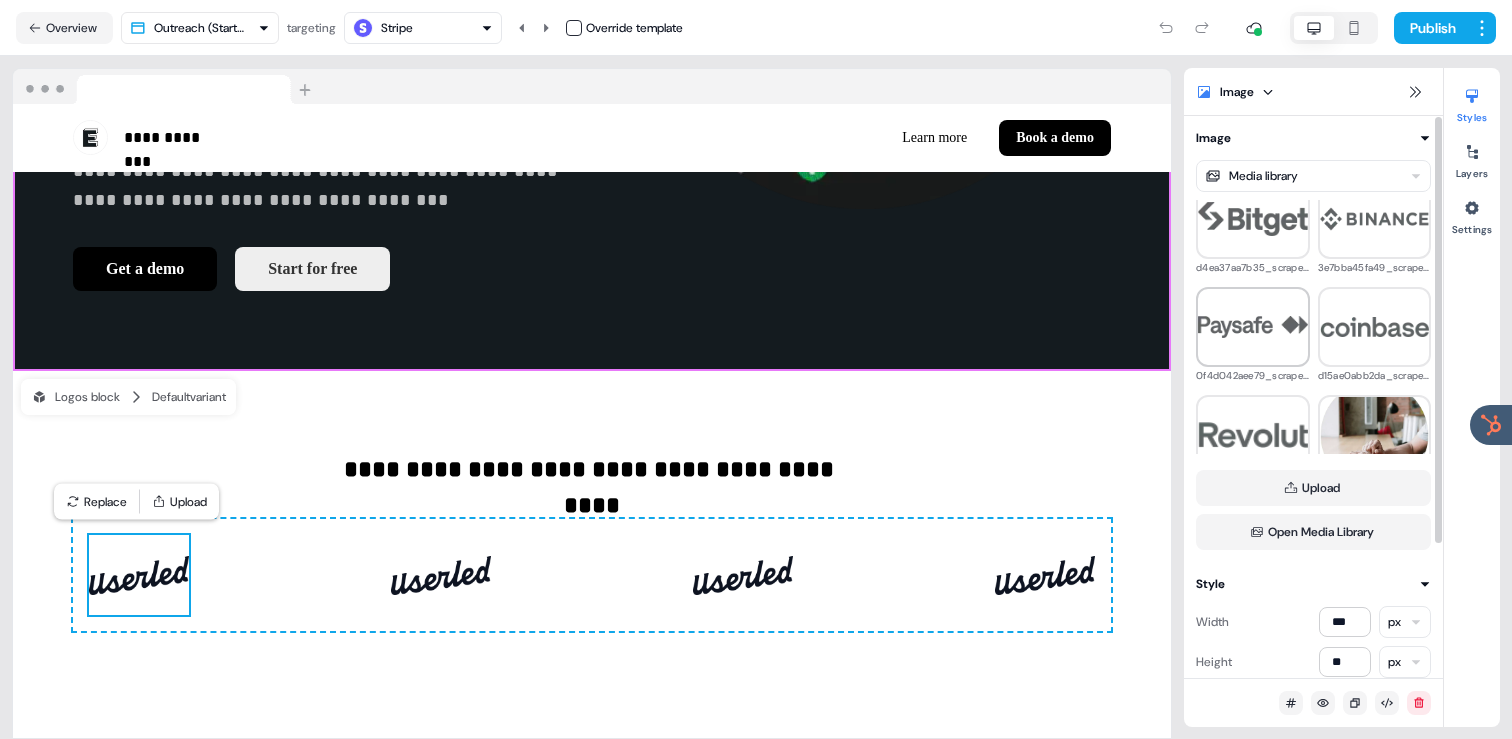 click at bounding box center [1253, 327] 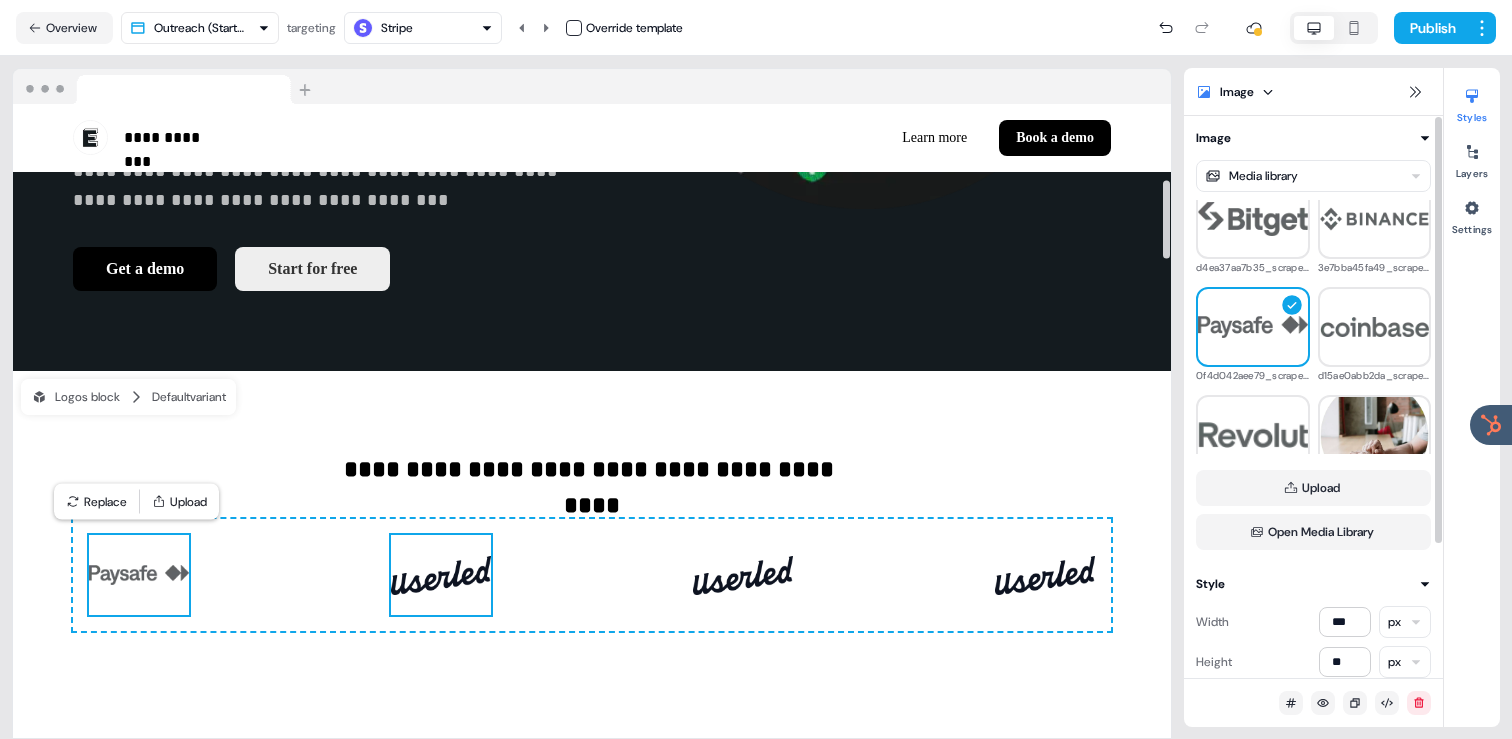 click at bounding box center [441, 575] 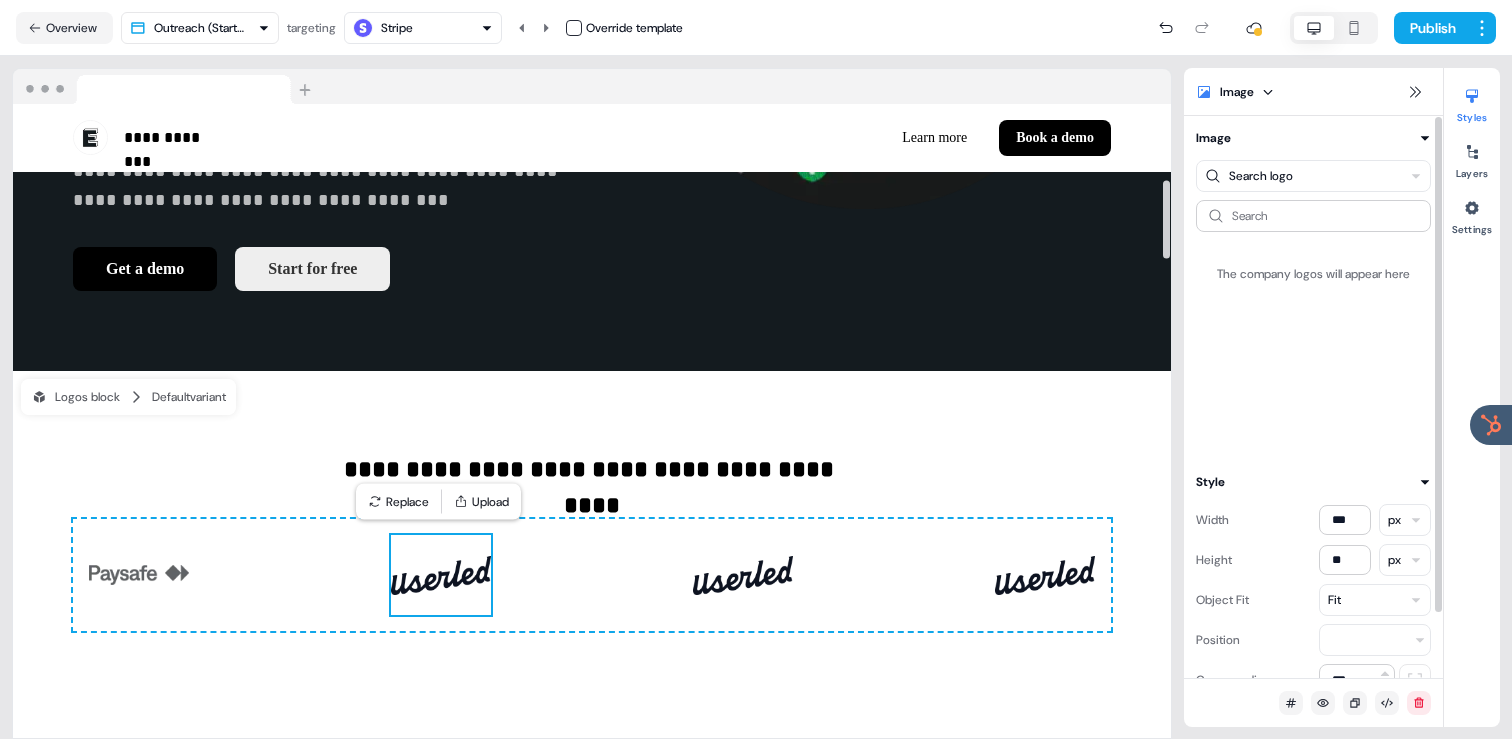 click on "**********" at bounding box center (756, 369) 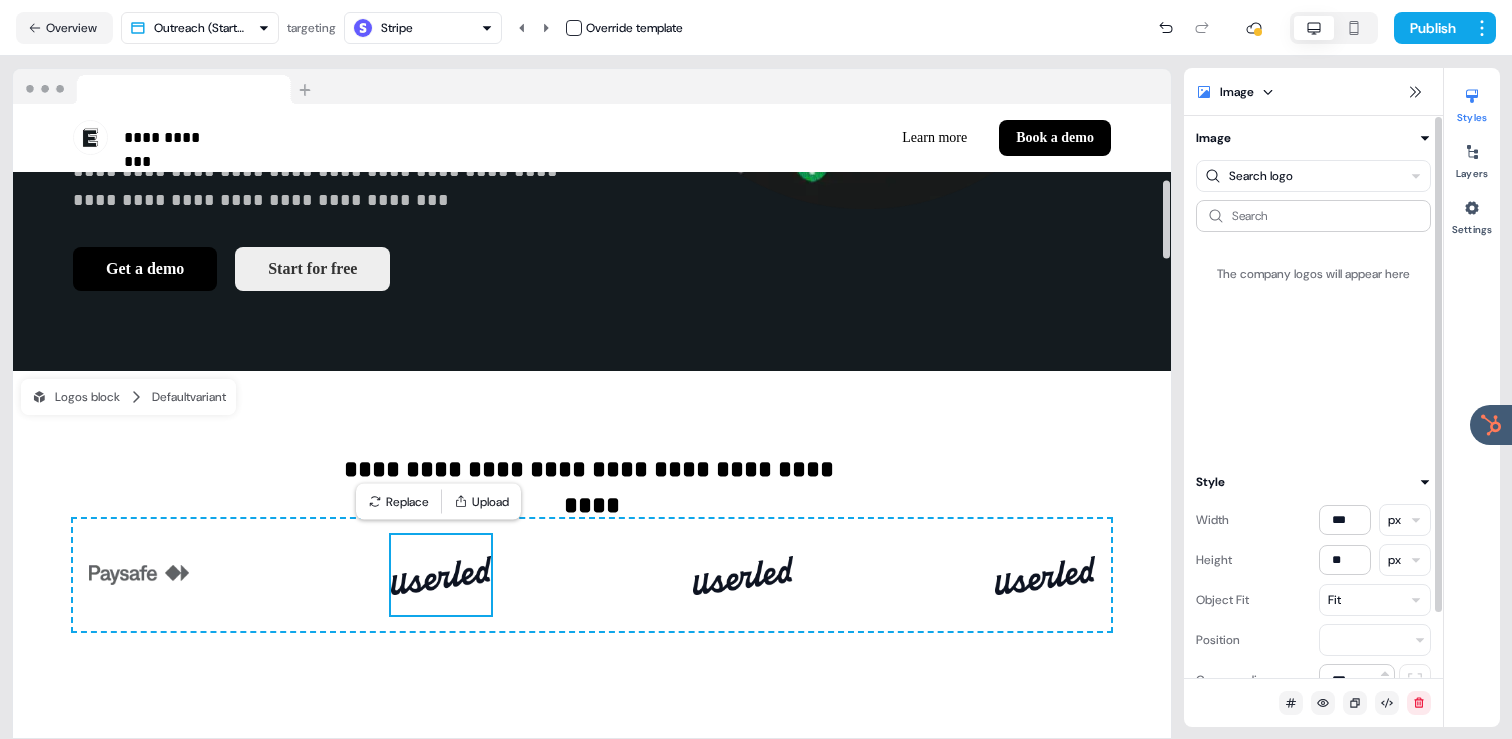 click on "**********" at bounding box center [756, 369] 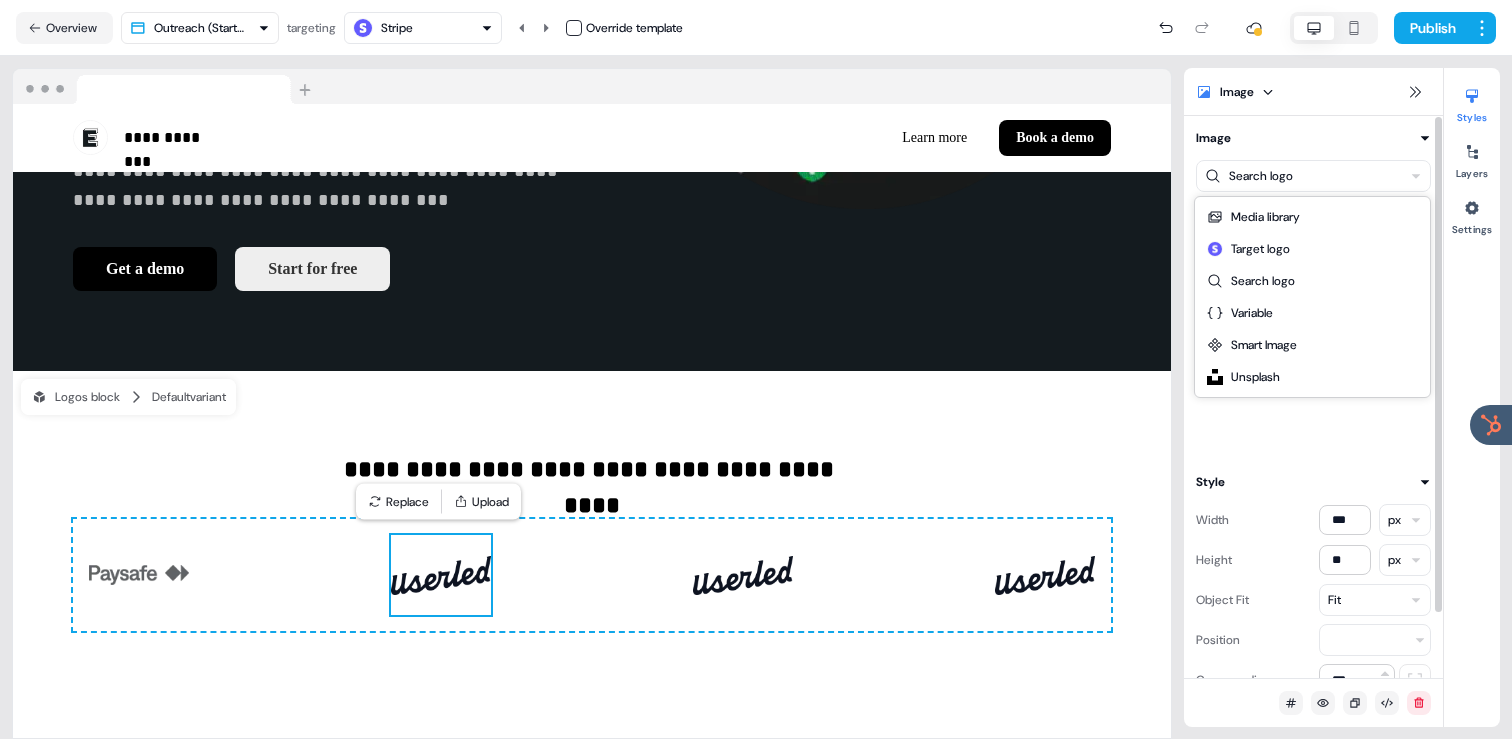 click on "**********" at bounding box center (756, 369) 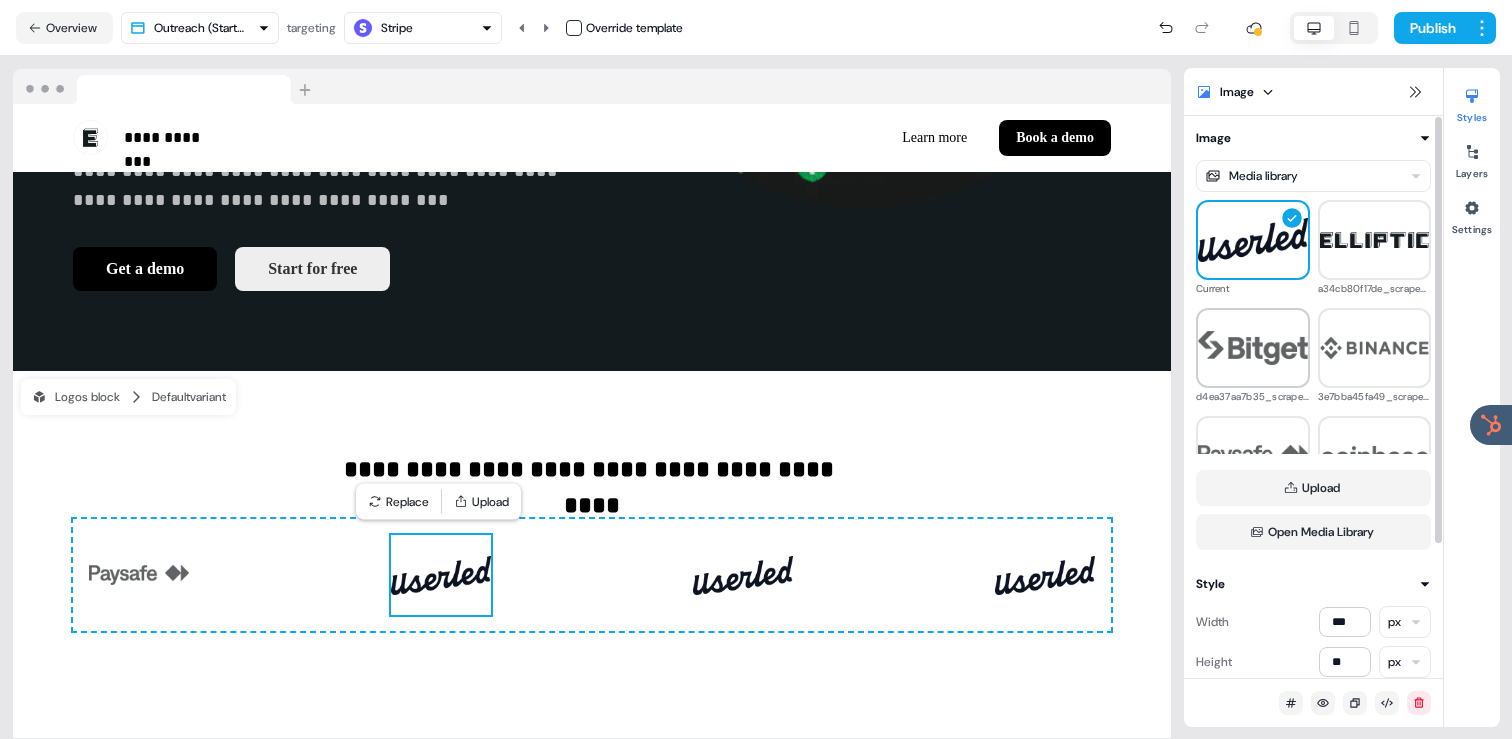 click at bounding box center (1253, 347) 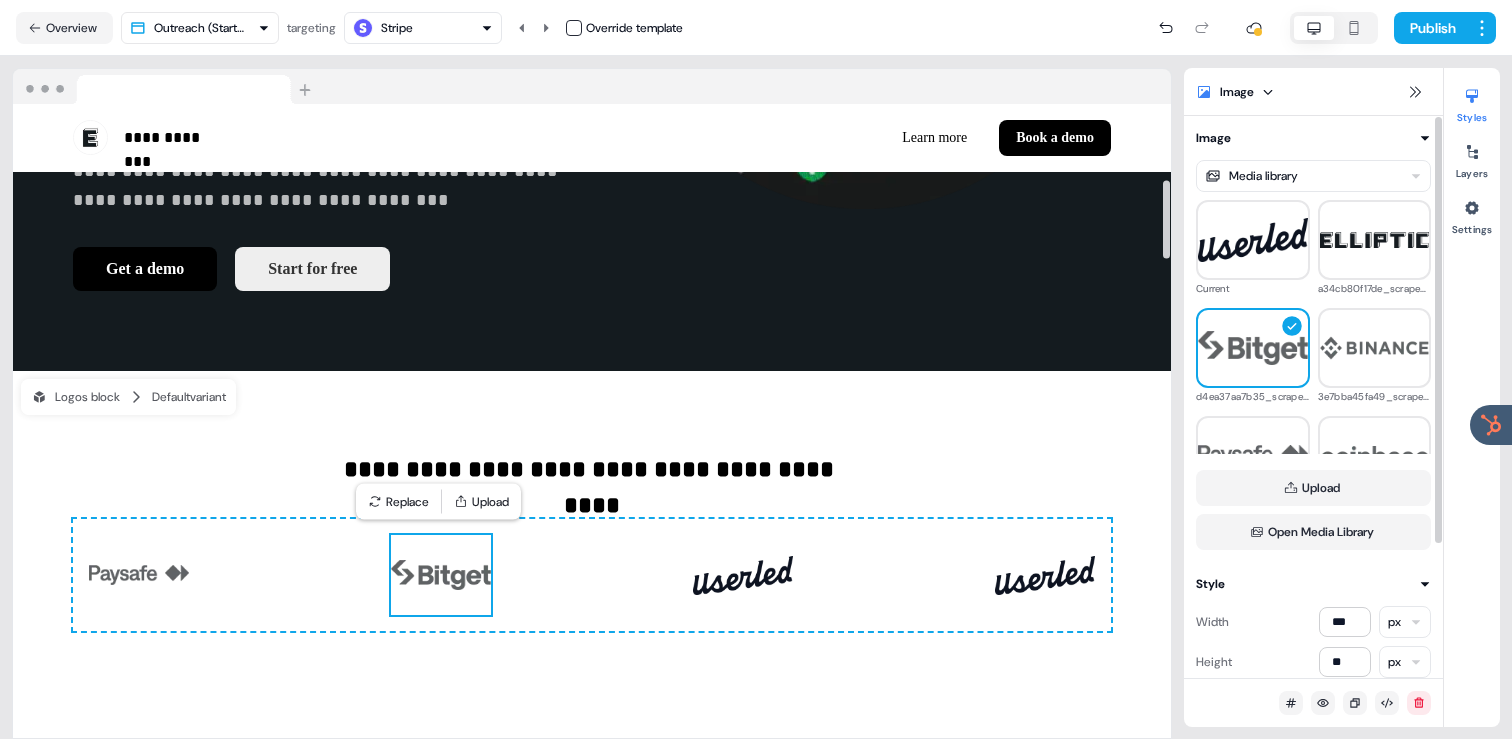 click on "To pick up a draggable item, press the space bar.
While dragging, use the arrow keys to move the item.
Press space again to drop the item in its new position, or press escape to cancel." at bounding box center (592, 575) 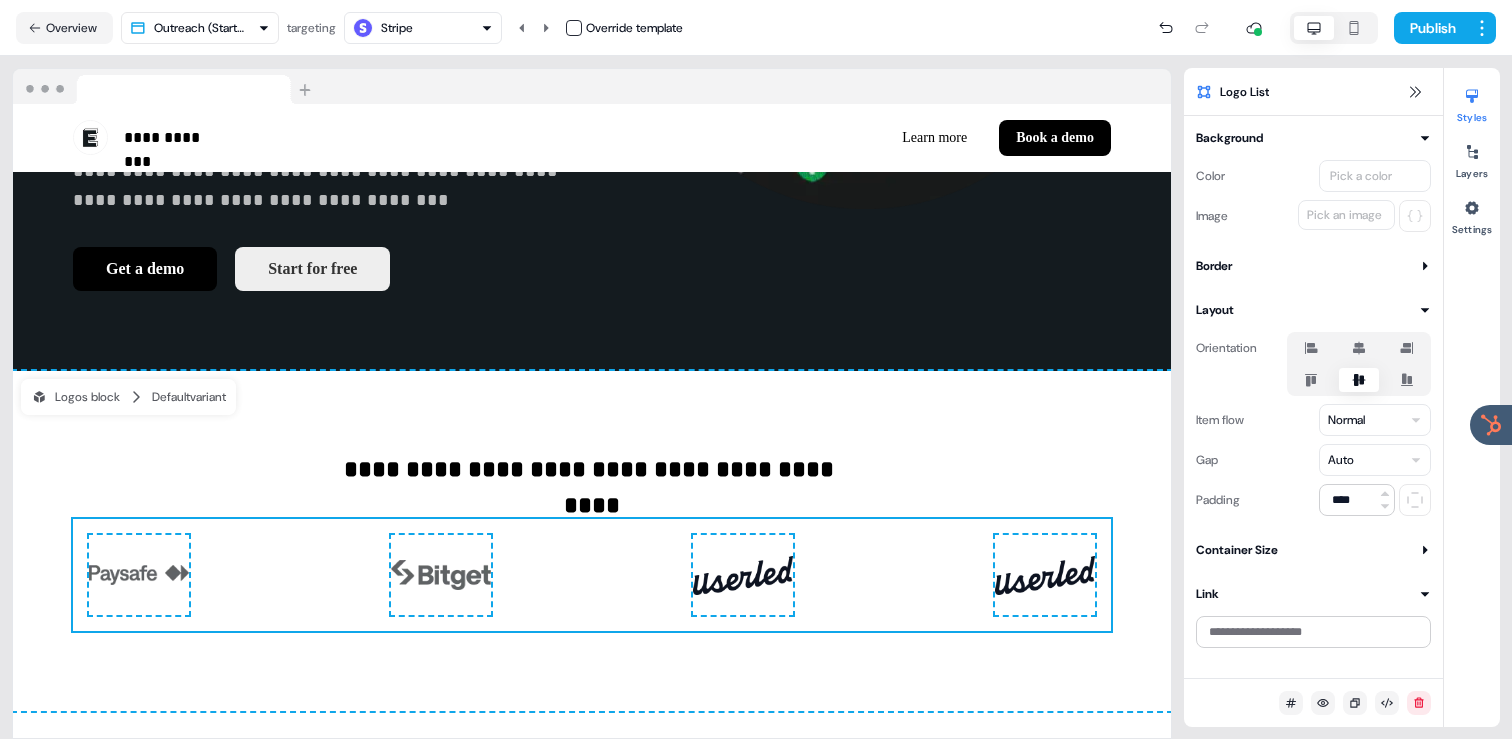 click on "Background" at bounding box center (1313, 138) 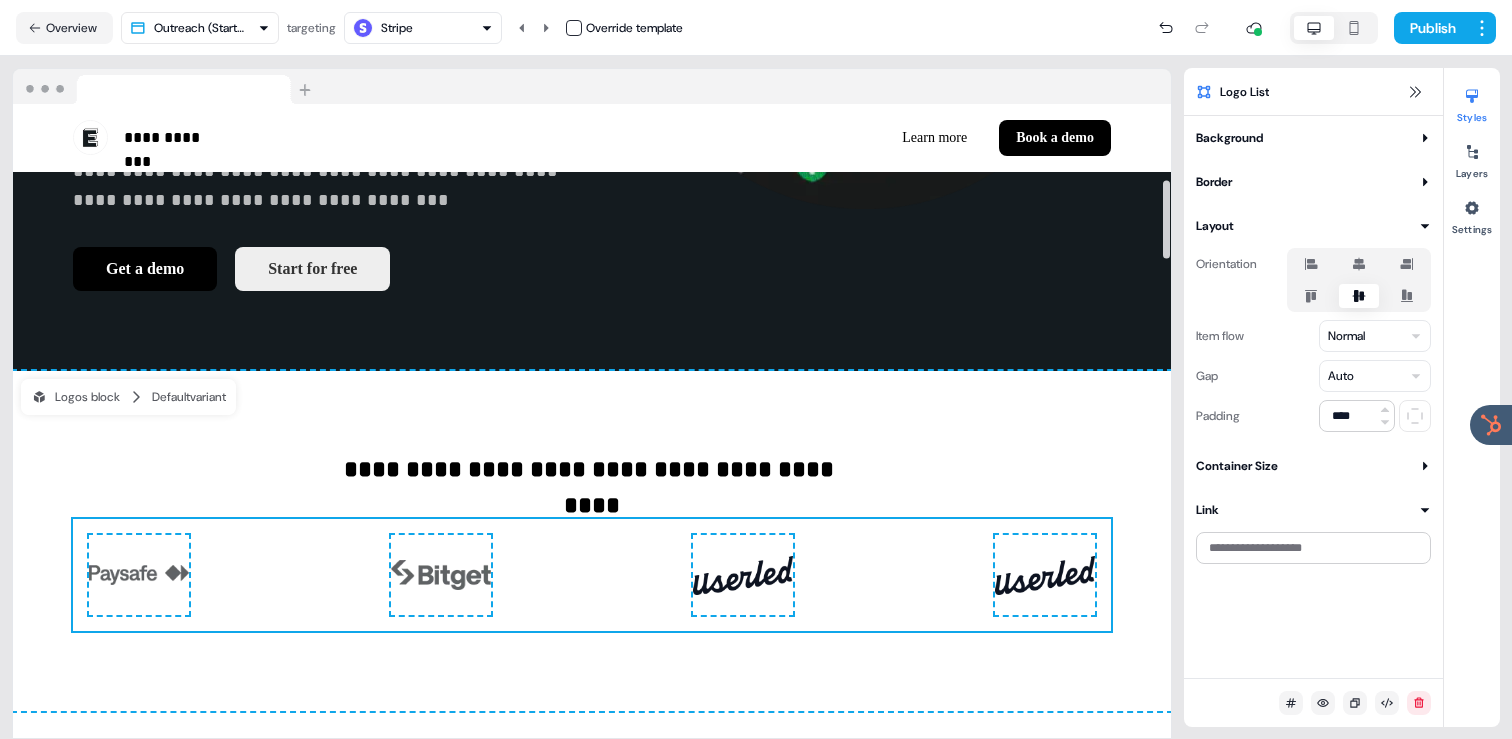 click at bounding box center (743, 575) 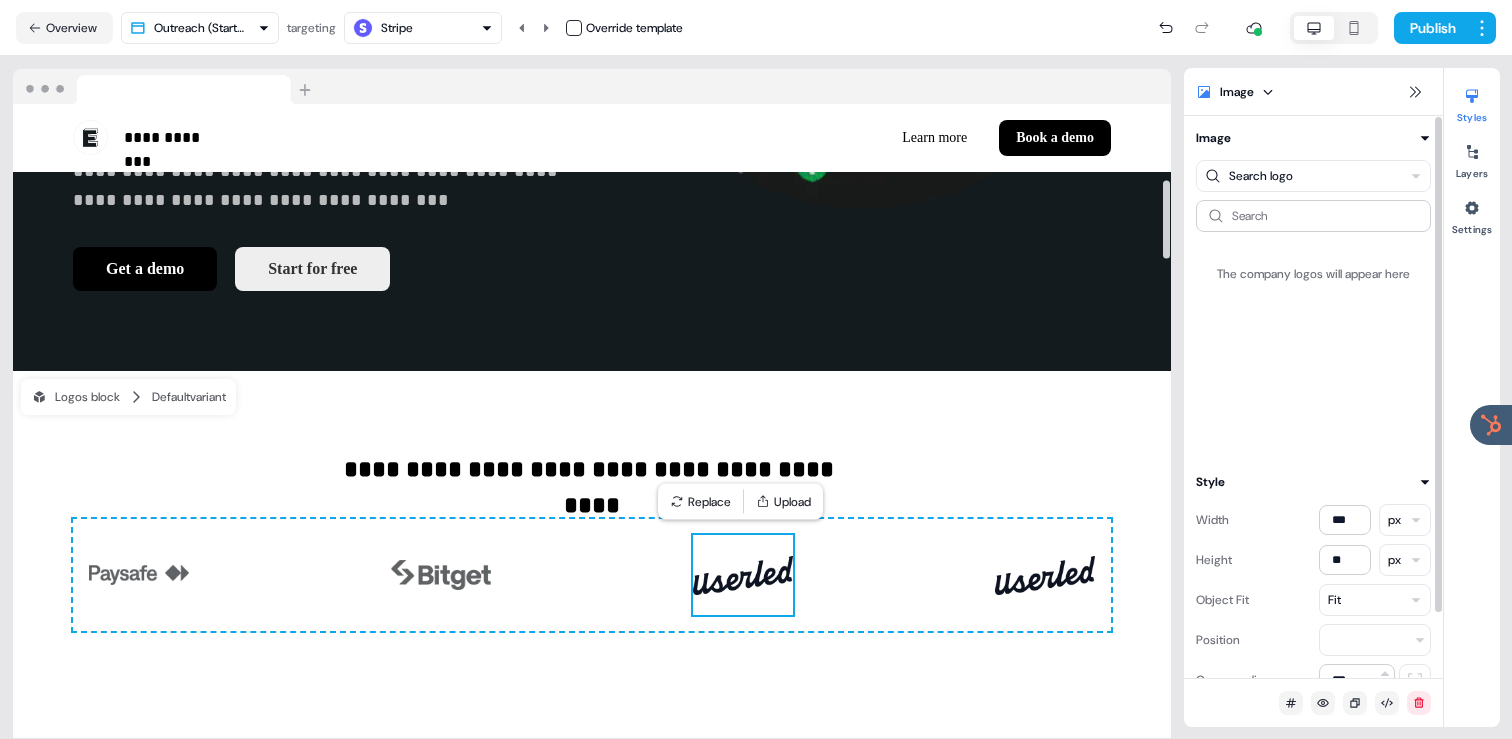 click on "Image" at bounding box center (1313, 92) 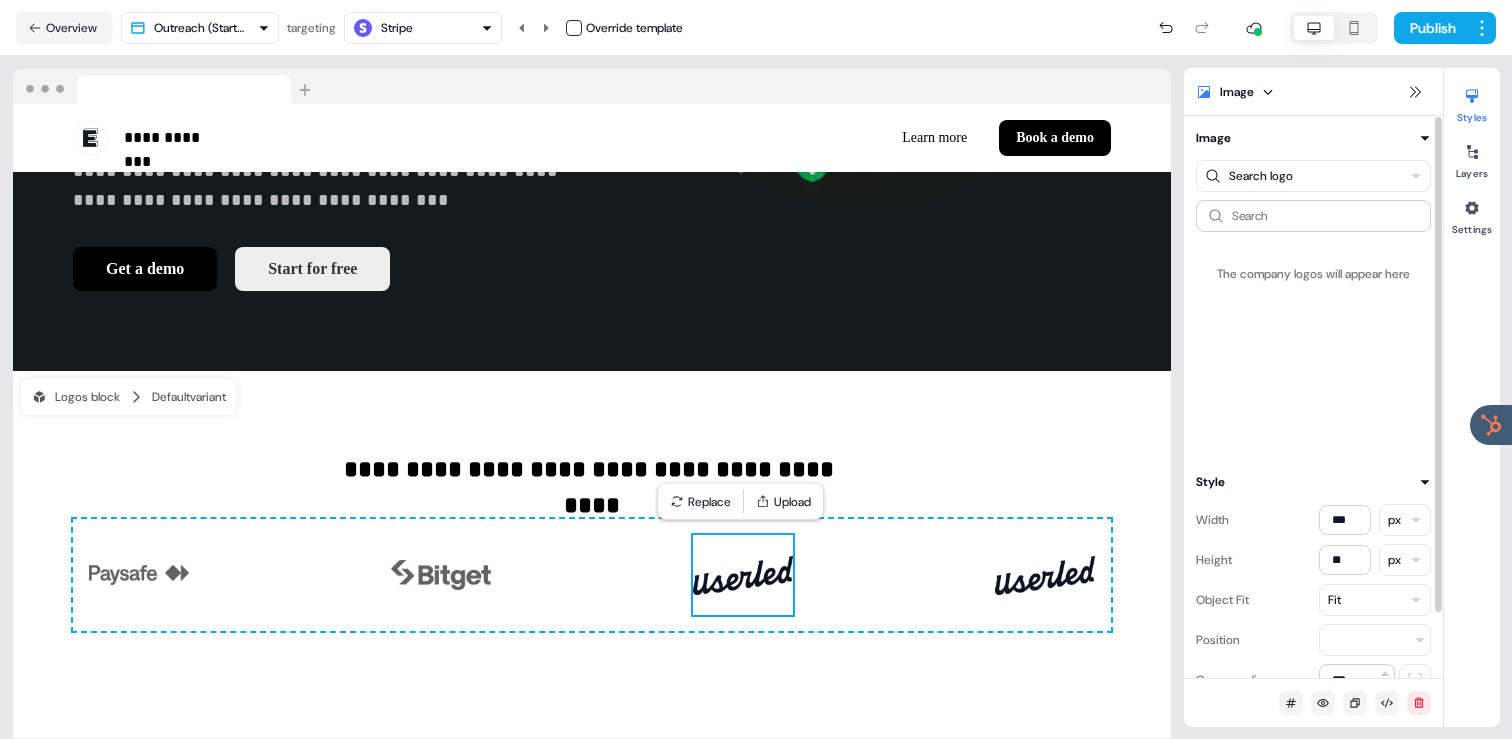click on "**********" at bounding box center [756, 369] 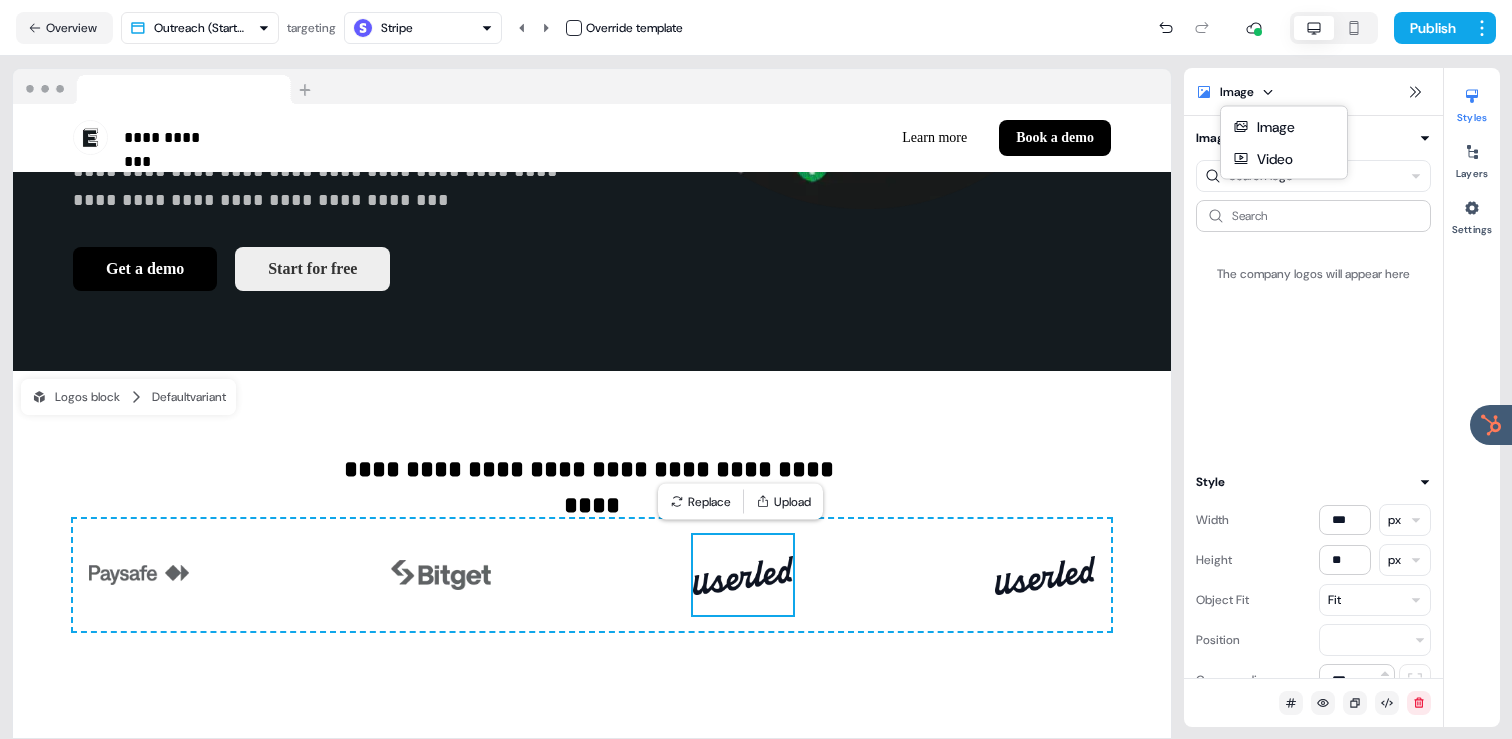 click on "Image Video" at bounding box center [1284, 143] 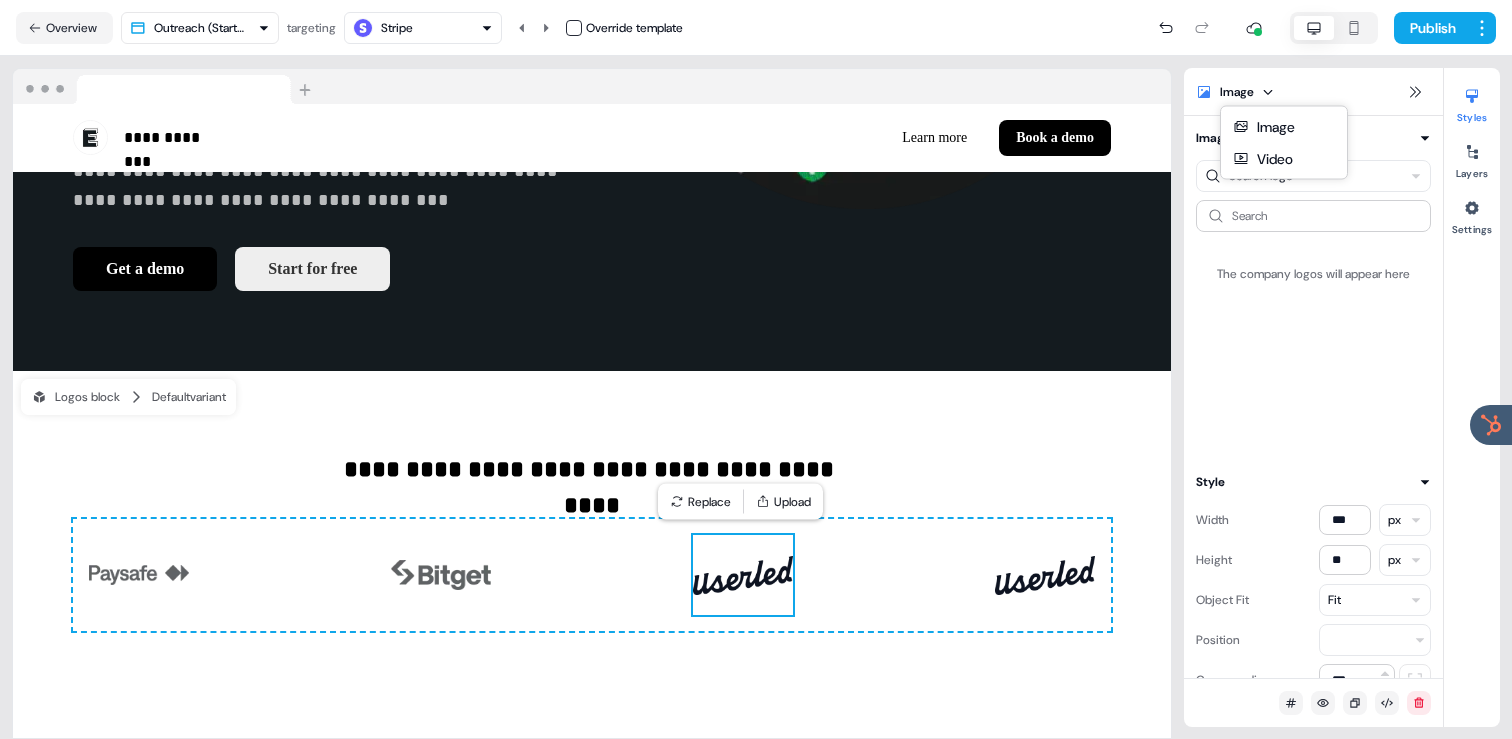 click on "**********" at bounding box center (756, 369) 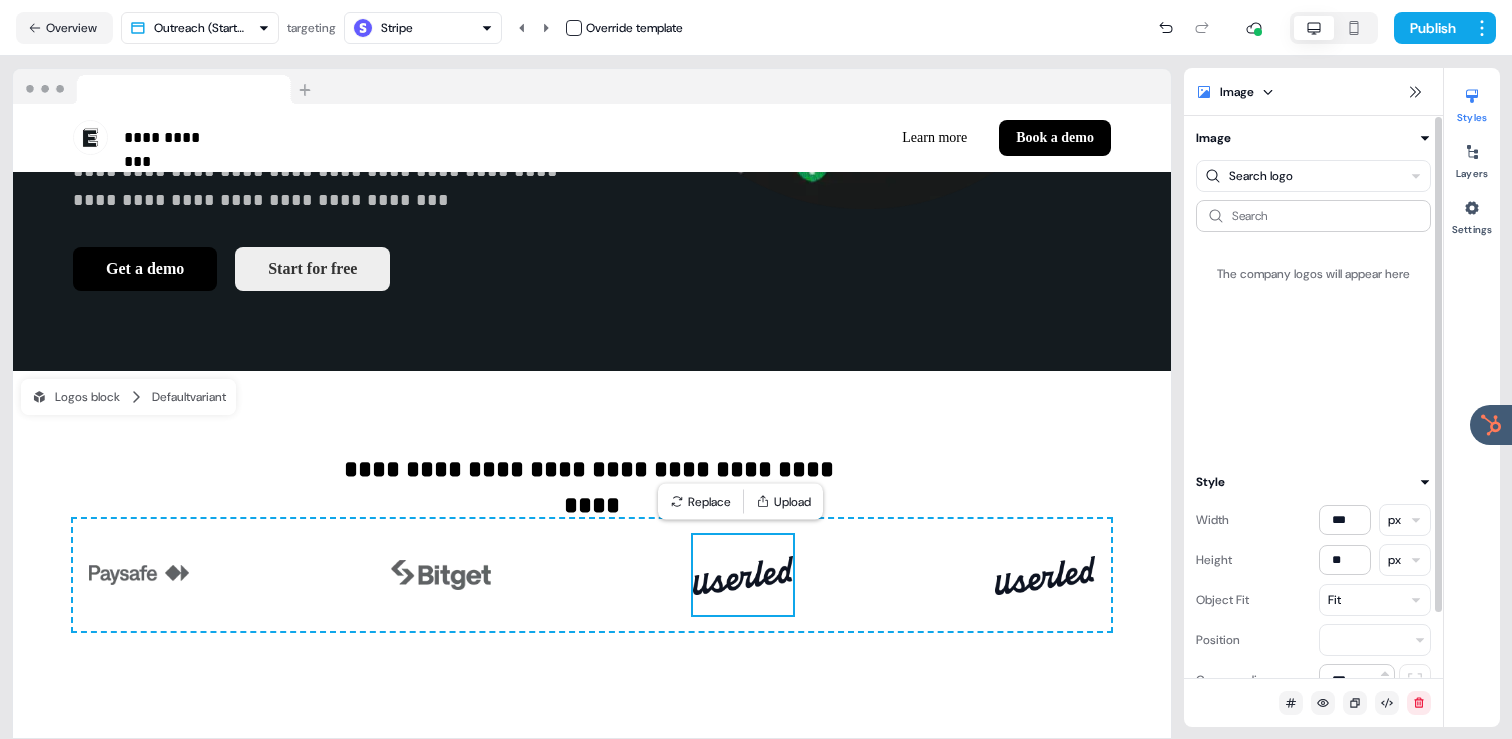 click on "Image" at bounding box center (1313, 92) 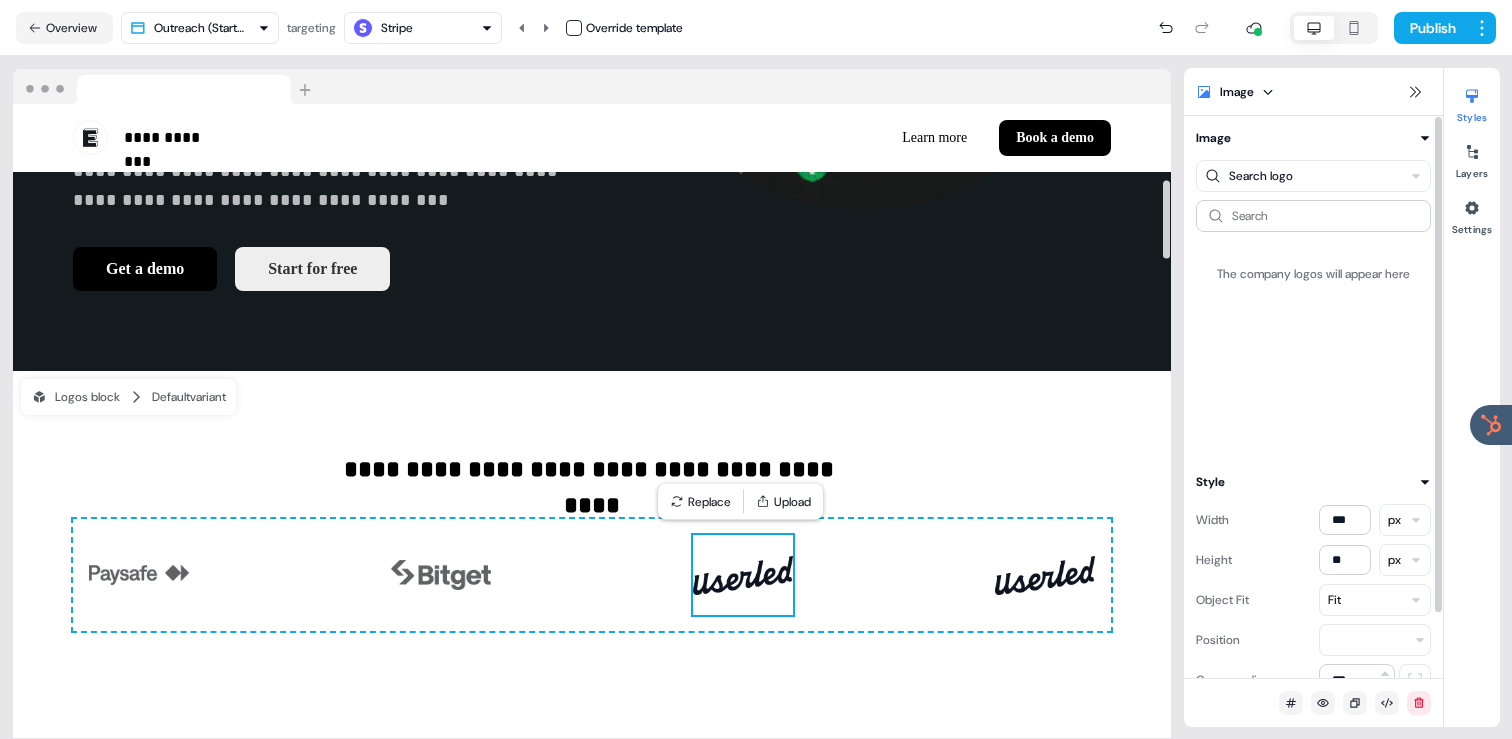 click at bounding box center (743, 575) 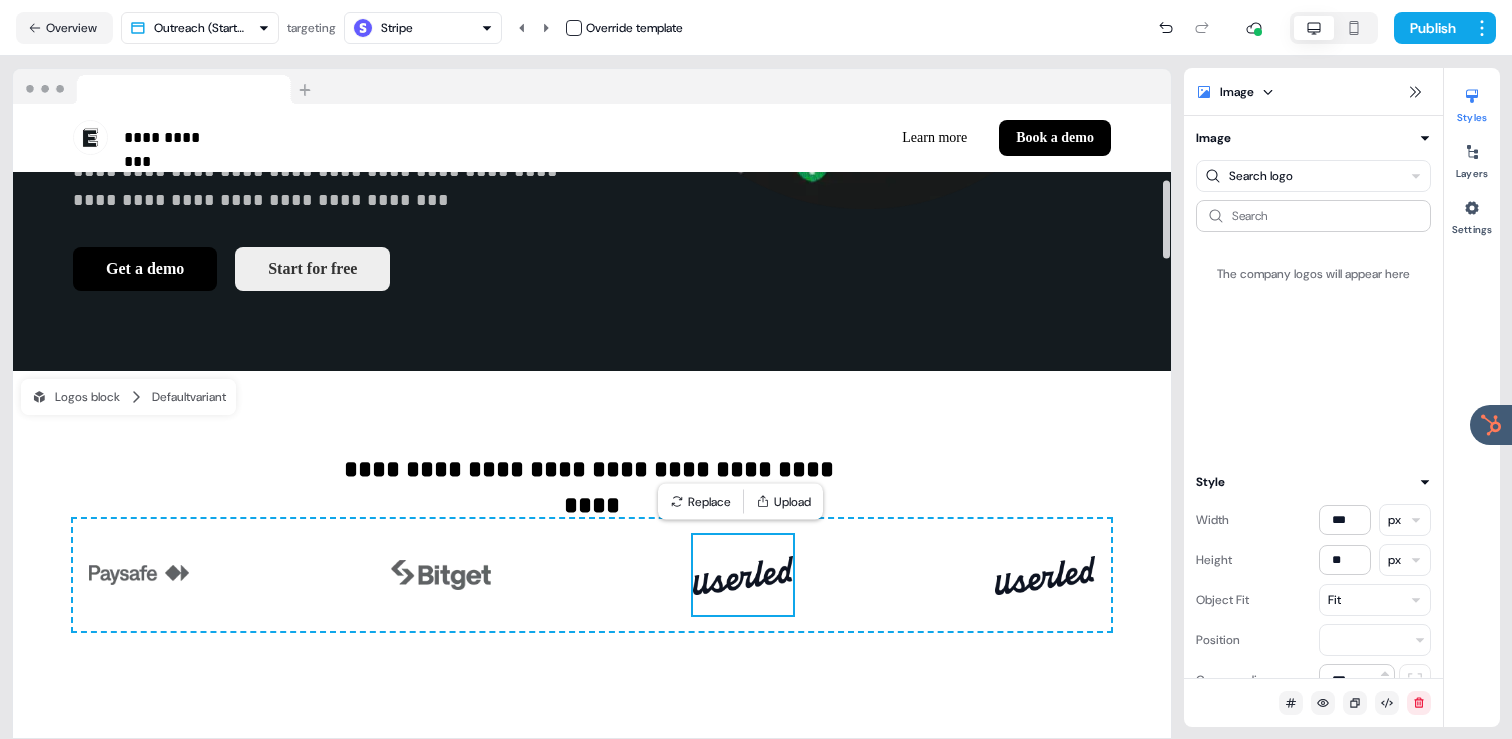 click on "**********" at bounding box center [756, 369] 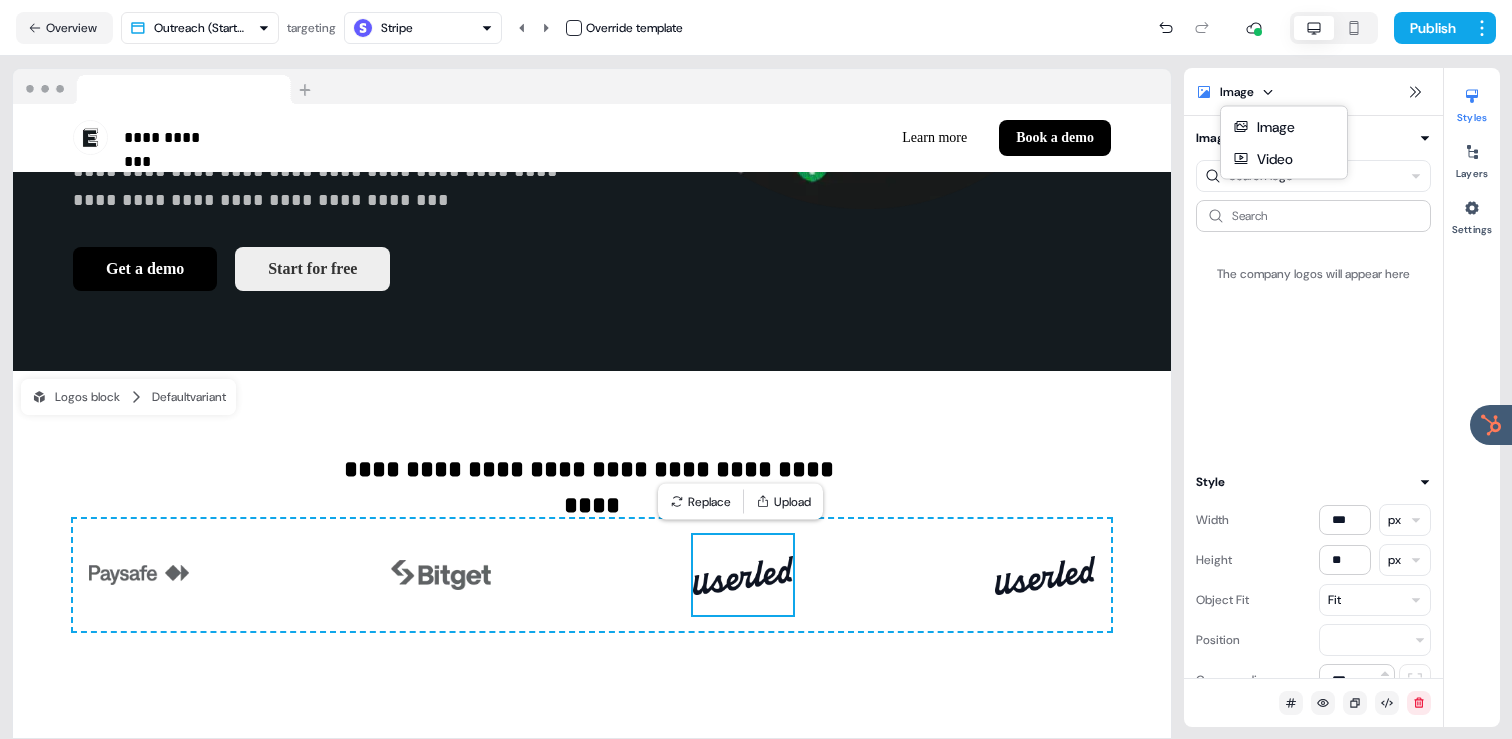 click on "**********" at bounding box center [756, 369] 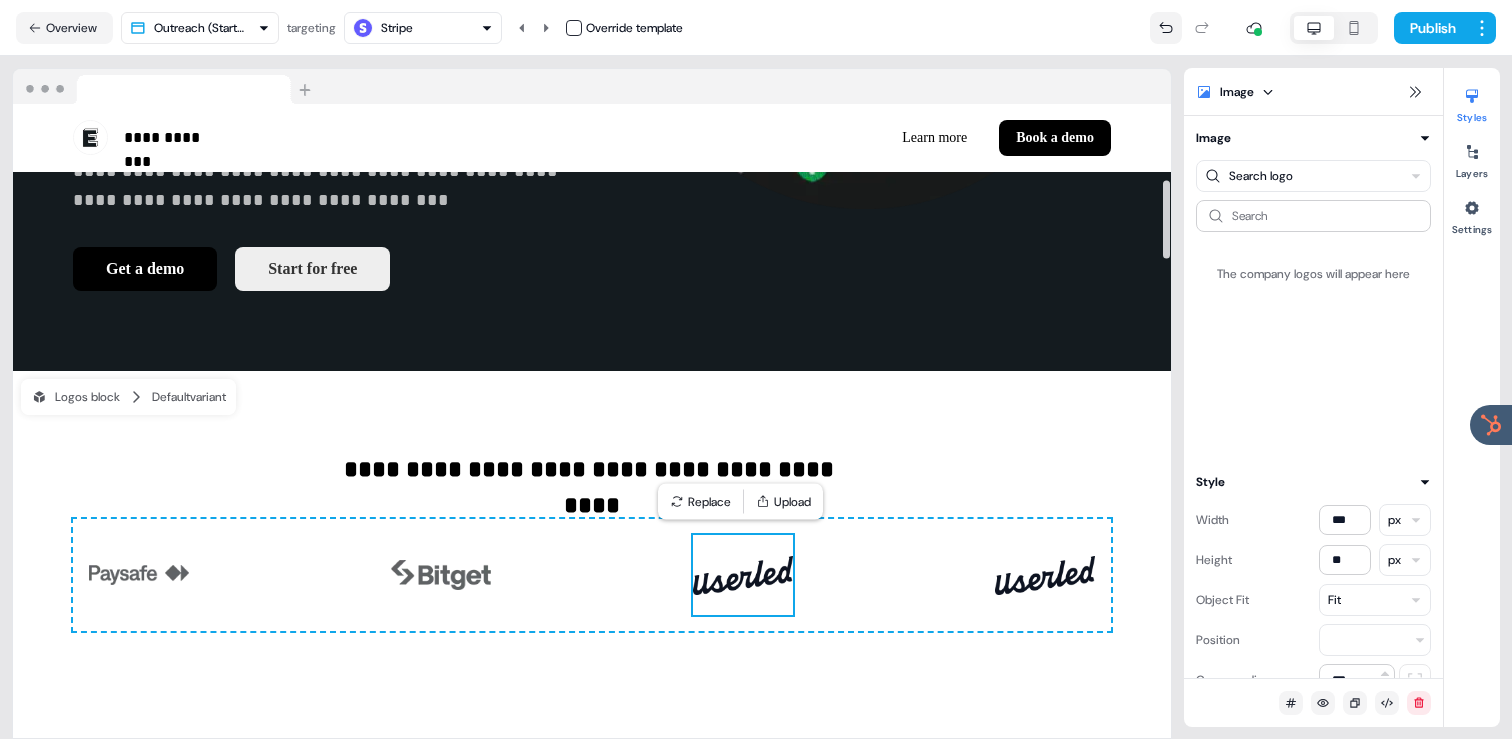 click 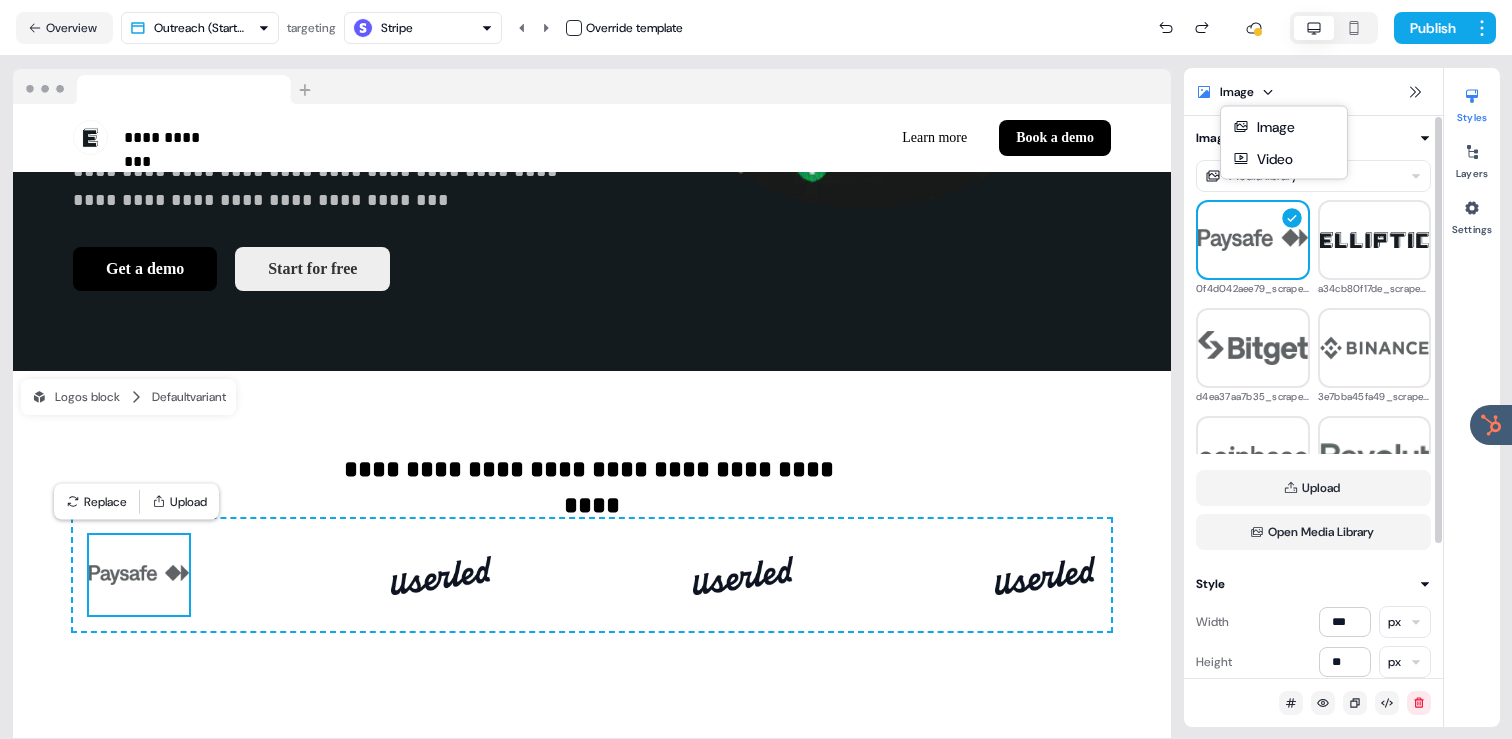 click on "**********" at bounding box center [756, 369] 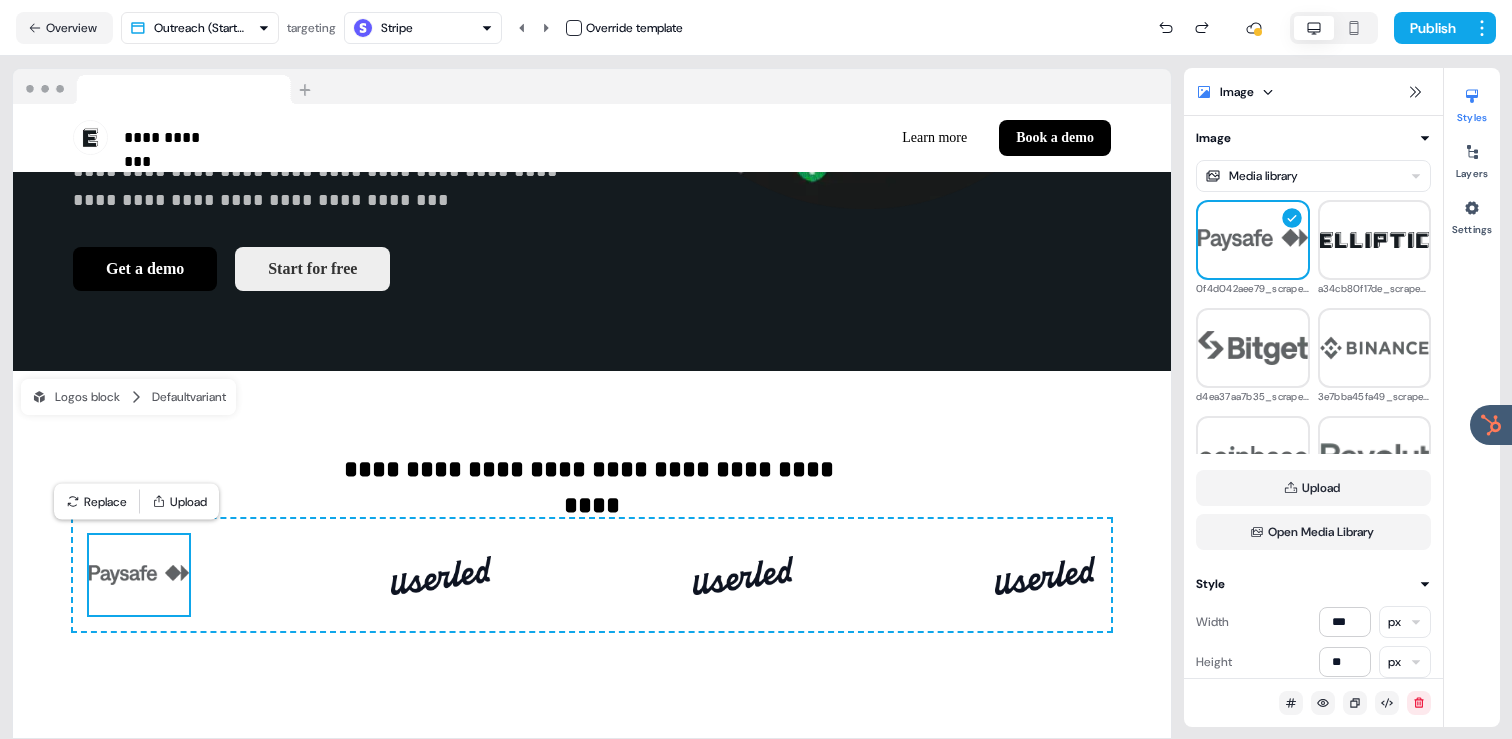 click on "**********" at bounding box center [756, 369] 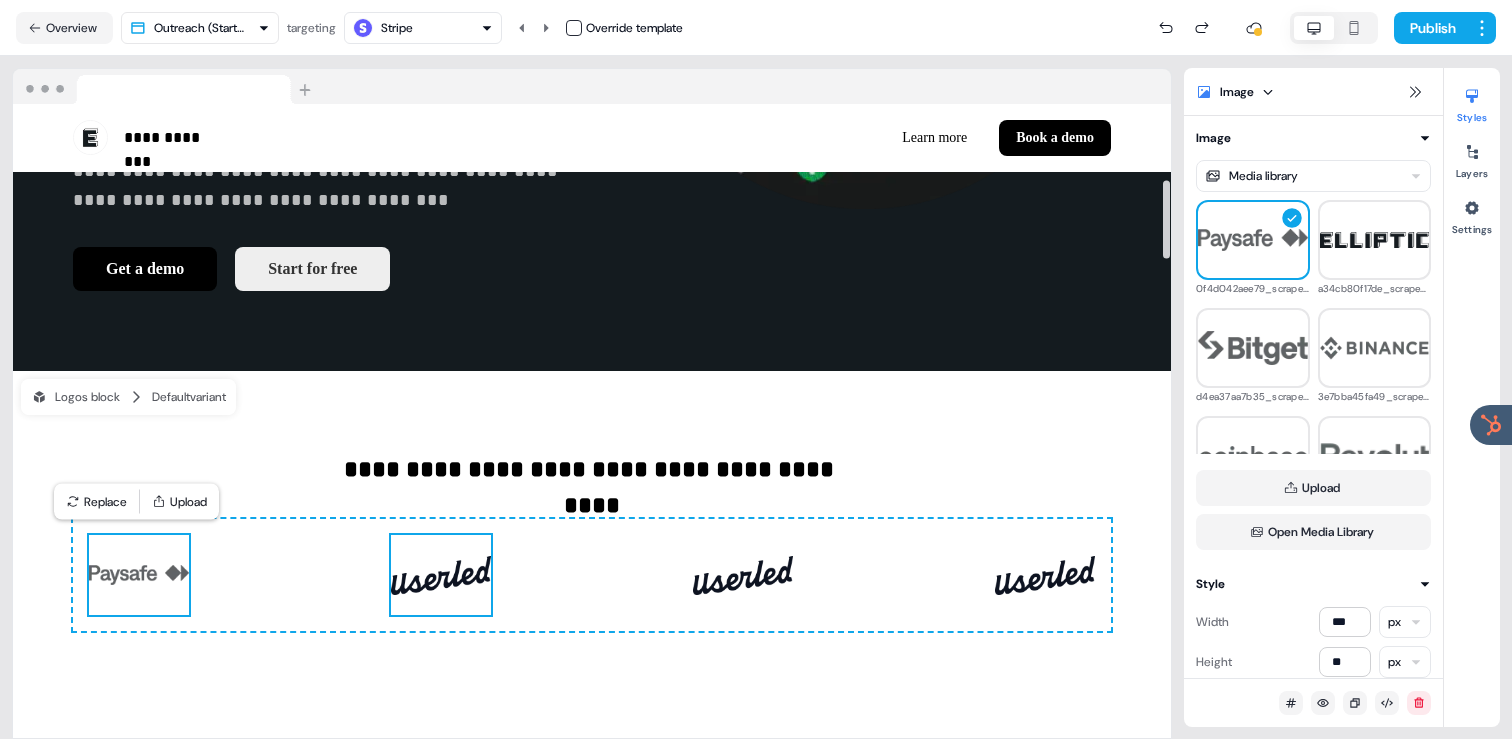 click at bounding box center [441, 575] 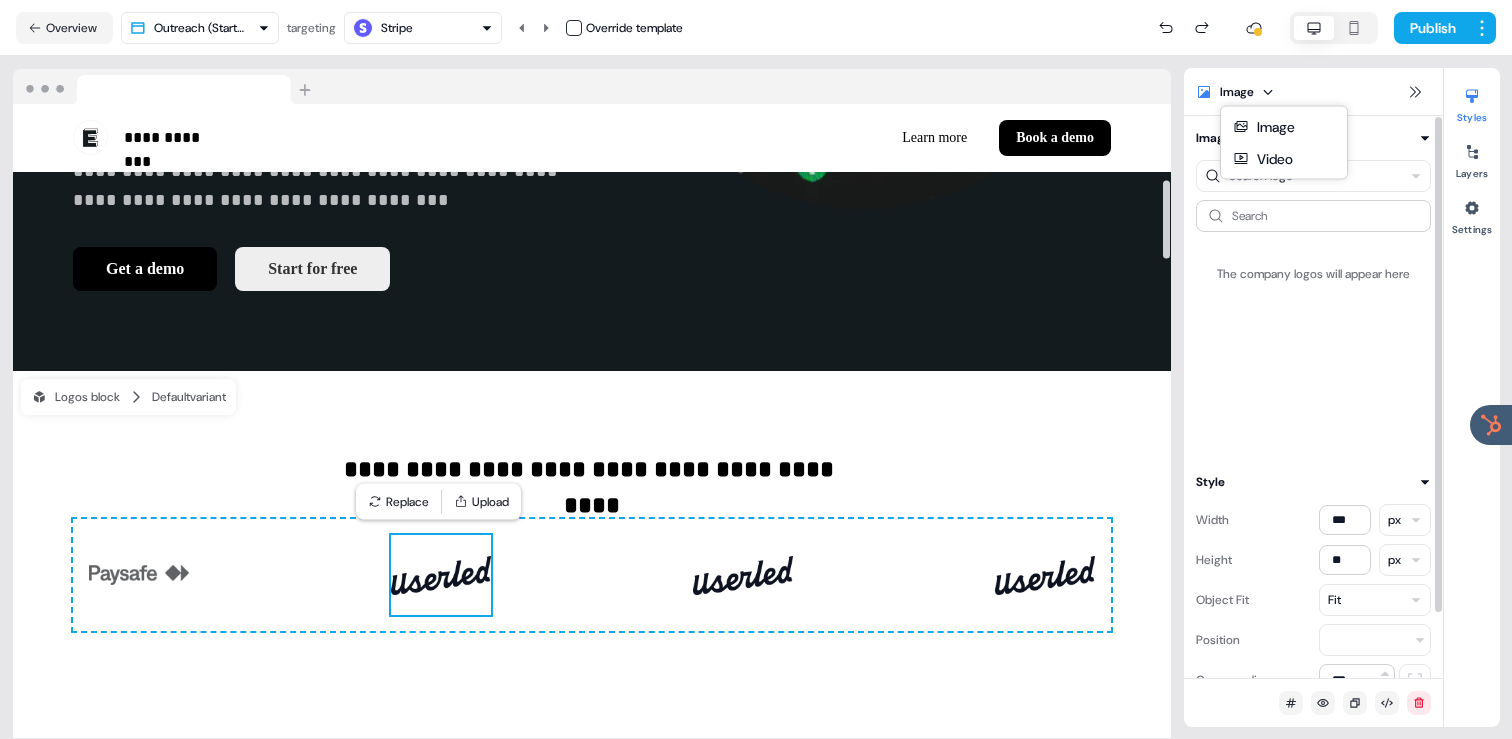 click on "**********" at bounding box center [756, 369] 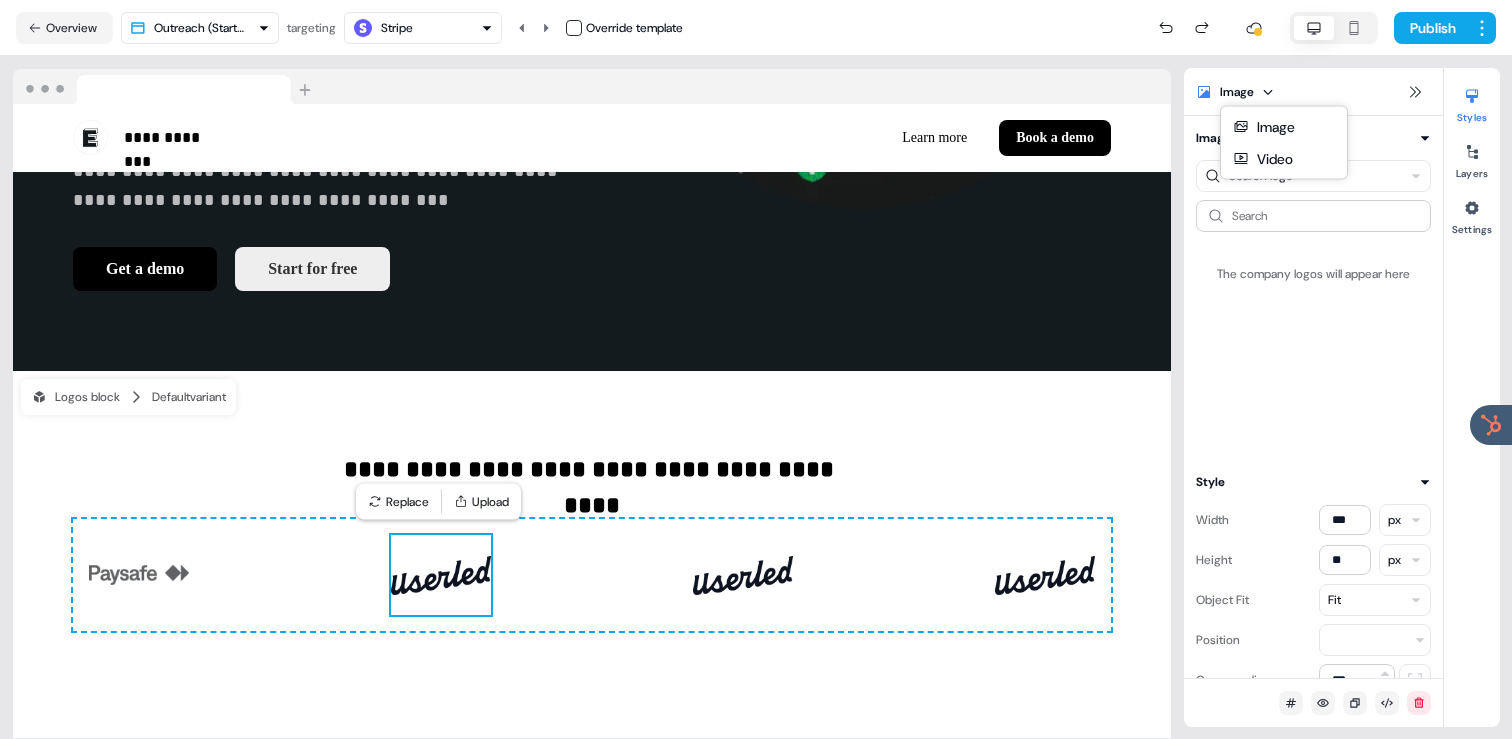 click on "**********" at bounding box center (756, 369) 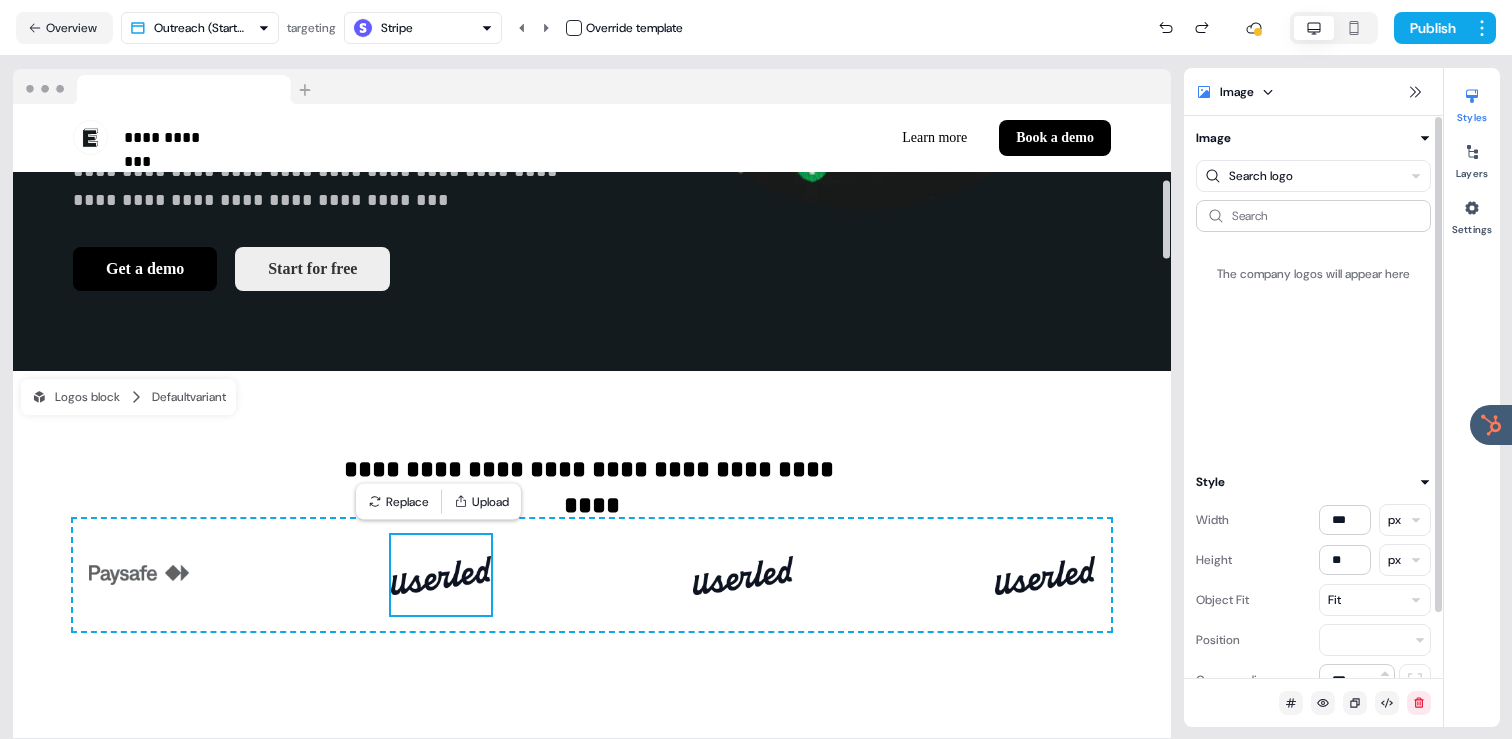 click on "**********" at bounding box center (756, 369) 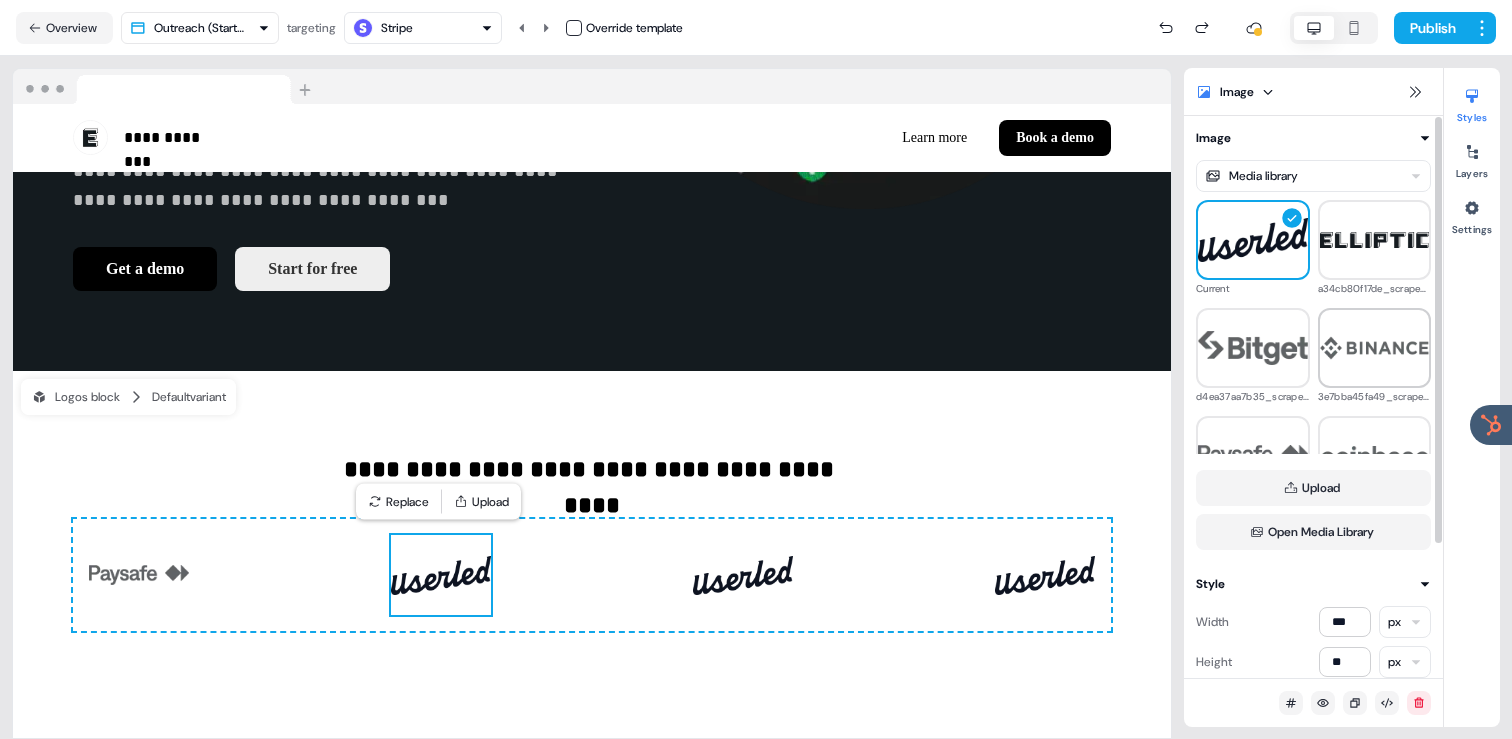 click at bounding box center [1375, 348] 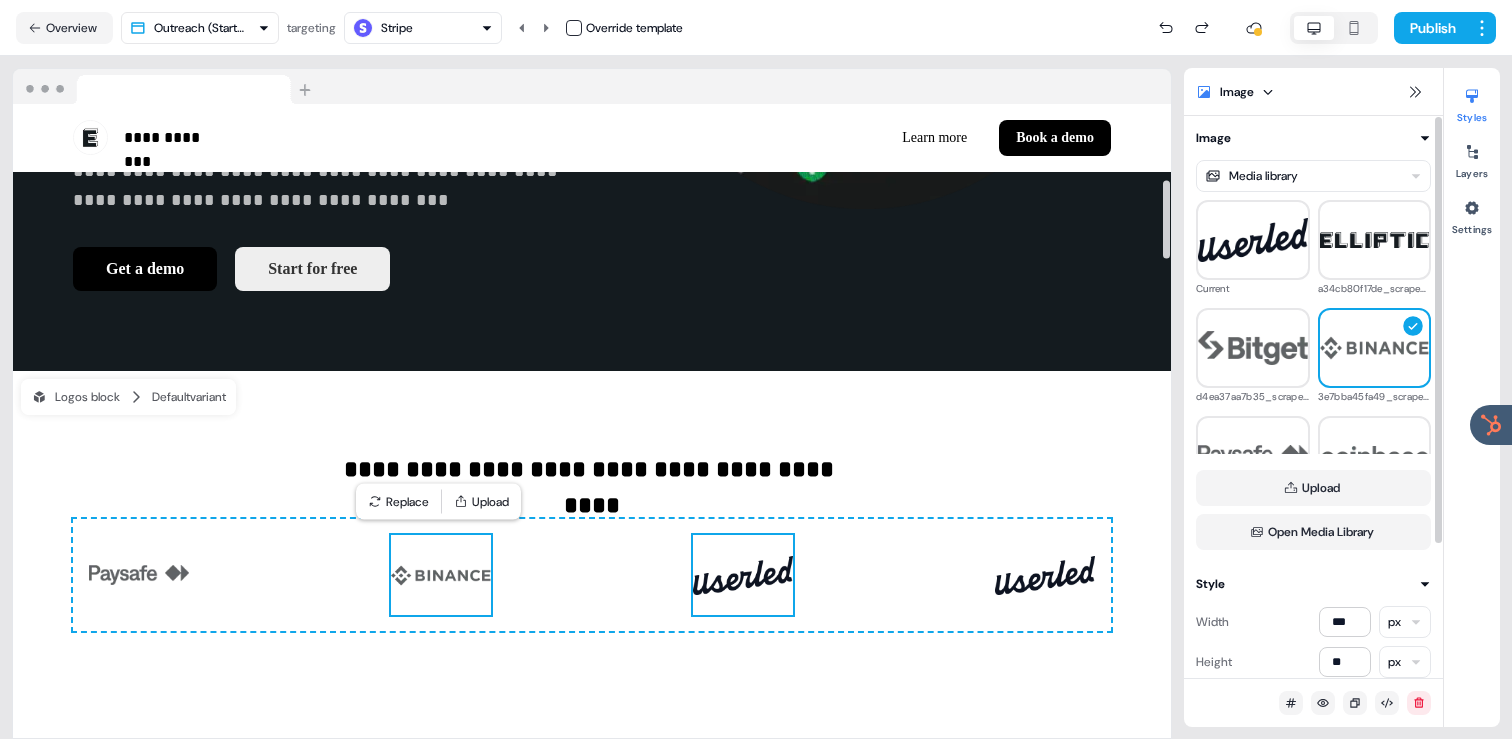 click at bounding box center (743, 575) 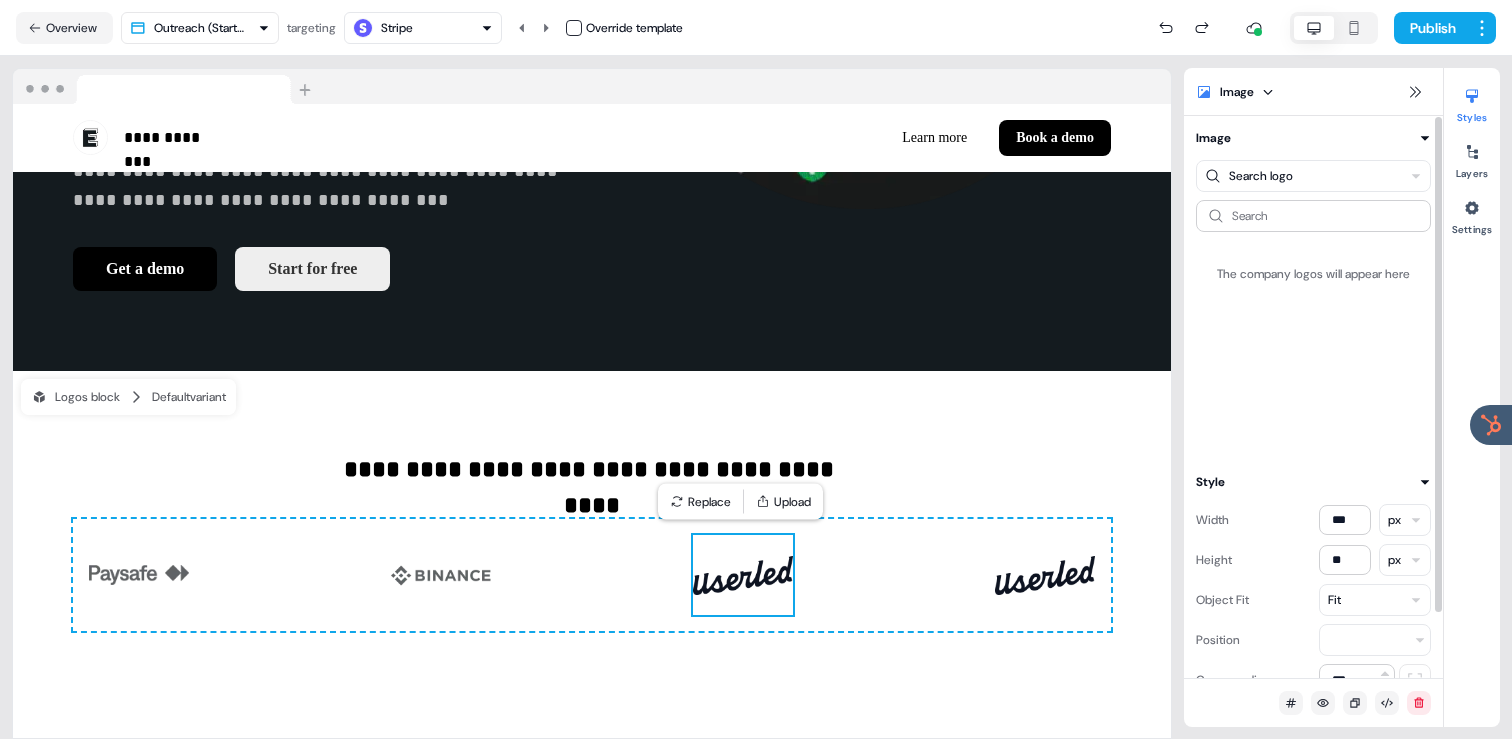 click on "**********" at bounding box center (756, 369) 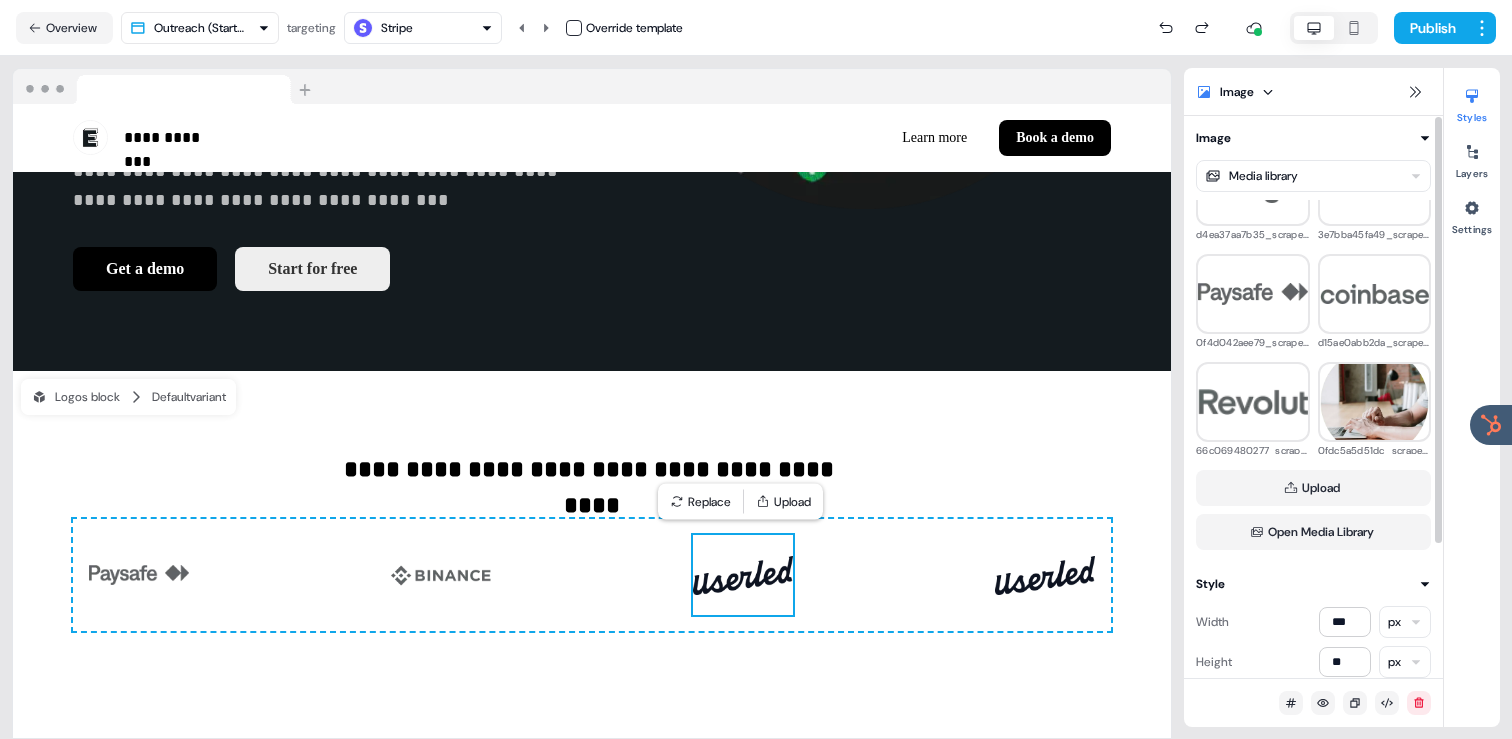 scroll, scrollTop: 173, scrollLeft: 0, axis: vertical 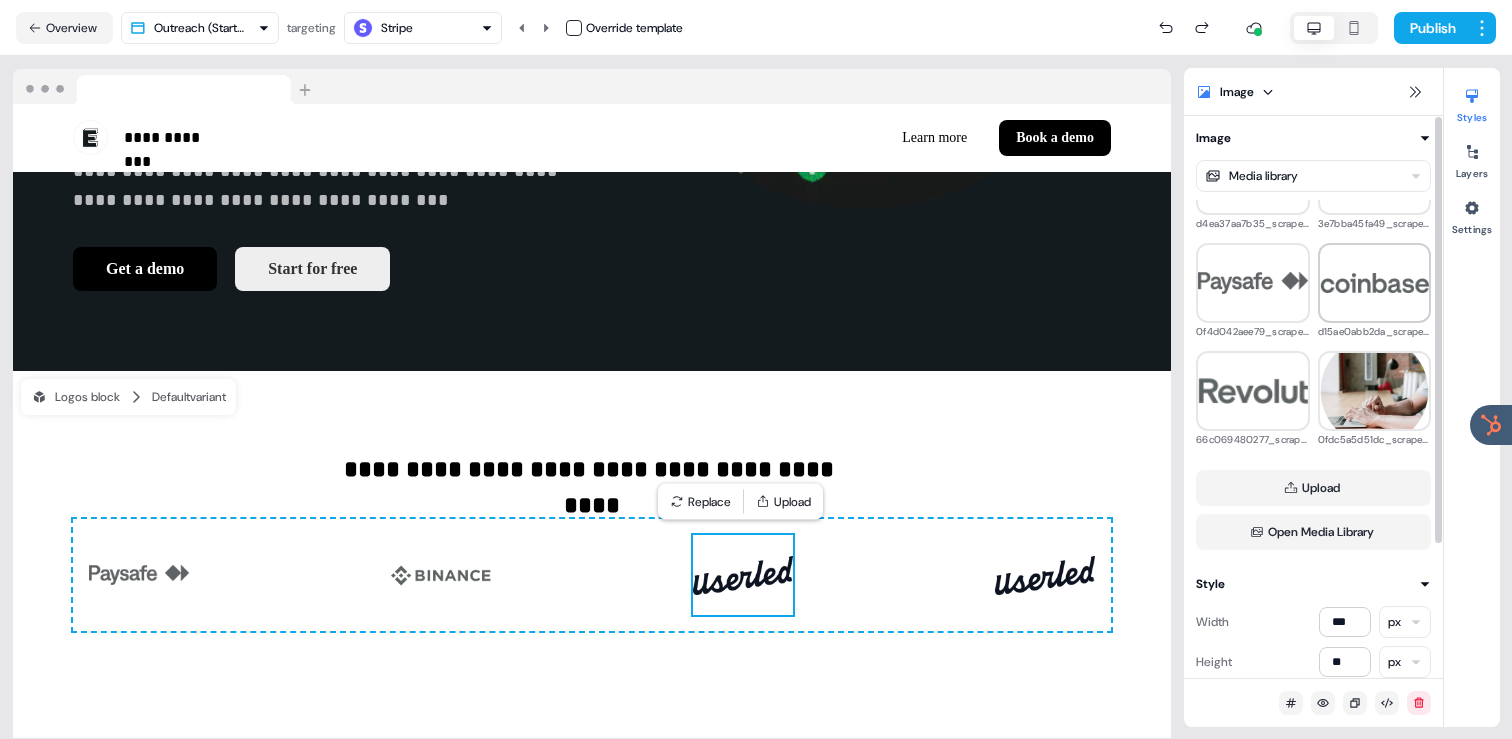 click at bounding box center (1375, 283) 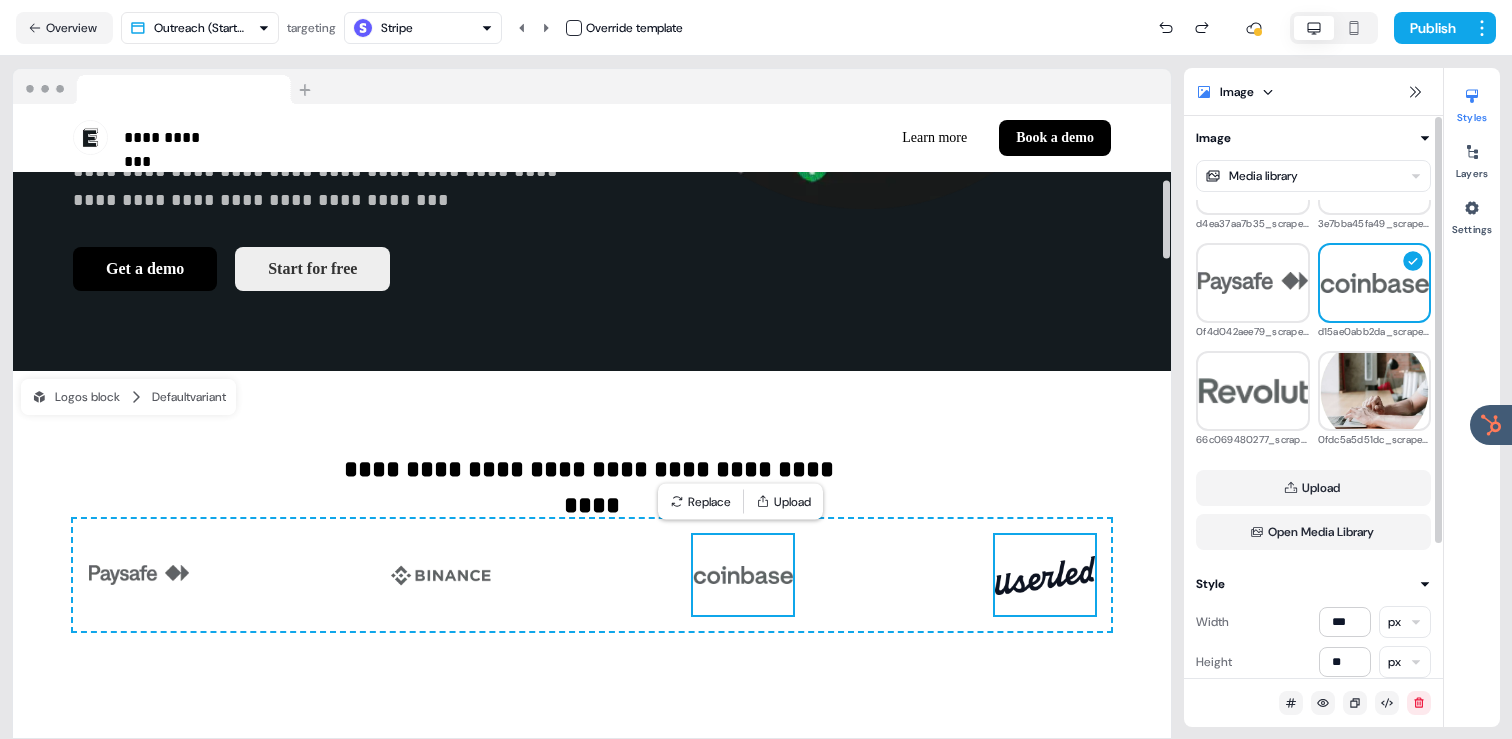 click at bounding box center [1045, 575] 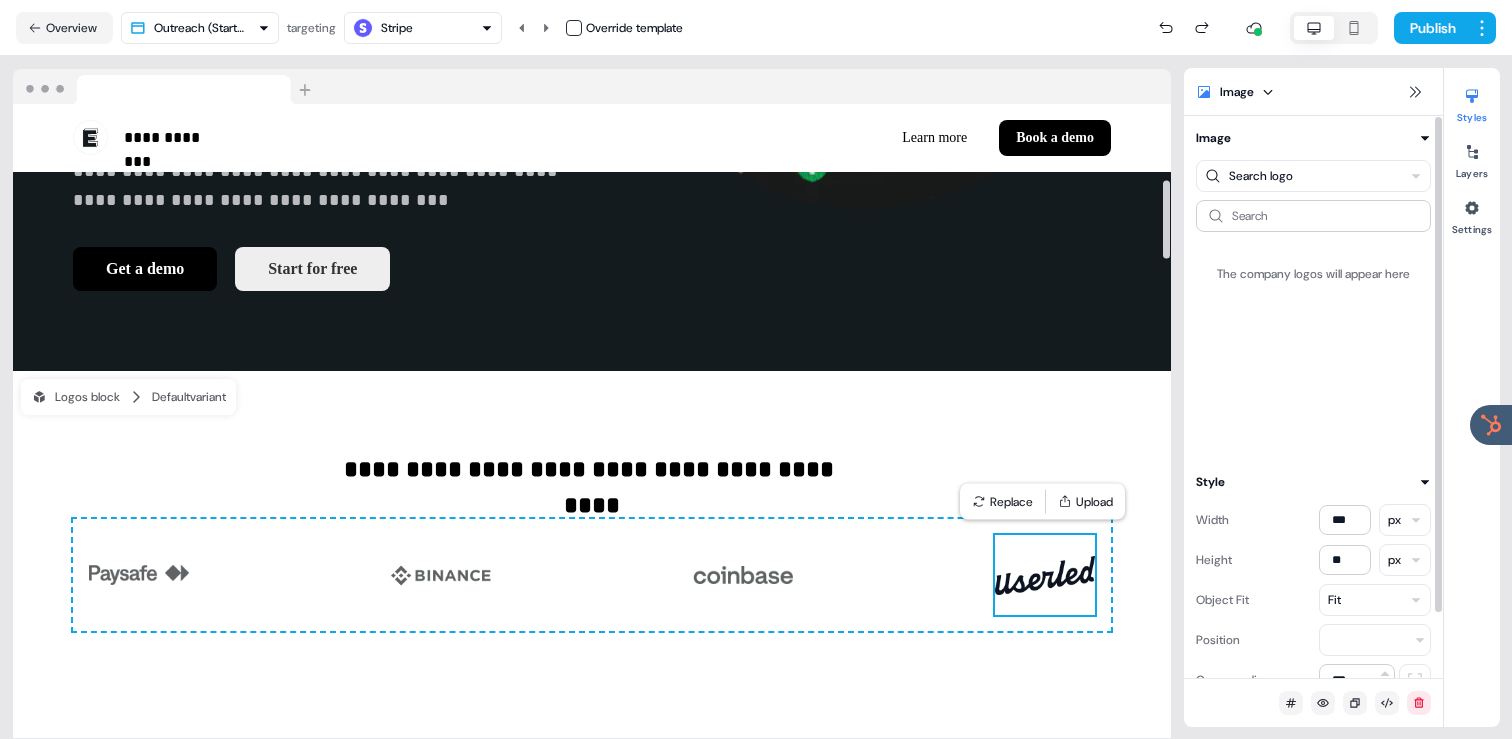 click on "**********" at bounding box center (756, 369) 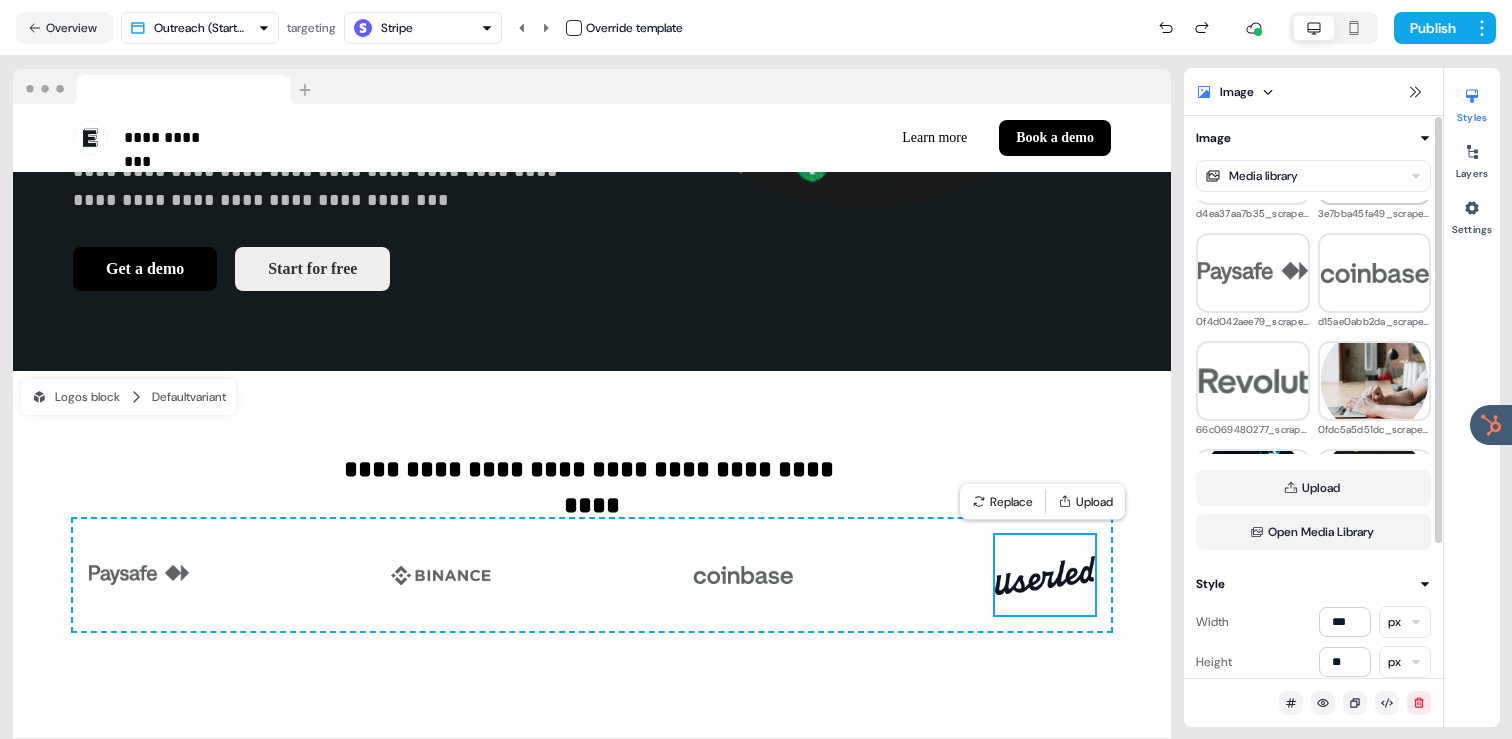 scroll, scrollTop: 194, scrollLeft: 0, axis: vertical 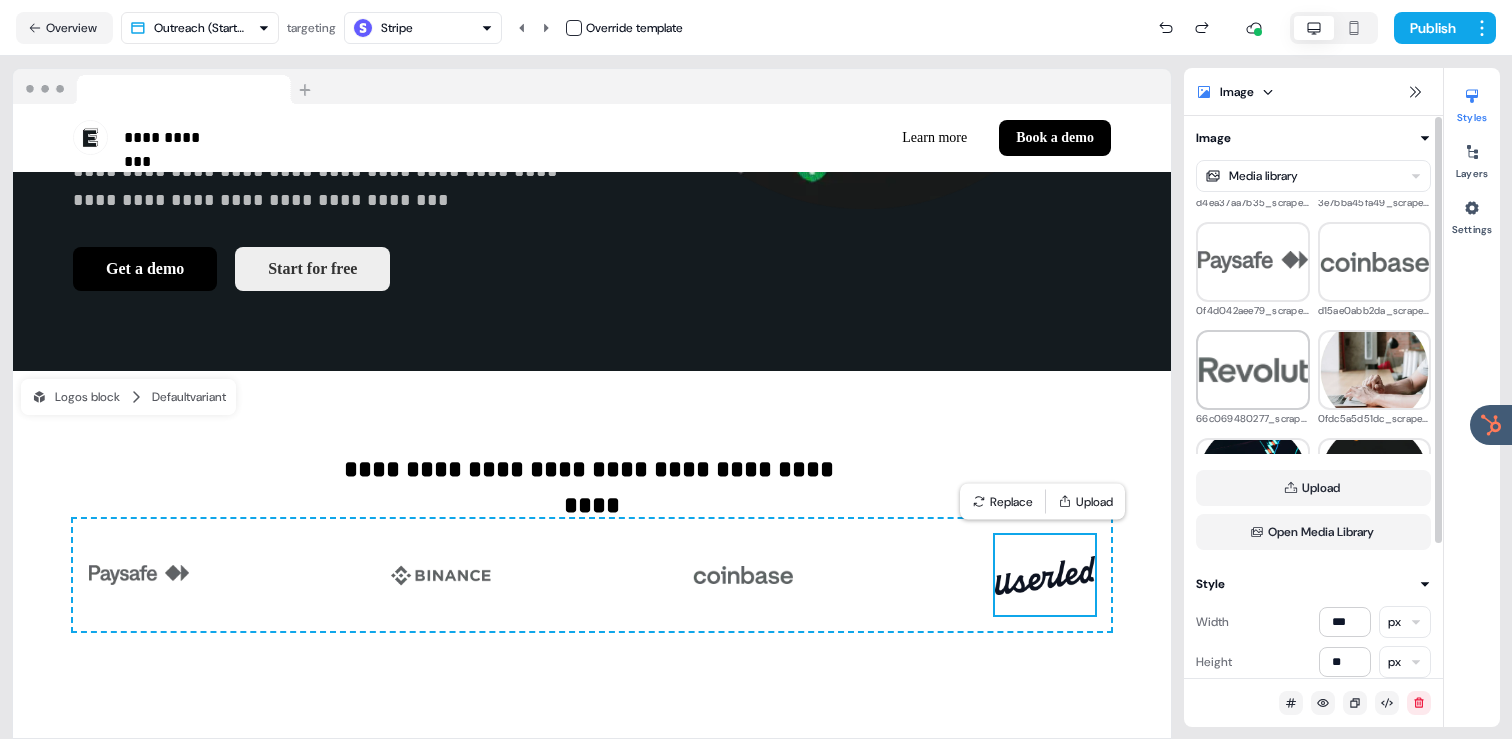 click at bounding box center (1253, 370) 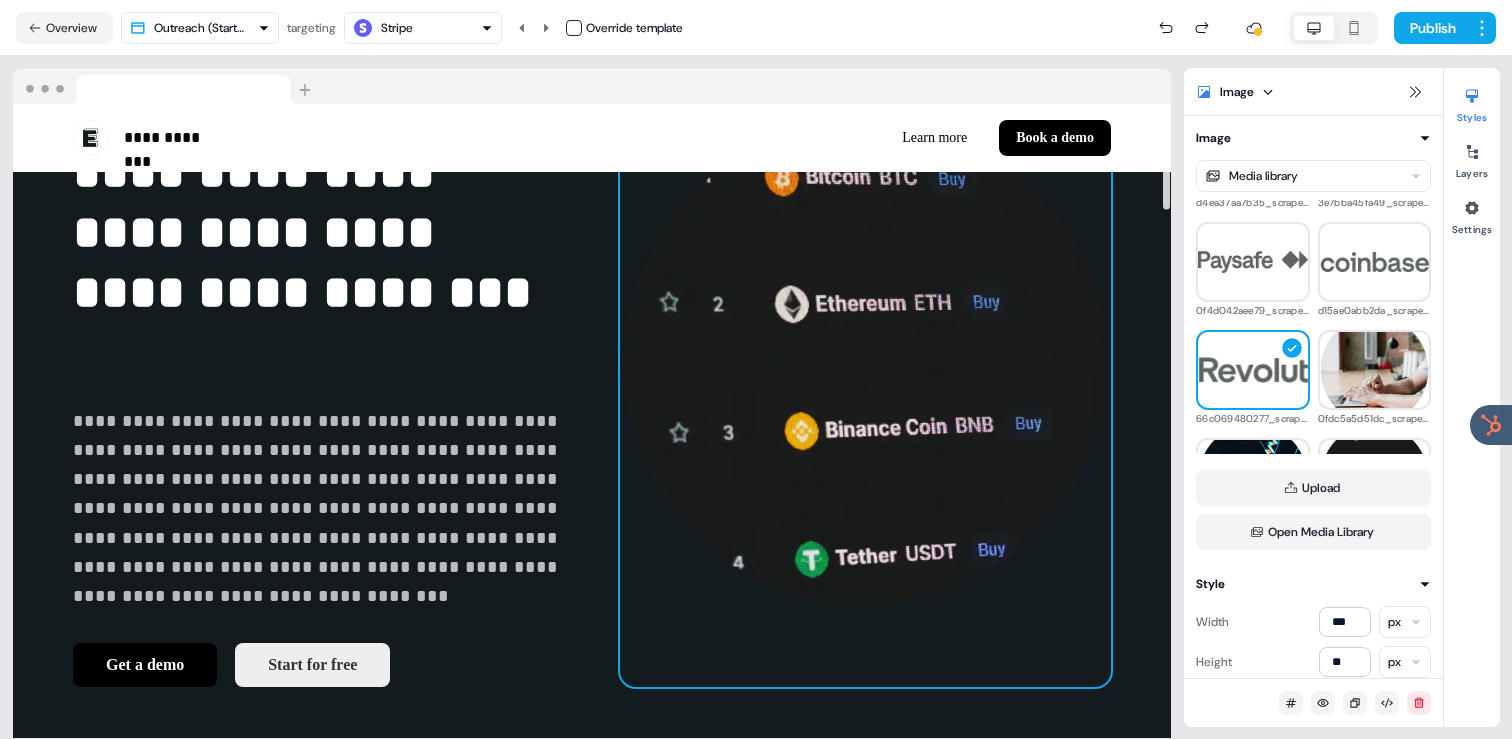 scroll, scrollTop: 211, scrollLeft: 0, axis: vertical 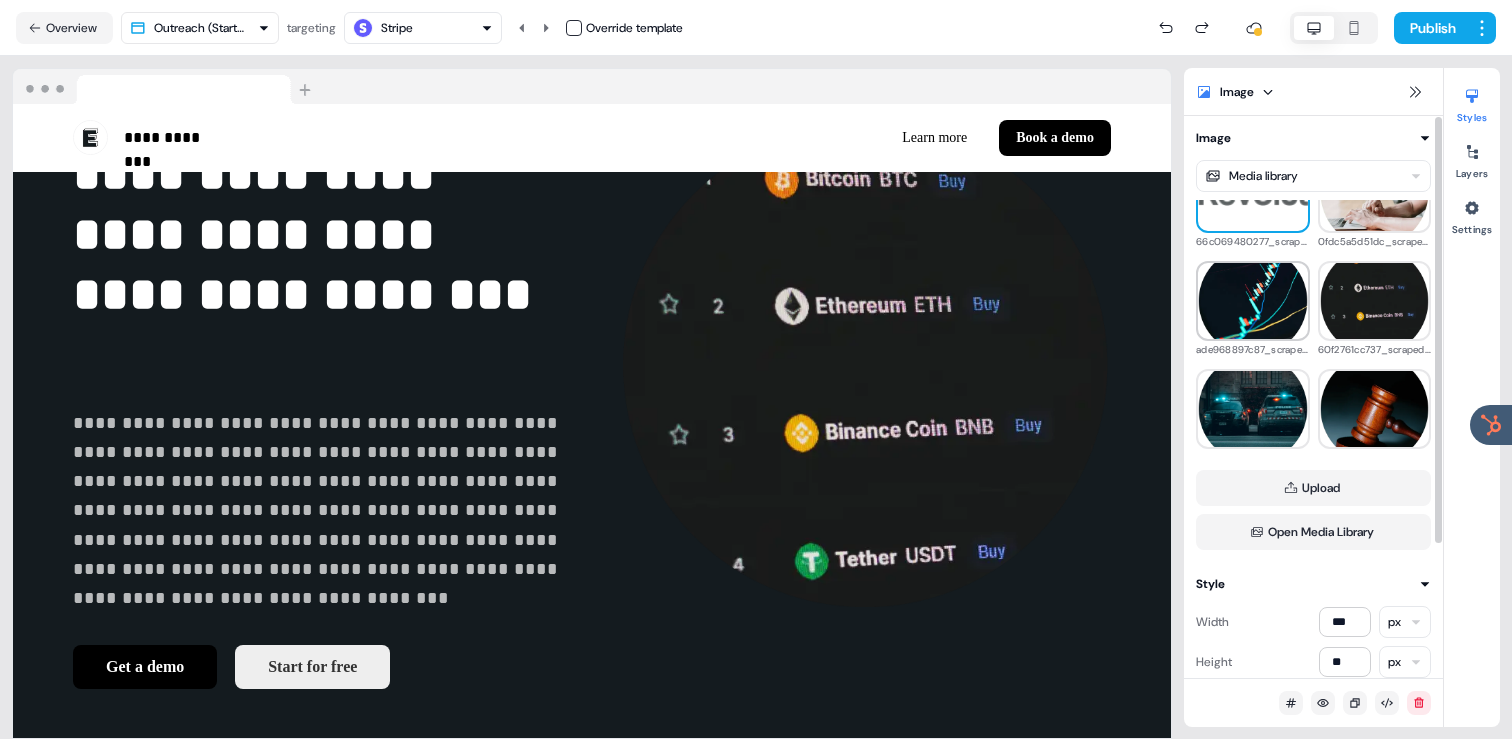 click at bounding box center [1253, 301] 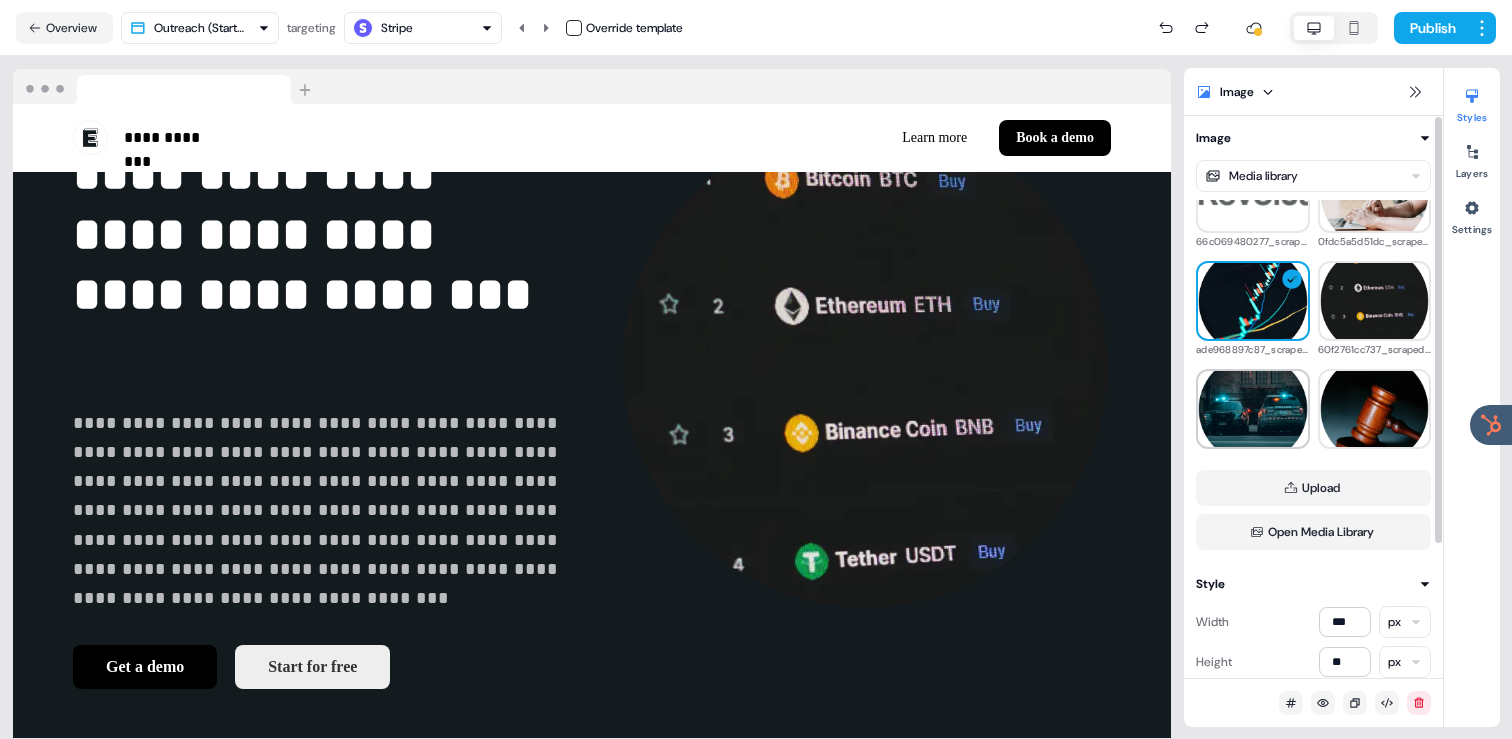 click at bounding box center [1253, 409] 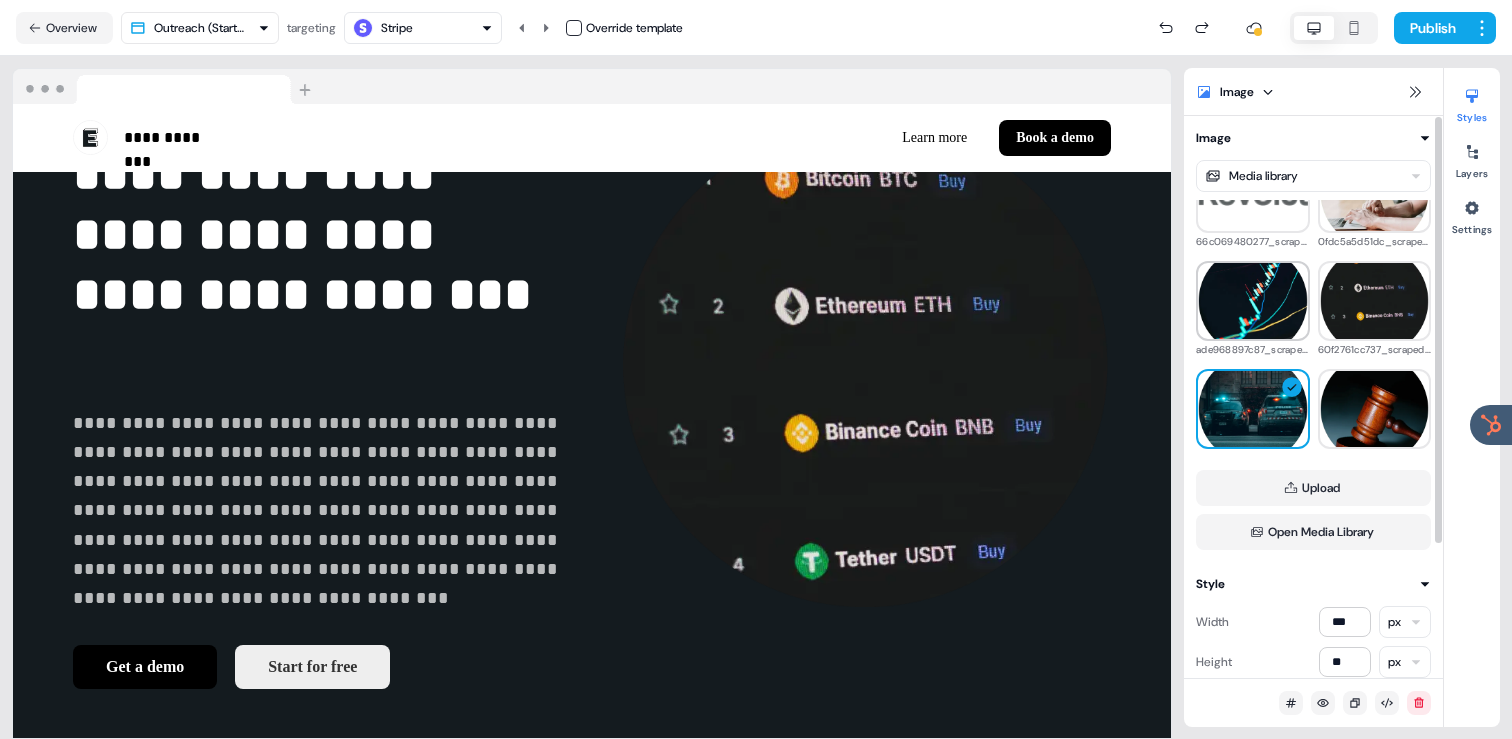 click at bounding box center [1253, 301] 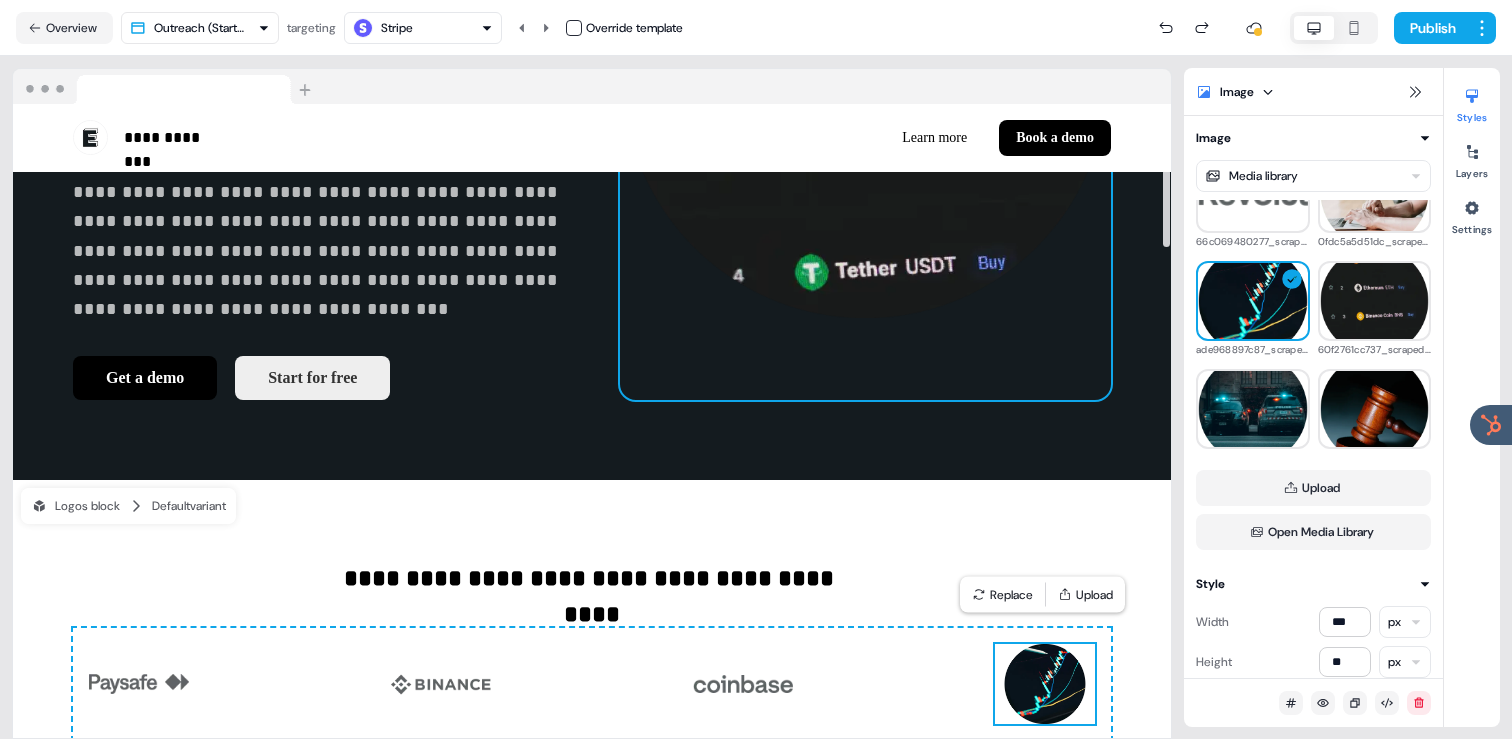 scroll, scrollTop: 569, scrollLeft: 0, axis: vertical 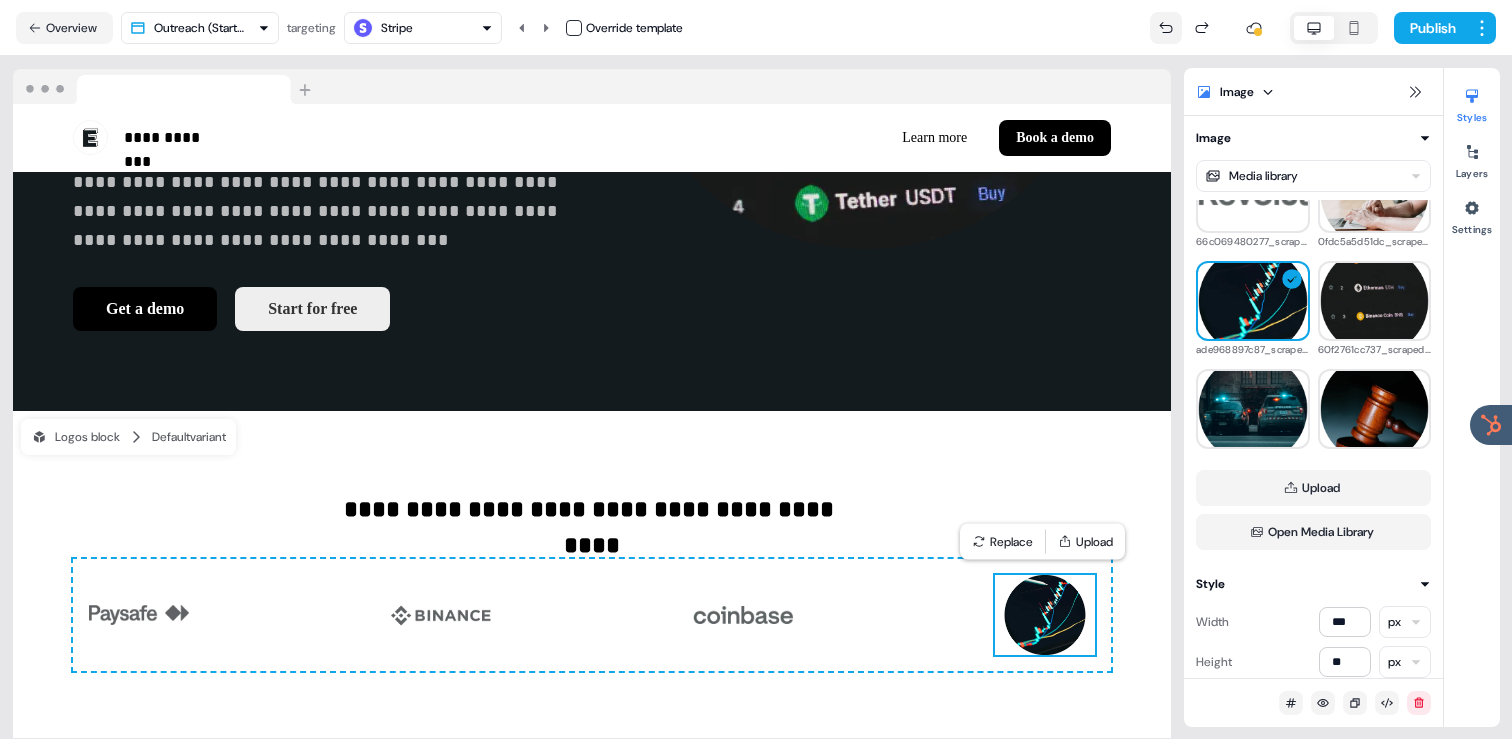click 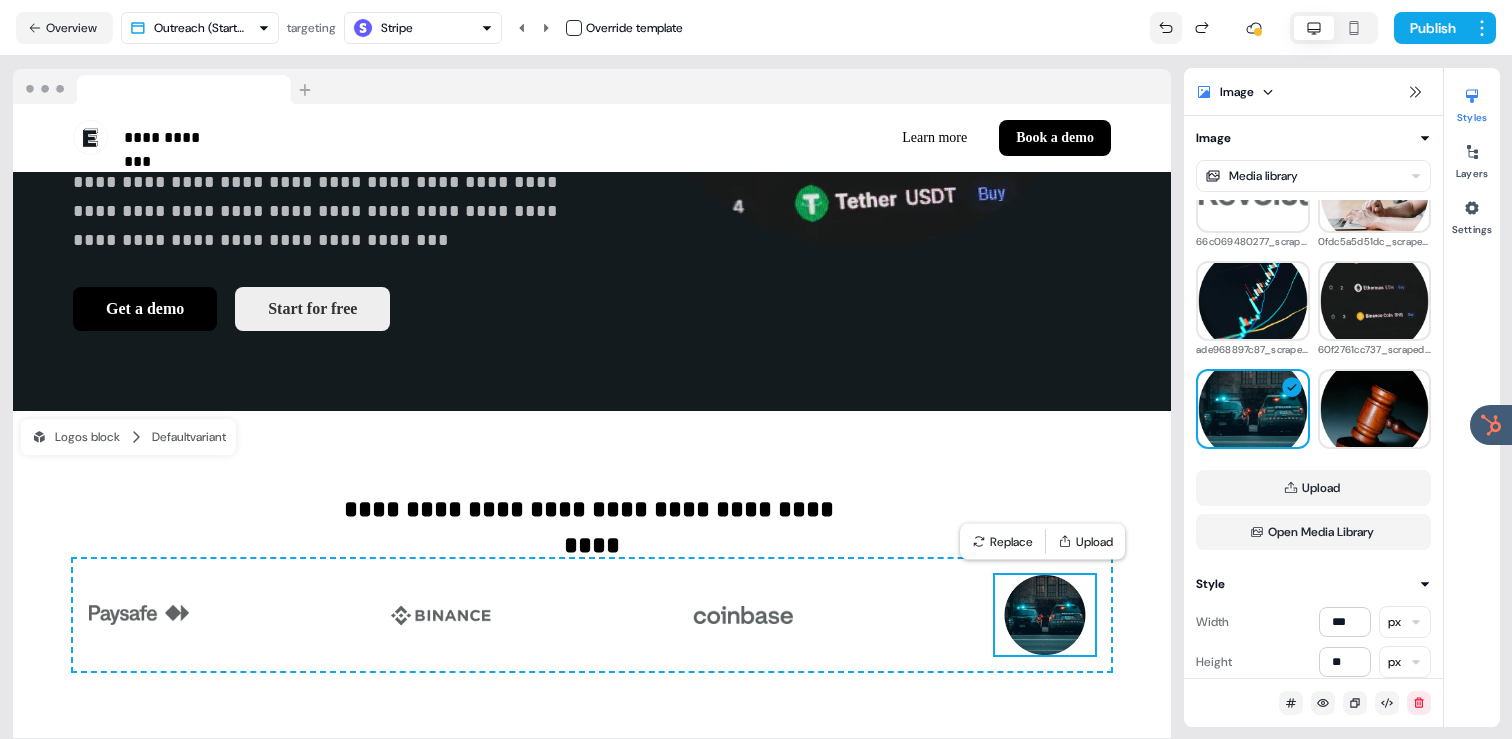 click 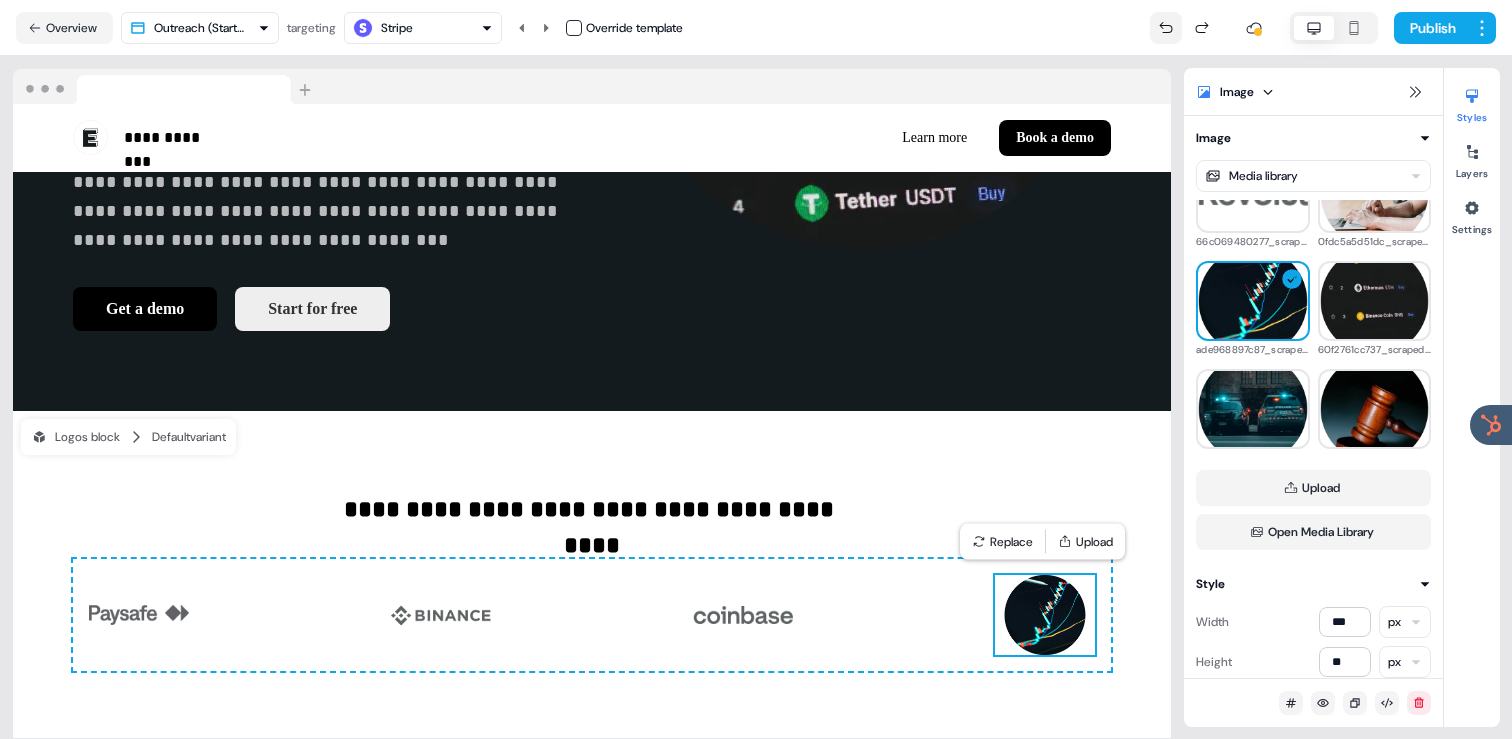 click 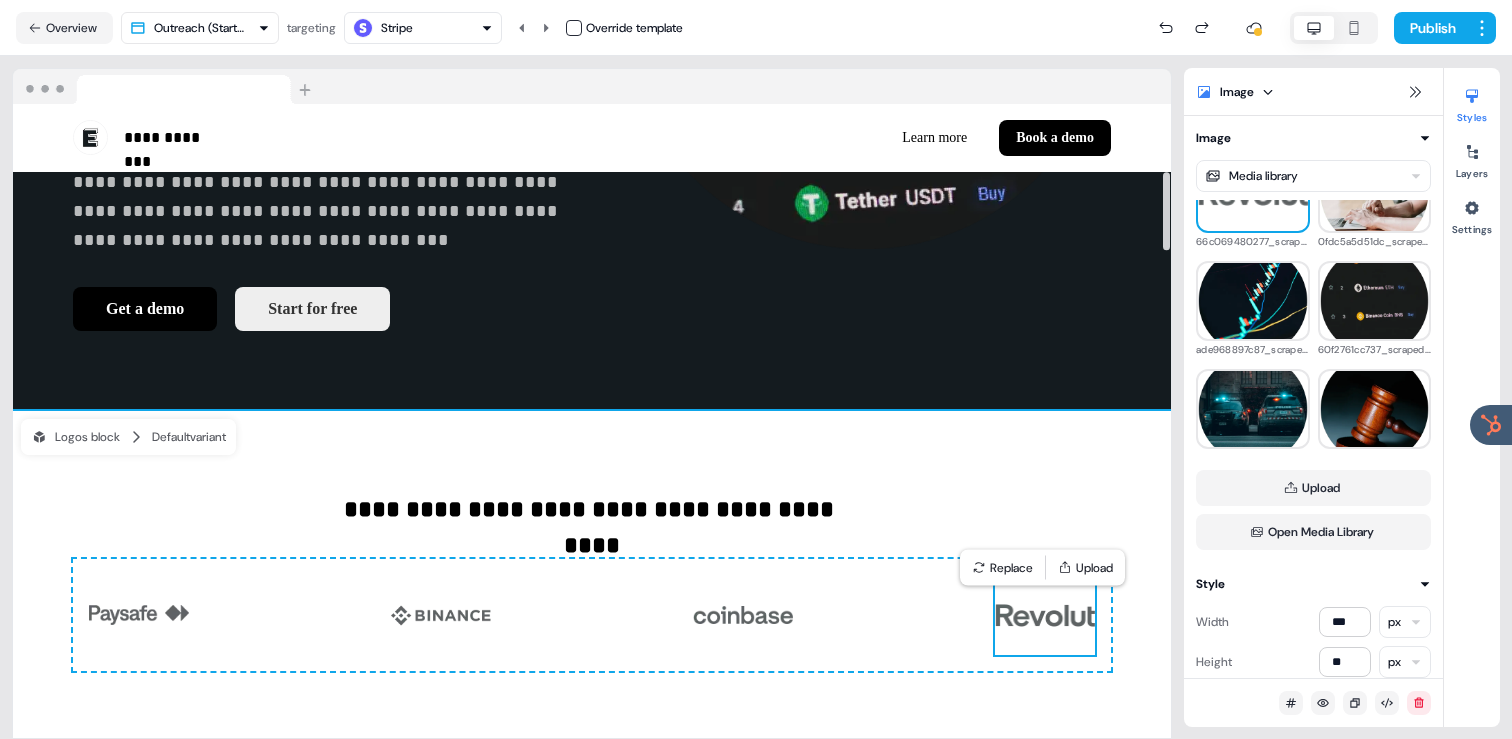 scroll, scrollTop: 386, scrollLeft: 0, axis: vertical 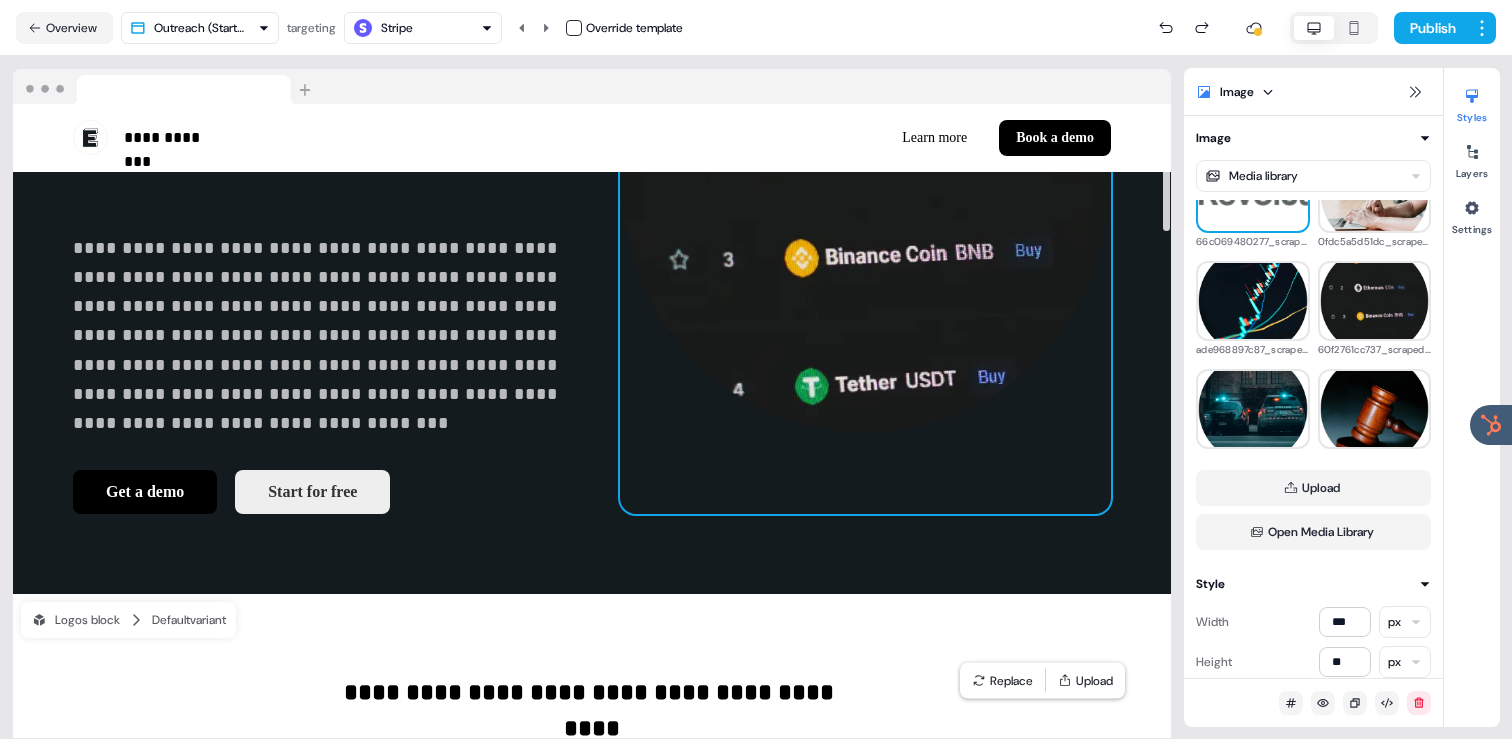 click at bounding box center [865, 190] 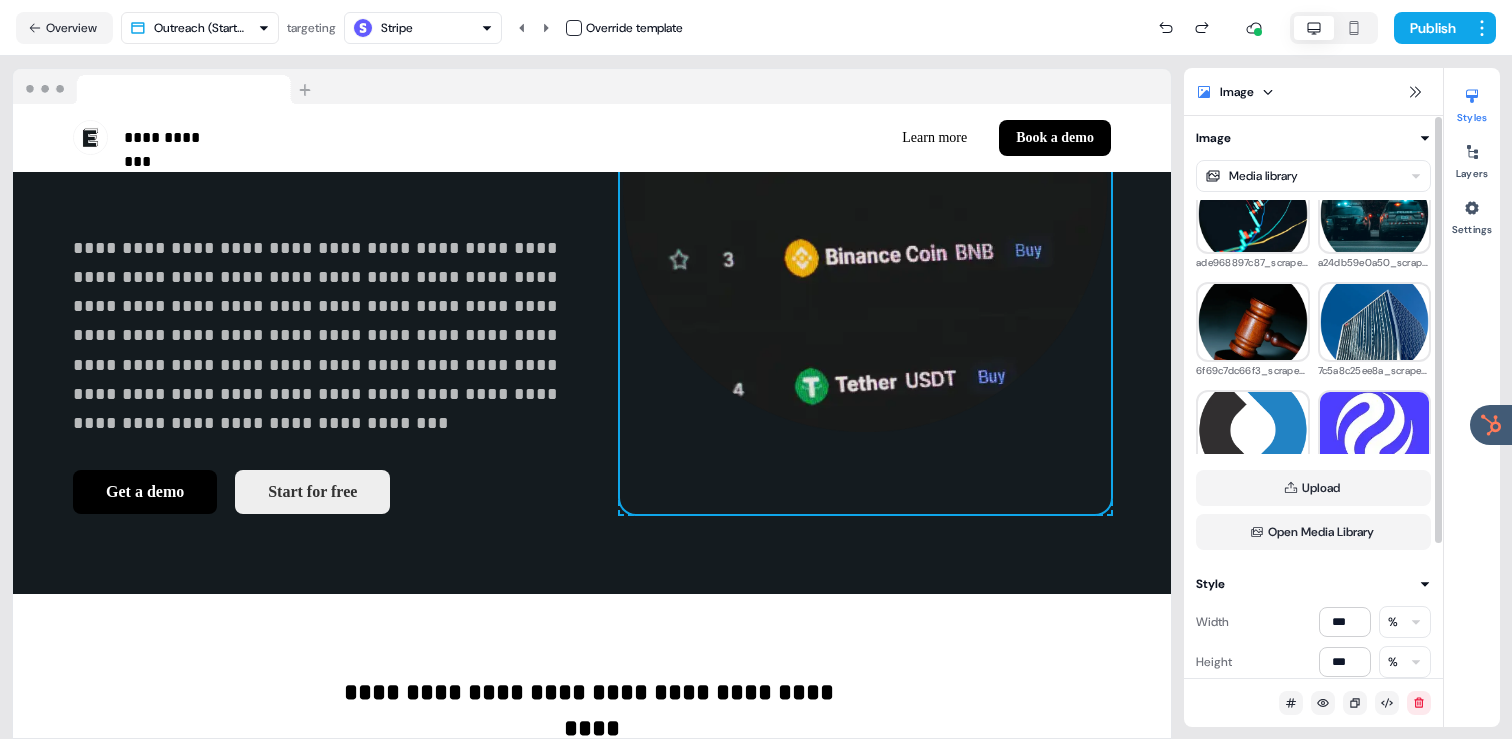 scroll, scrollTop: 462, scrollLeft: 0, axis: vertical 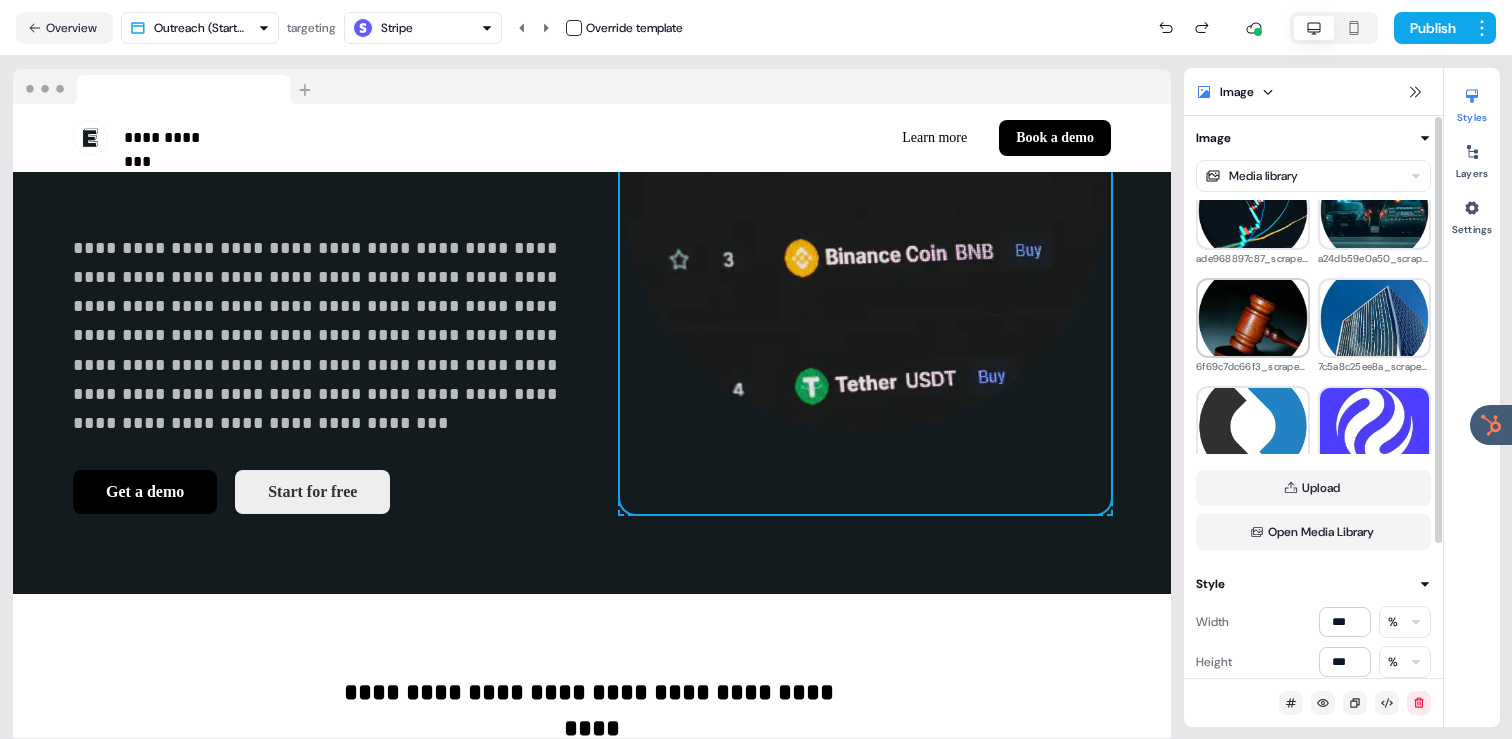 click at bounding box center [1253, 318] 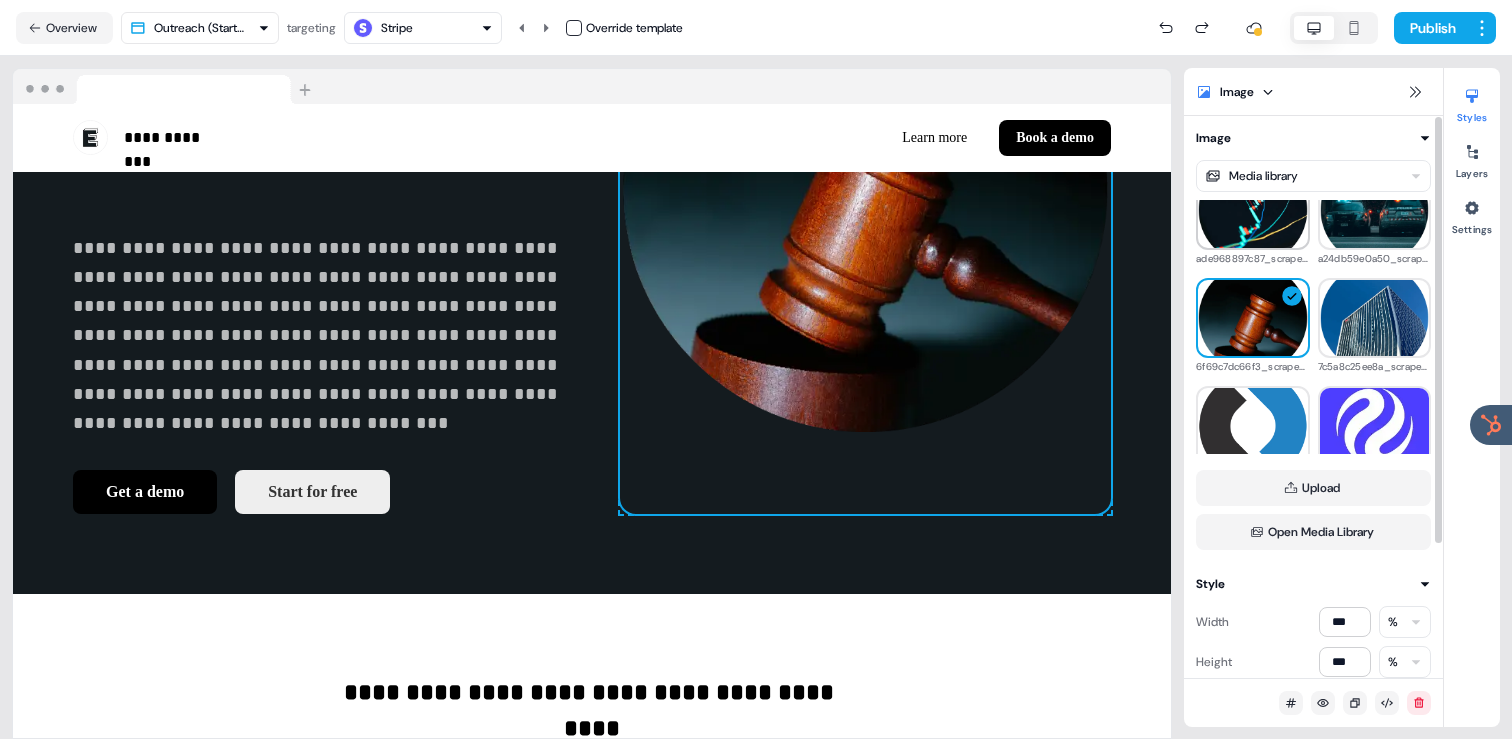 click at bounding box center (1253, 210) 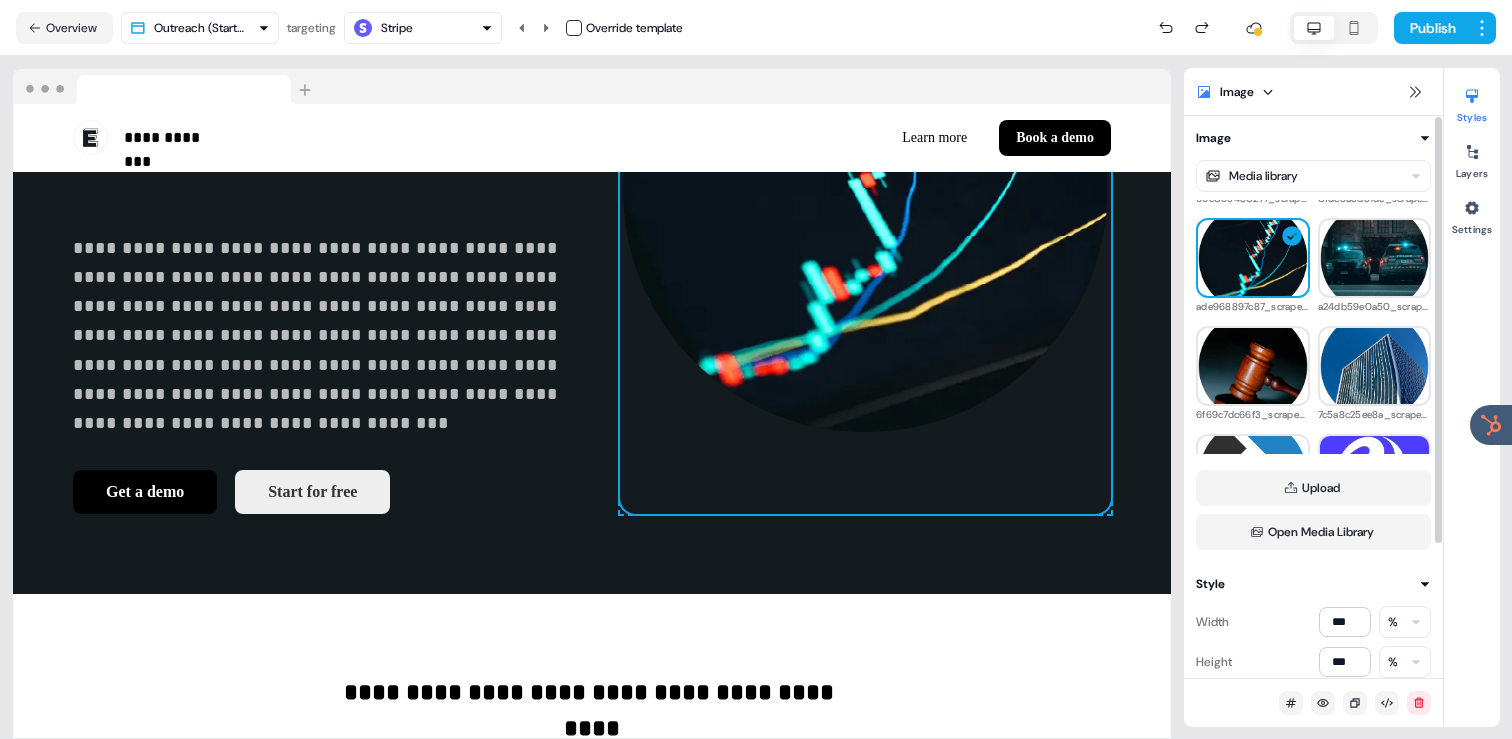 scroll, scrollTop: 311, scrollLeft: 0, axis: vertical 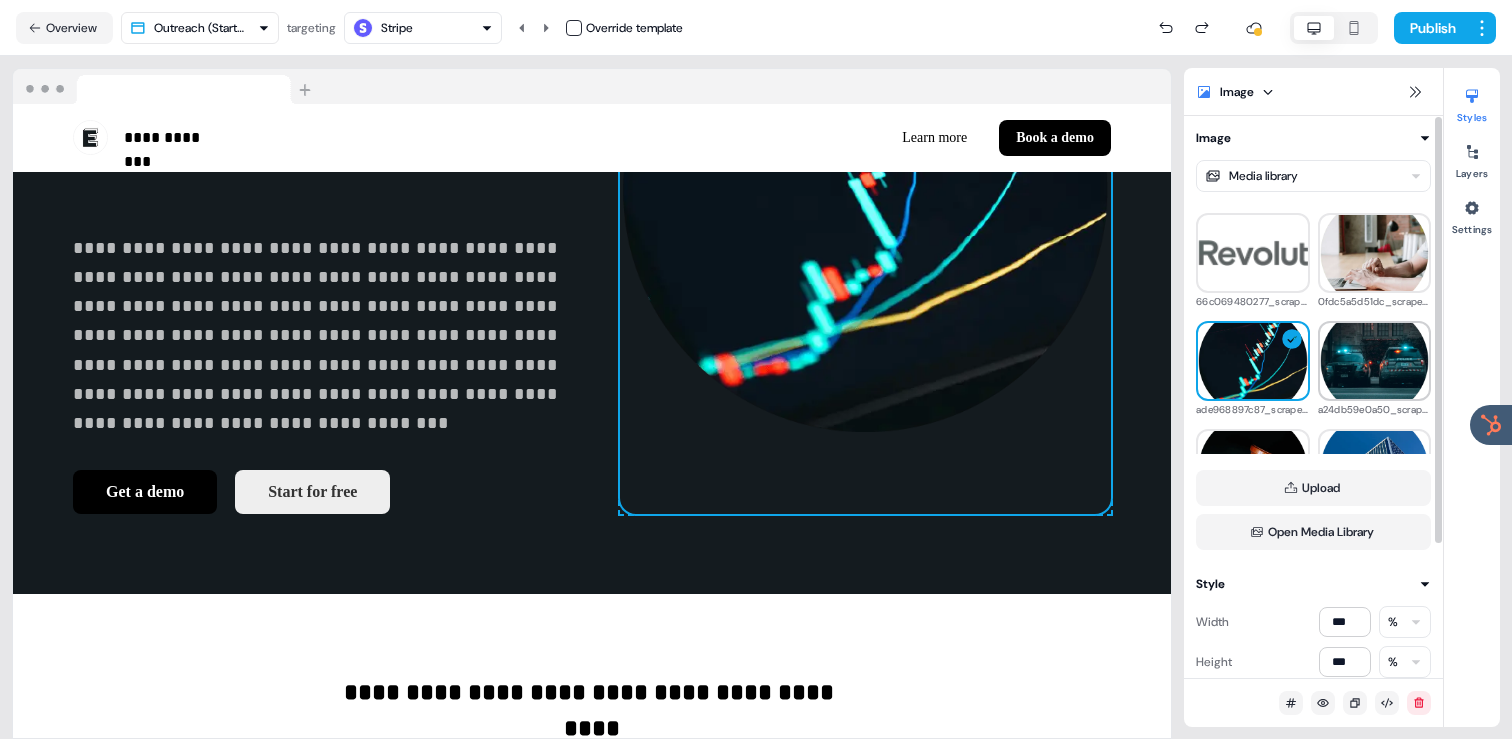 click at bounding box center [1375, 361] 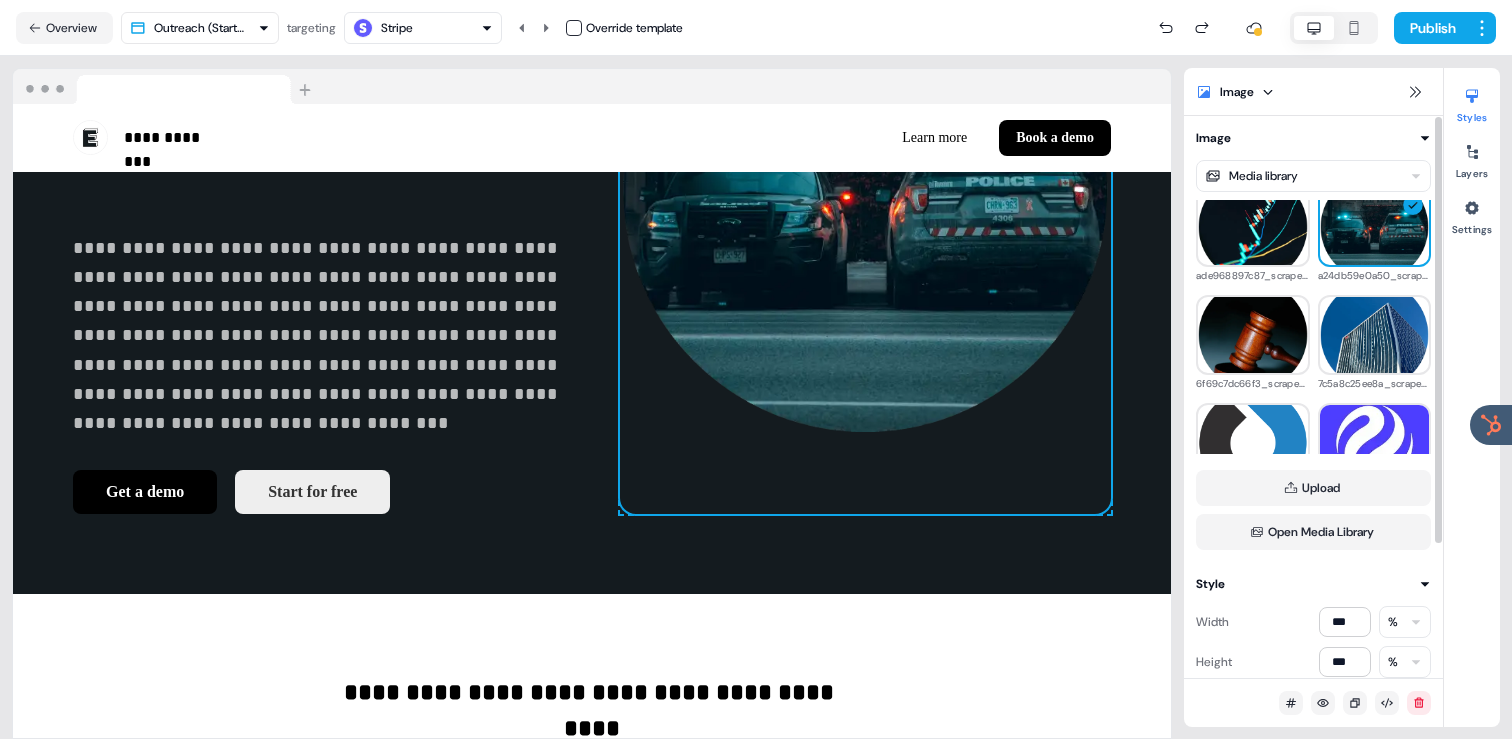 scroll, scrollTop: 383, scrollLeft: 0, axis: vertical 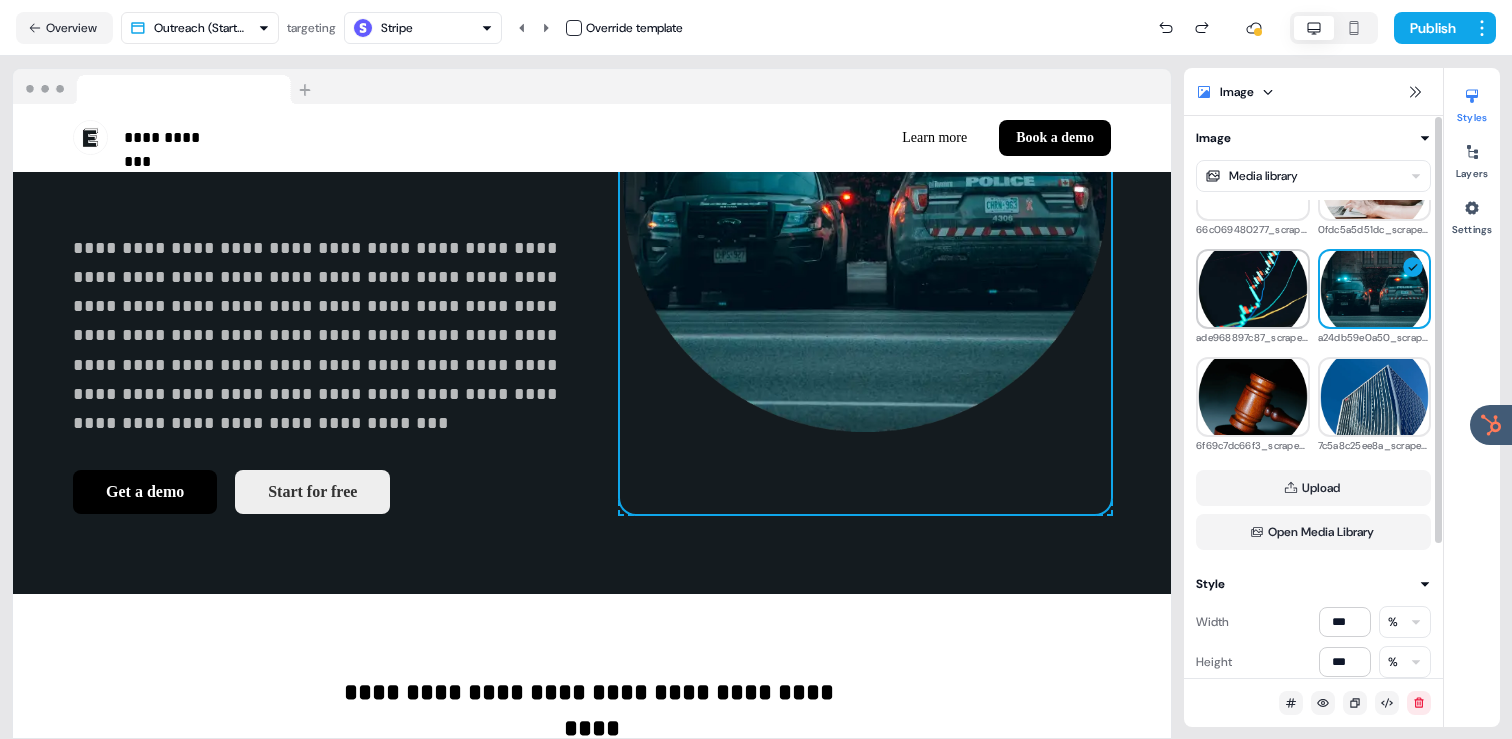 click at bounding box center [1253, 289] 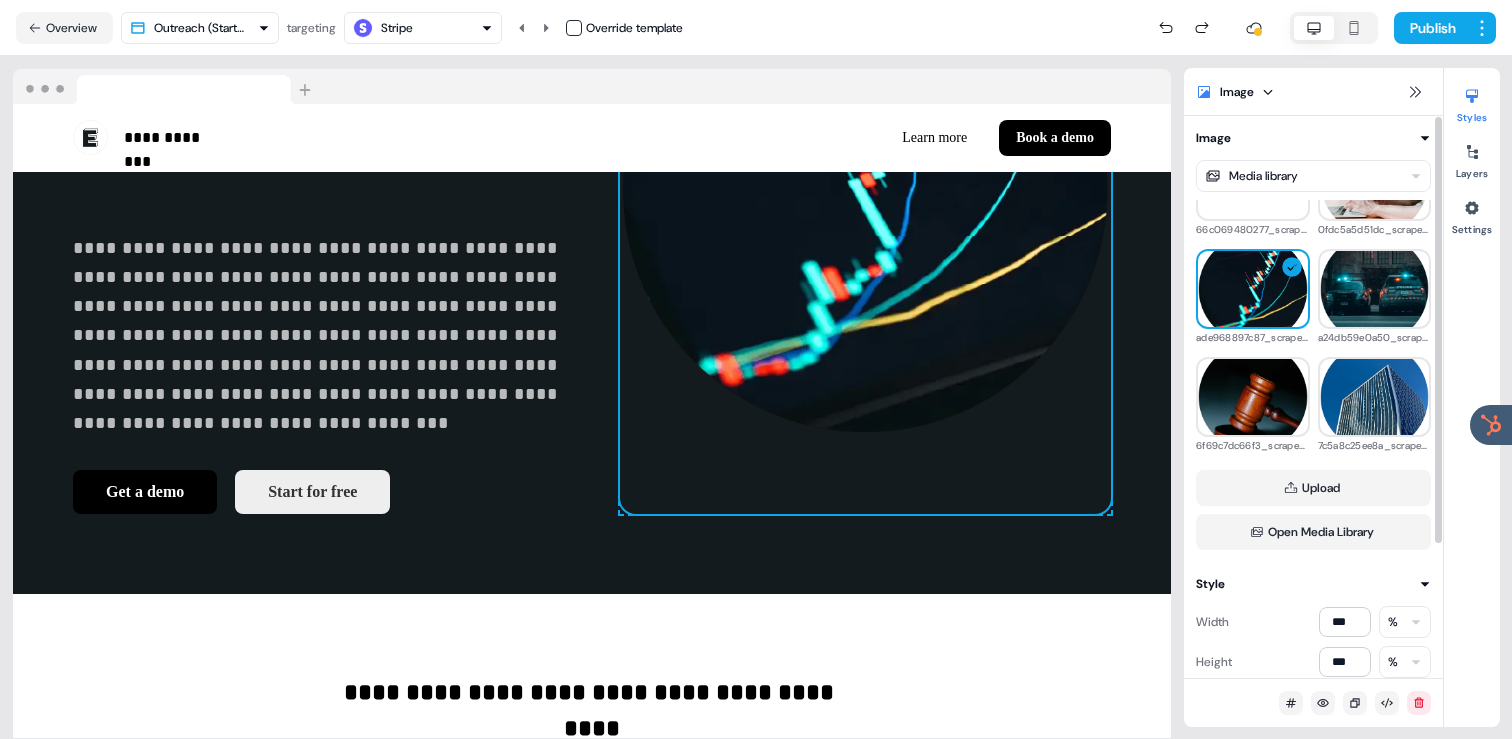 scroll, scrollTop: 298, scrollLeft: 0, axis: vertical 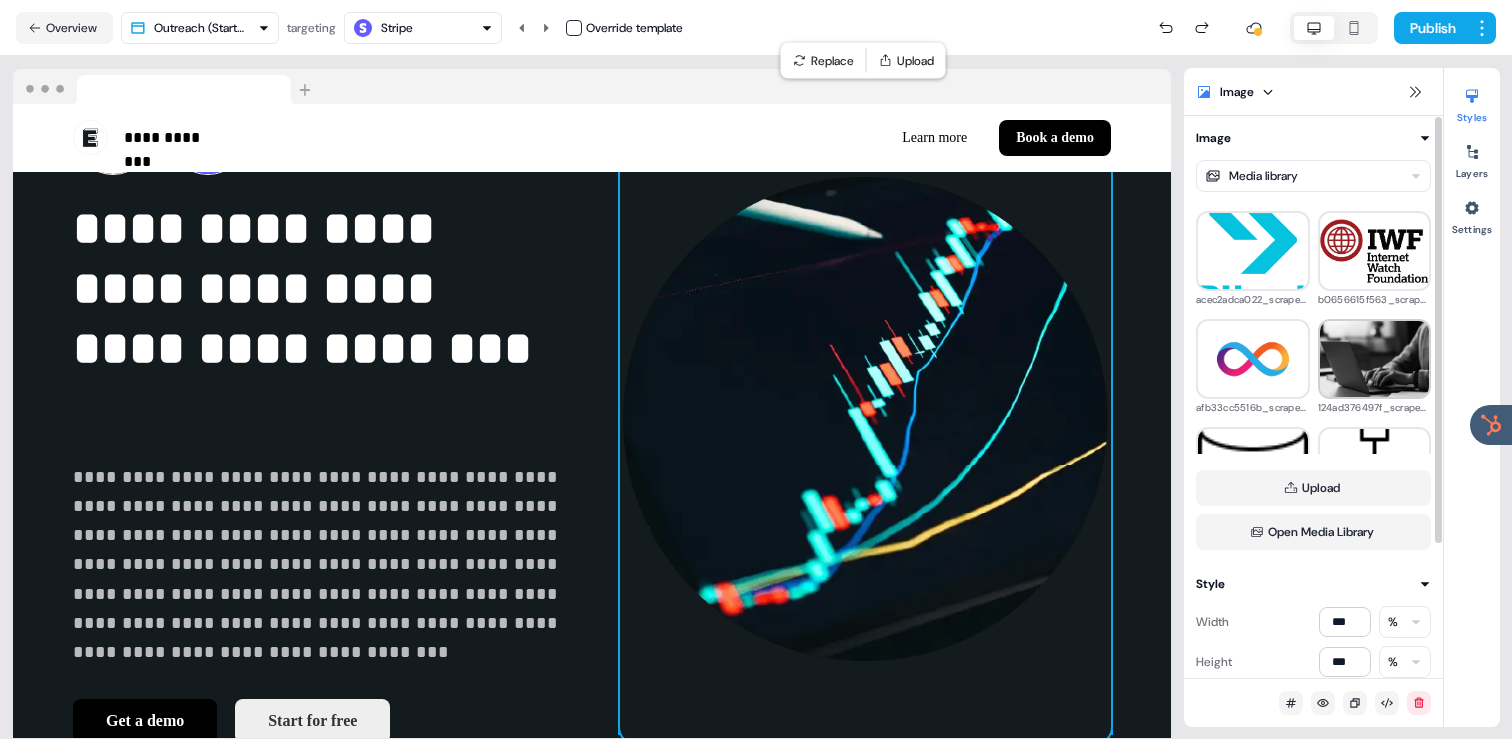 click at bounding box center [1375, 359] 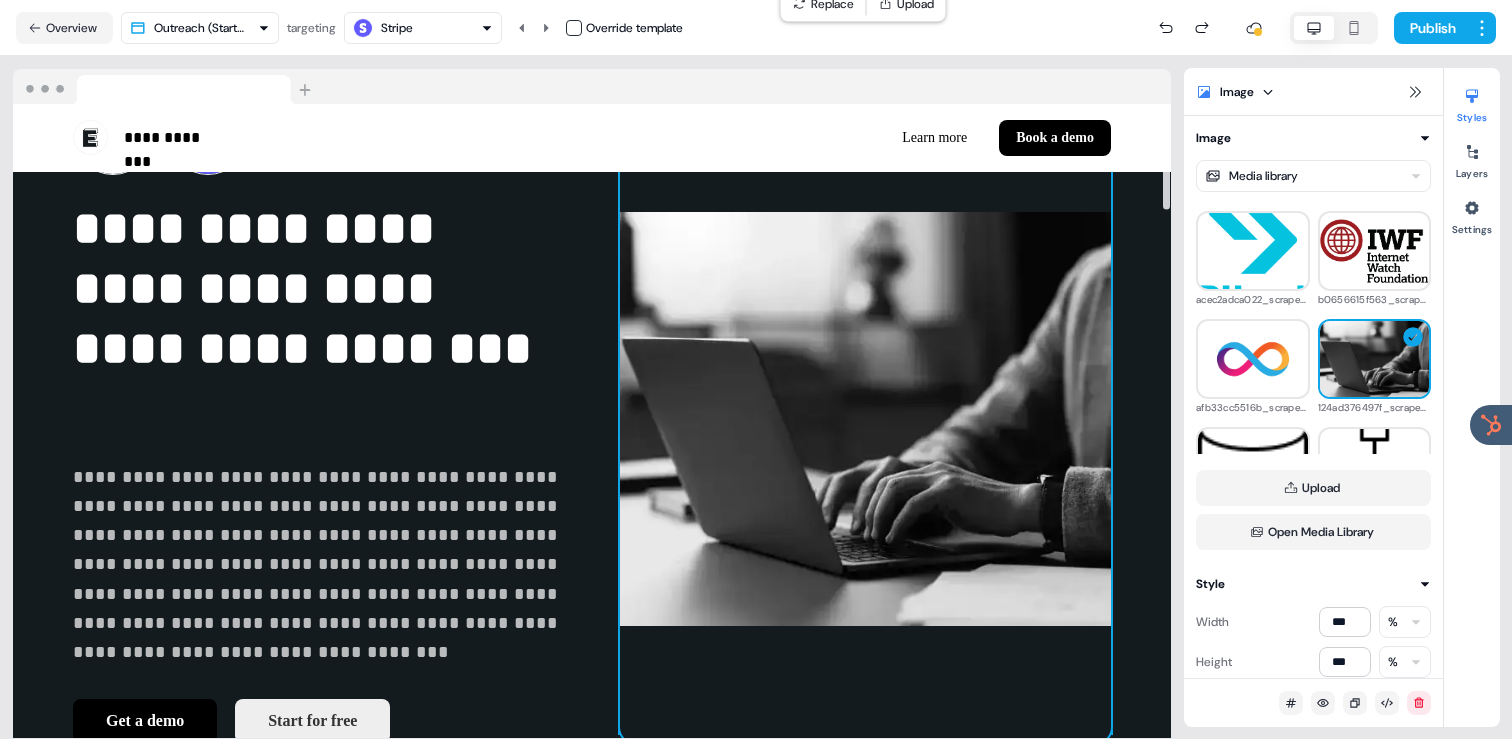 scroll, scrollTop: 217, scrollLeft: 0, axis: vertical 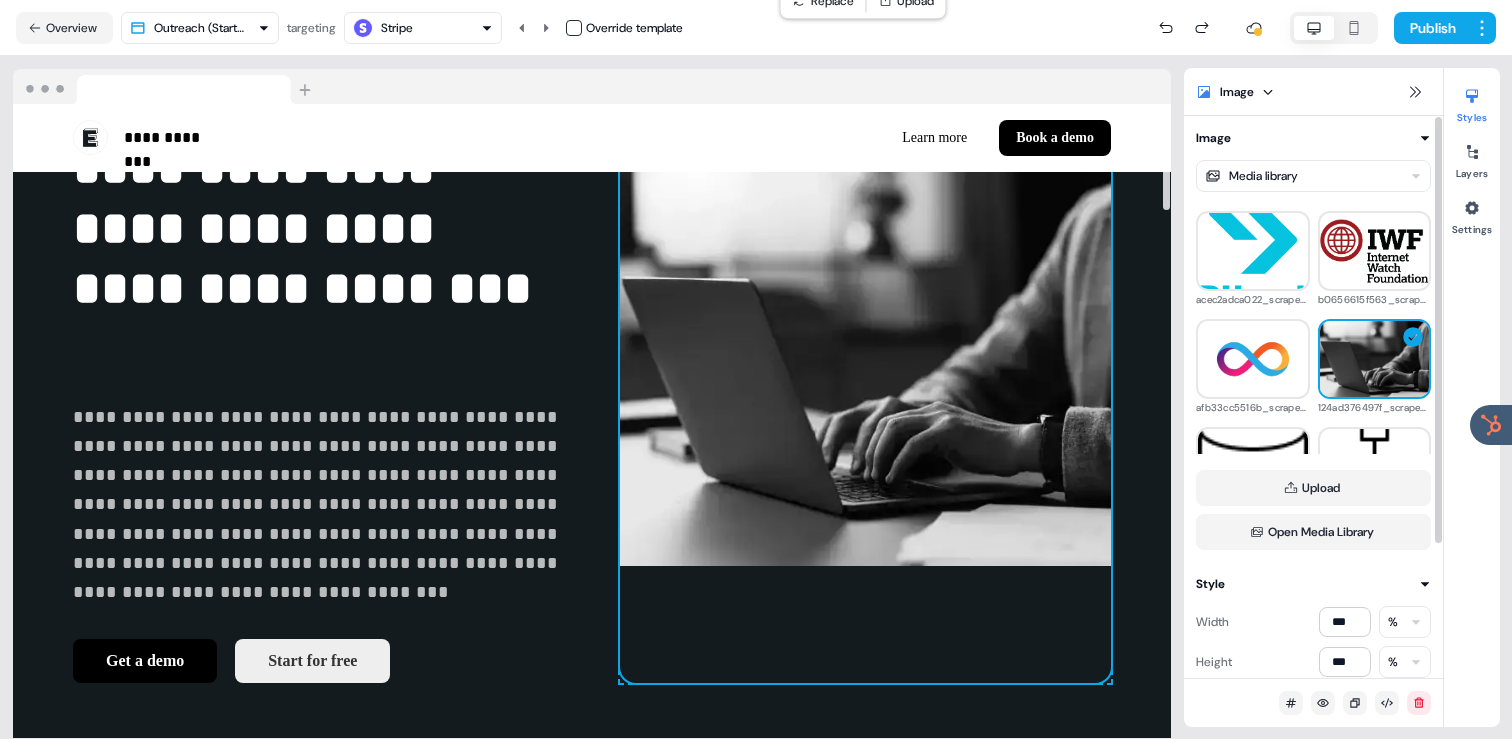 click on "6f69c7dc66f3_scraped_image.png 7c5a8c25ee8a_scraped_image.png 134e59b56713_scraped_image.png 867d6f967428_scraped_image.jpeg acec2adca022_scraped_image.png b0656615f563_scraped_image.png afb33cc5516b_scraped_image.png 124ad376497f_scraped_image.webp b71aea1b4100_scraped_image.png a17f748e7a6b_scraped_image.png 6b1e7870d11b_scraped_image.png ec4059c7393e_scraped_image.png Upload Open Media Library" at bounding box center (1313, 375) 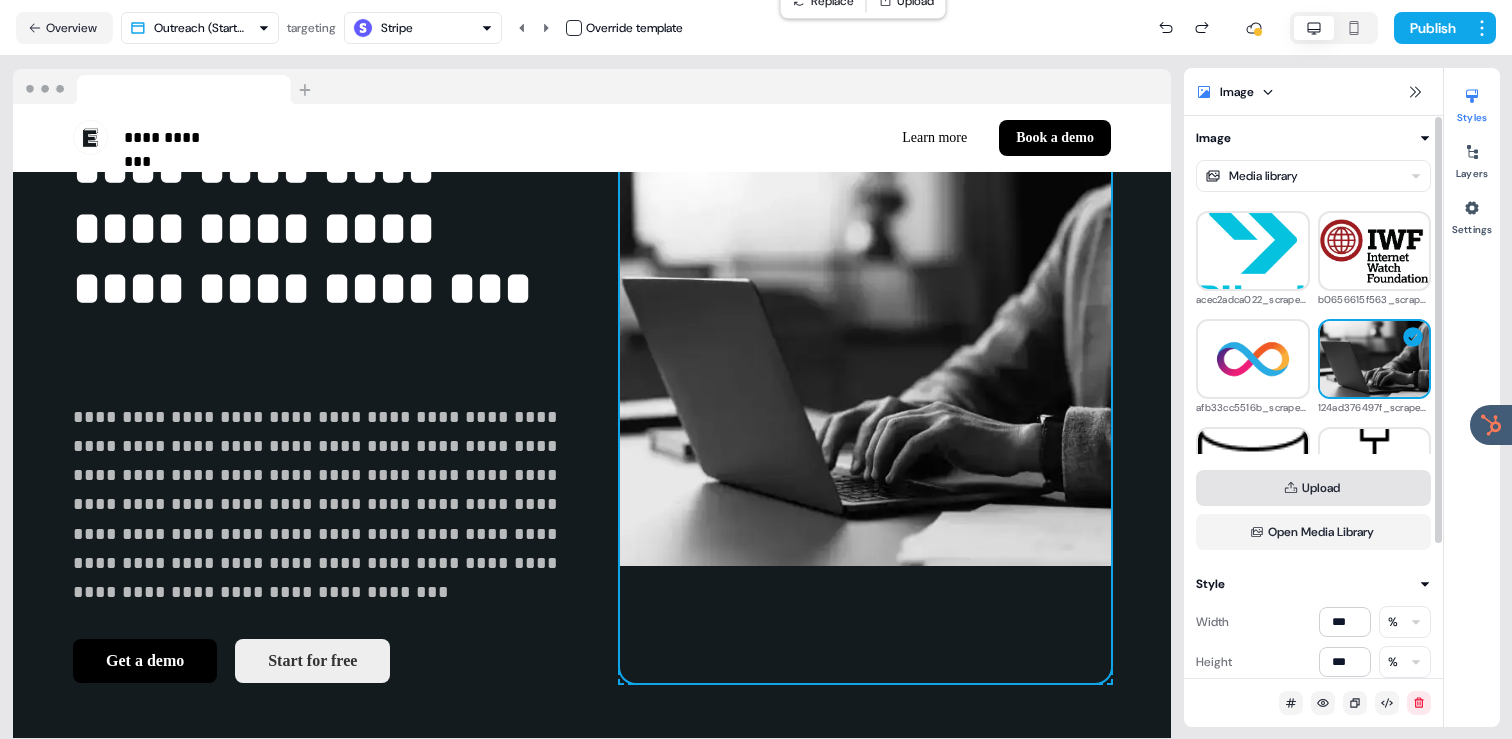 click on "Upload" at bounding box center [1313, 488] 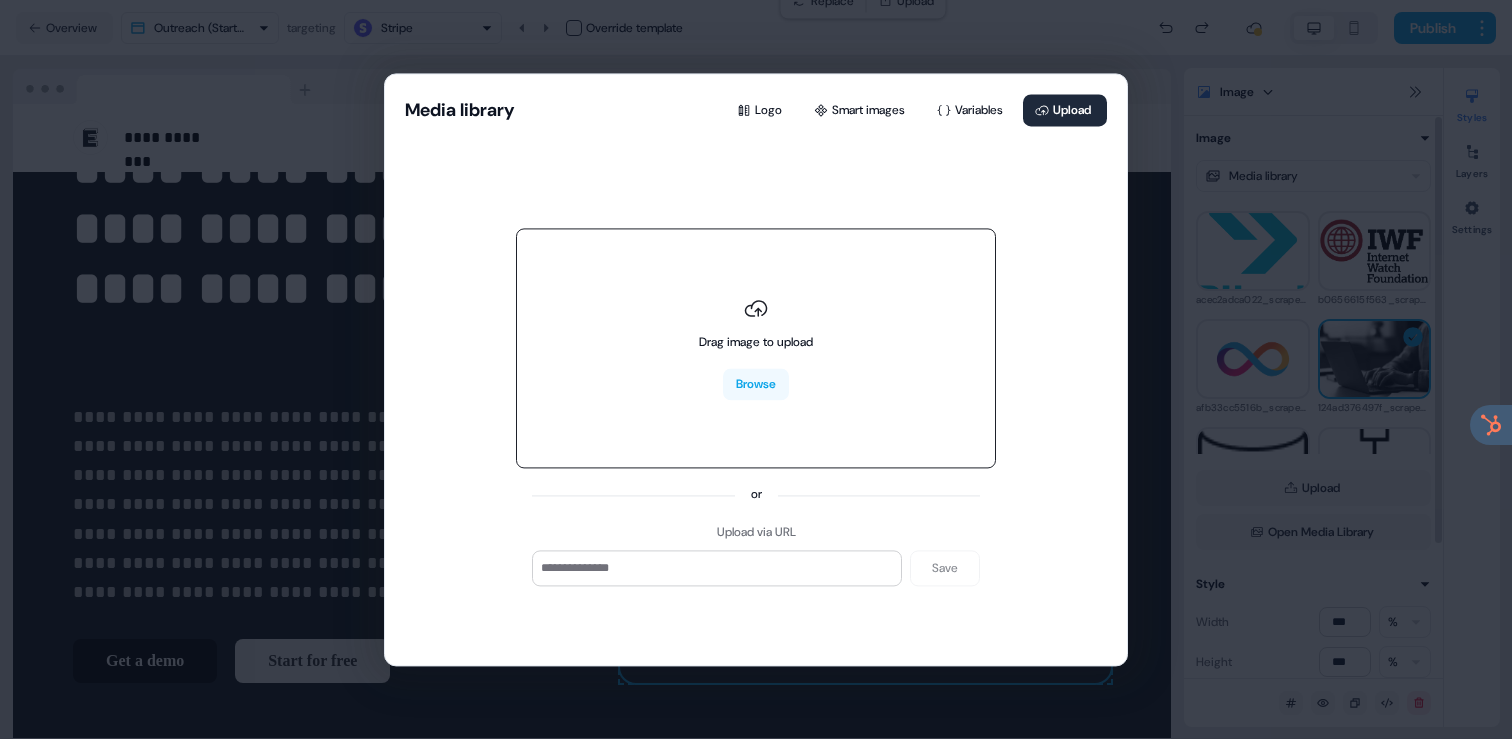 click on "Drag image to upload Browse" at bounding box center [756, 349] 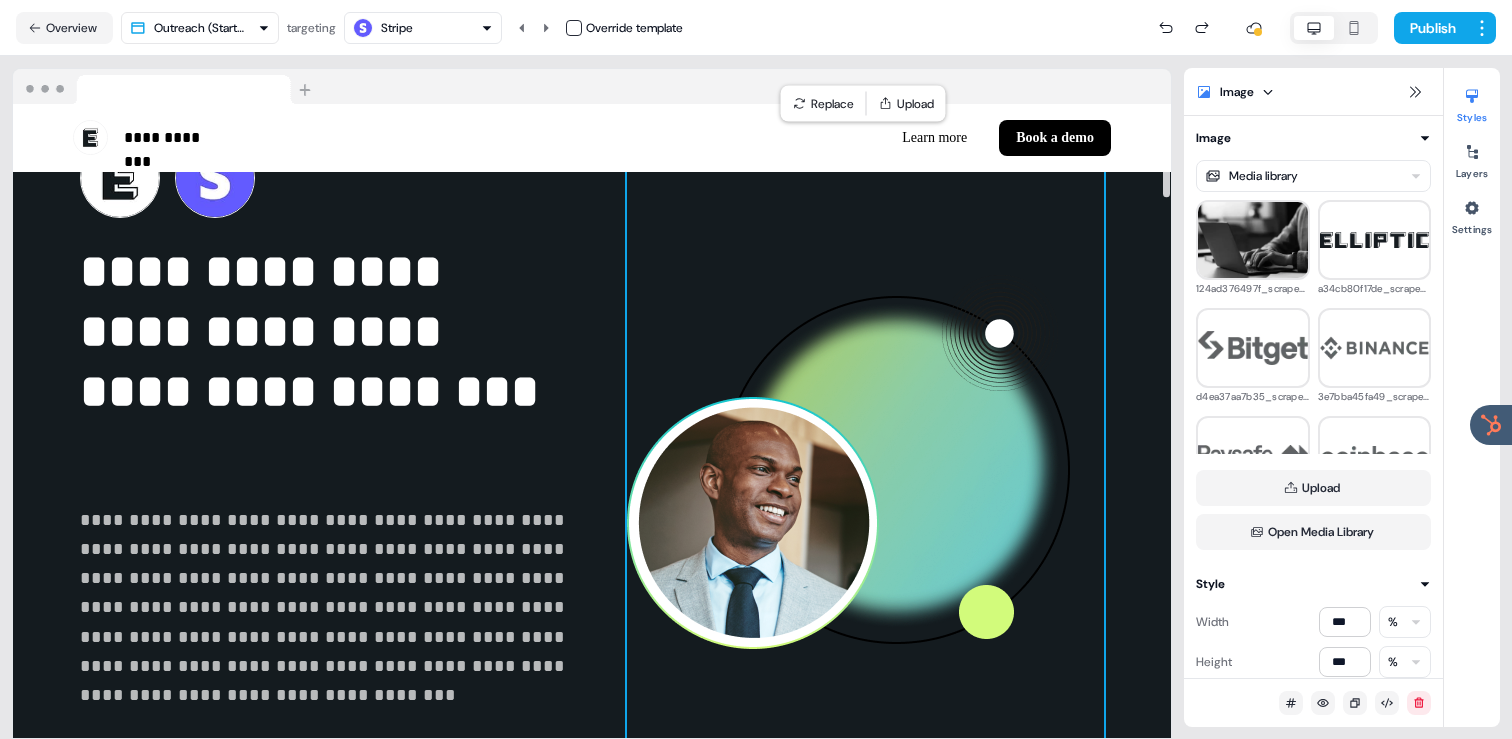 scroll, scrollTop: 0, scrollLeft: 0, axis: both 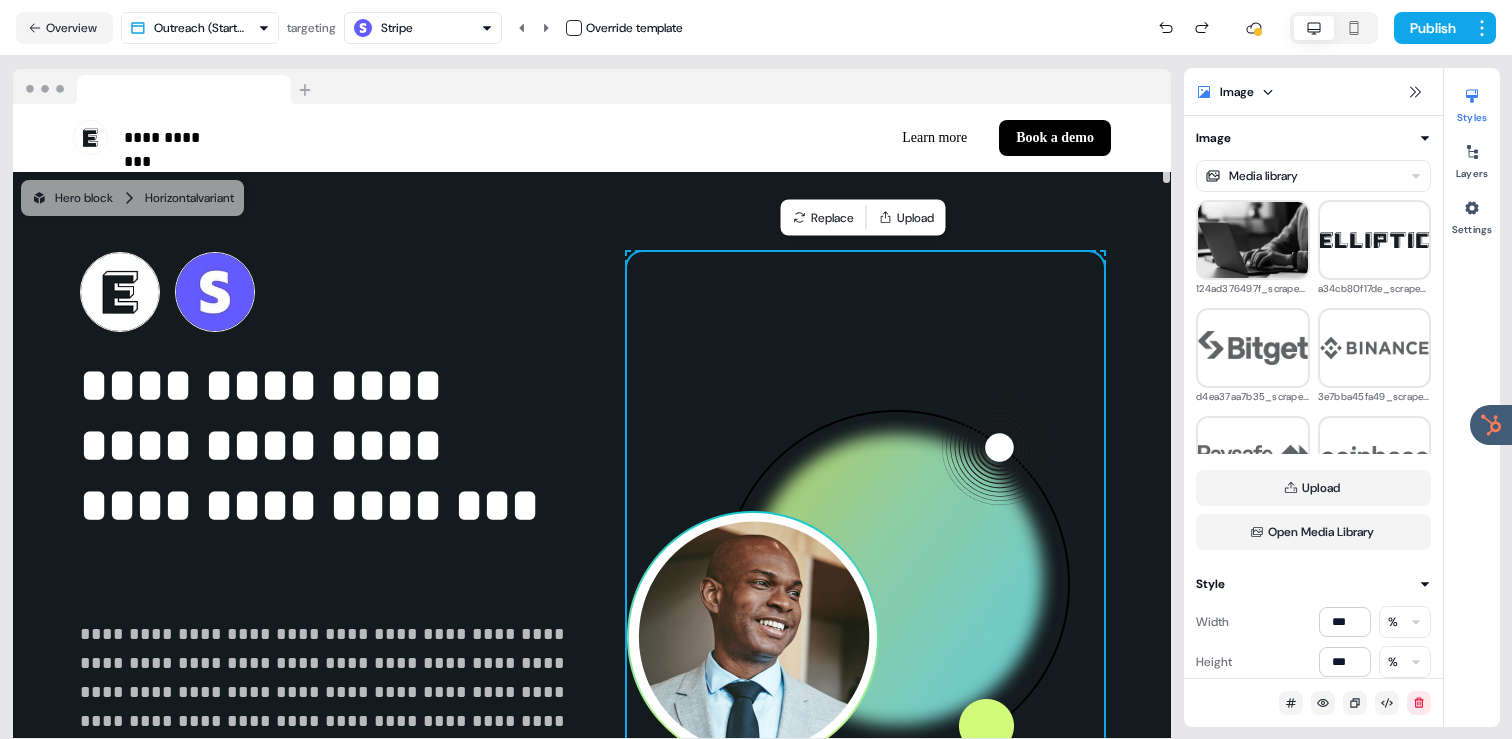 click on "**********" at bounding box center (592, 576) 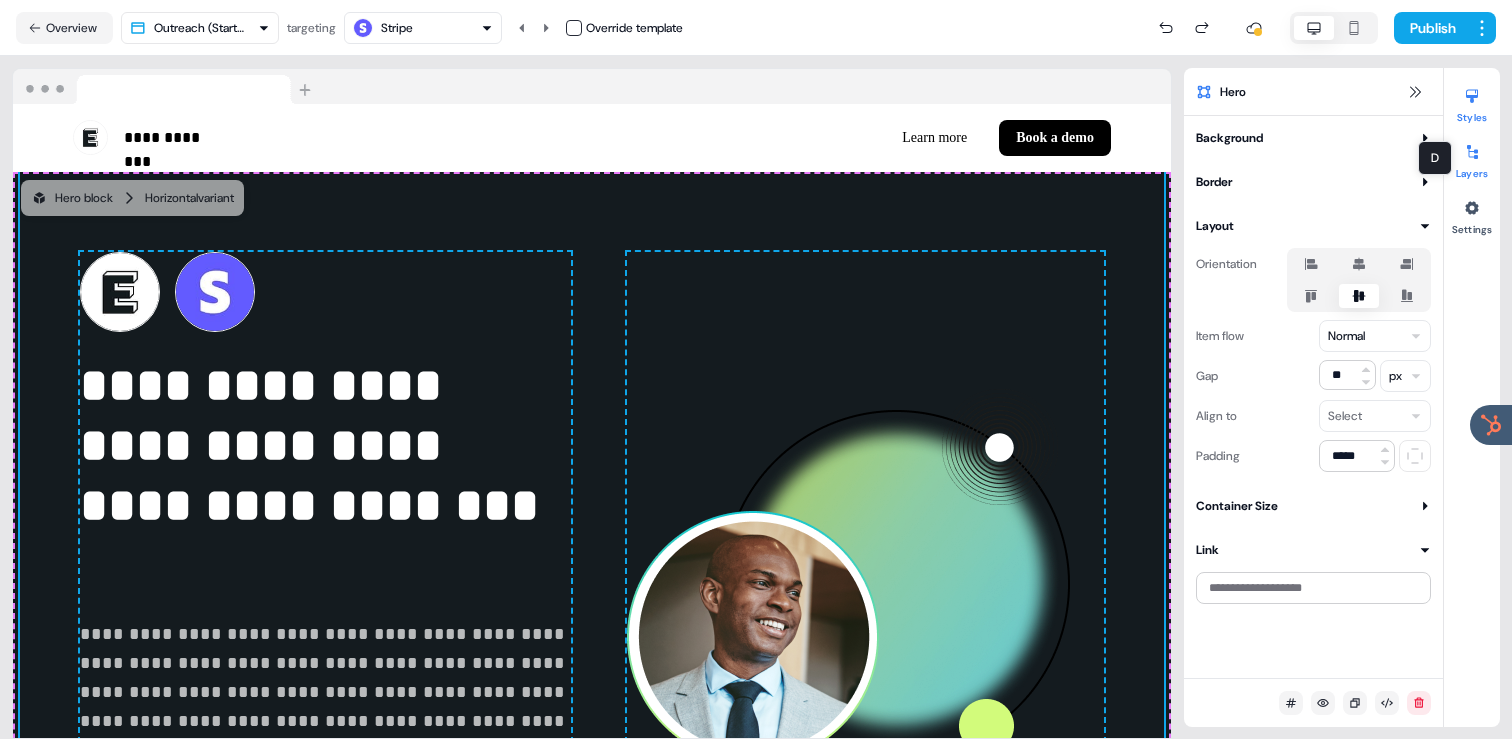 click at bounding box center [1472, 152] 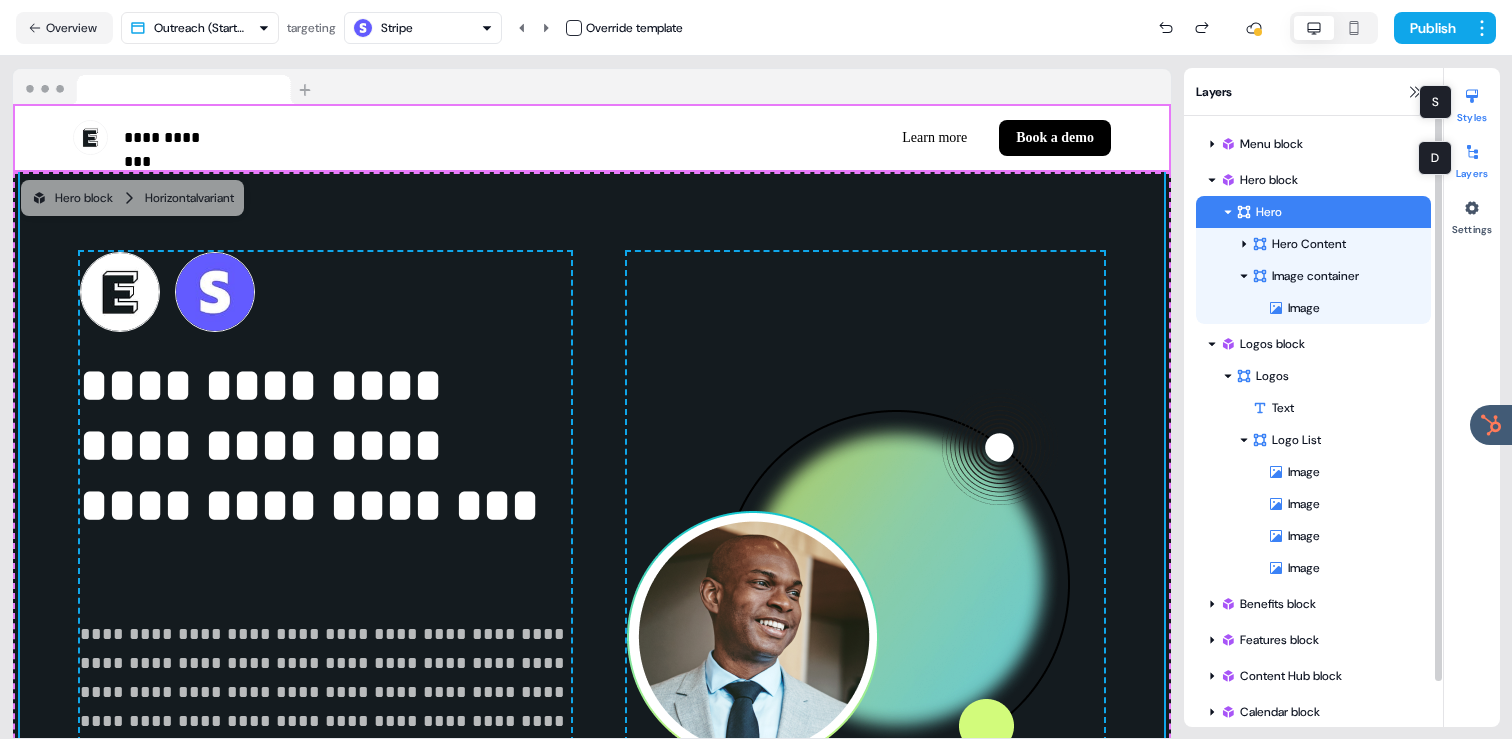 click at bounding box center [1472, 96] 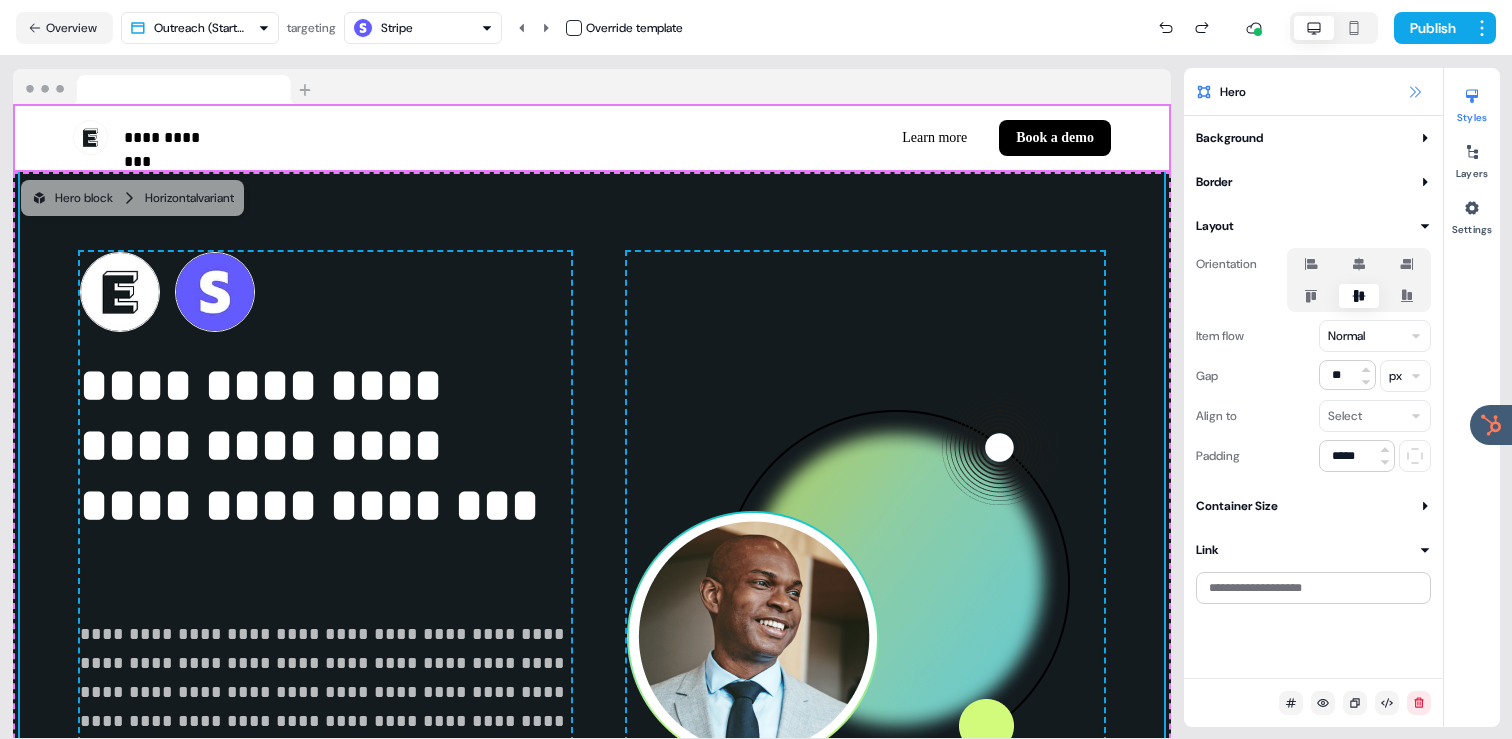 click 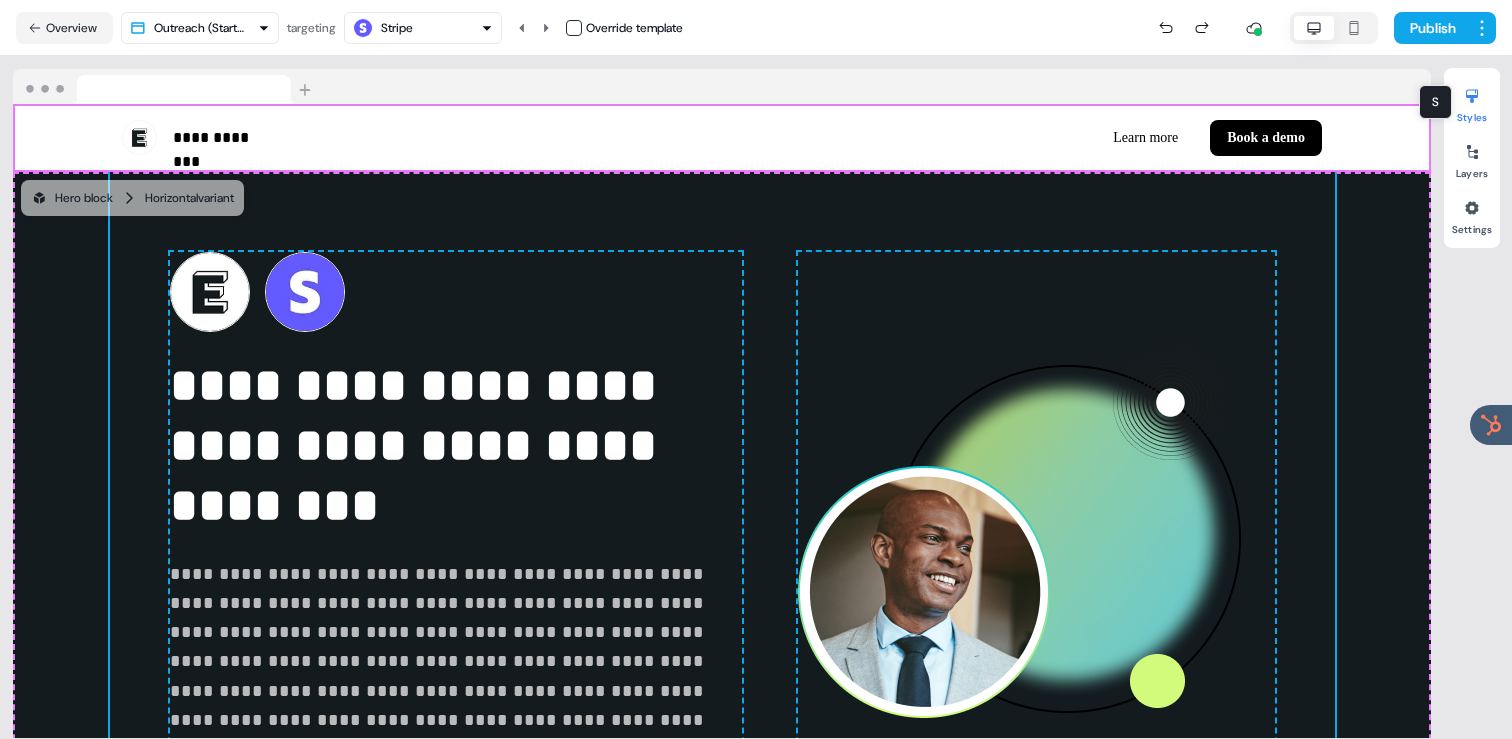 click 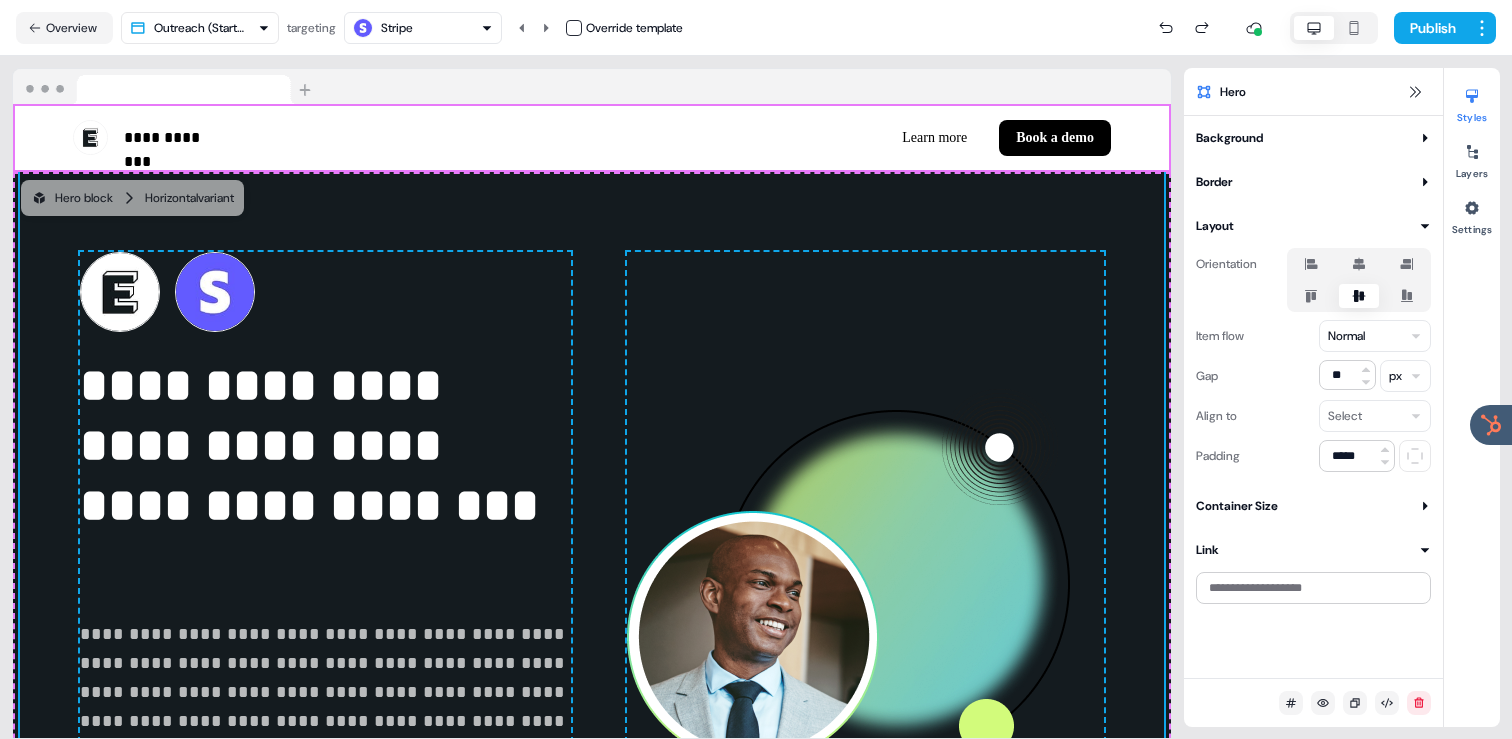 click on "Background" at bounding box center [1313, 138] 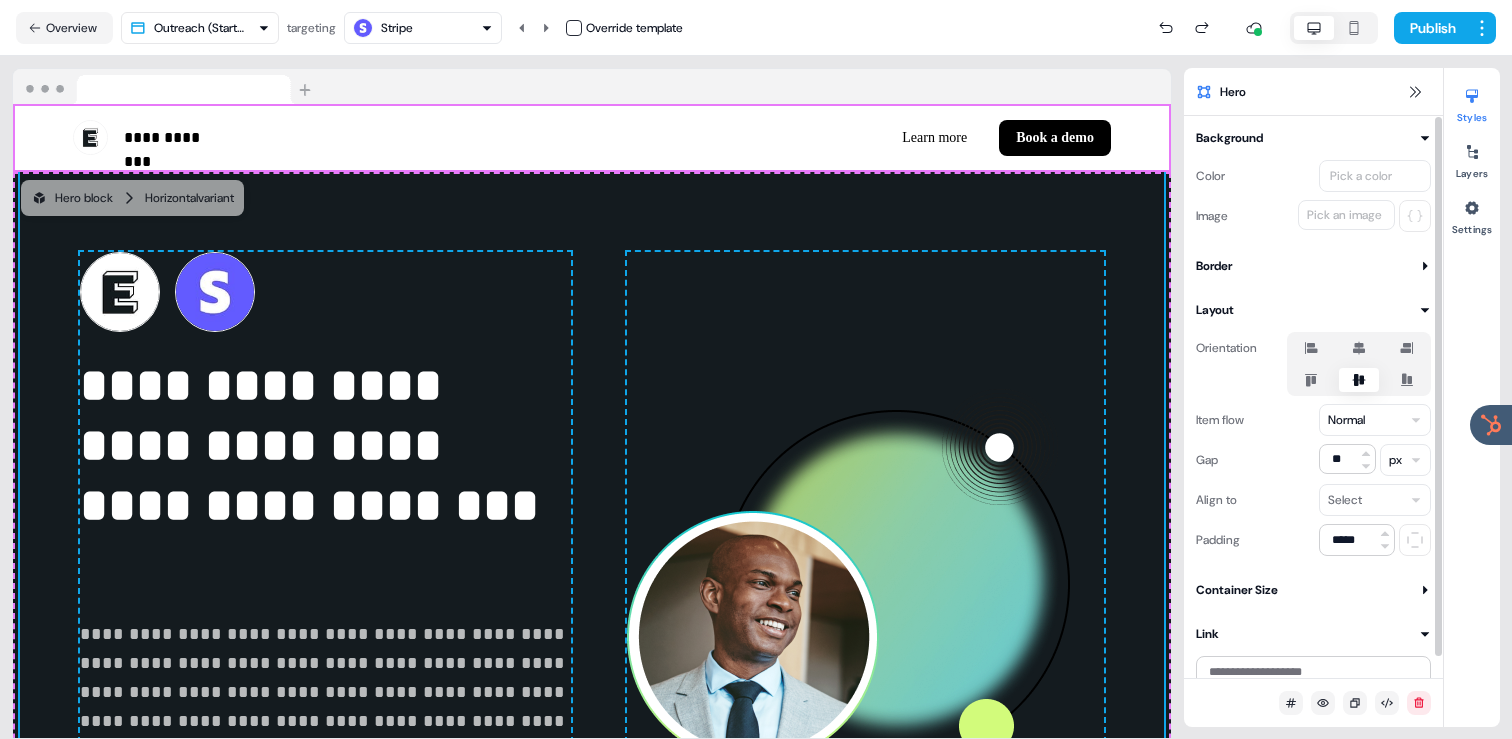 click 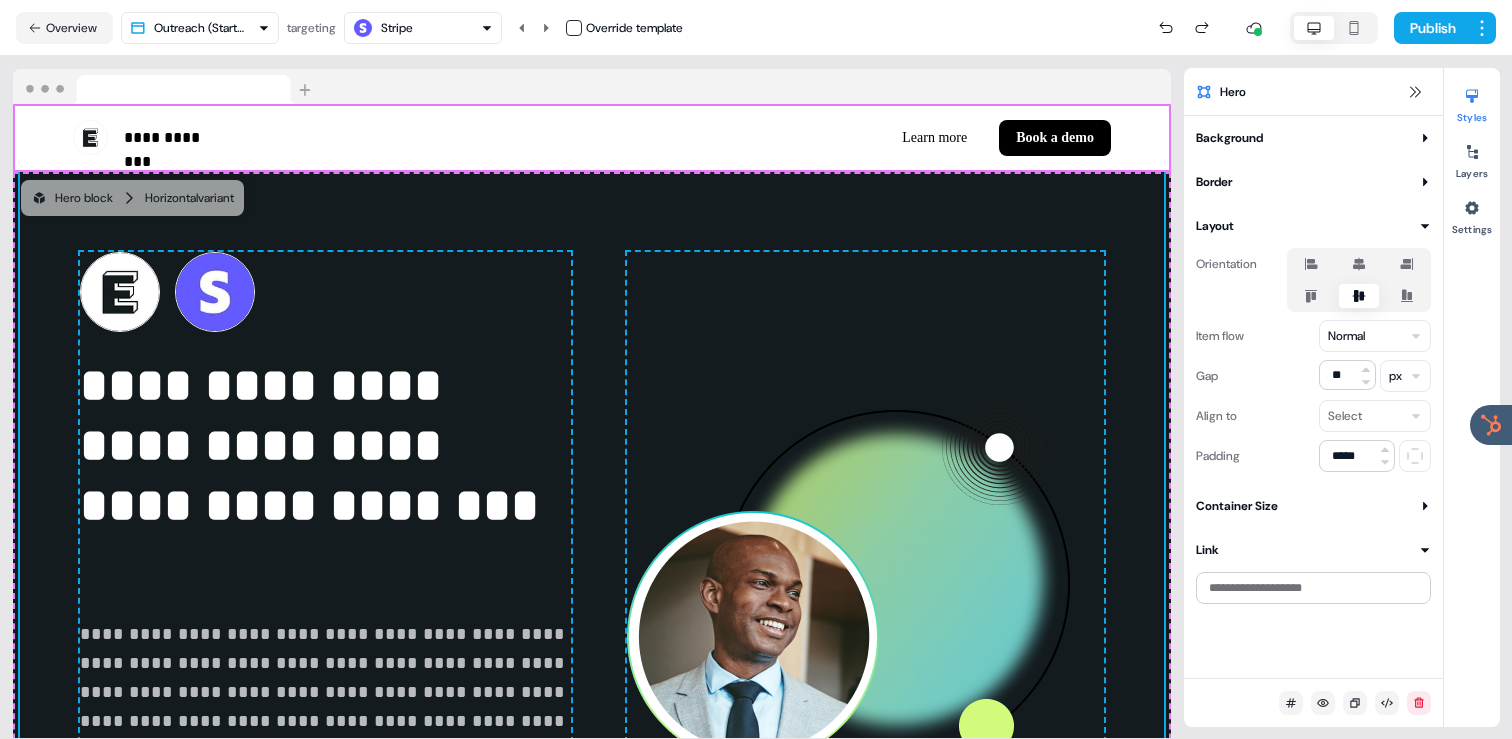 click 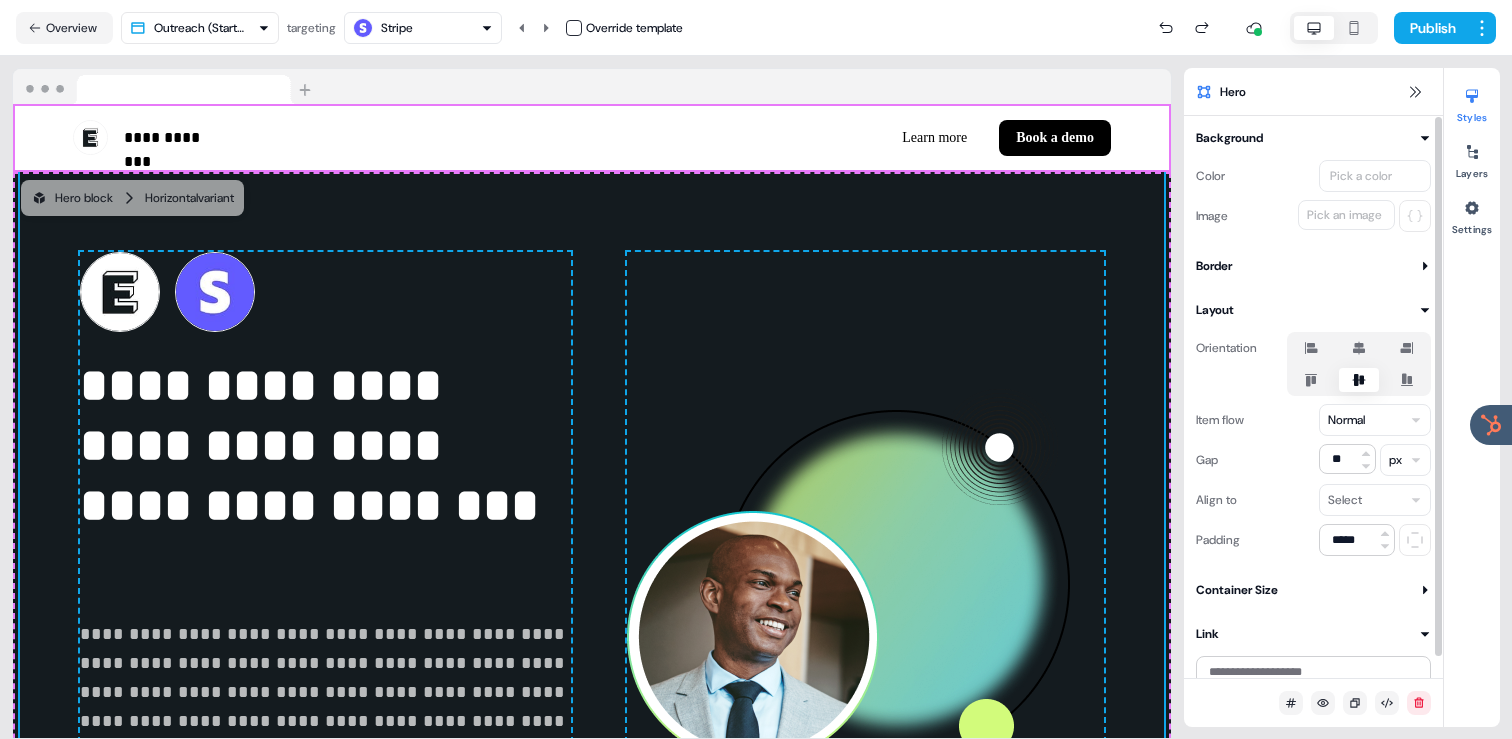 click on "Pick a color" at bounding box center (1361, 176) 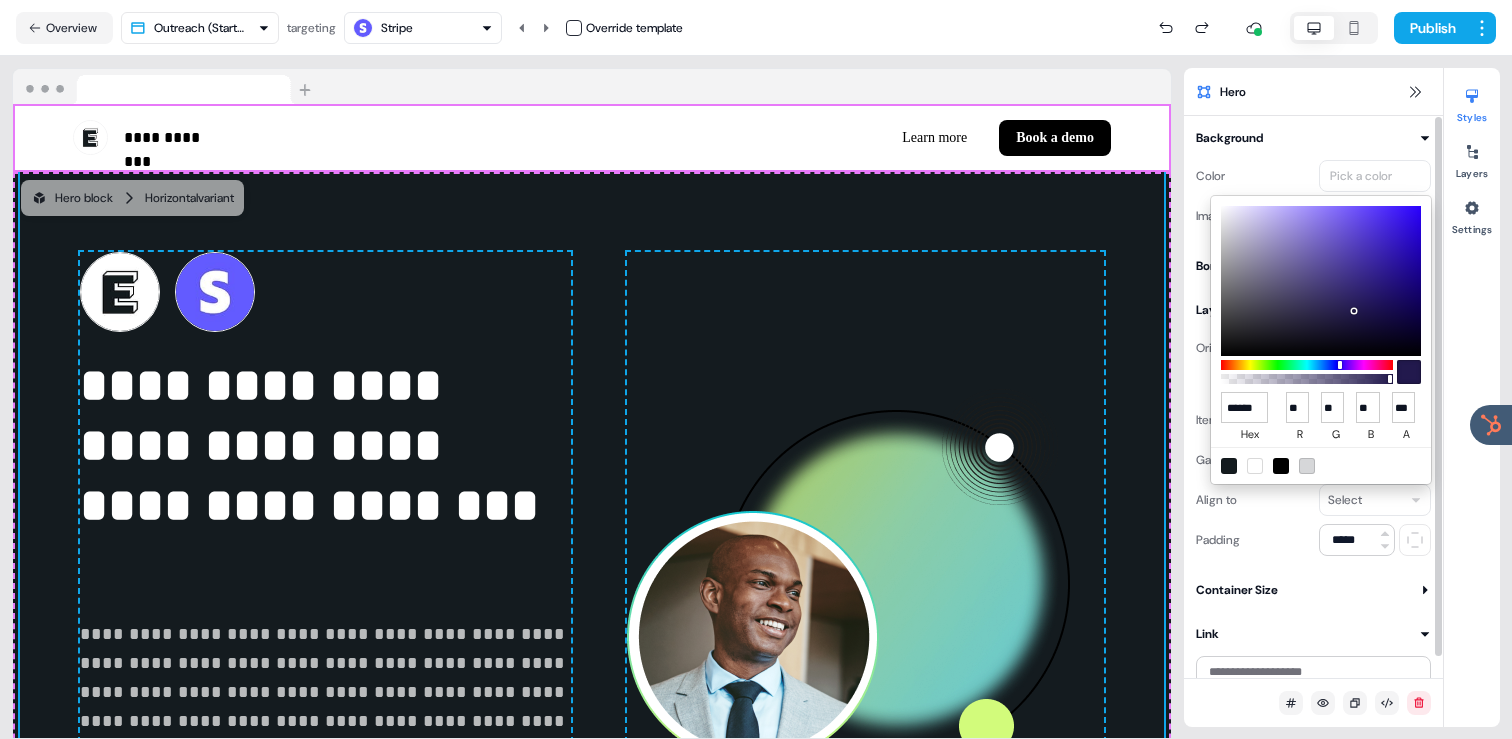 type on "*******" 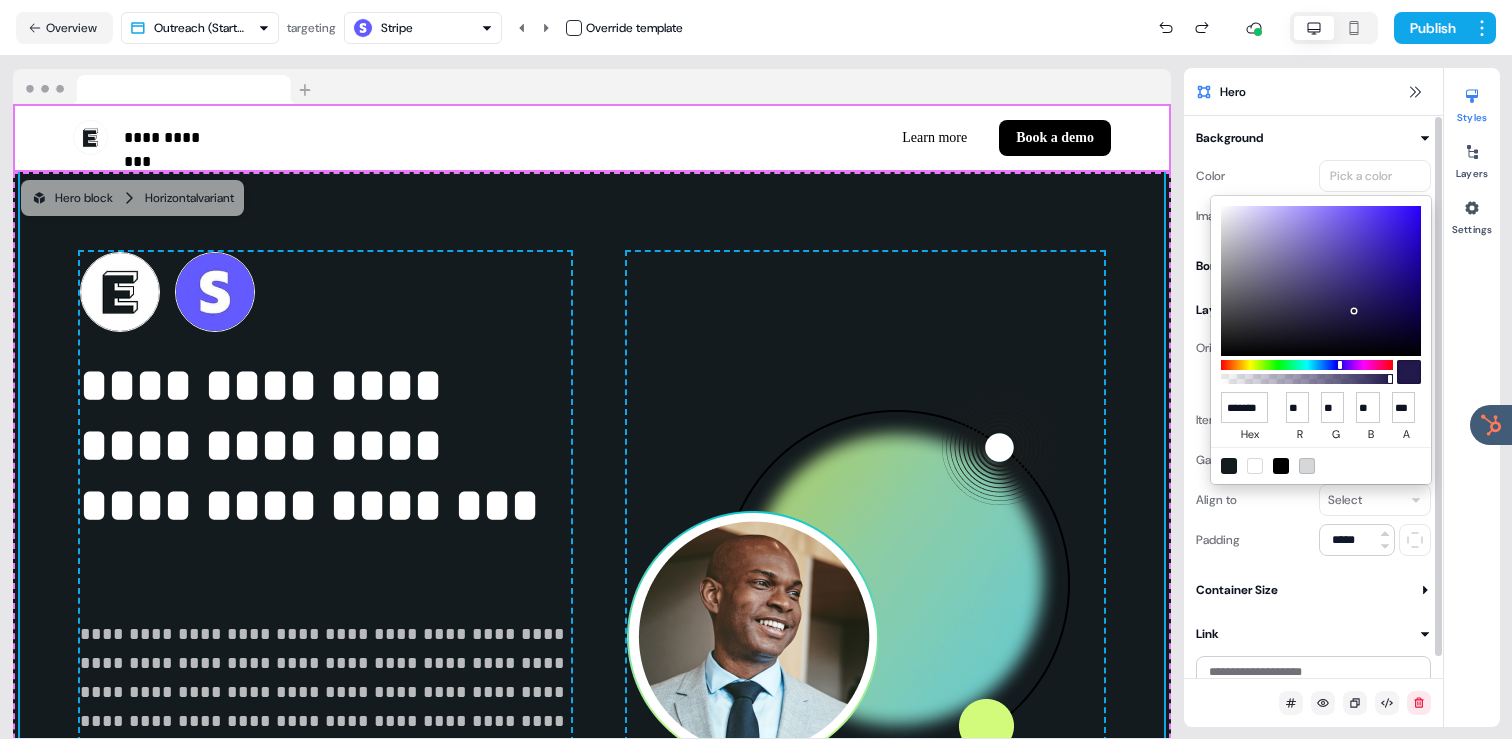 scroll, scrollTop: 0, scrollLeft: 9, axis: horizontal 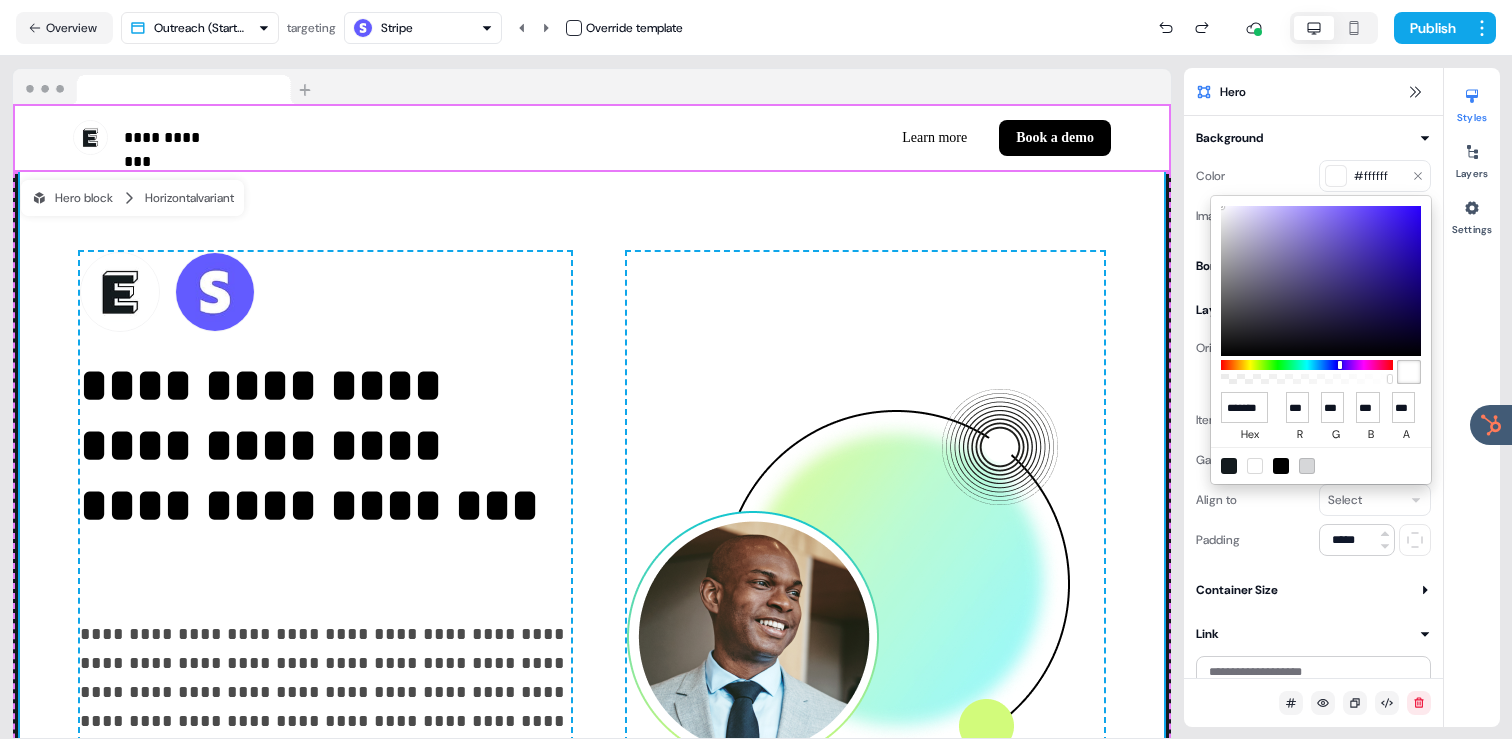 type on "******" 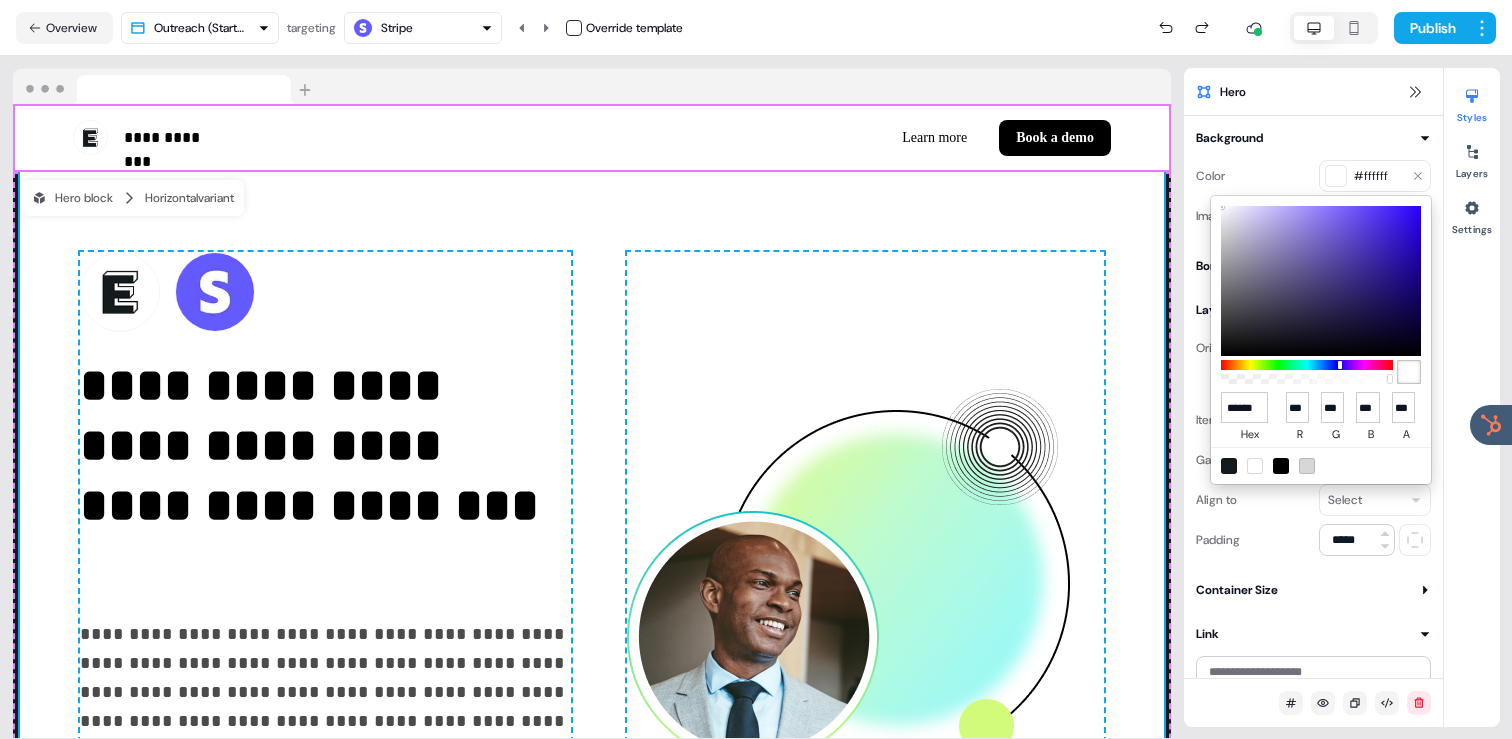click on "**********" at bounding box center [756, 369] 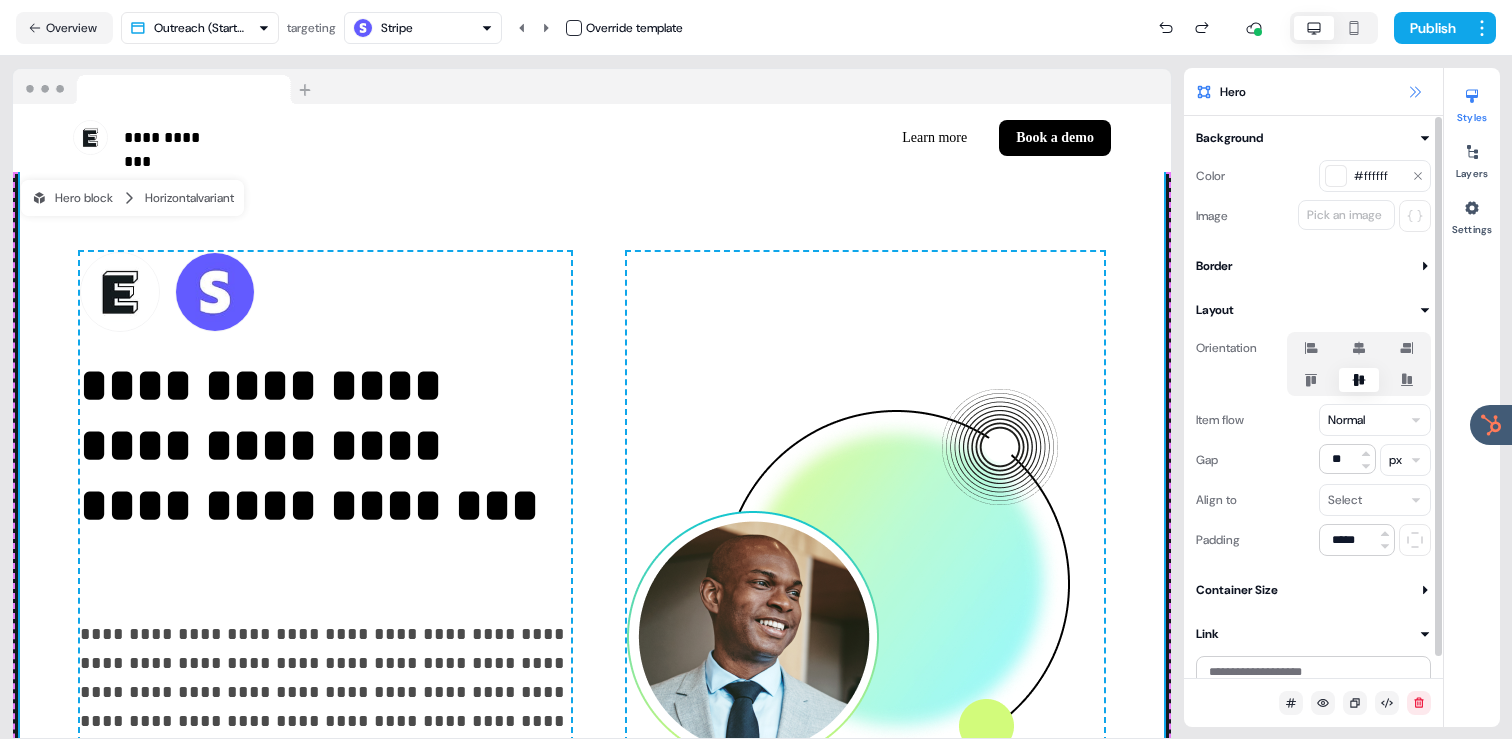click 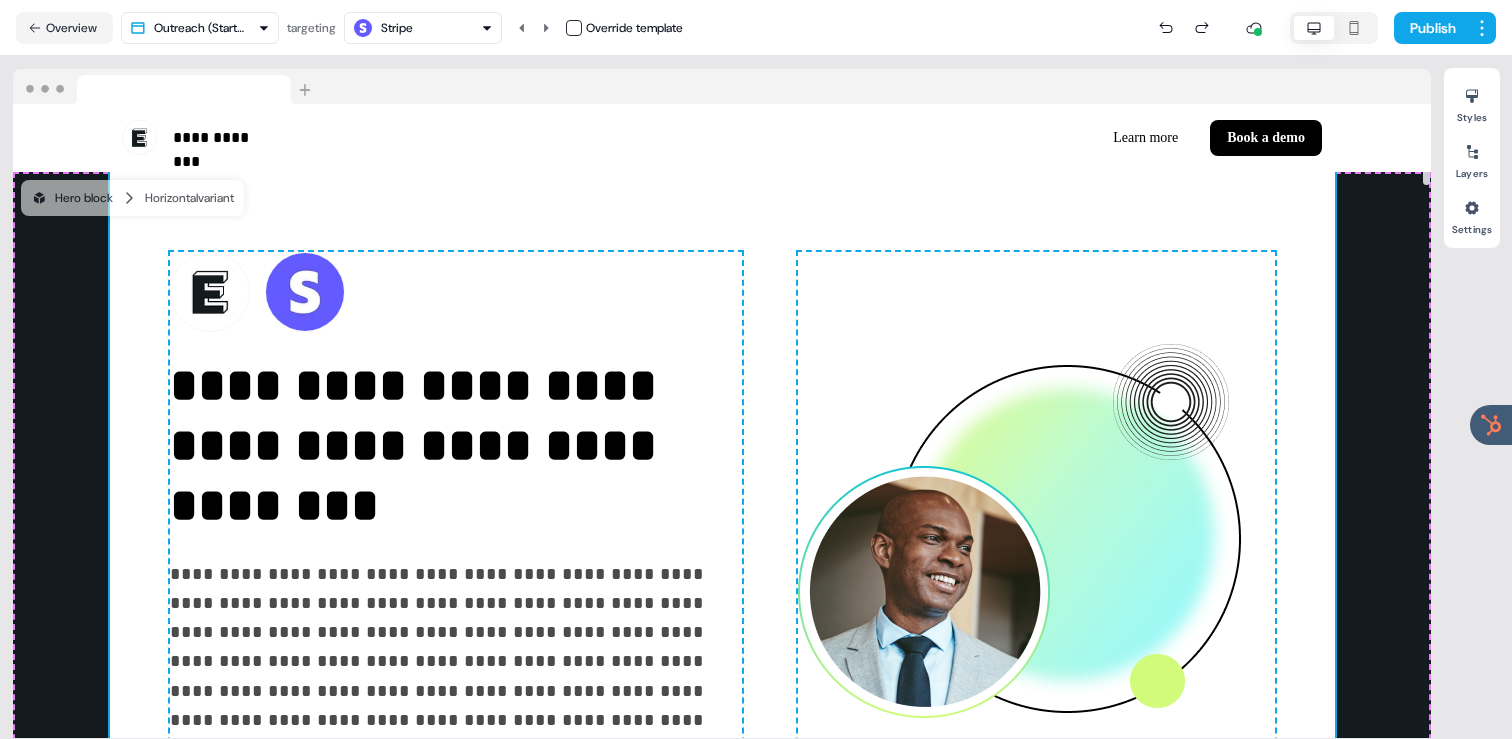 click on "**********" at bounding box center (722, 532) 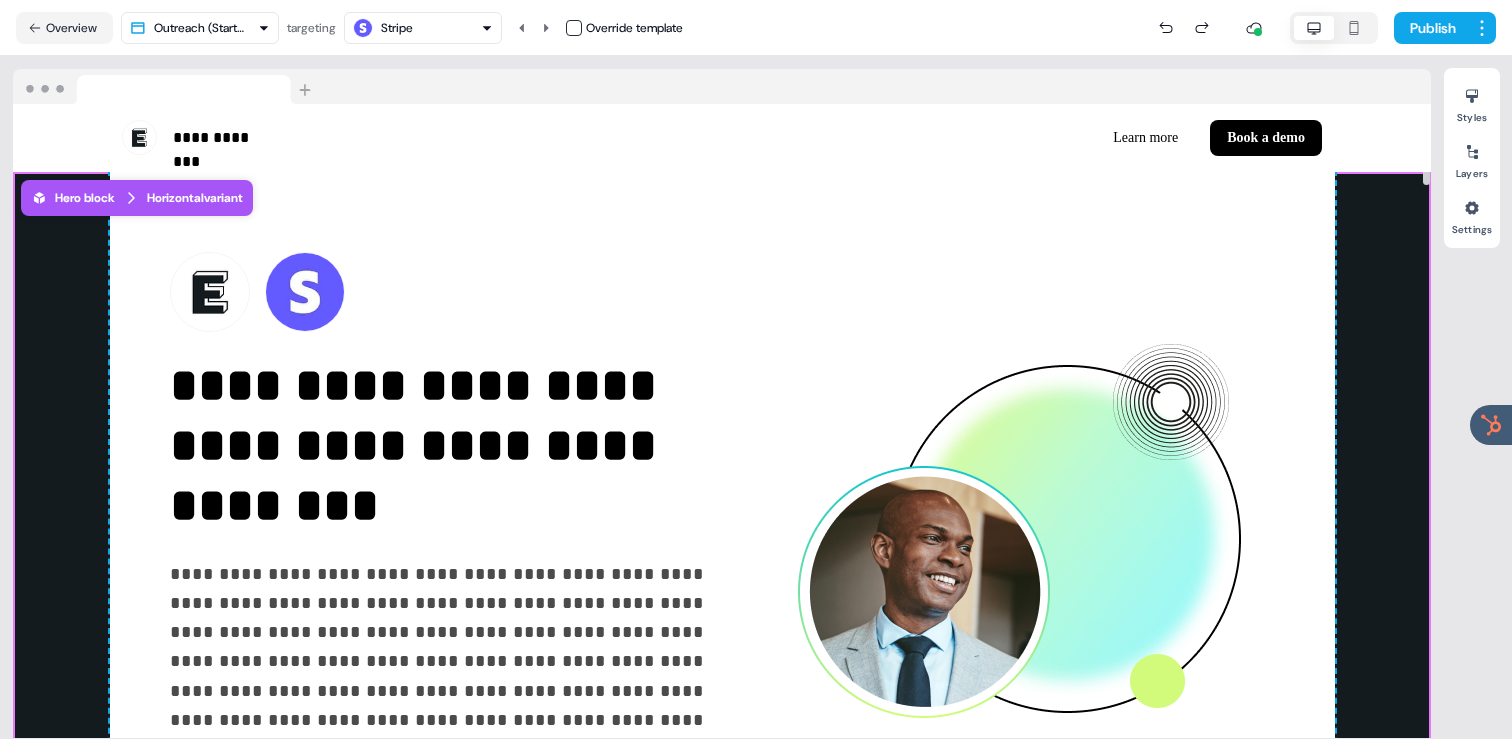 click on "Styles Layers Settings" at bounding box center (1472, 158) 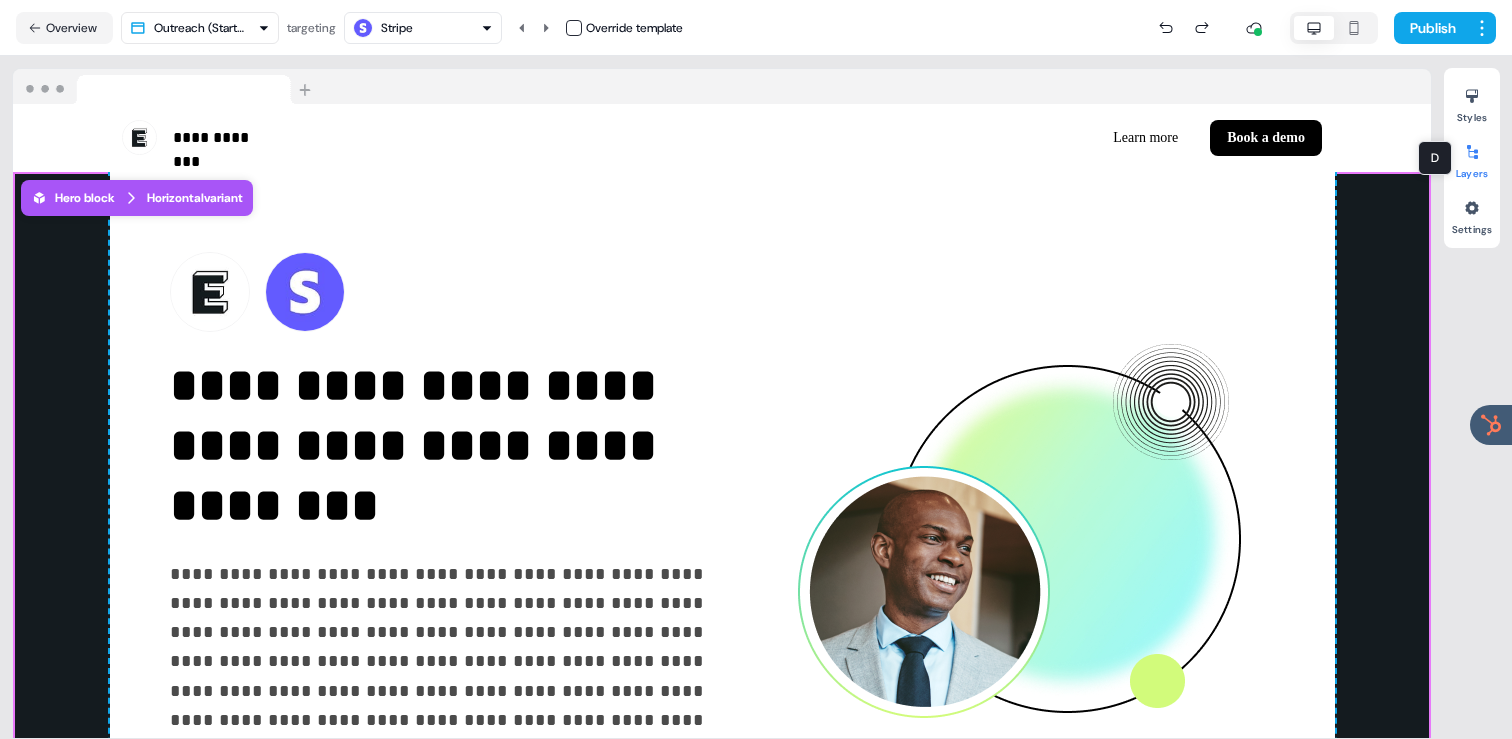 click on "Layers" at bounding box center (1472, 158) 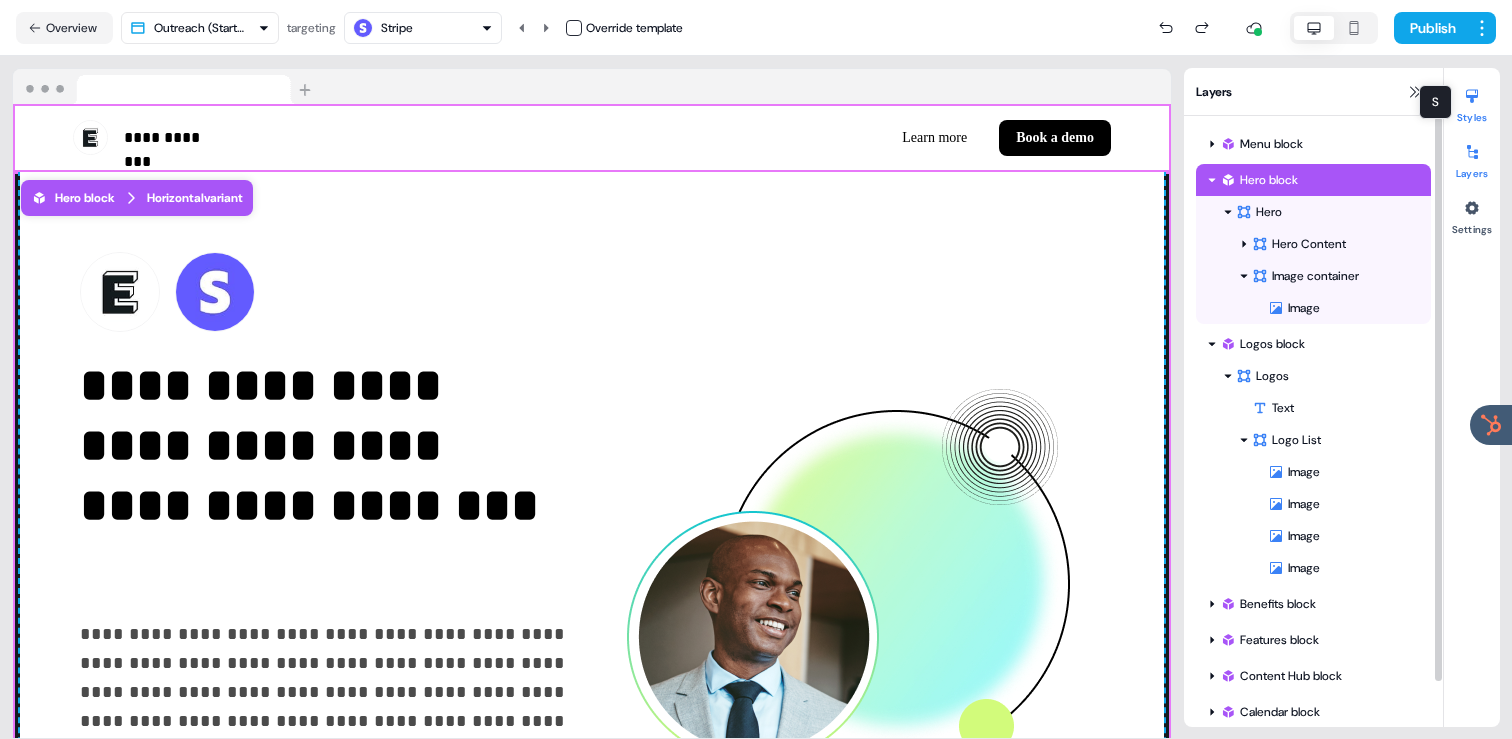 click at bounding box center [1472, 96] 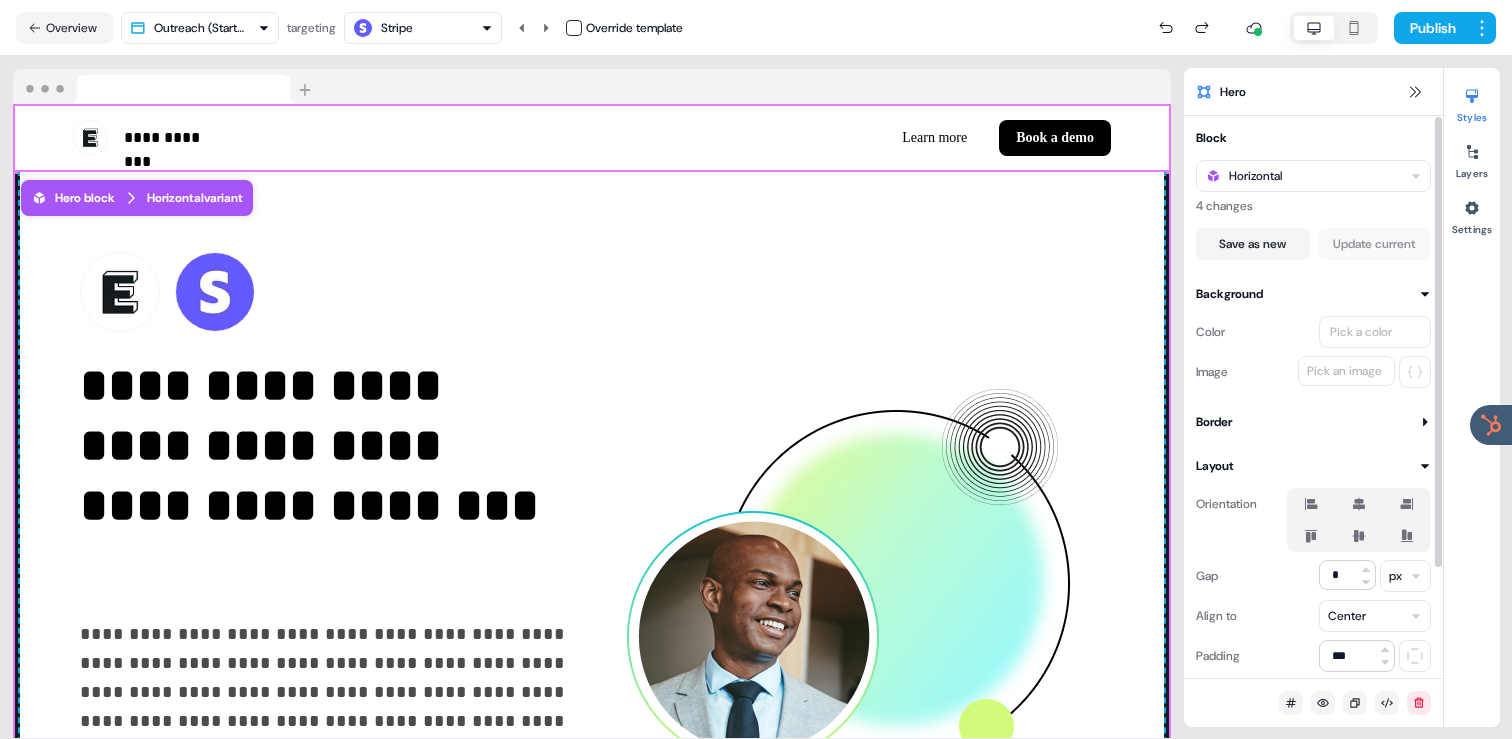 click on "Pick a color" at bounding box center (1361, 332) 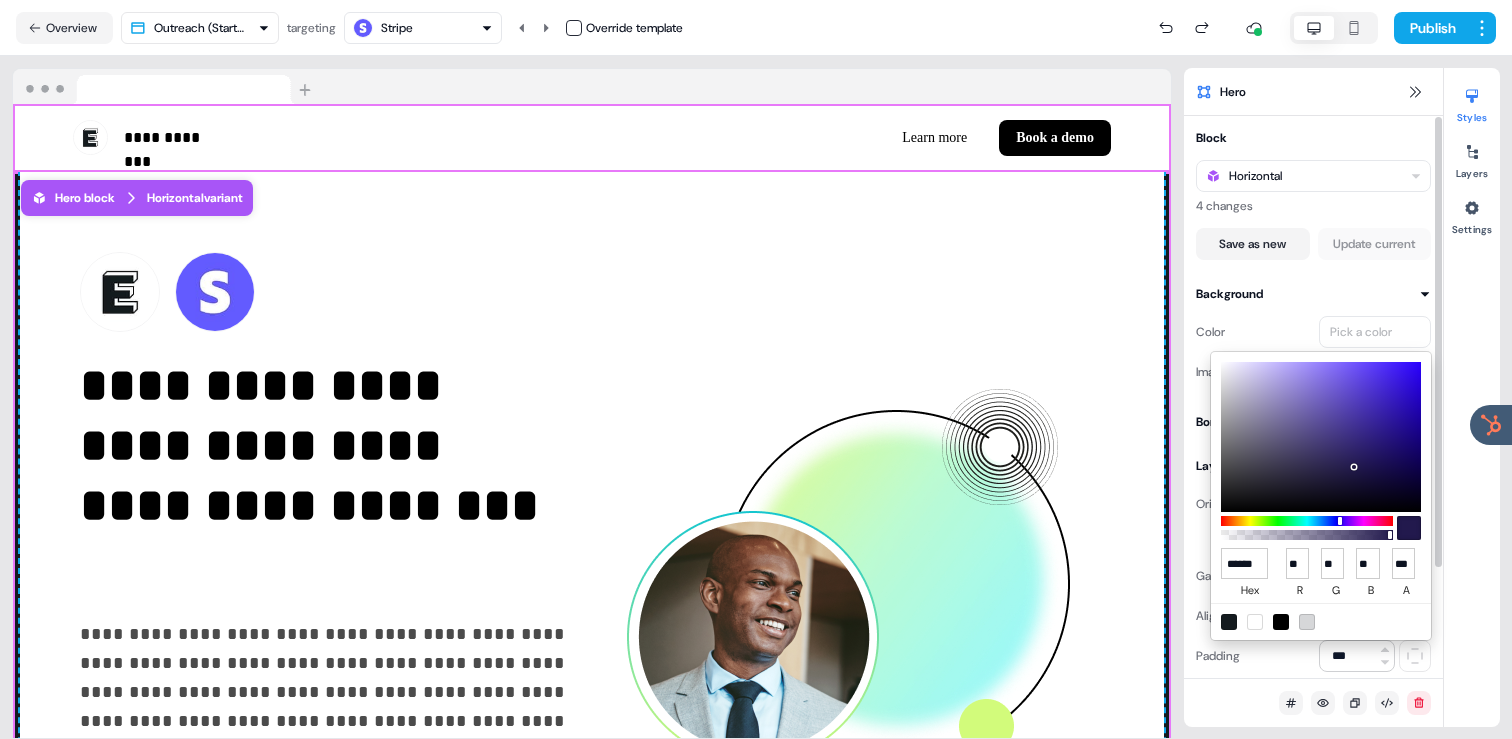 type on "*******" 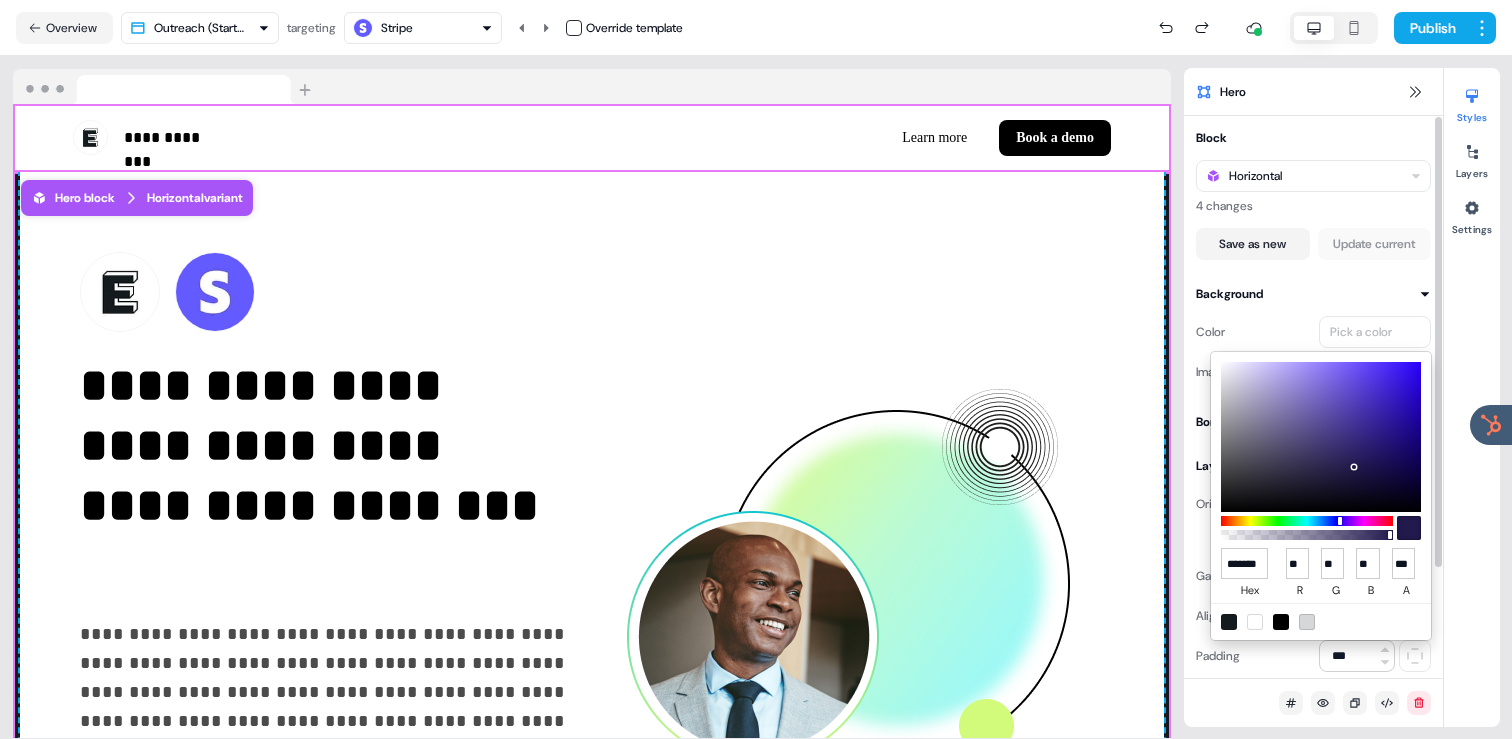 scroll, scrollTop: 0, scrollLeft: 9, axis: horizontal 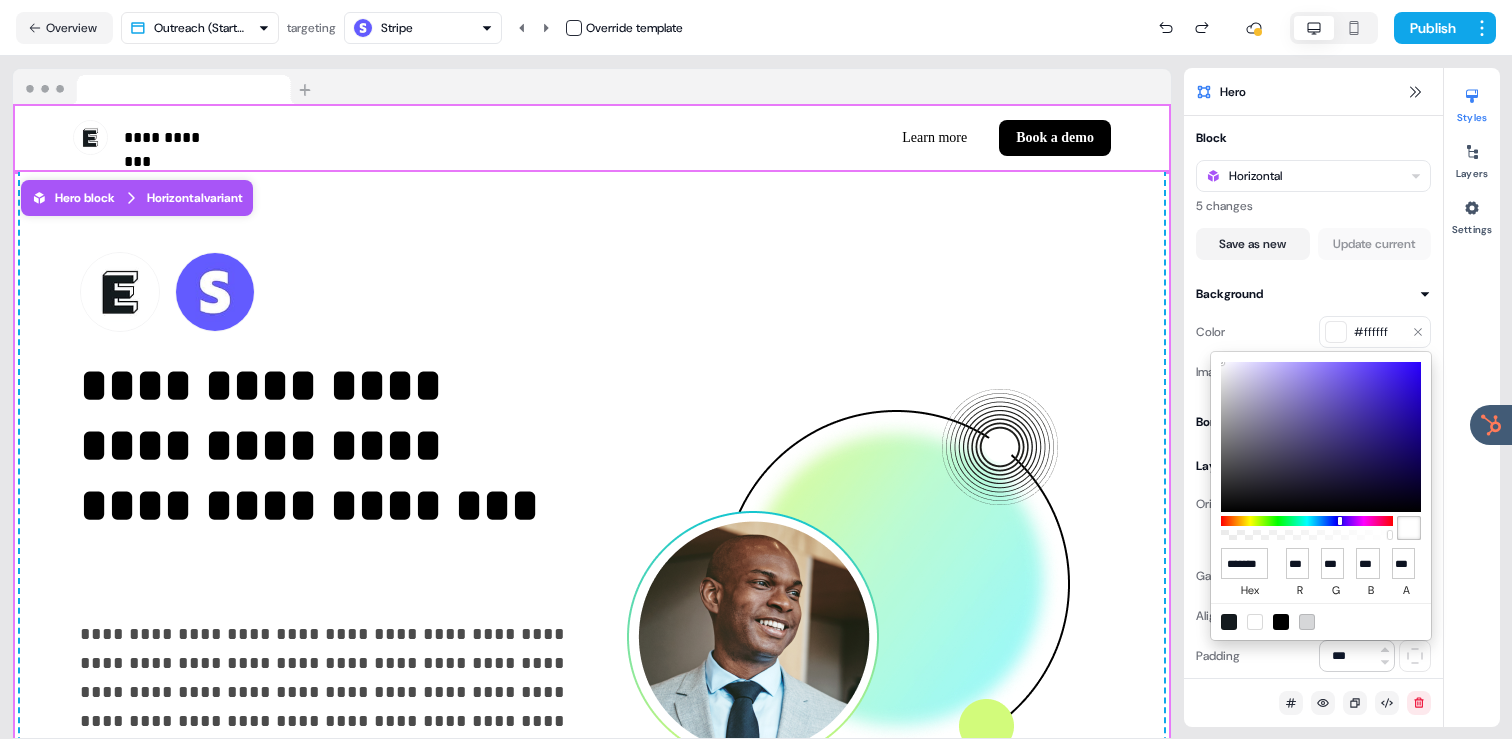 type on "******" 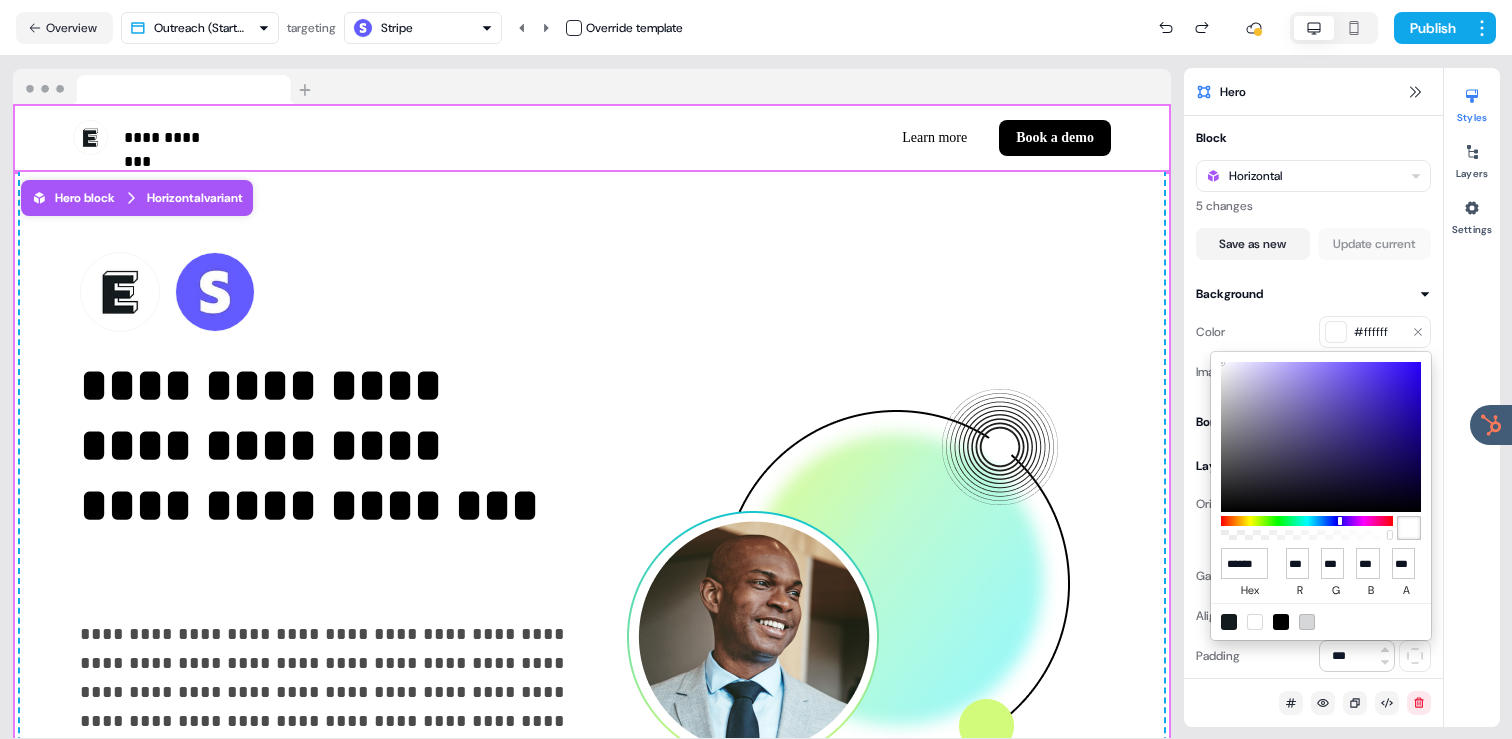 scroll, scrollTop: 0, scrollLeft: 0, axis: both 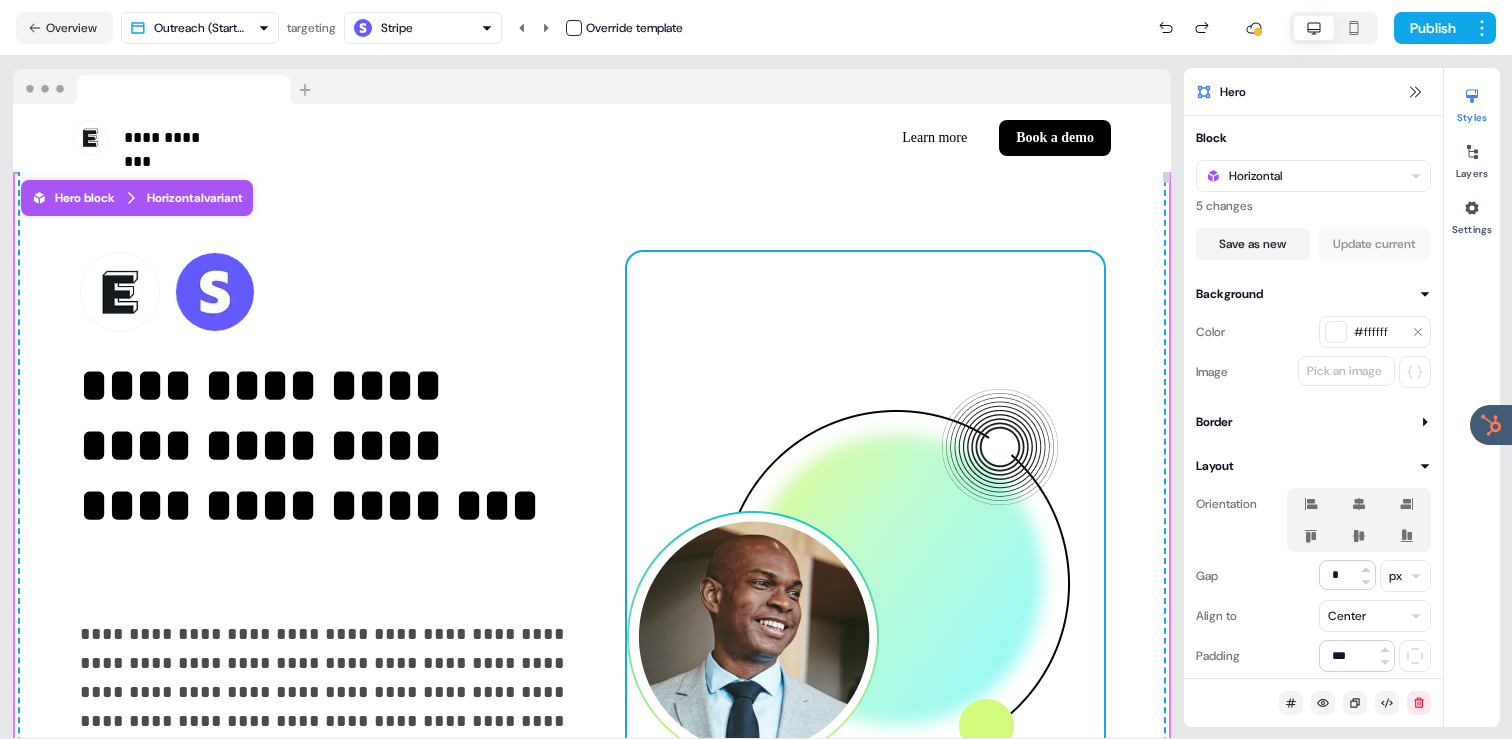click at bounding box center [865, 576] 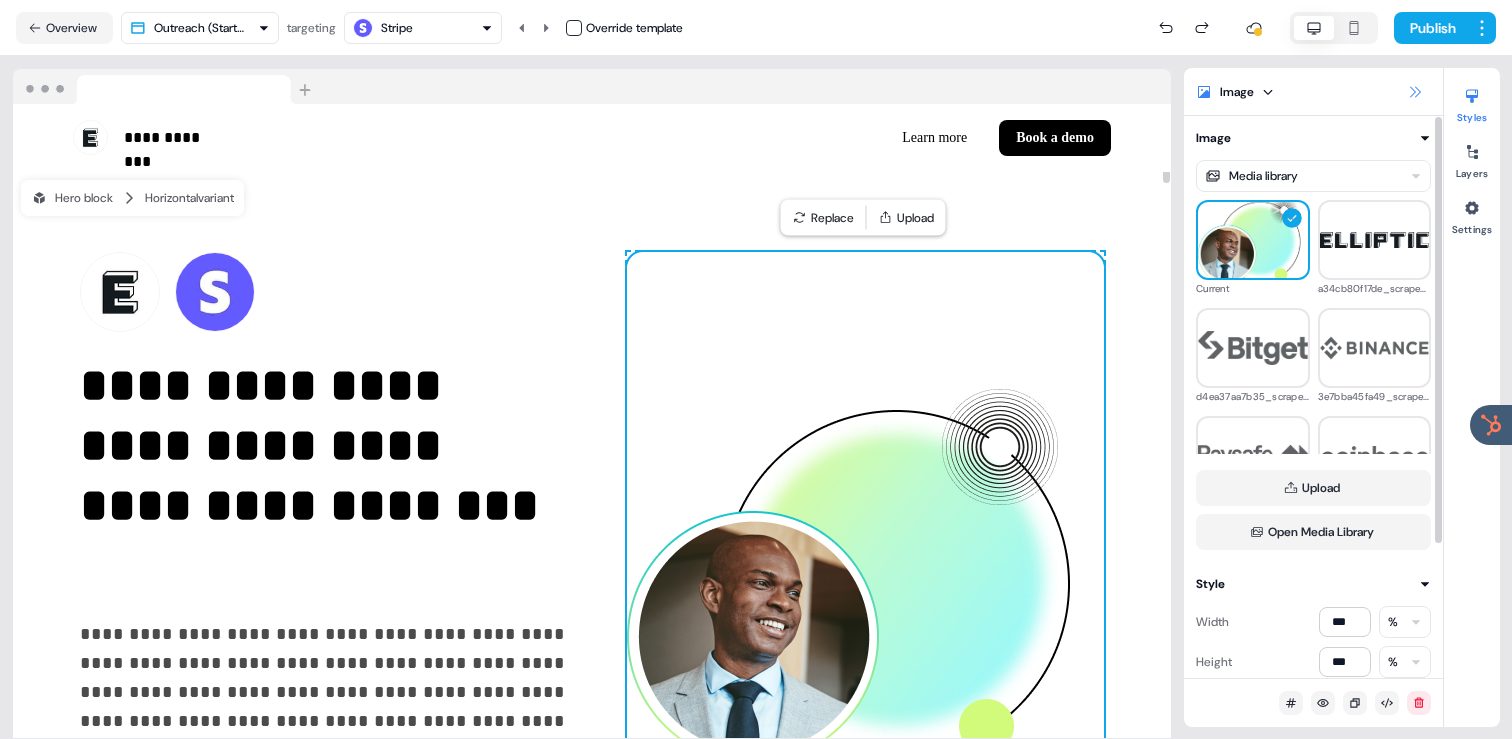 click 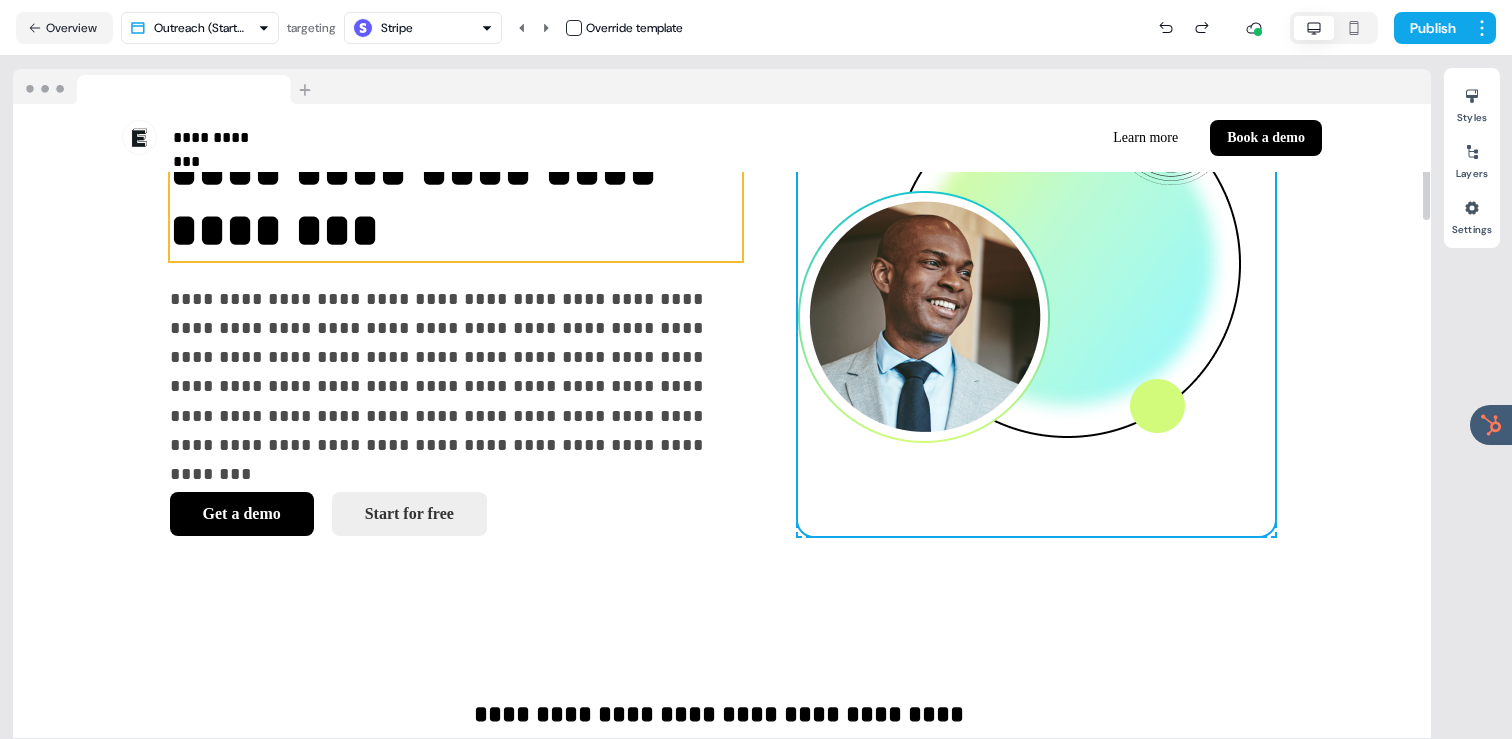 scroll, scrollTop: 277, scrollLeft: 0, axis: vertical 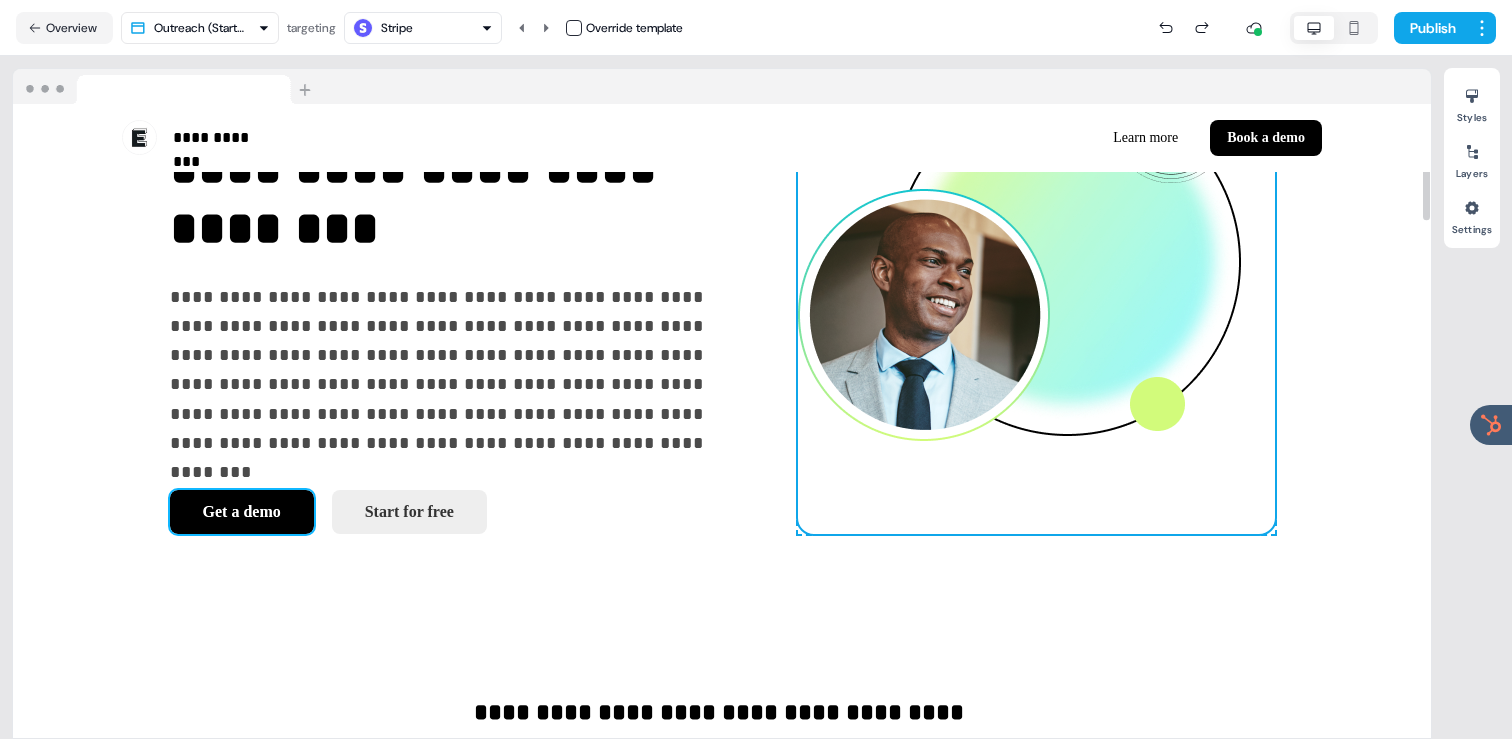 click on "Get a demo" at bounding box center (242, 512) 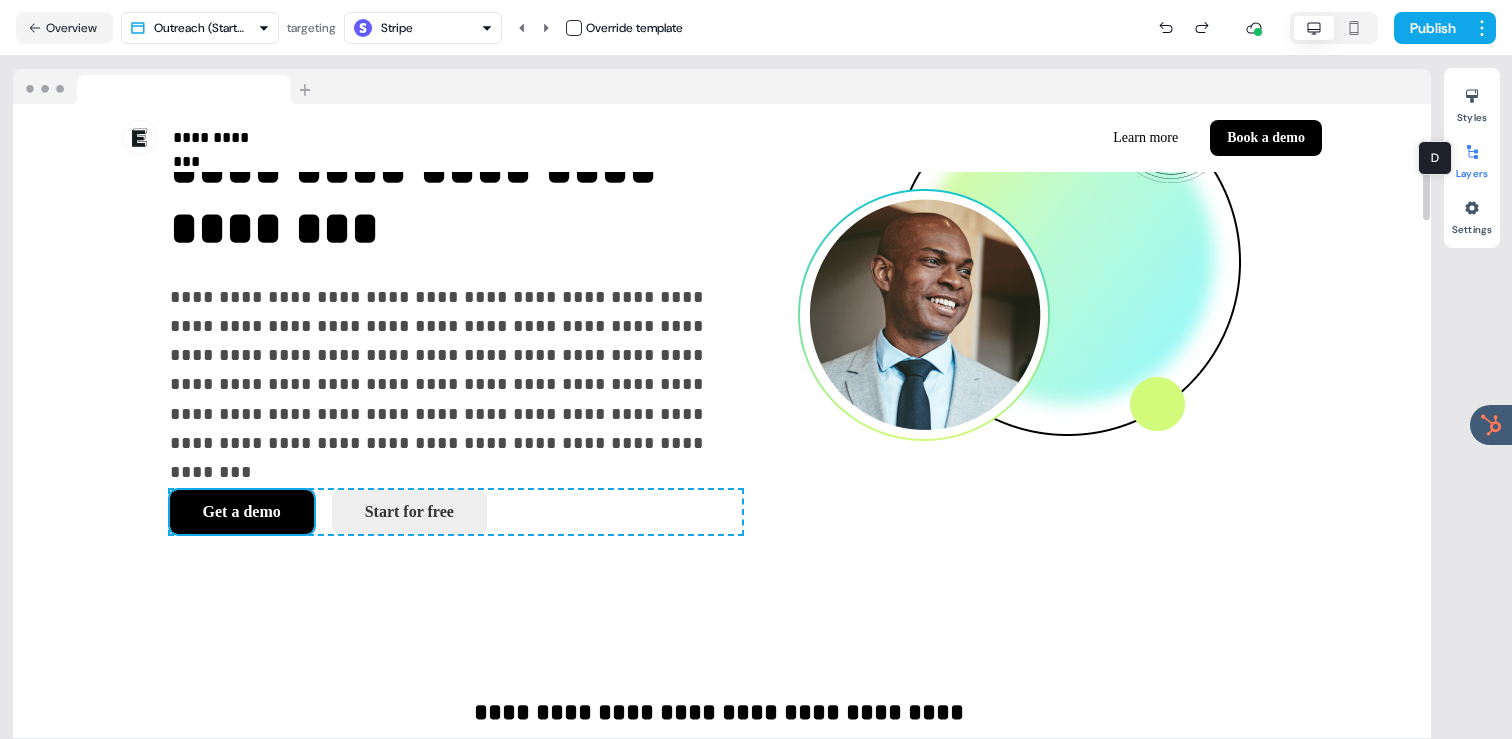 click at bounding box center [1472, 152] 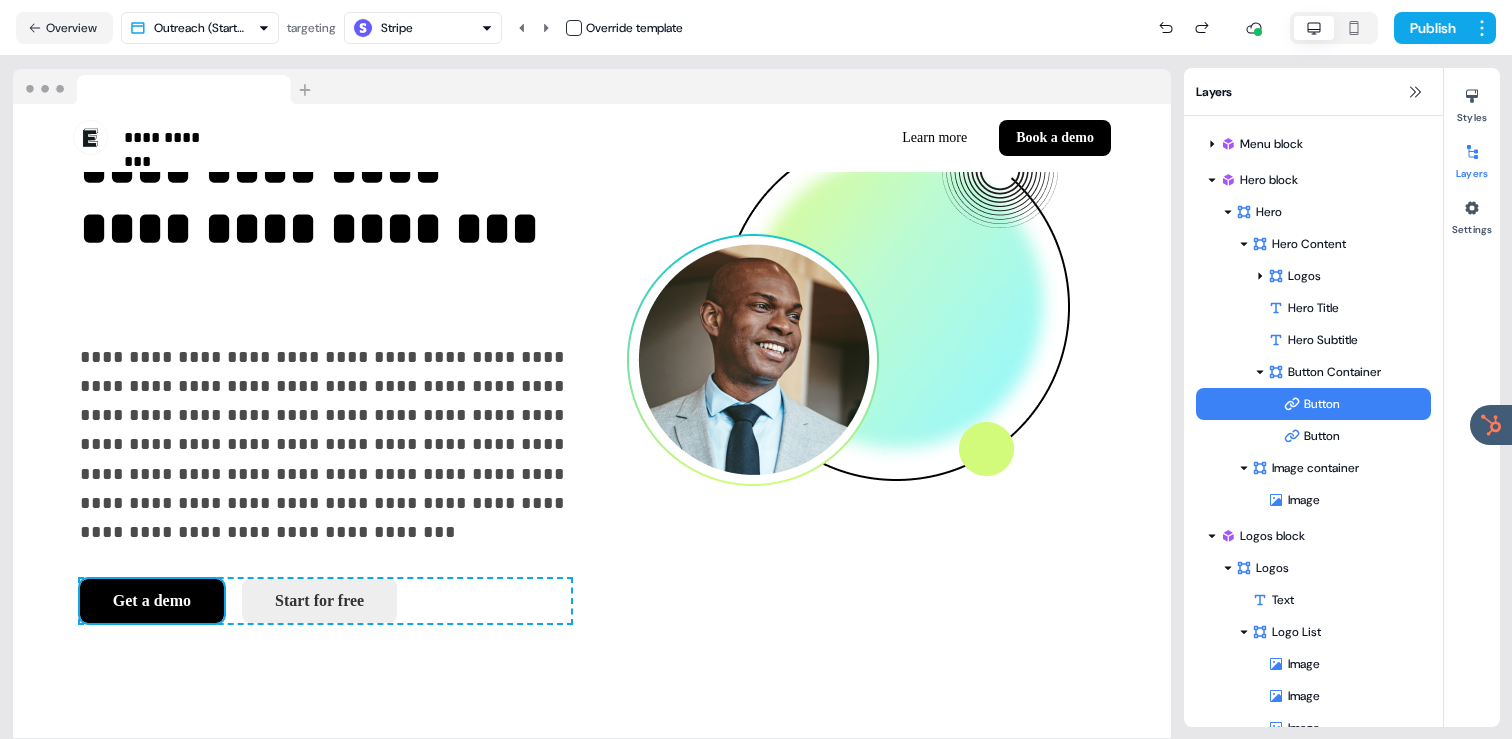 scroll, scrollTop: 172, scrollLeft: 0, axis: vertical 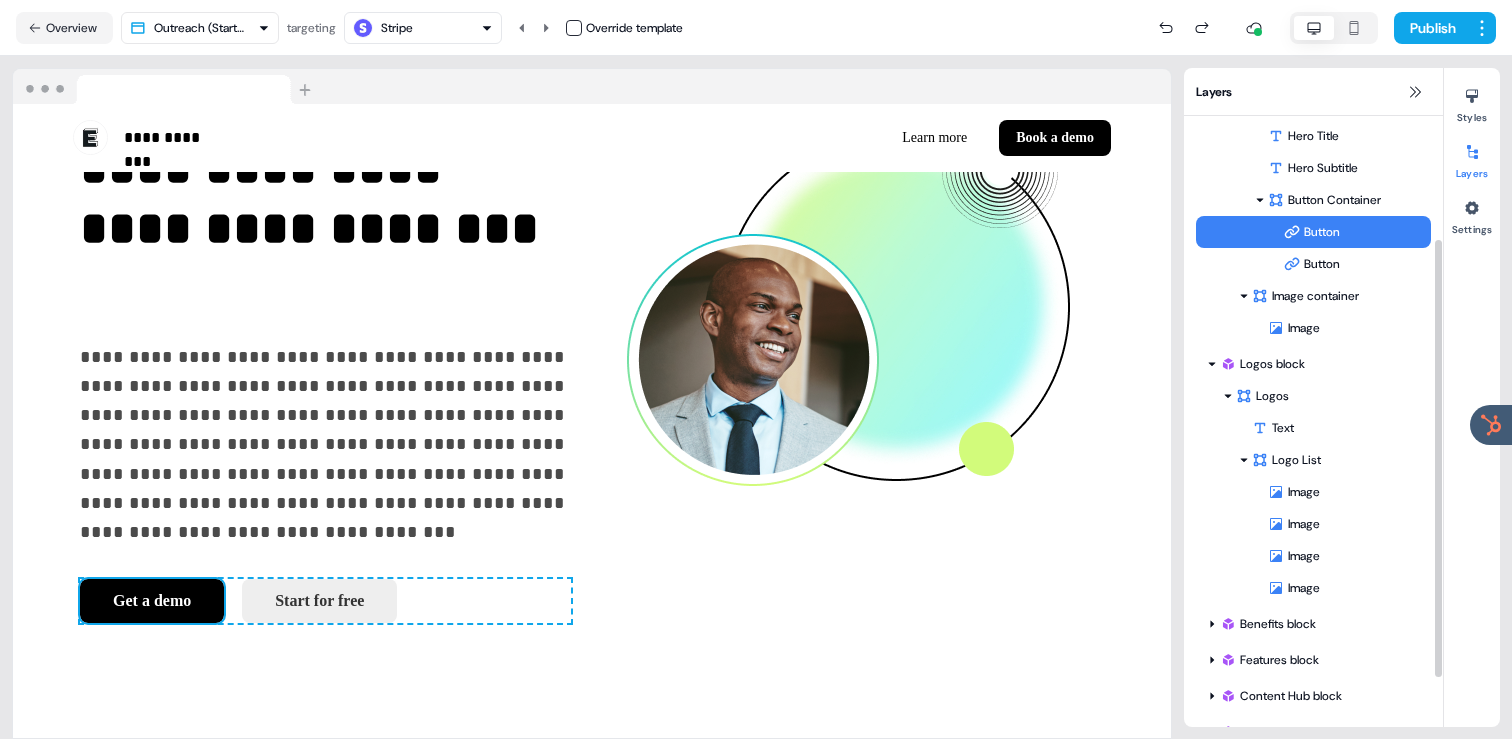 click on "Styles Layers Settings" at bounding box center (1472, 397) 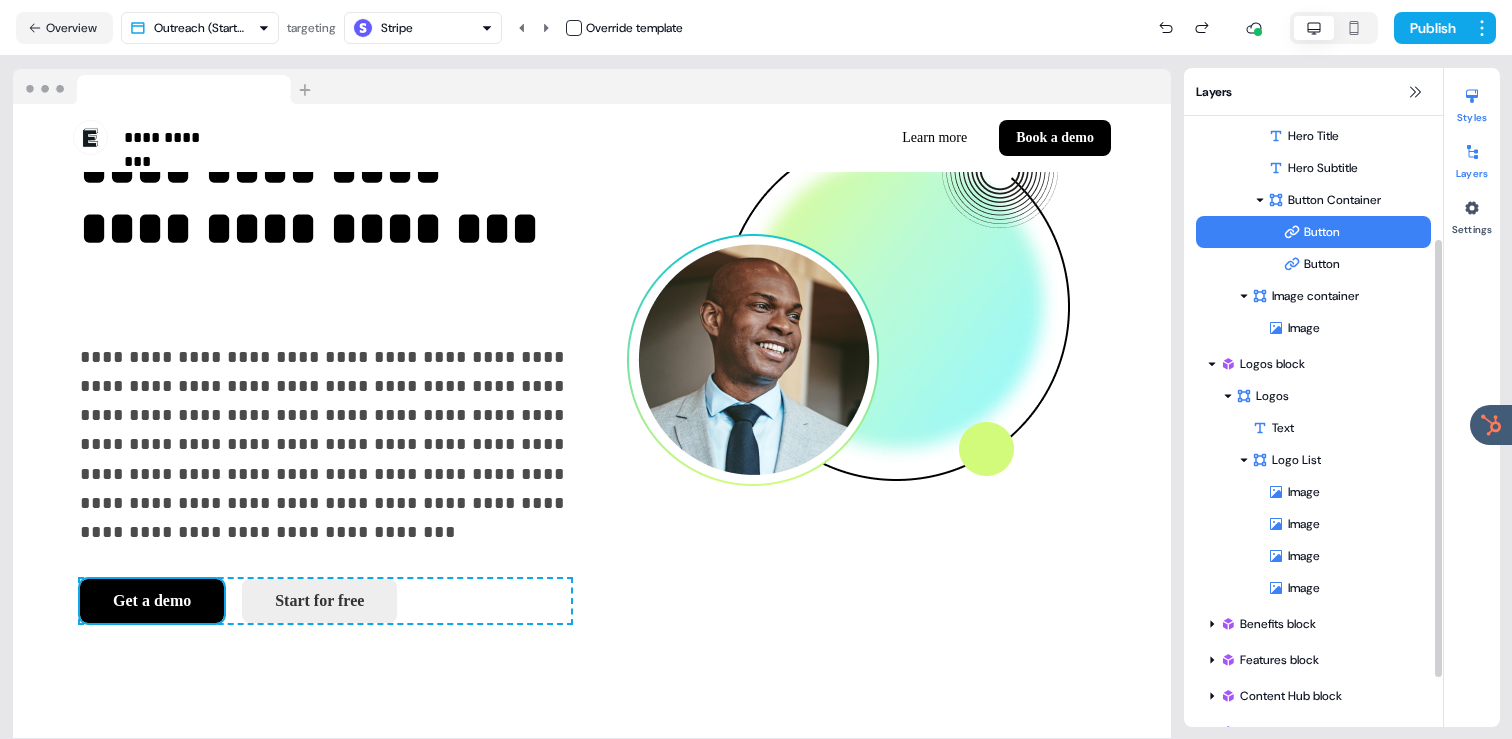 click at bounding box center [1472, 96] 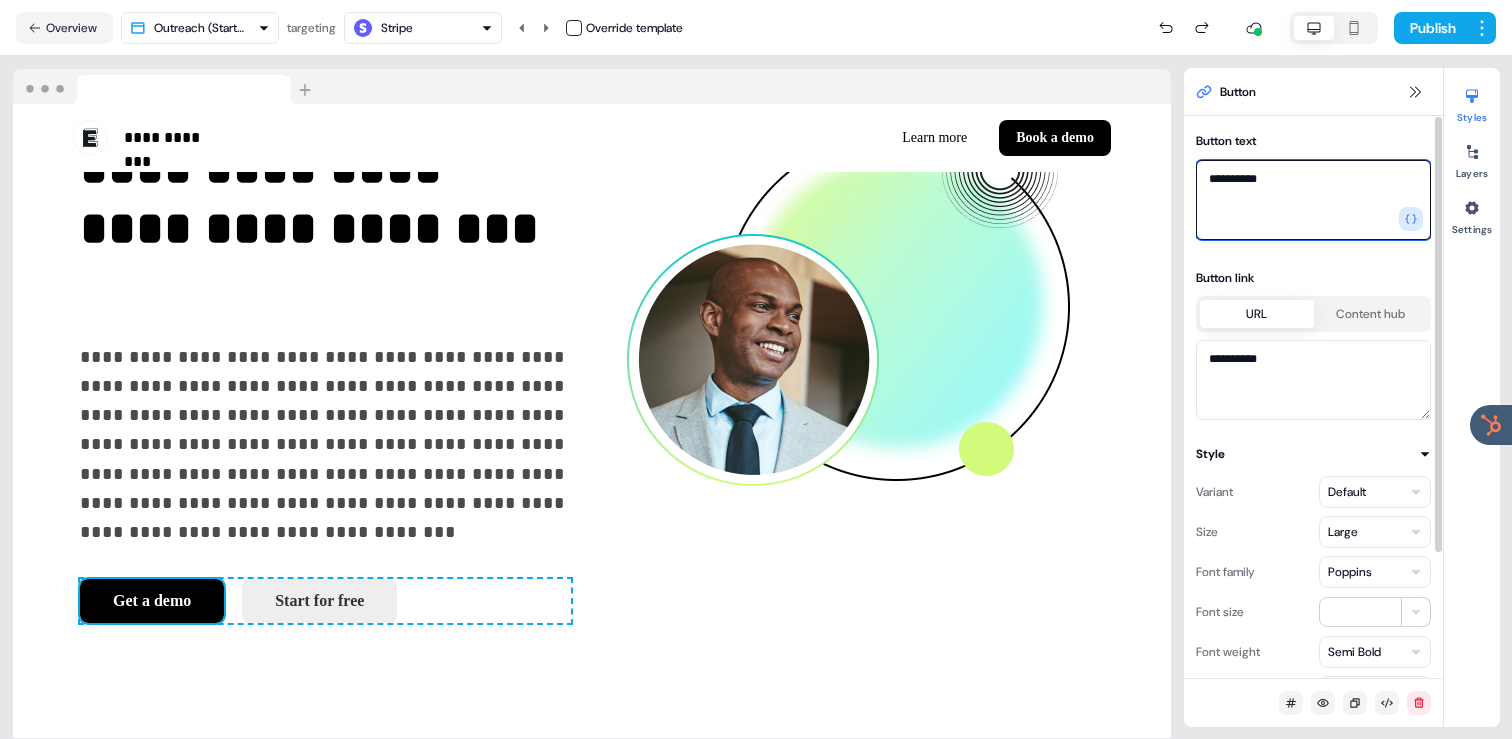 drag, startPoint x: 1345, startPoint y: 190, endPoint x: 1214, endPoint y: 178, distance: 131.54848 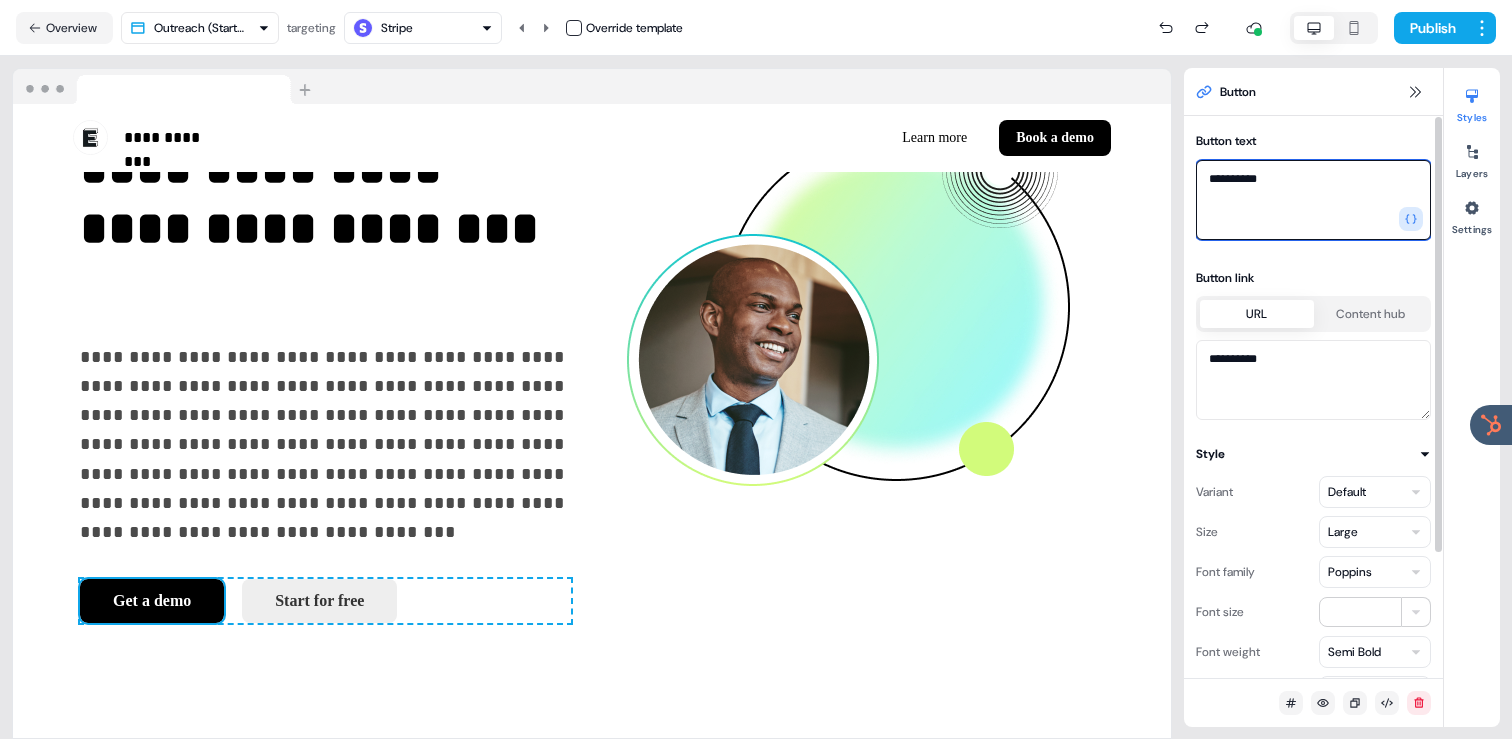 click on "**********" at bounding box center (1313, 200) 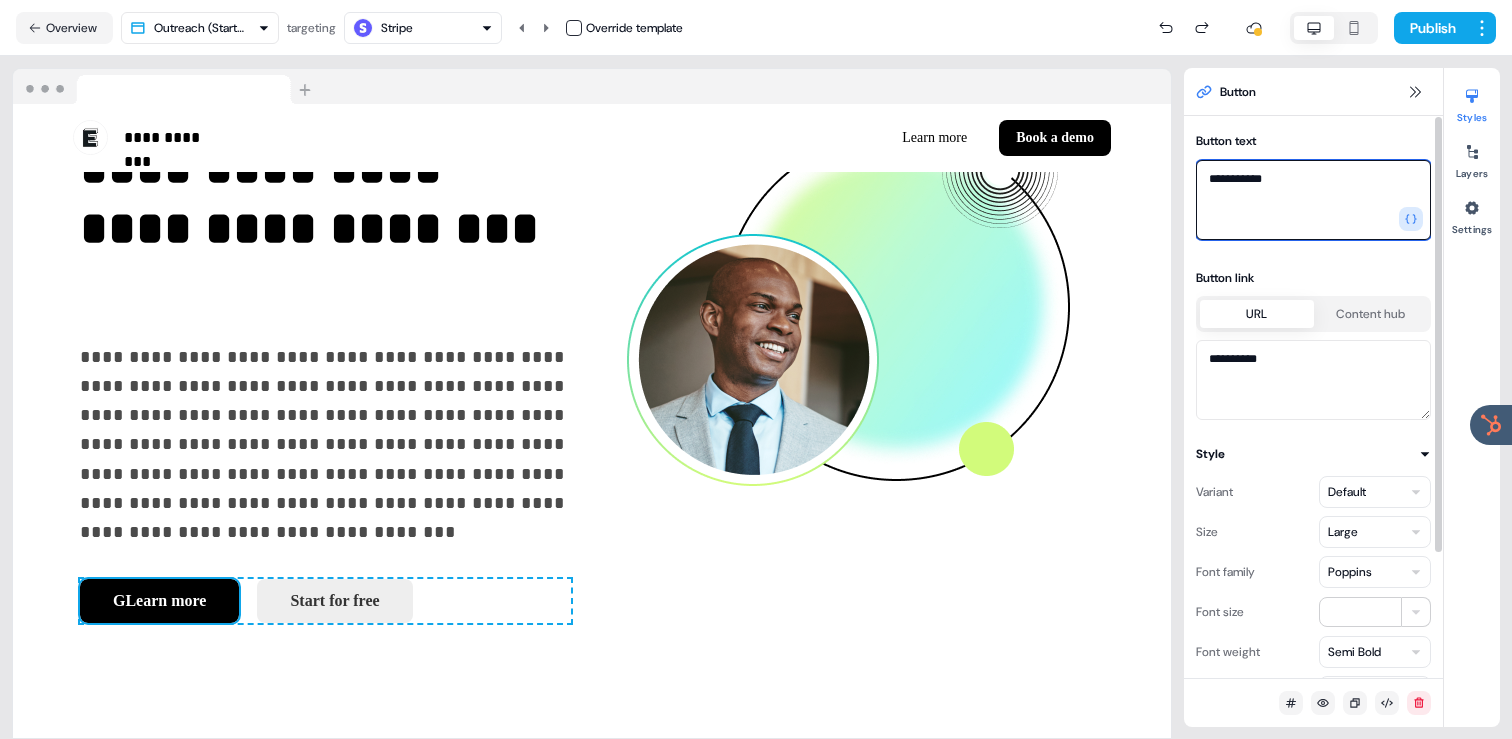 click on "**********" at bounding box center (1313, 200) 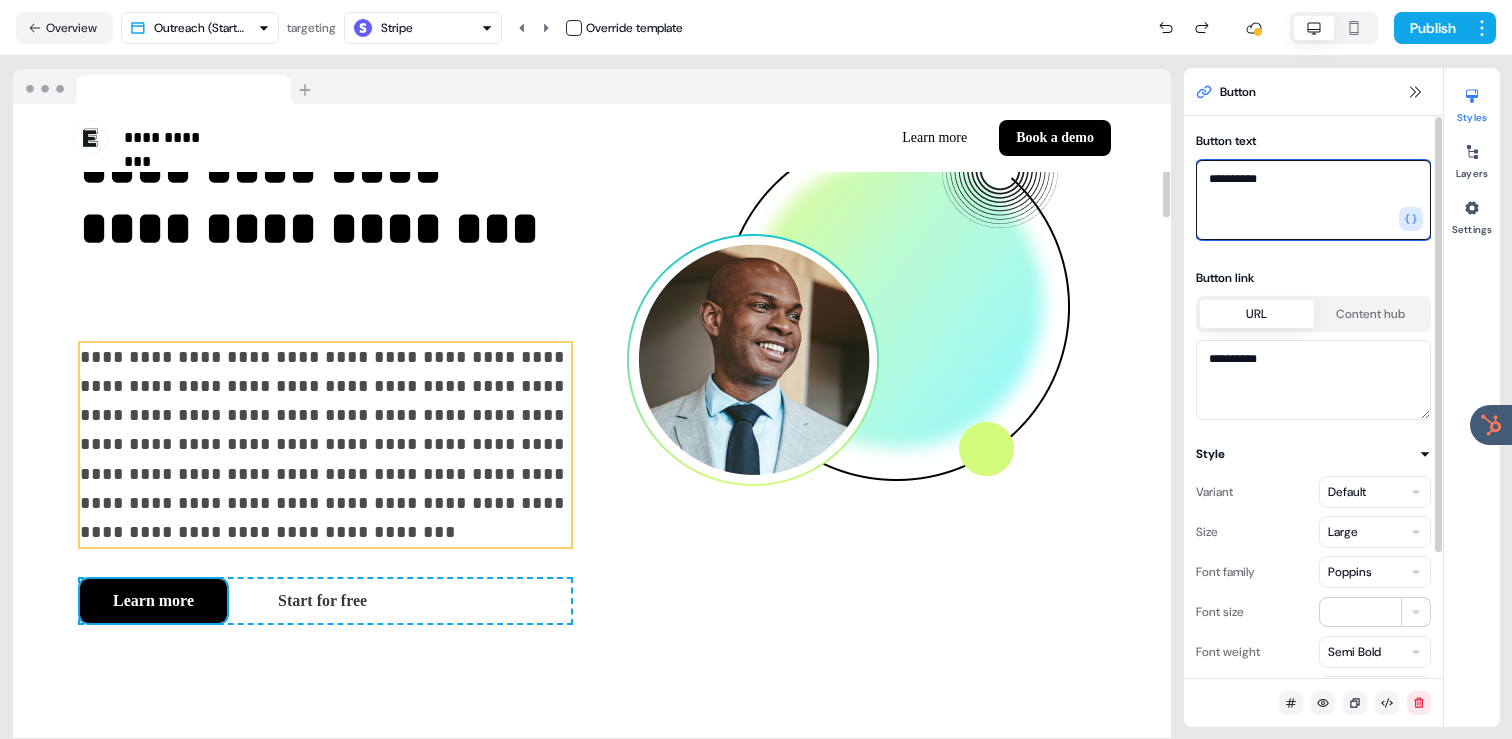 type on "**********" 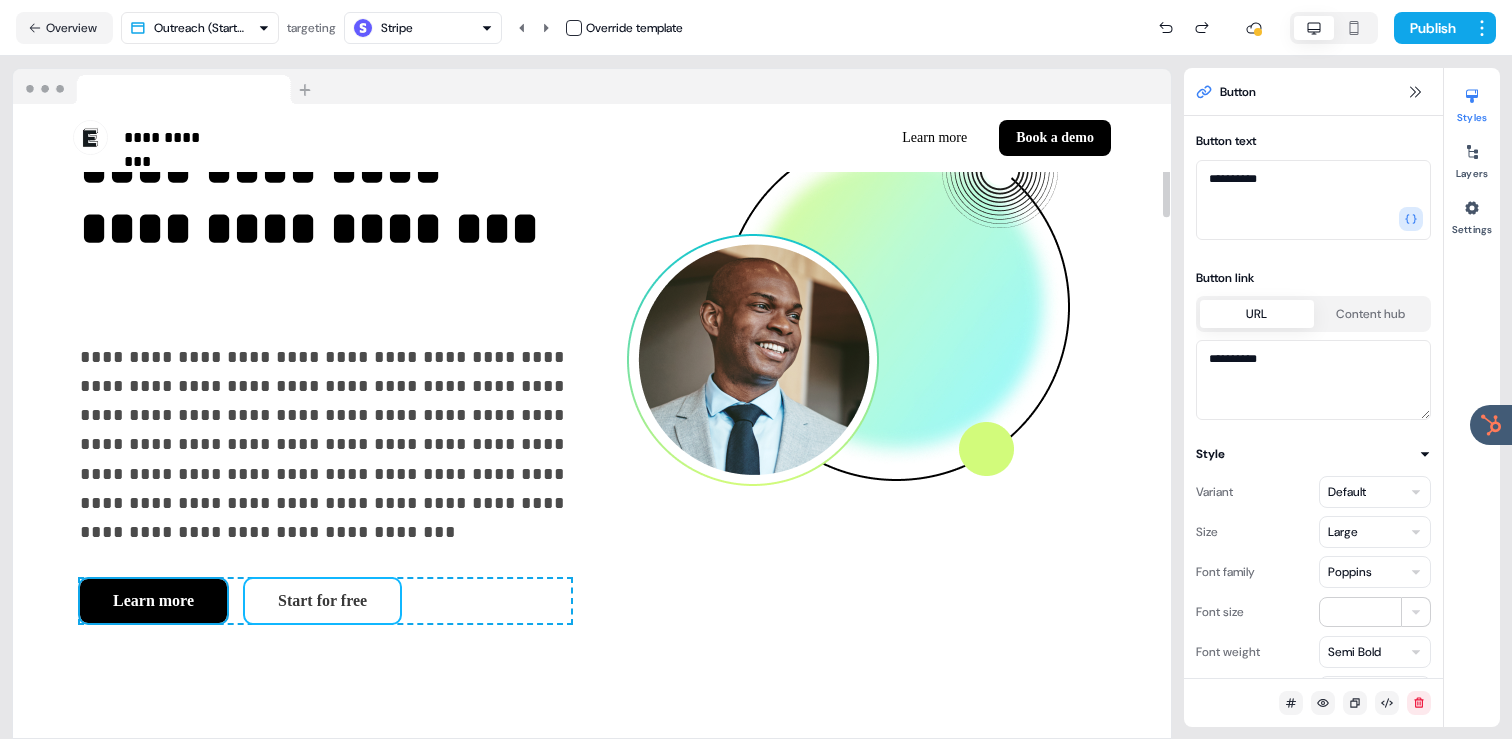 click on "Start for free" at bounding box center [322, 601] 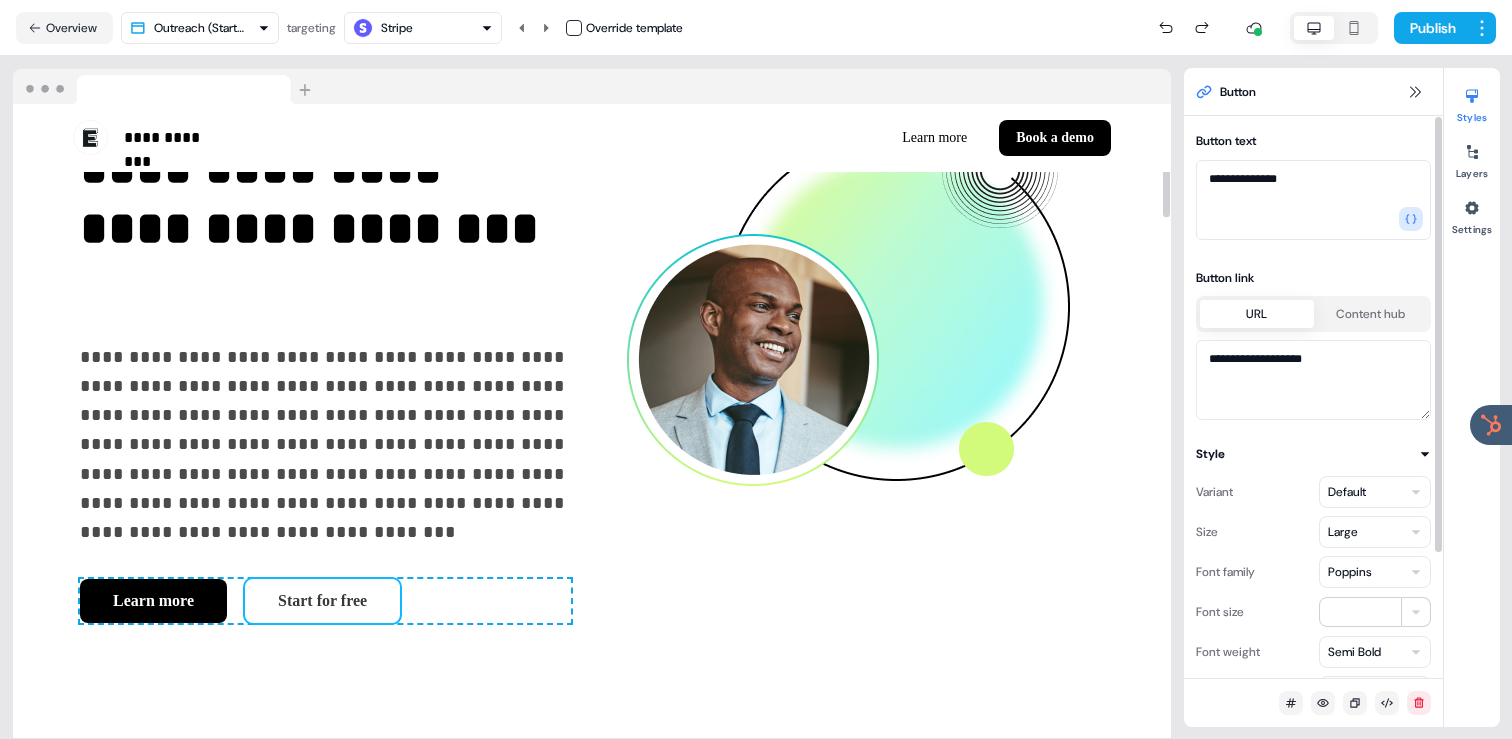 click on "Start for free" at bounding box center [322, 601] 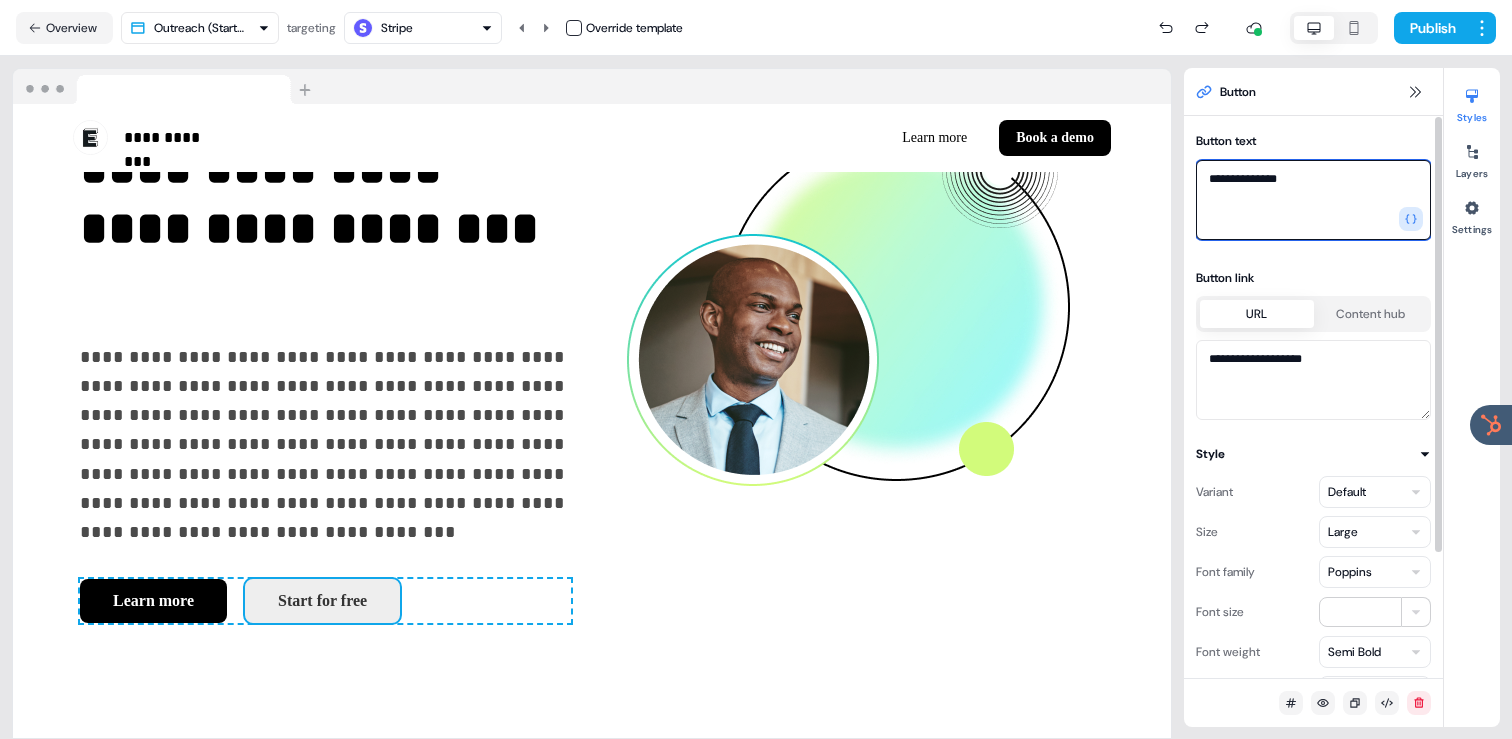 drag, startPoint x: 1297, startPoint y: 198, endPoint x: 1210, endPoint y: 178, distance: 89.26926 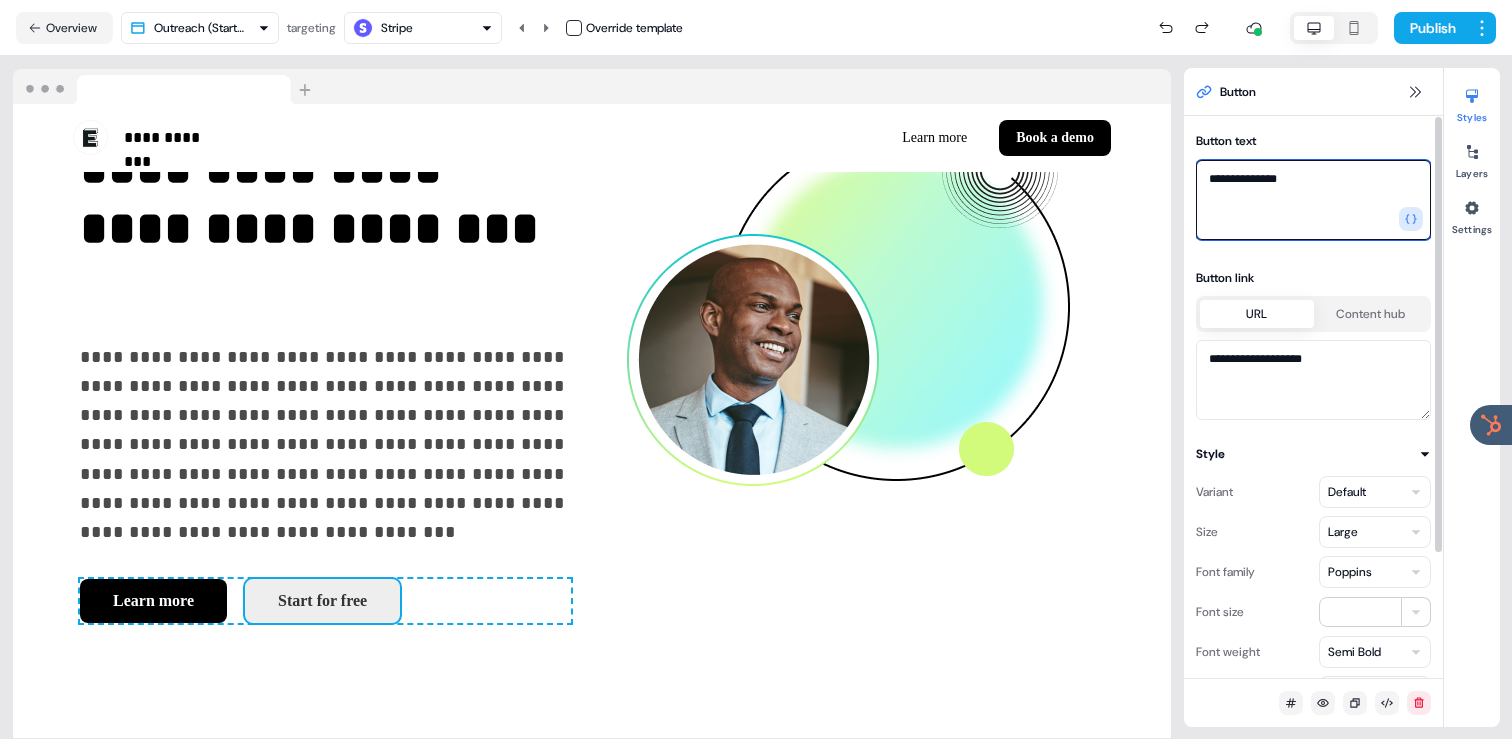 click on "**********" at bounding box center [1313, 200] 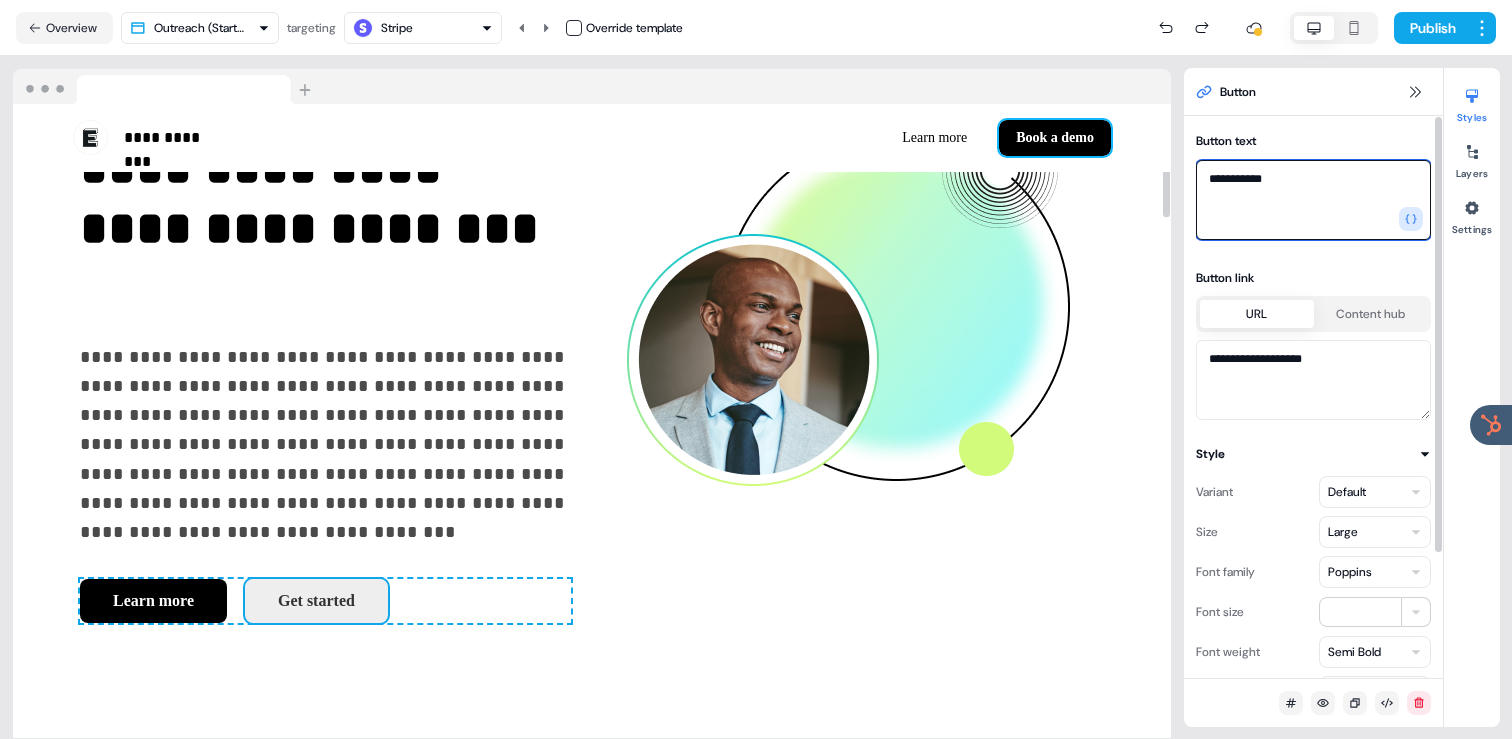 type on "**********" 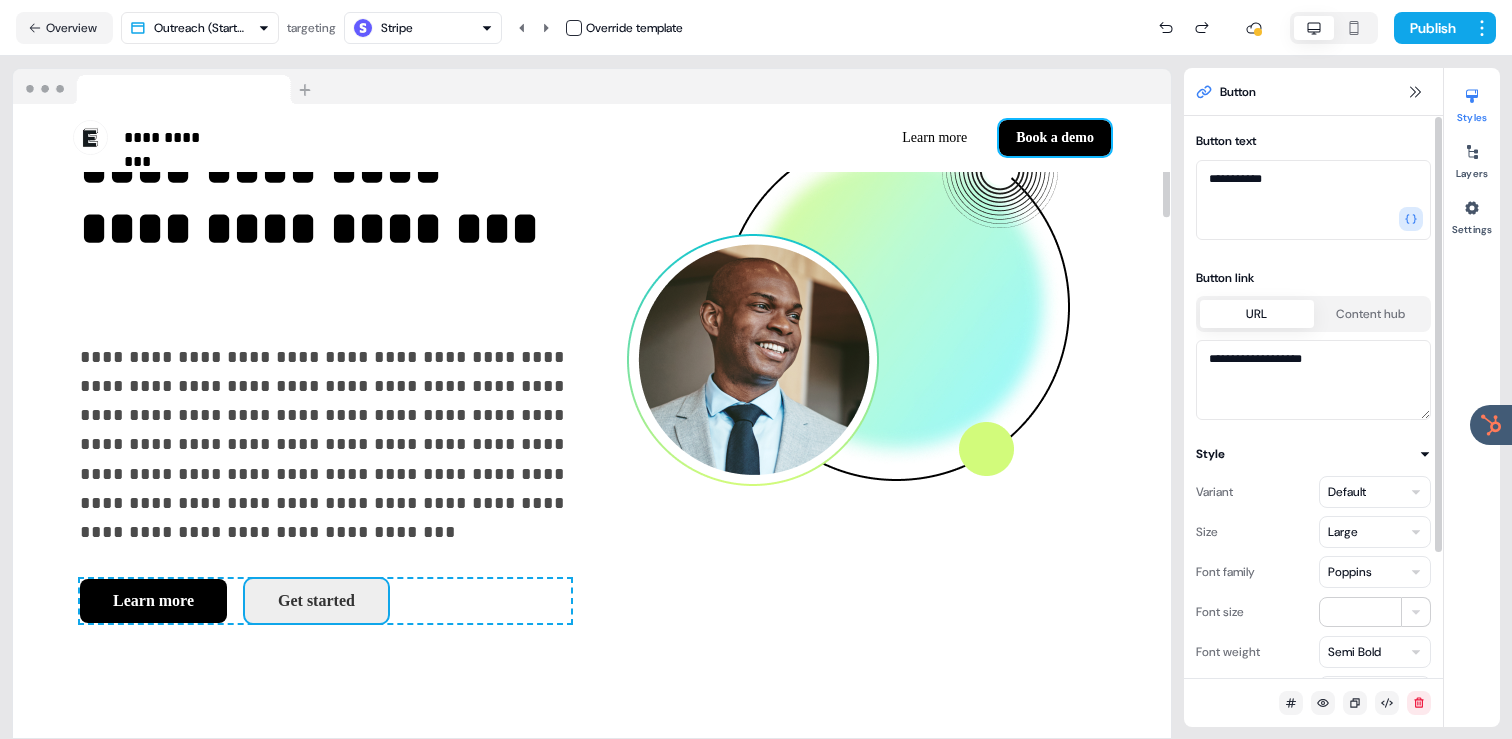 click on "Book a demo" at bounding box center [1055, 138] 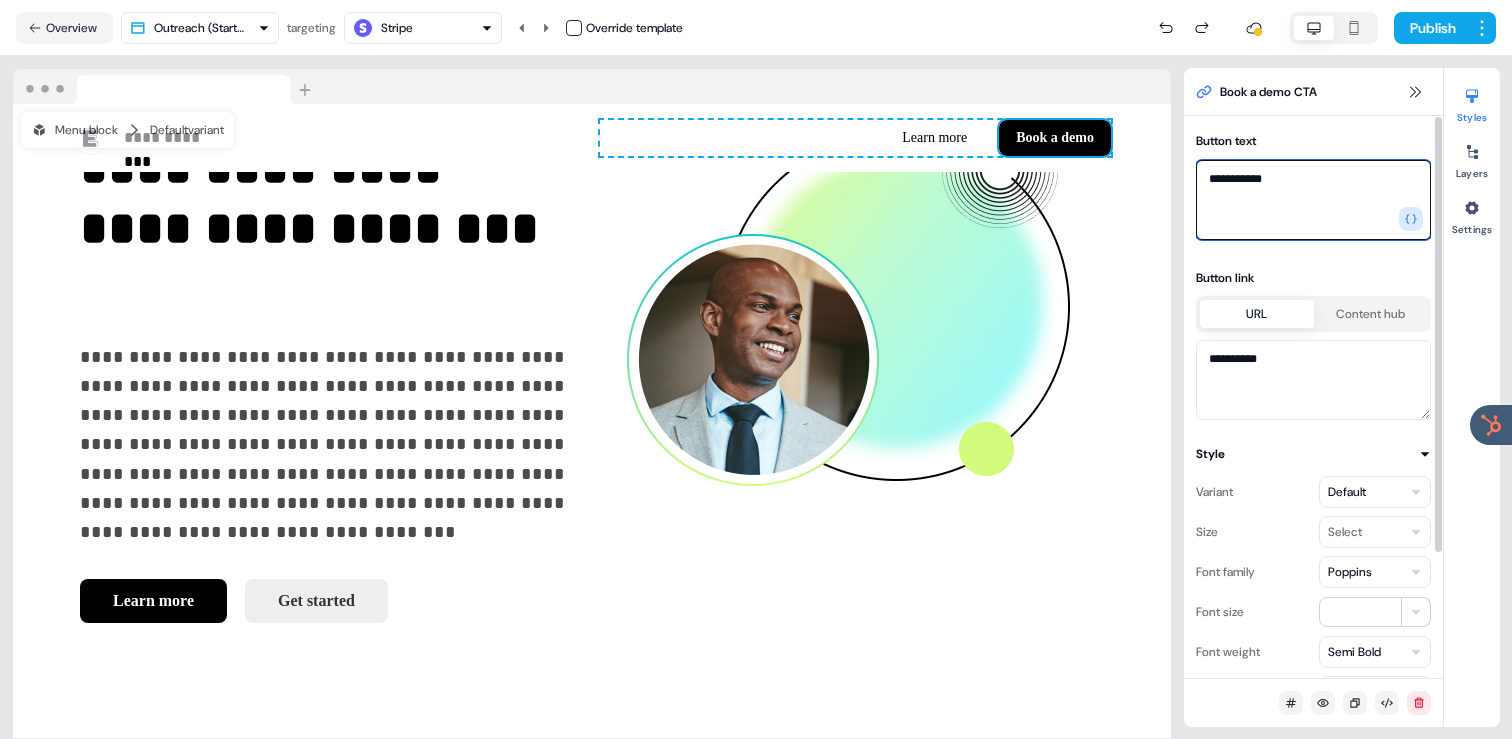drag, startPoint x: 1316, startPoint y: 185, endPoint x: 1210, endPoint y: 181, distance: 106.07545 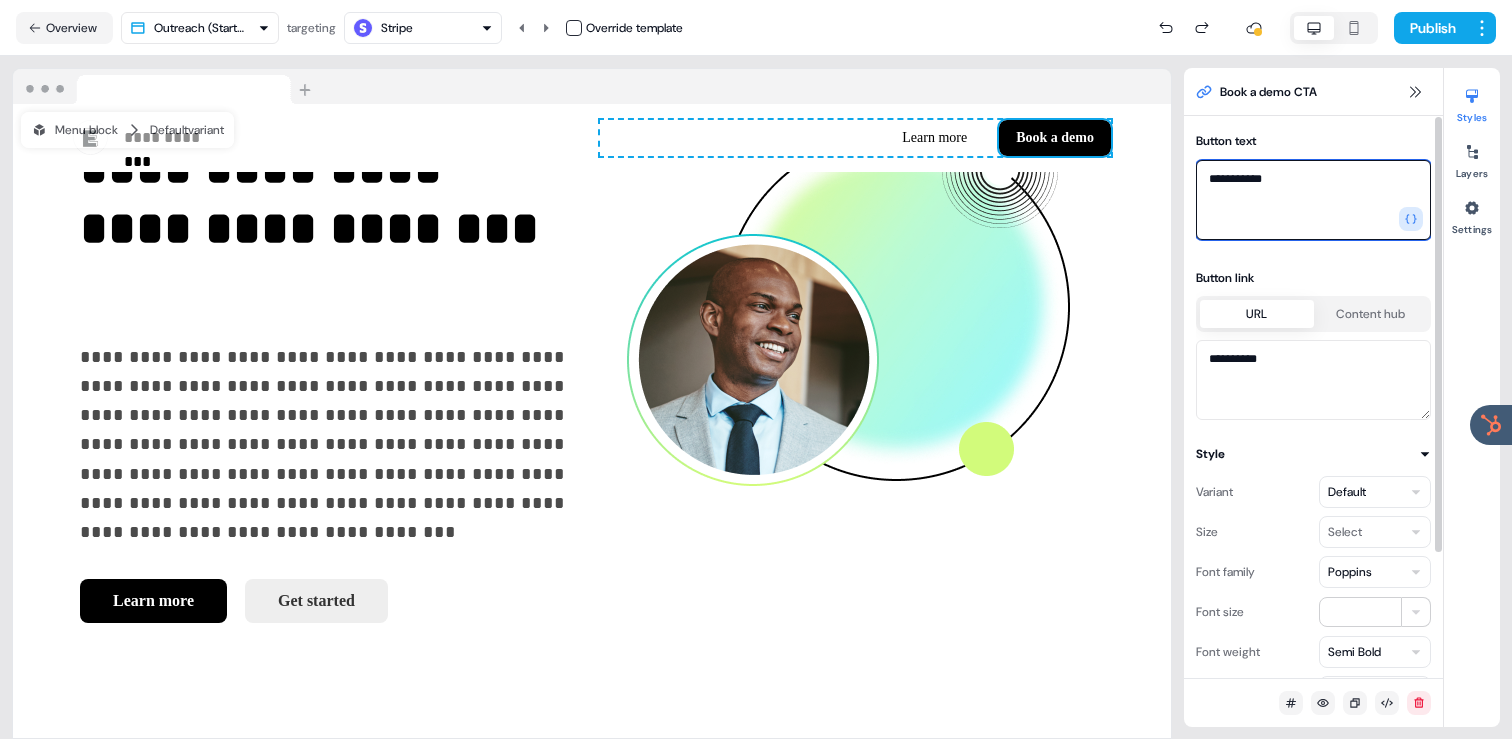 click on "**********" at bounding box center (1313, 200) 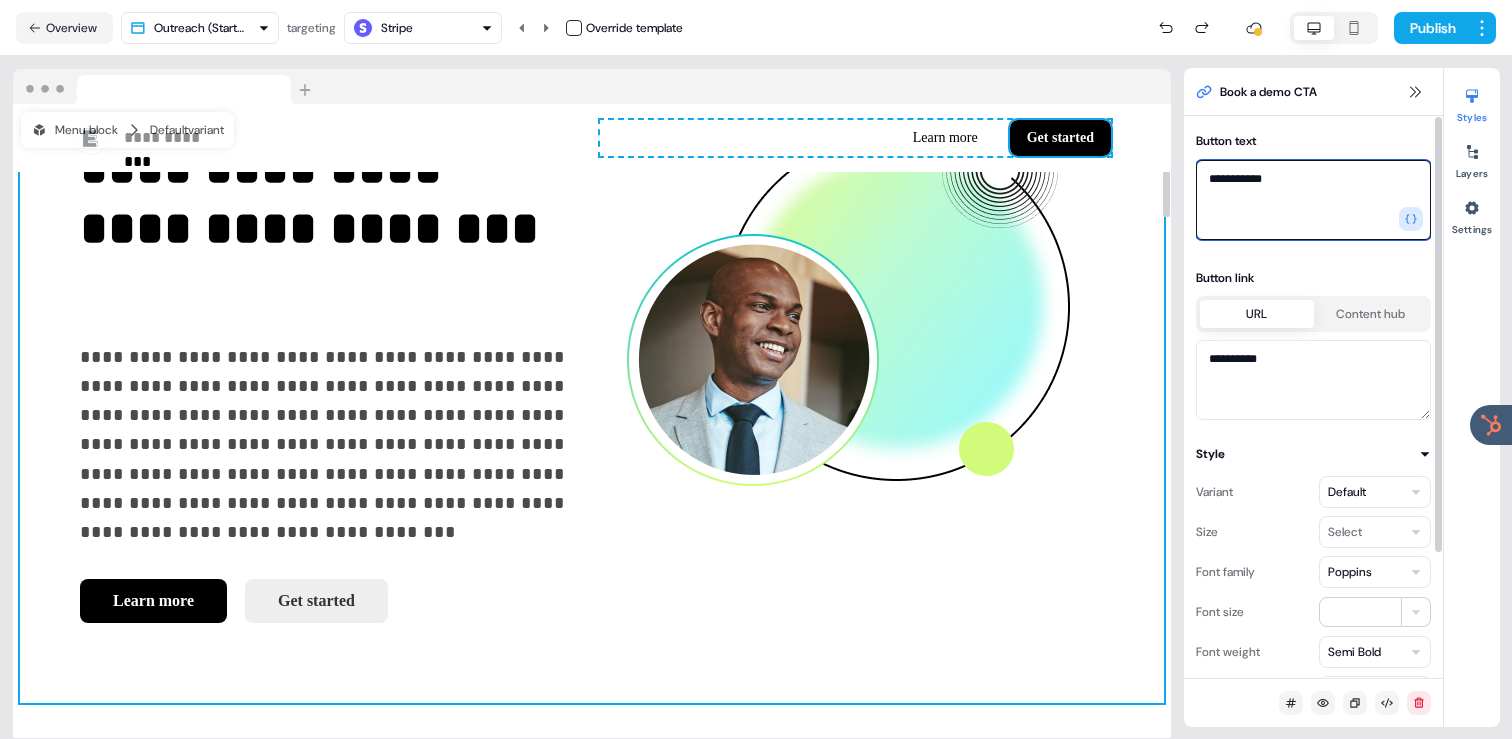type on "**********" 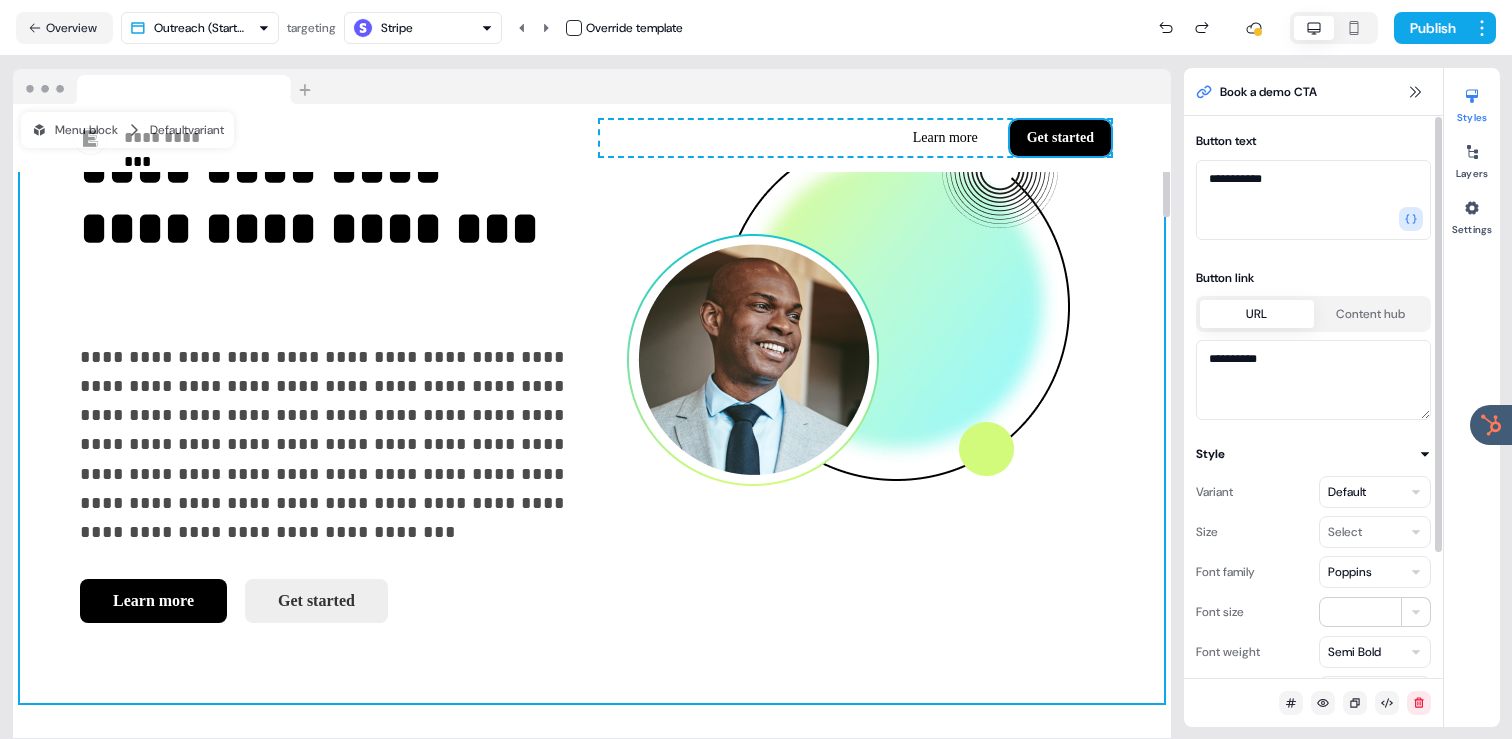 click on "**********" at bounding box center (592, 299) 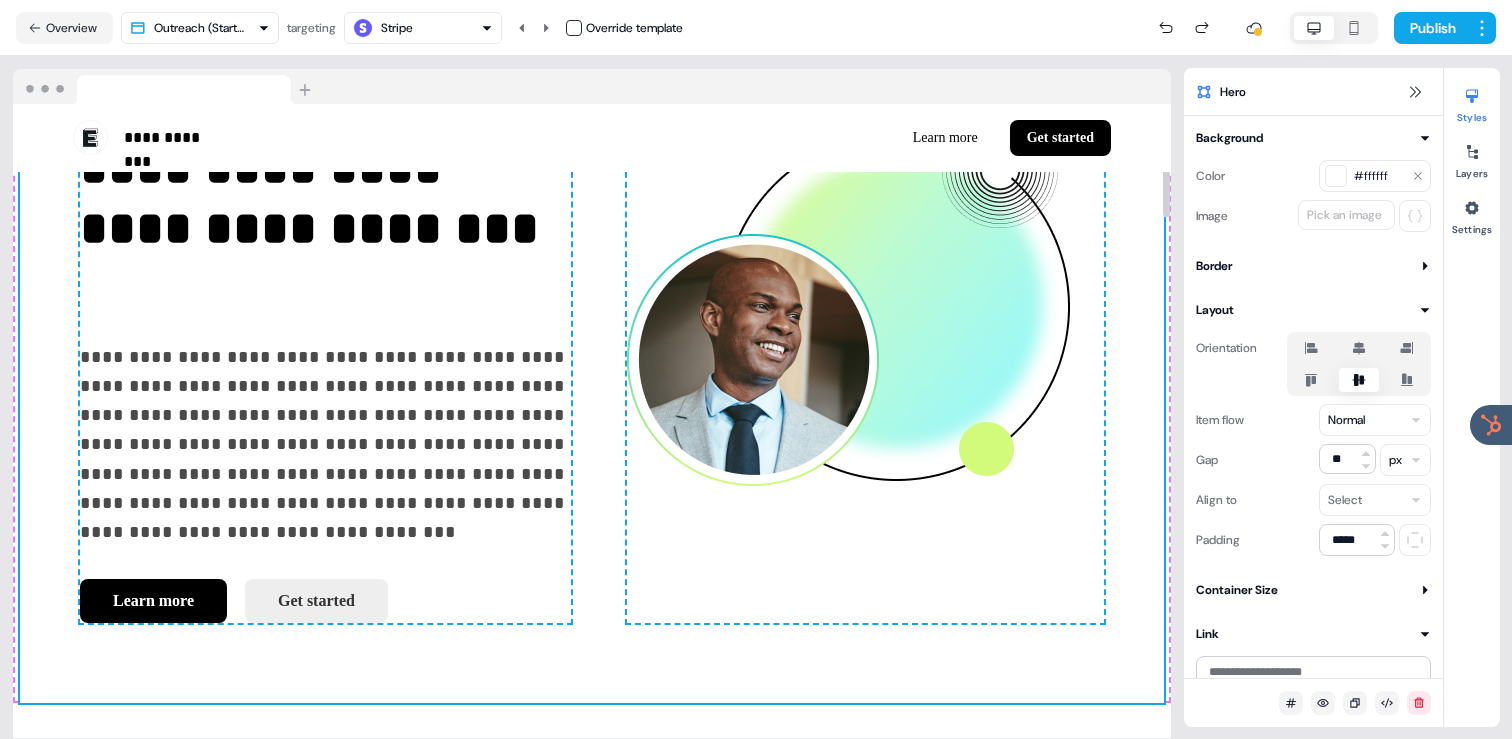 click on "Learn more" at bounding box center [153, 601] 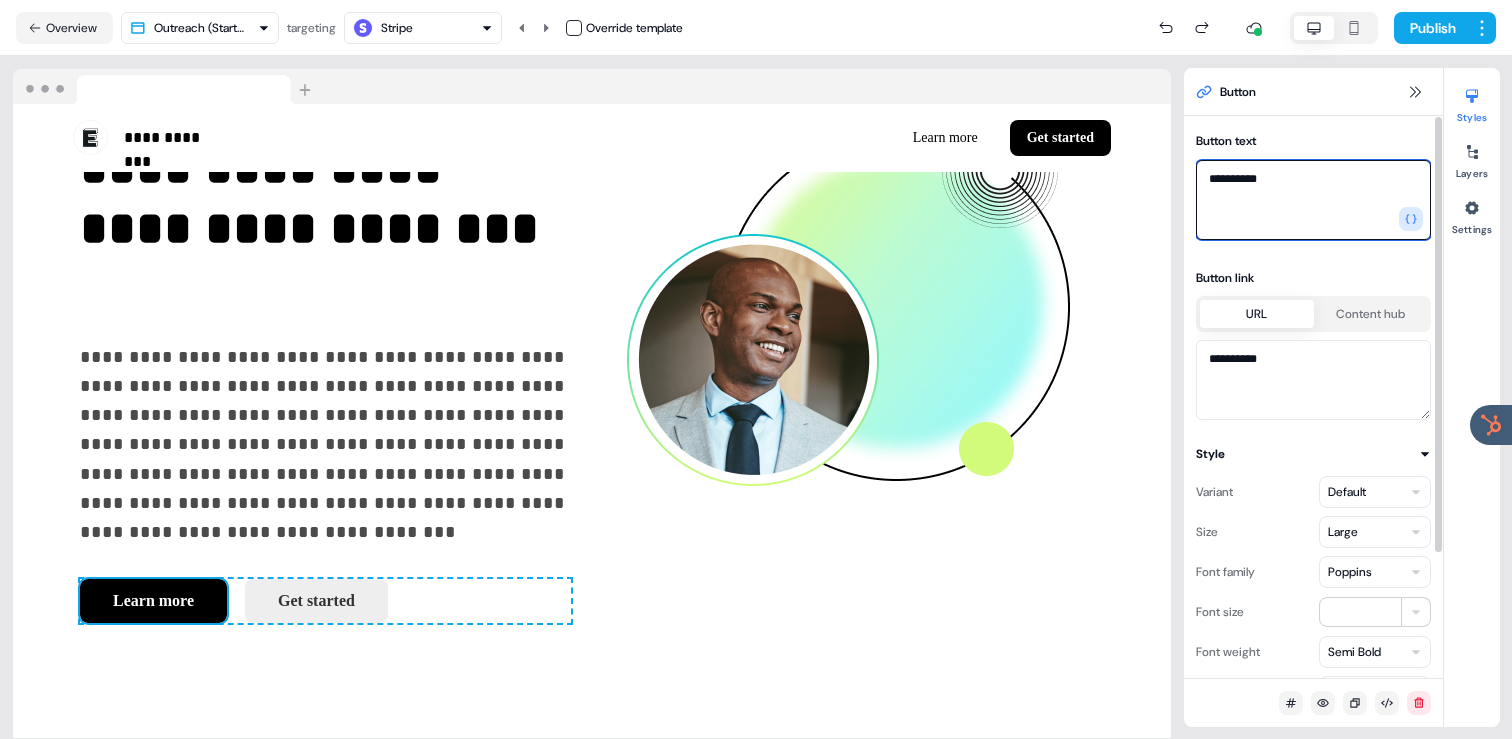 drag, startPoint x: 1333, startPoint y: 185, endPoint x: 1210, endPoint y: 175, distance: 123.40584 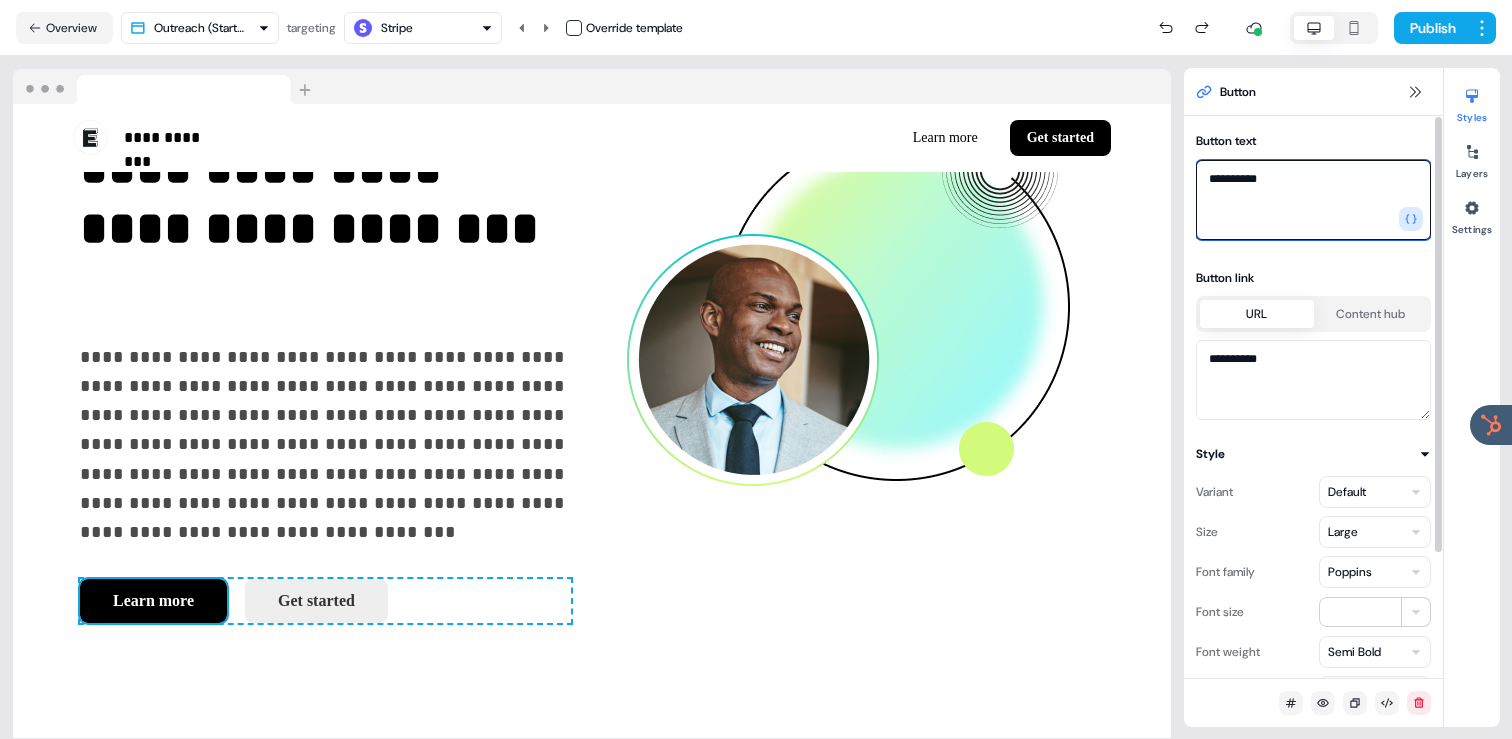 click on "**********" at bounding box center [1313, 200] 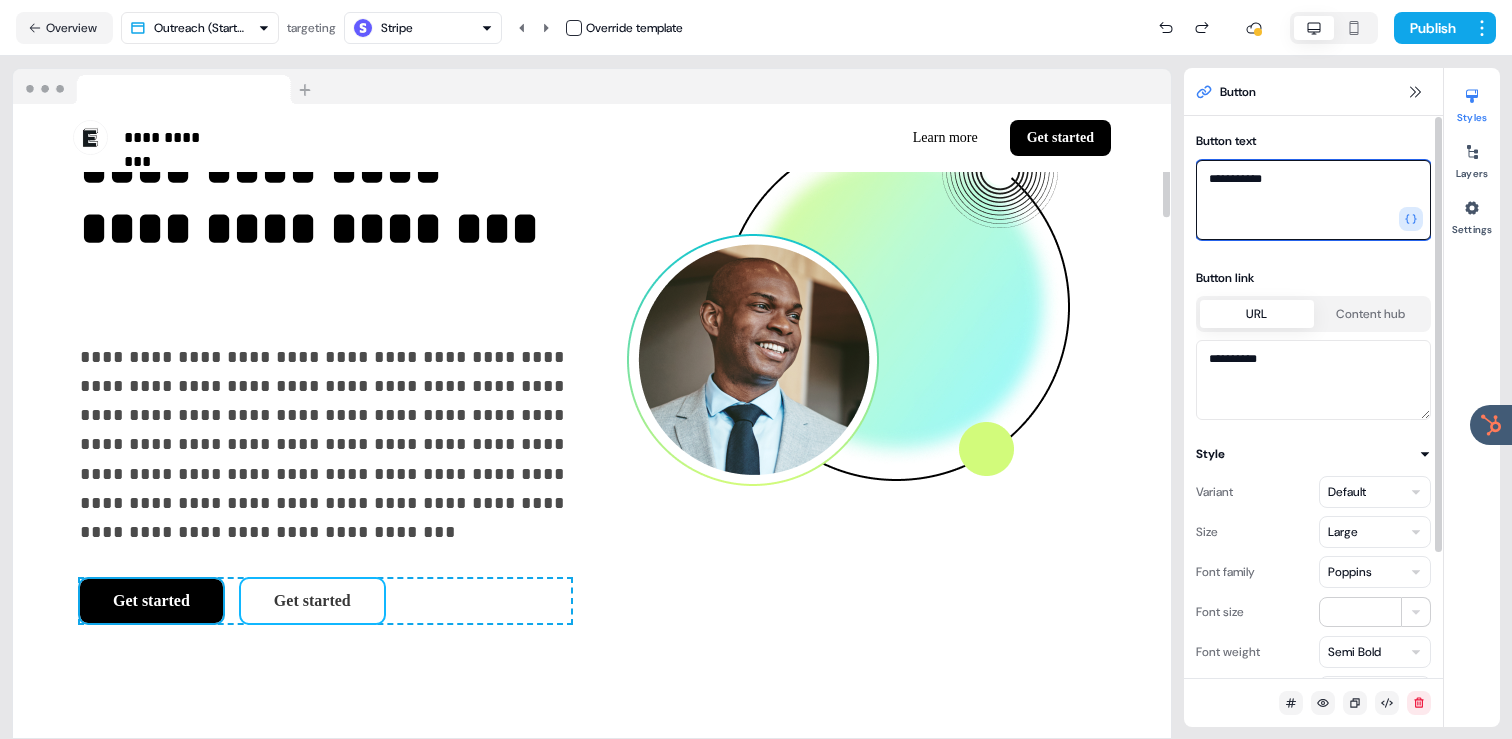 type on "**********" 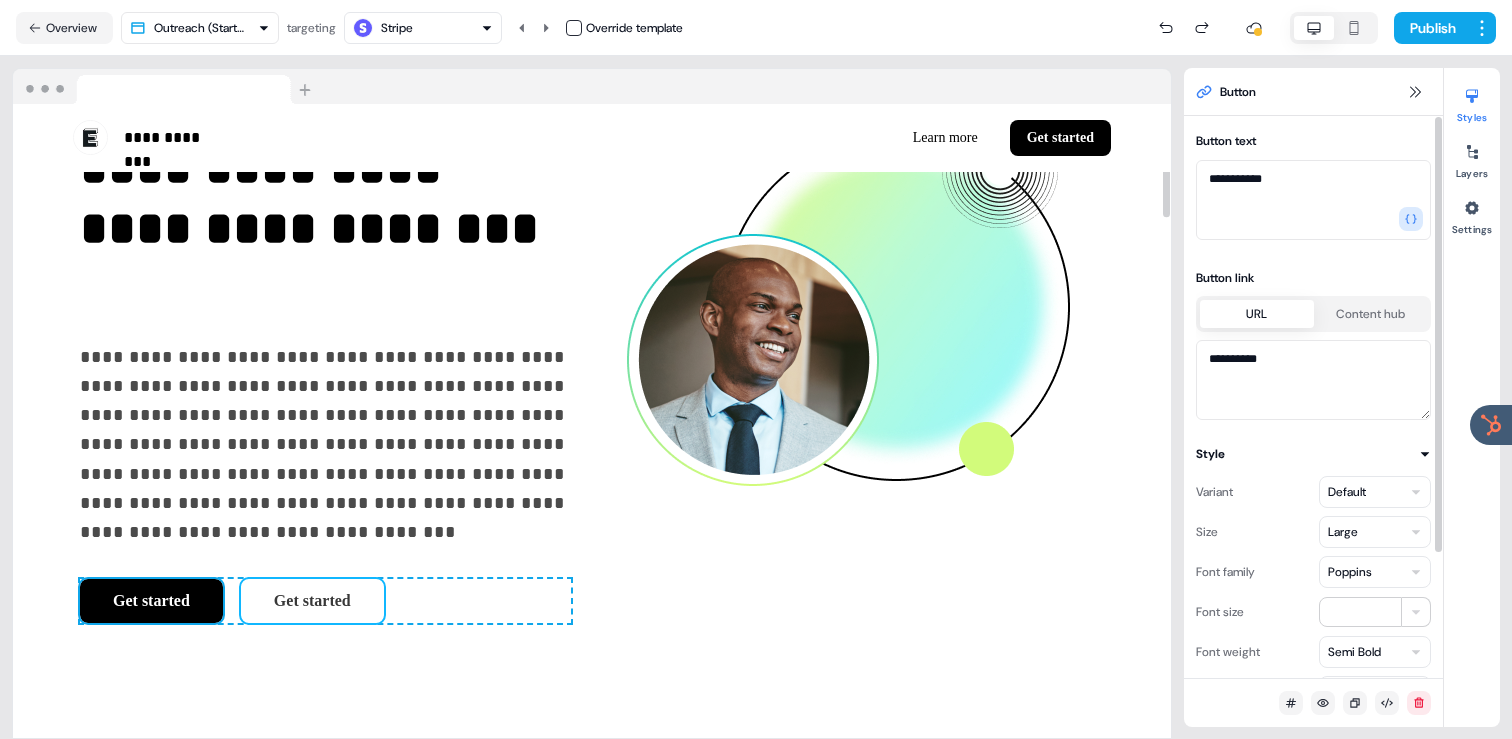 click on "Get started" at bounding box center (312, 601) 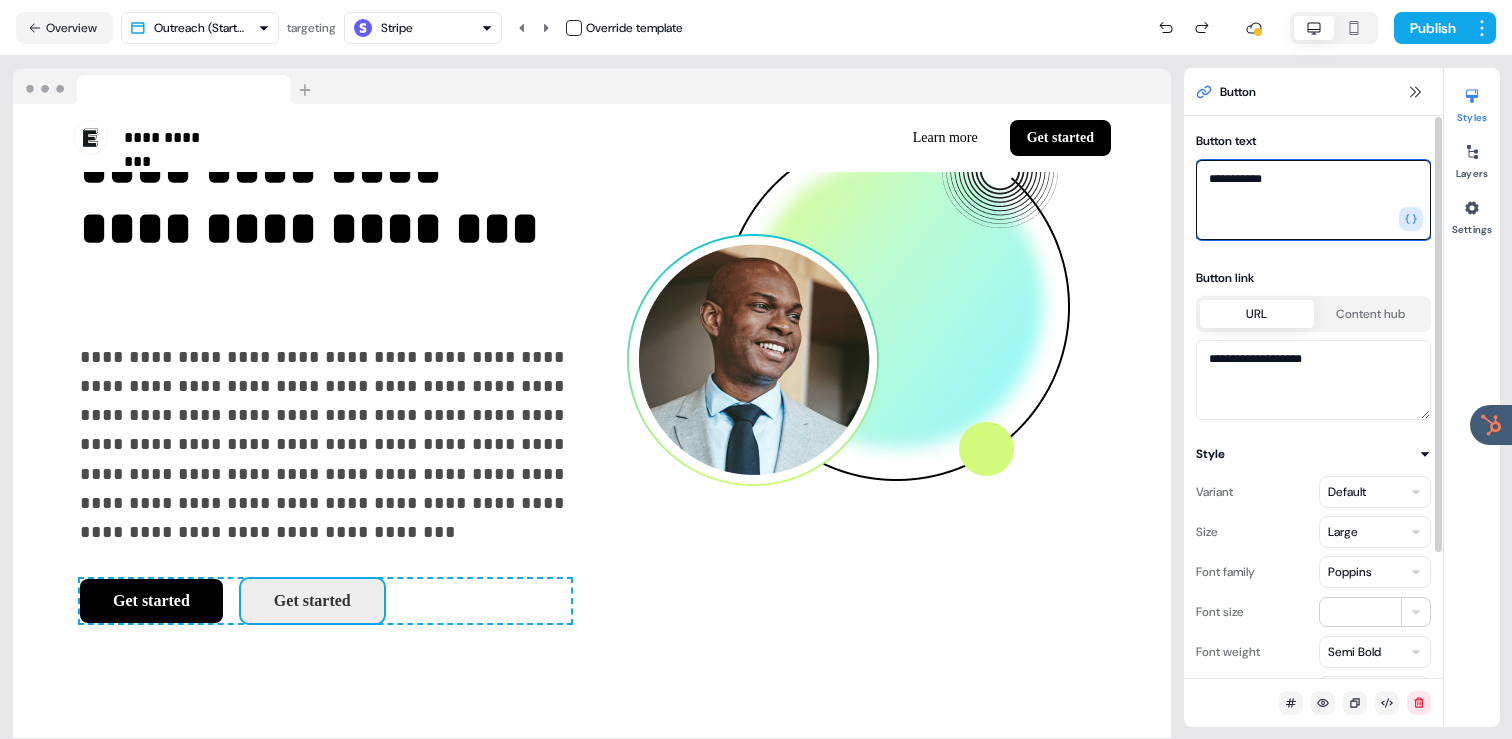 drag, startPoint x: 1324, startPoint y: 189, endPoint x: 1211, endPoint y: 185, distance: 113.07078 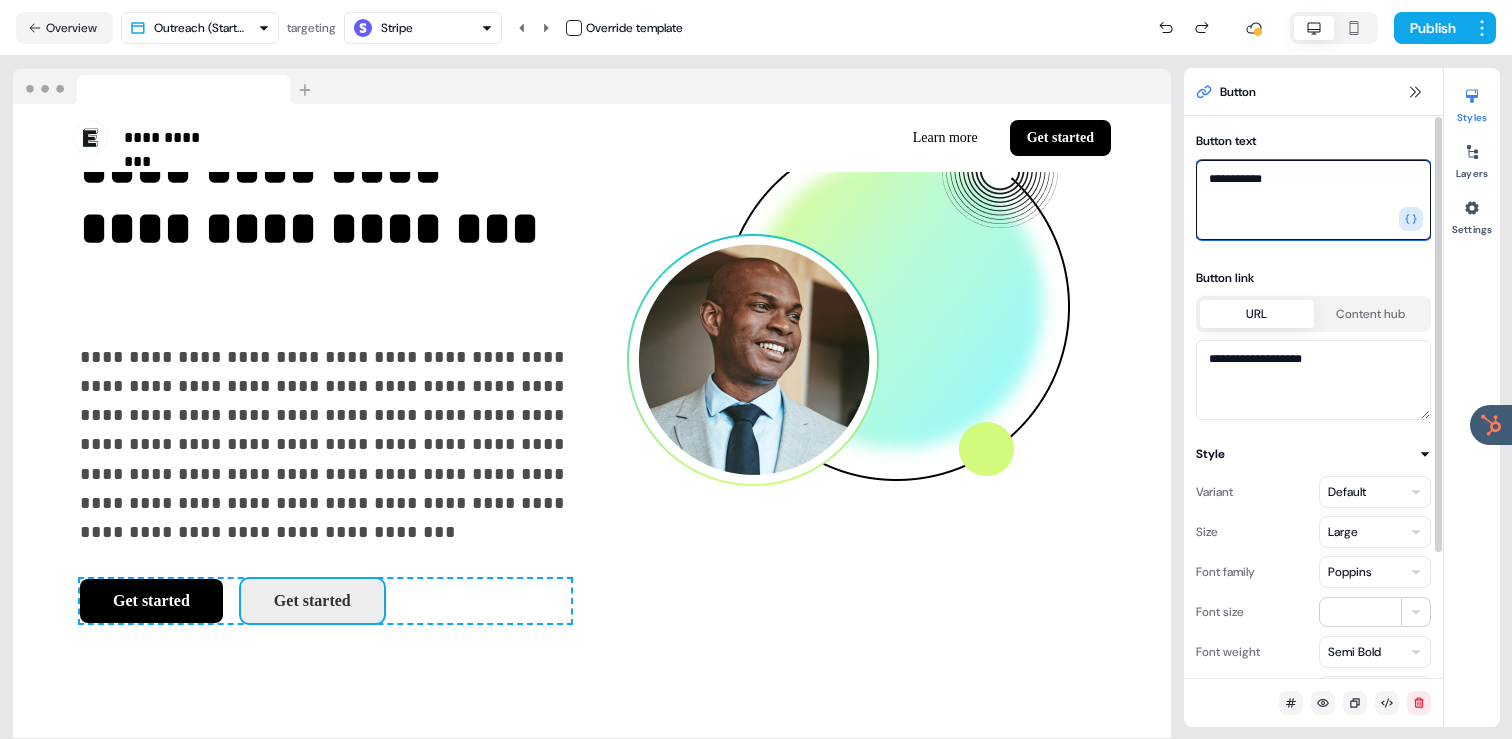 click on "**********" at bounding box center [1313, 200] 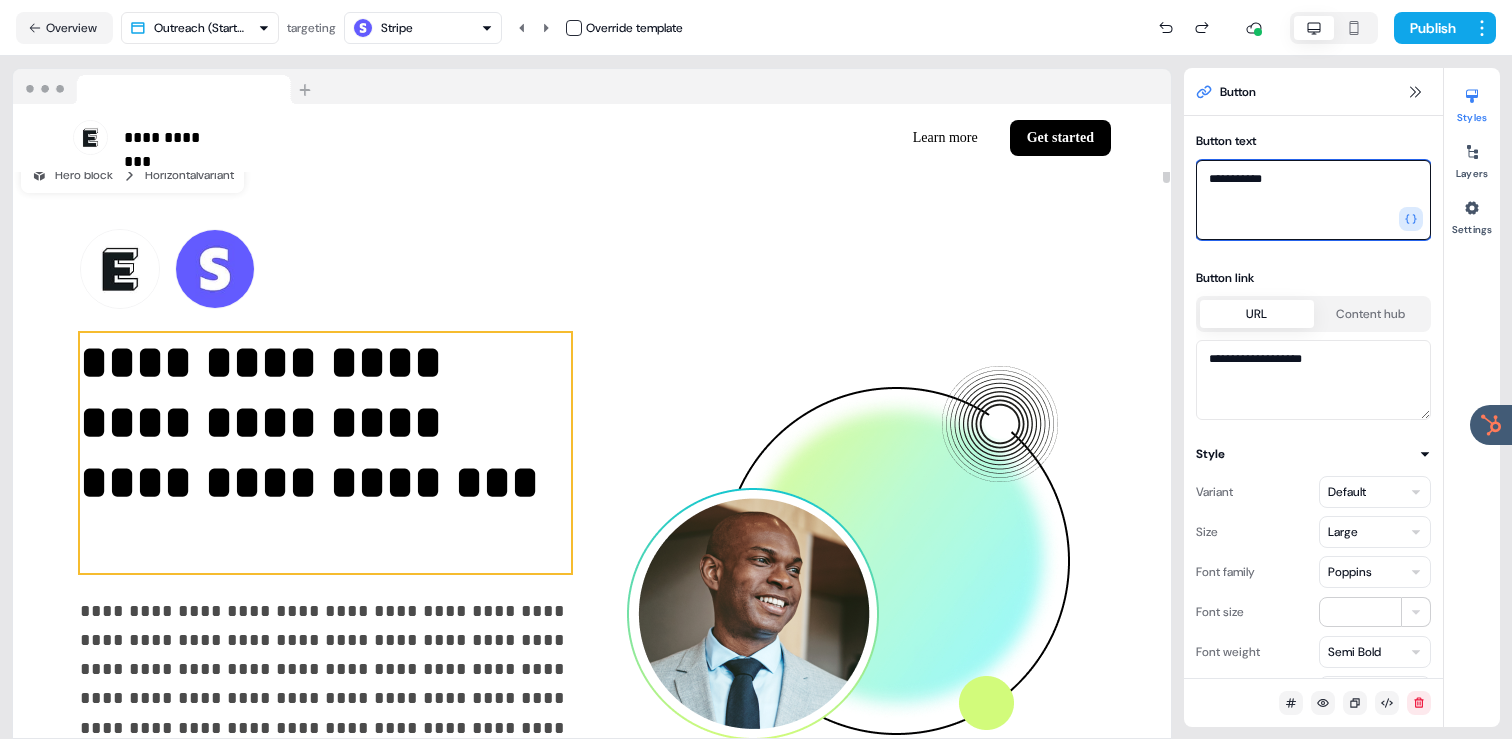 scroll, scrollTop: 0, scrollLeft: 0, axis: both 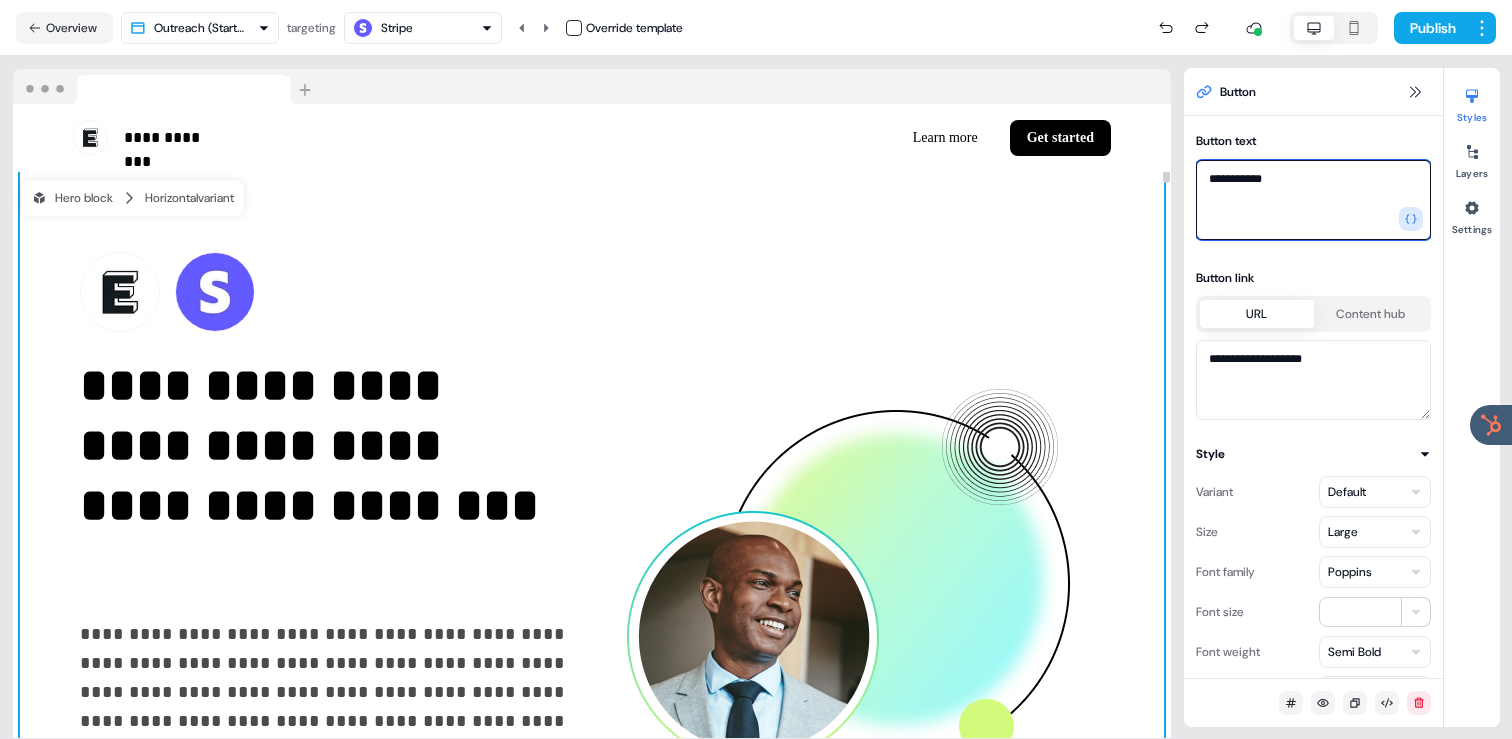 type on "**********" 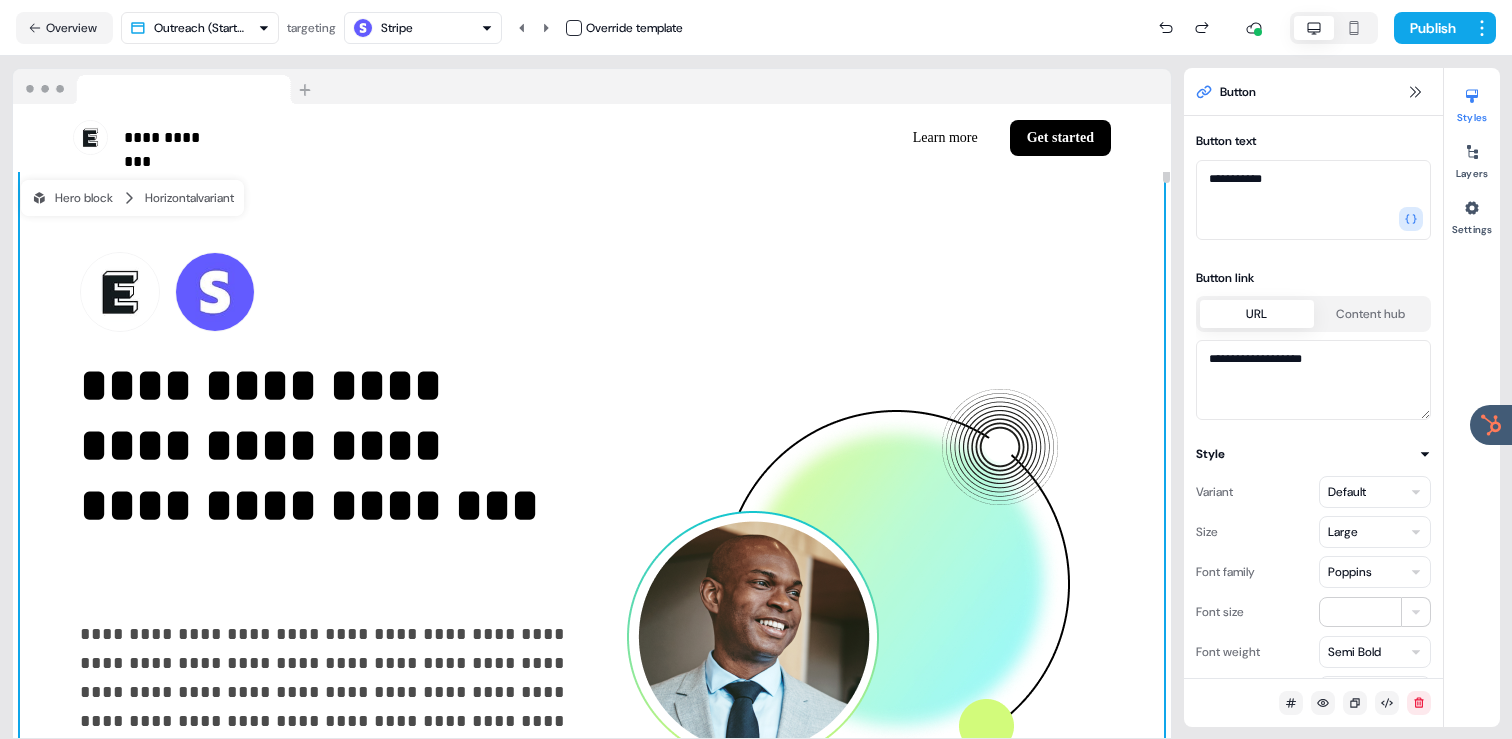 click on "**********" at bounding box center [592, 576] 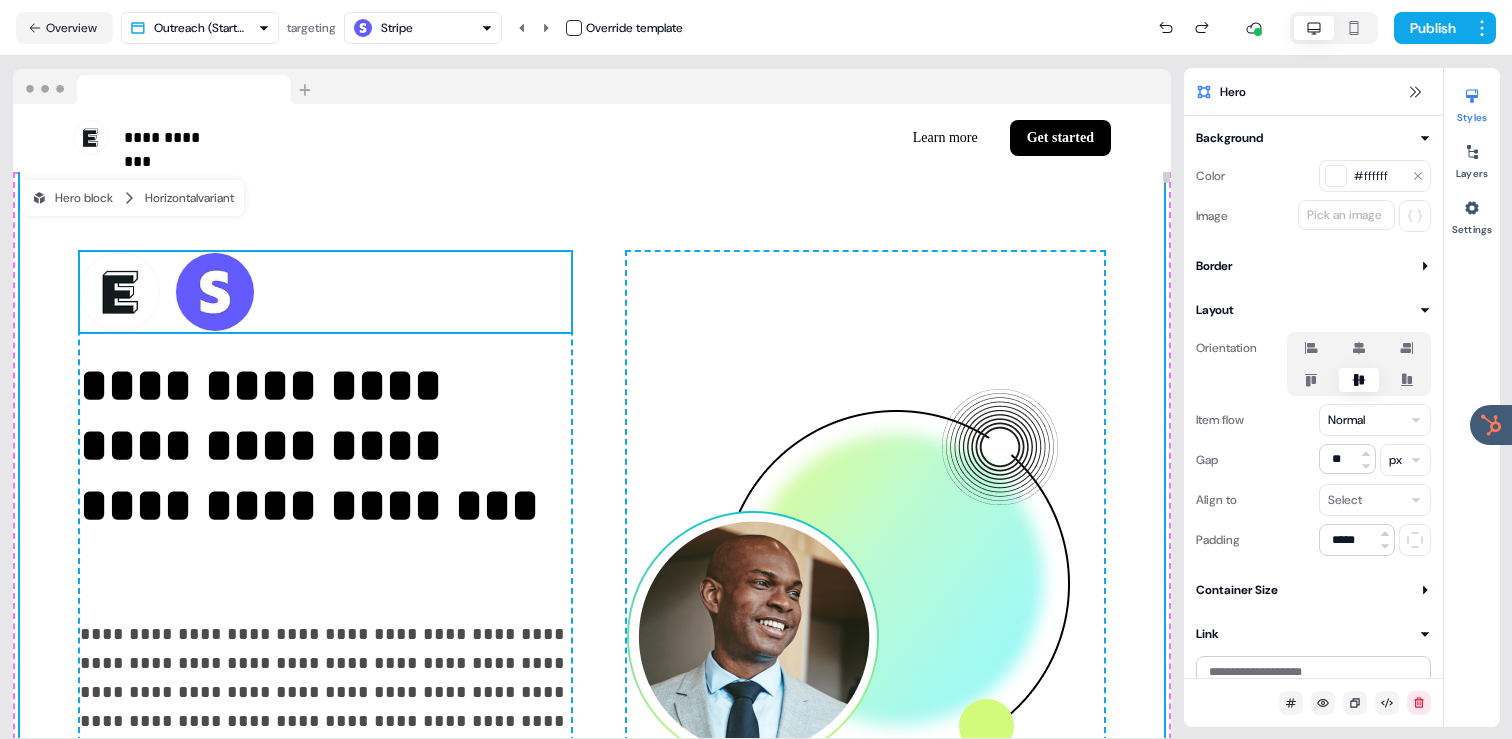 click on "To pick up a draggable item, press the space bar.
While dragging, use the arrow keys to move the item.
Press space again to drop the item in its new position, or press escape to cancel." at bounding box center [325, 292] 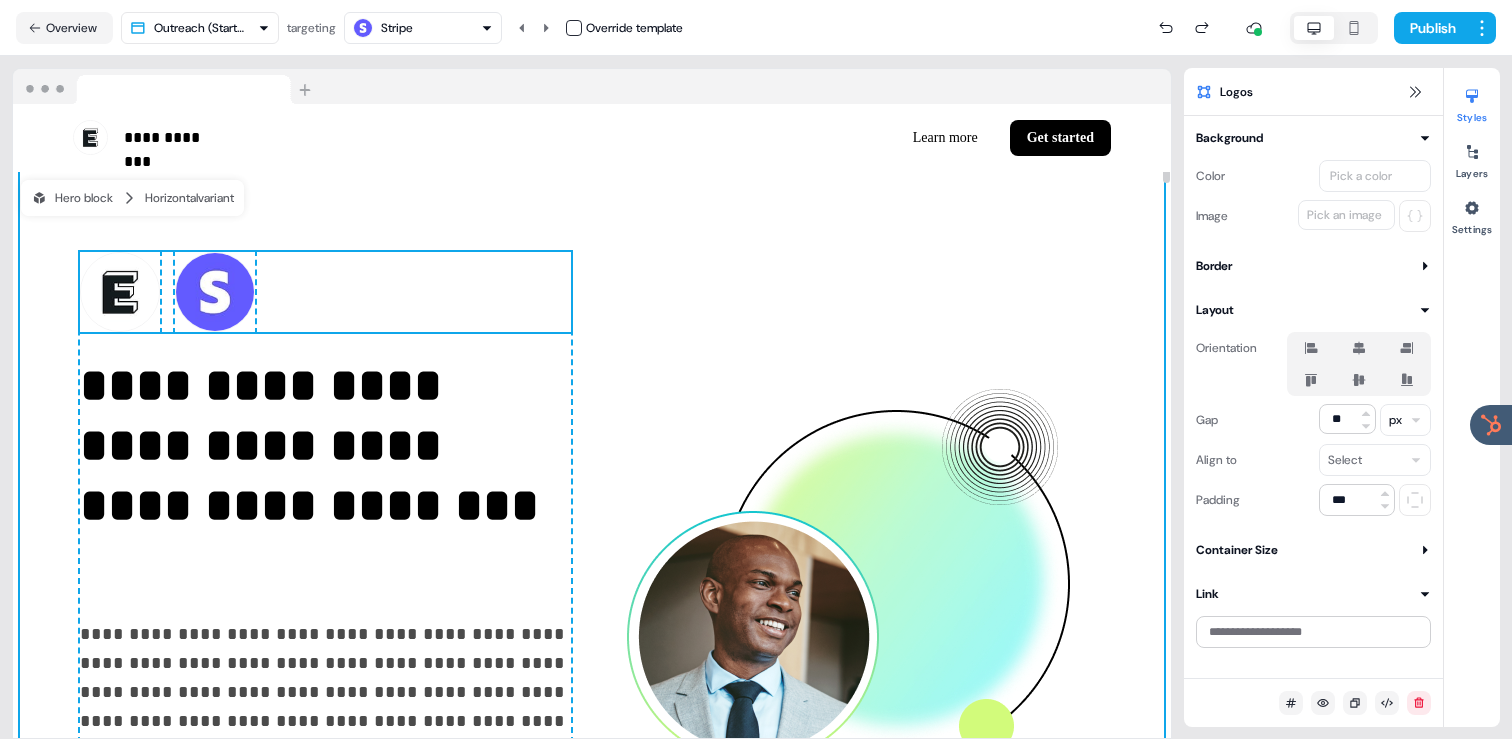 click on "**********" at bounding box center [592, 576] 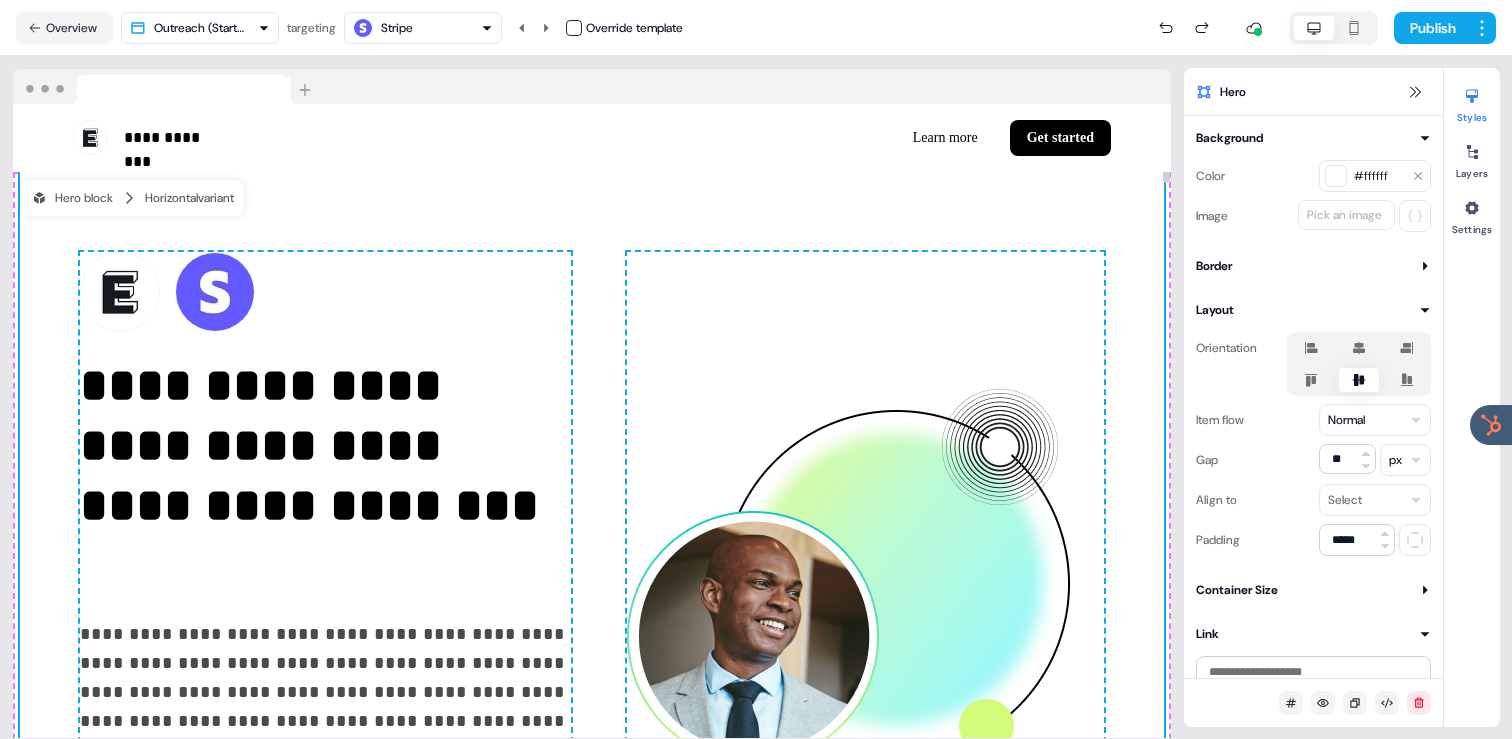 click on "**********" at bounding box center (592, 576) 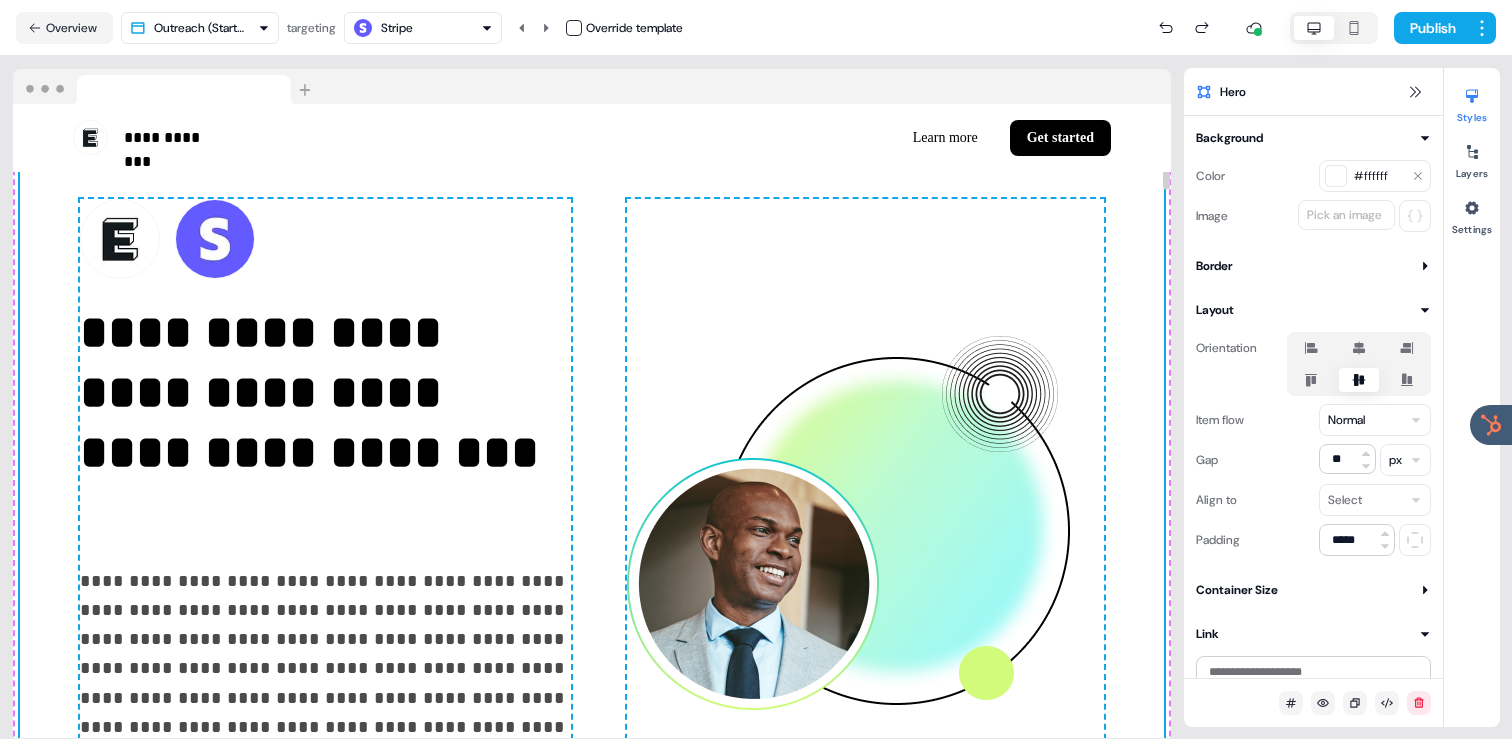 scroll, scrollTop: 0, scrollLeft: 0, axis: both 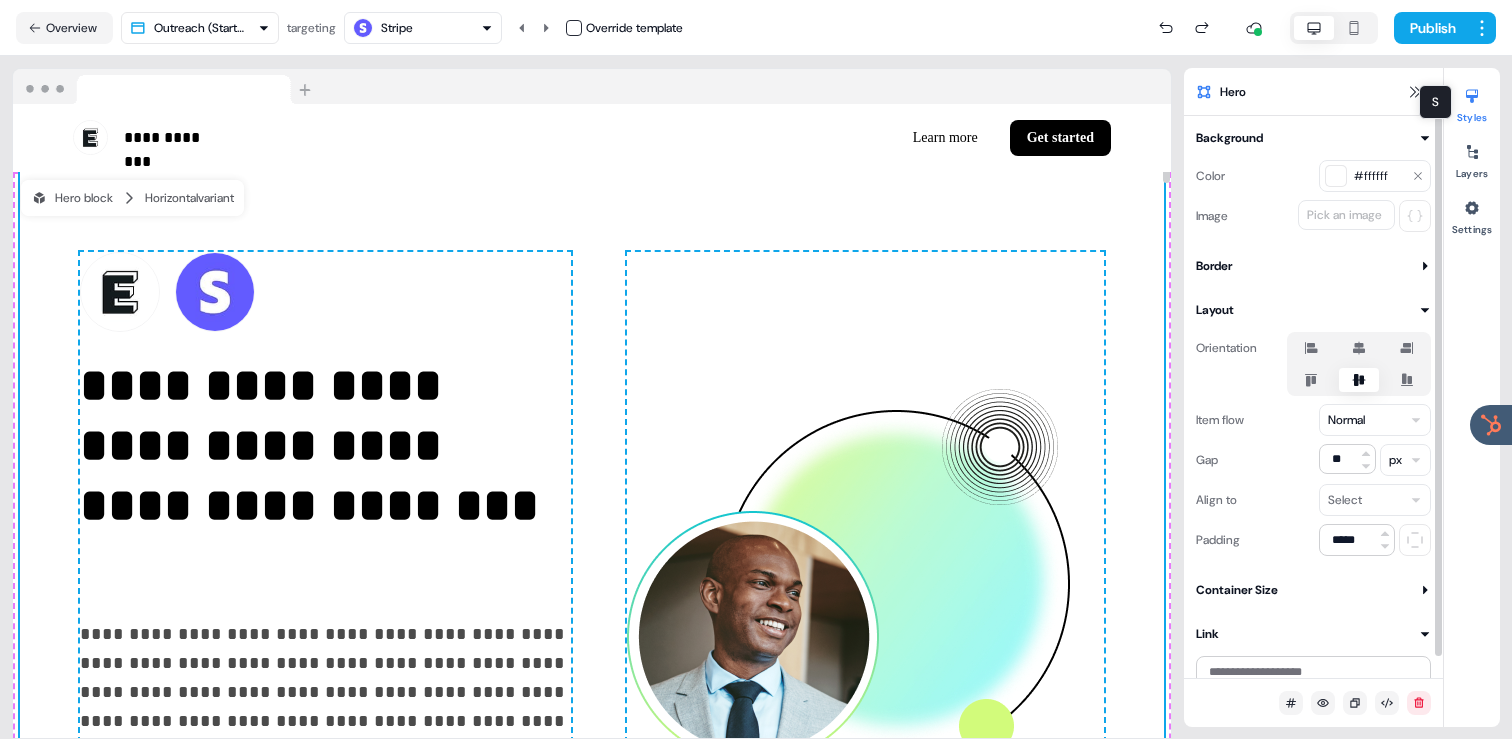 click on "S S" at bounding box center (1435, 102) 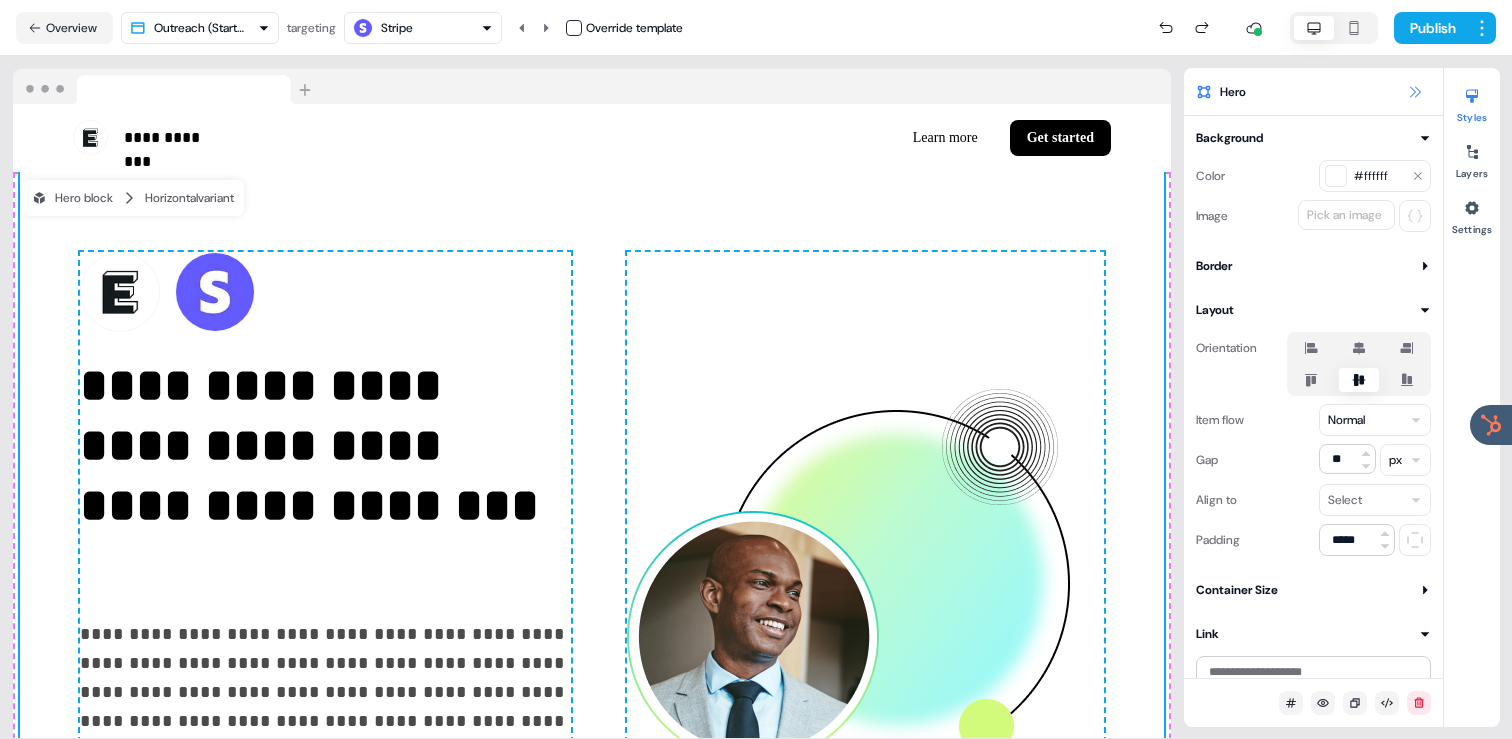 click 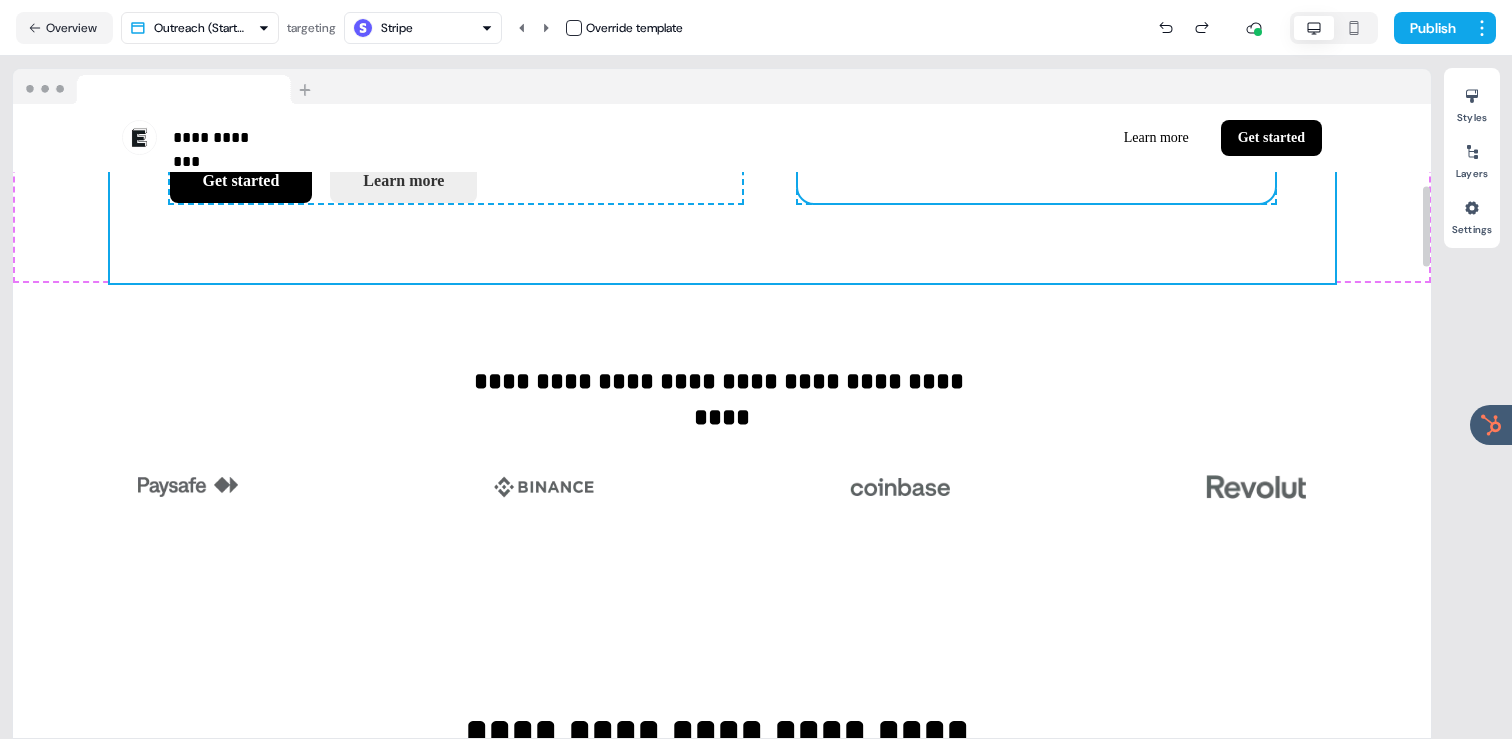 scroll, scrollTop: 670, scrollLeft: 0, axis: vertical 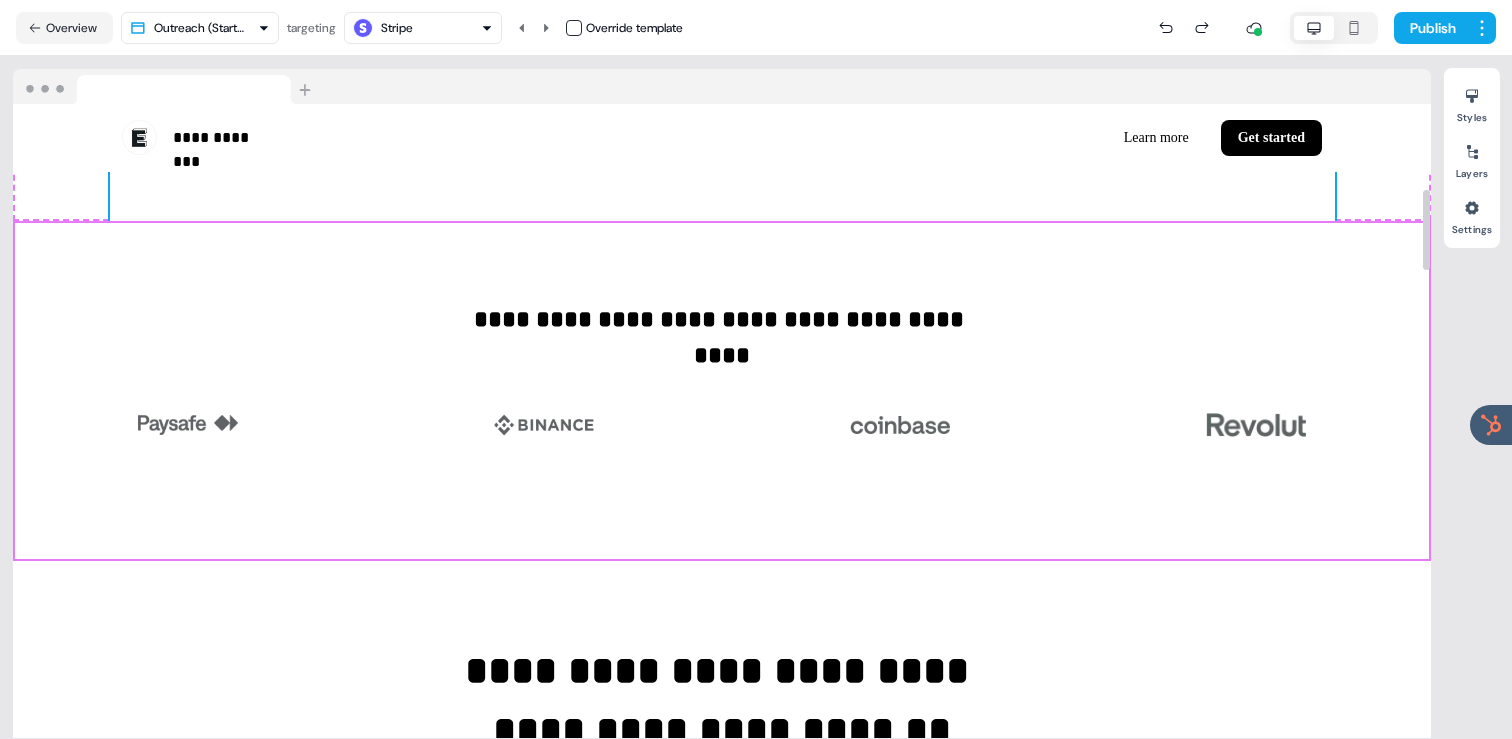 click on "**********" at bounding box center [722, 391] 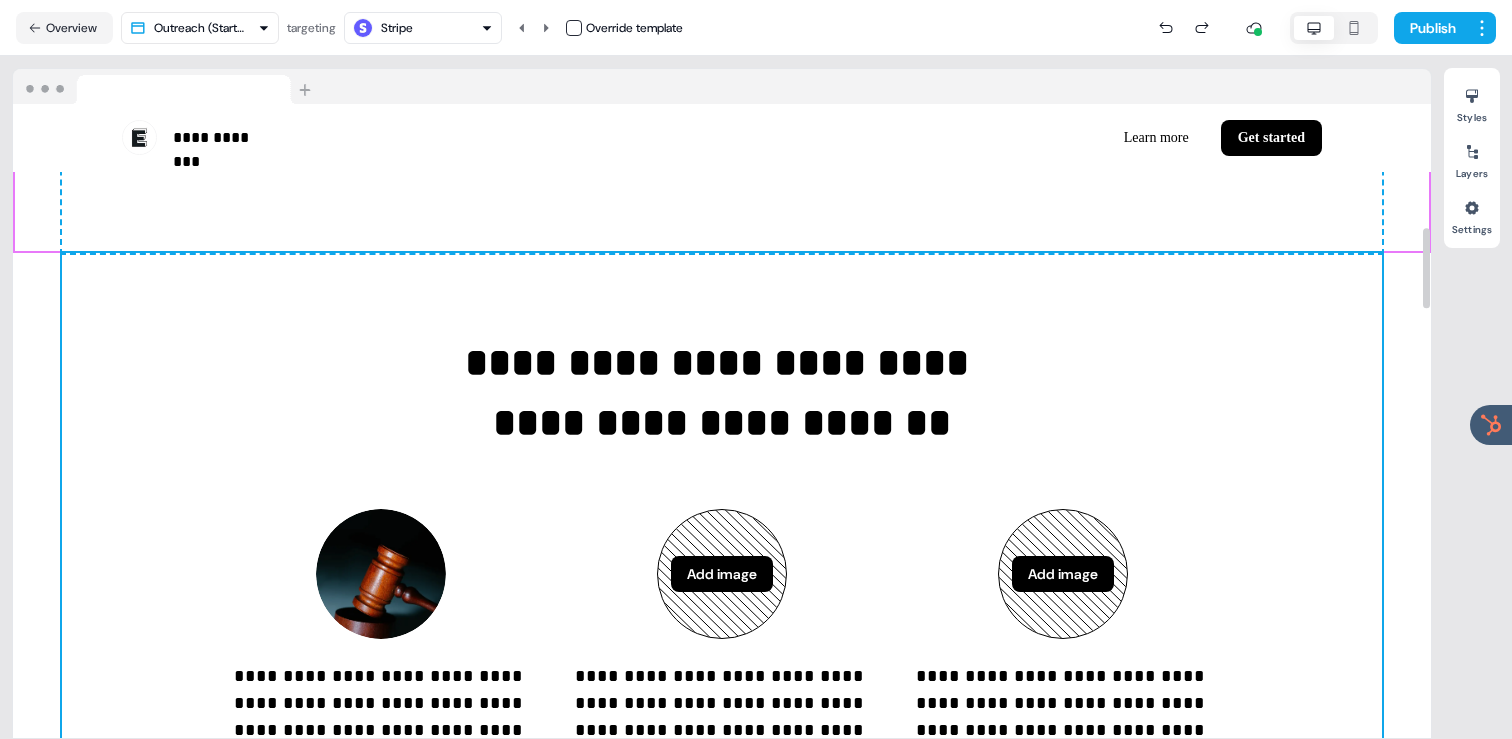 scroll, scrollTop: 1066, scrollLeft: 0, axis: vertical 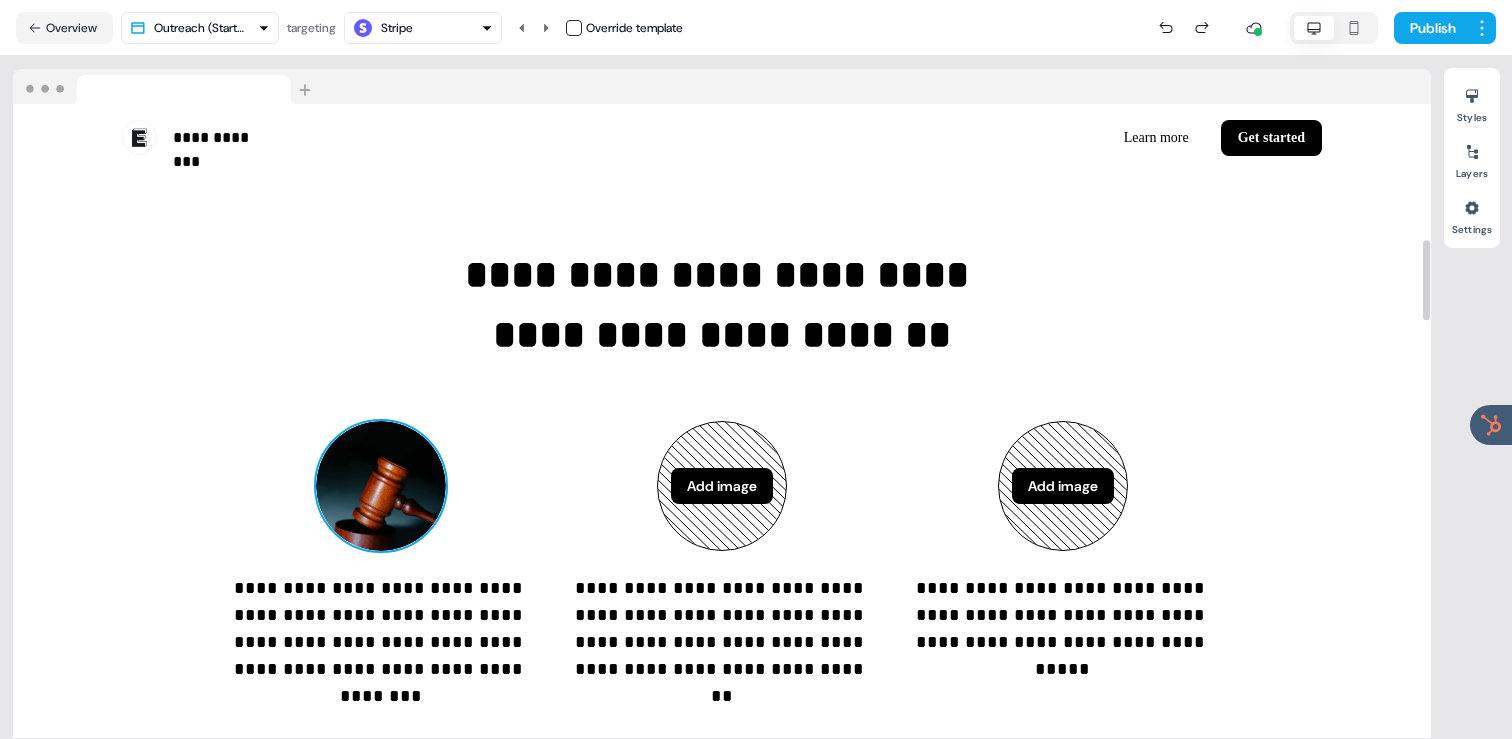 click at bounding box center [381, 486] 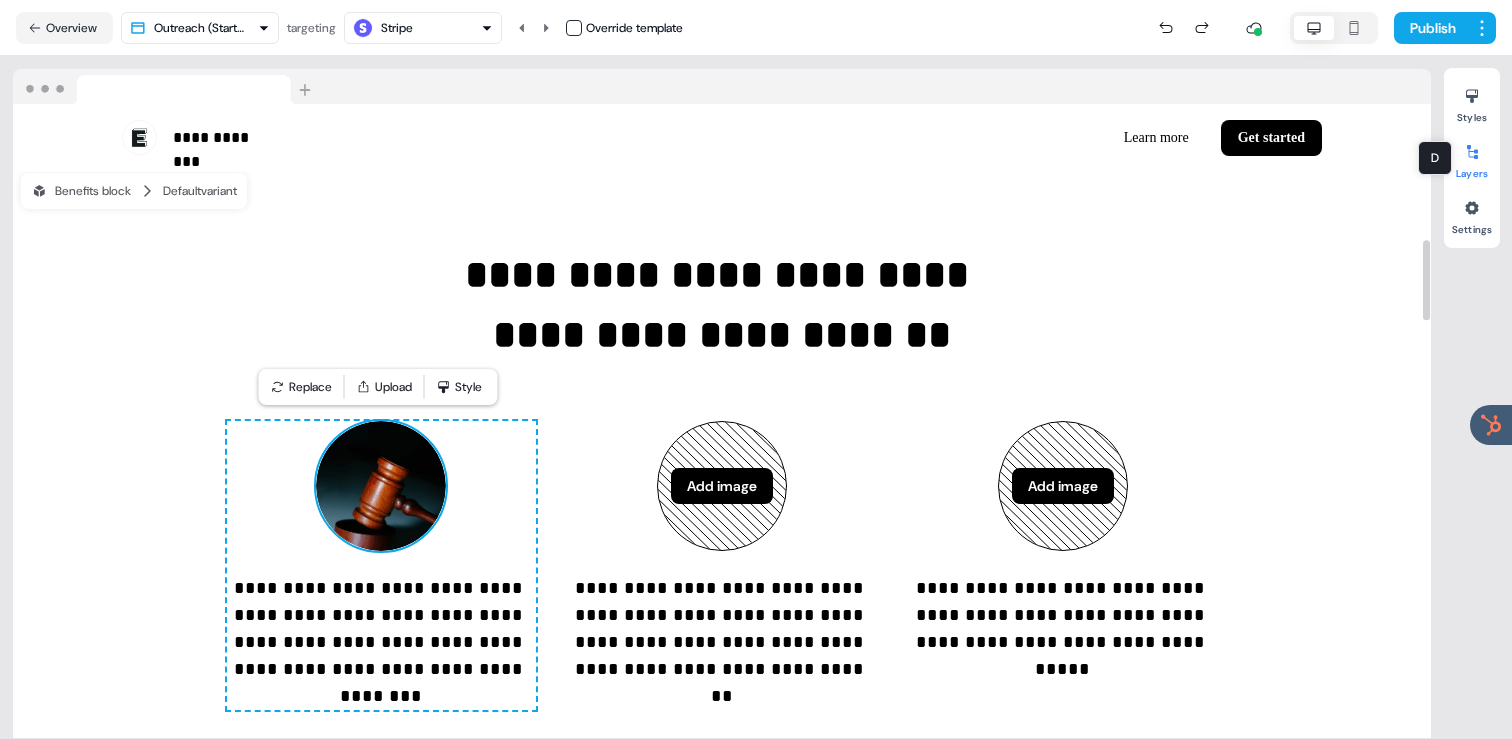 click 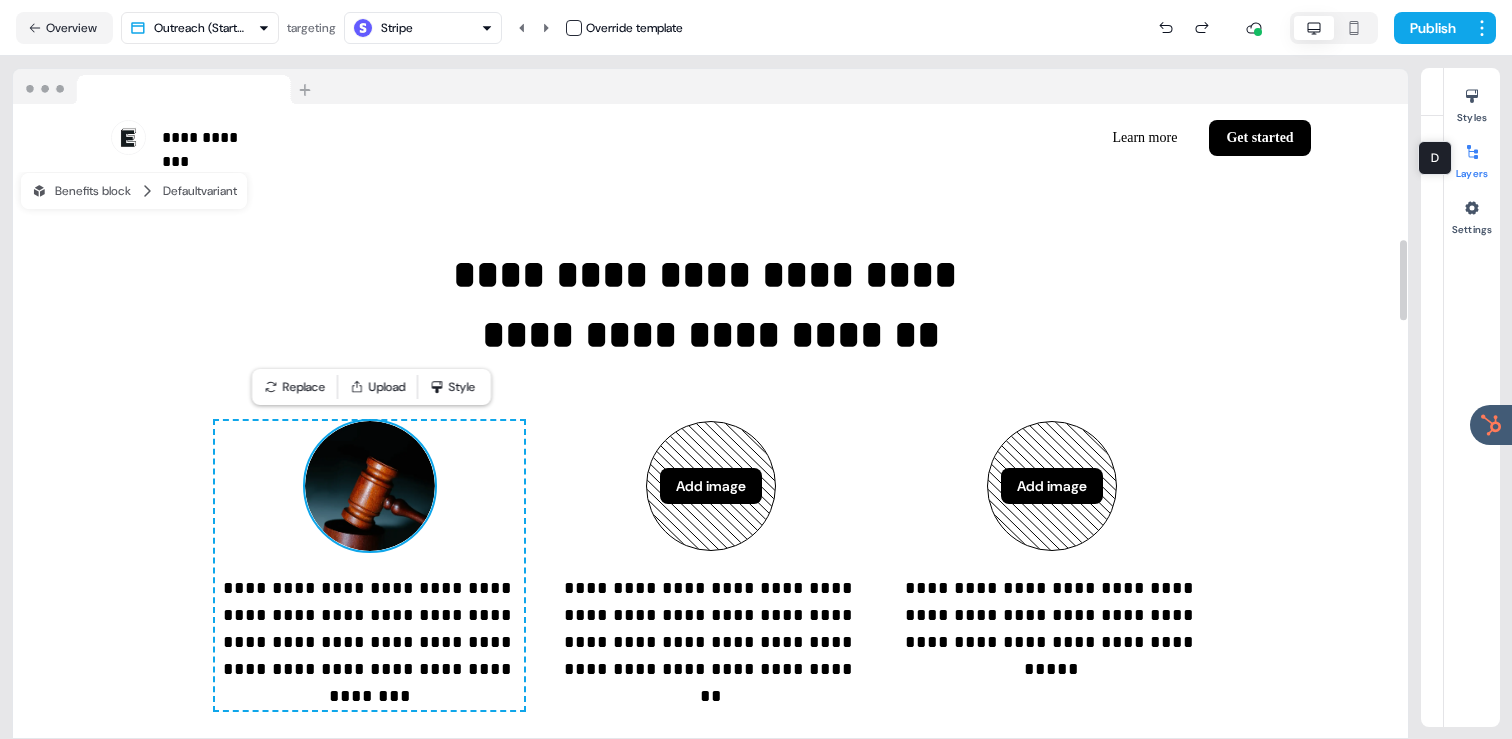 scroll, scrollTop: 657, scrollLeft: 0, axis: vertical 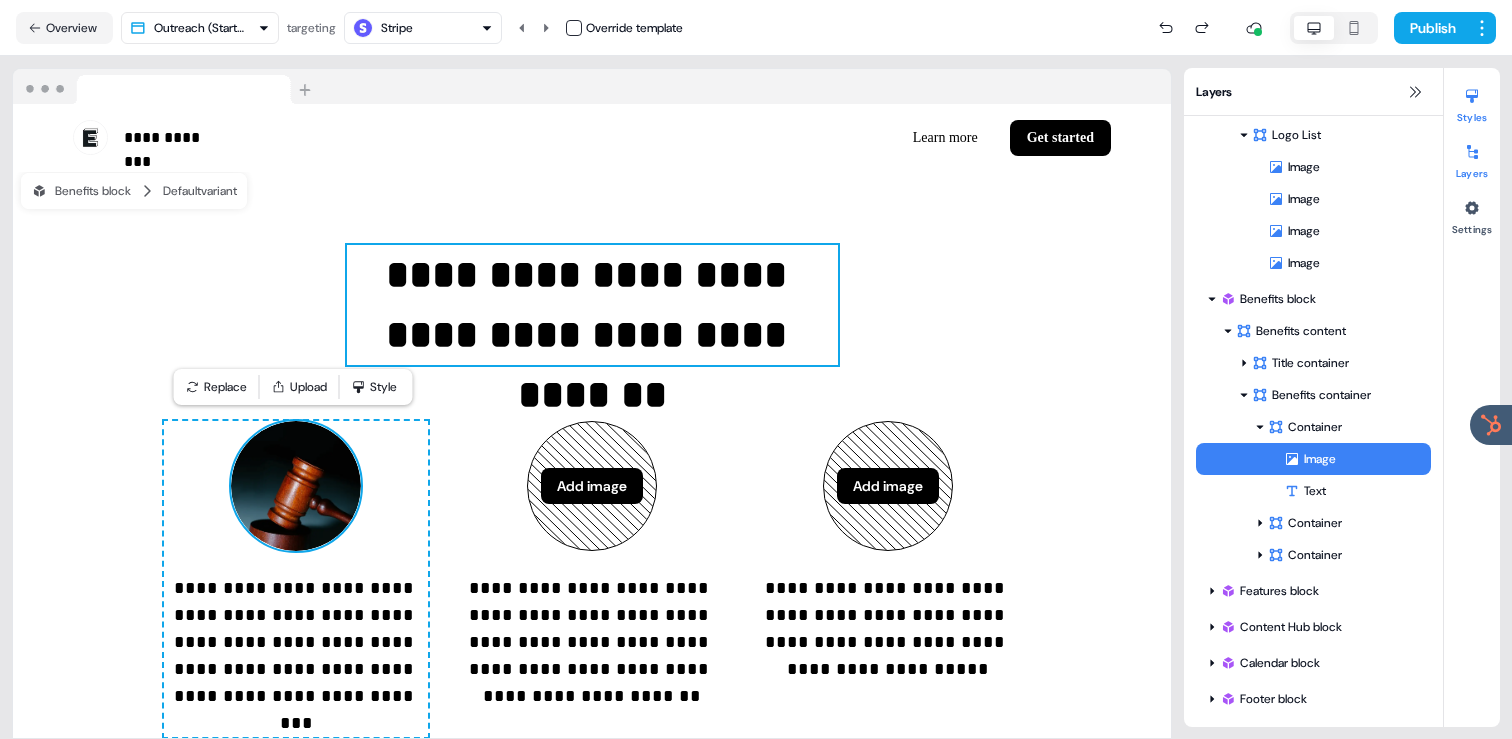 click at bounding box center [1472, 96] 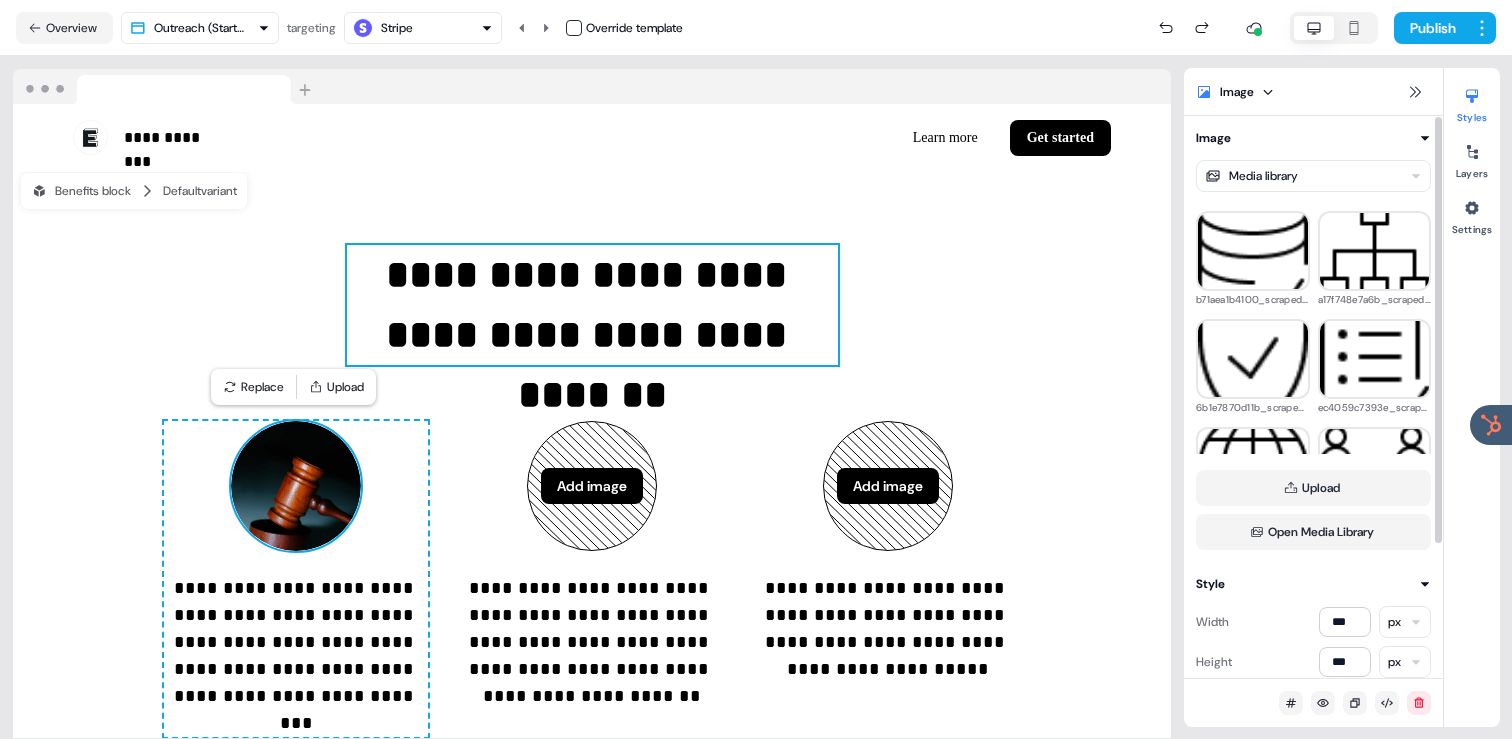 scroll, scrollTop: 998, scrollLeft: 0, axis: vertical 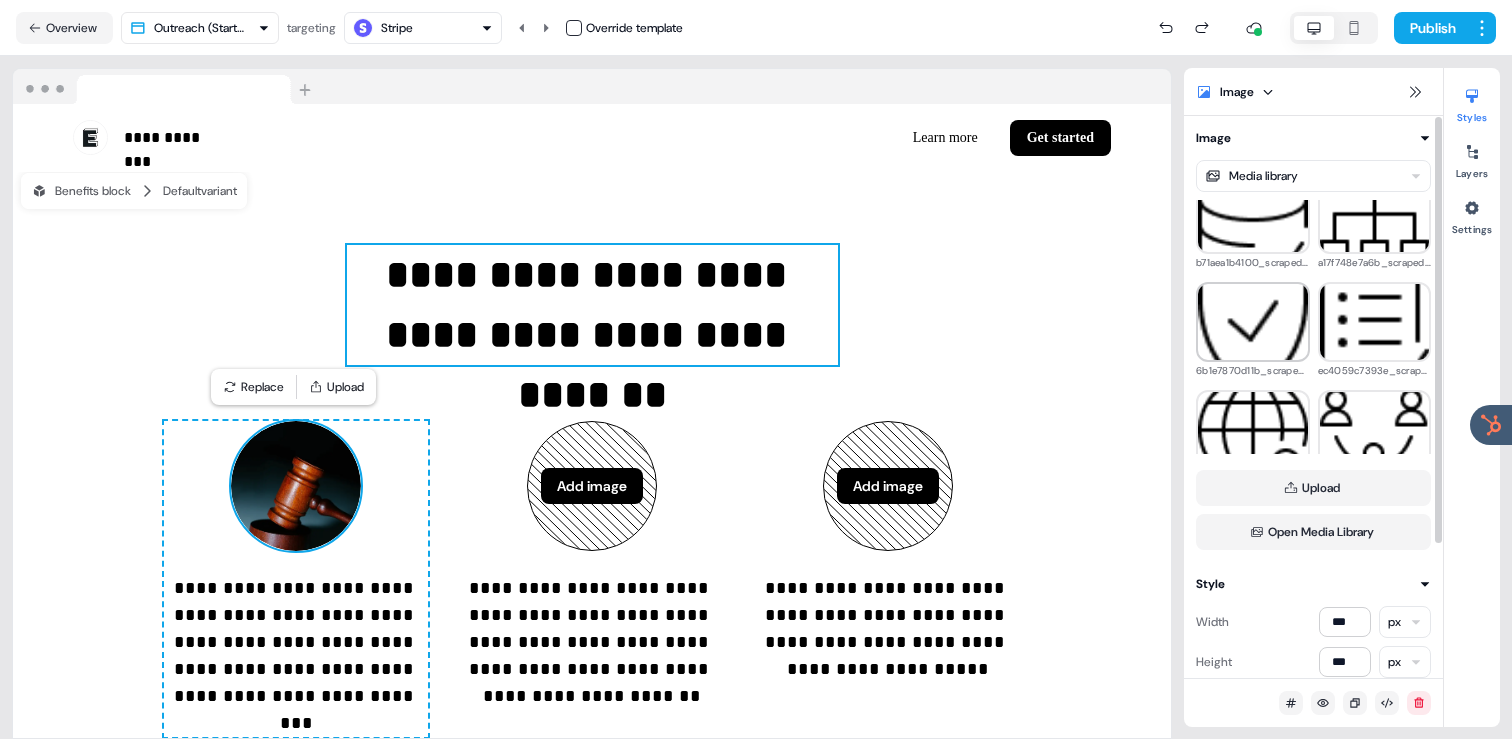 click at bounding box center [1253, 321] 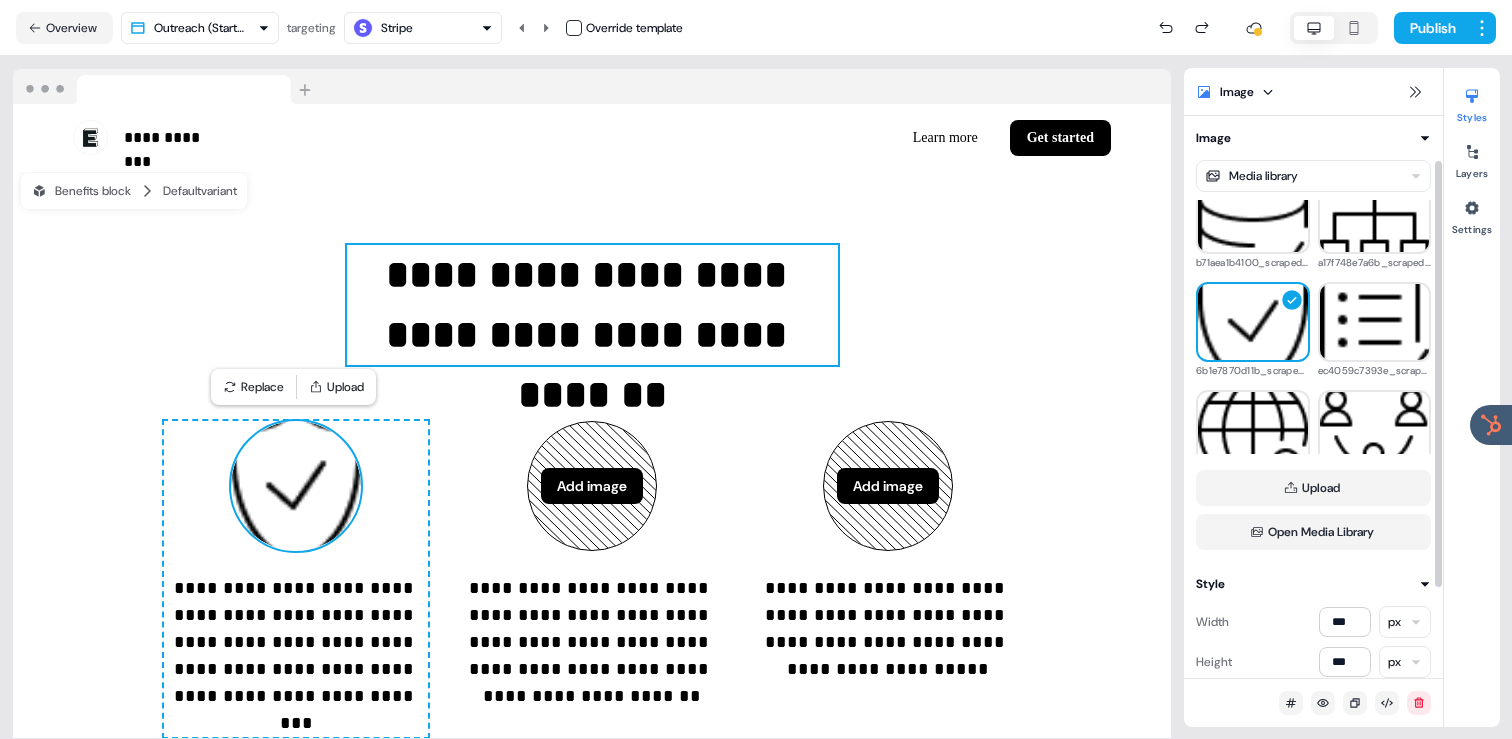 scroll, scrollTop: 58, scrollLeft: 0, axis: vertical 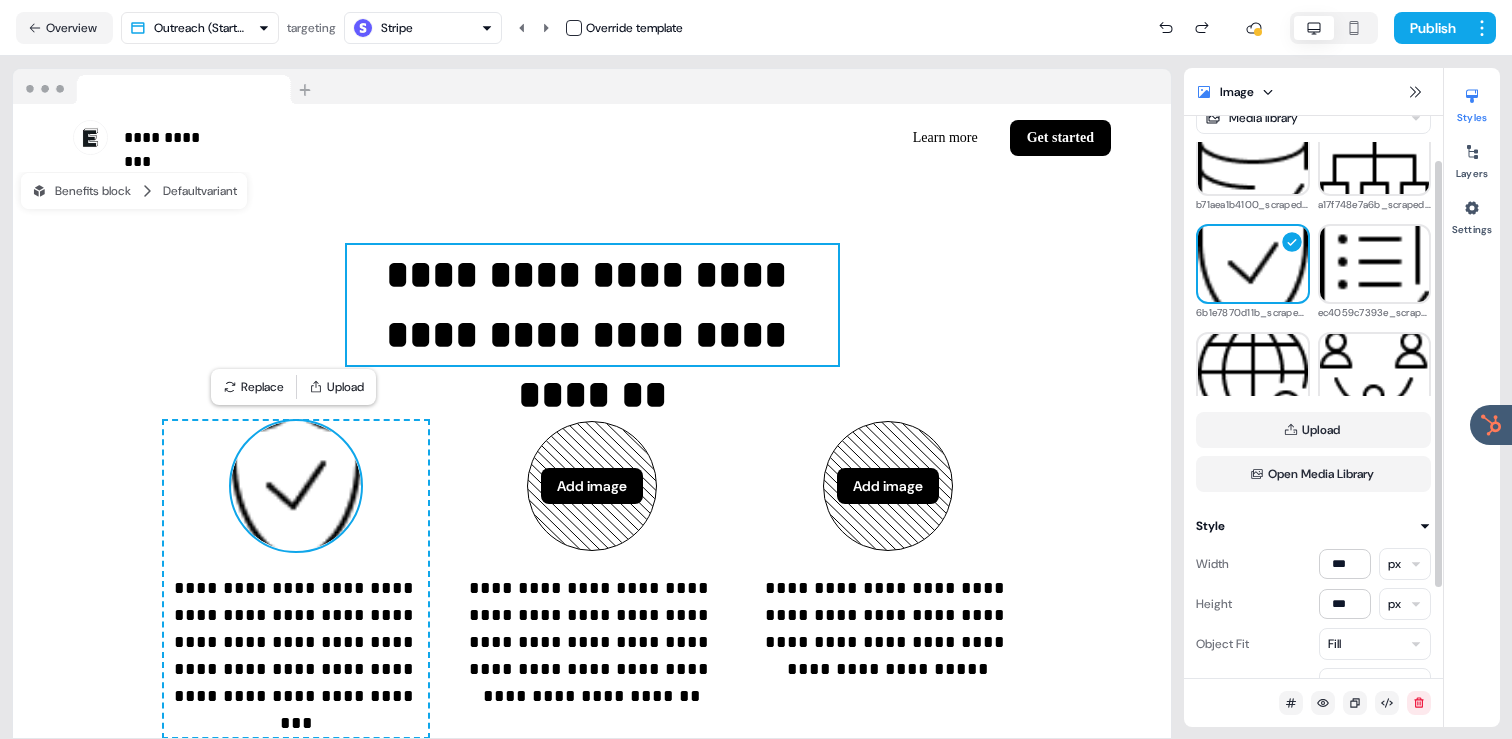 click on "Fill" at bounding box center [1375, 644] 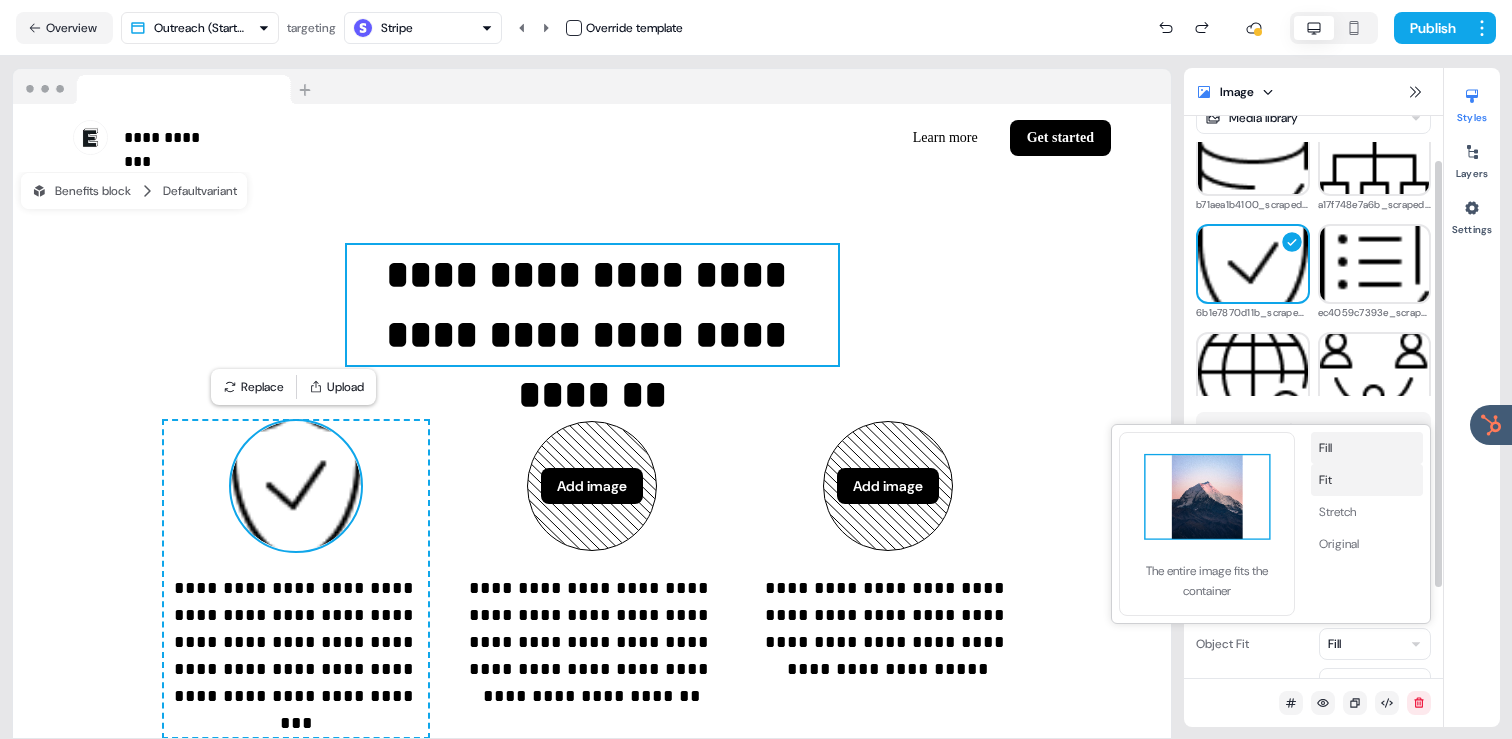 click on "Fit" at bounding box center (1367, 480) 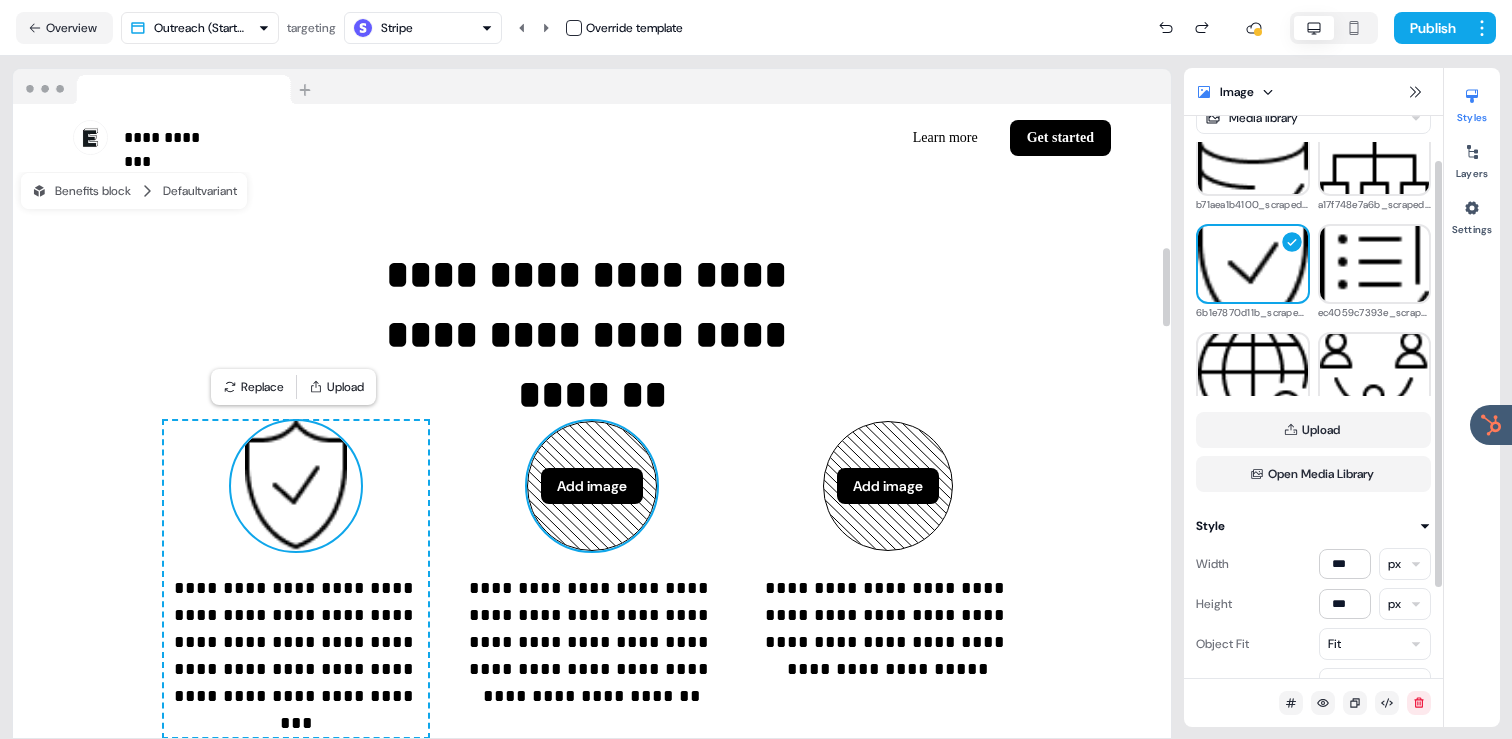 click 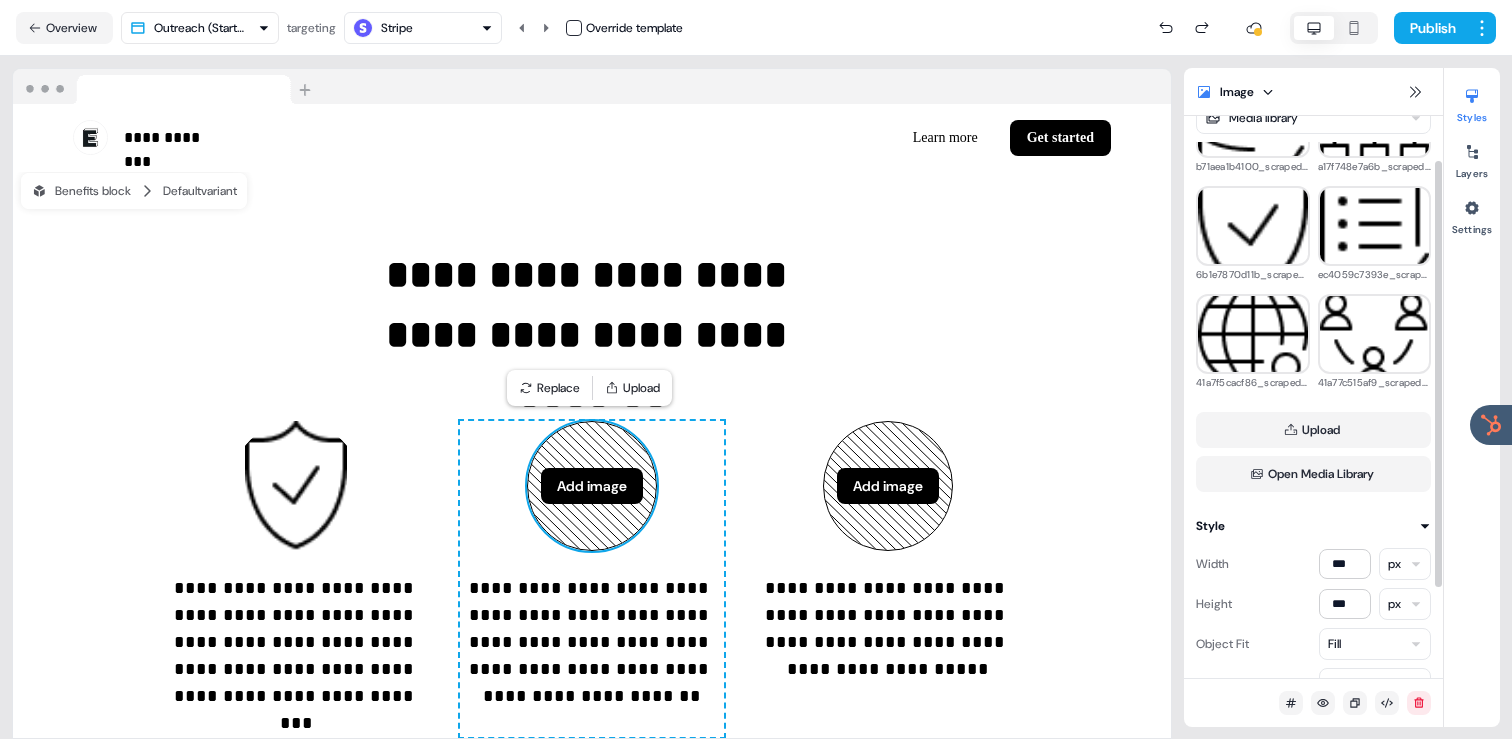scroll, scrollTop: 1065, scrollLeft: 0, axis: vertical 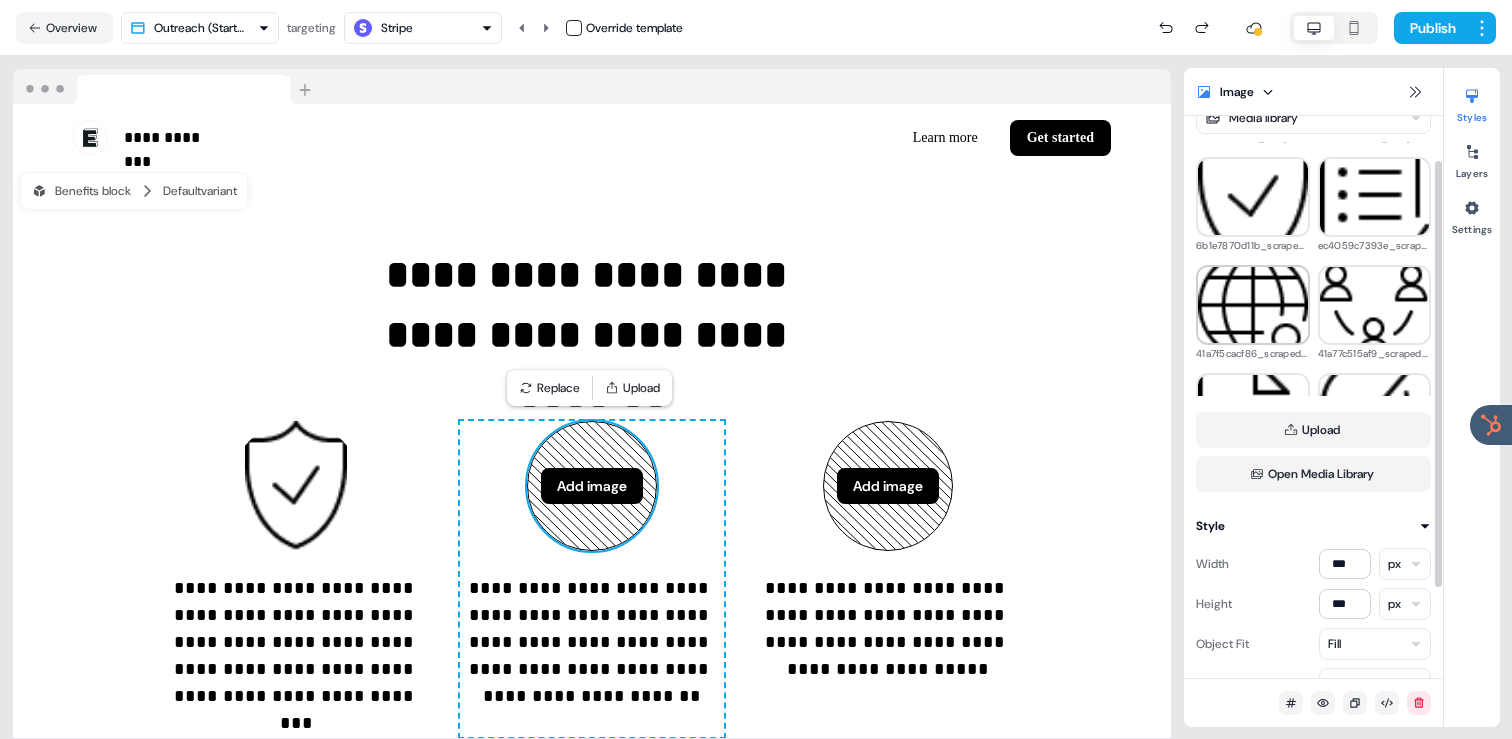 click at bounding box center (1253, 305) 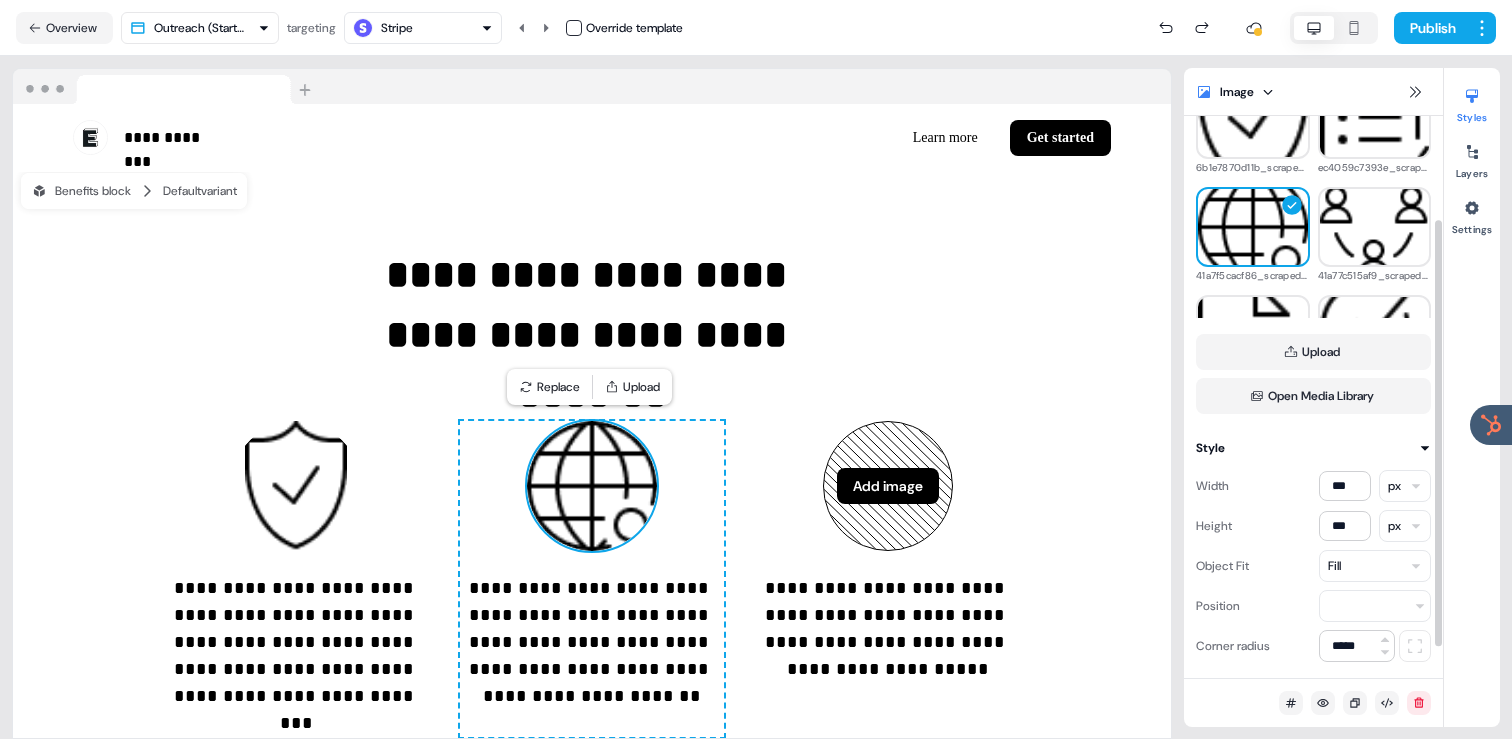 scroll, scrollTop: 147, scrollLeft: 0, axis: vertical 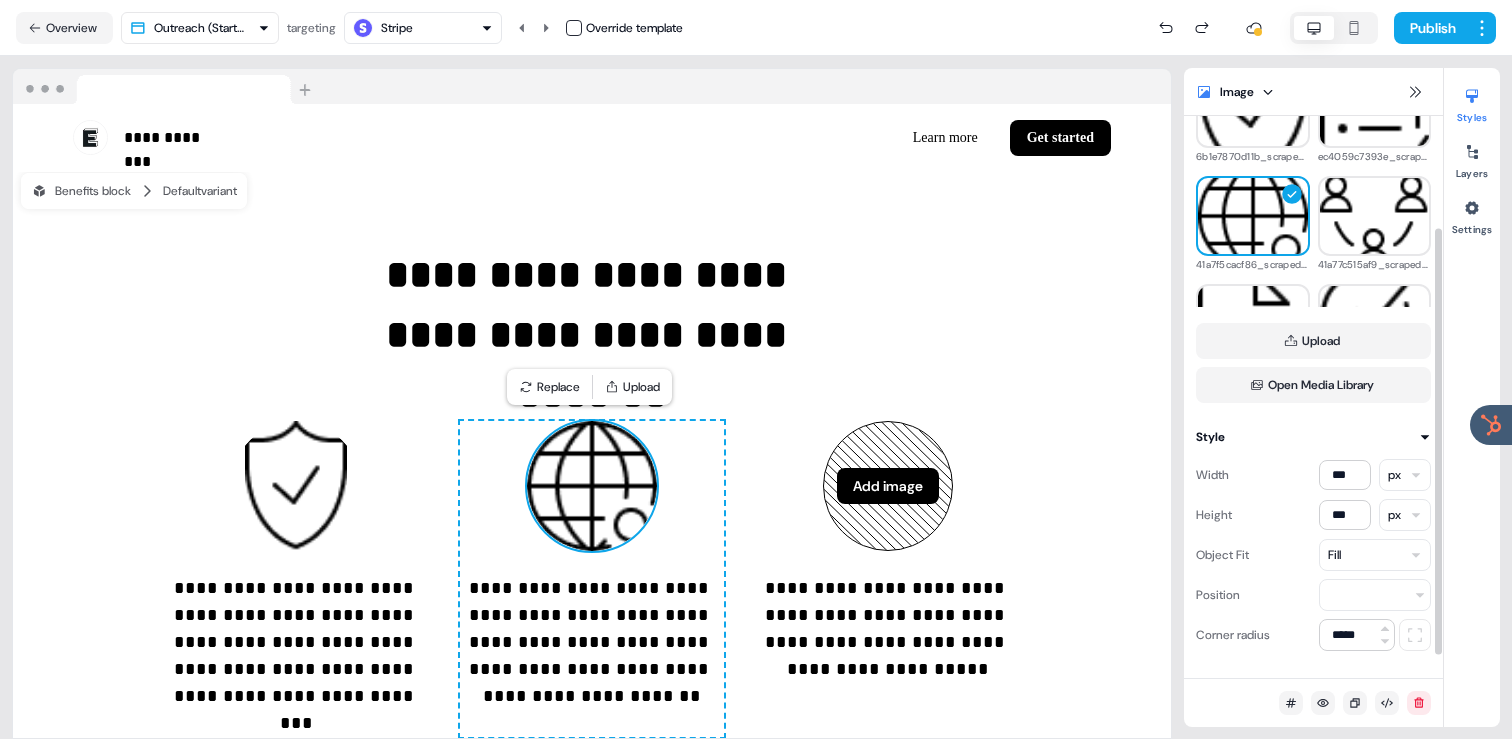 click on "Fill" at bounding box center [1375, 555] 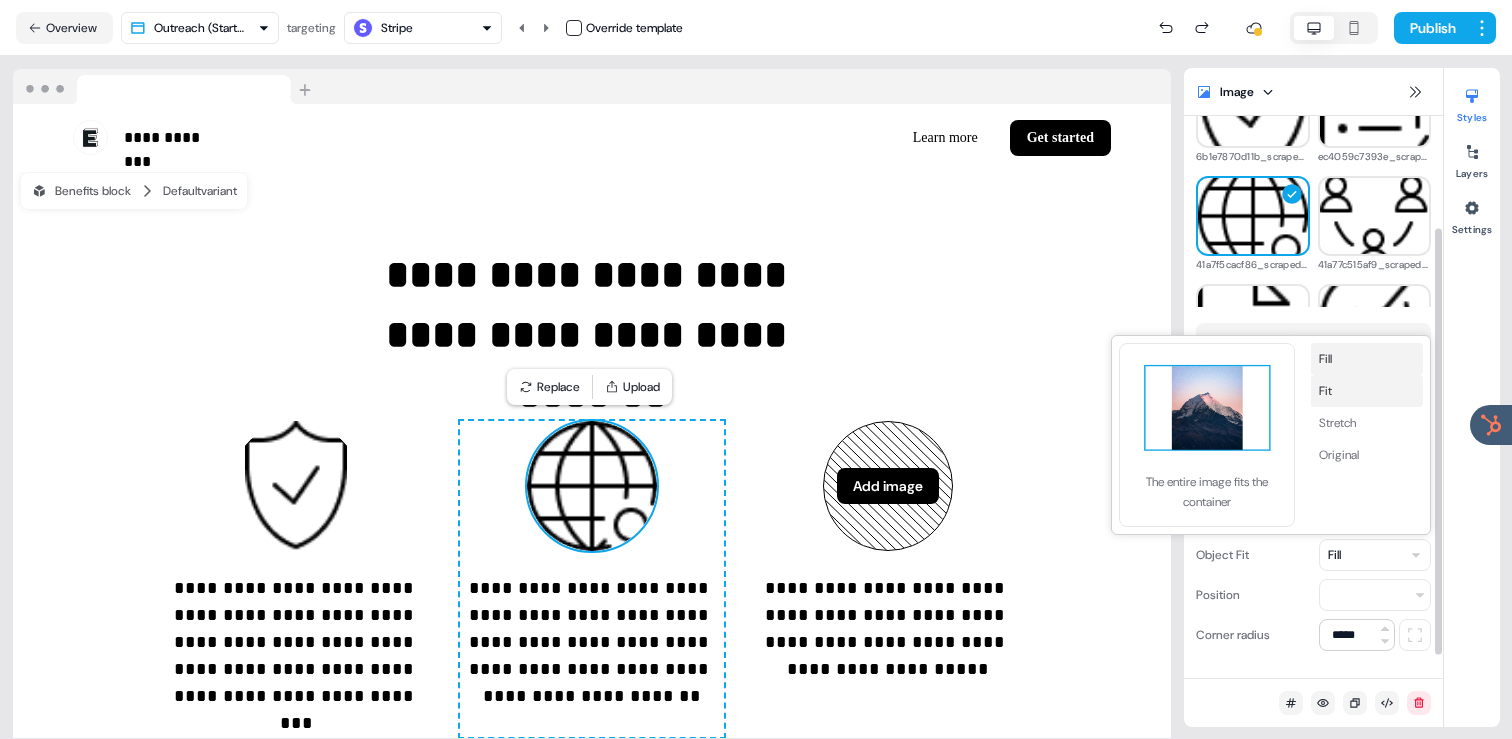 click on "Fit" at bounding box center [1367, 391] 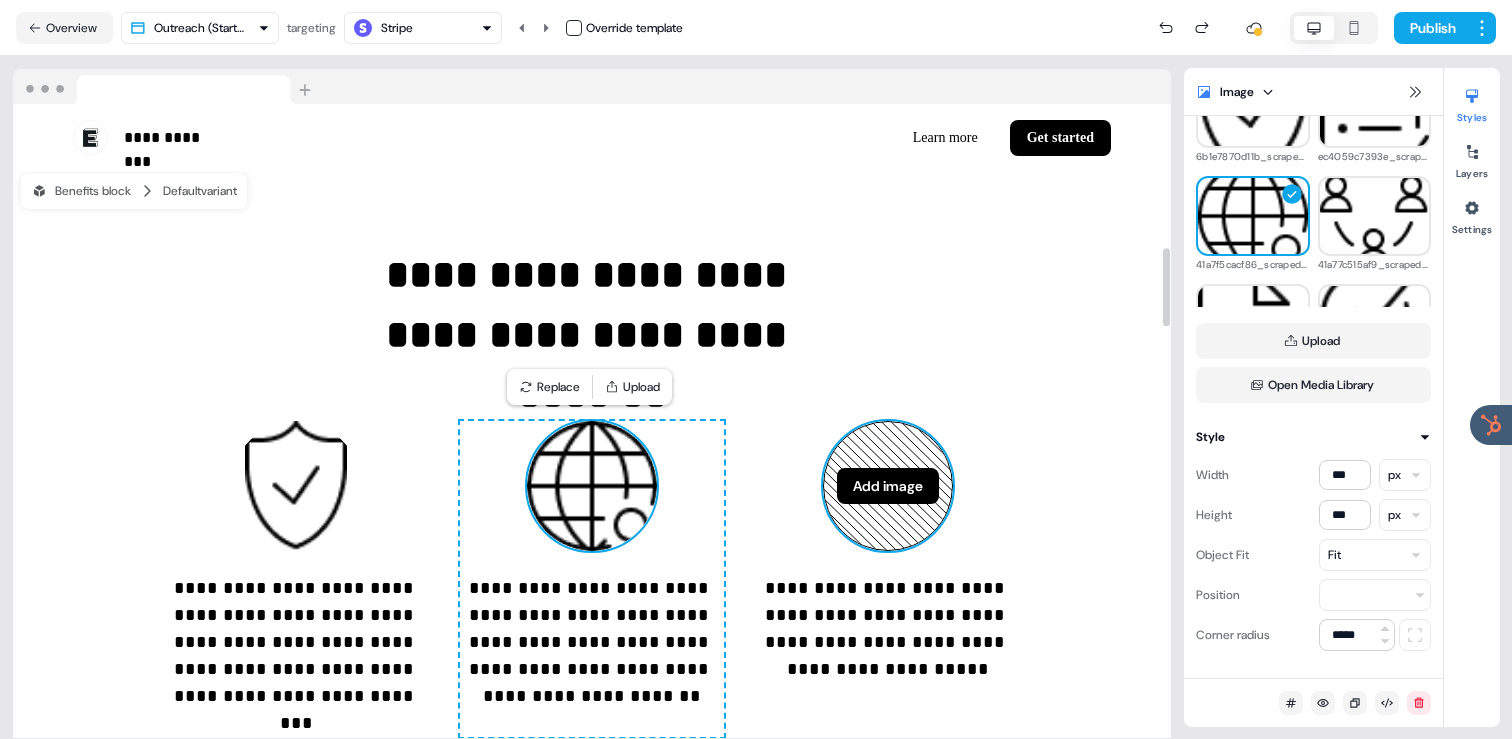 click on "Add image" at bounding box center [888, 486] 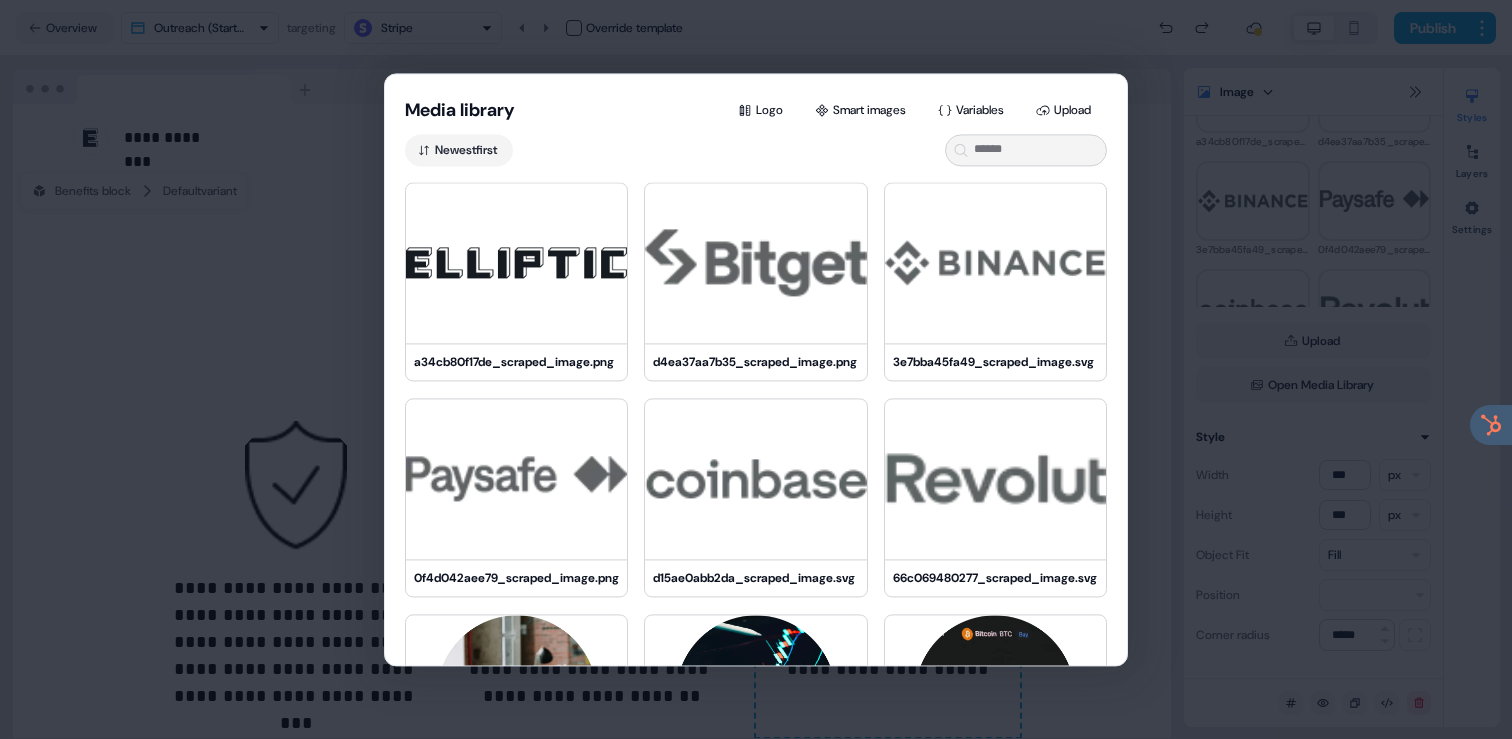 click on "0f4d042aee79_scraped_image.png d15ae0abb2da_scraped_image.svg 66c069480277_scraped_image.svg" at bounding box center (756, 497) 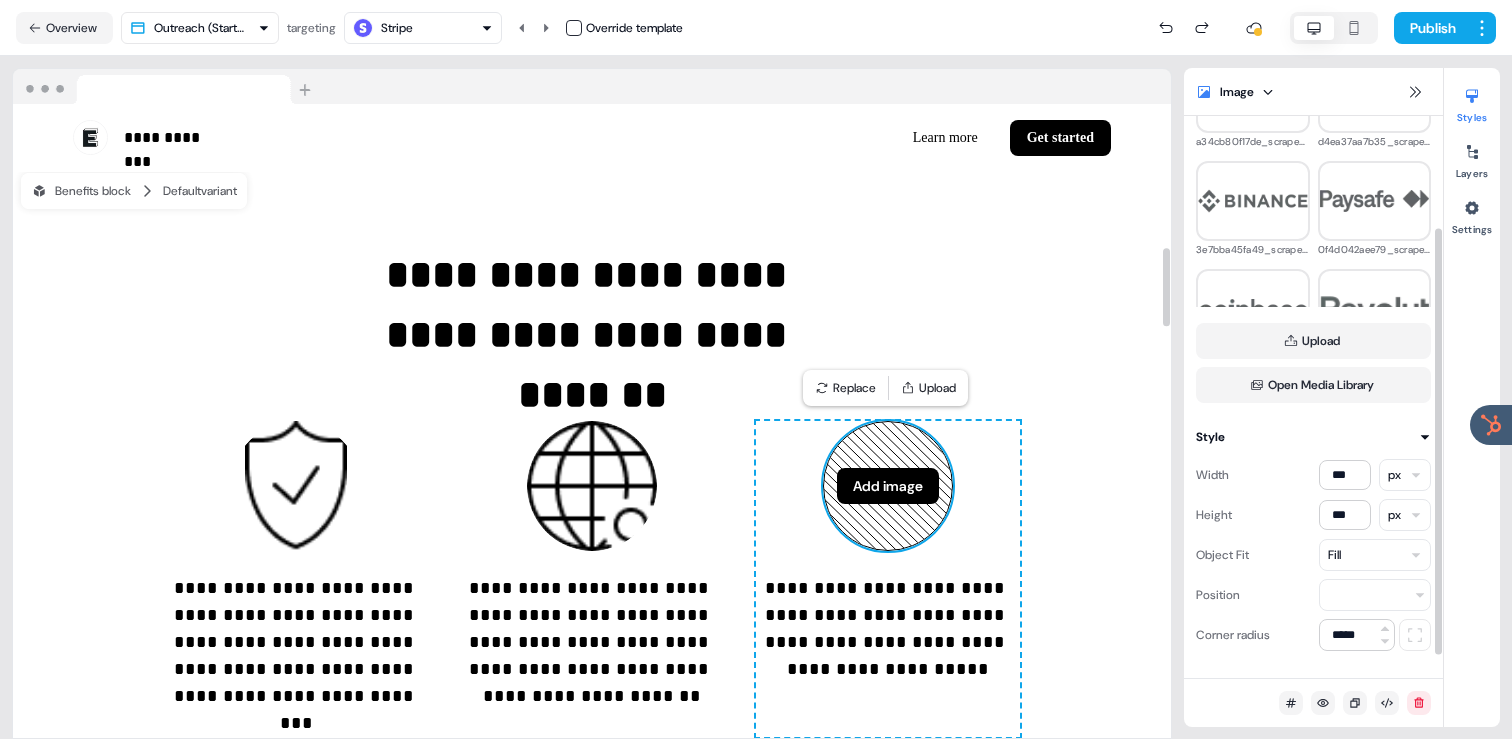 click 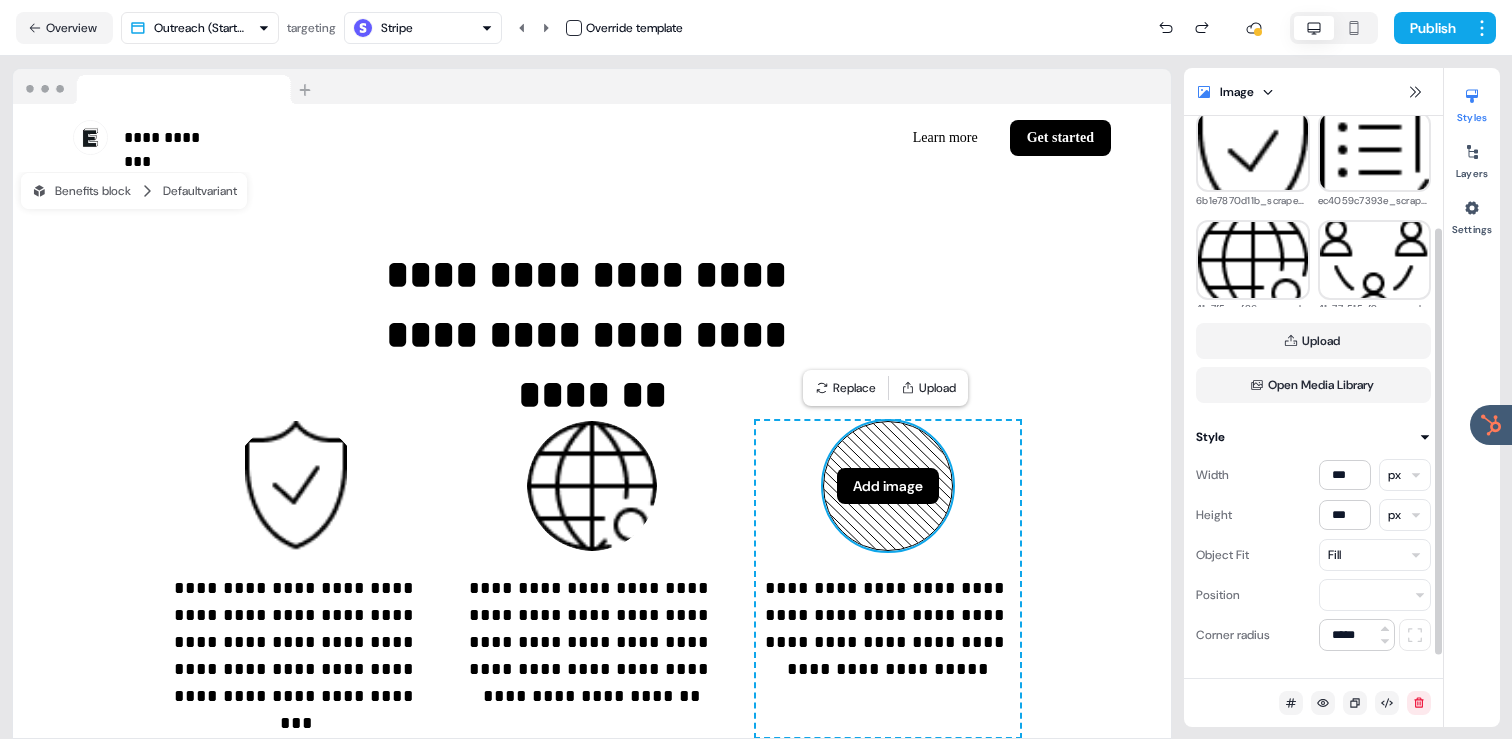 scroll, scrollTop: 1069, scrollLeft: 0, axis: vertical 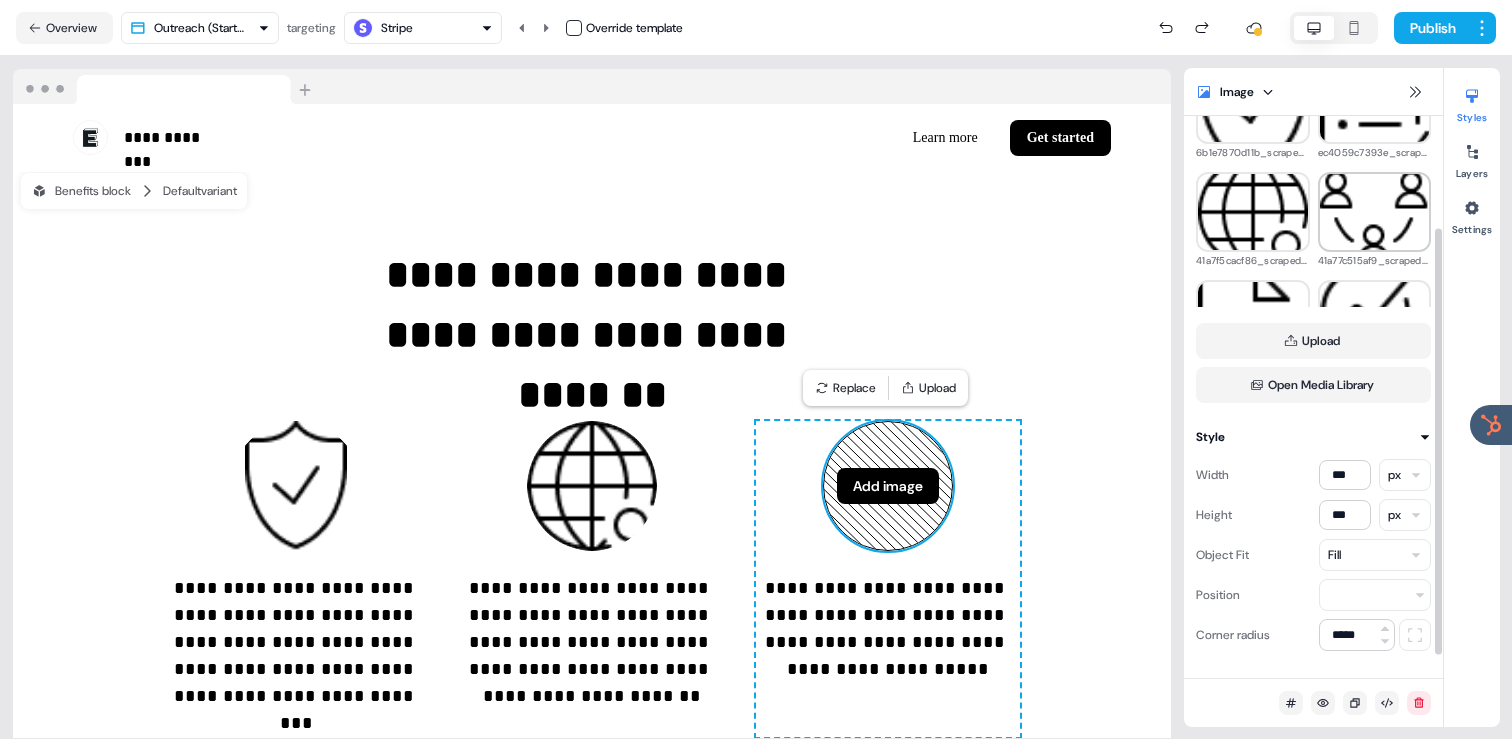 click at bounding box center (1375, 212) 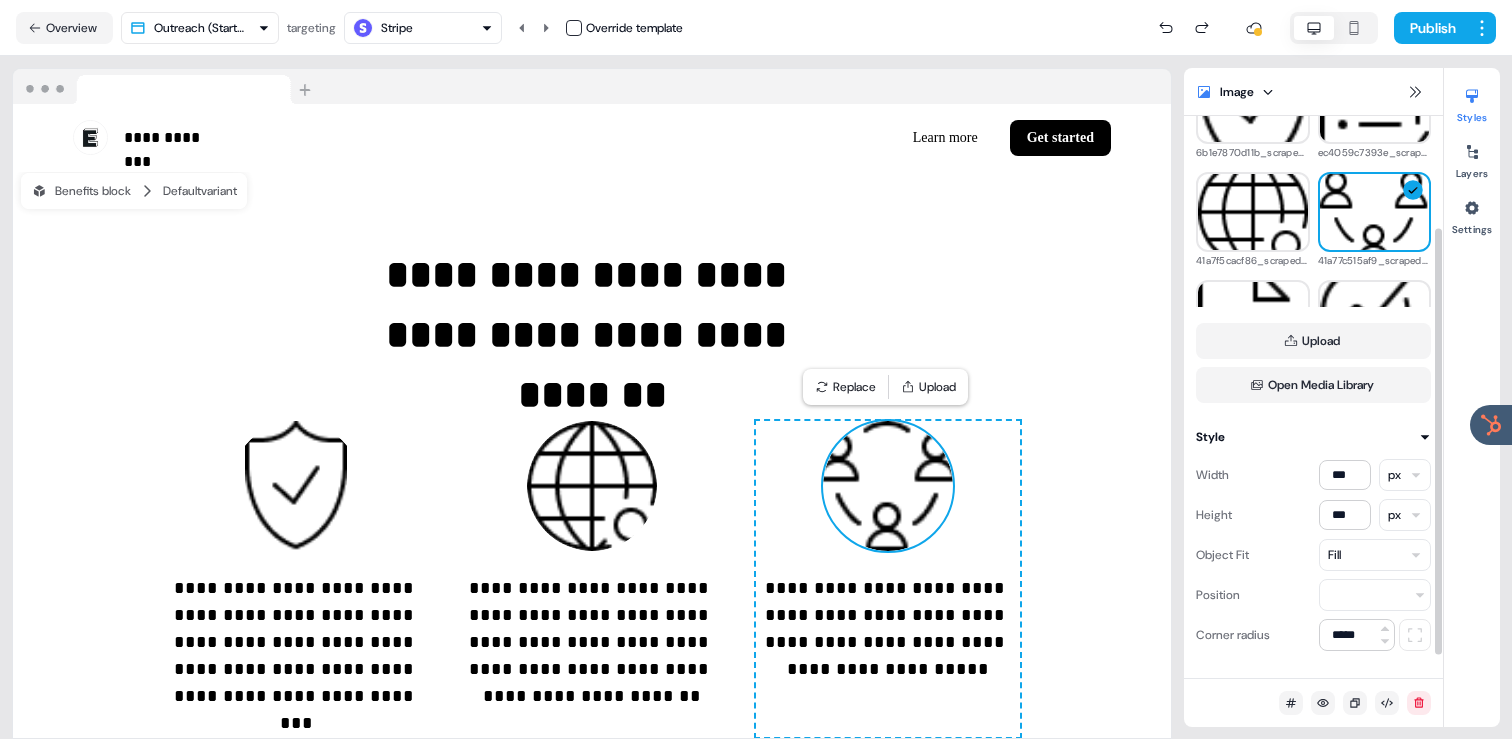 click on "Fill" at bounding box center [1375, 555] 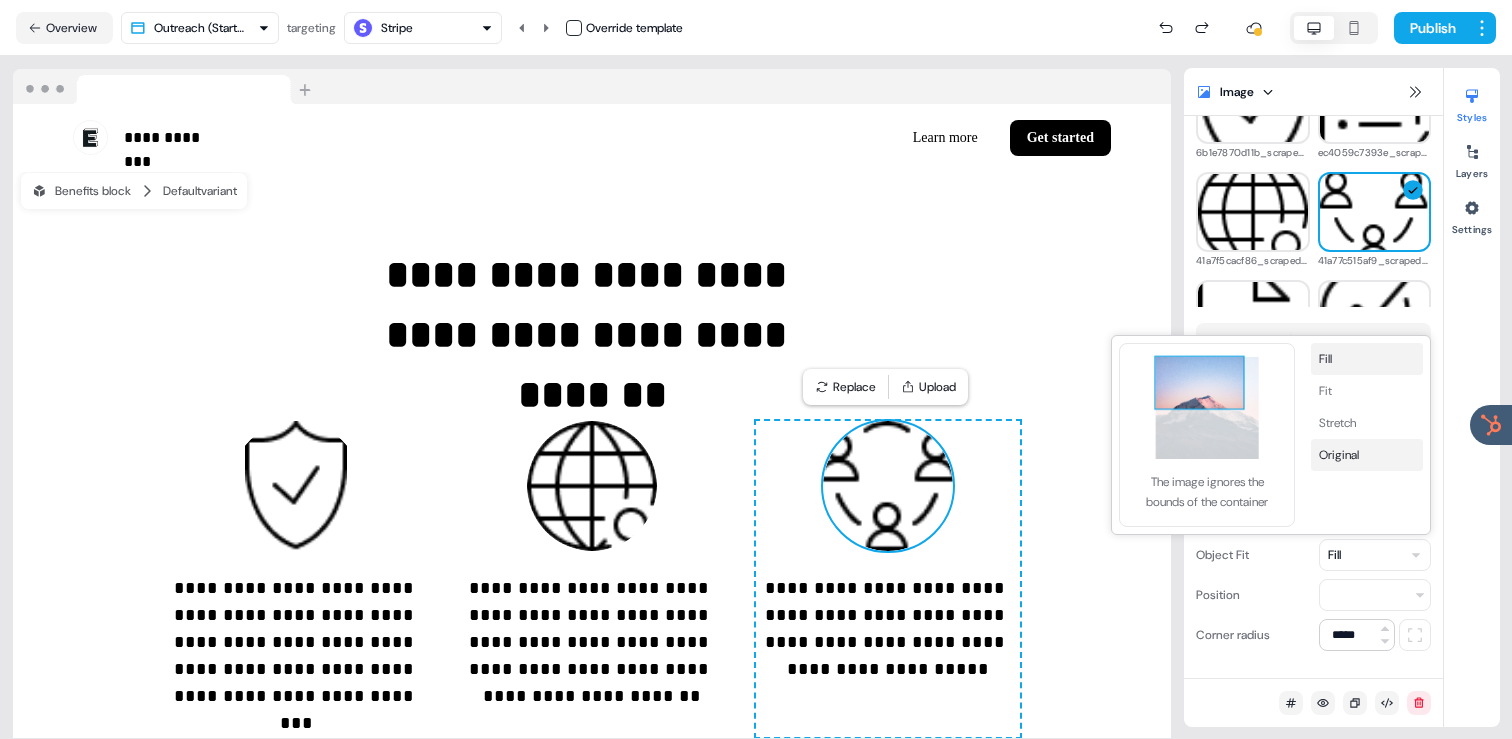 click on "Original" at bounding box center [1367, 455] 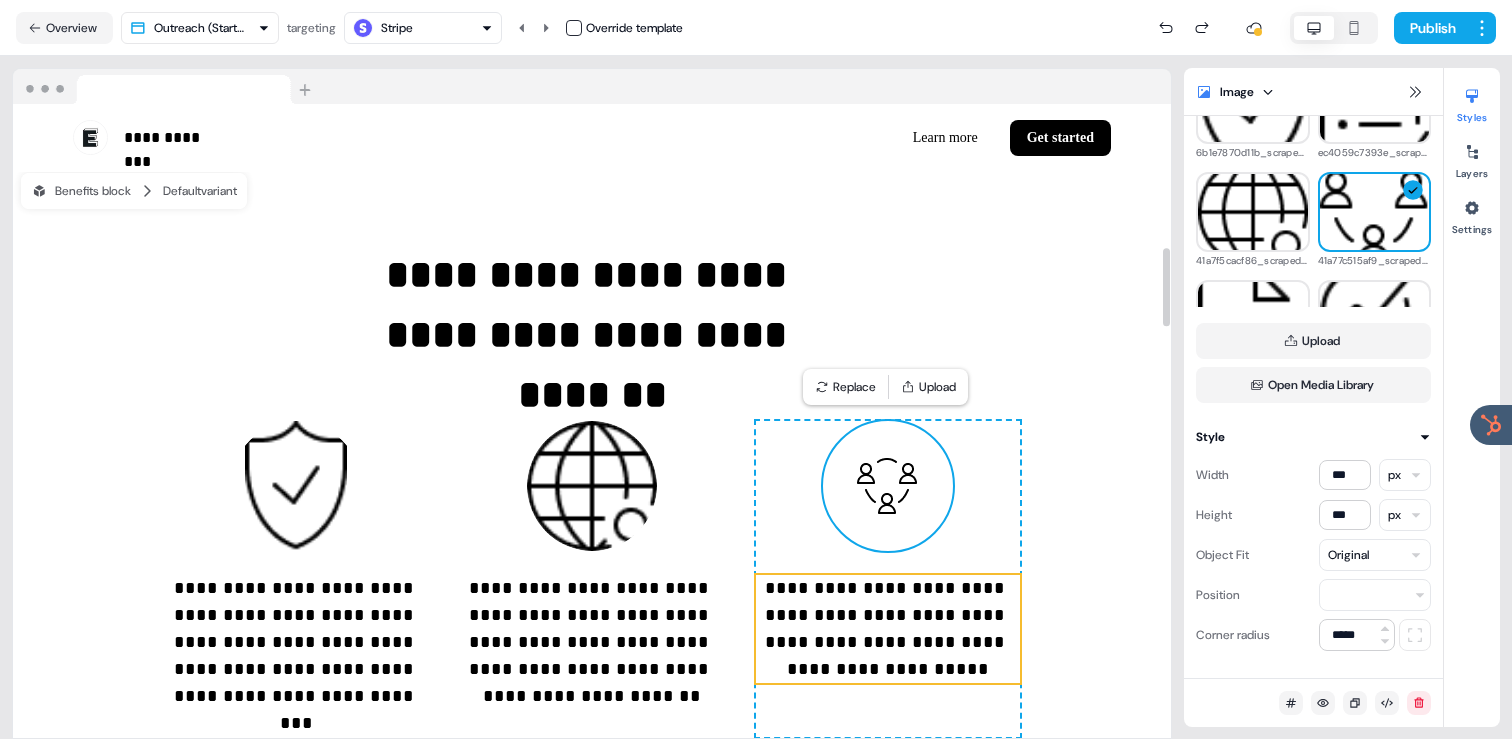 click on "**********" at bounding box center (888, 629) 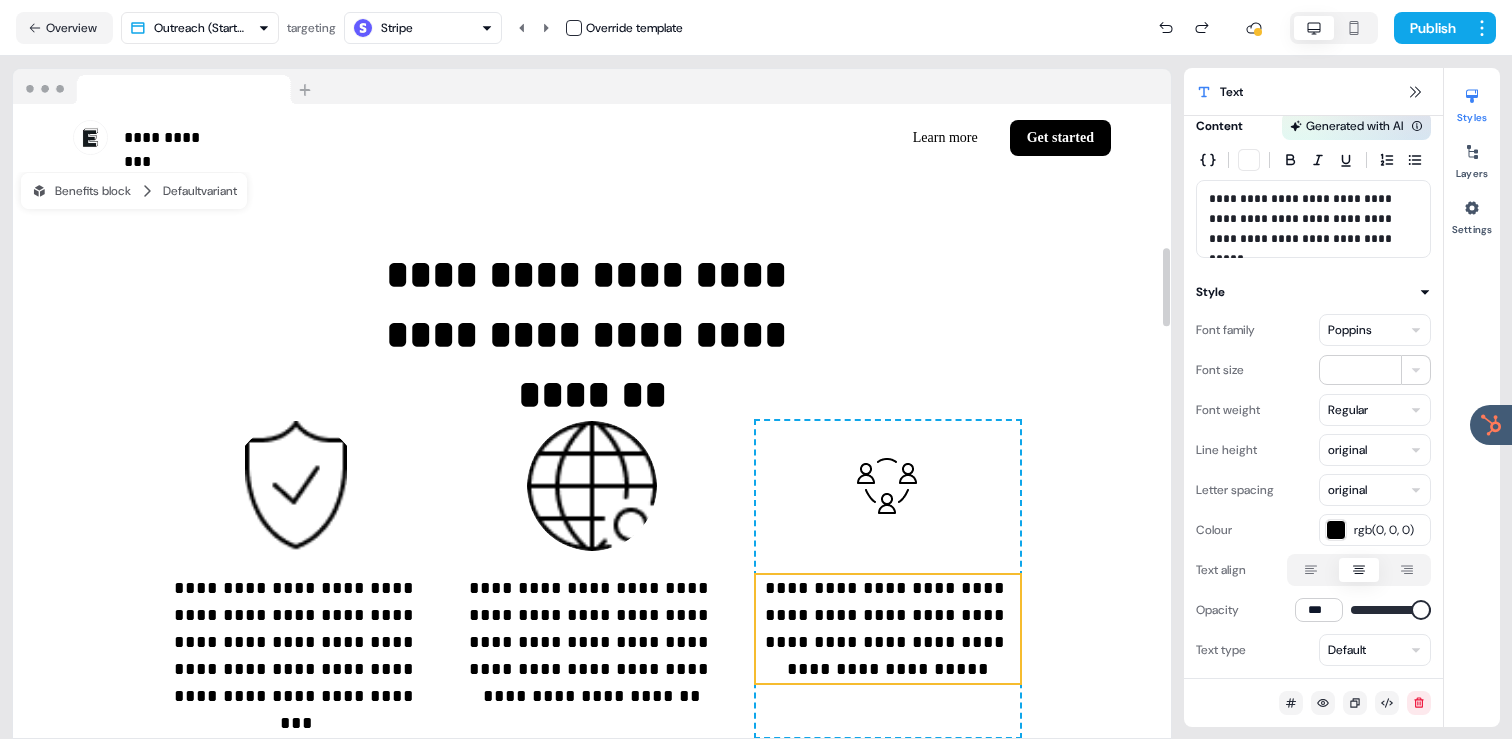 scroll, scrollTop: 0, scrollLeft: 0, axis: both 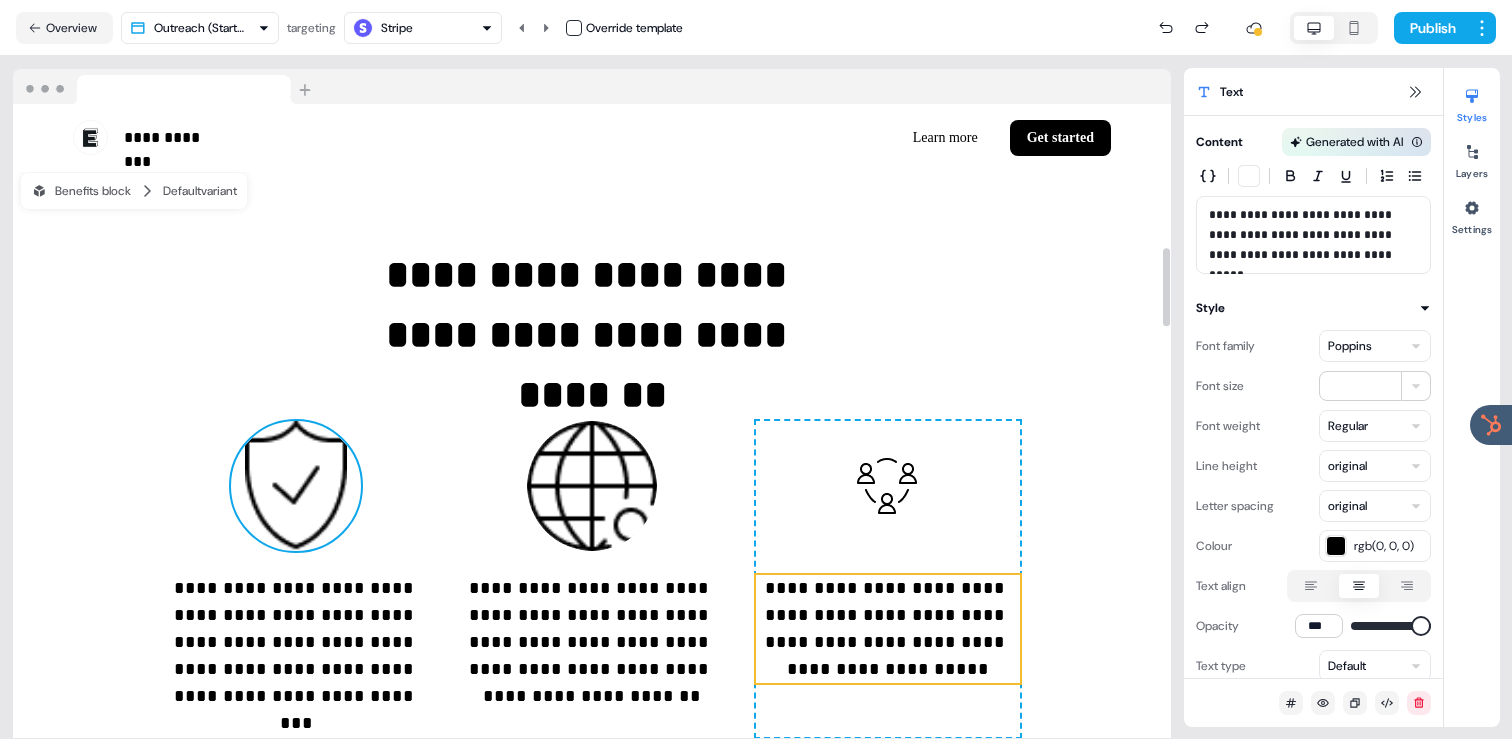 click at bounding box center [296, 486] 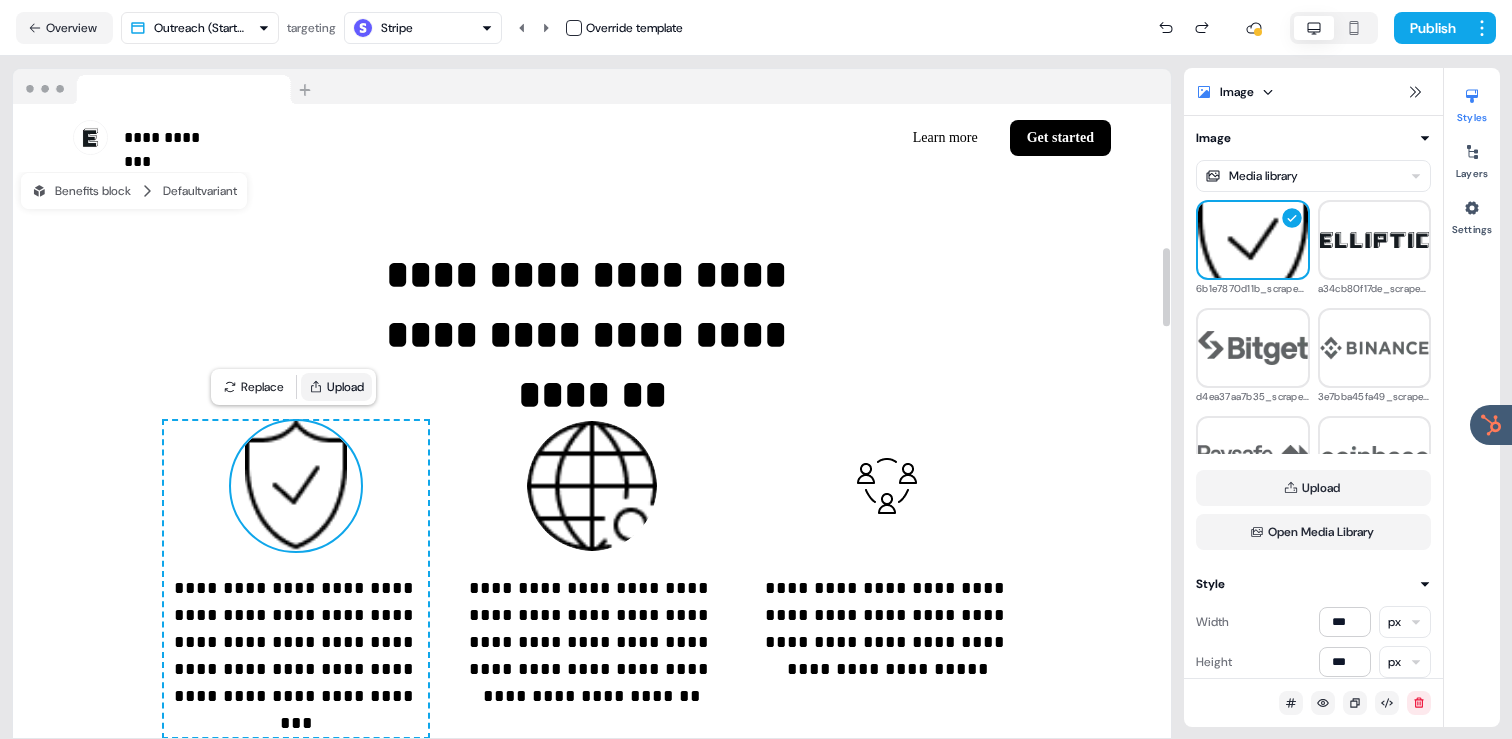 click on "Upload" at bounding box center [336, 387] 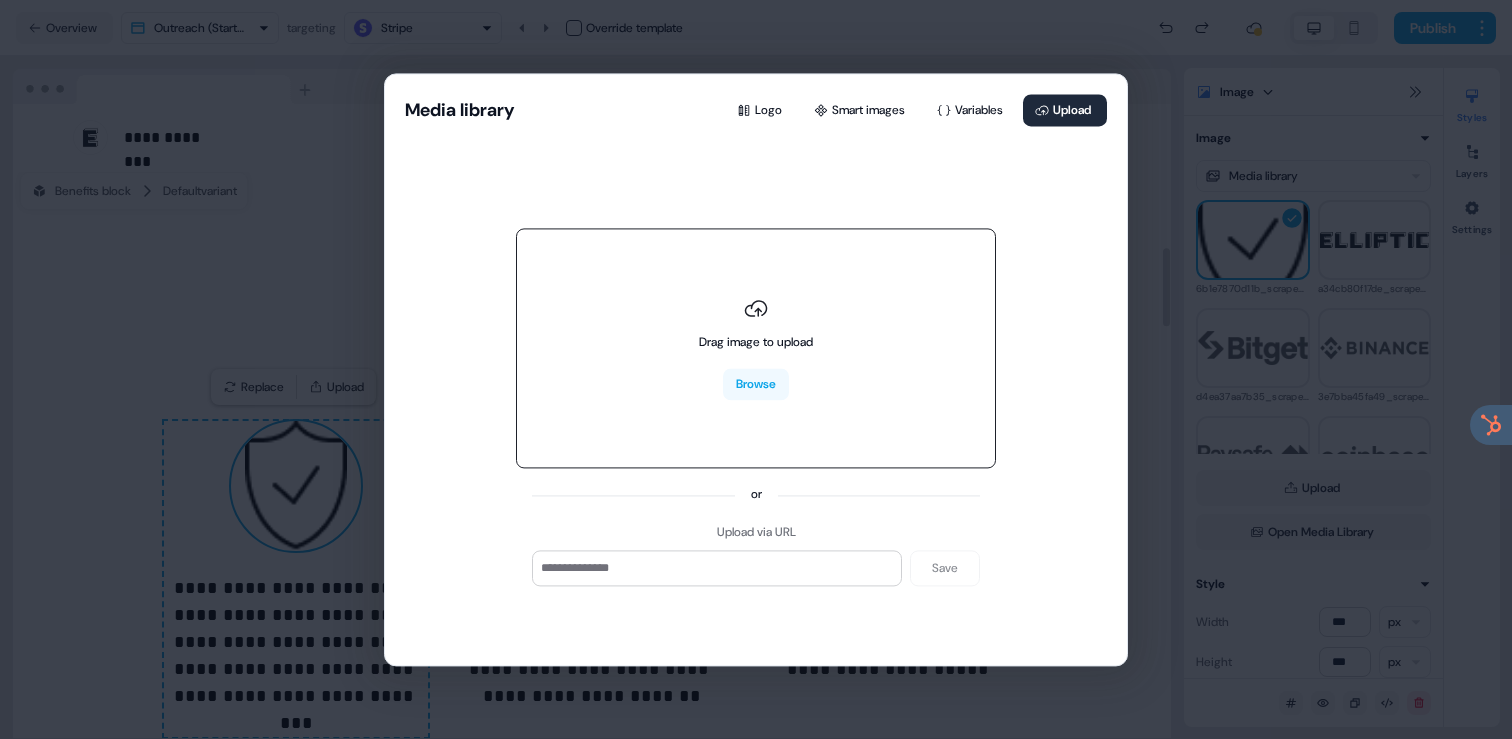 click on "Drag image to upload Browse" at bounding box center [756, 349] 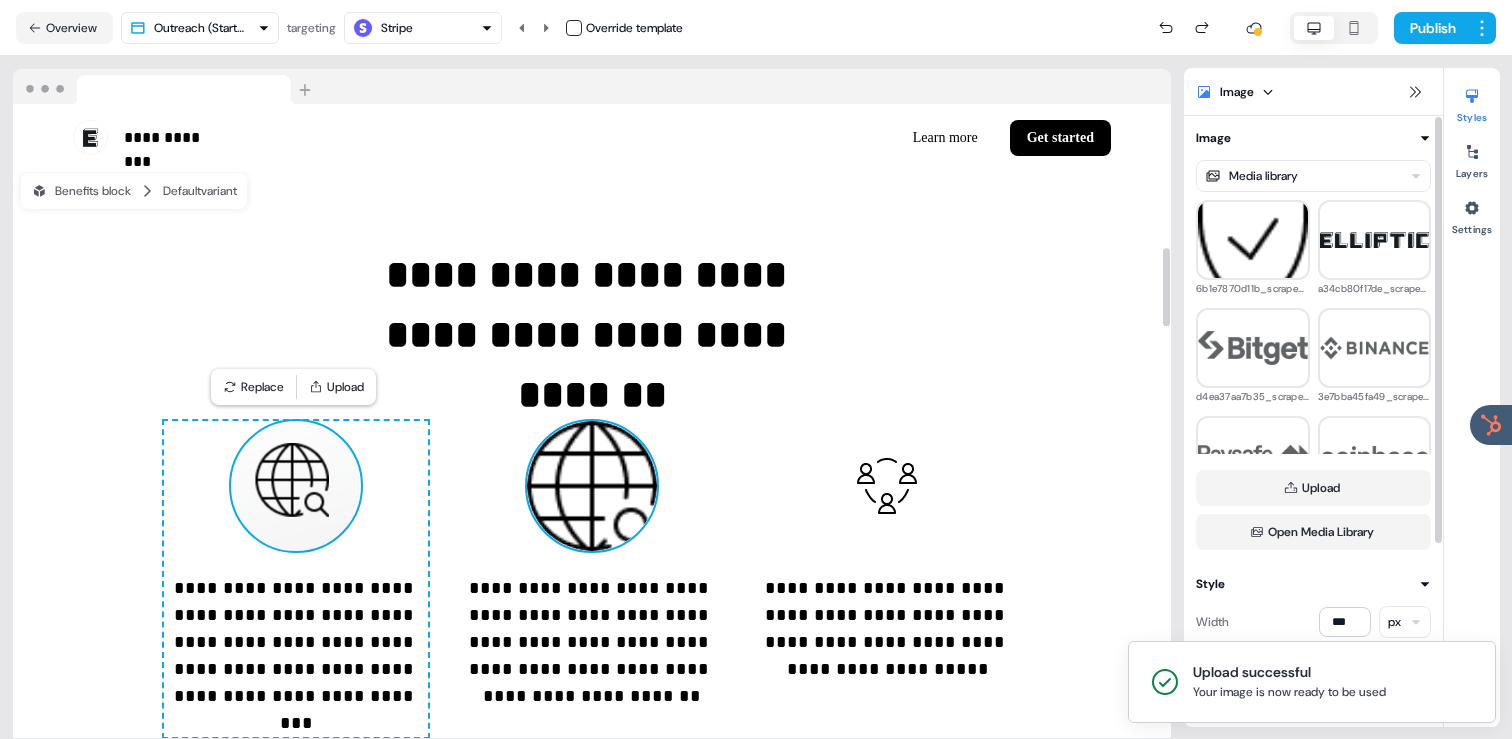 click at bounding box center [592, 486] 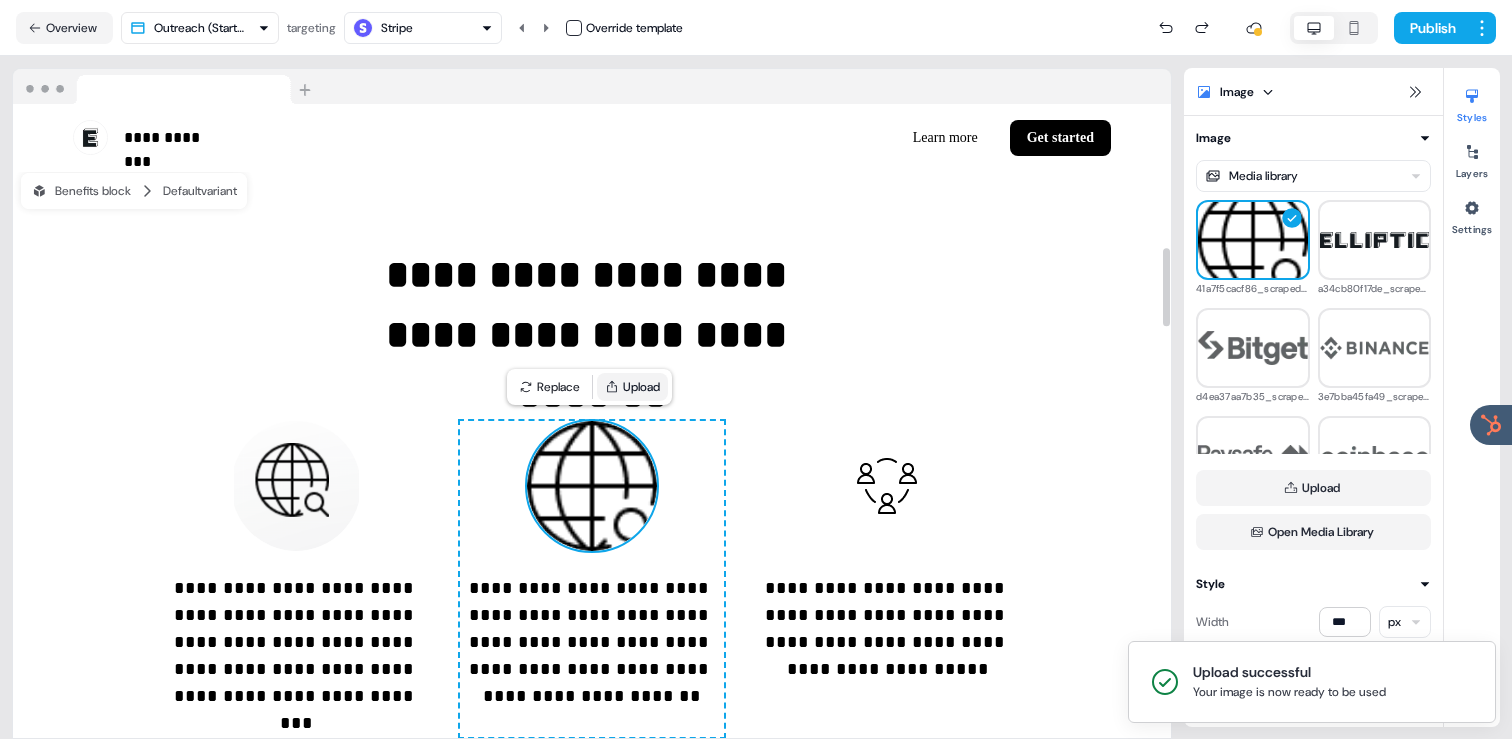 click on "Upload" at bounding box center [632, 387] 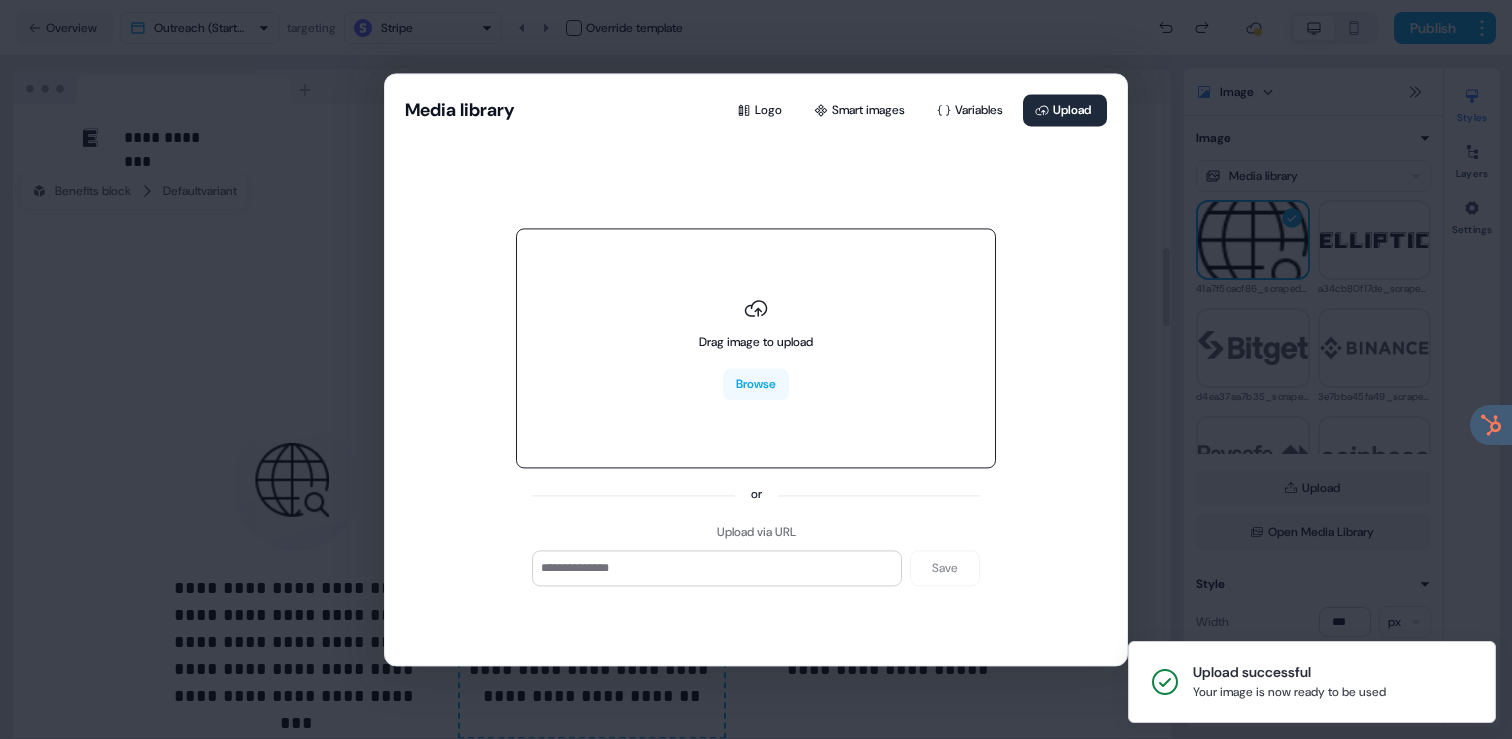 click on "Drag image to upload Browse" at bounding box center (756, 349) 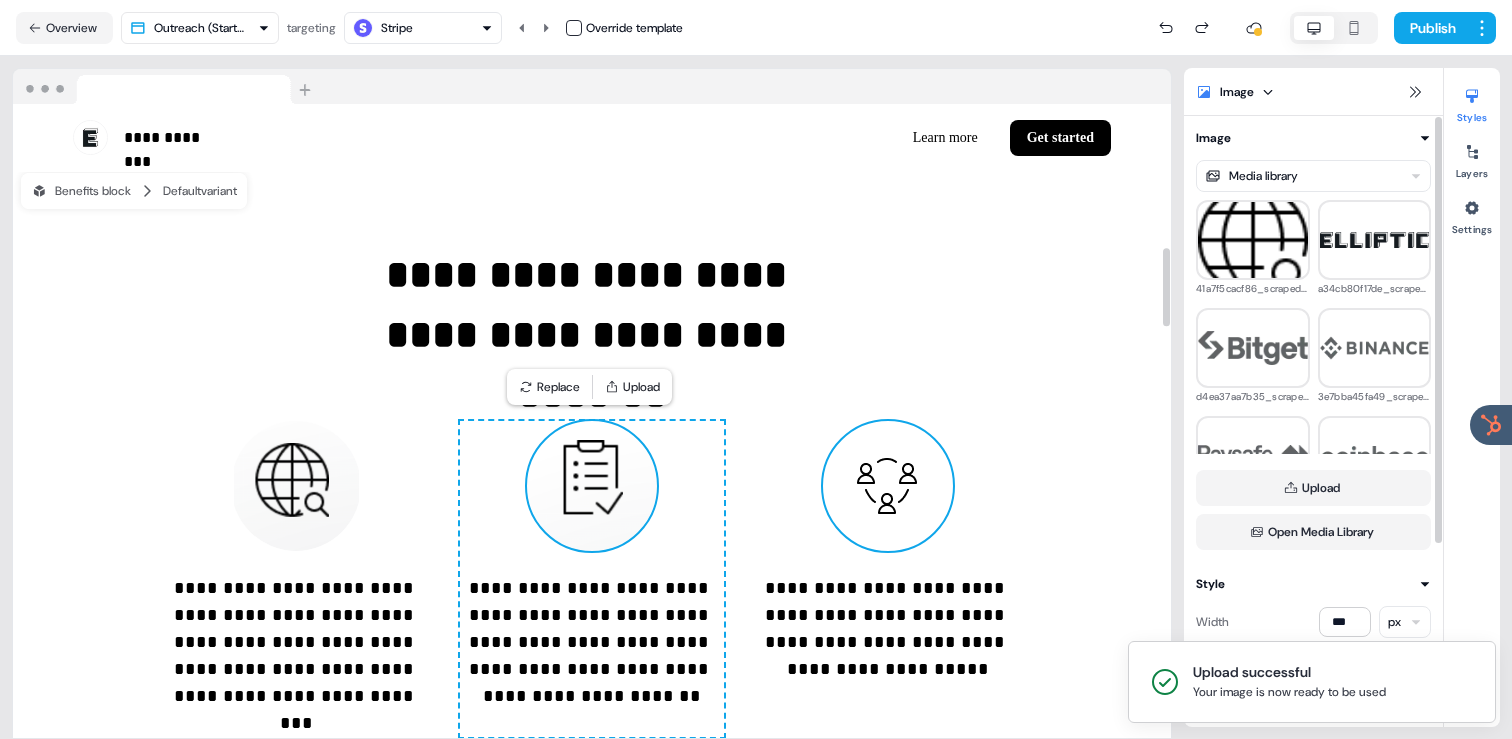 click at bounding box center (888, 486) 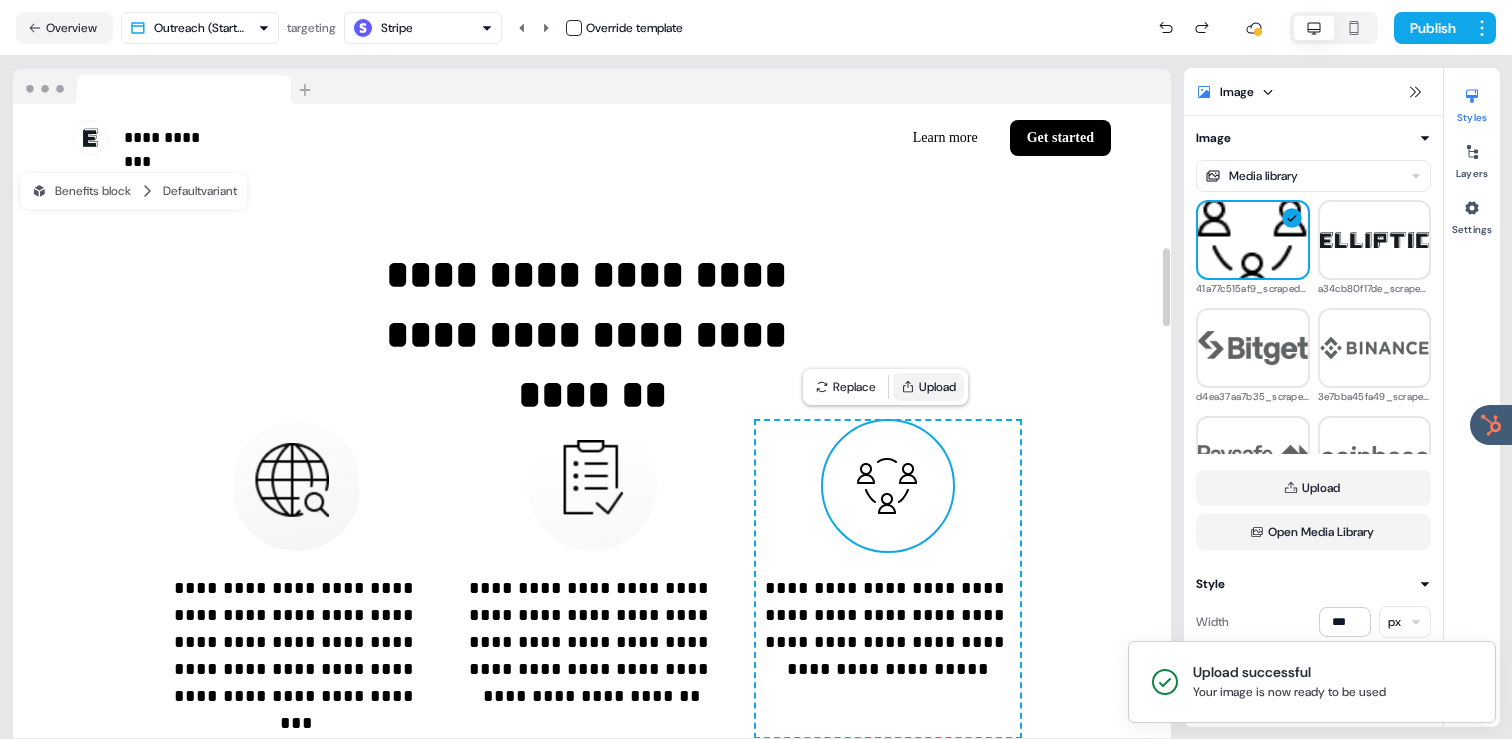 click on "Upload" at bounding box center (928, 387) 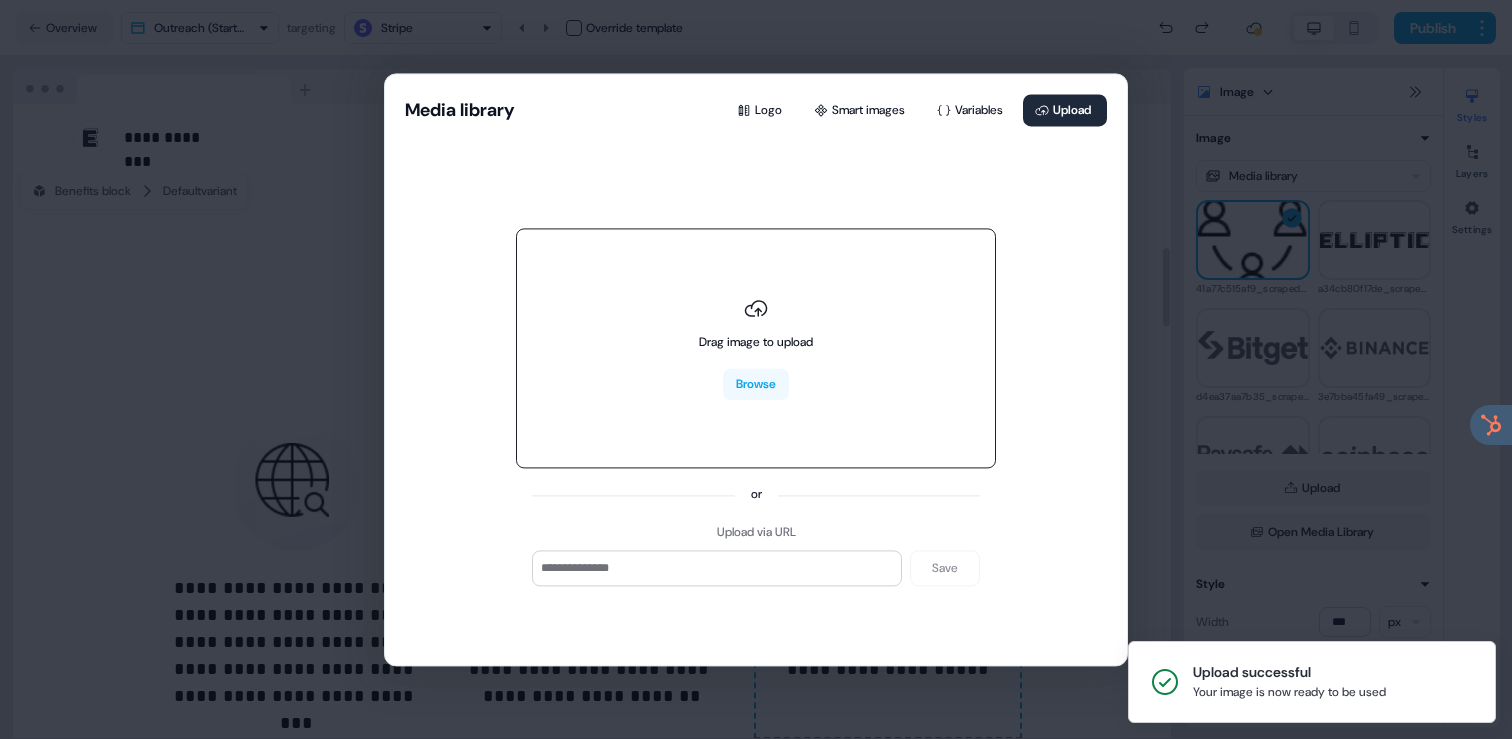 click on "Drag image to upload Browse" at bounding box center (756, 349) 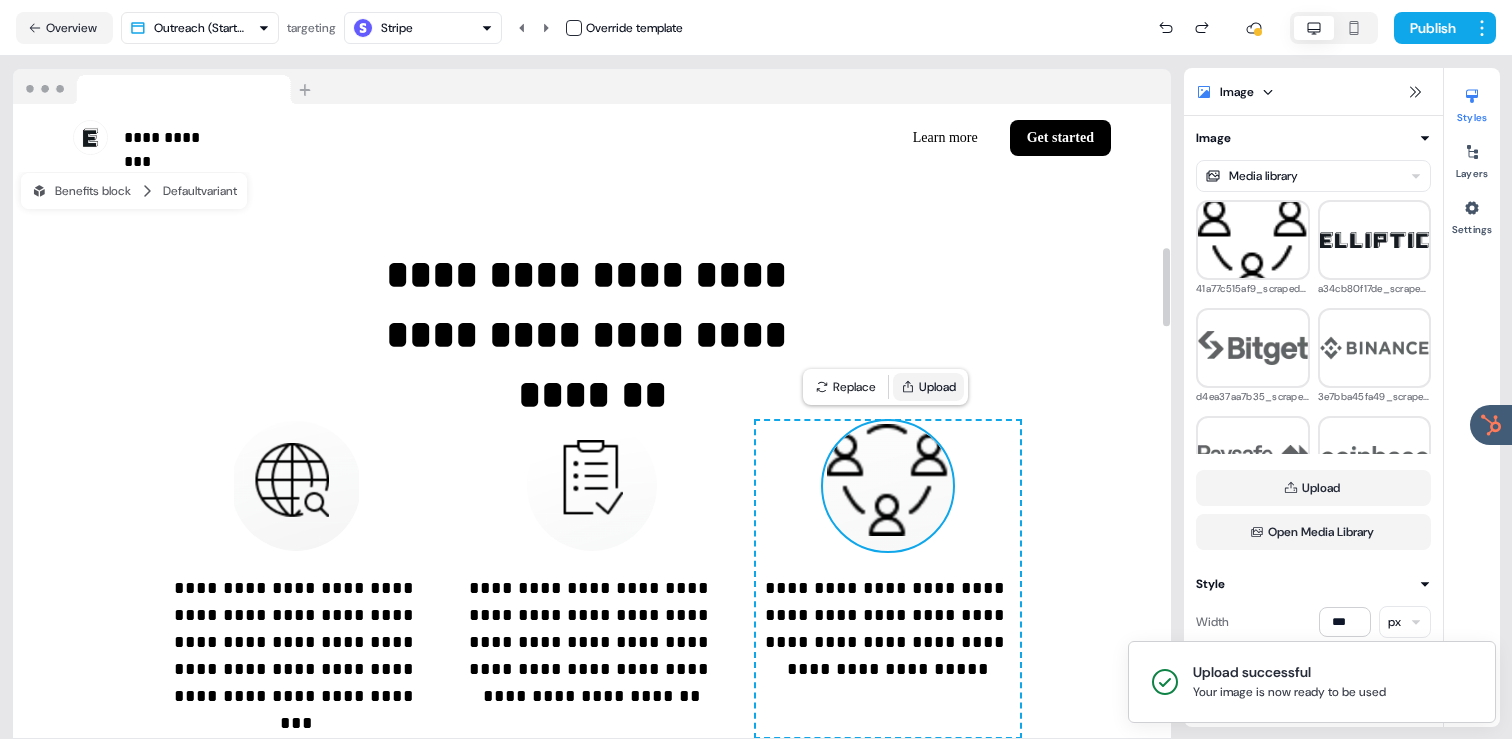 click on "Upload" at bounding box center (928, 387) 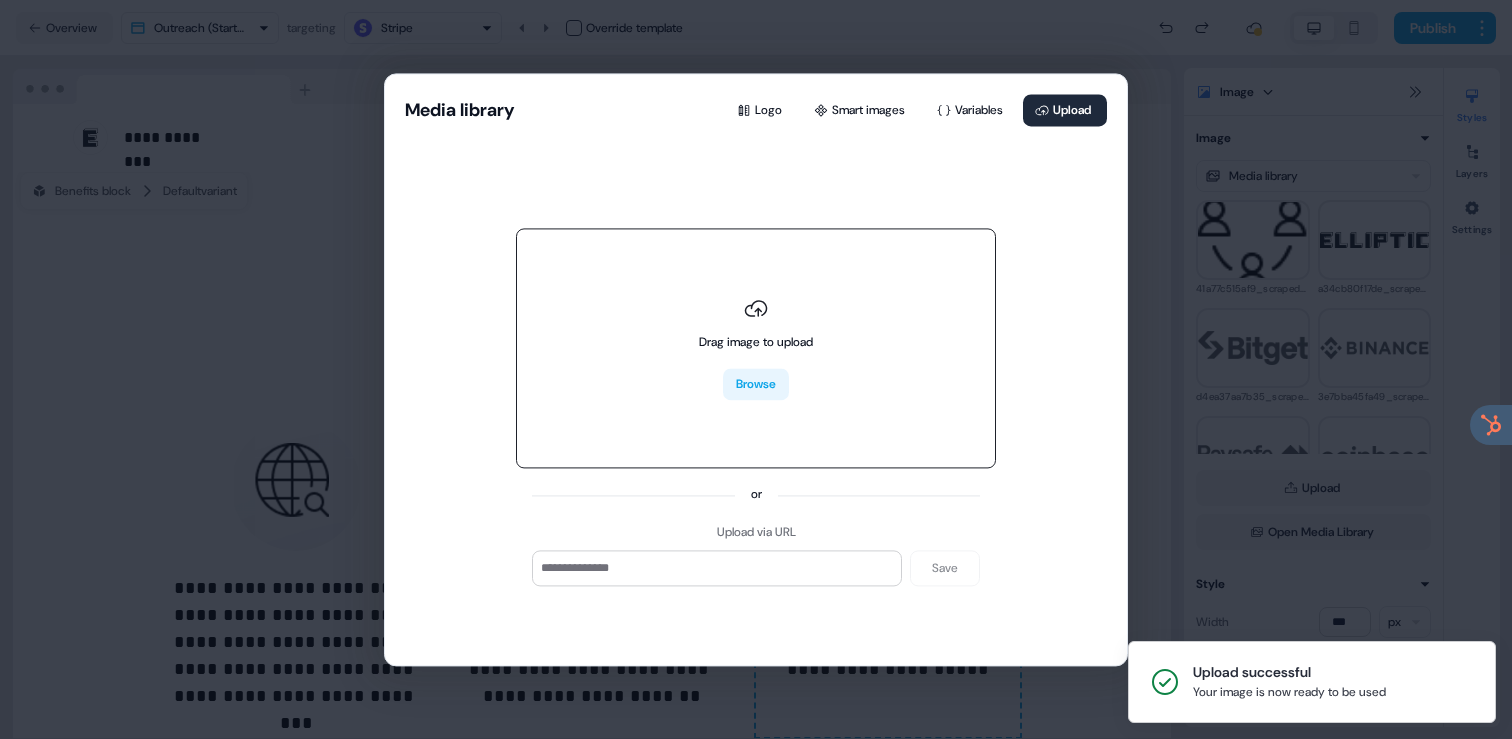 click on "Browse" at bounding box center [756, 385] 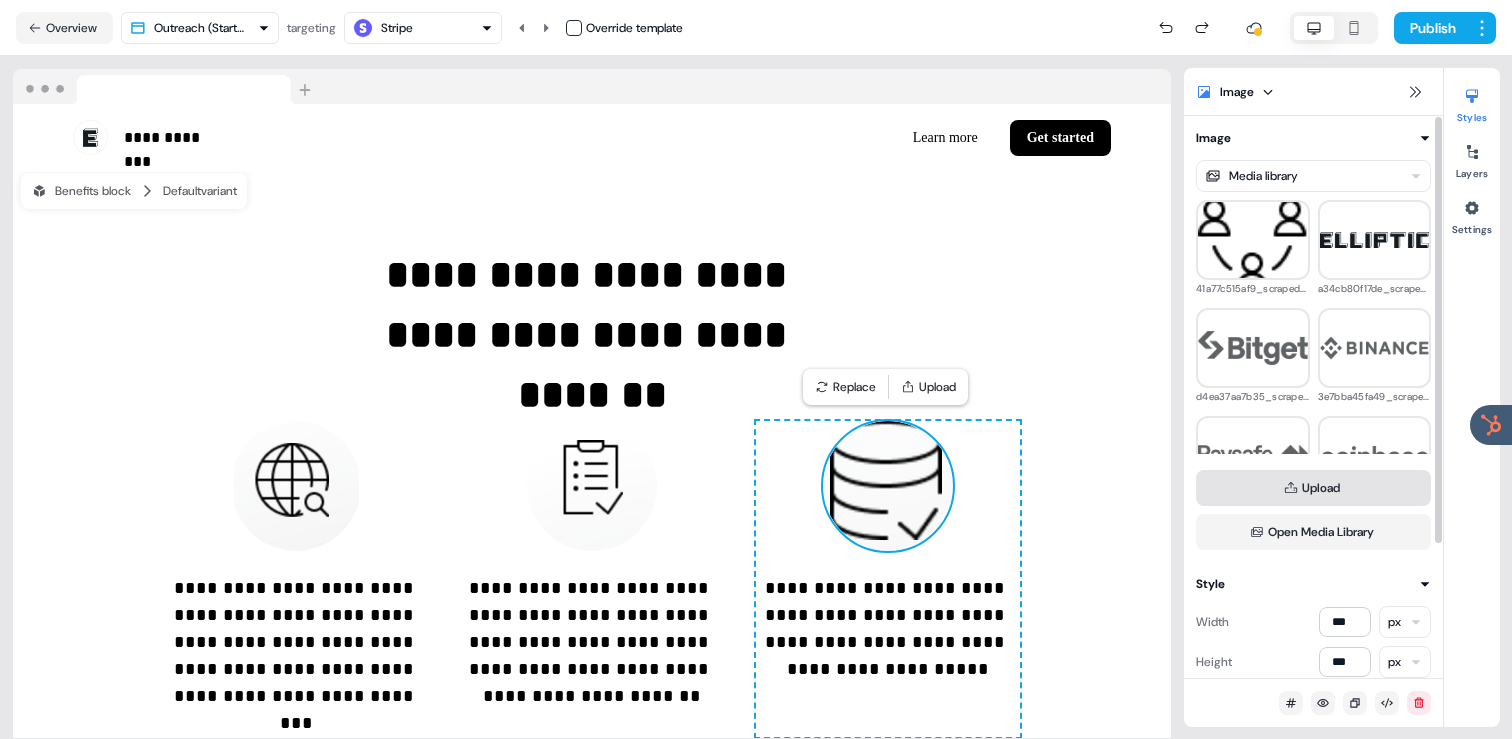 click on "Upload" at bounding box center [1313, 488] 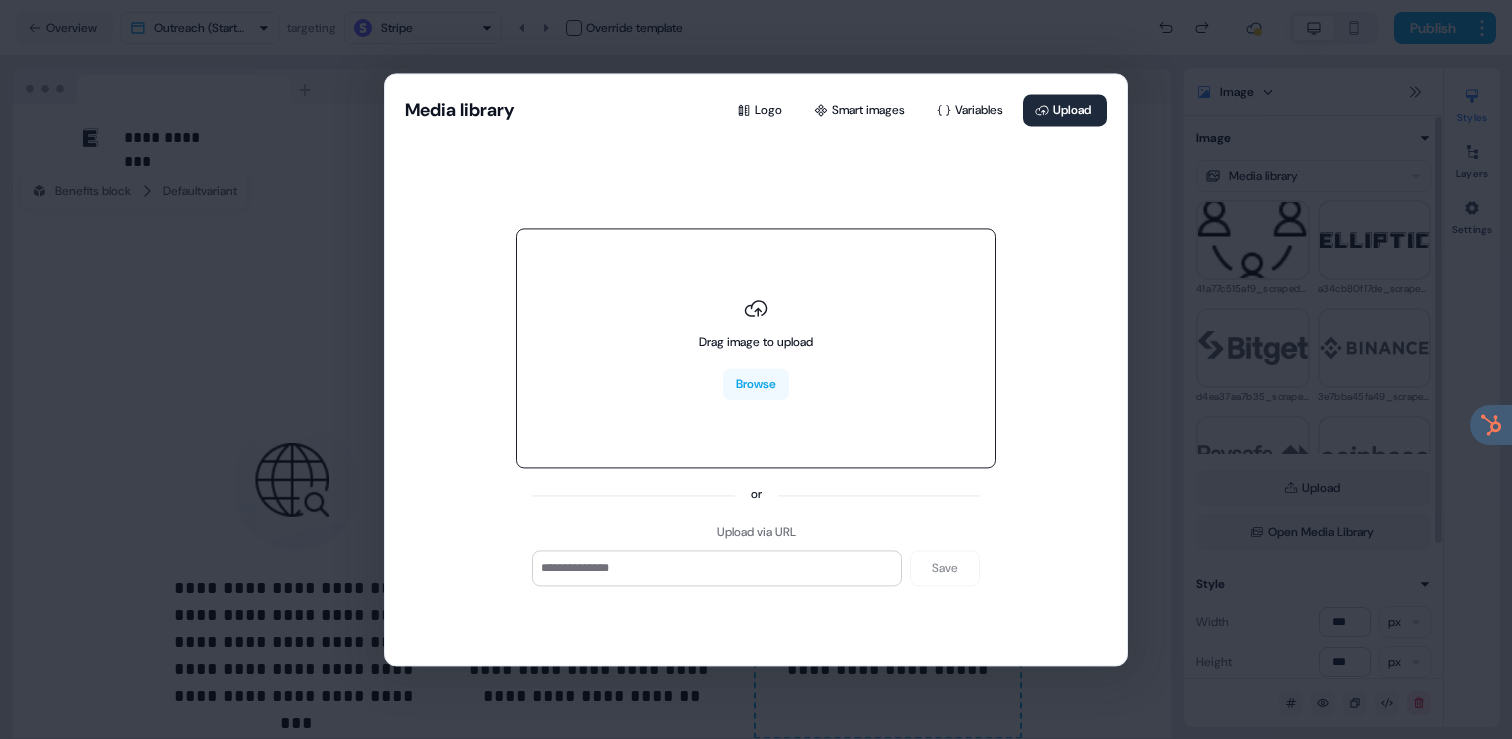 click on "Drag image to upload Browse" at bounding box center (756, 349) 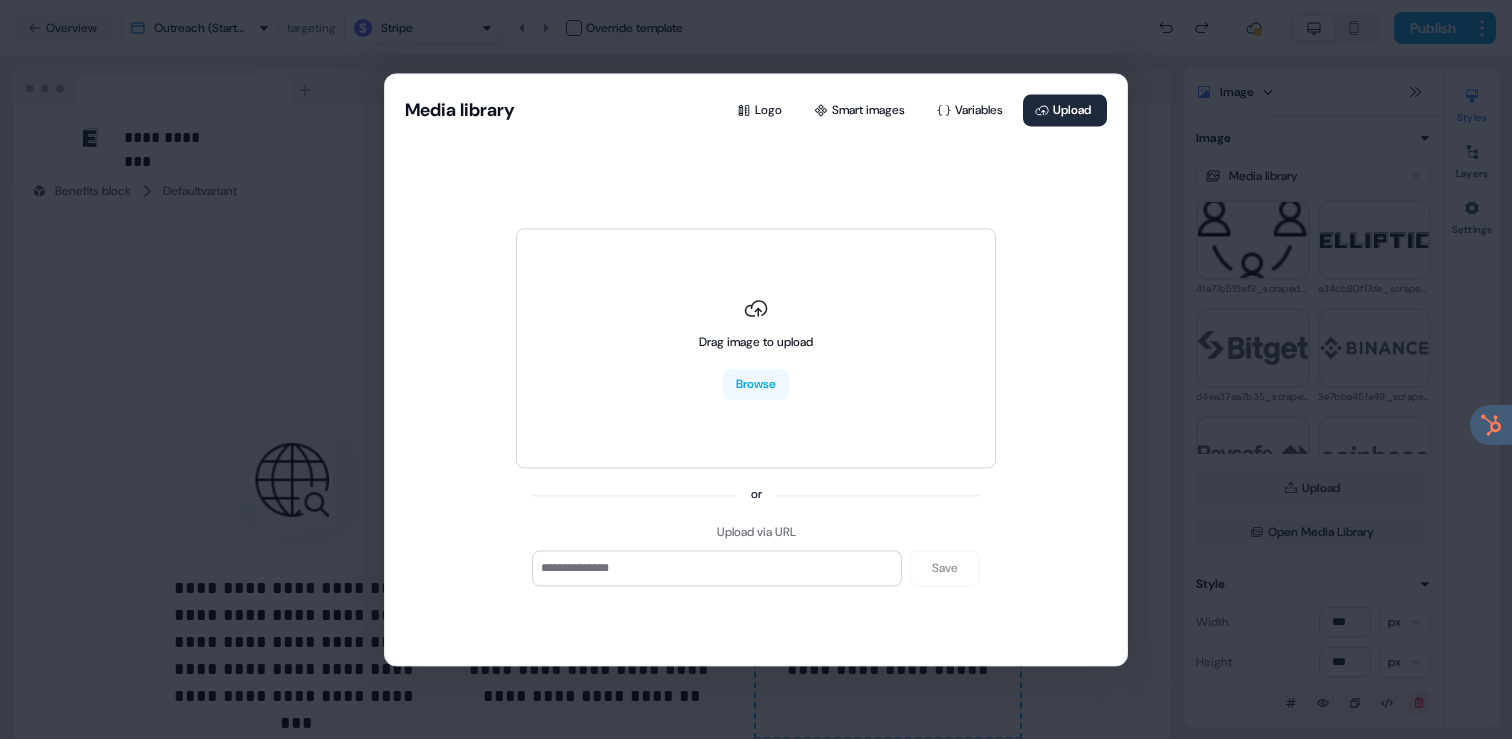 click on "Media library Logo Smart images Variables Upload Drag image to upload Browse or Upload via URL Save" at bounding box center (756, 369) 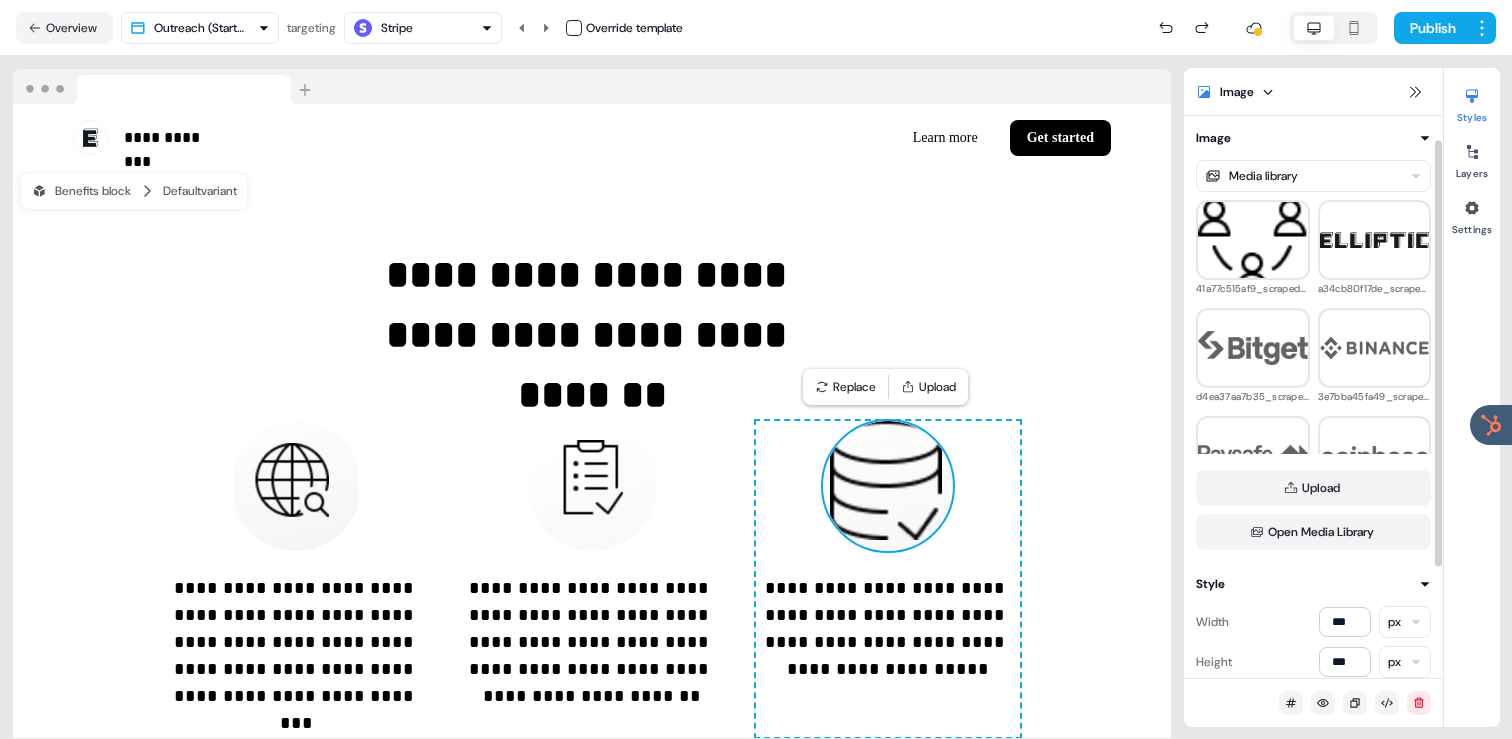 scroll, scrollTop: 162, scrollLeft: 0, axis: vertical 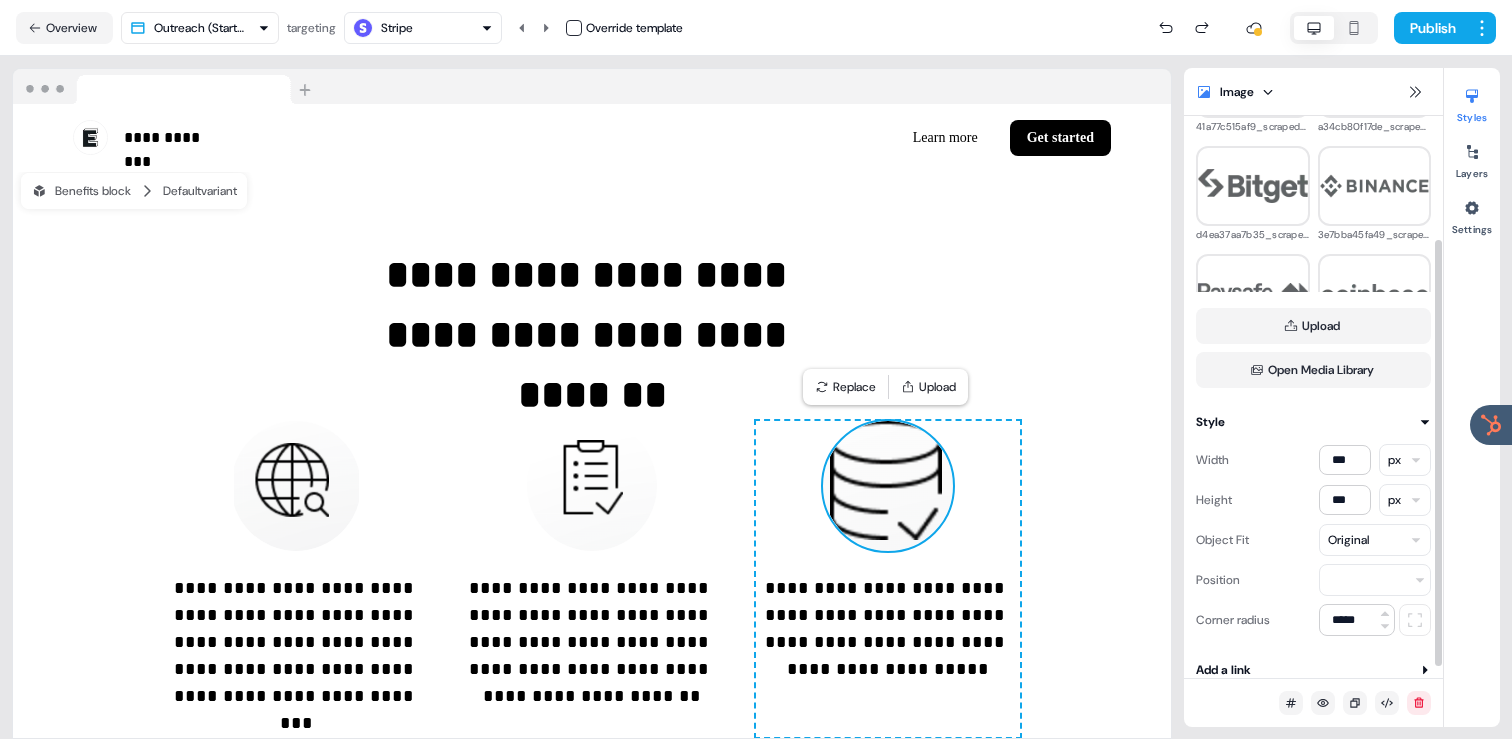 click on "Original" at bounding box center [1348, 540] 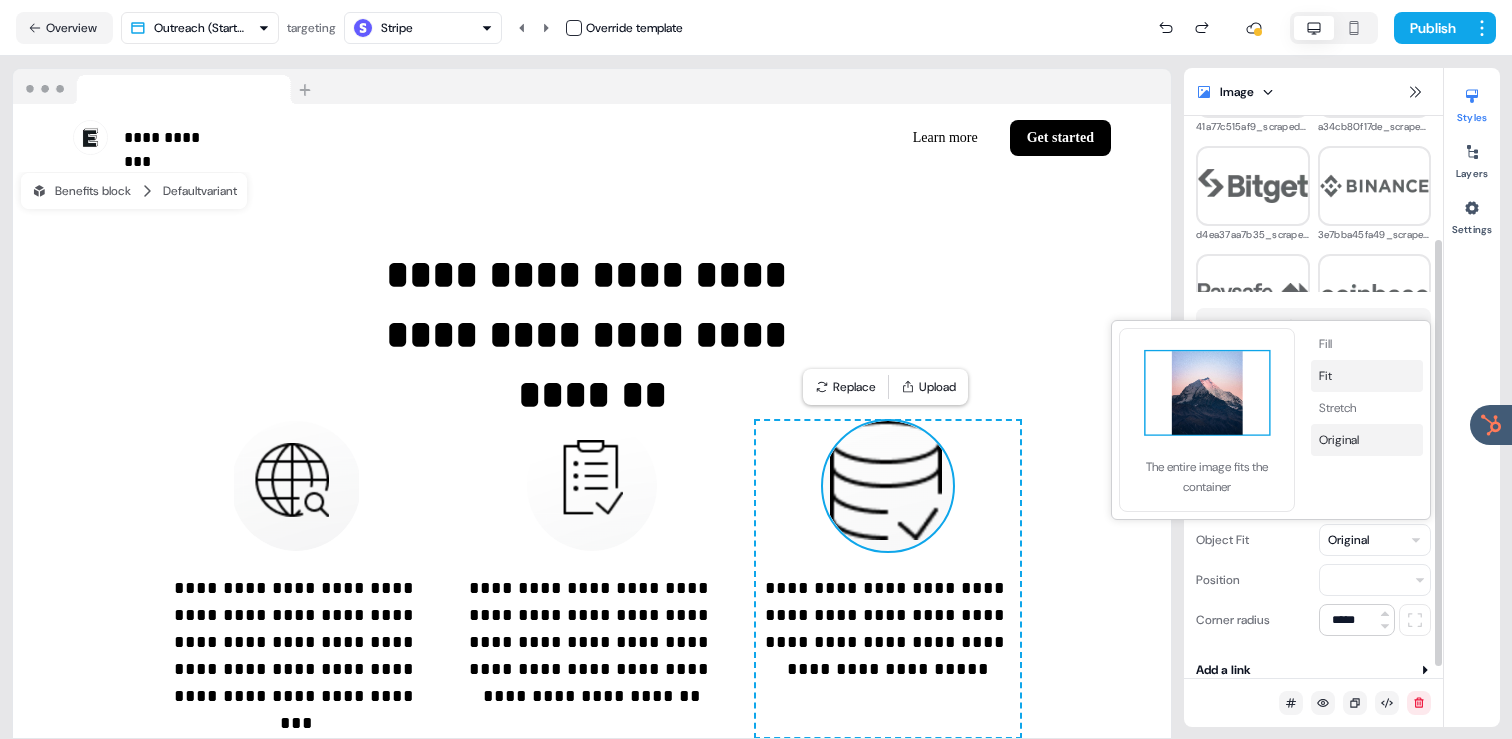 click on "Fit" at bounding box center [1367, 376] 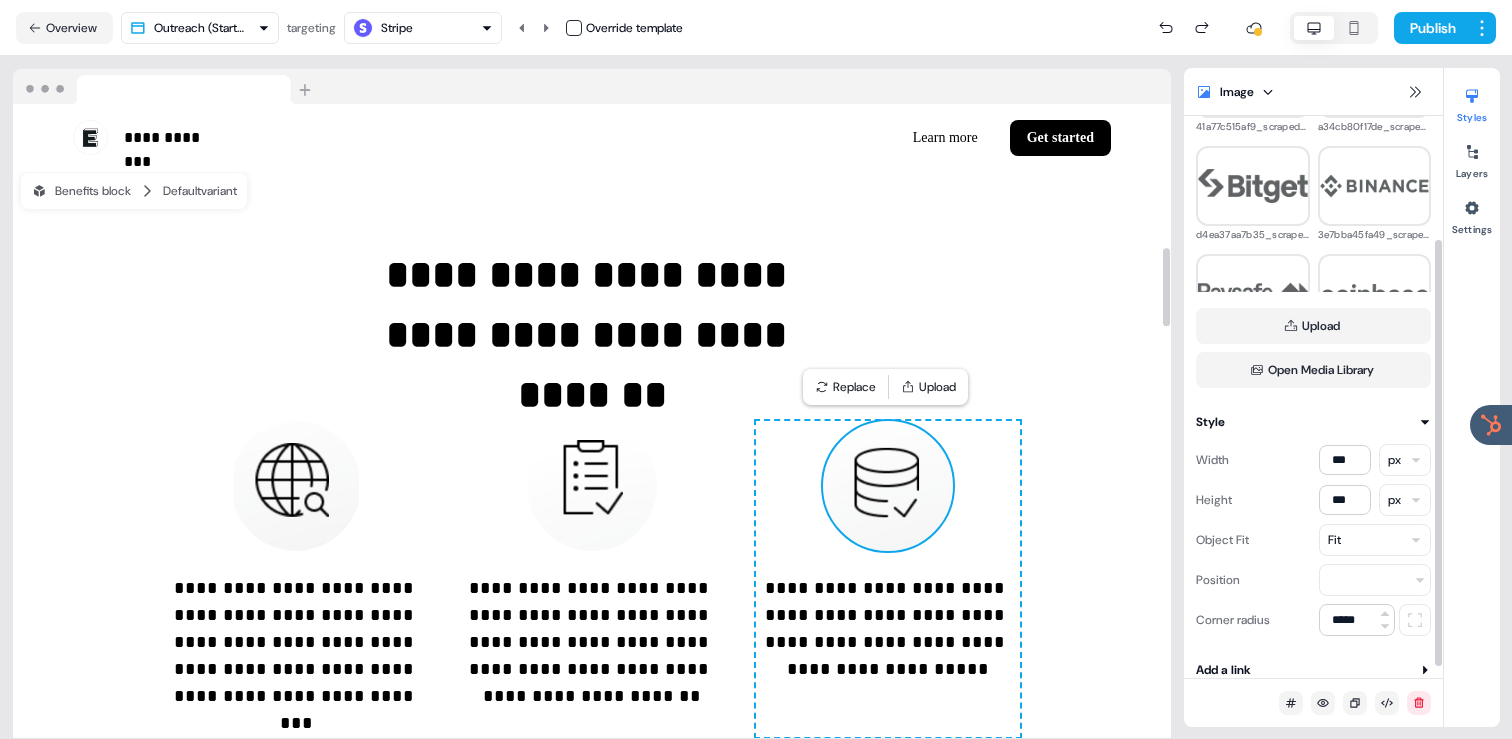 click on "**********" at bounding box center [592, 491] 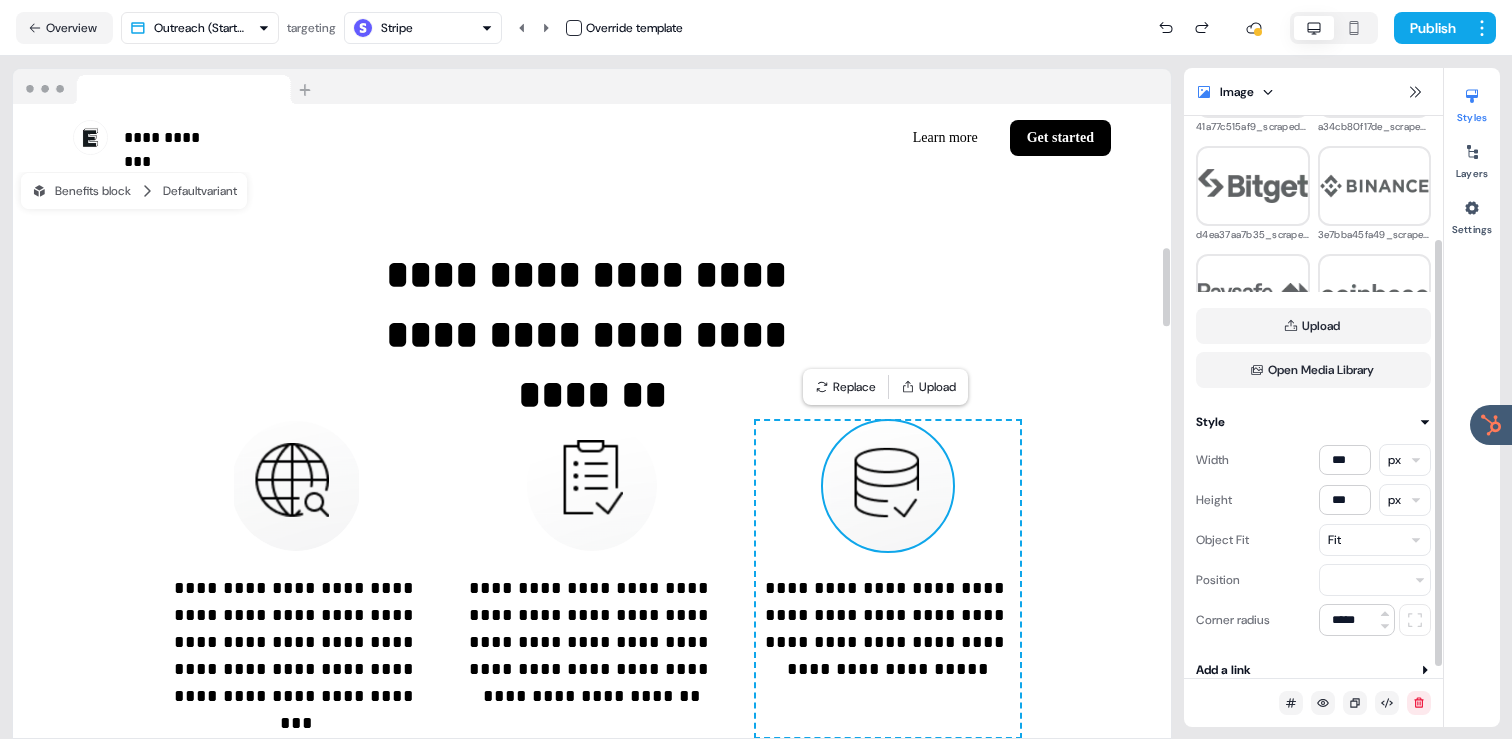 scroll, scrollTop: 0, scrollLeft: 0, axis: both 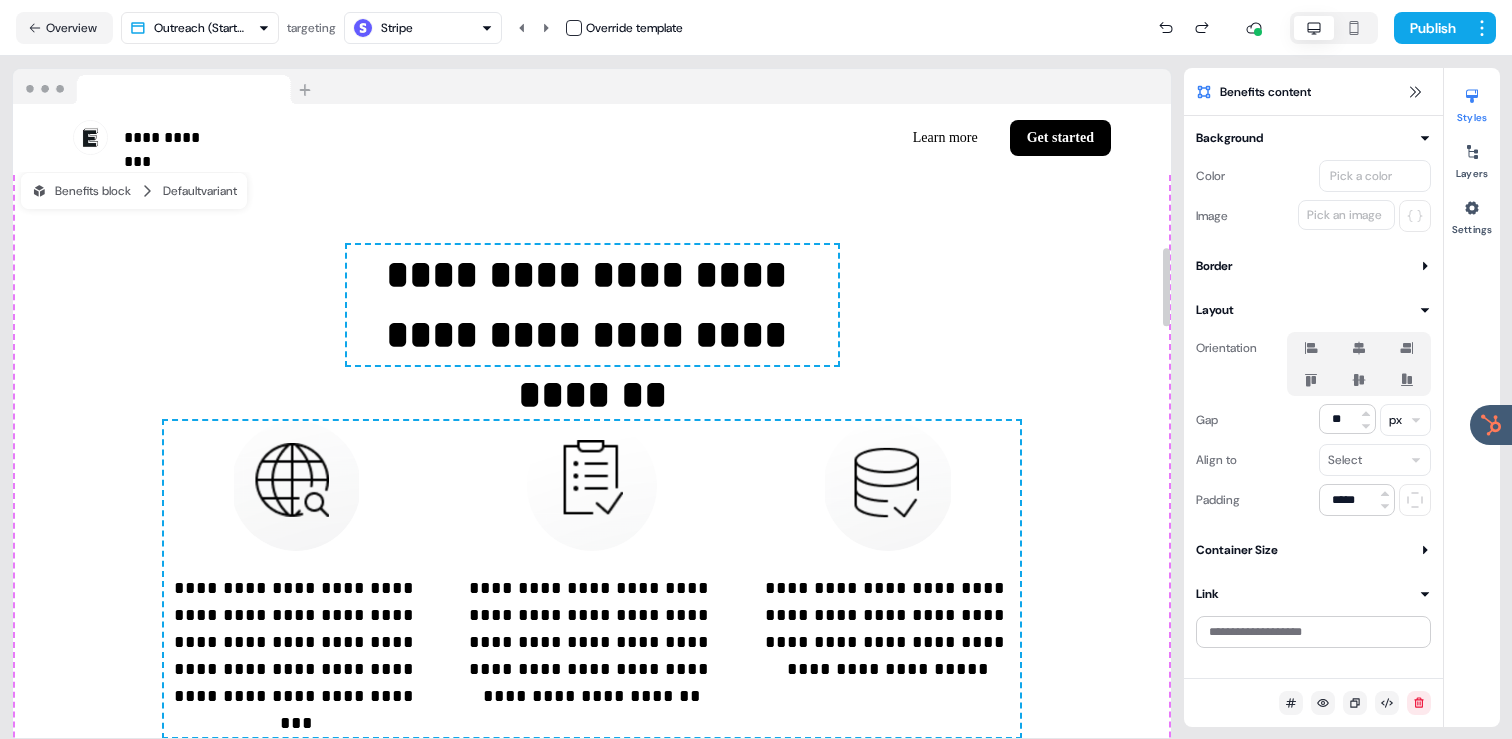 click on "**********" at bounding box center (592, 491) 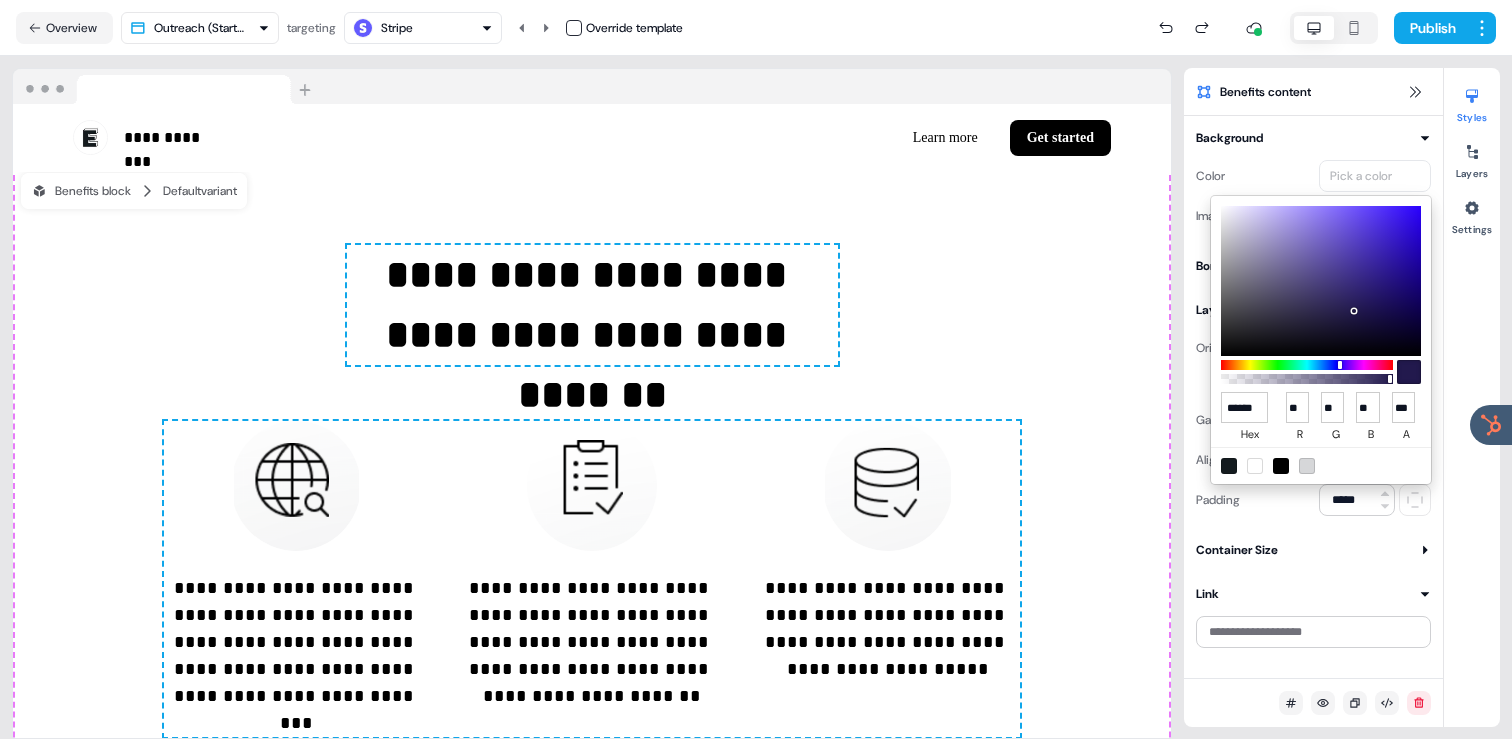 type on "*******" 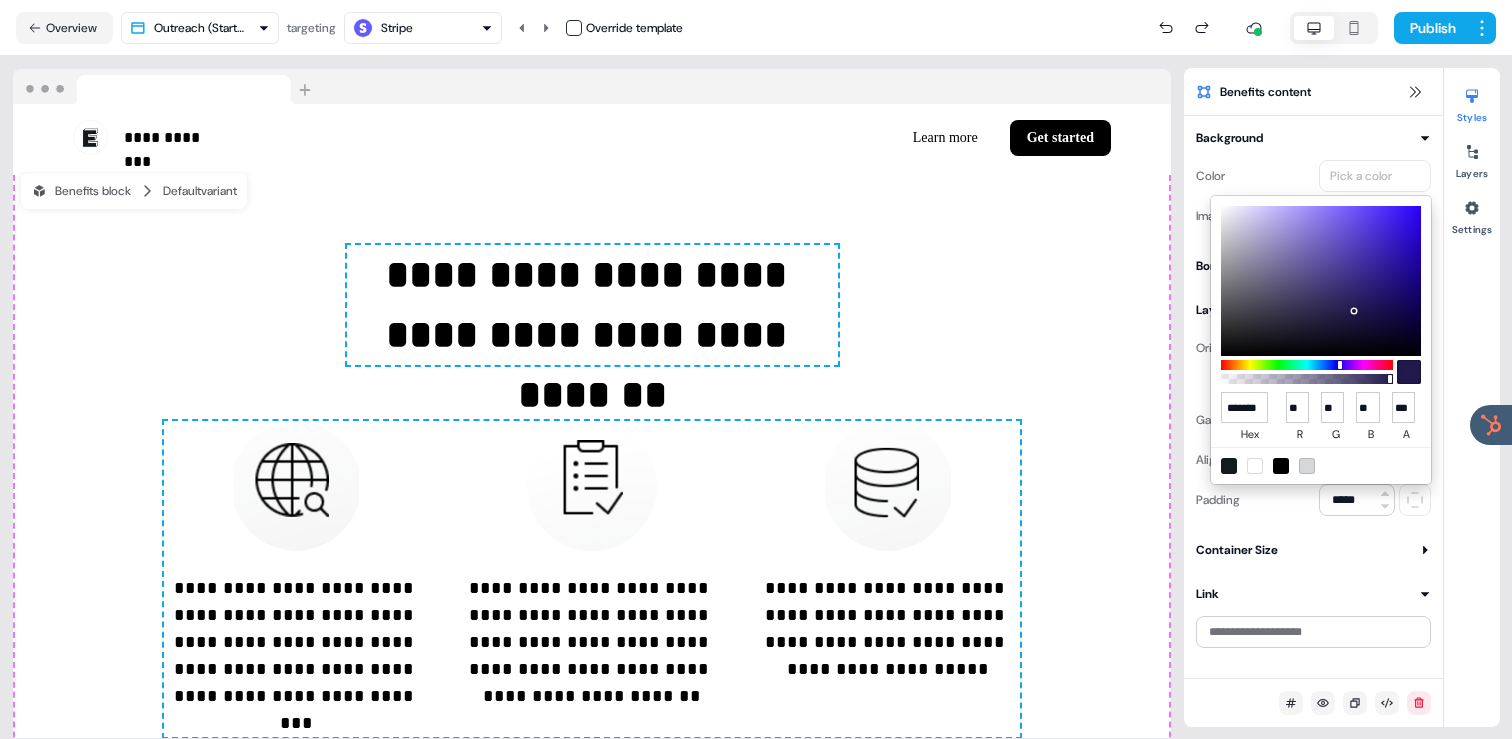 scroll, scrollTop: 0, scrollLeft: 9, axis: horizontal 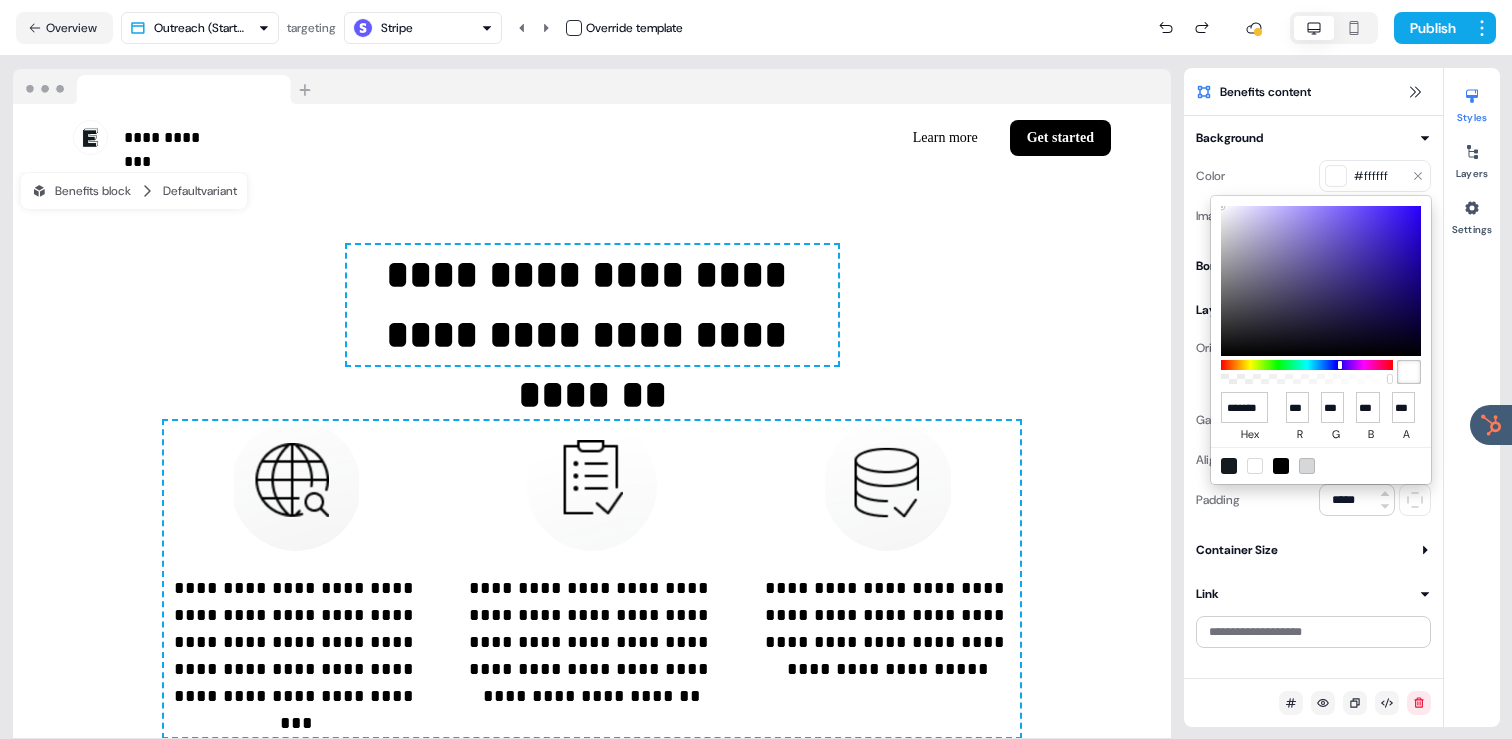 type on "******" 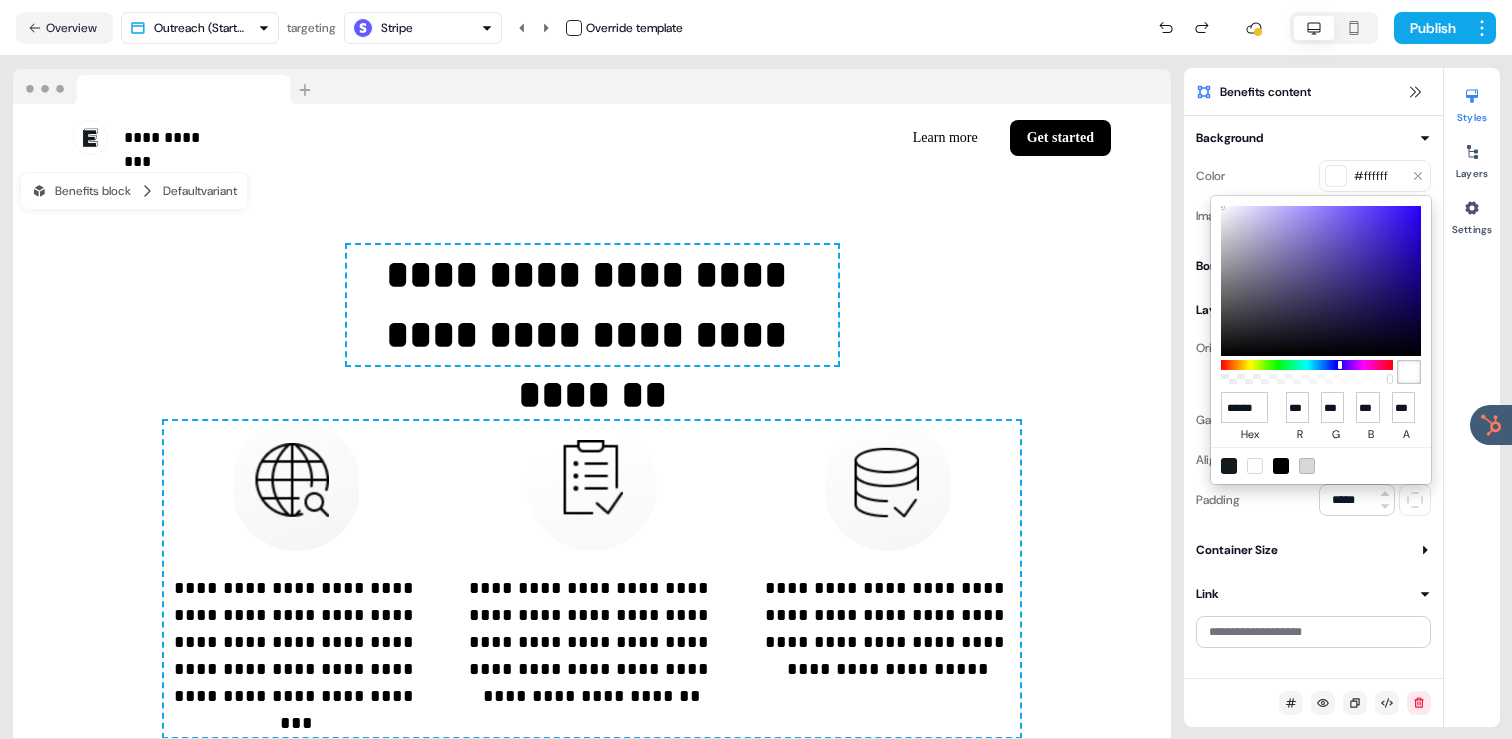scroll, scrollTop: 0, scrollLeft: 0, axis: both 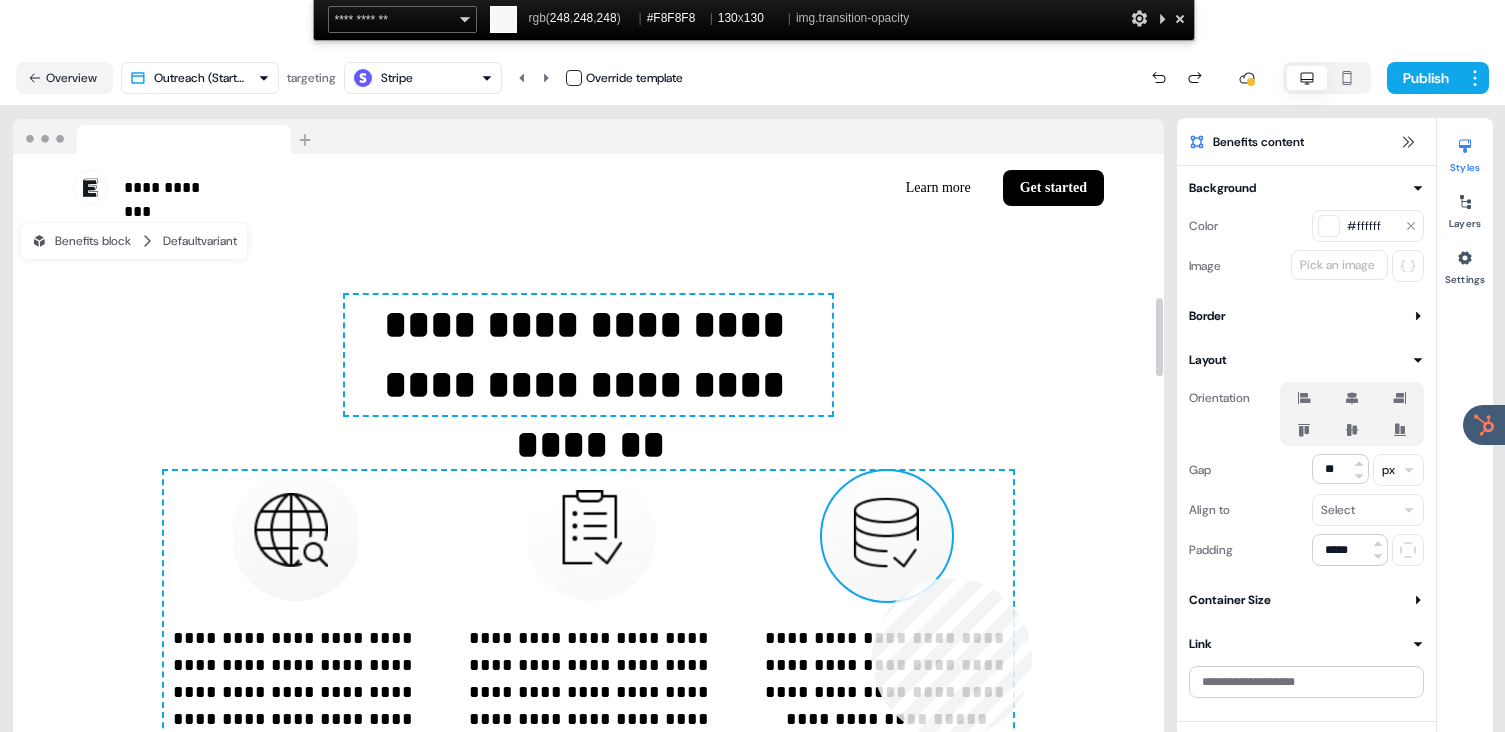 click at bounding box center (887, 536) 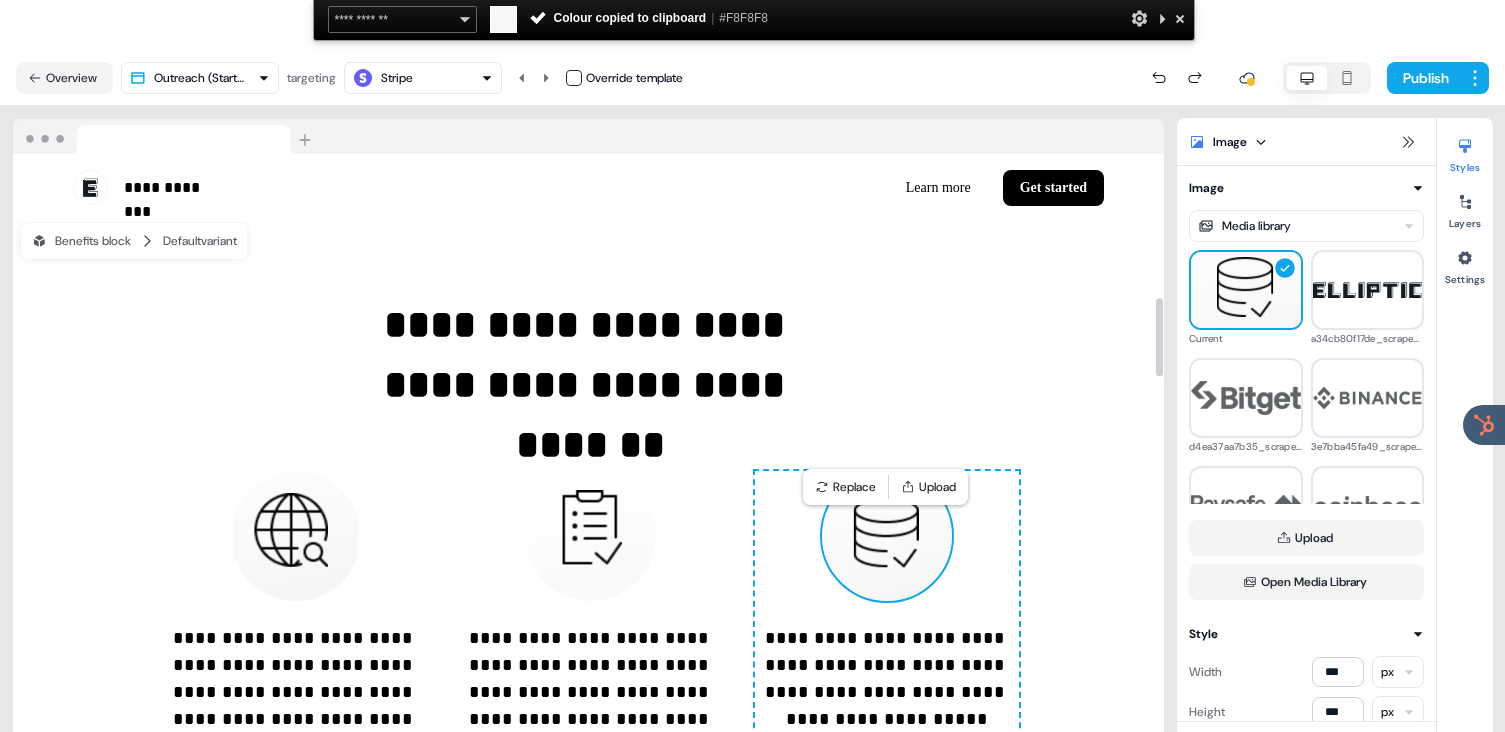 click on "**********" at bounding box center [588, 541] 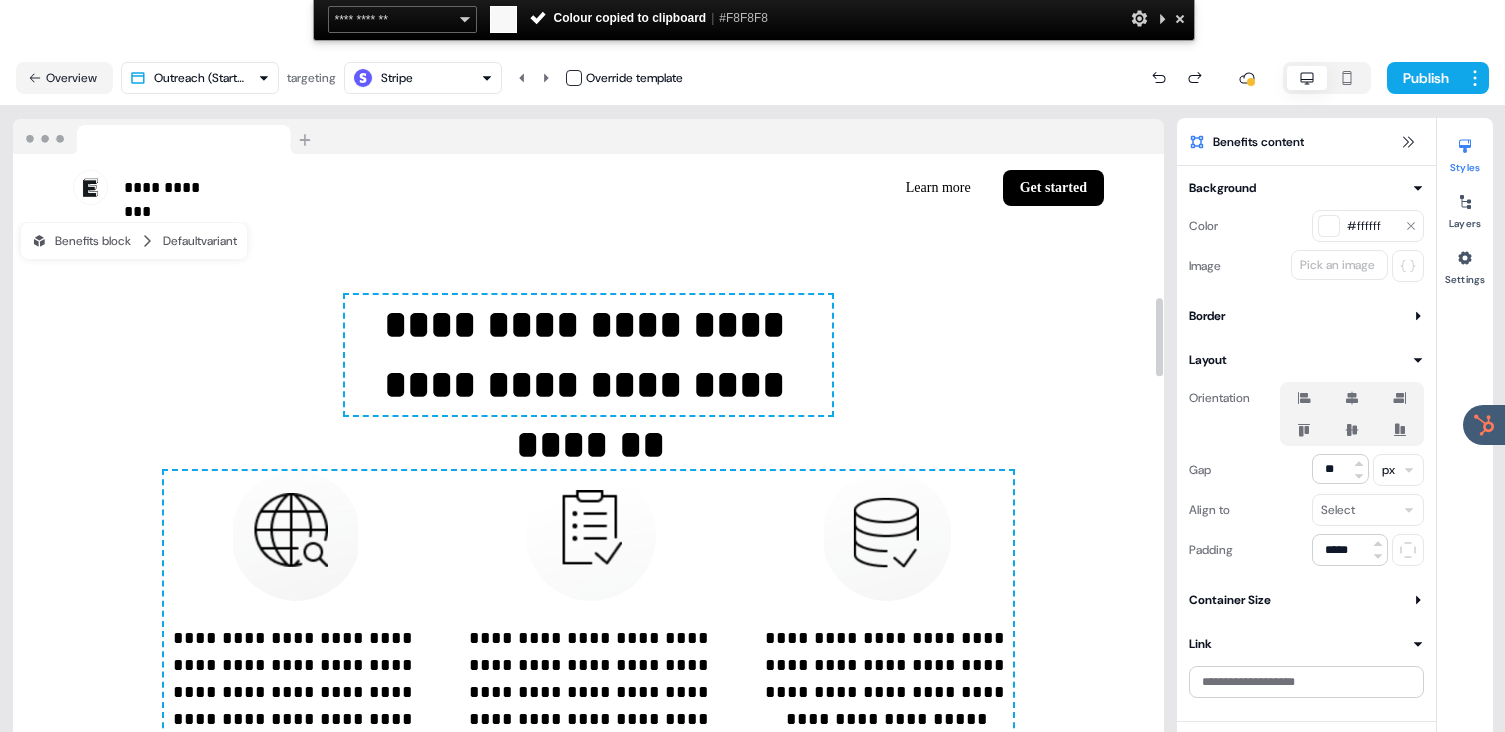 click on "**********" at bounding box center [588, 541] 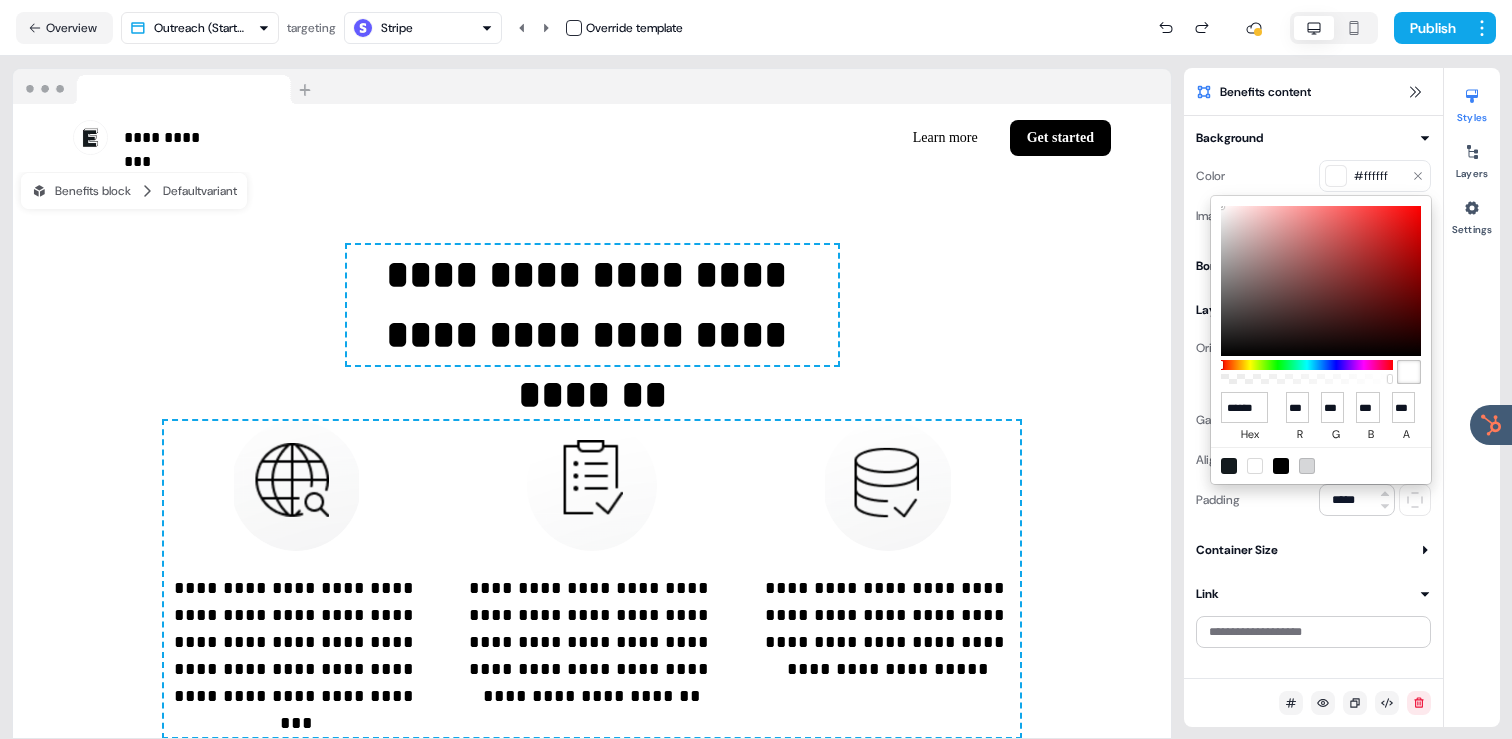 type on "*******" 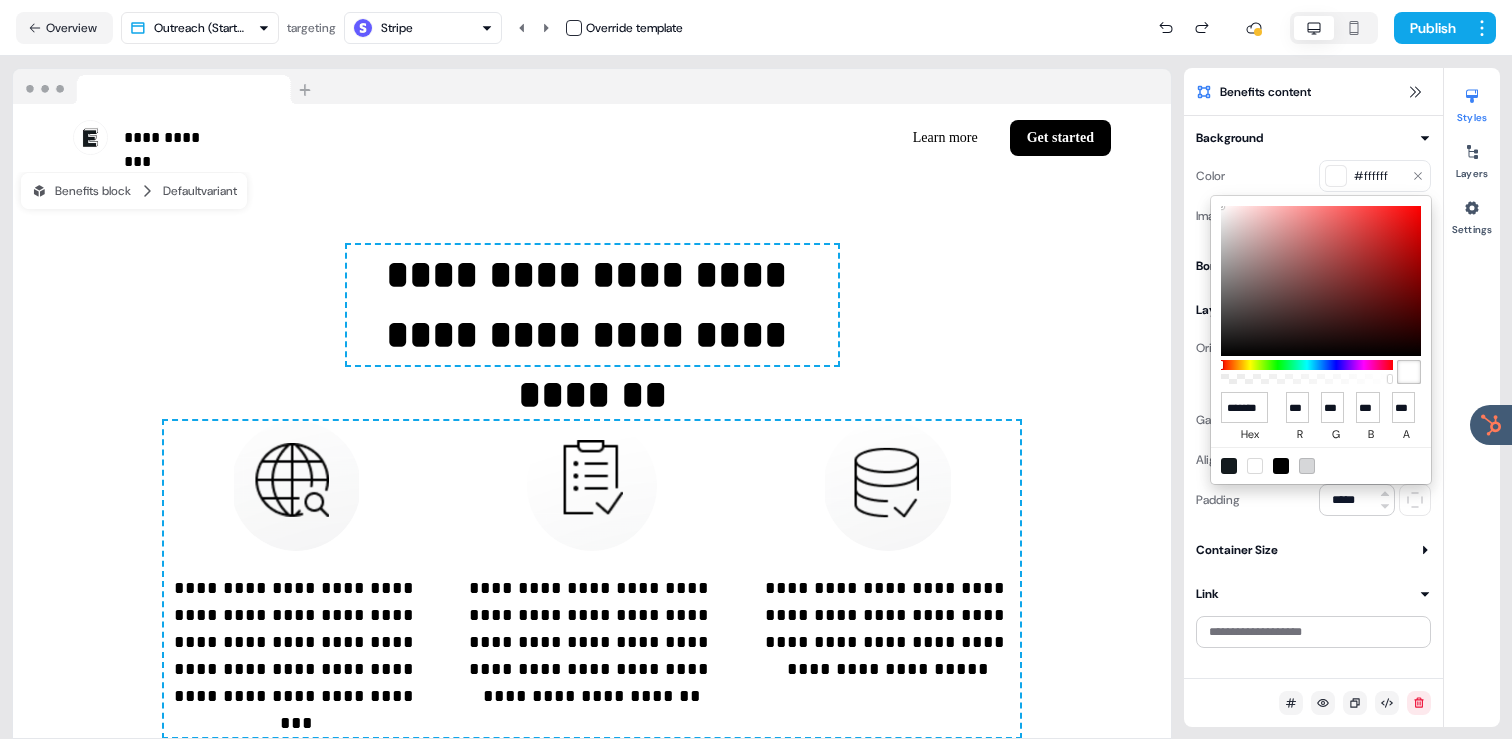 scroll, scrollTop: 0, scrollLeft: 10, axis: horizontal 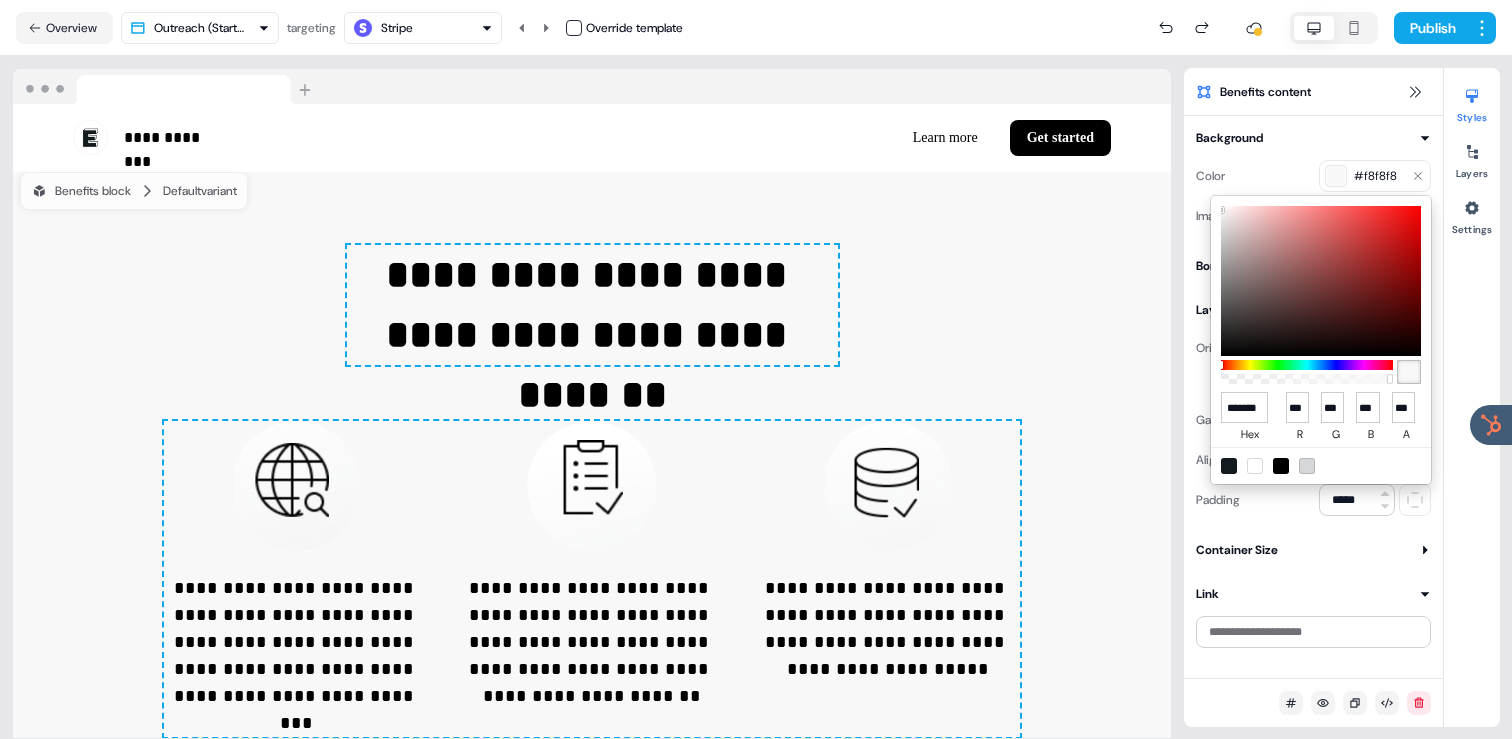 type on "******" 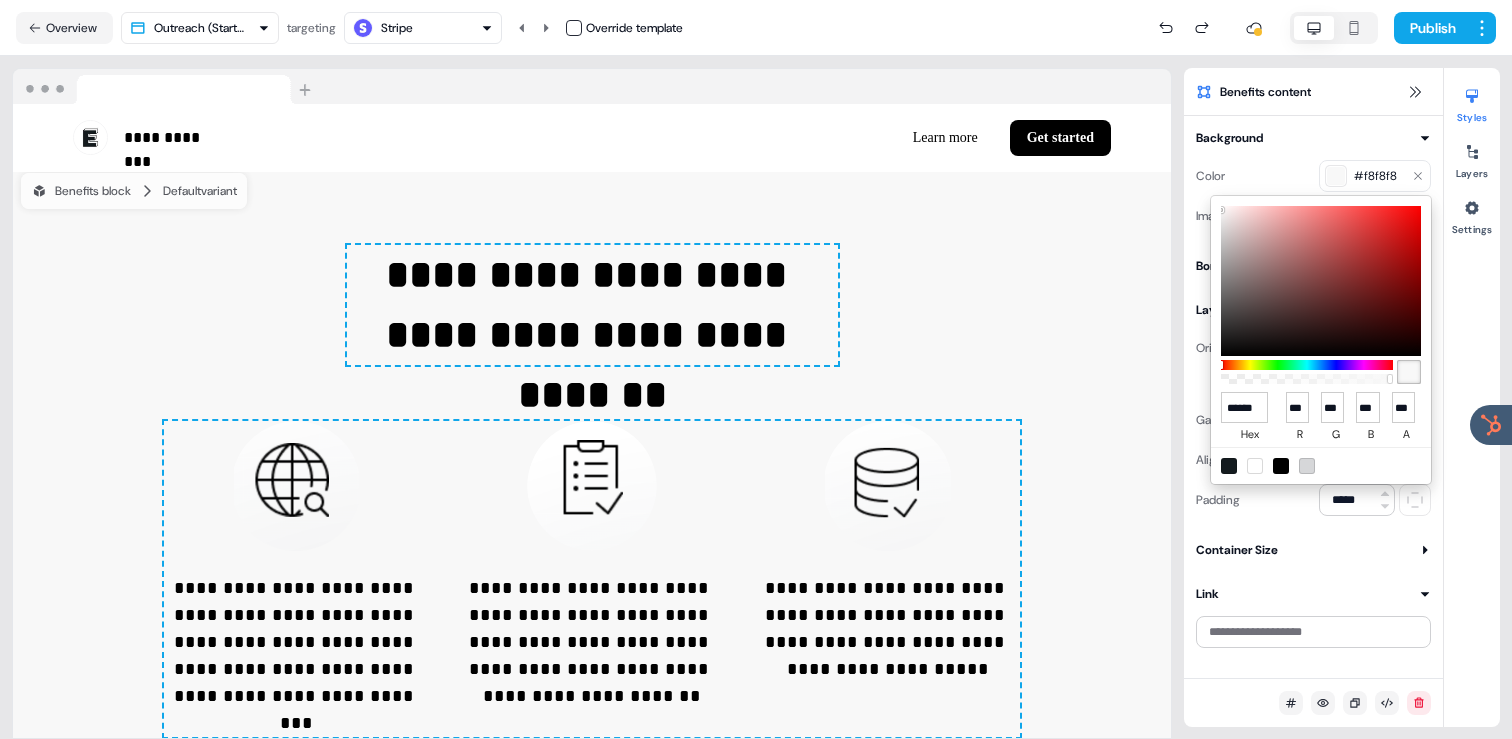 scroll, scrollTop: 0, scrollLeft: 0, axis: both 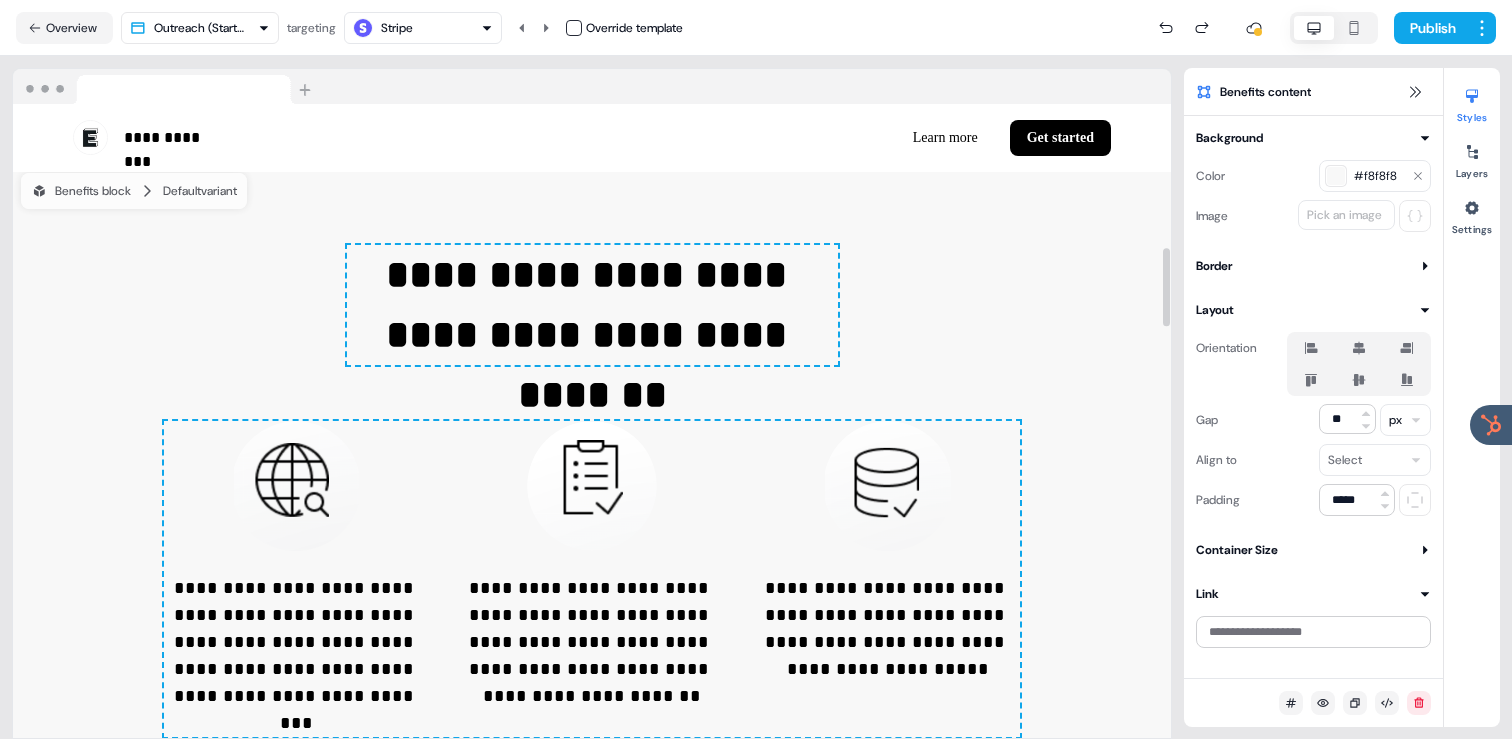 click on "**********" at bounding box center (592, 491) 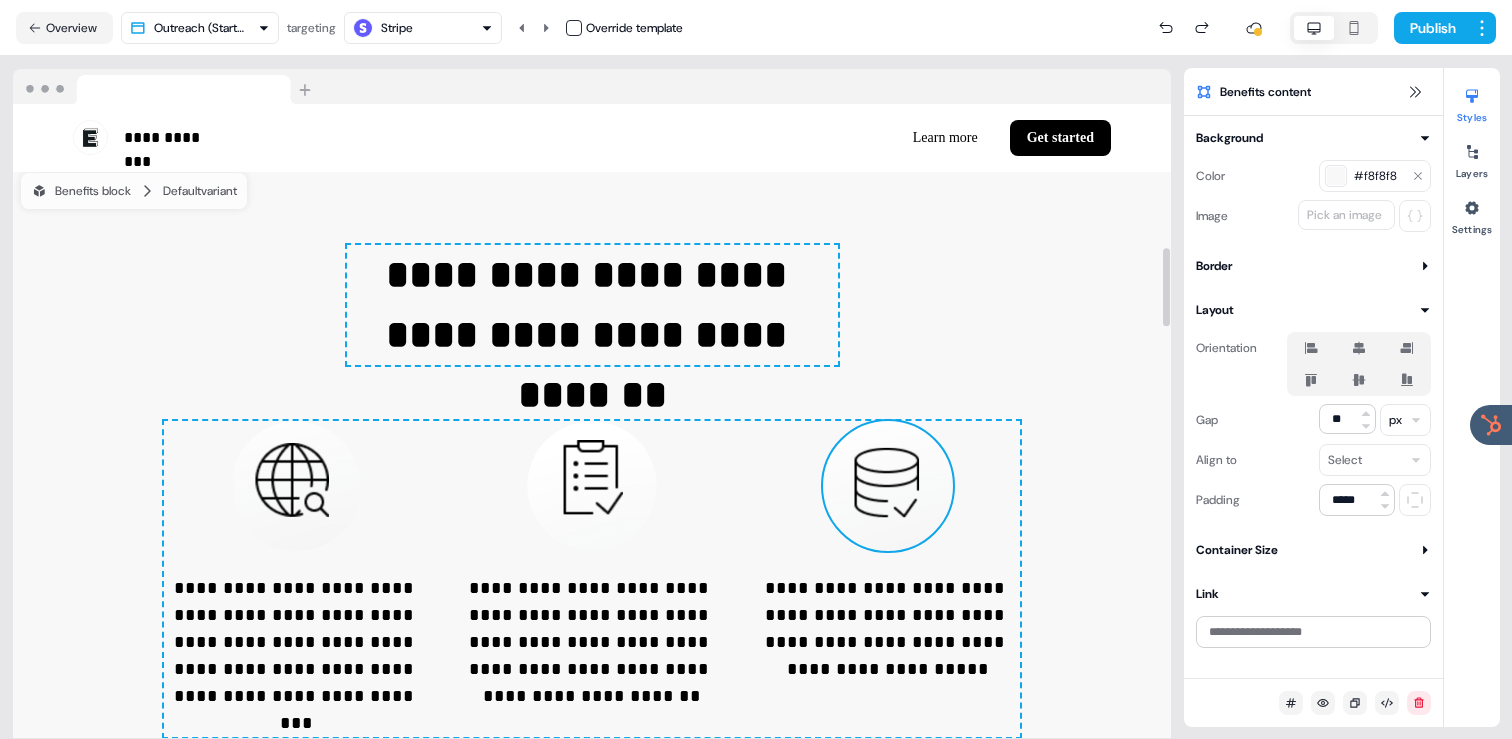 click at bounding box center (888, 486) 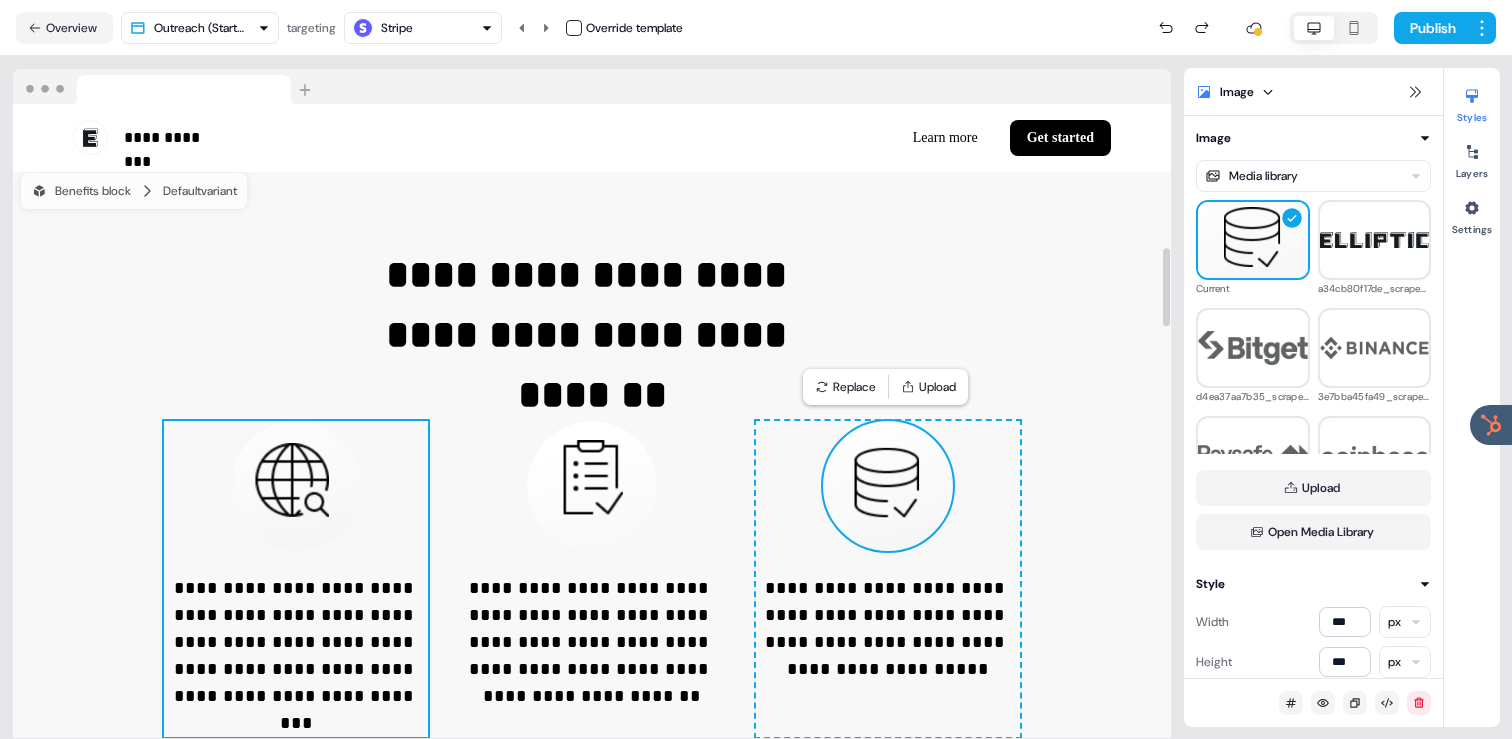 click on "**********" at bounding box center [296, 579] 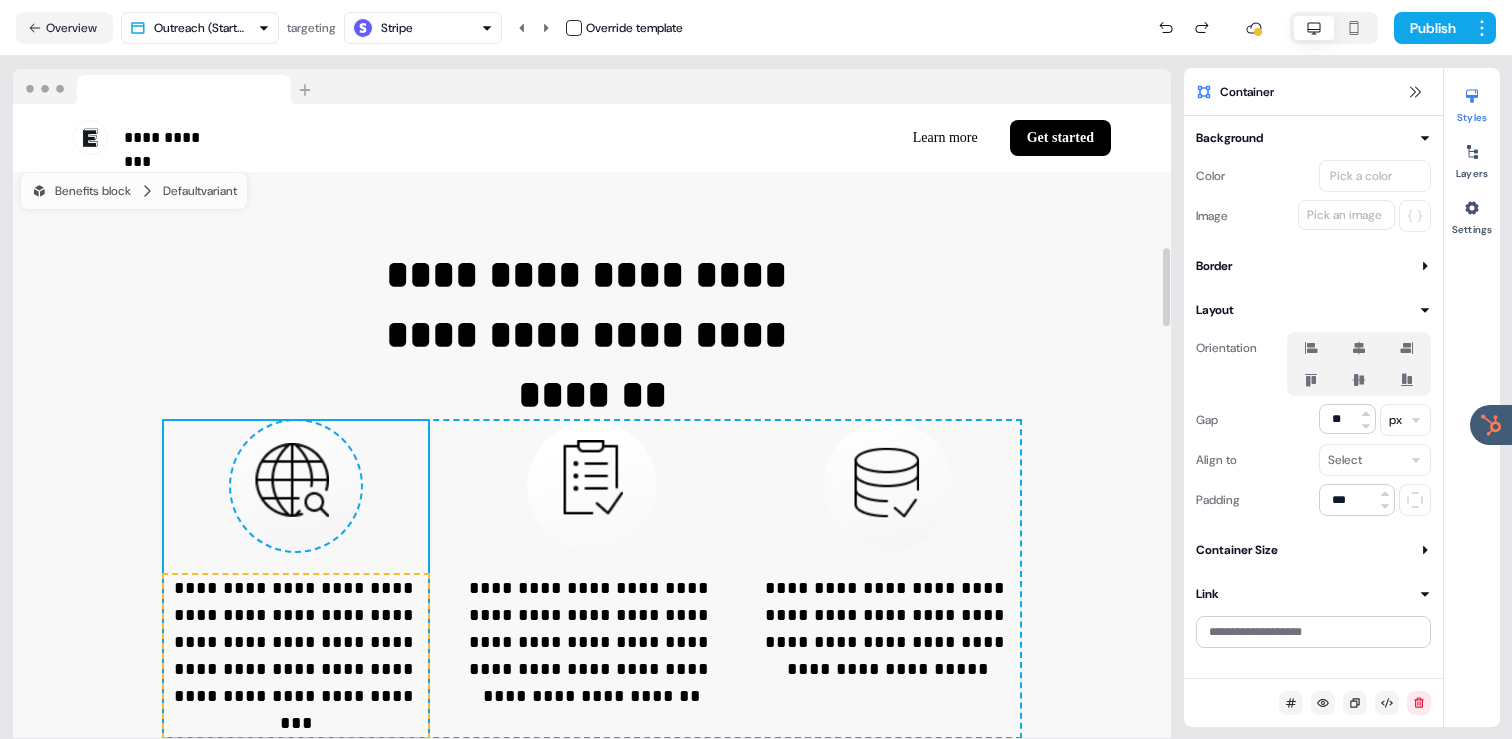 click on "**********" at bounding box center [592, 491] 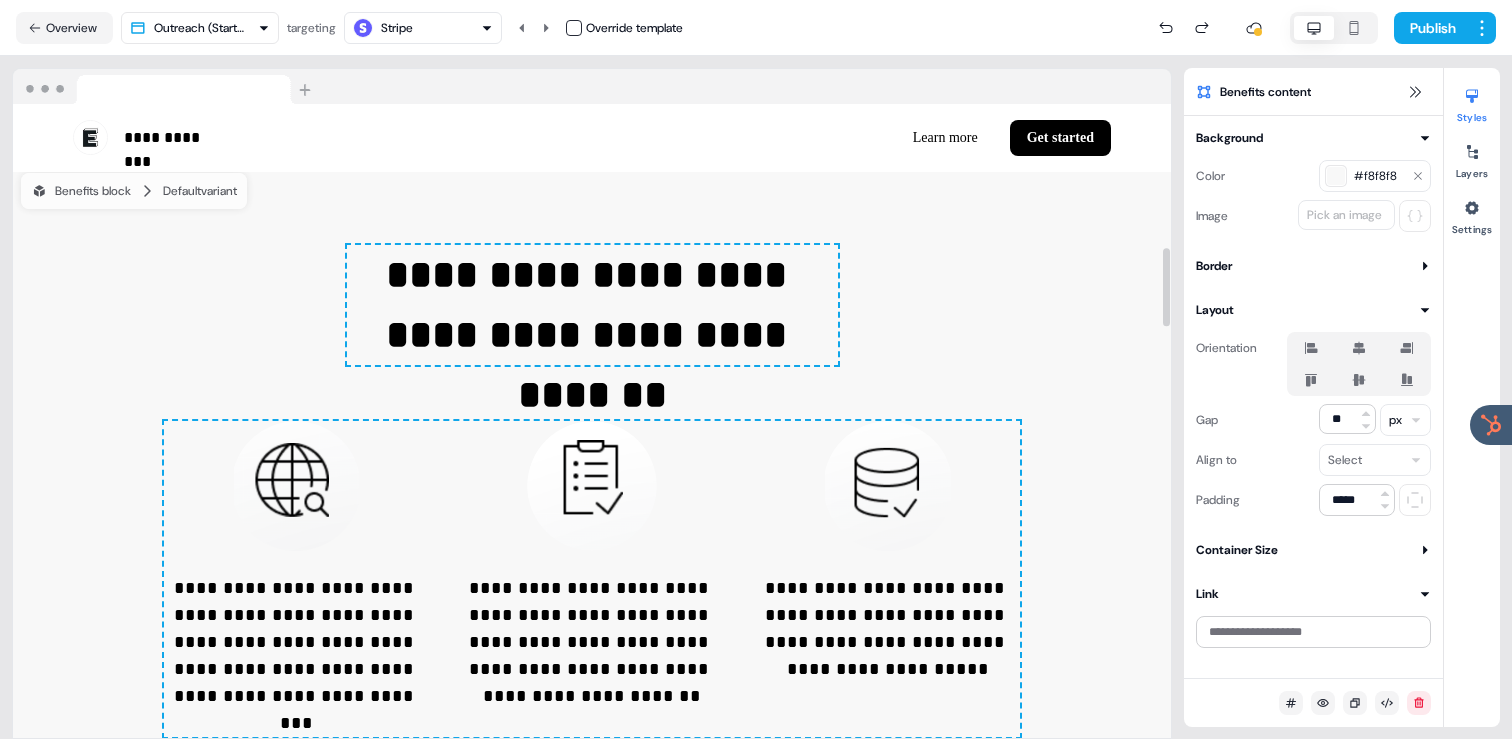click on "**********" at bounding box center [592, 491] 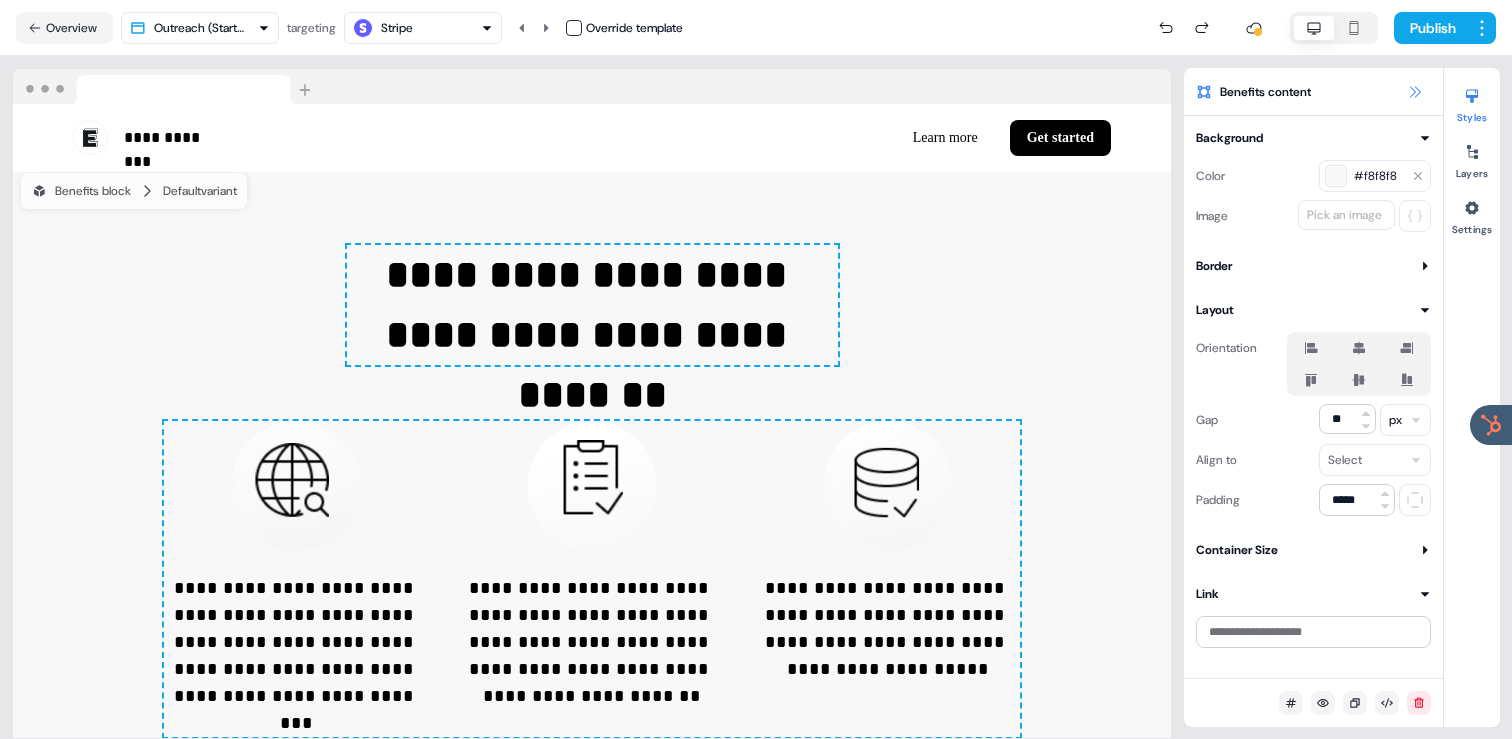 click 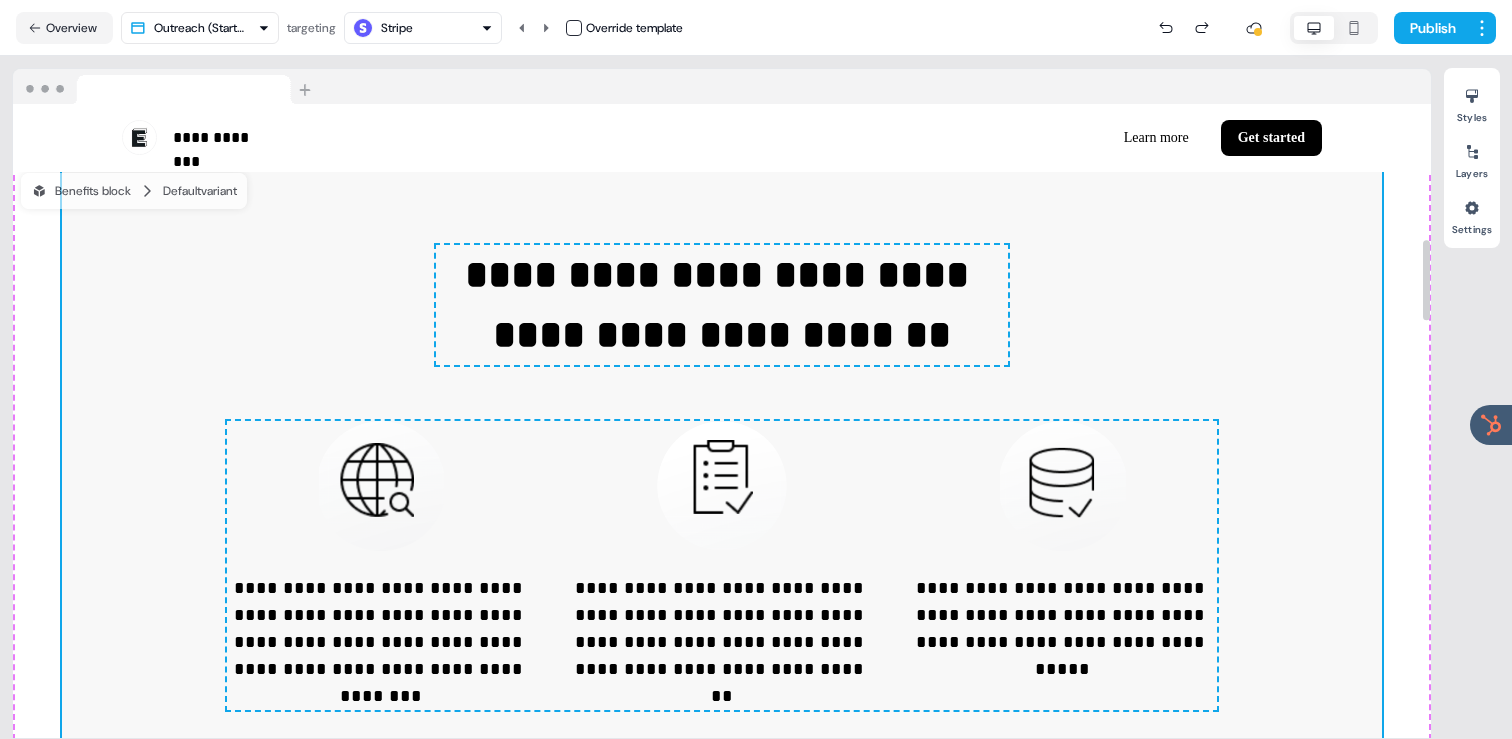 scroll, scrollTop: 1051, scrollLeft: 0, axis: vertical 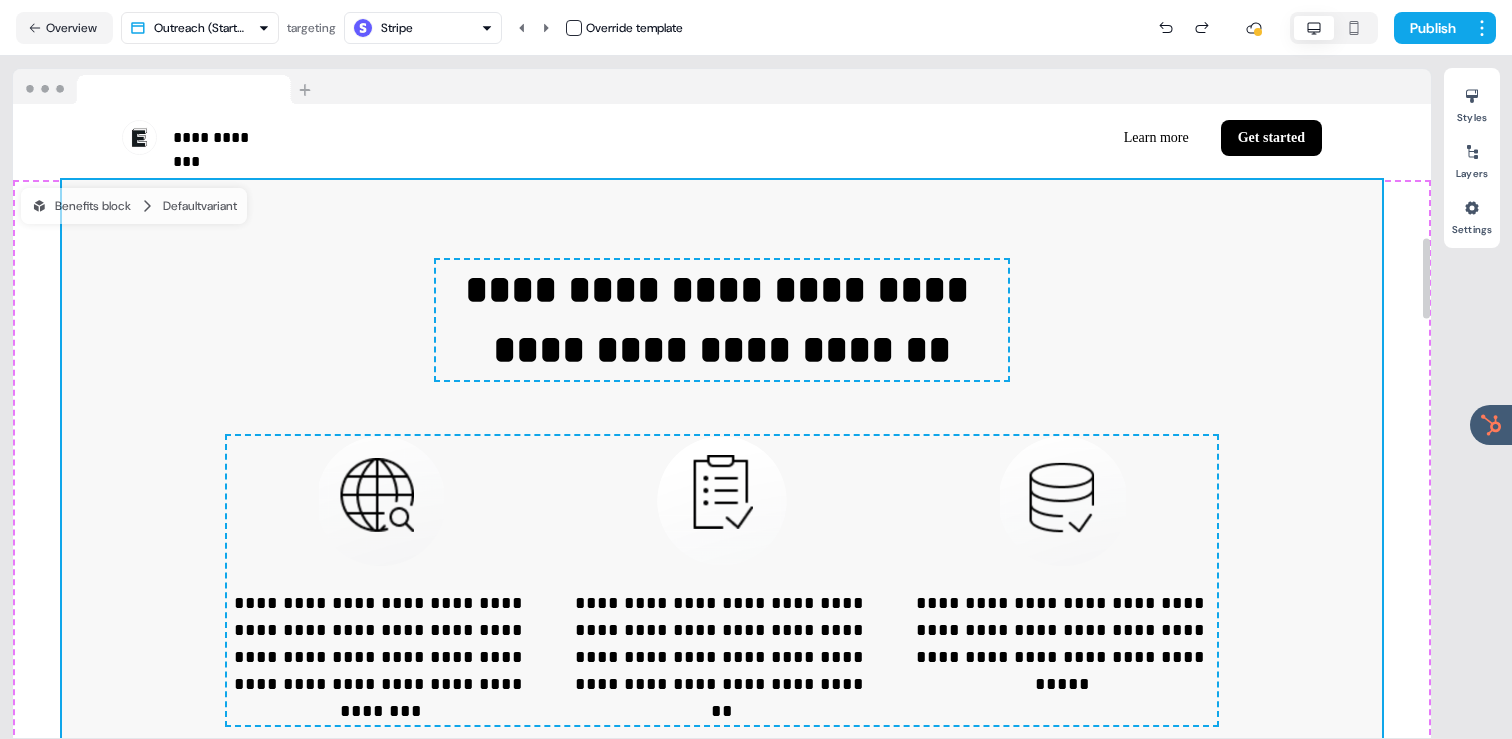 click on "**********" at bounding box center [722, 397] 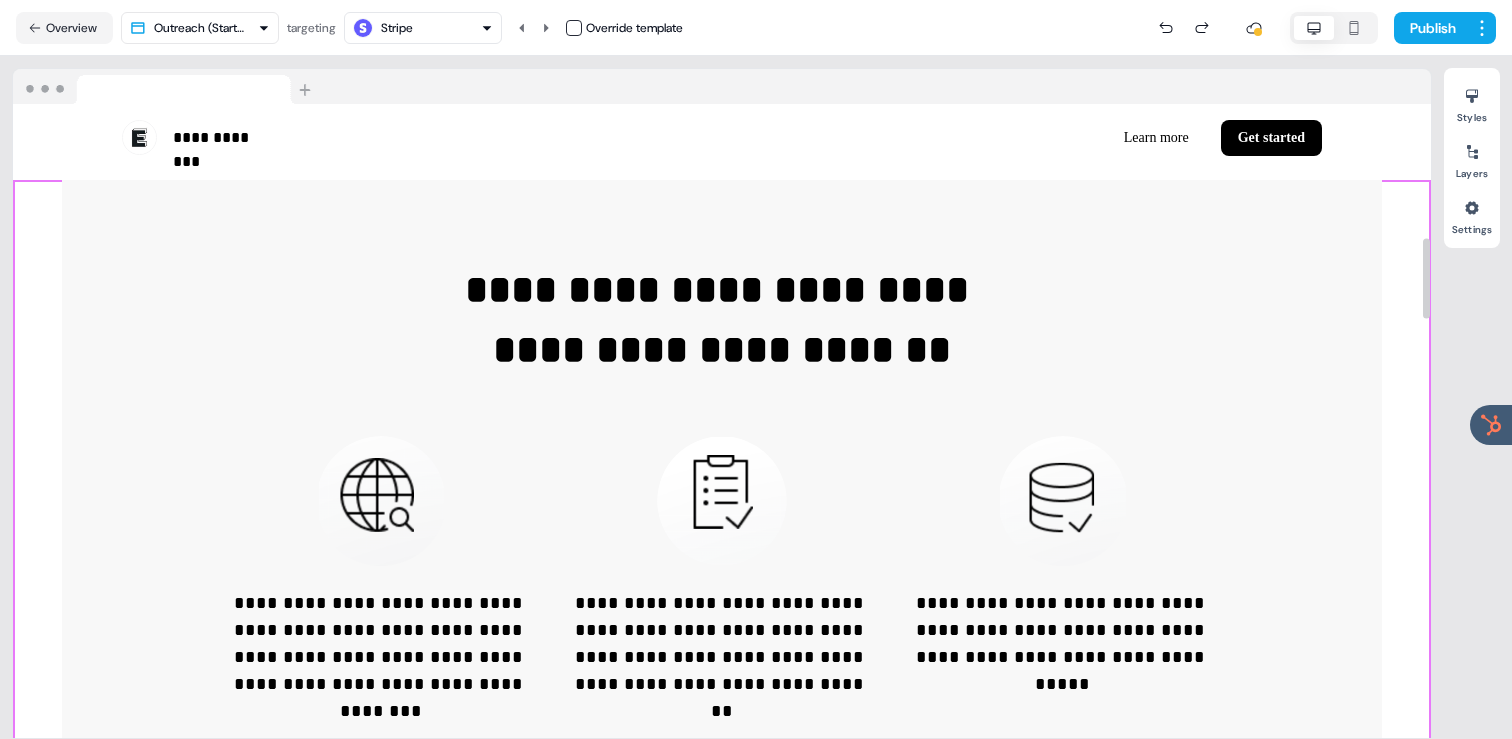 click on "**********" at bounding box center (722, 492) 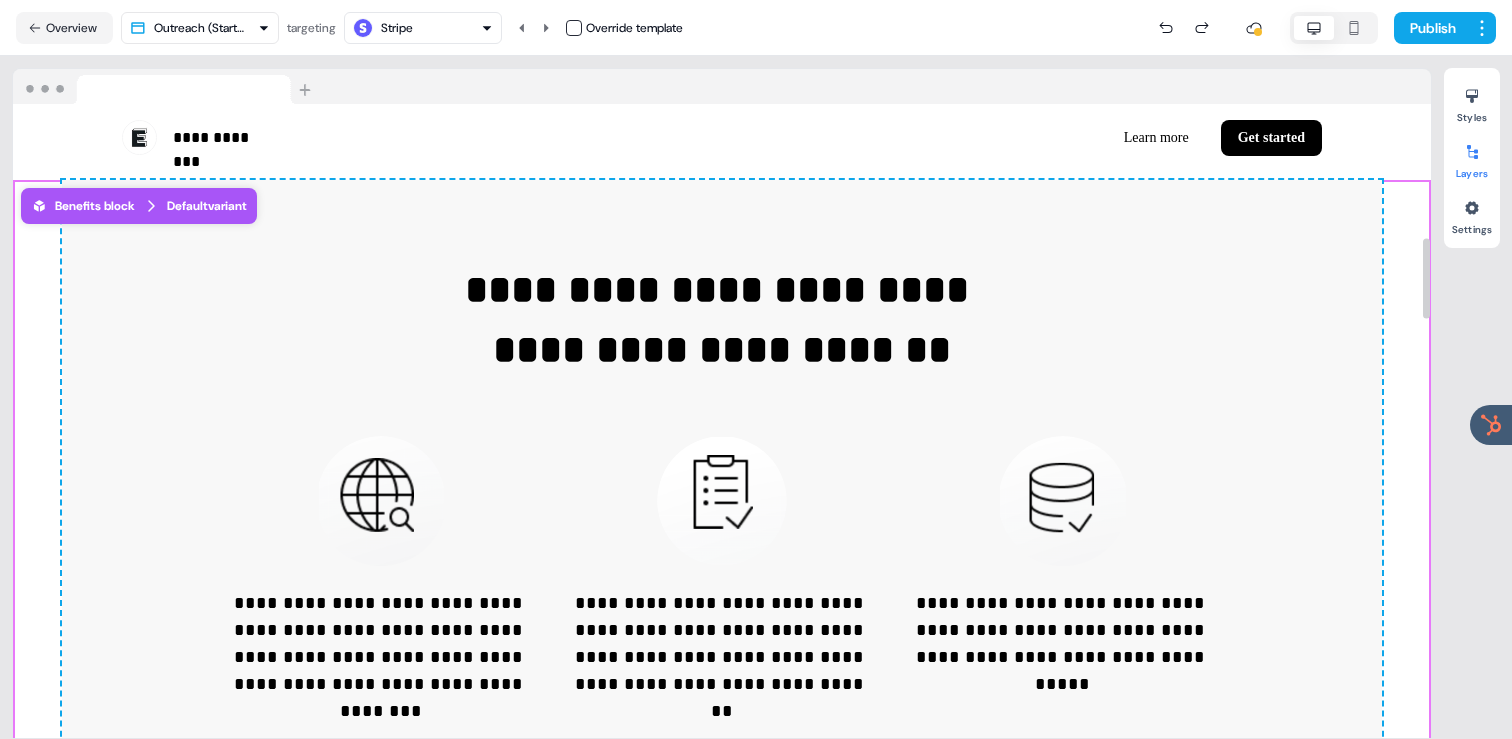 click at bounding box center (1472, 152) 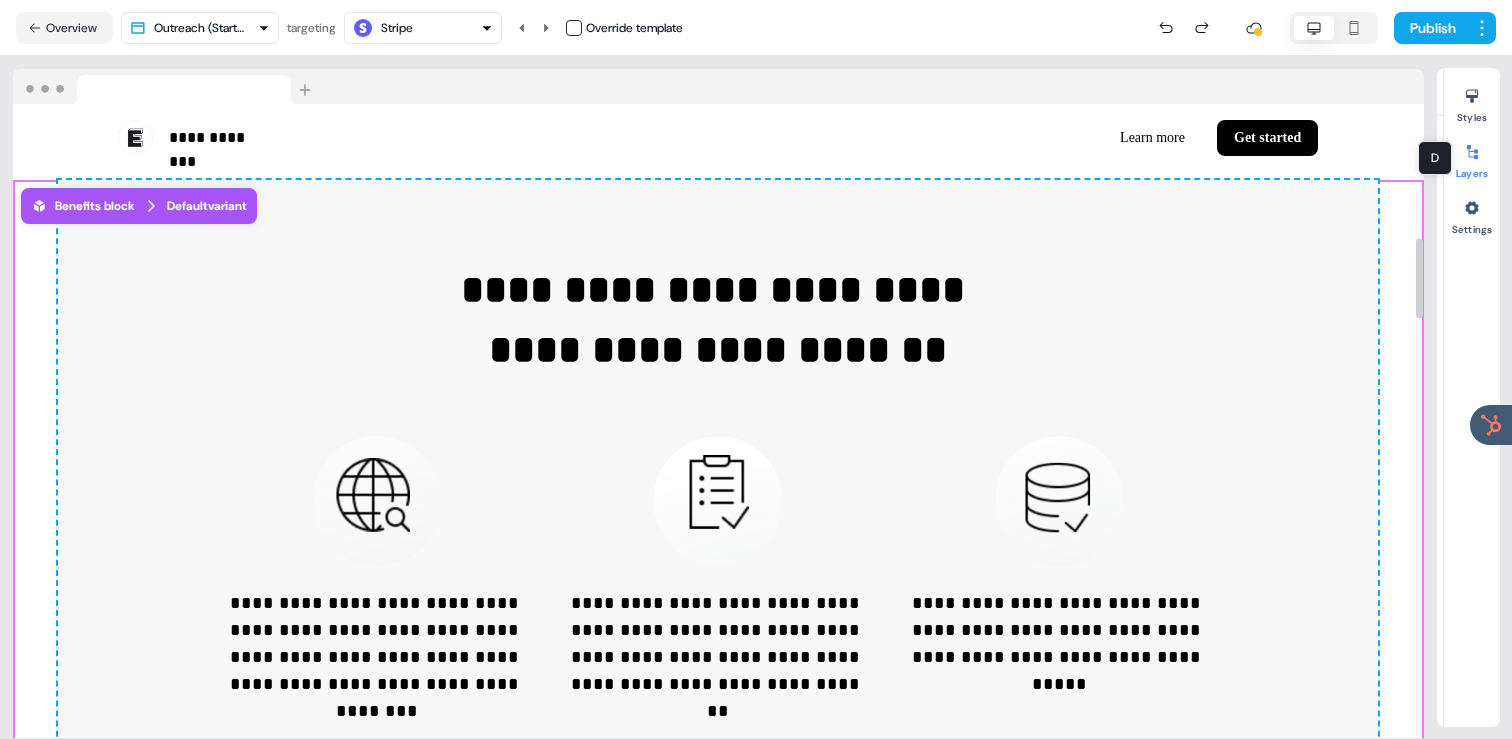 scroll, scrollTop: 724, scrollLeft: 0, axis: vertical 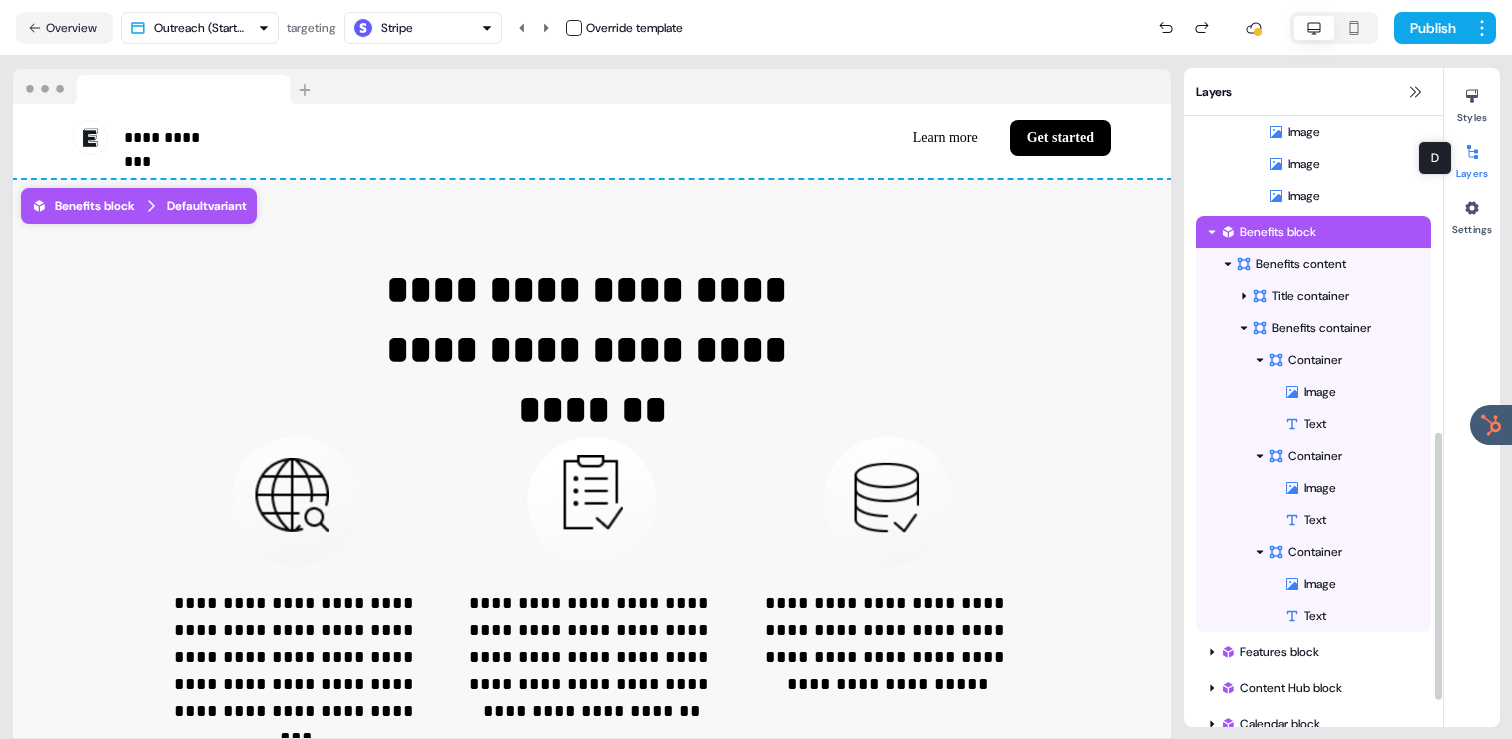 click at bounding box center (1472, 152) 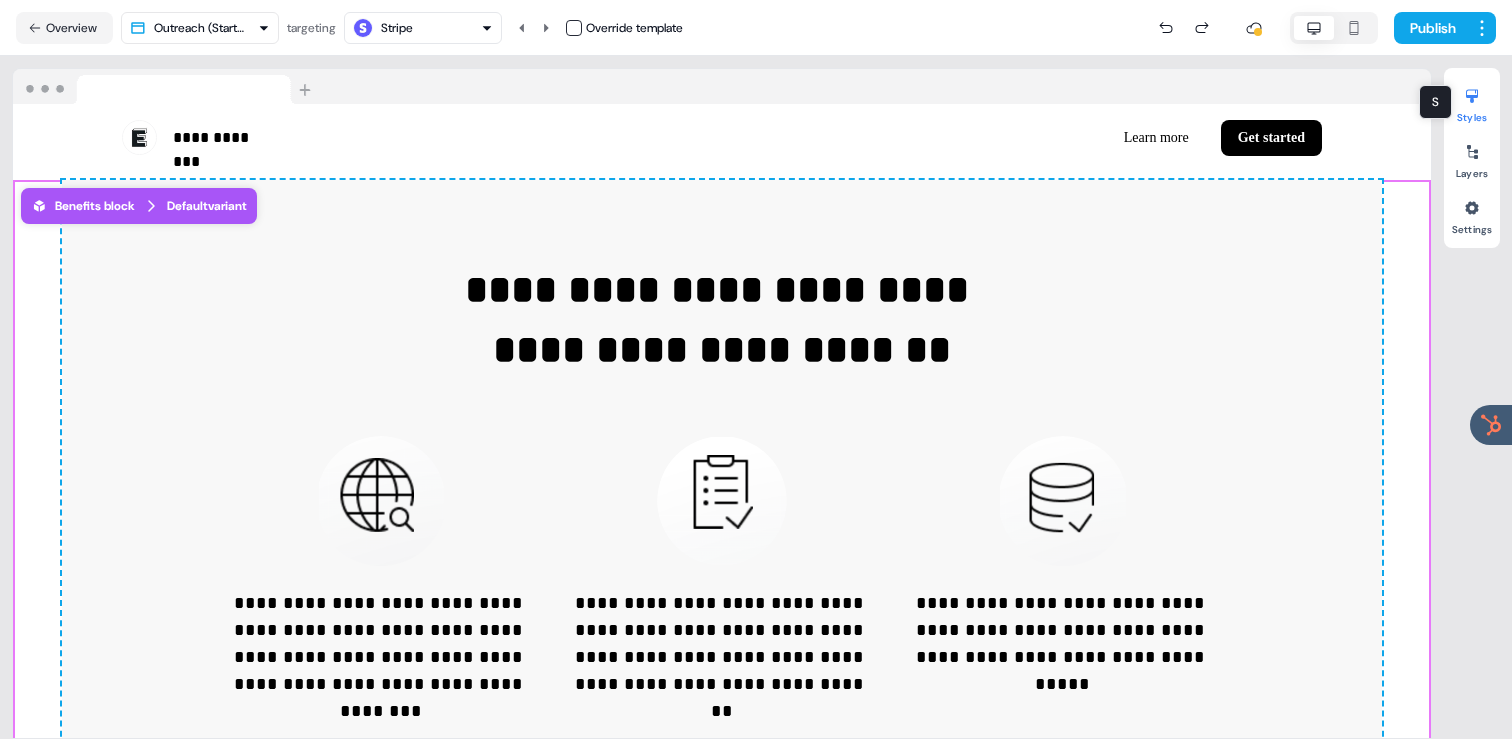 click at bounding box center (1472, 96) 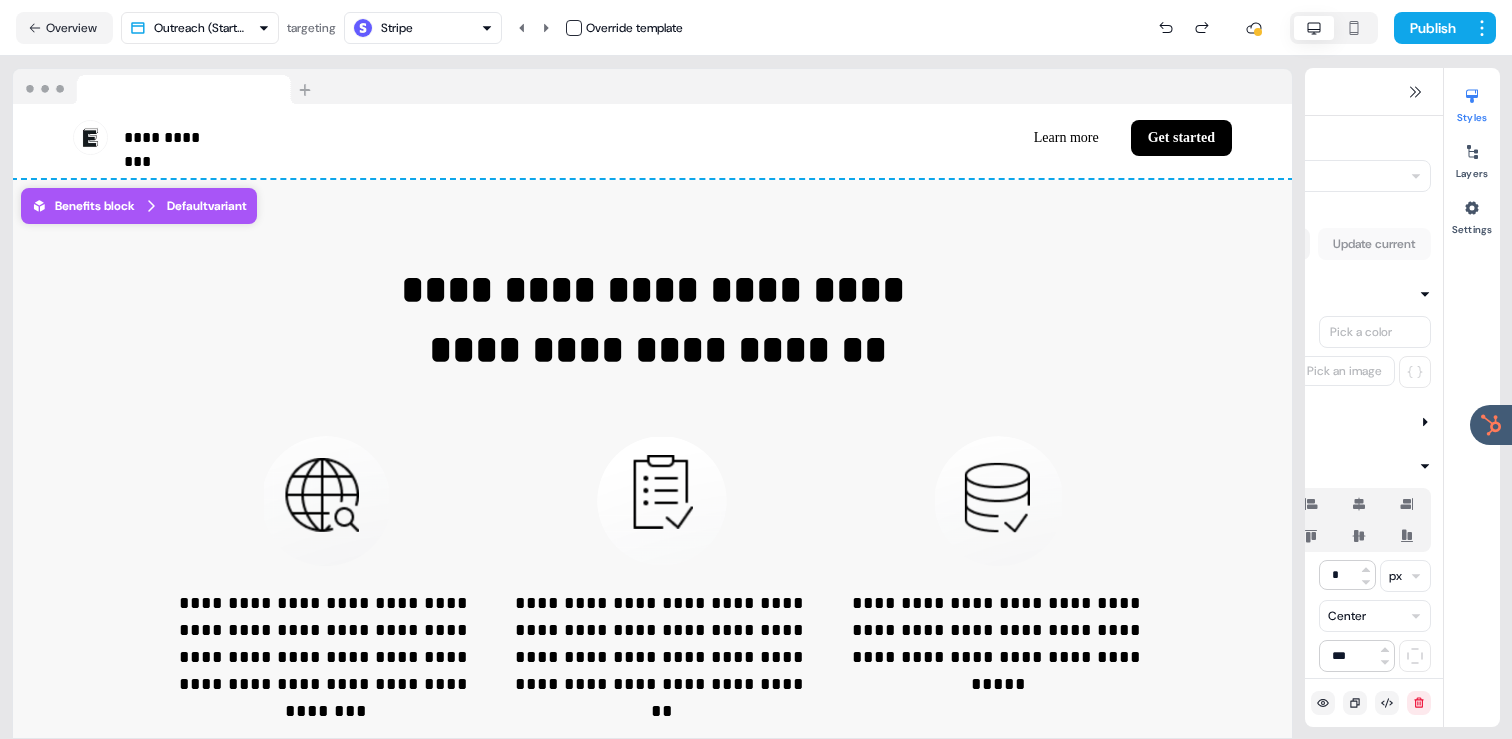 scroll, scrollTop: 1140, scrollLeft: 0, axis: vertical 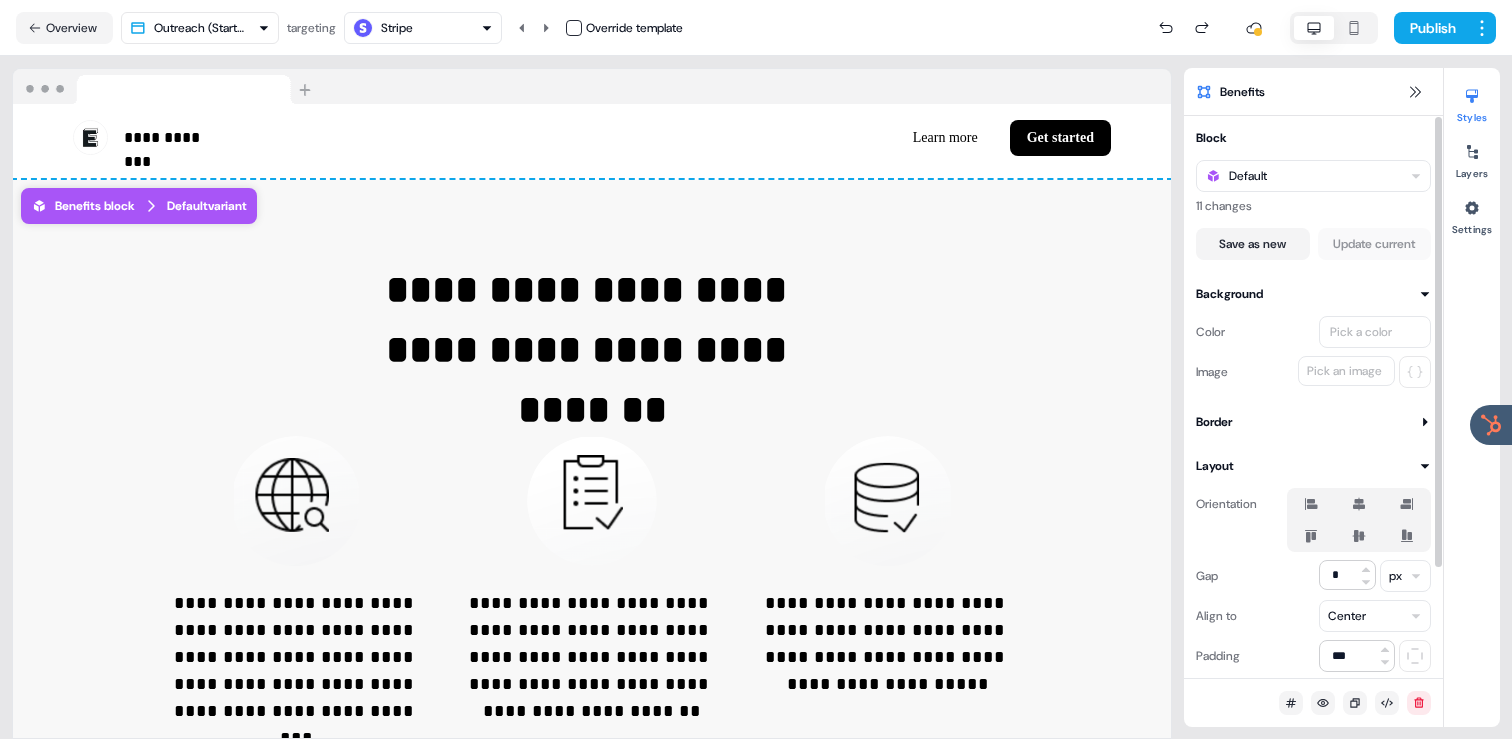 click on "Pick a color" at bounding box center [1361, 332] 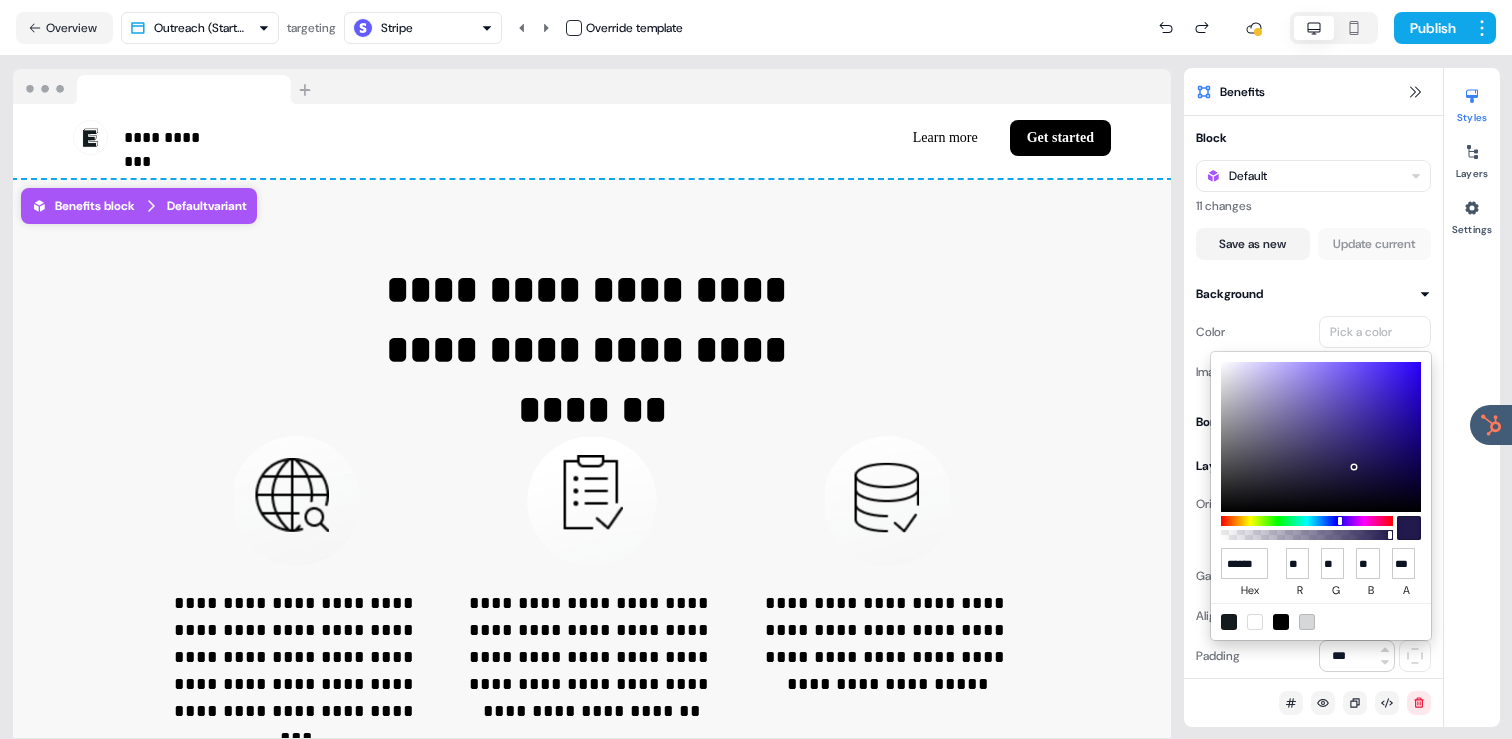 type on "*******" 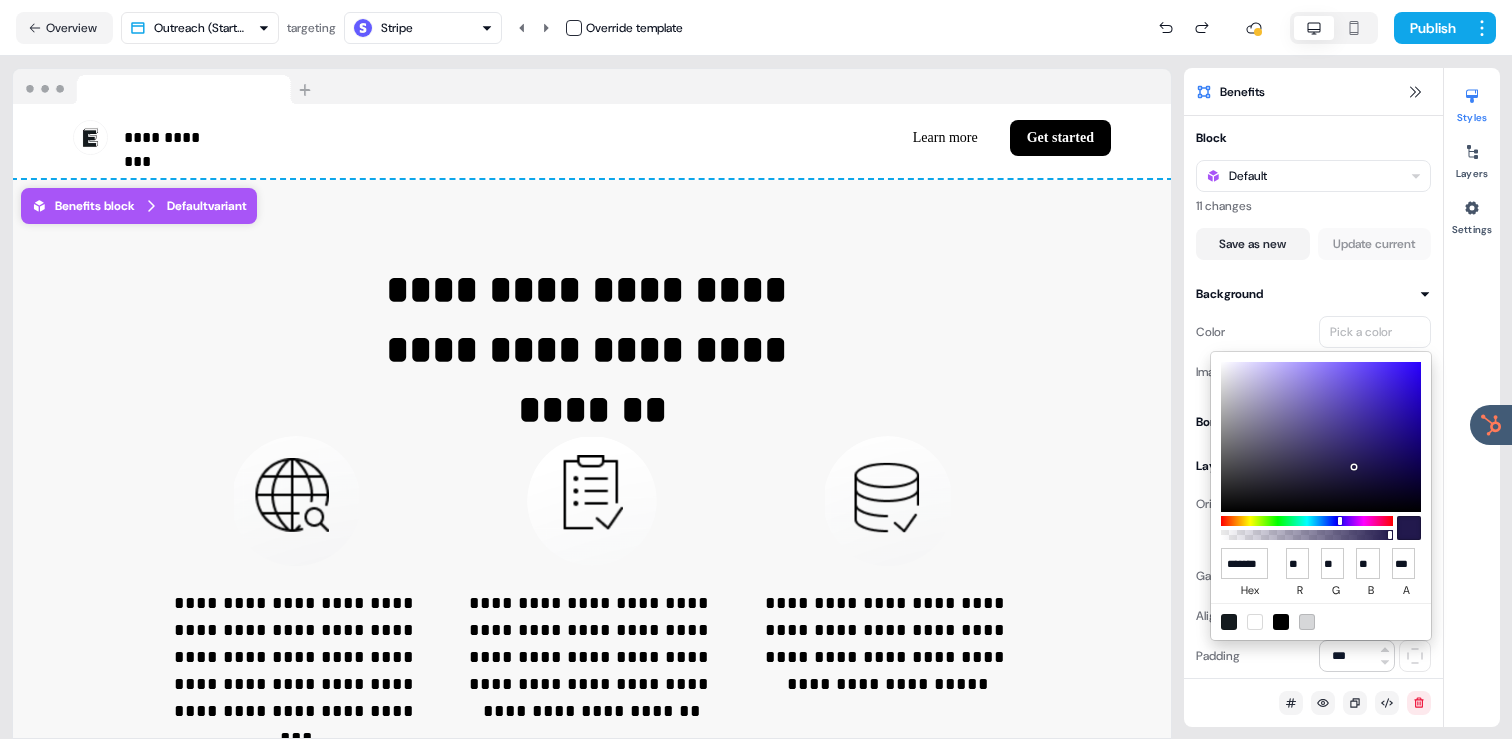 scroll, scrollTop: 0, scrollLeft: 10, axis: horizontal 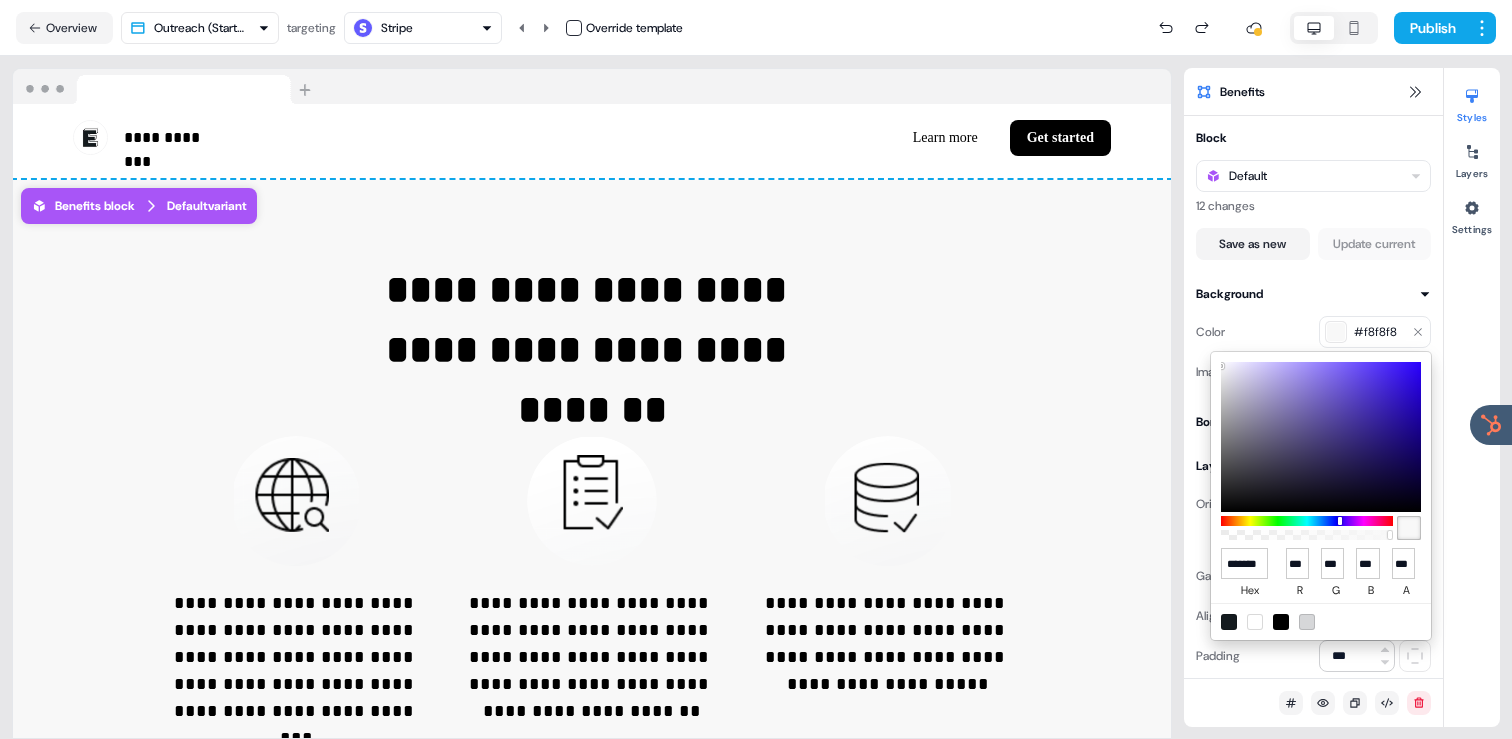 type on "******" 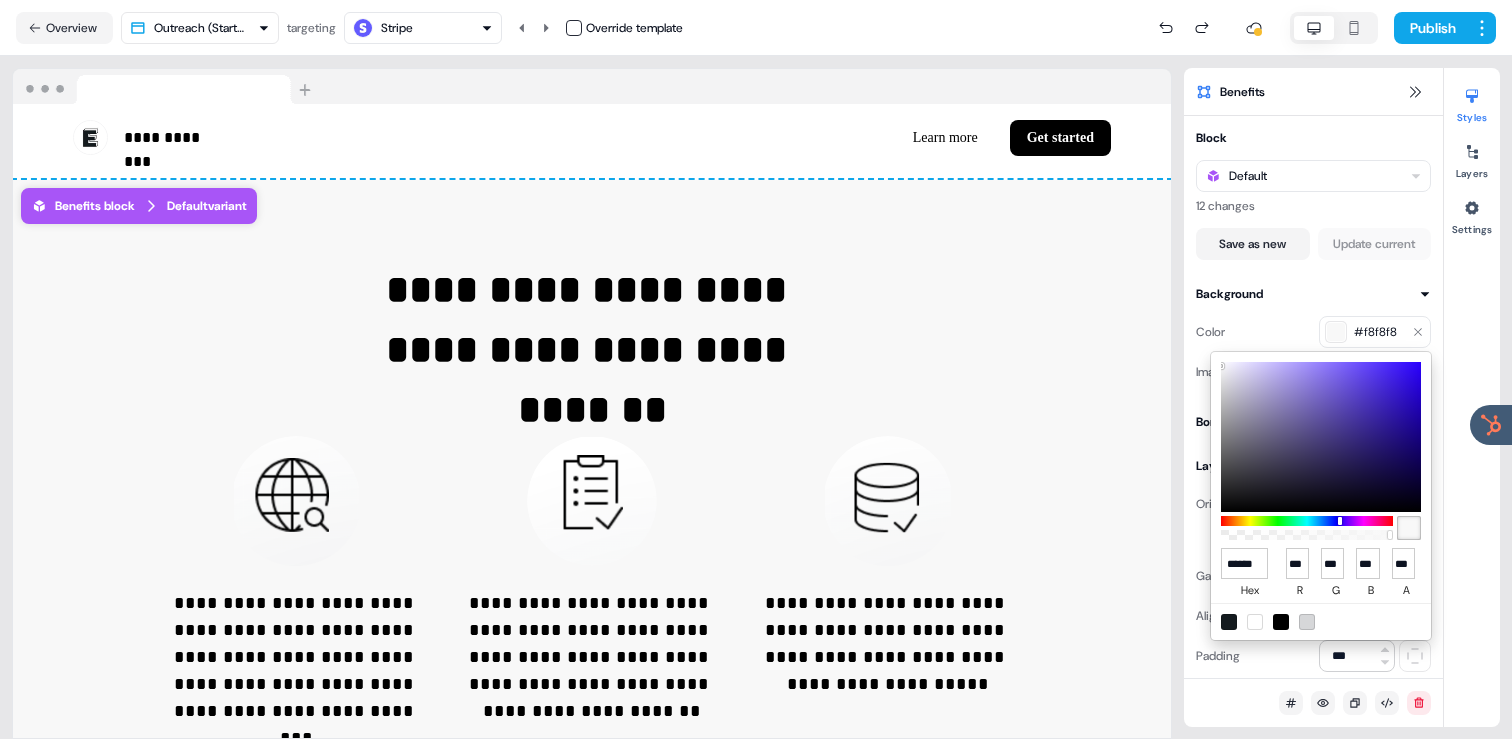 scroll, scrollTop: 0, scrollLeft: 0, axis: both 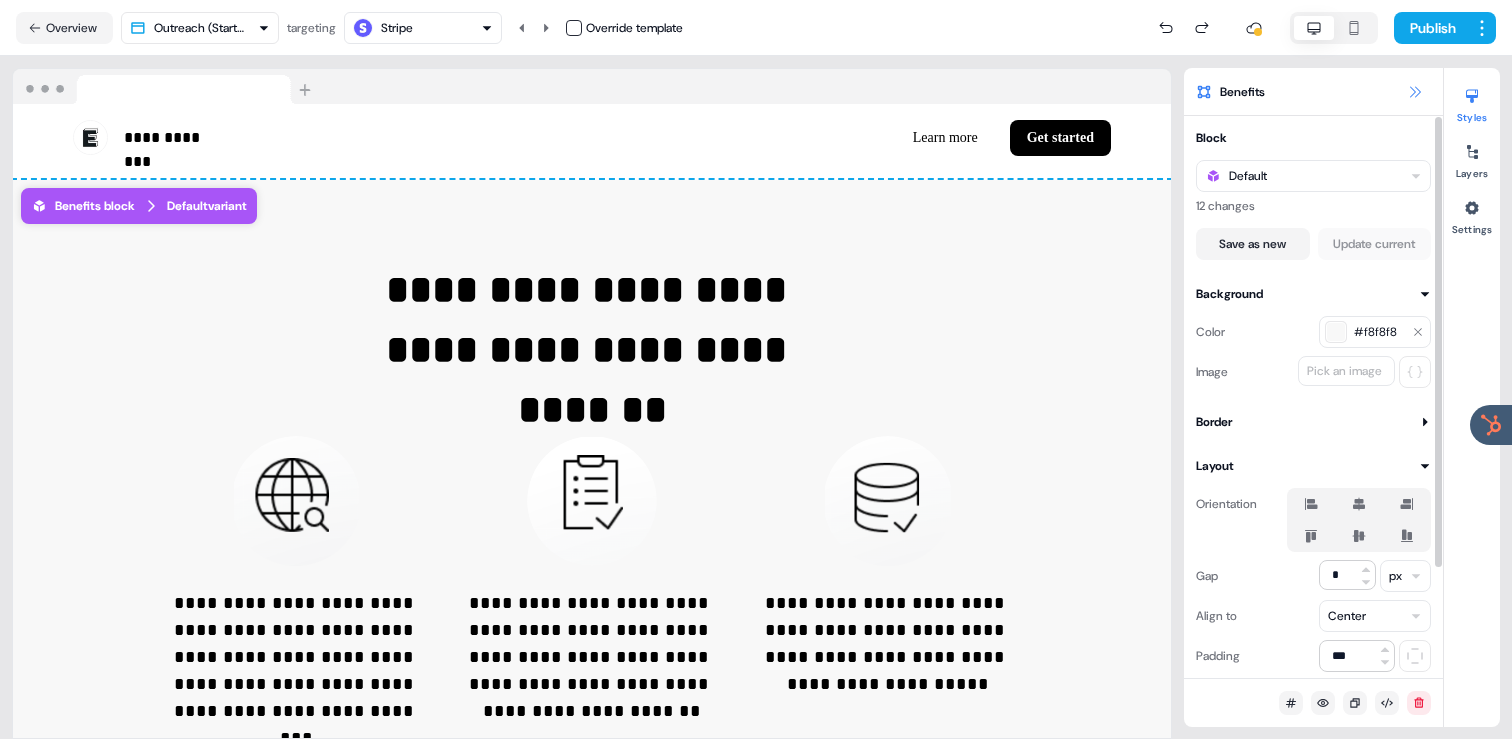 click 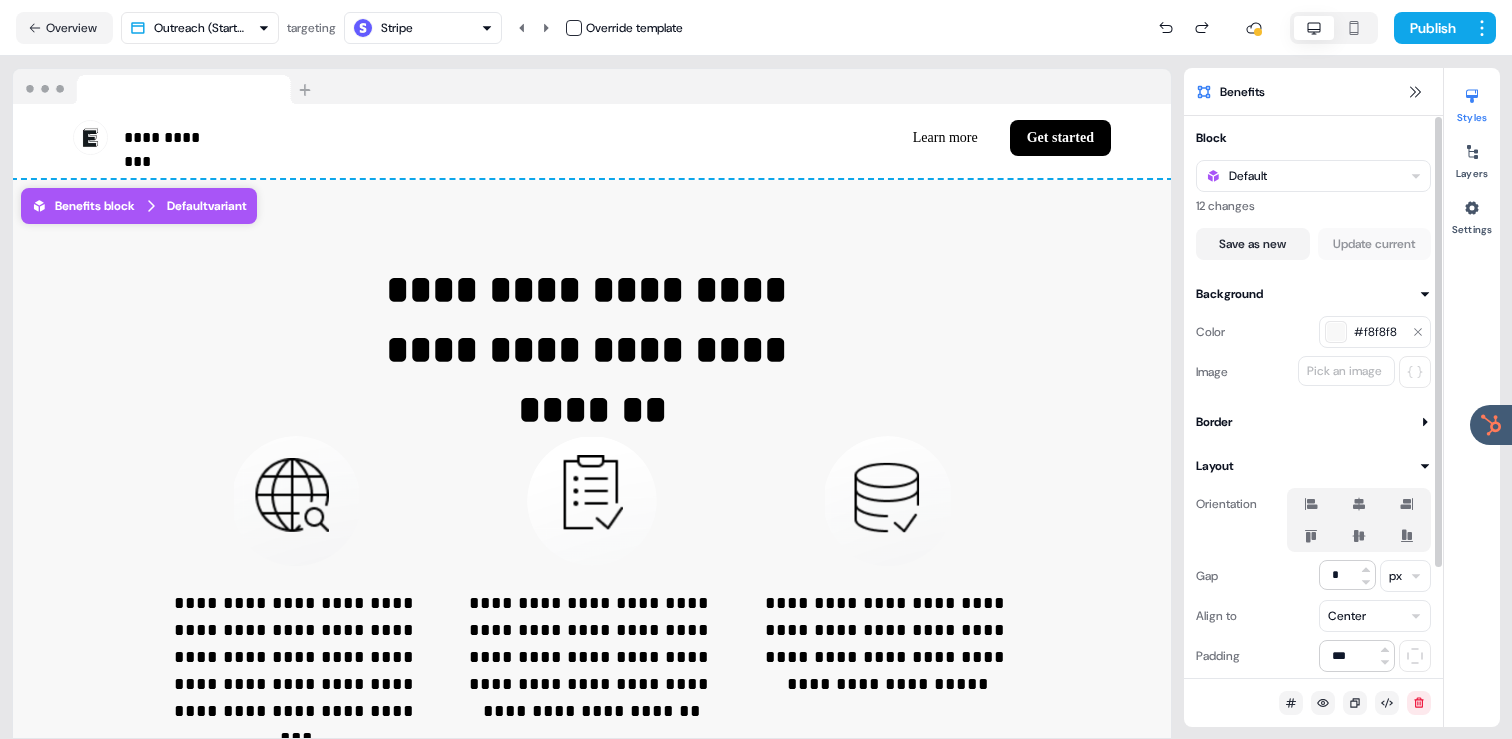 scroll, scrollTop: 1051, scrollLeft: 0, axis: vertical 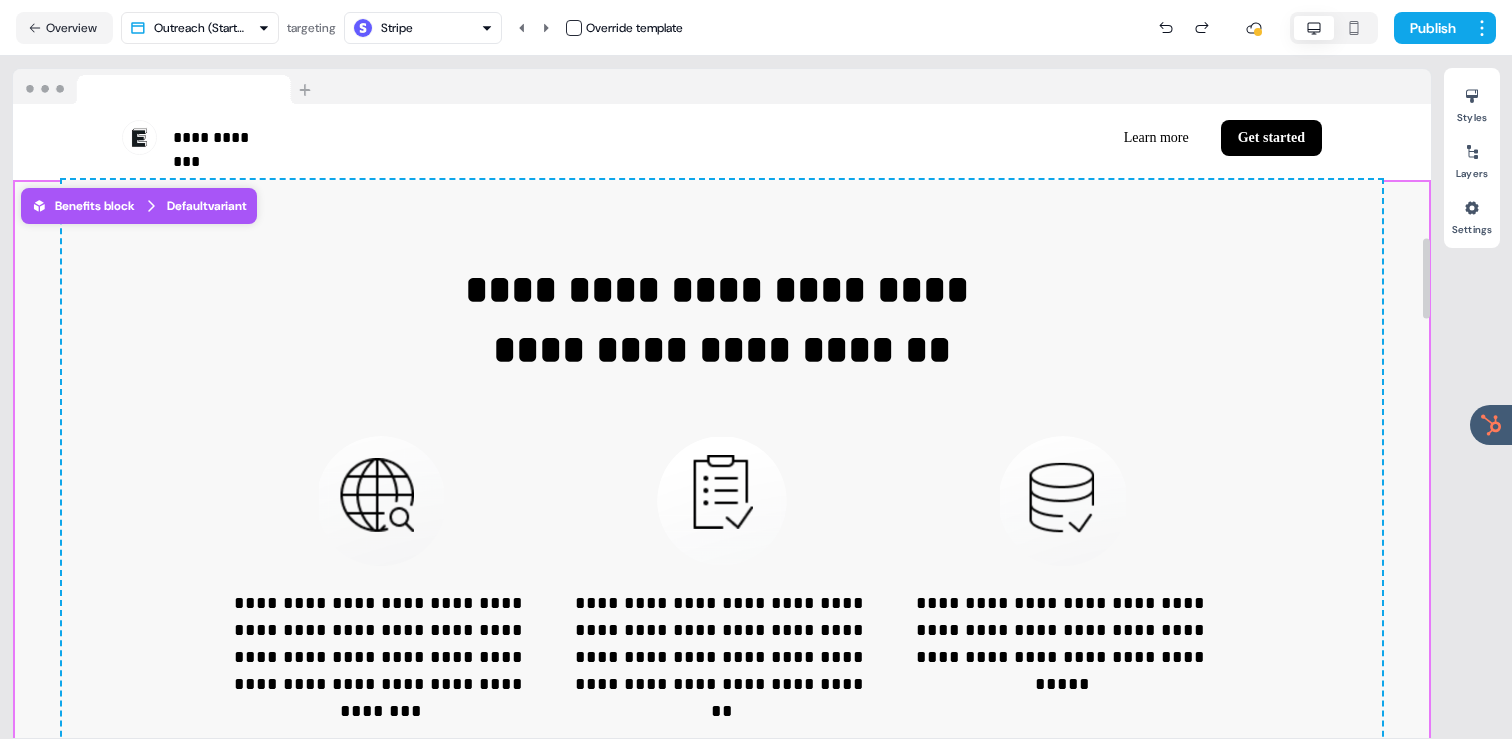 click on "**********" at bounding box center [722, 492] 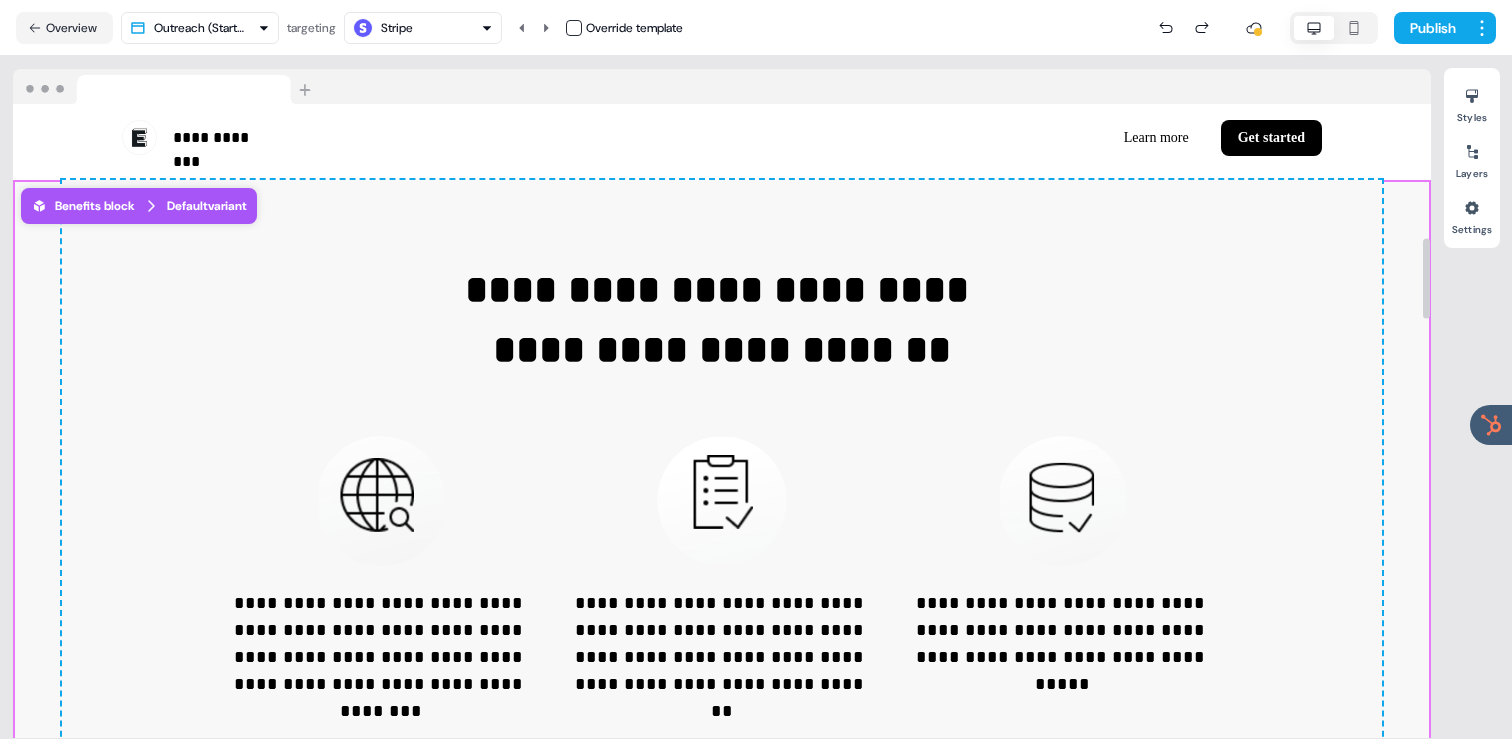 click on "**********" at bounding box center [722, 492] 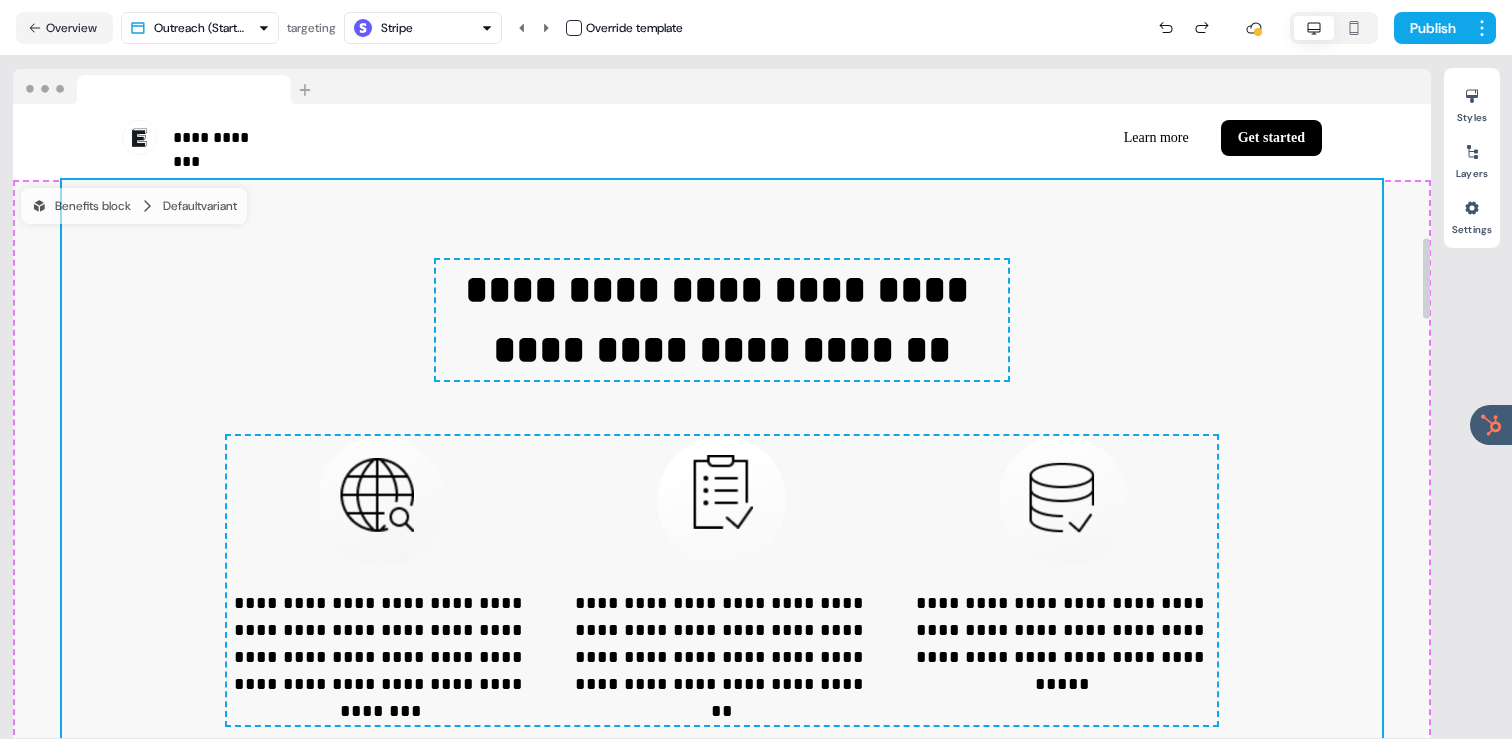 click on "**********" at bounding box center (756, 397) 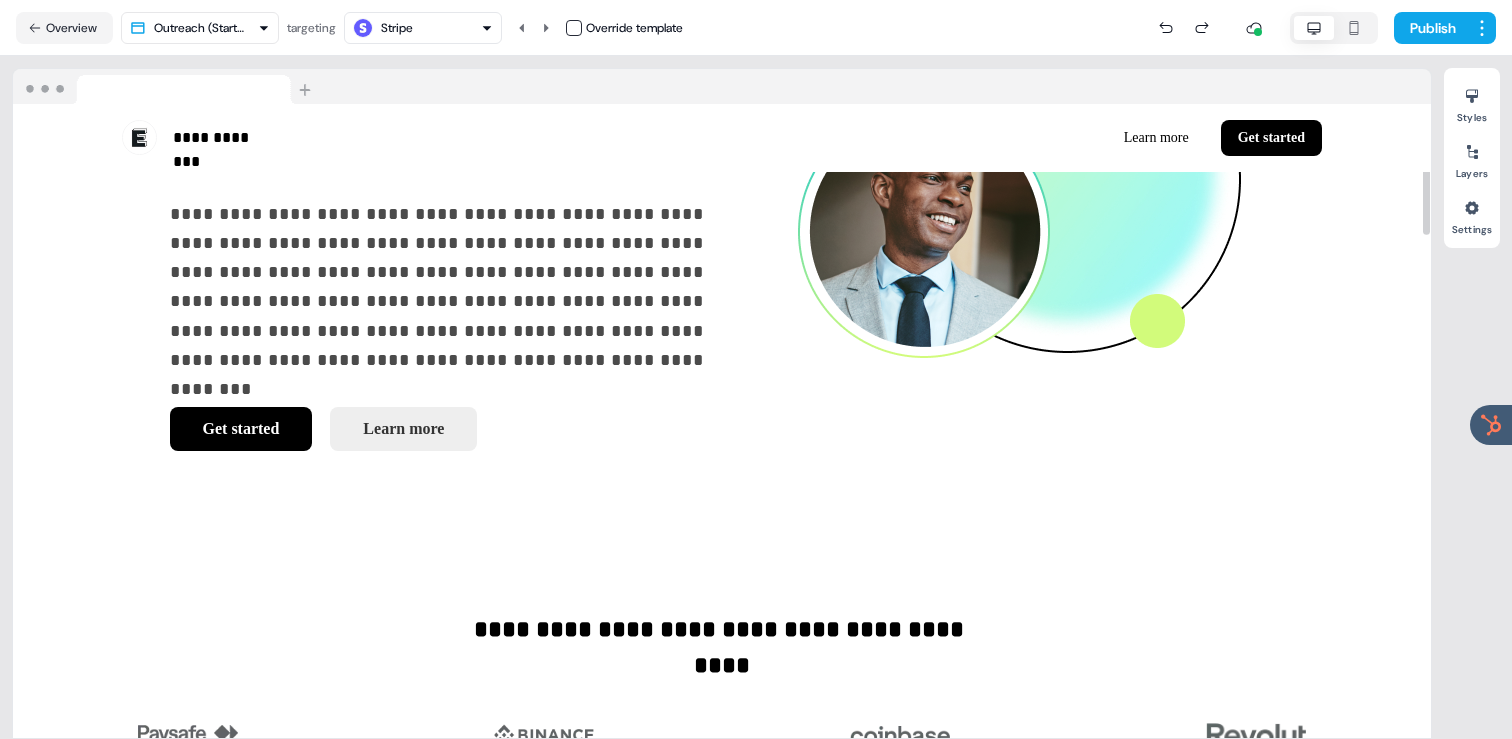 scroll, scrollTop: 0, scrollLeft: 0, axis: both 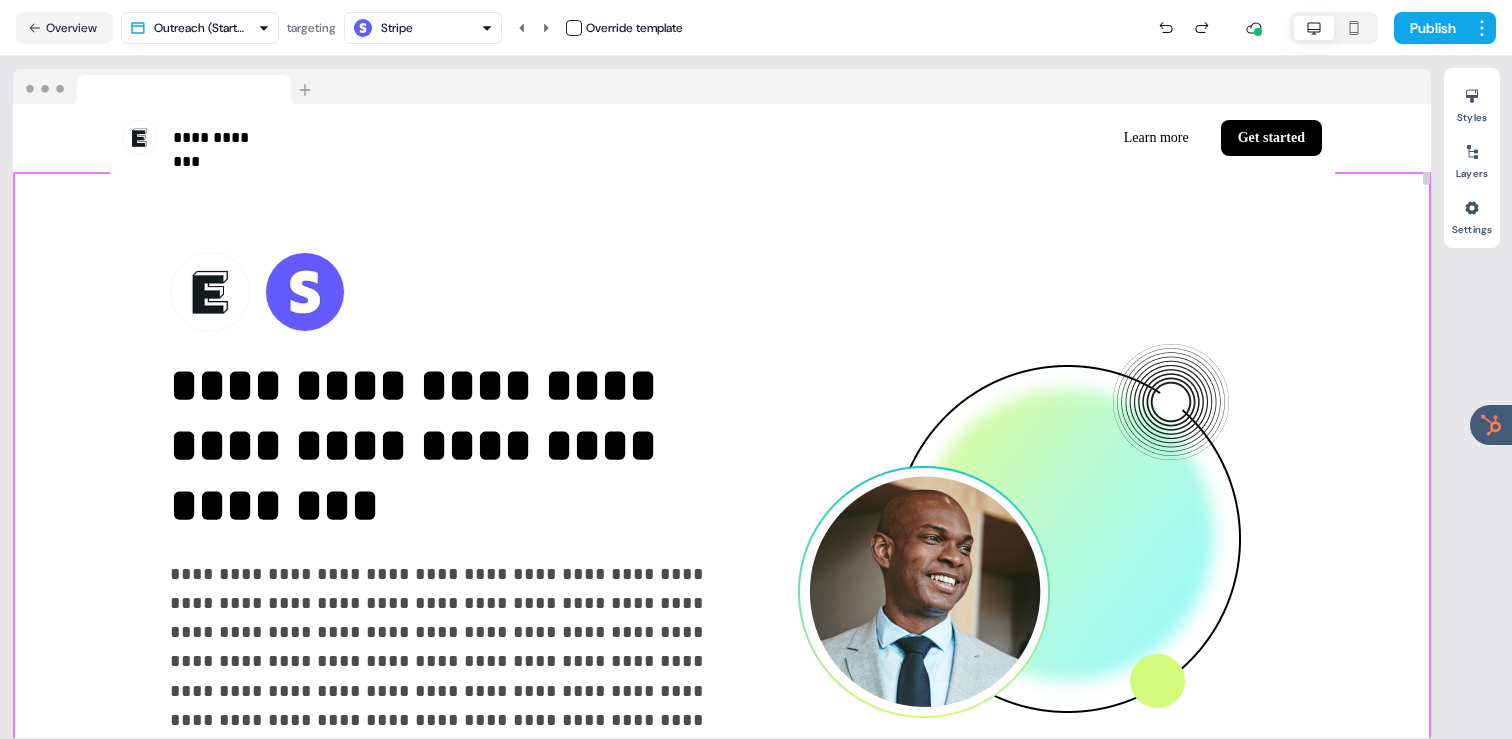 click on "**********" at bounding box center (722, 532) 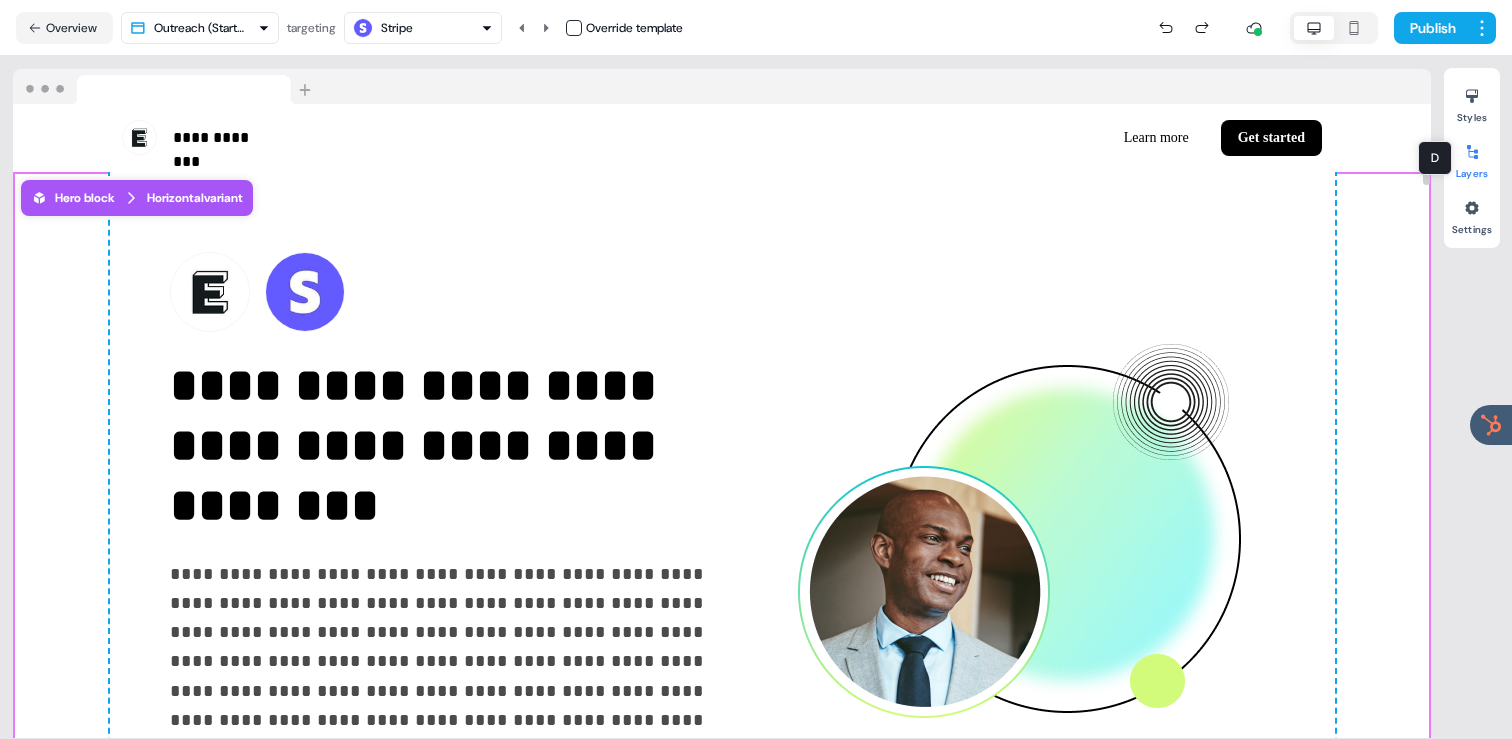 click 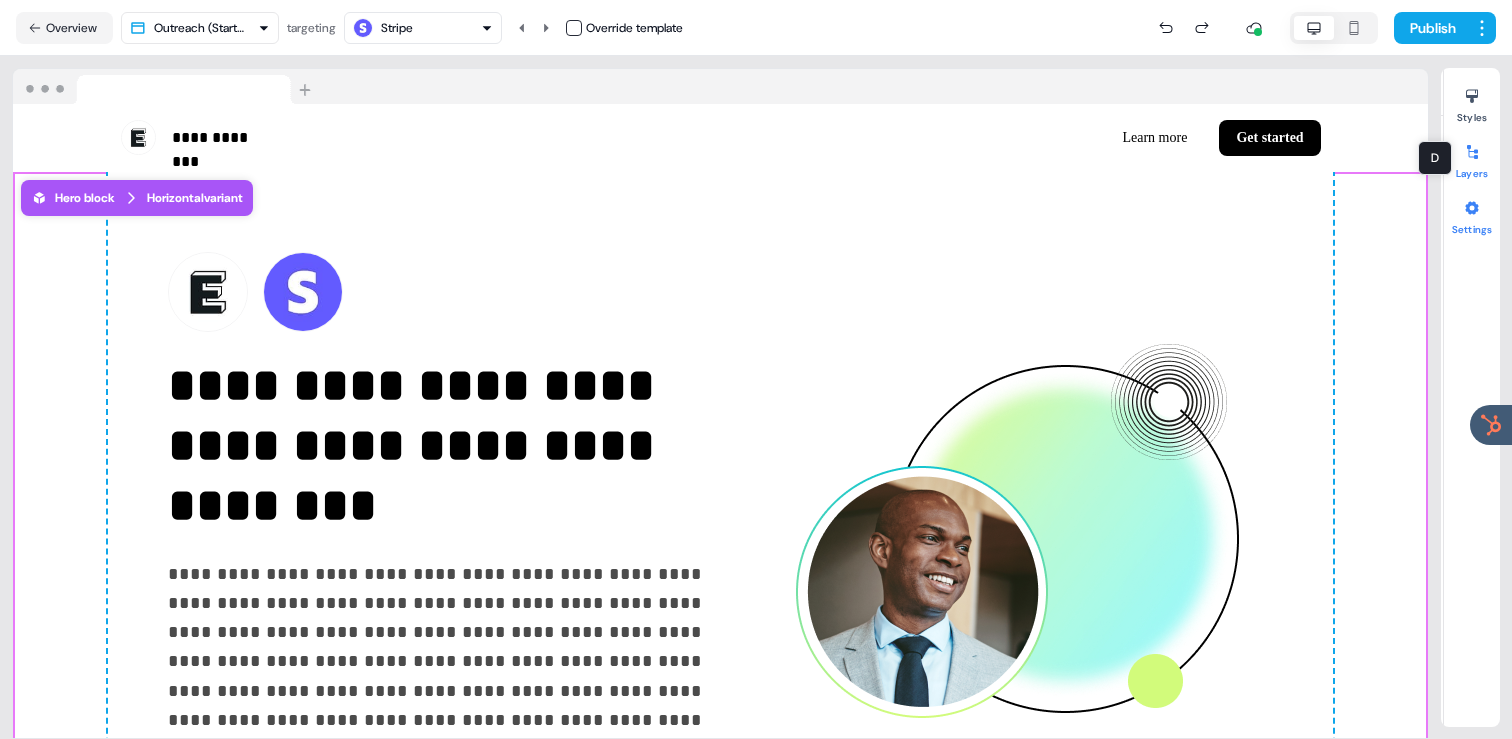 scroll, scrollTop: 108, scrollLeft: 0, axis: vertical 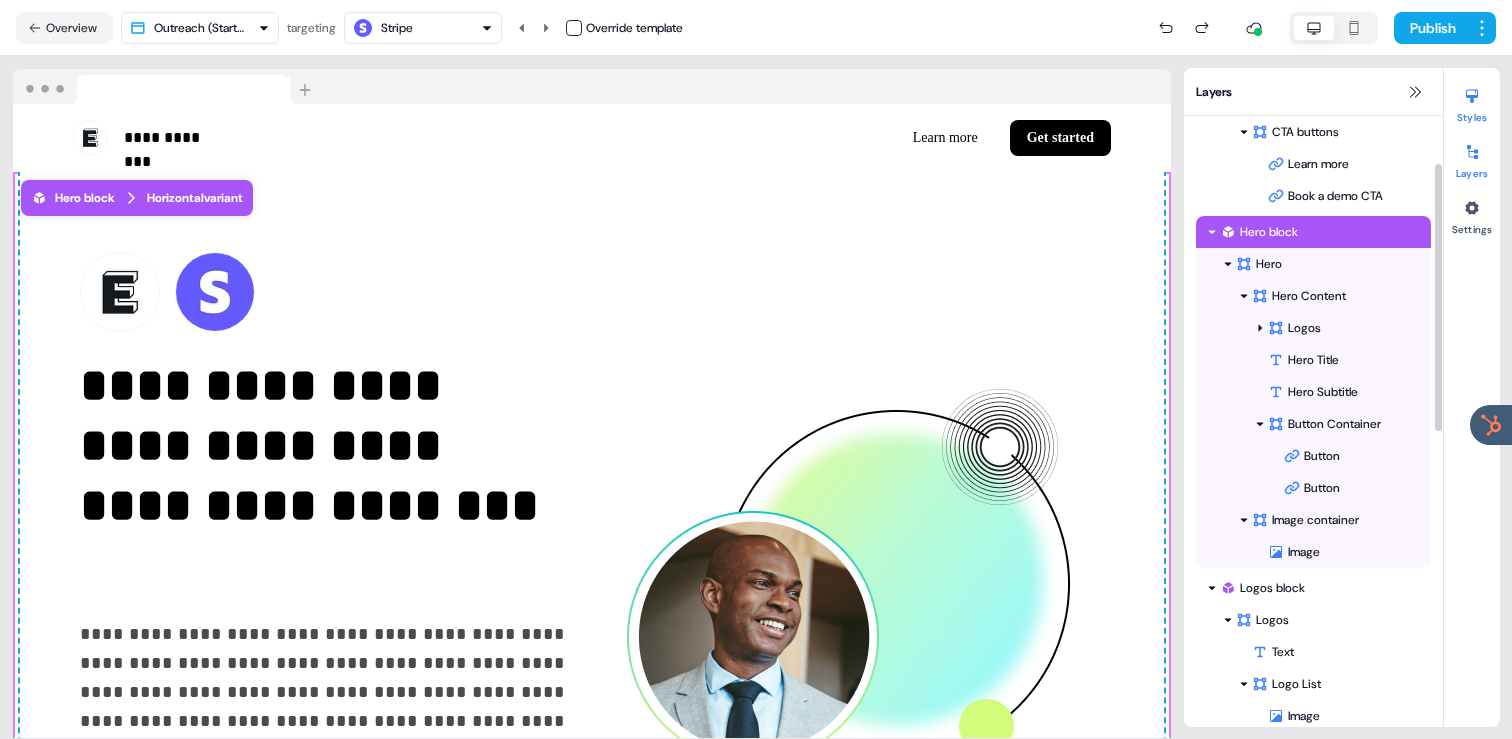 click at bounding box center (1472, 96) 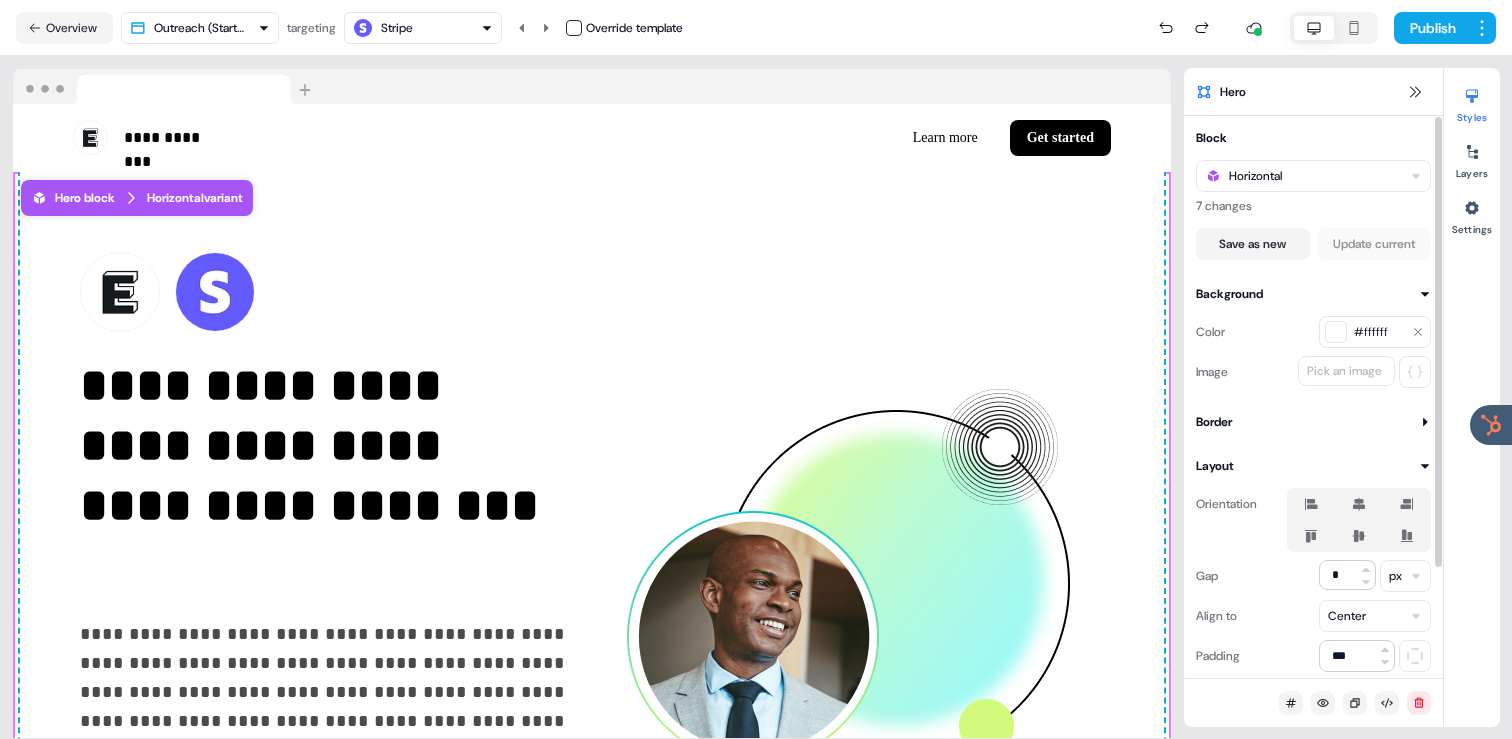 click on "#ffffff" at bounding box center [1379, 332] 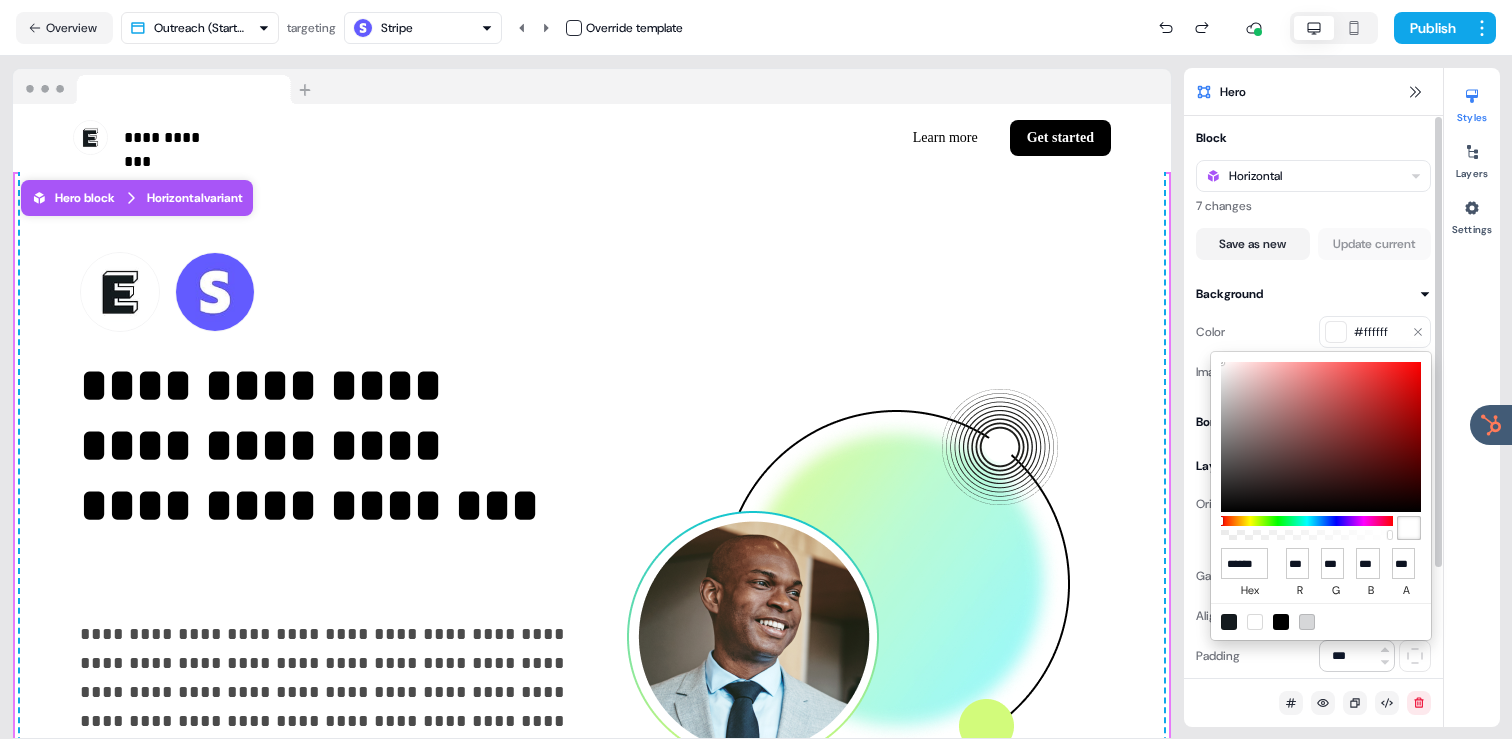 type on "*******" 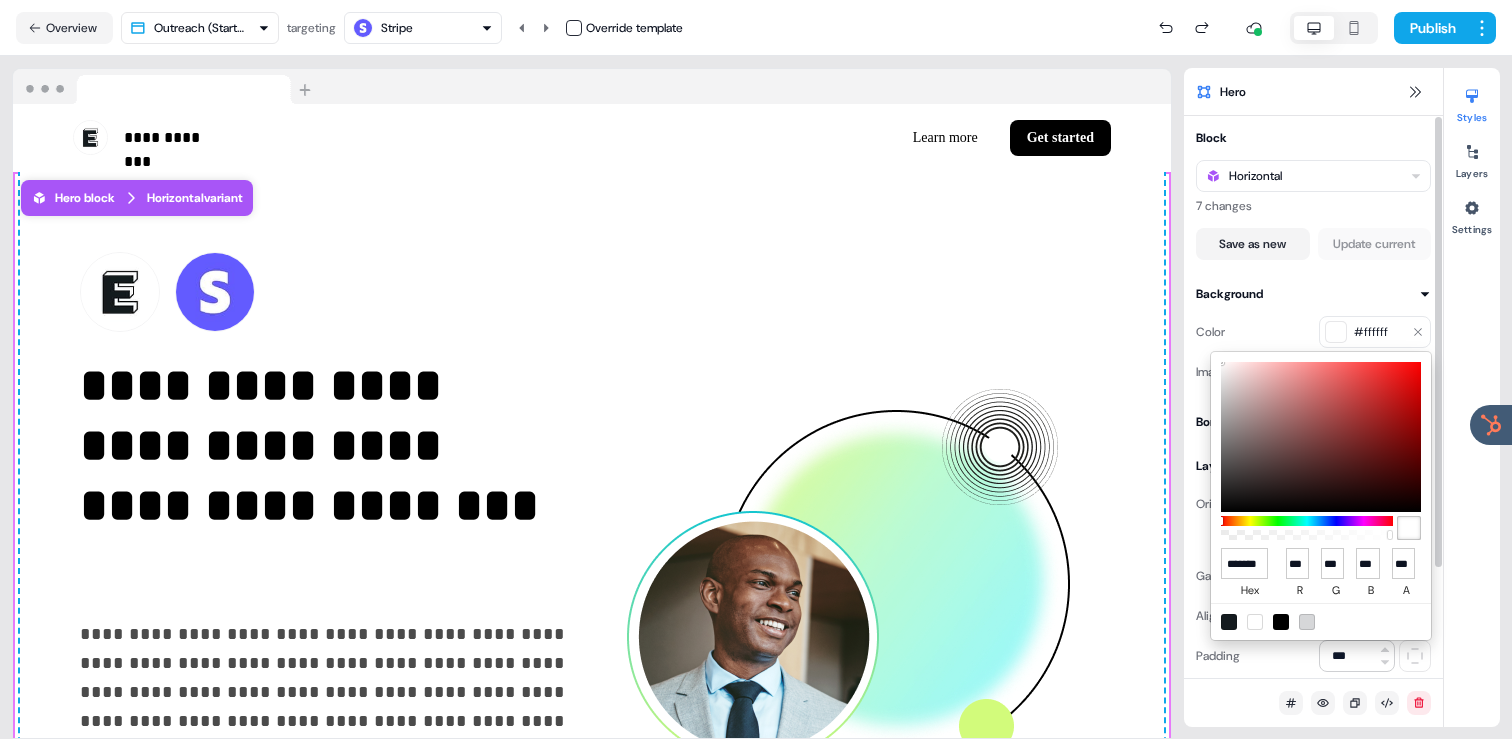scroll, scrollTop: 0, scrollLeft: 10, axis: horizontal 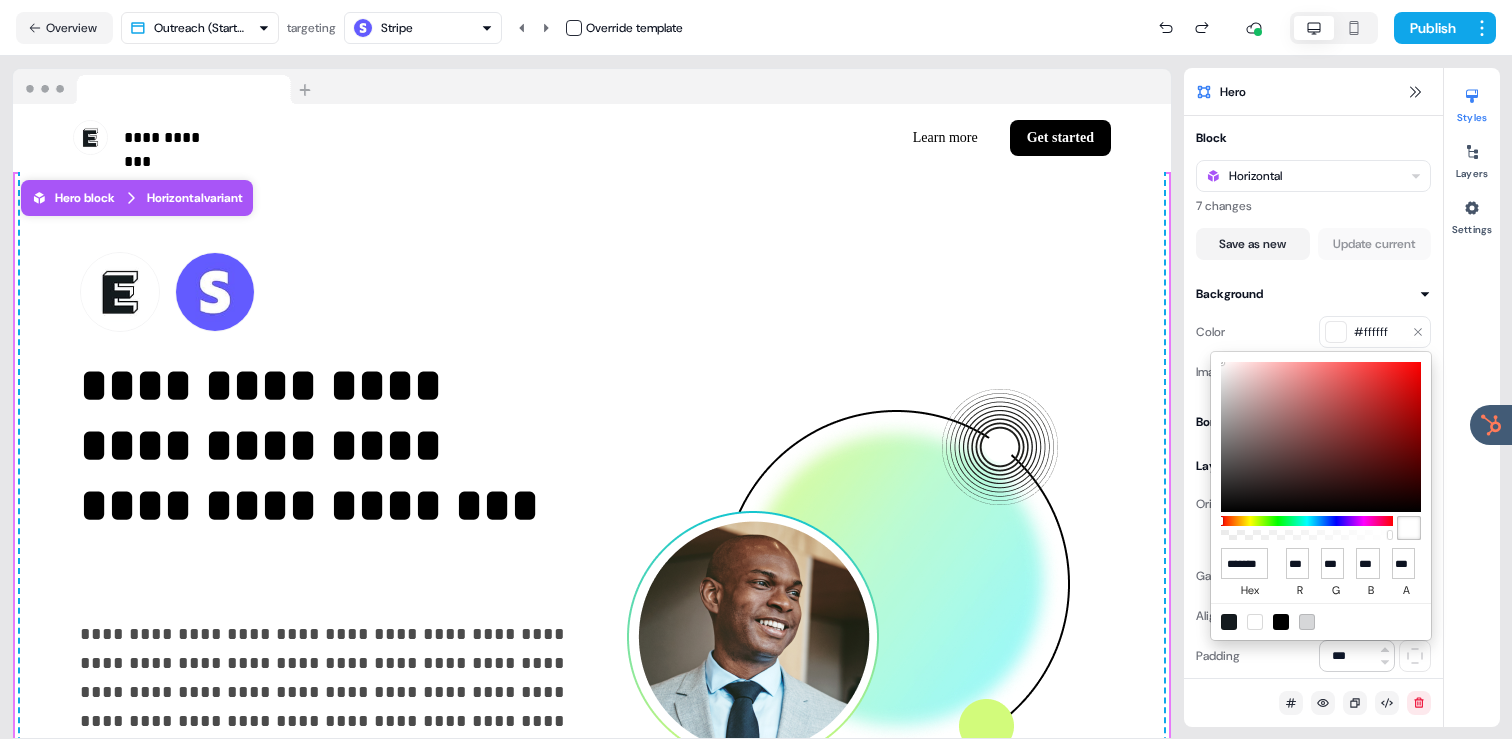 type on "***" 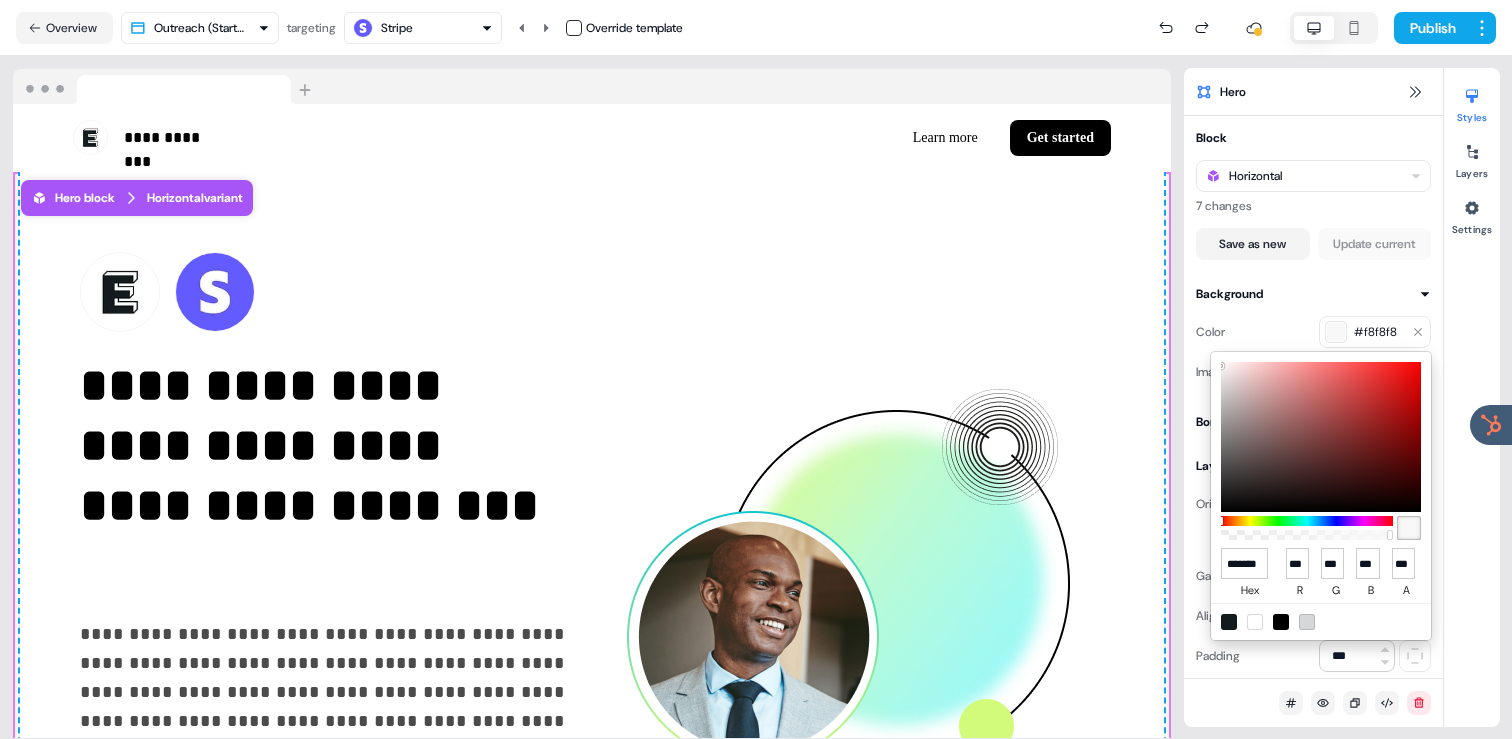 type on "******" 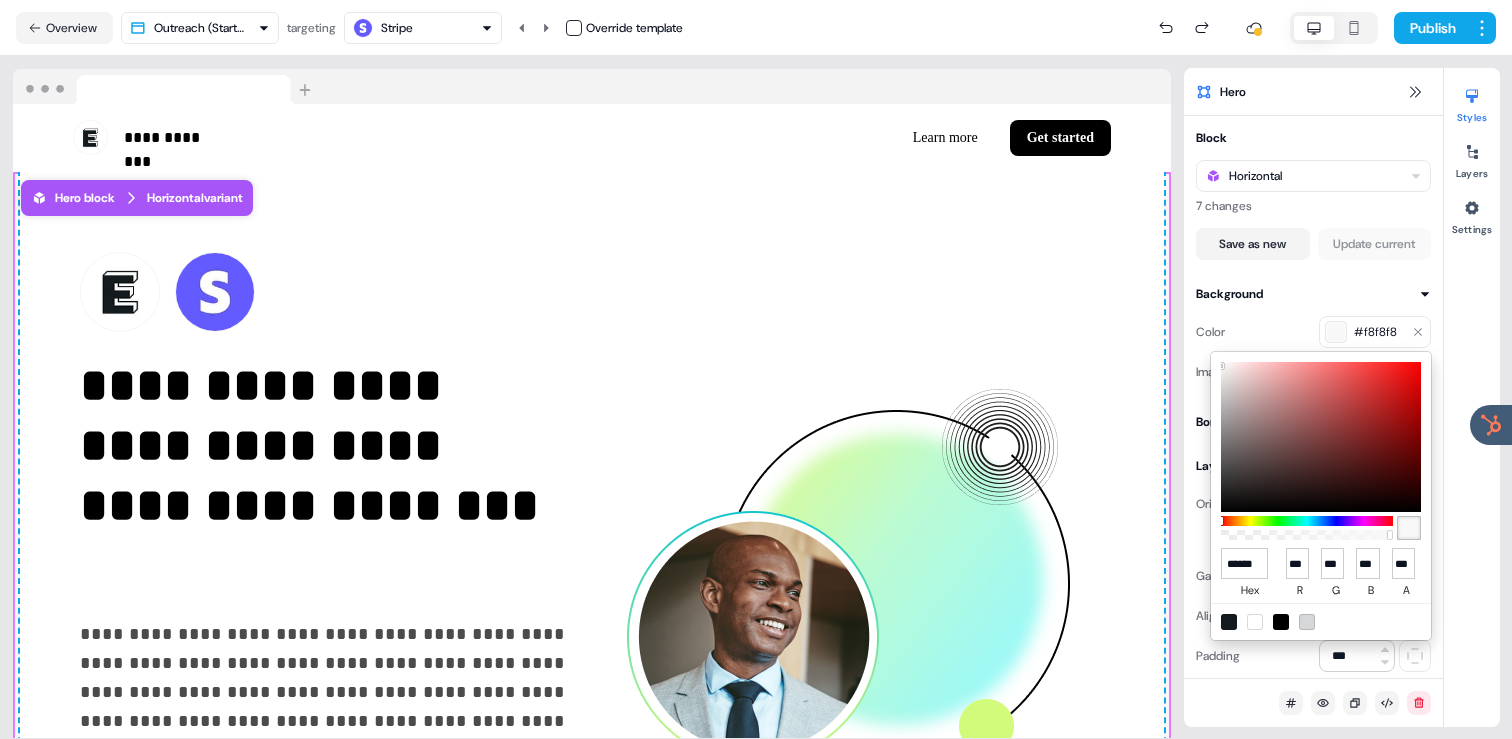 scroll, scrollTop: 0, scrollLeft: 0, axis: both 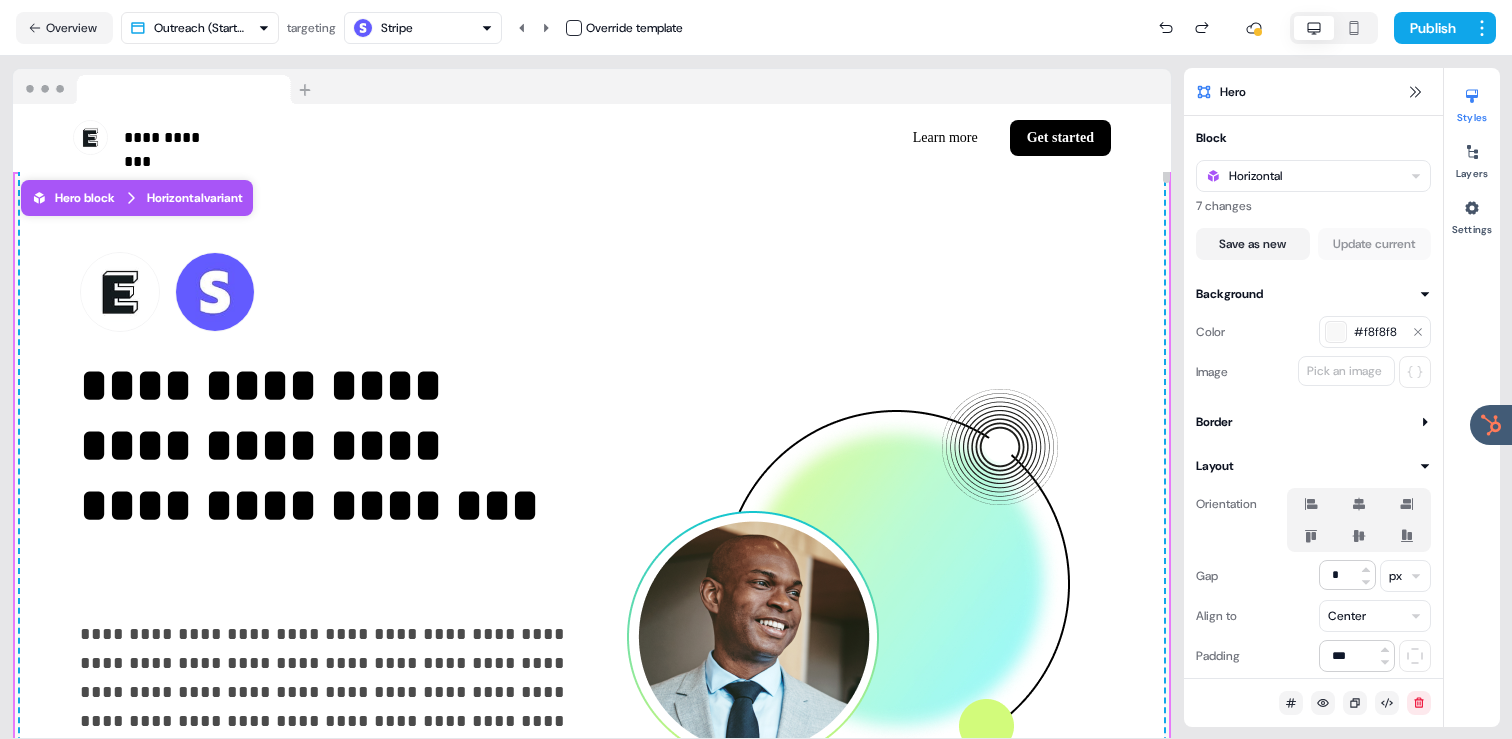 click on "**********" at bounding box center [592, 576] 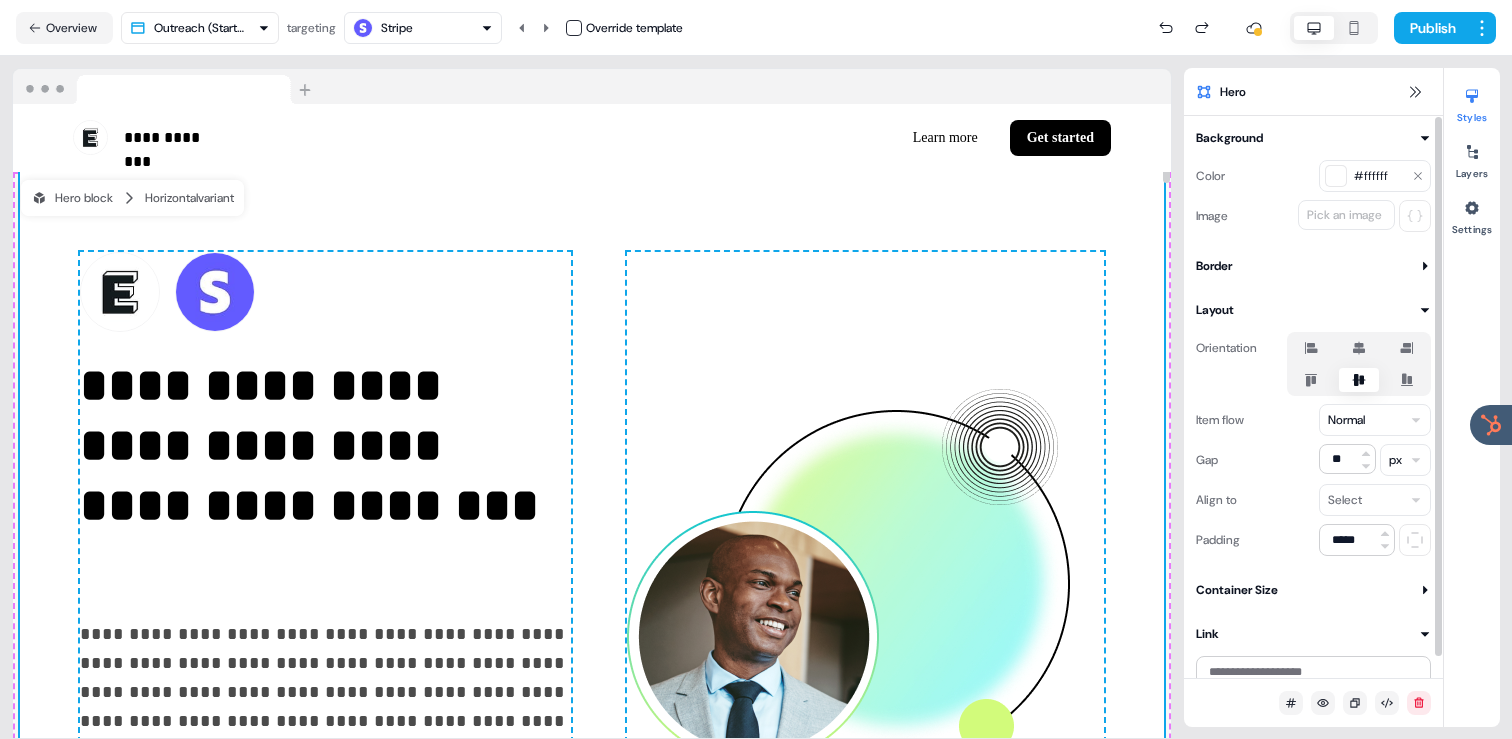 click on "#ffffff" at bounding box center [1379, 176] 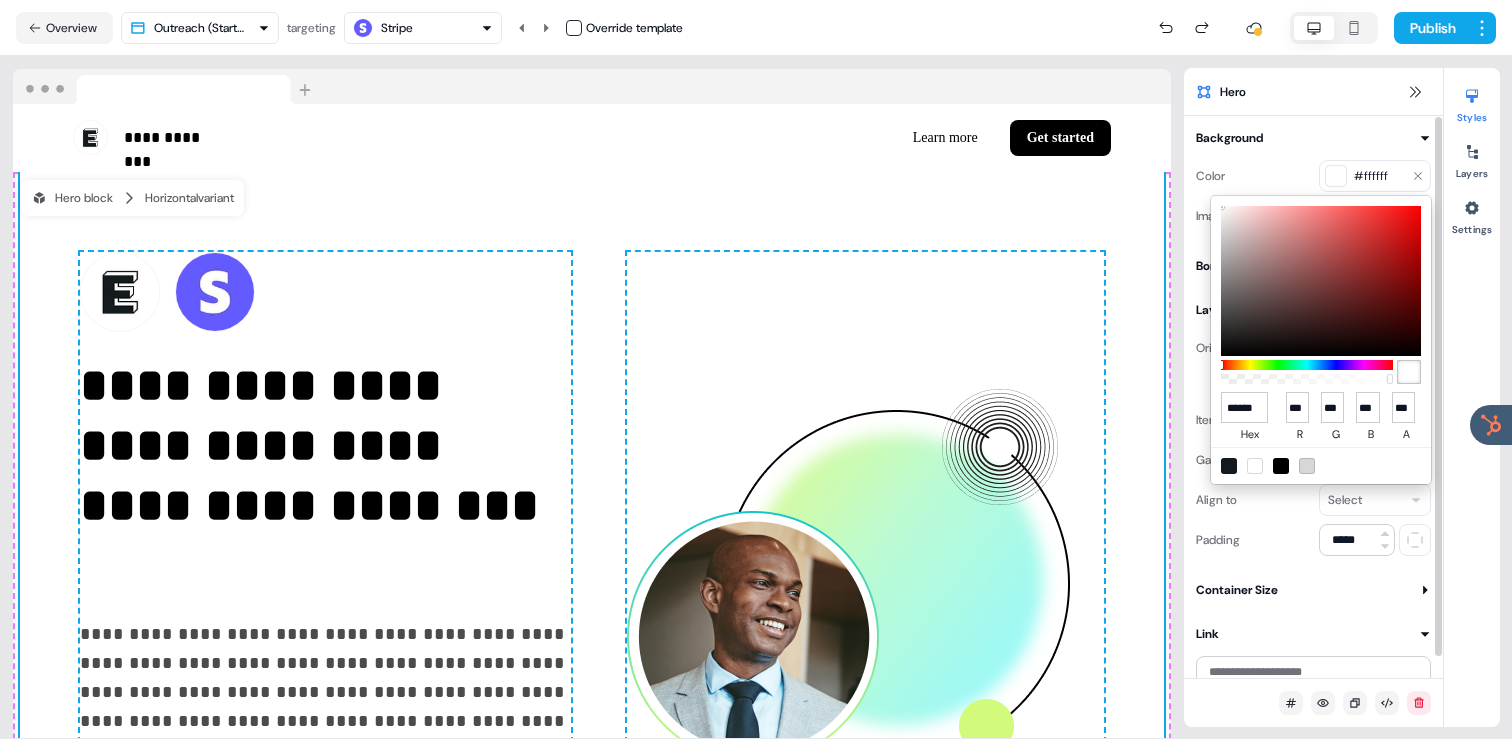type on "*******" 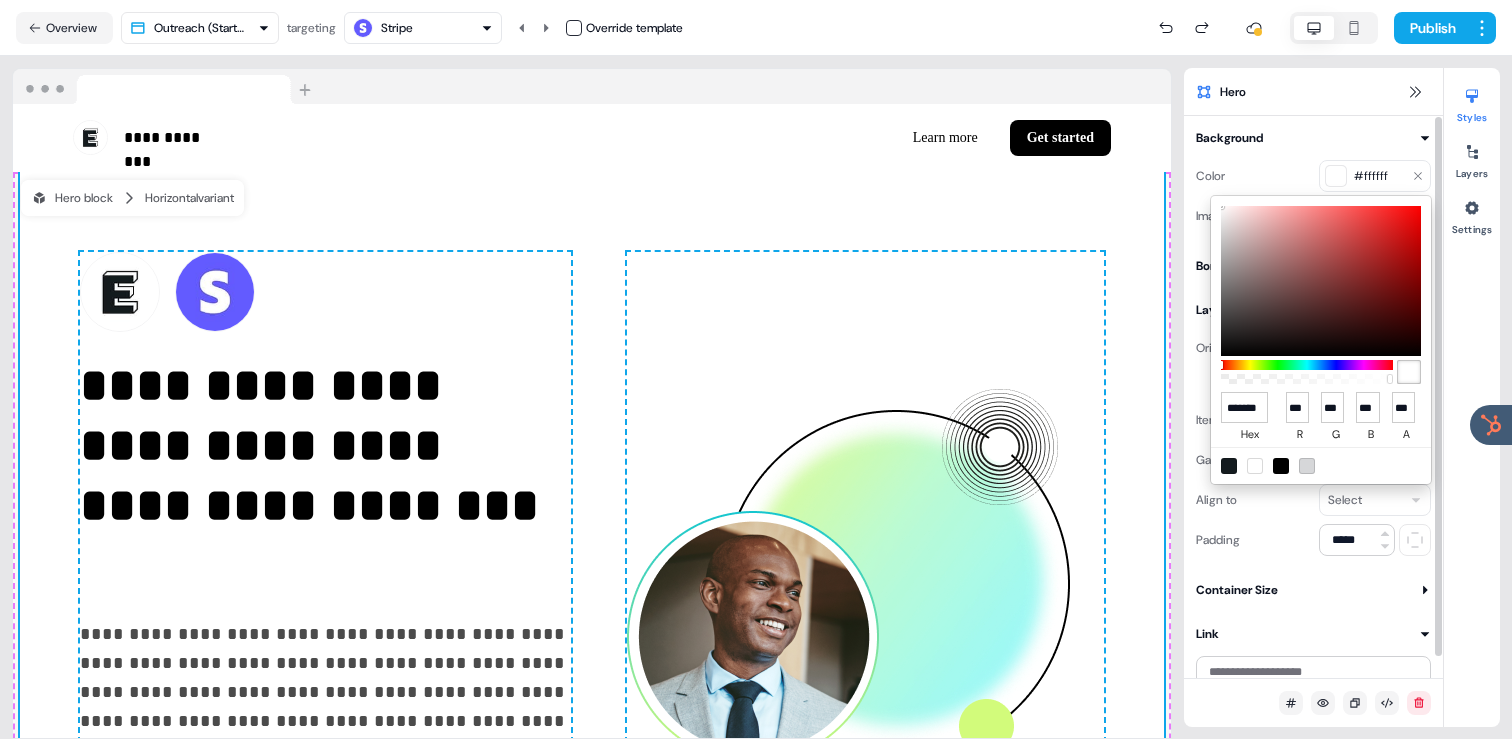 scroll, scrollTop: 0, scrollLeft: 10, axis: horizontal 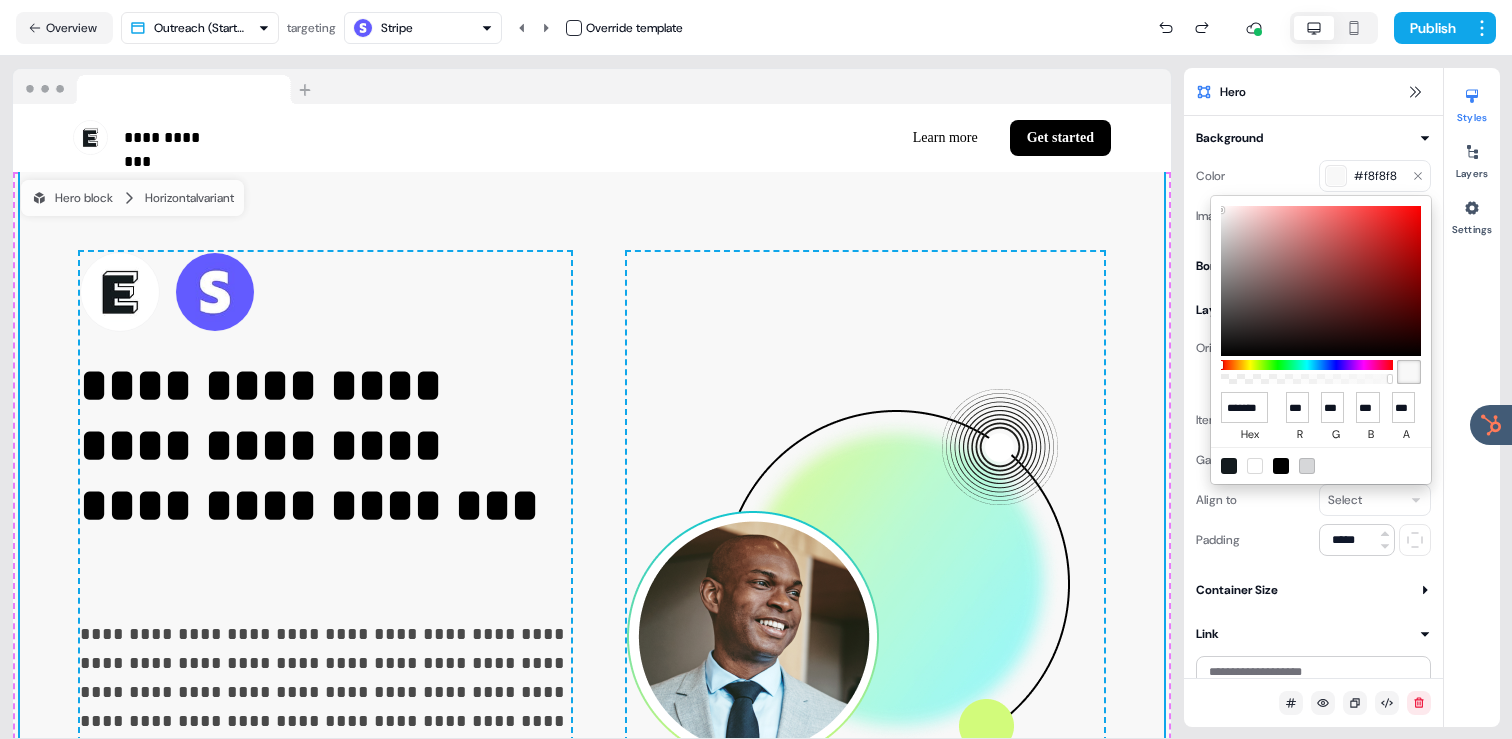 type on "******" 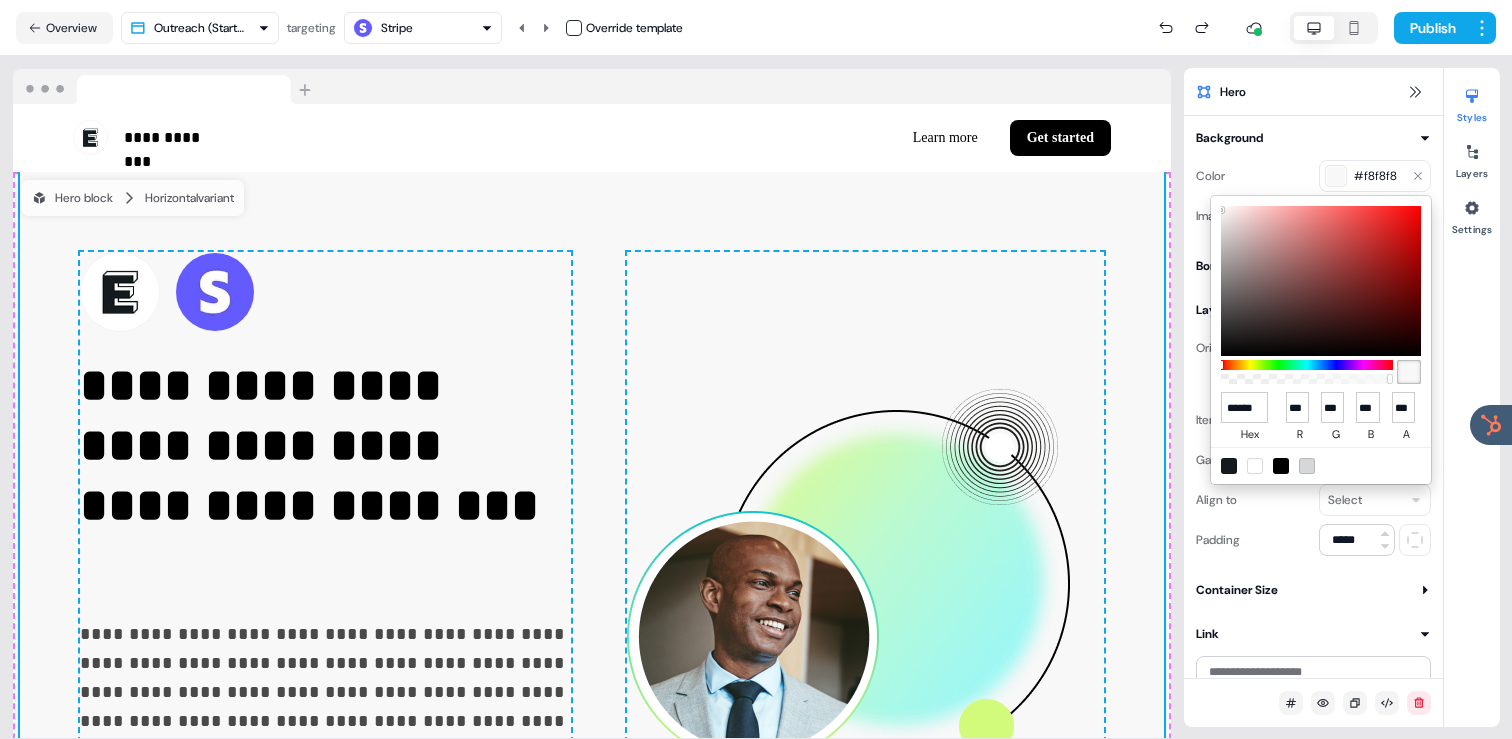 scroll, scrollTop: 0, scrollLeft: 0, axis: both 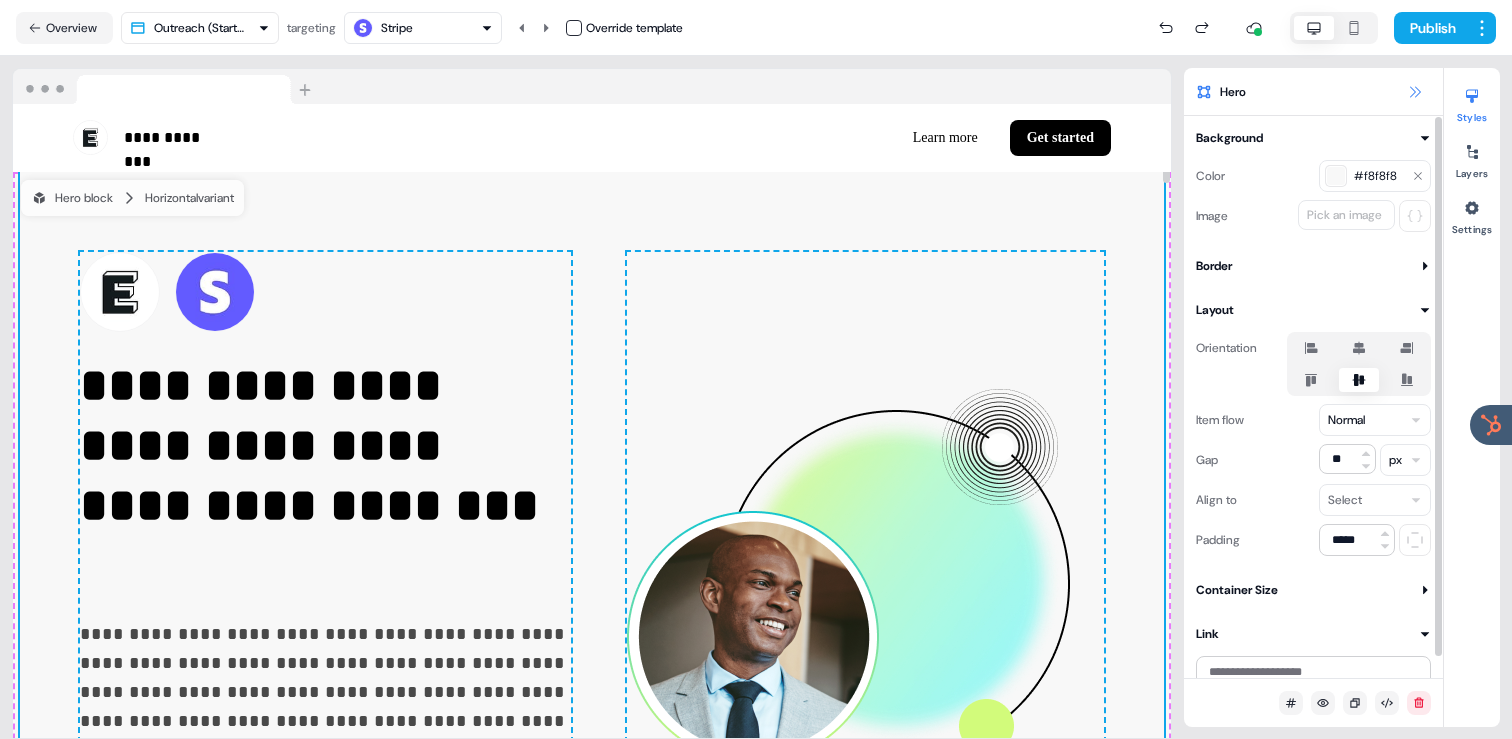 click 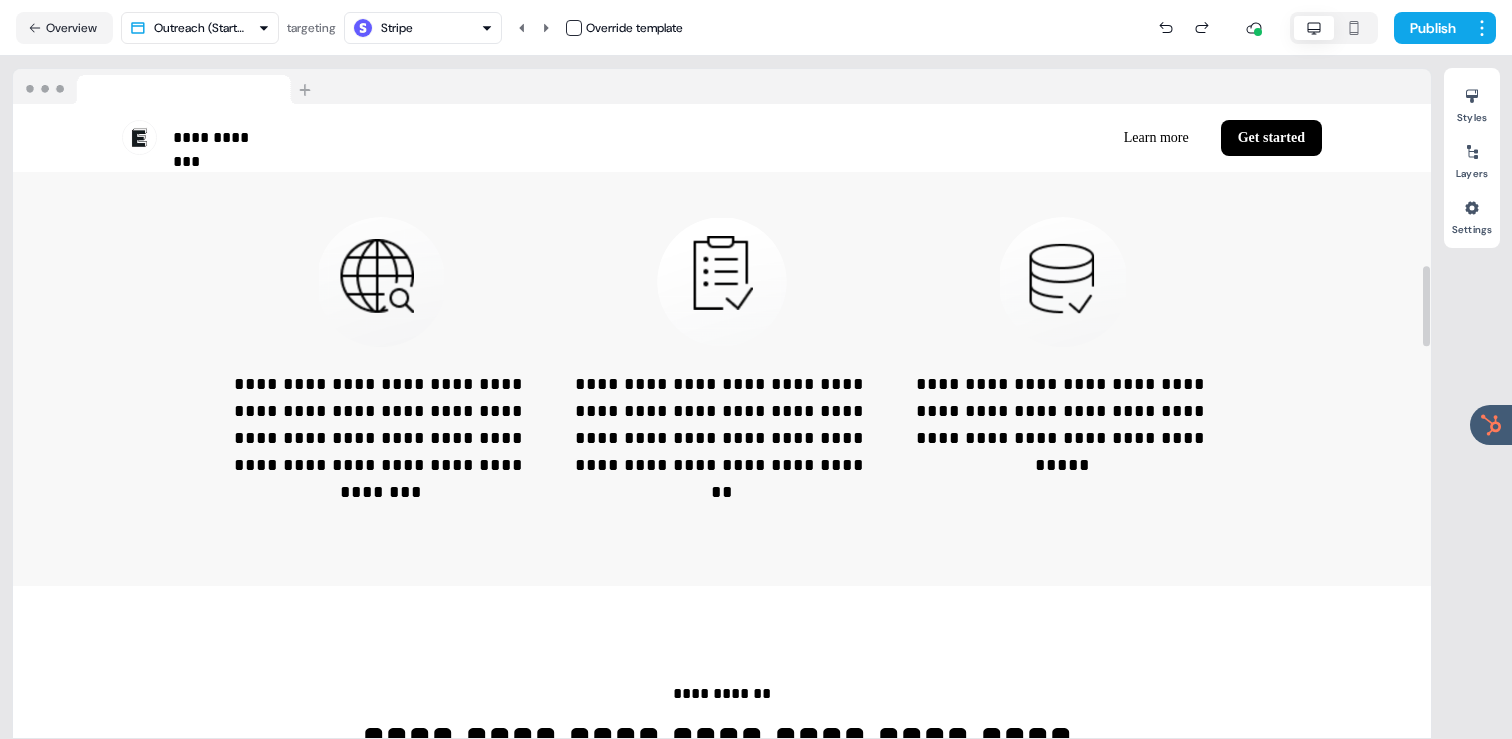 scroll, scrollTop: 1271, scrollLeft: 0, axis: vertical 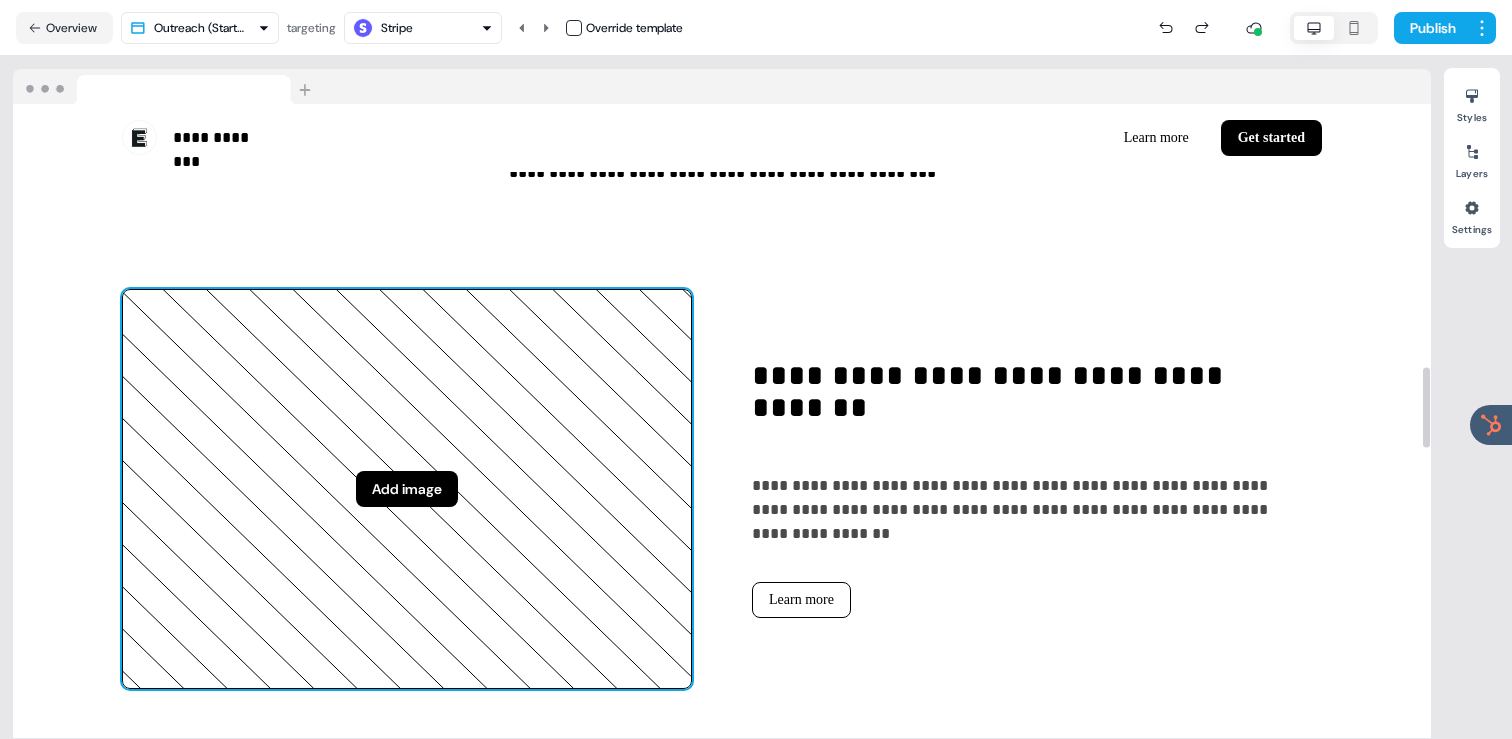 click 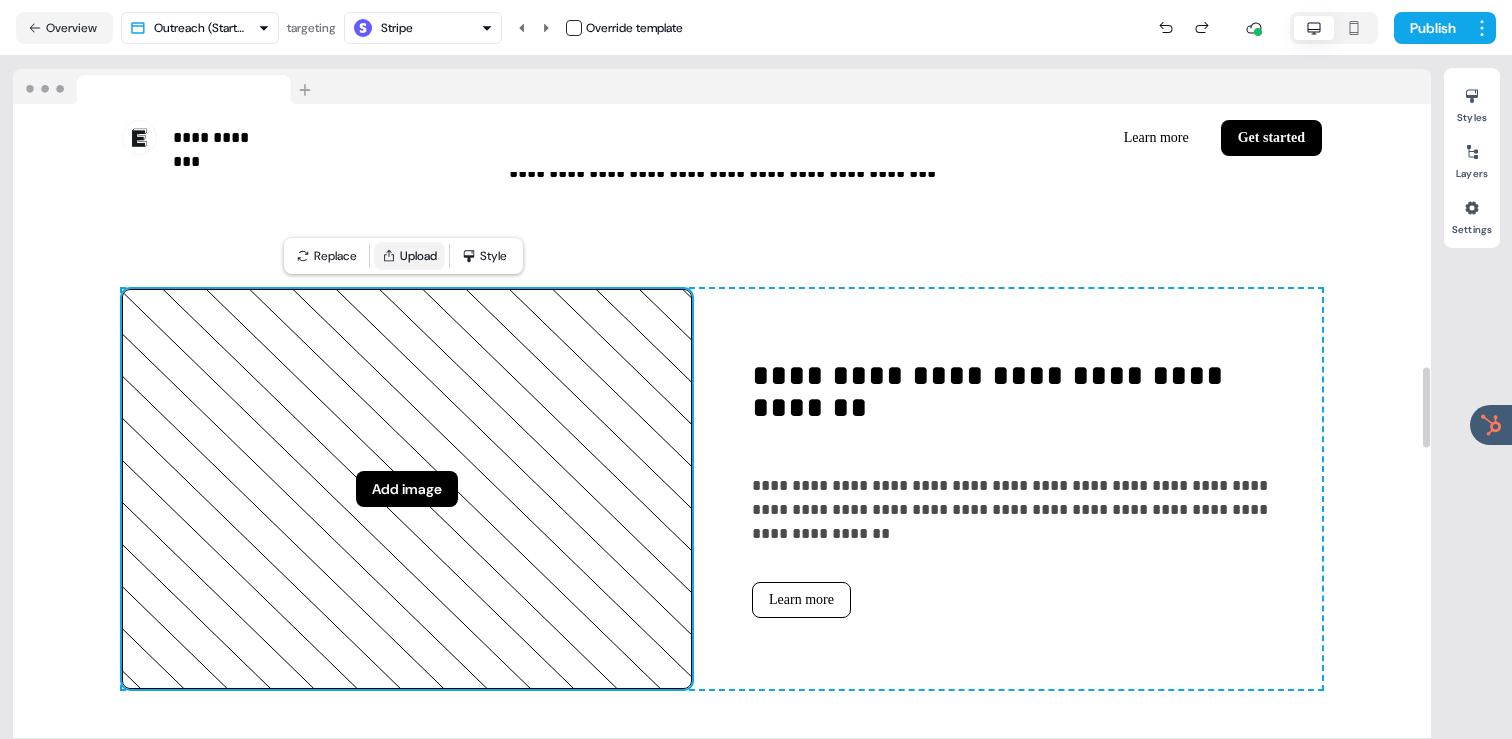 click on "Upload" at bounding box center (409, 256) 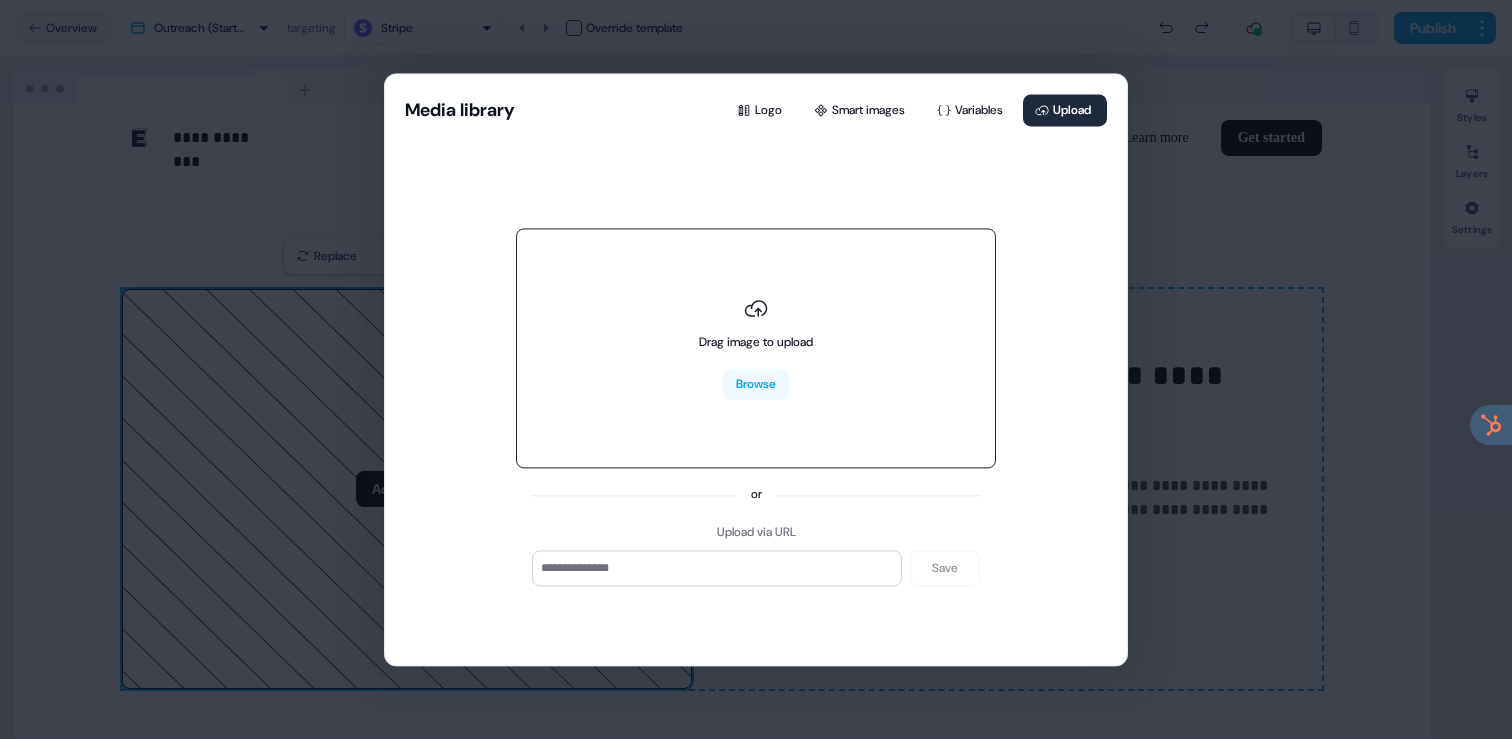 click on "Drag image to upload Browse" at bounding box center (756, 349) 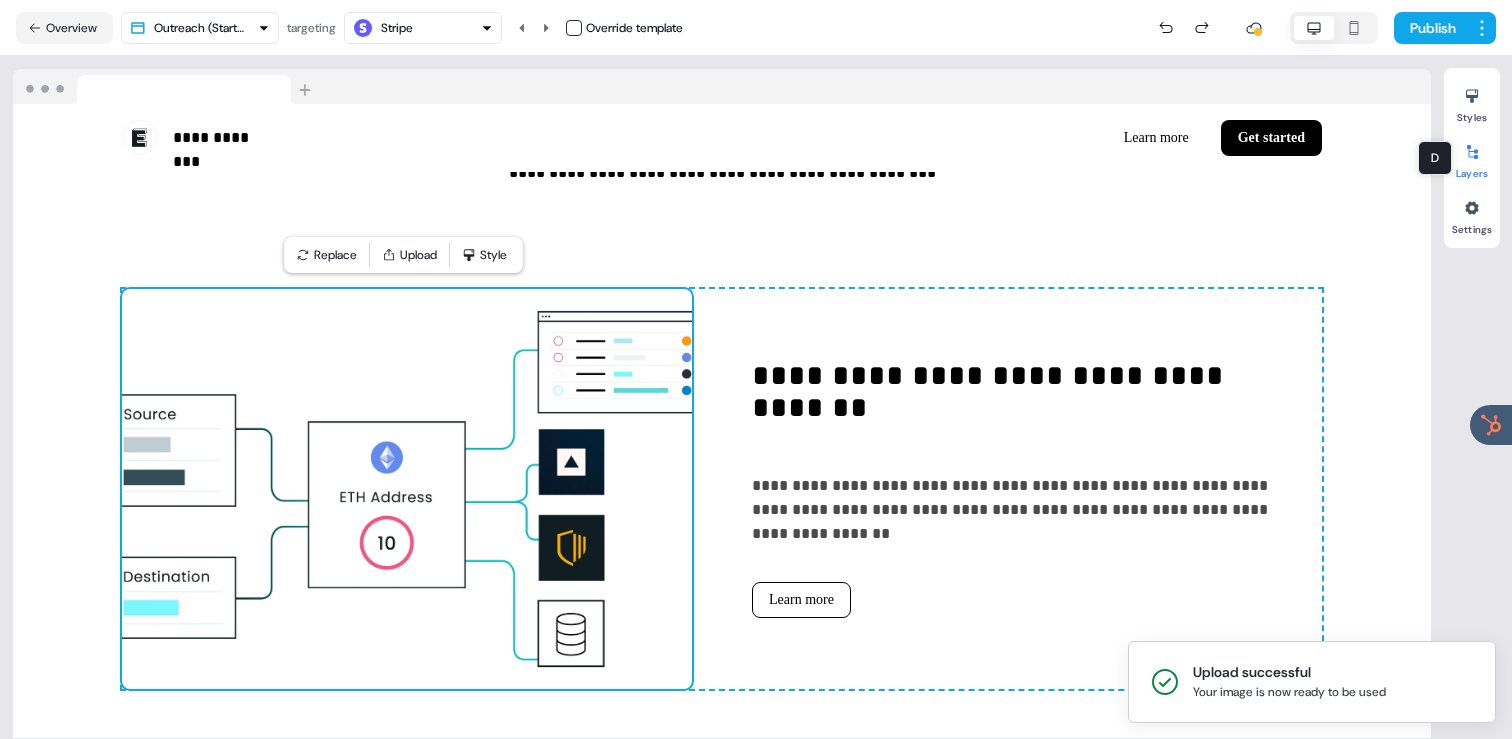 click 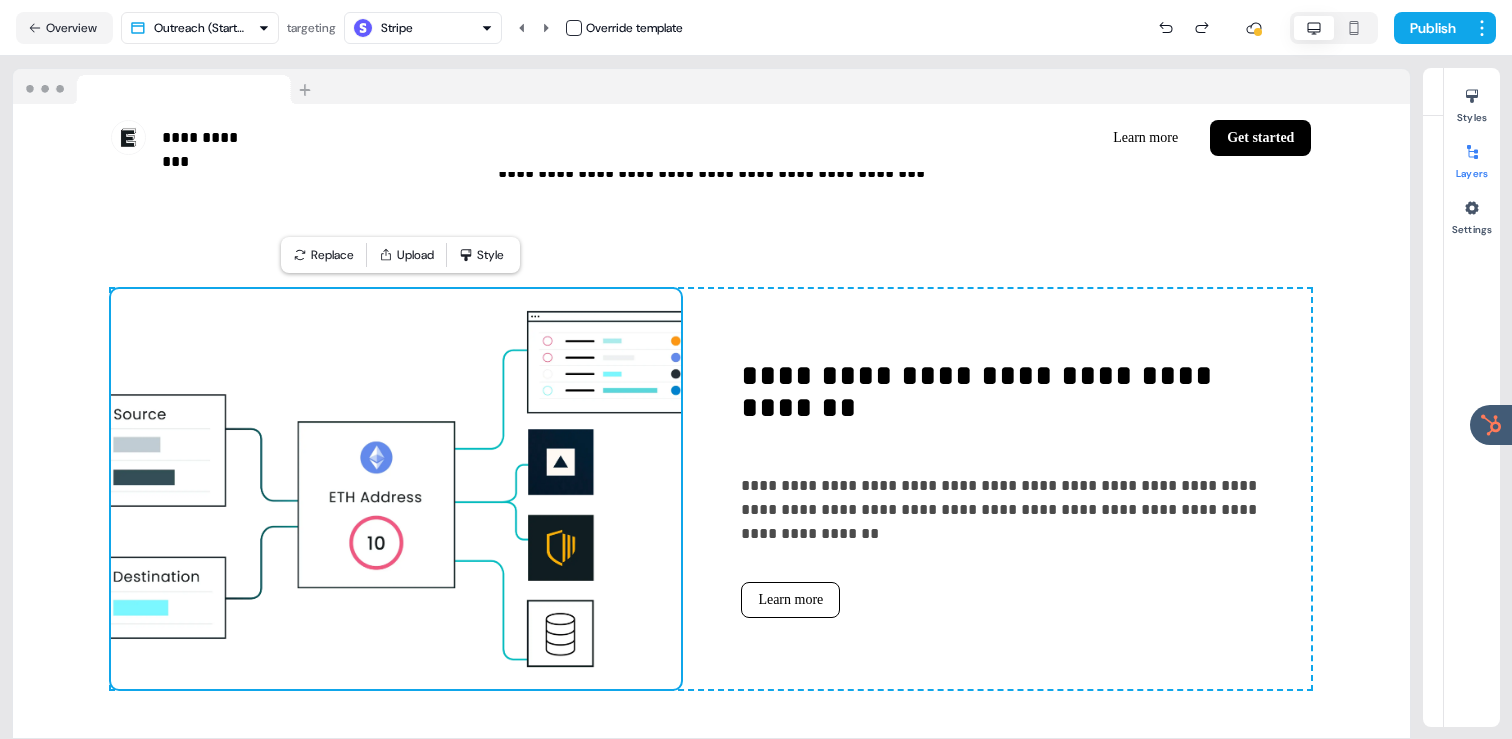 scroll, scrollTop: 1041, scrollLeft: 0, axis: vertical 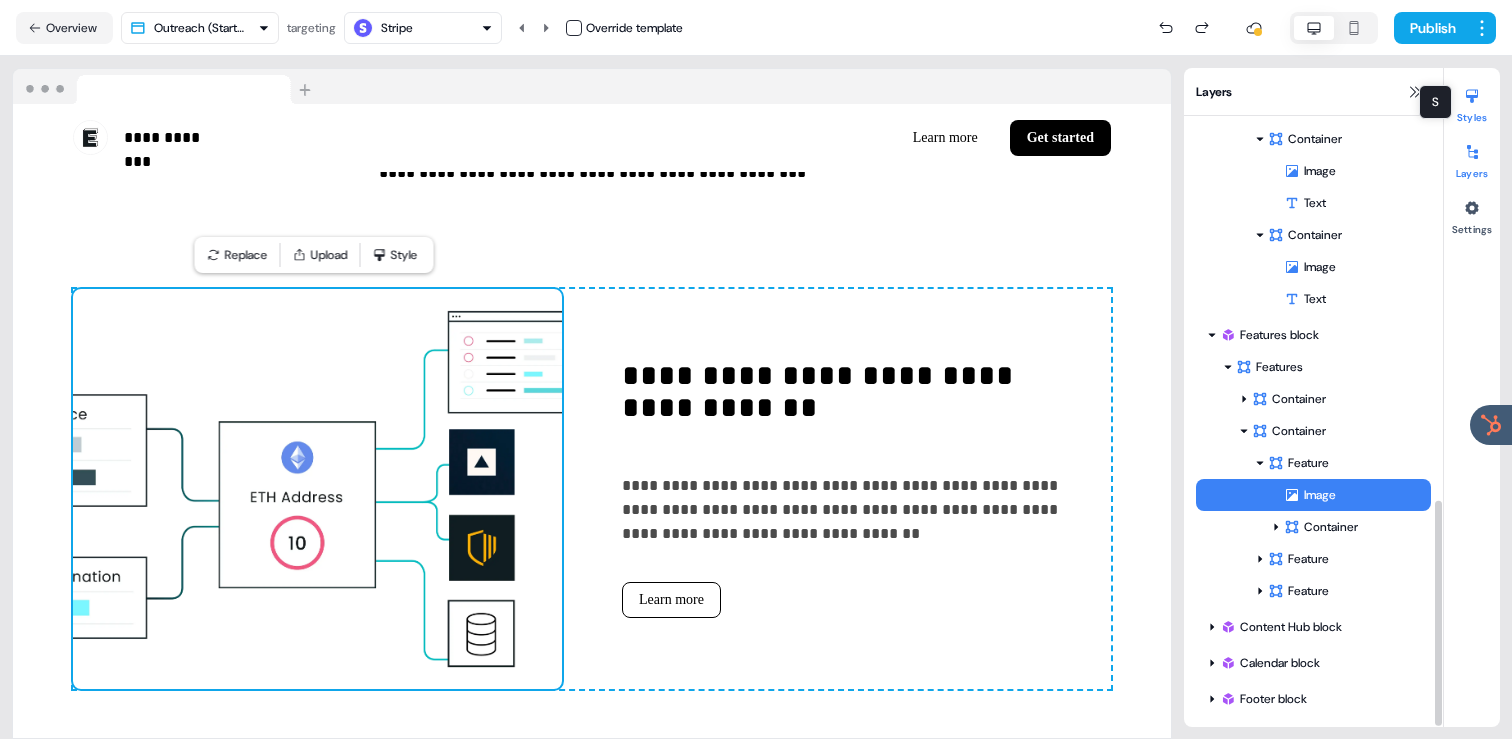 click at bounding box center [1472, 96] 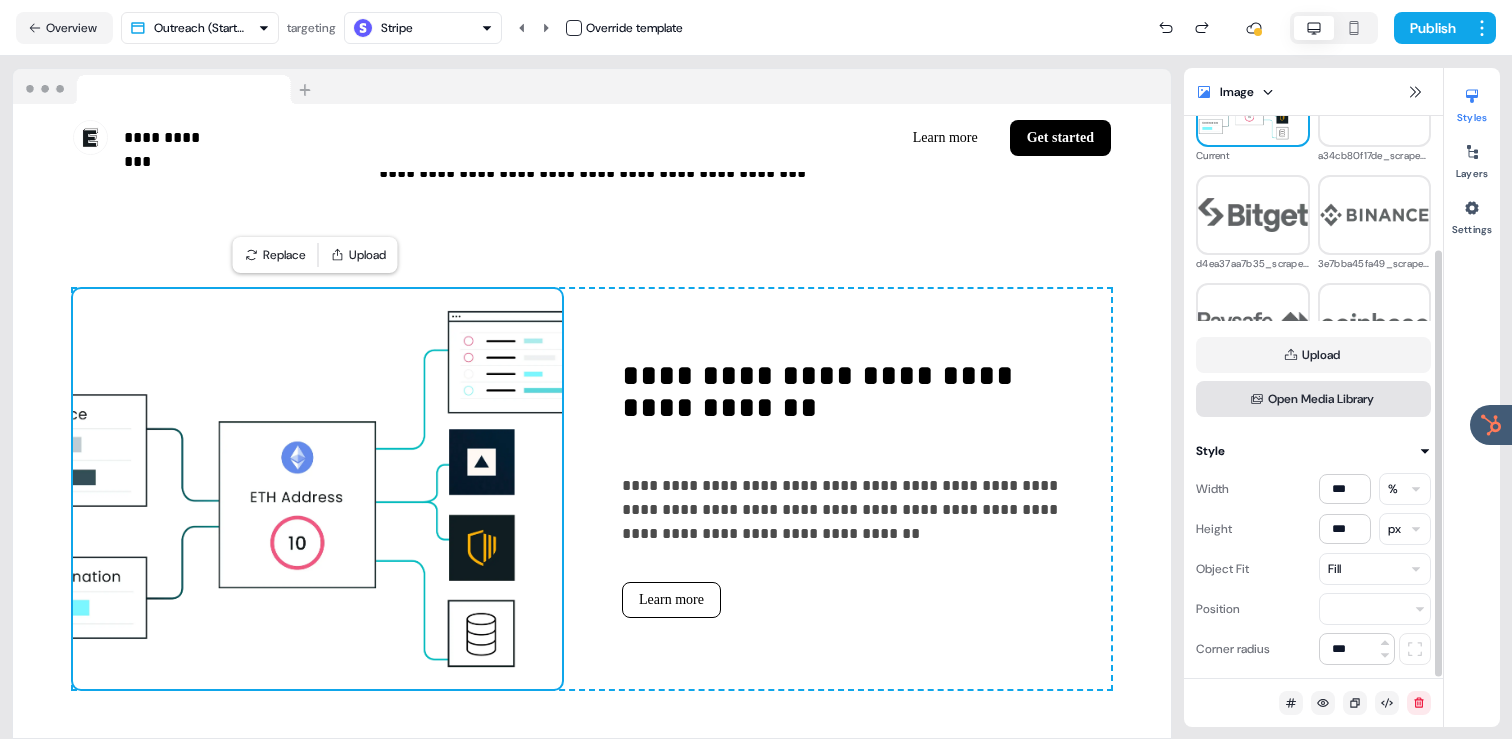 scroll, scrollTop: 176, scrollLeft: 0, axis: vertical 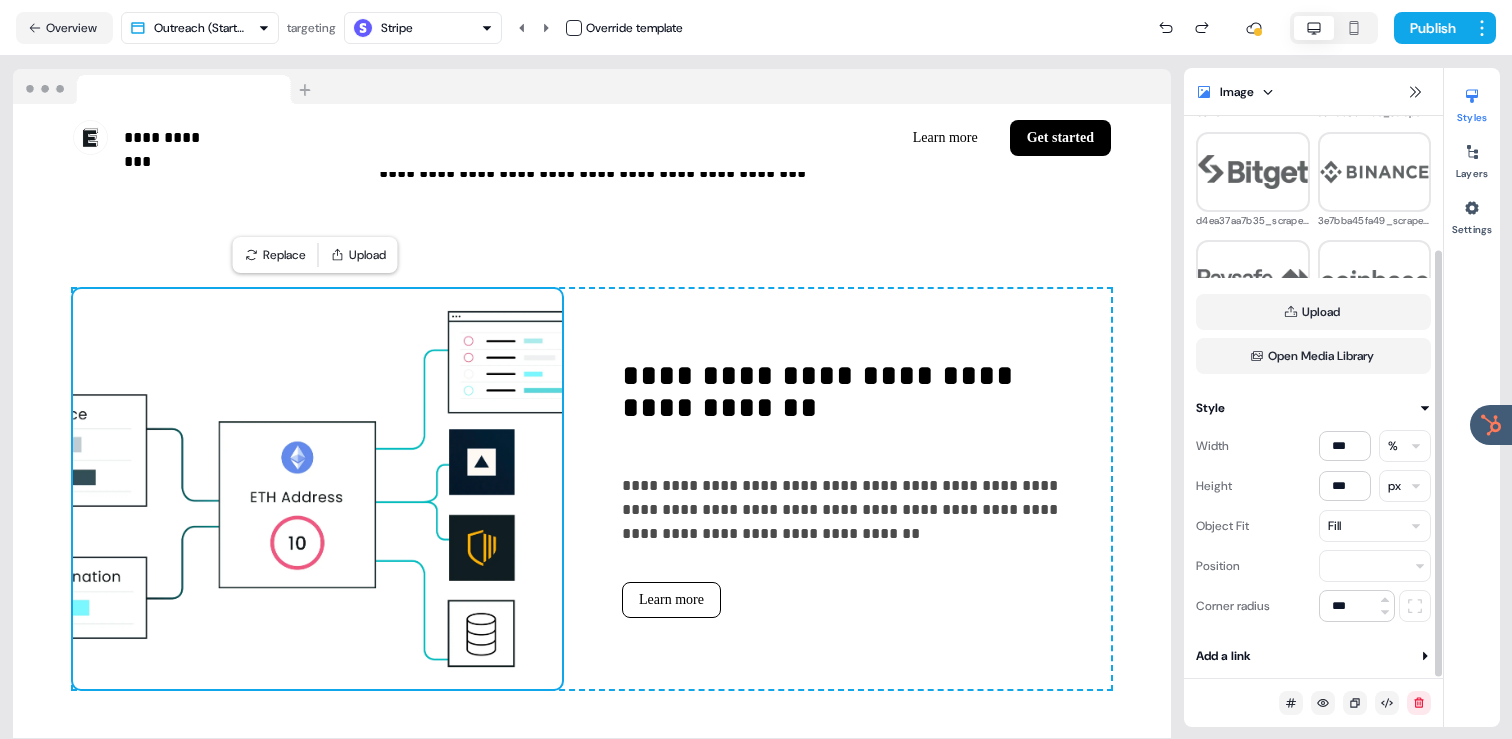 click on "Fill" at bounding box center [1375, 526] 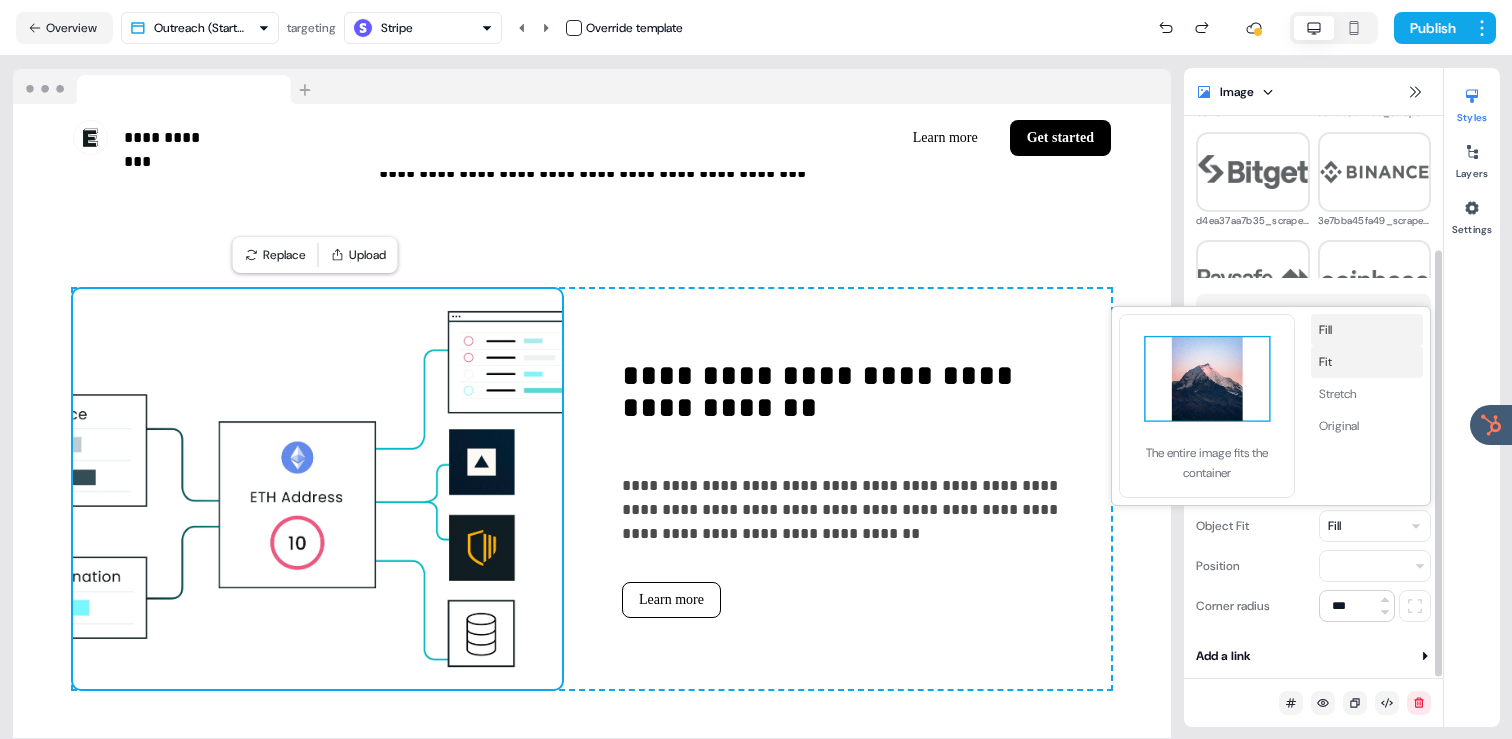 click on "Fit" at bounding box center (1367, 362) 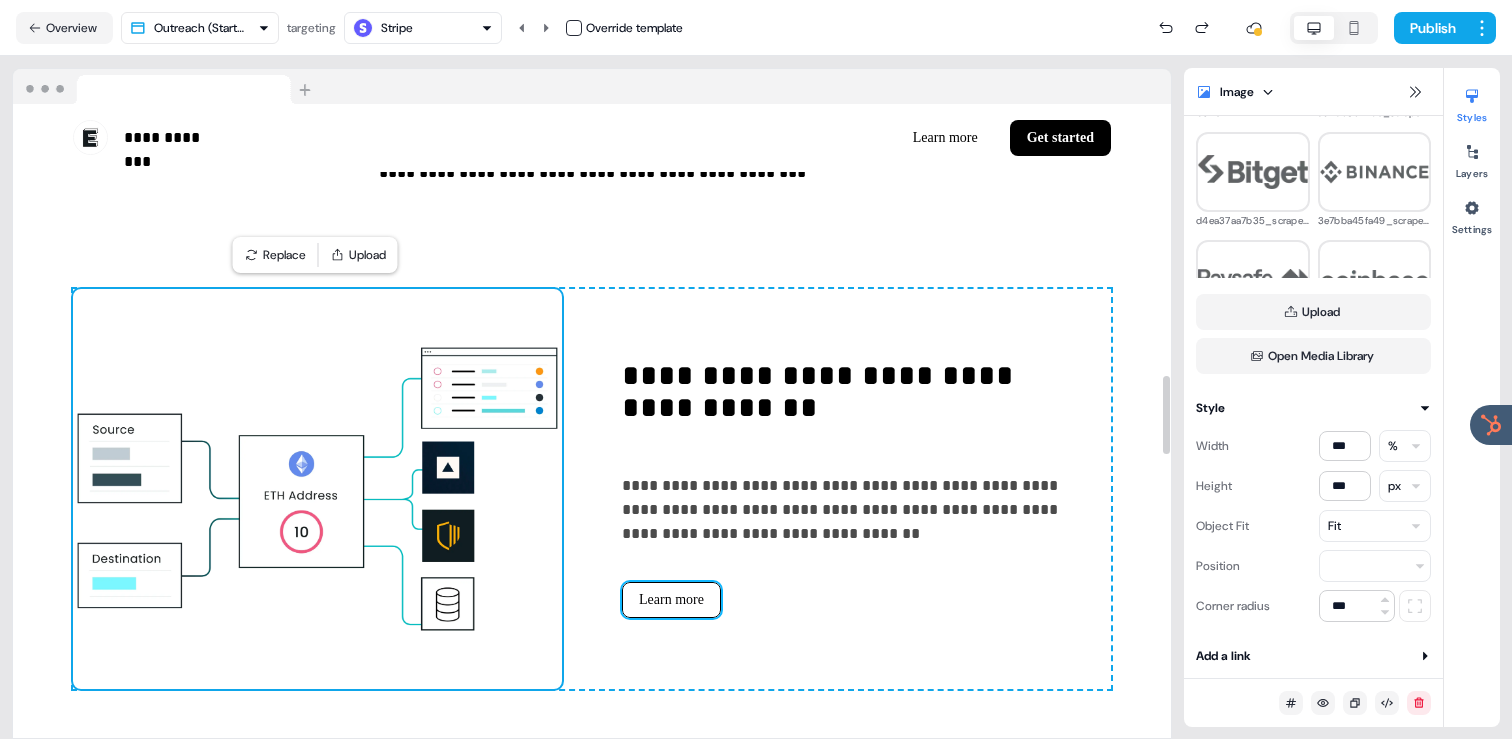 click on "Learn more" at bounding box center (671, 600) 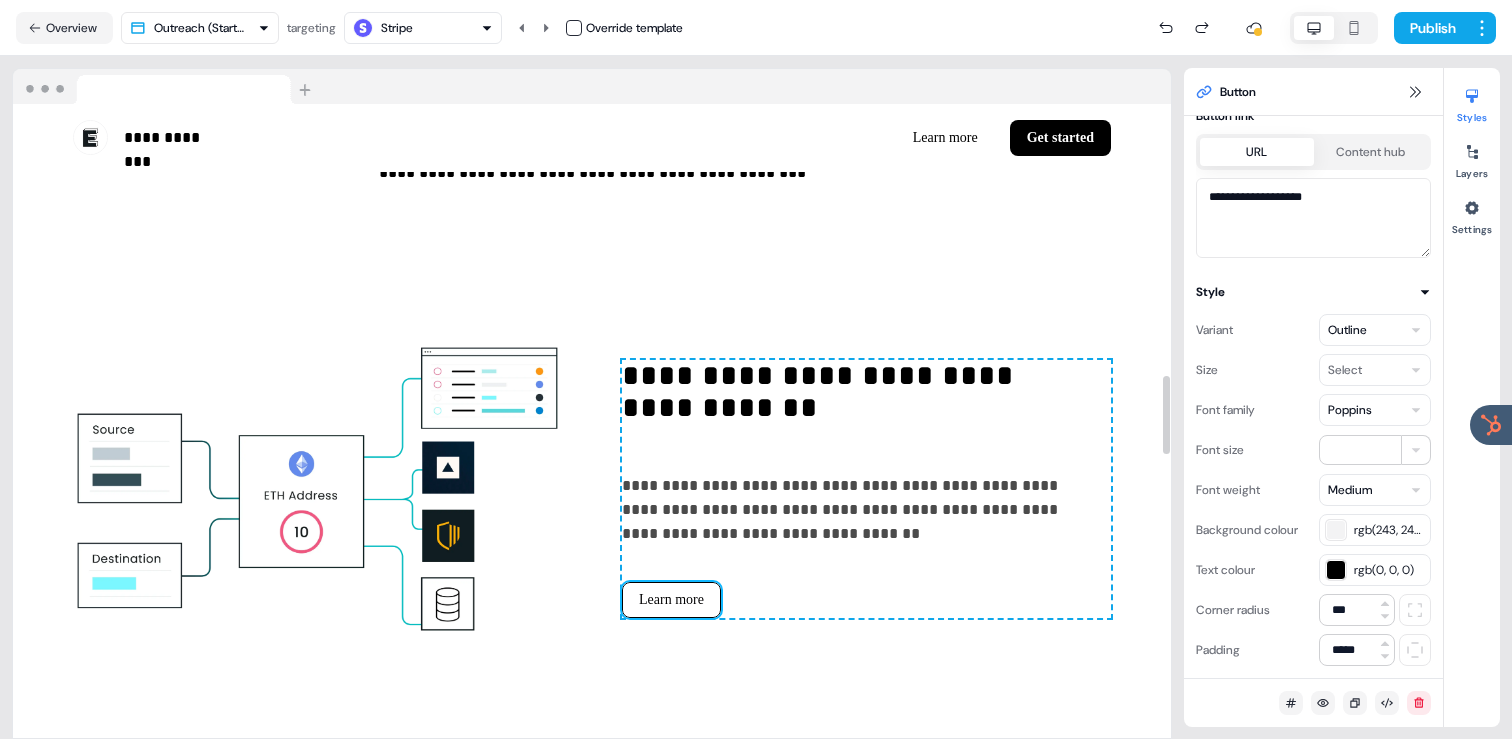 scroll, scrollTop: 162, scrollLeft: 0, axis: vertical 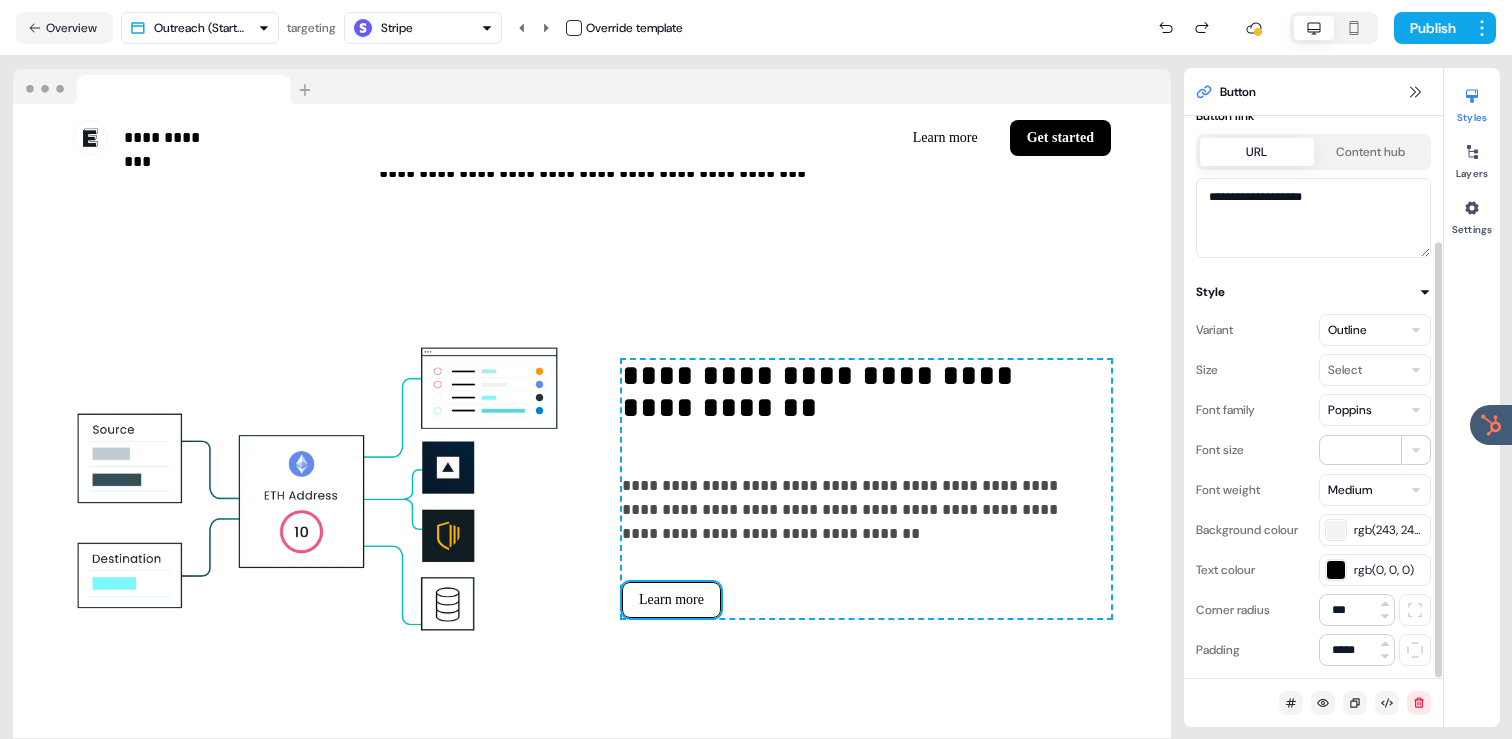 click on "rgb(243, 243, 244)" at bounding box center [1389, 530] 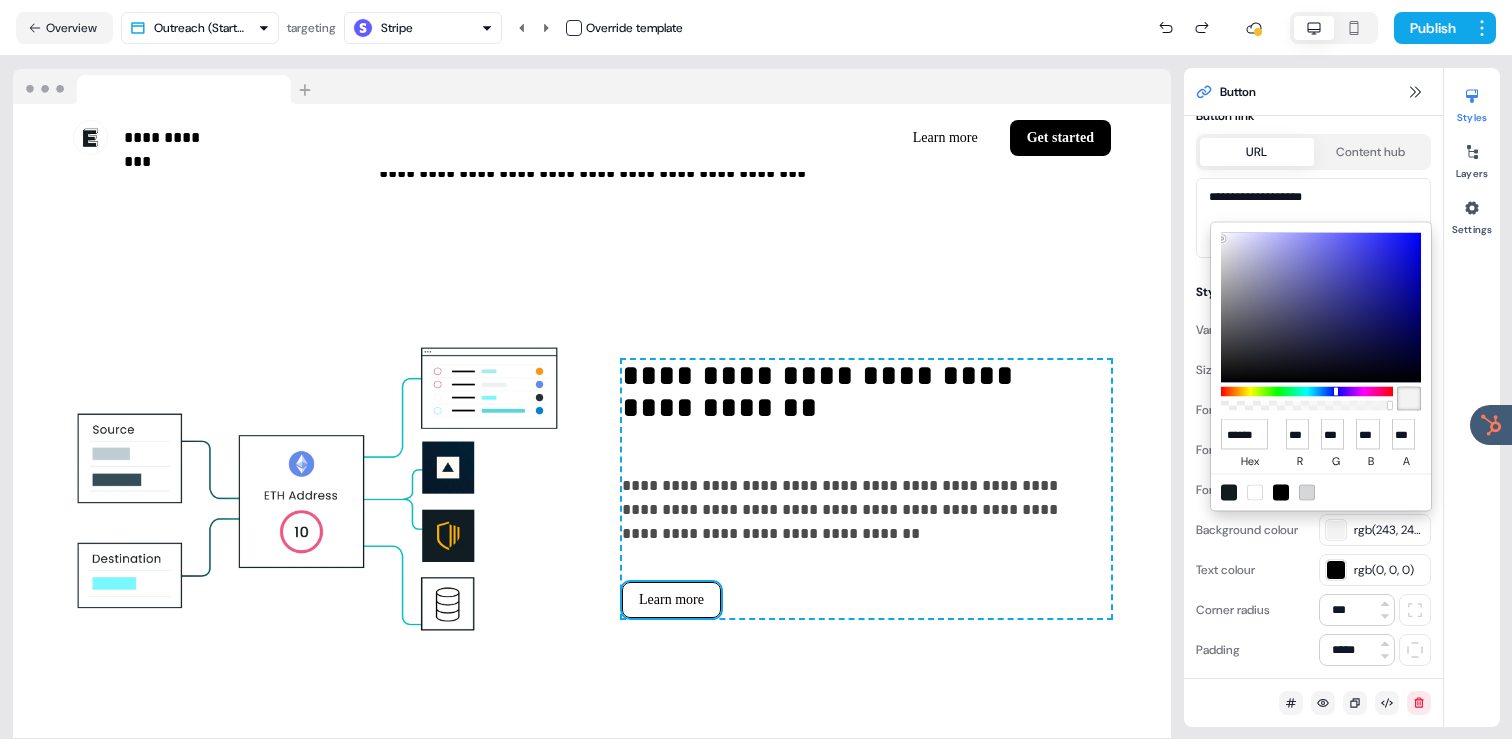 click at bounding box center [1229, 492] 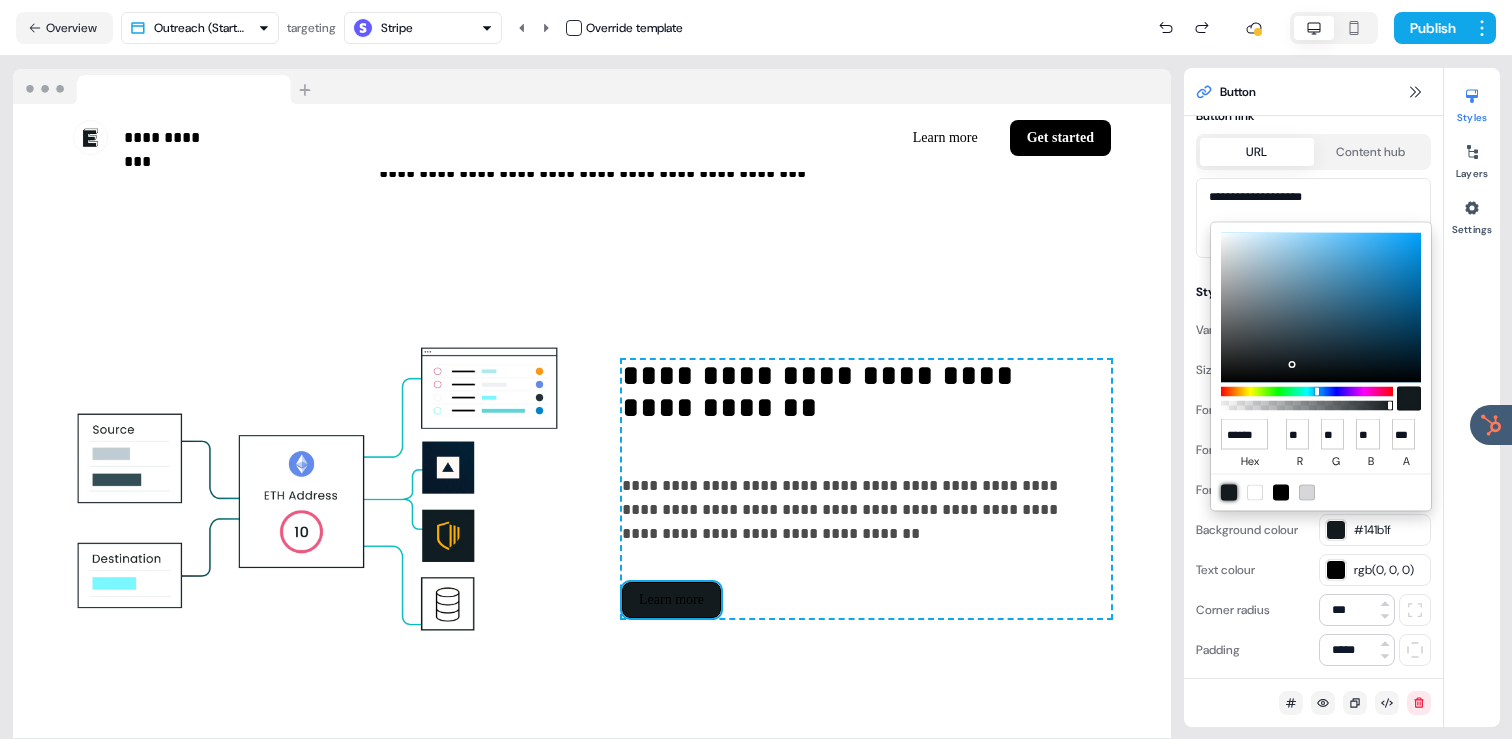 type on "******" 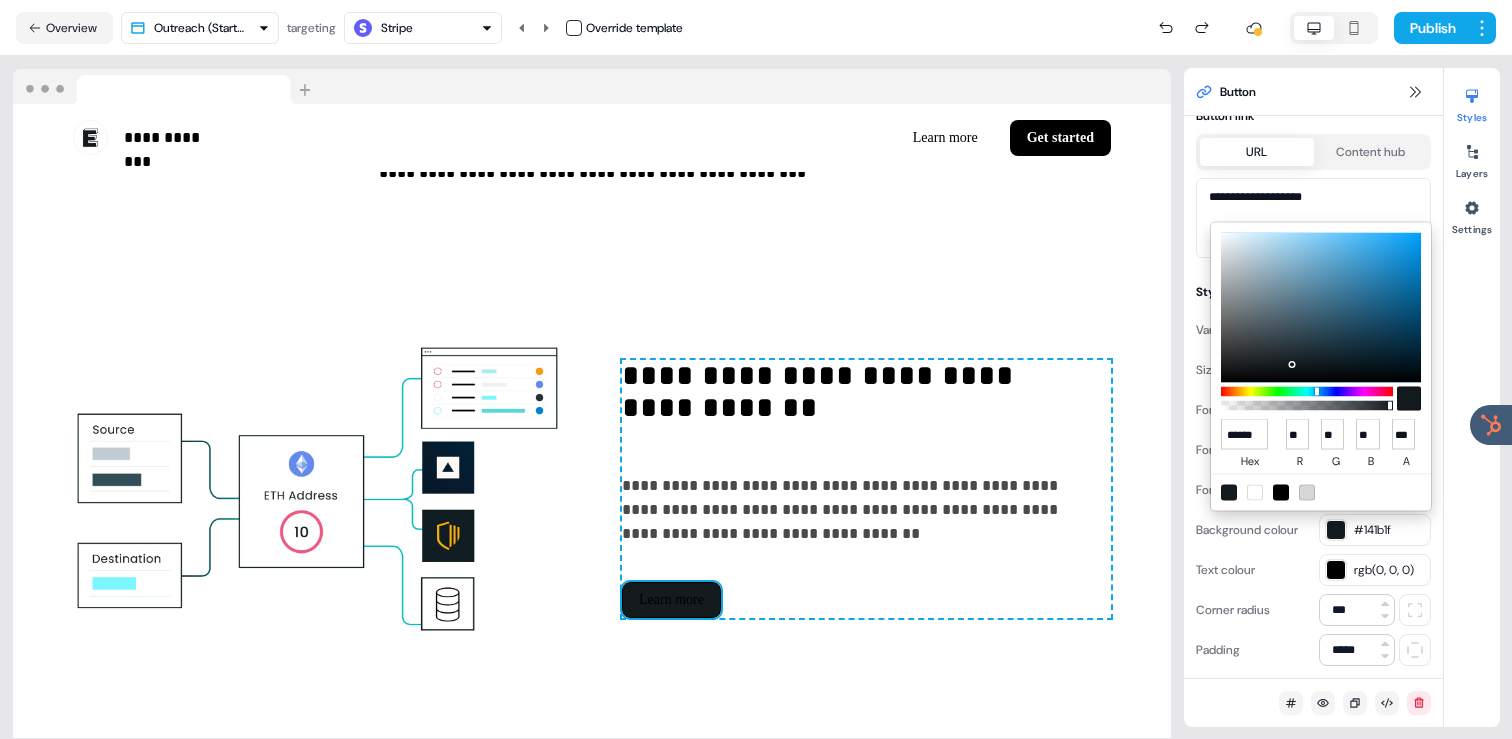 click on "**********" at bounding box center (756, 369) 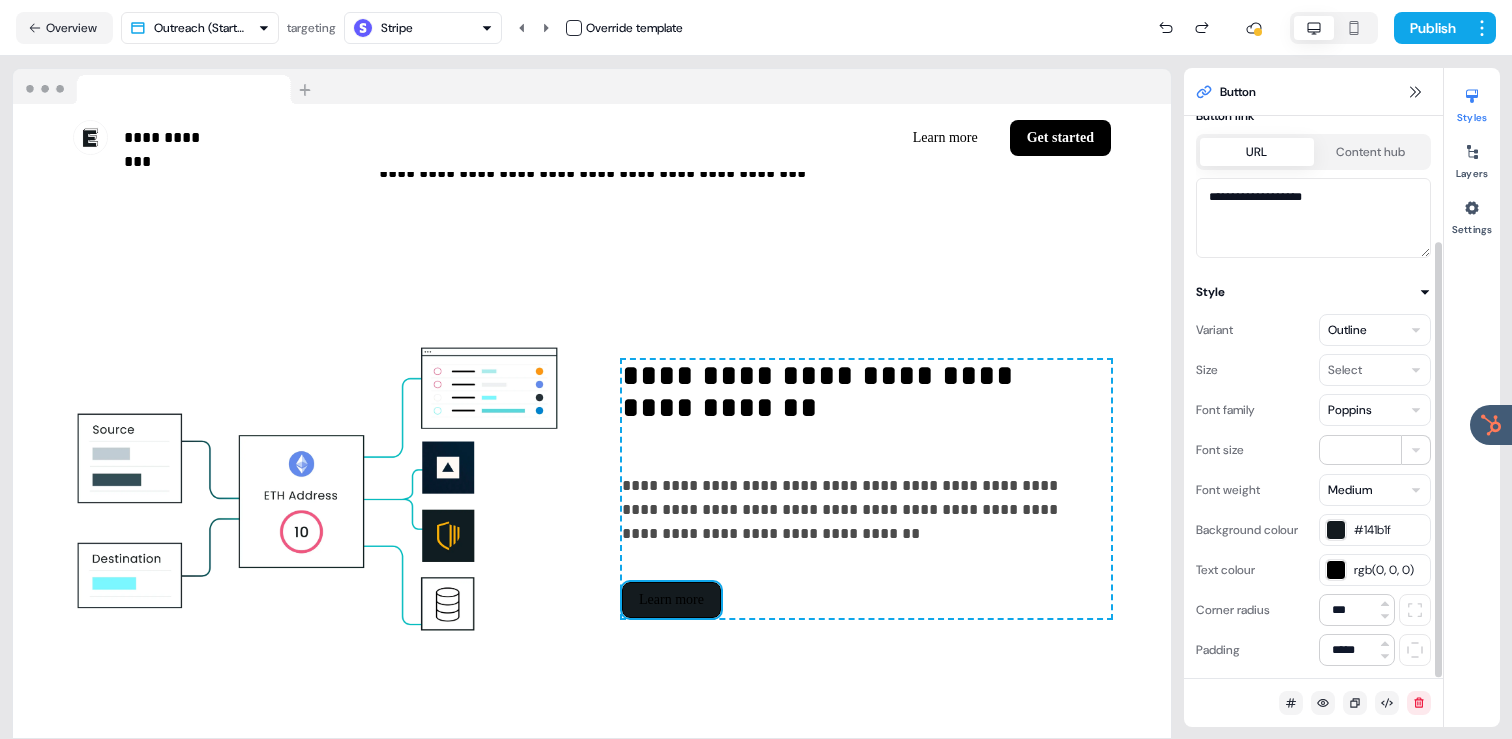 click on "rgb(0, 0, 0)" at bounding box center [1389, 570] 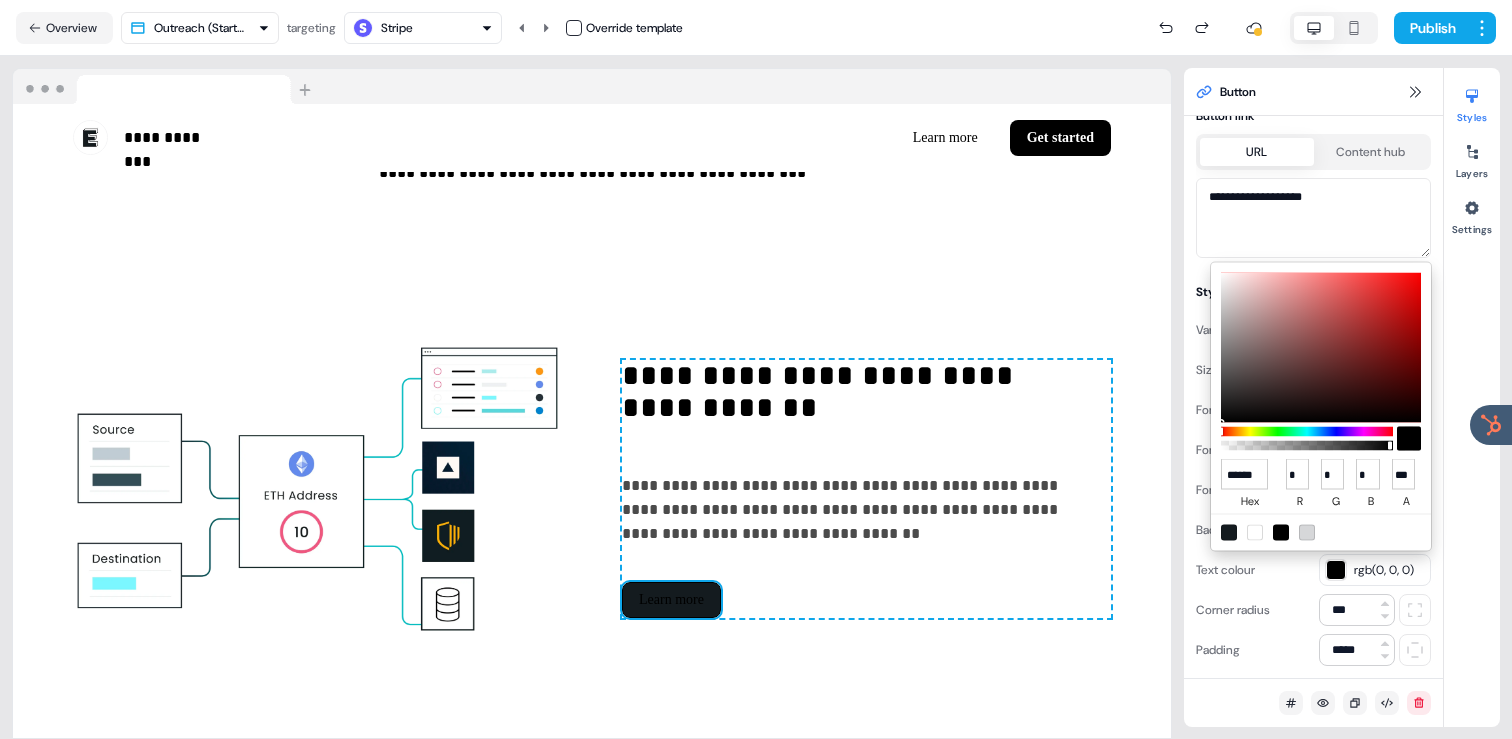 click at bounding box center [1255, 532] 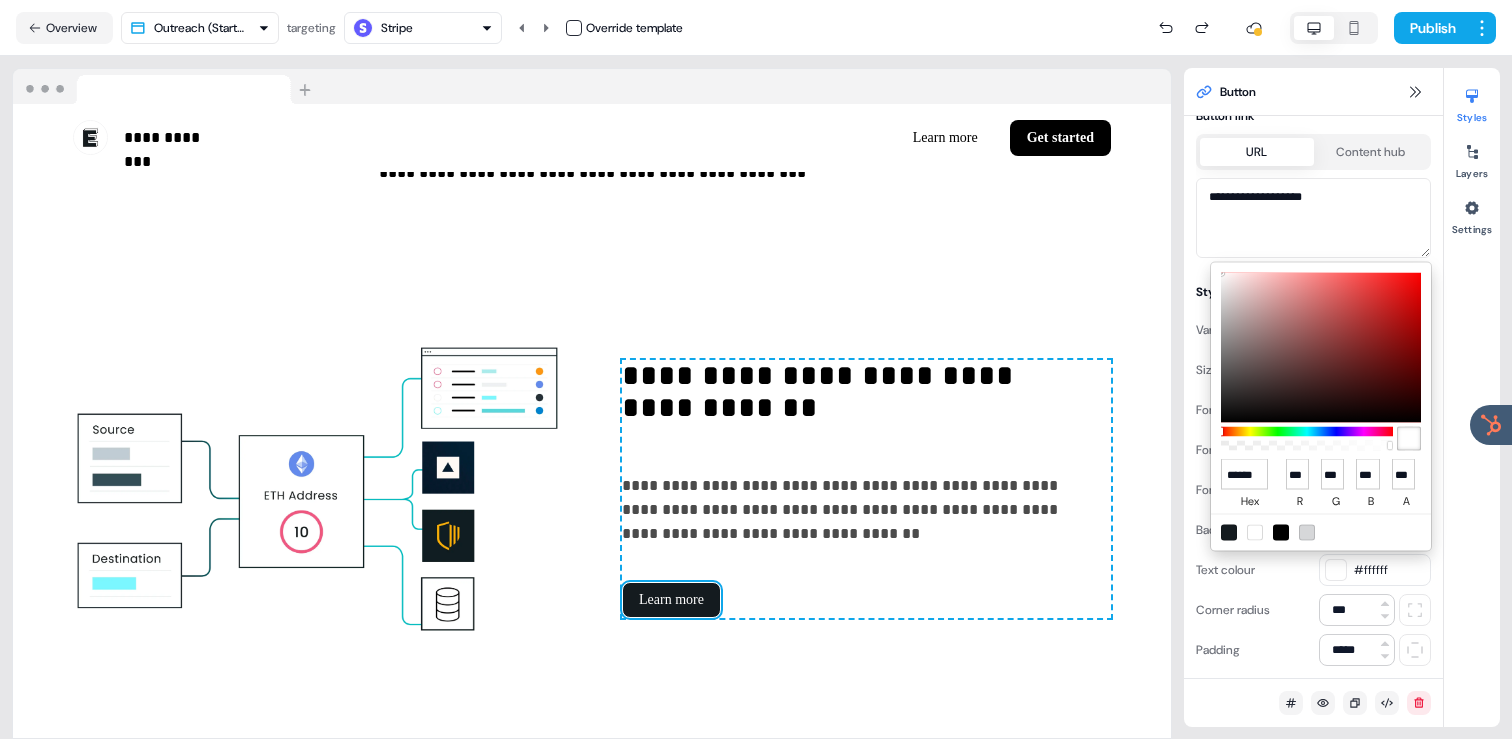 type on "******" 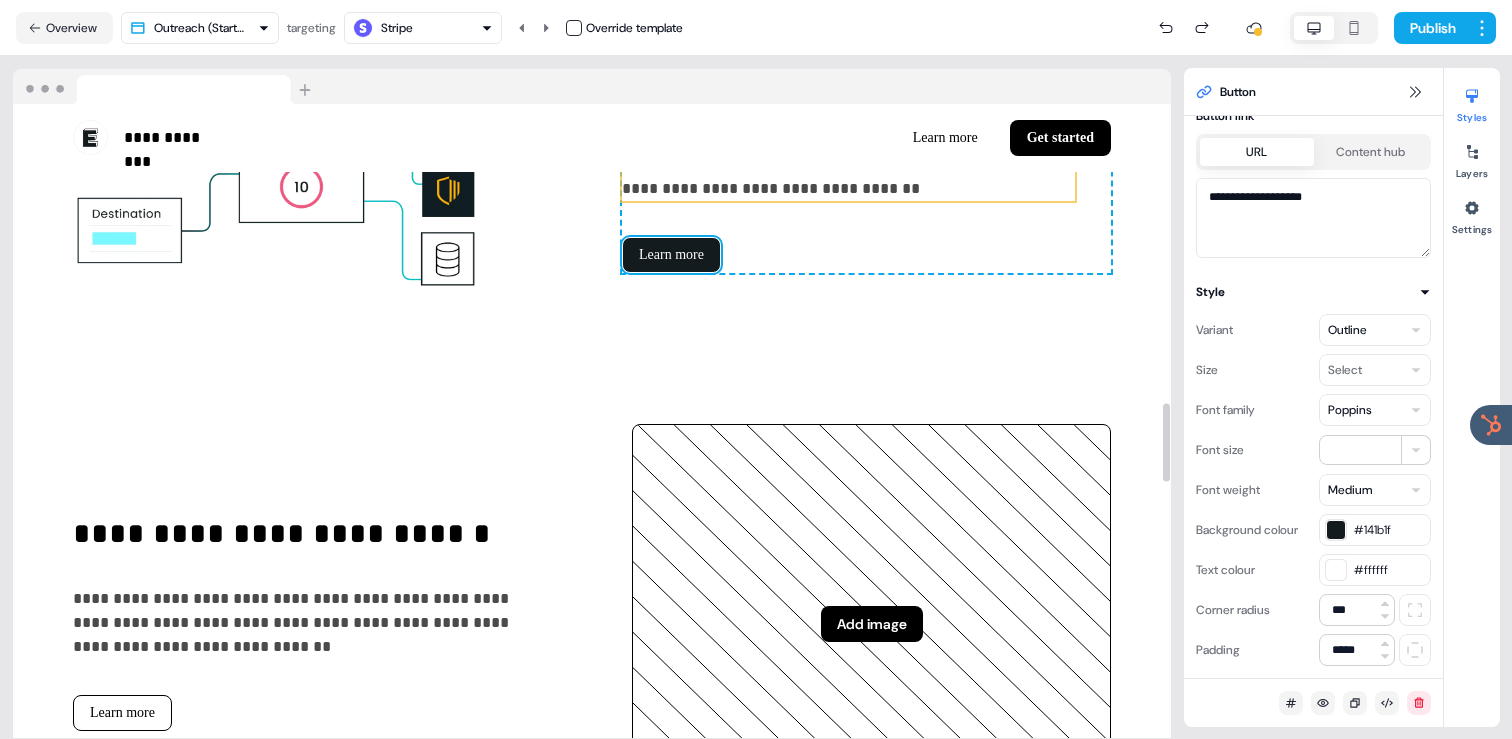 scroll, scrollTop: 2548, scrollLeft: 0, axis: vertical 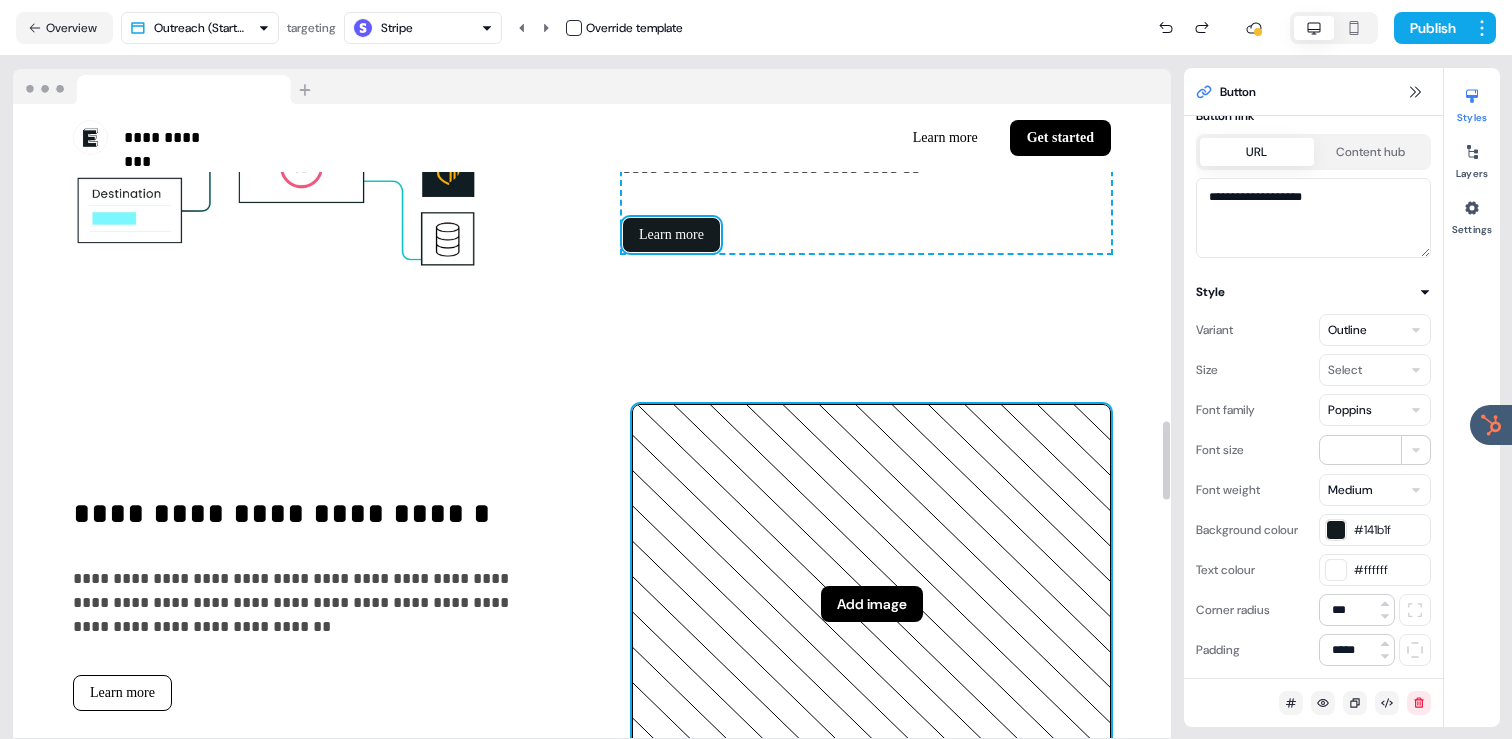 click 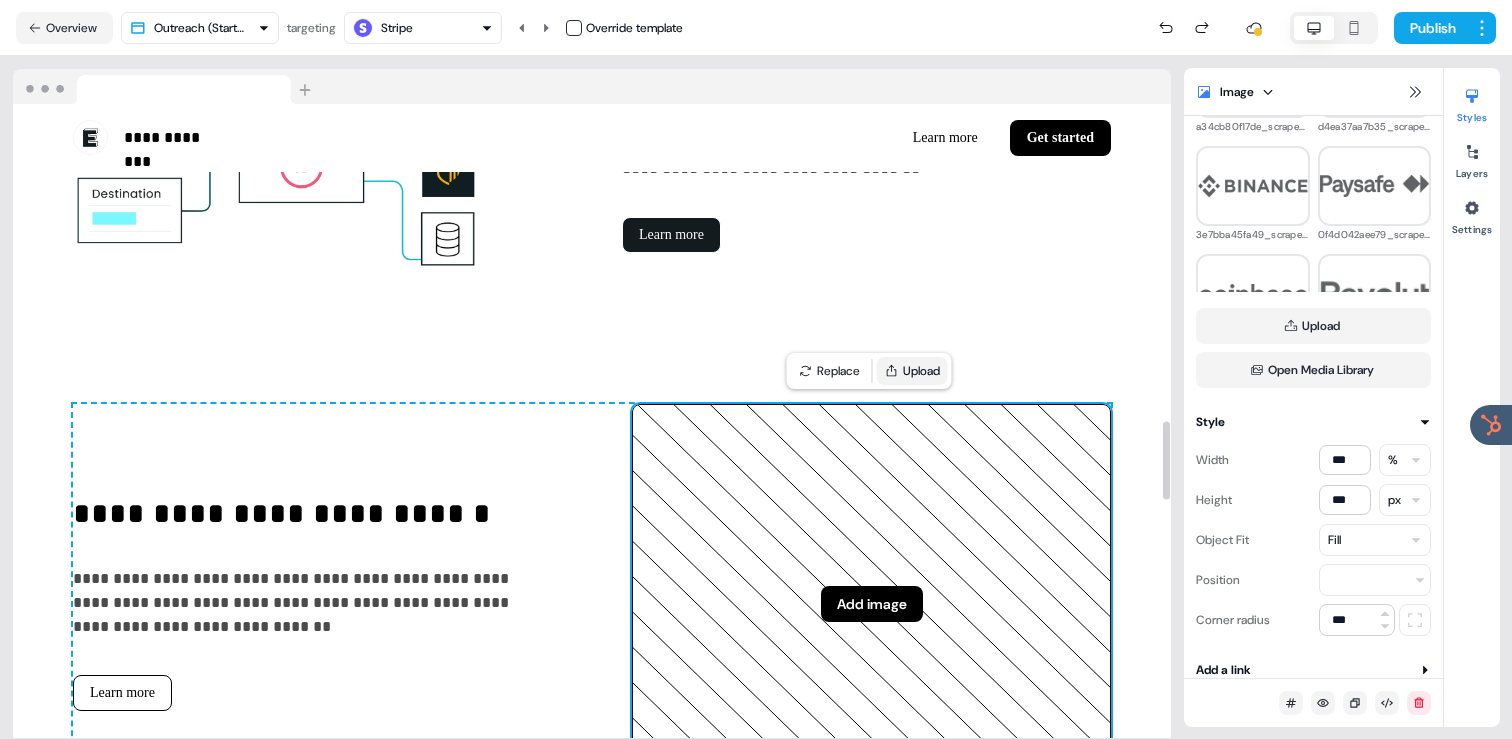 click 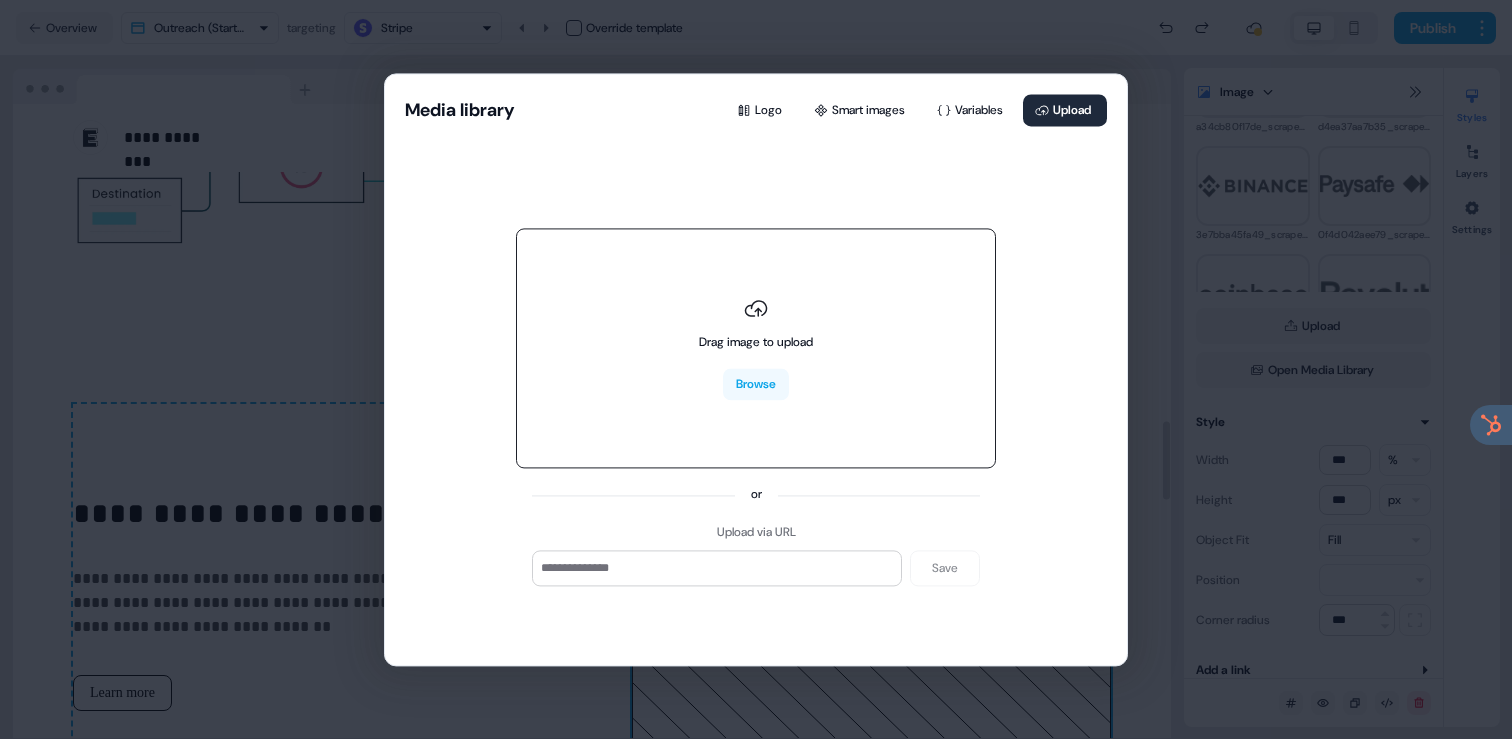 click on "Drag image to upload Browse" at bounding box center (756, 349) 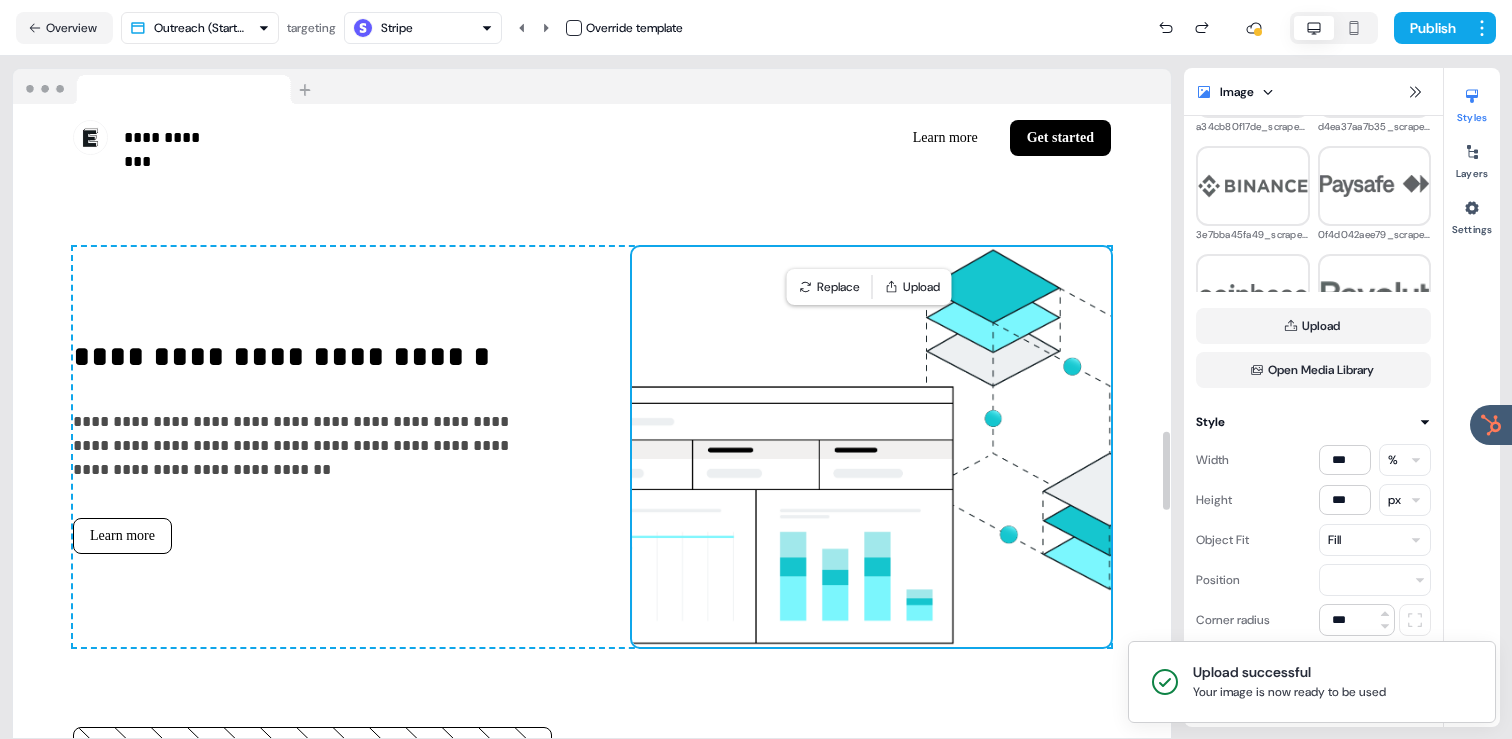 scroll, scrollTop: 2711, scrollLeft: 0, axis: vertical 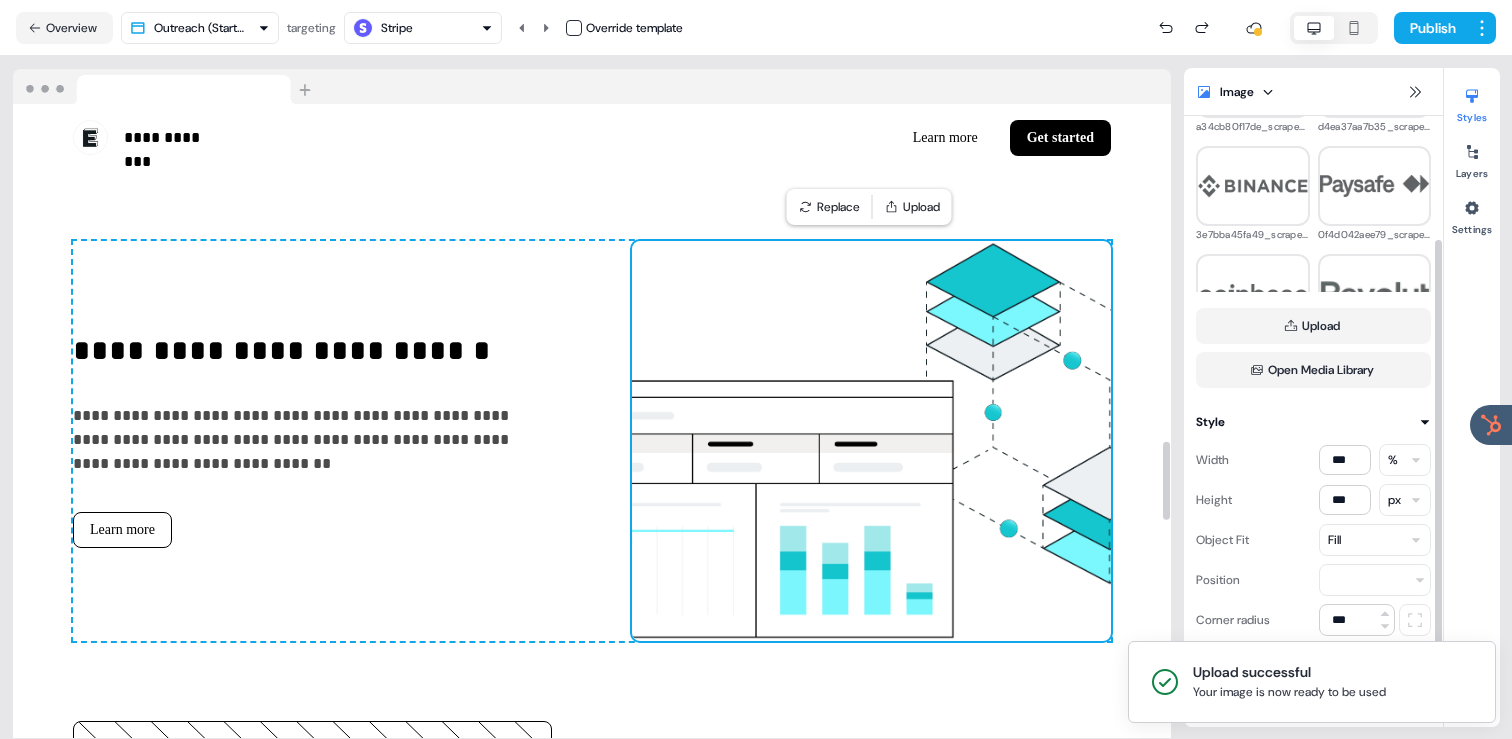 click on "Fill" at bounding box center (1375, 540) 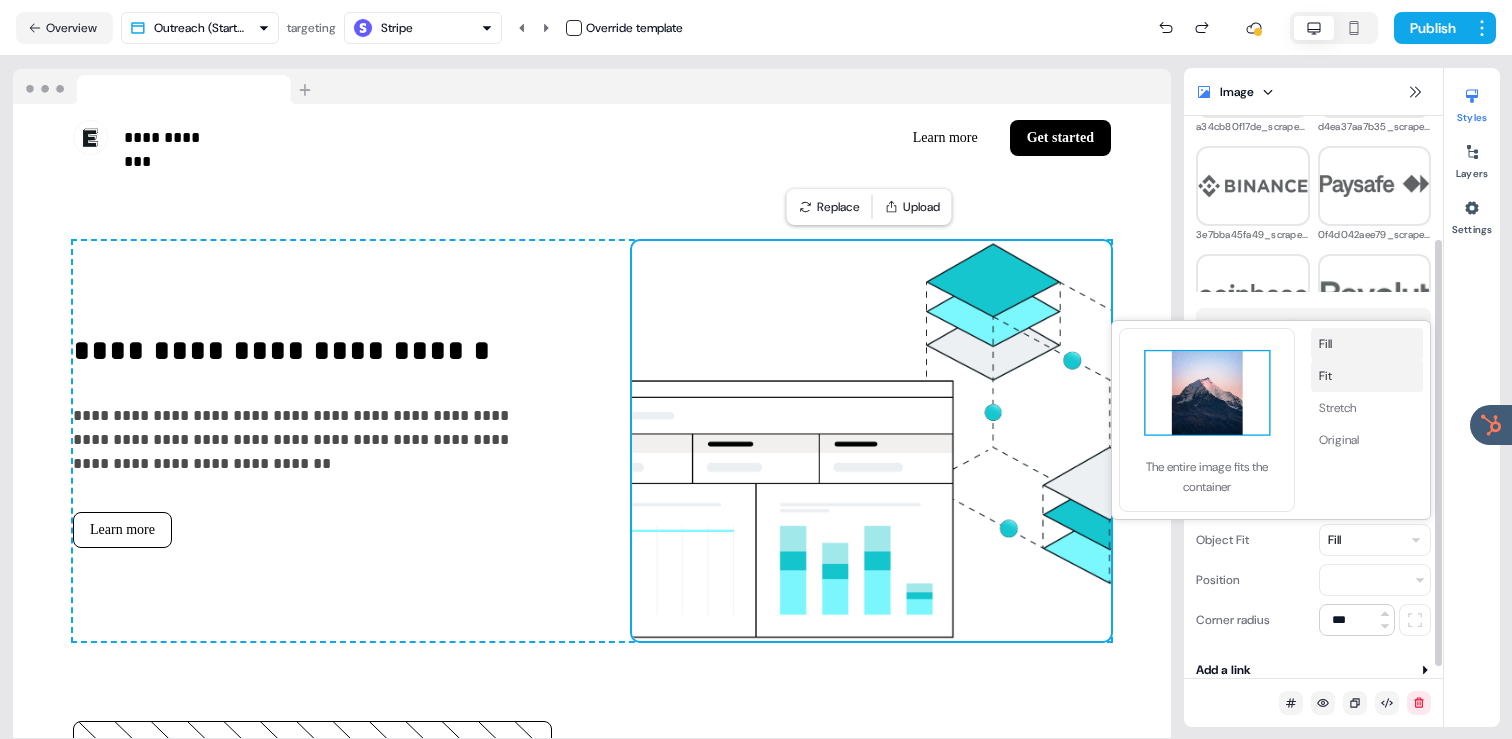 click on "Fit" at bounding box center [1367, 376] 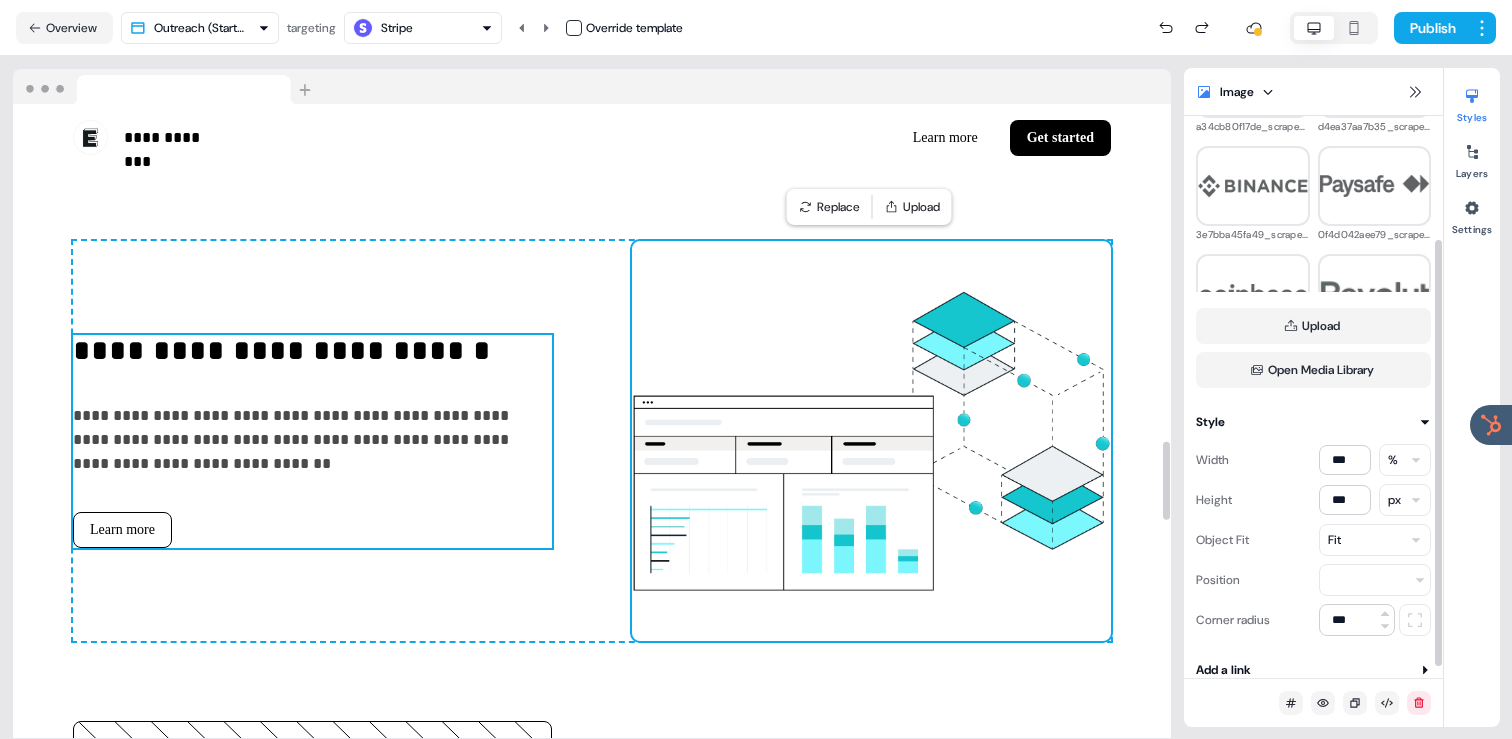click on "**********" at bounding box center [312, 441] 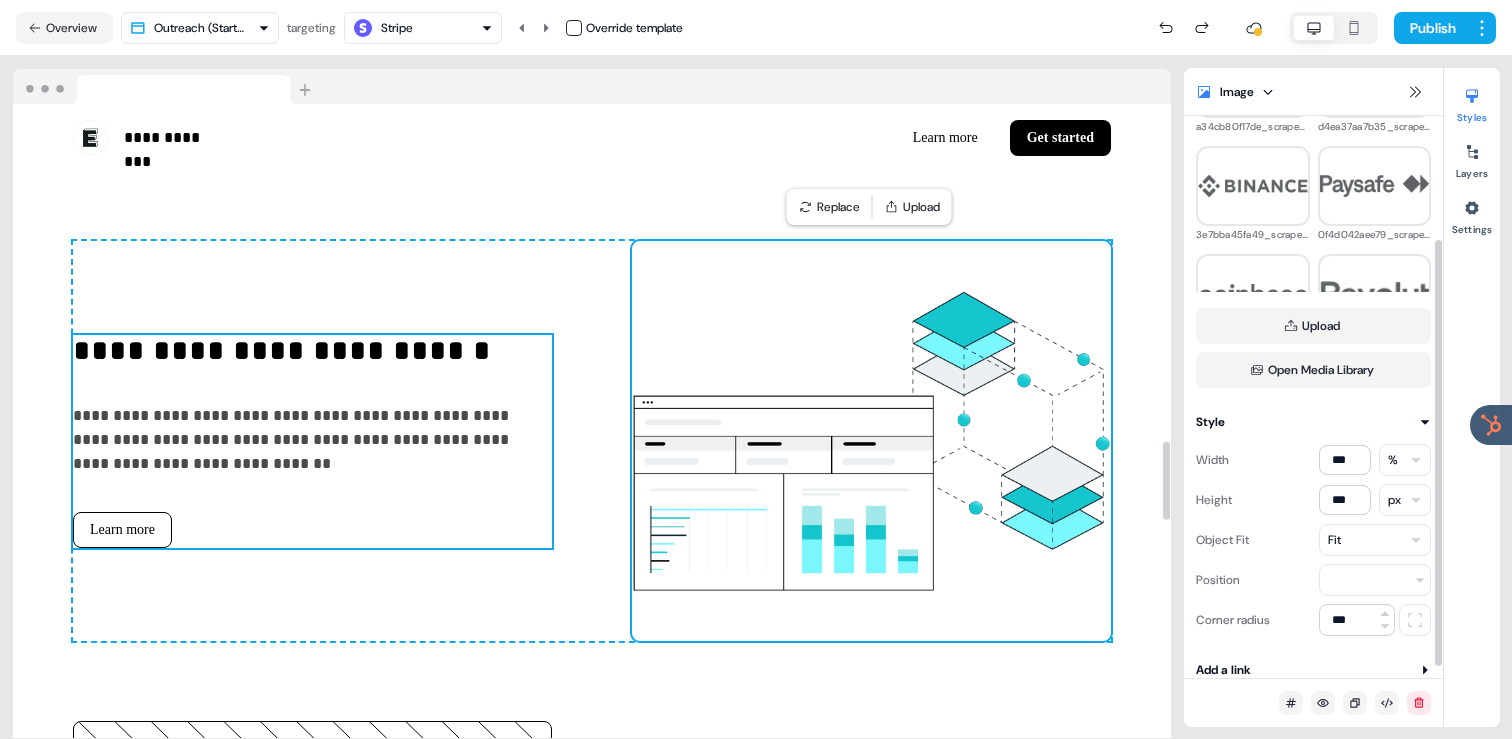 scroll, scrollTop: 0, scrollLeft: 0, axis: both 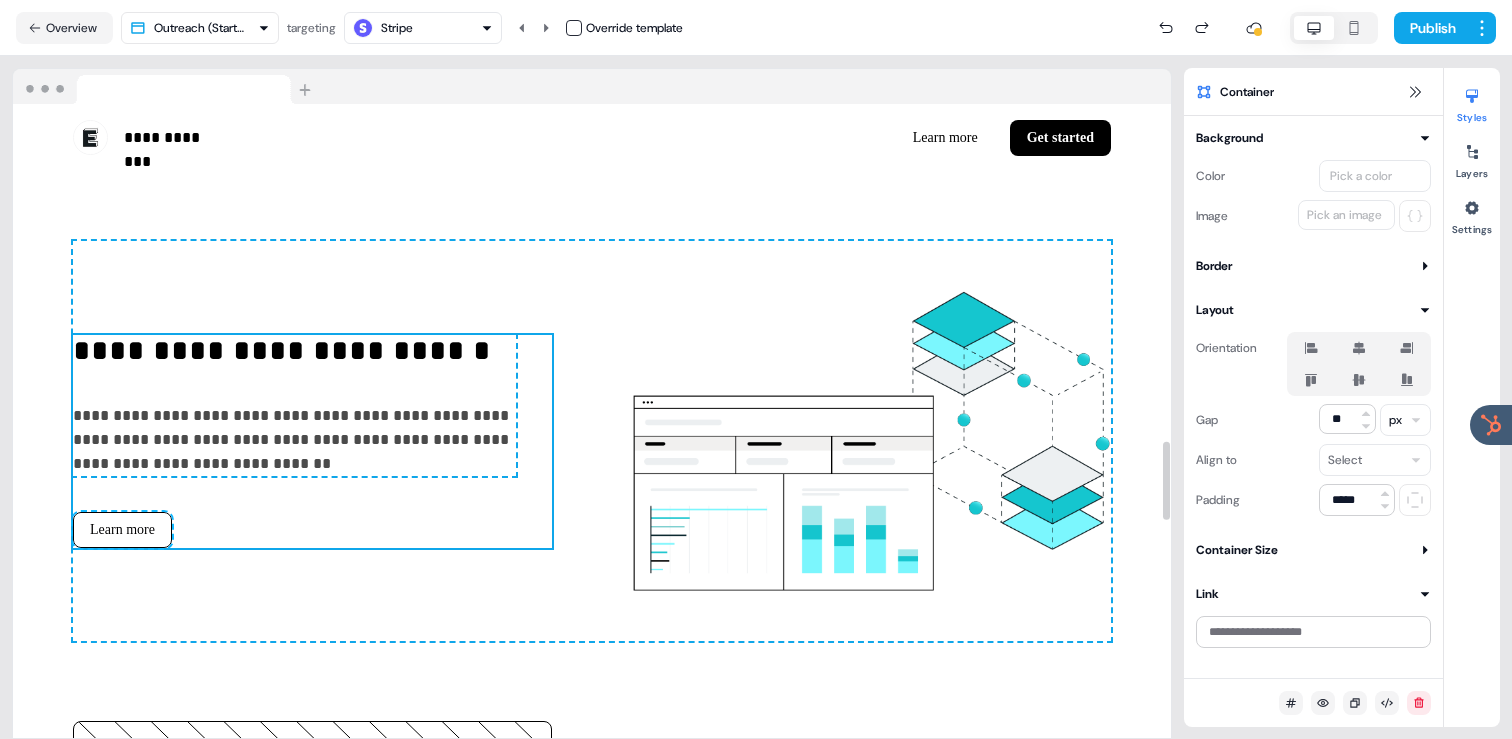 click on "Learn more" at bounding box center [122, 530] 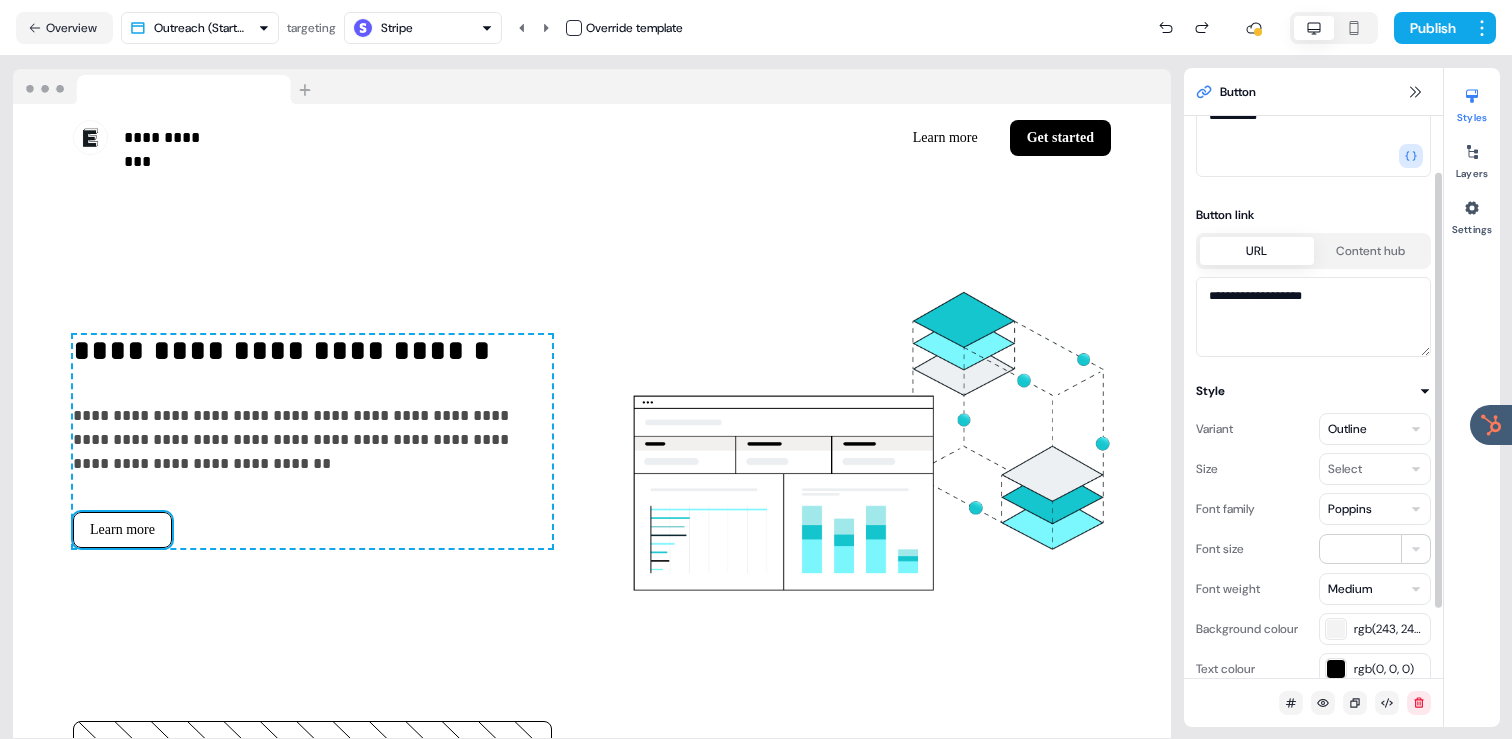 scroll, scrollTop: 74, scrollLeft: 0, axis: vertical 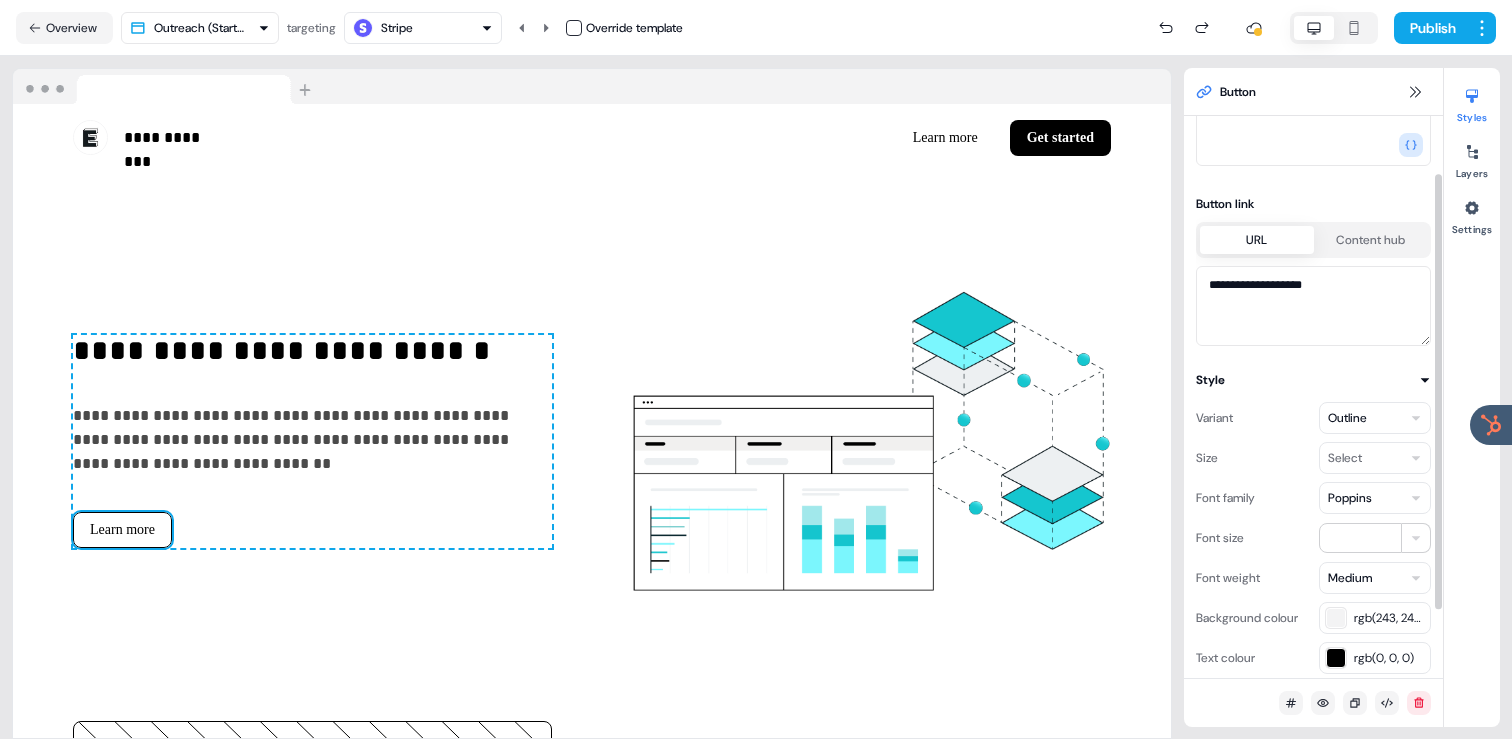 click on "rgb(243, 243, 244)" at bounding box center [1389, 618] 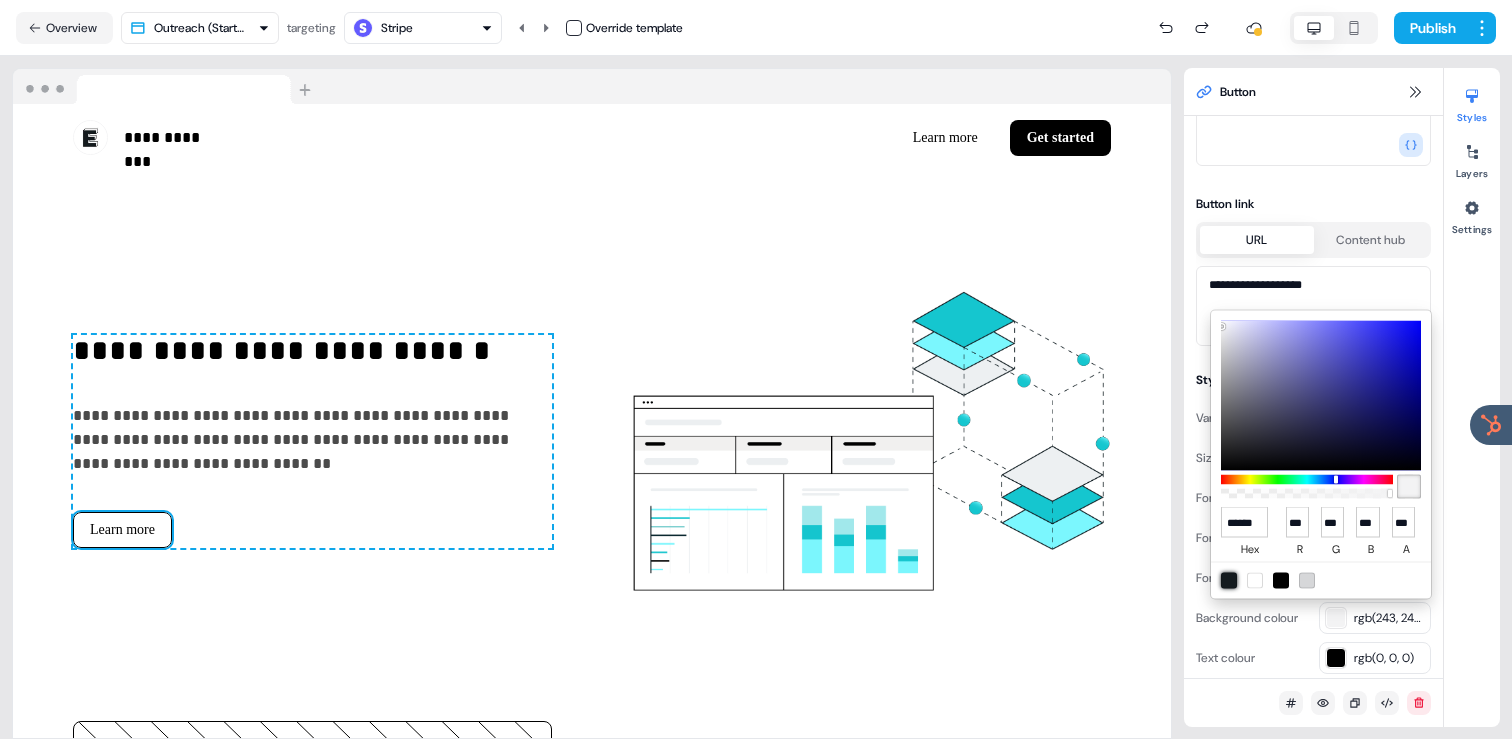 click at bounding box center [1229, 580] 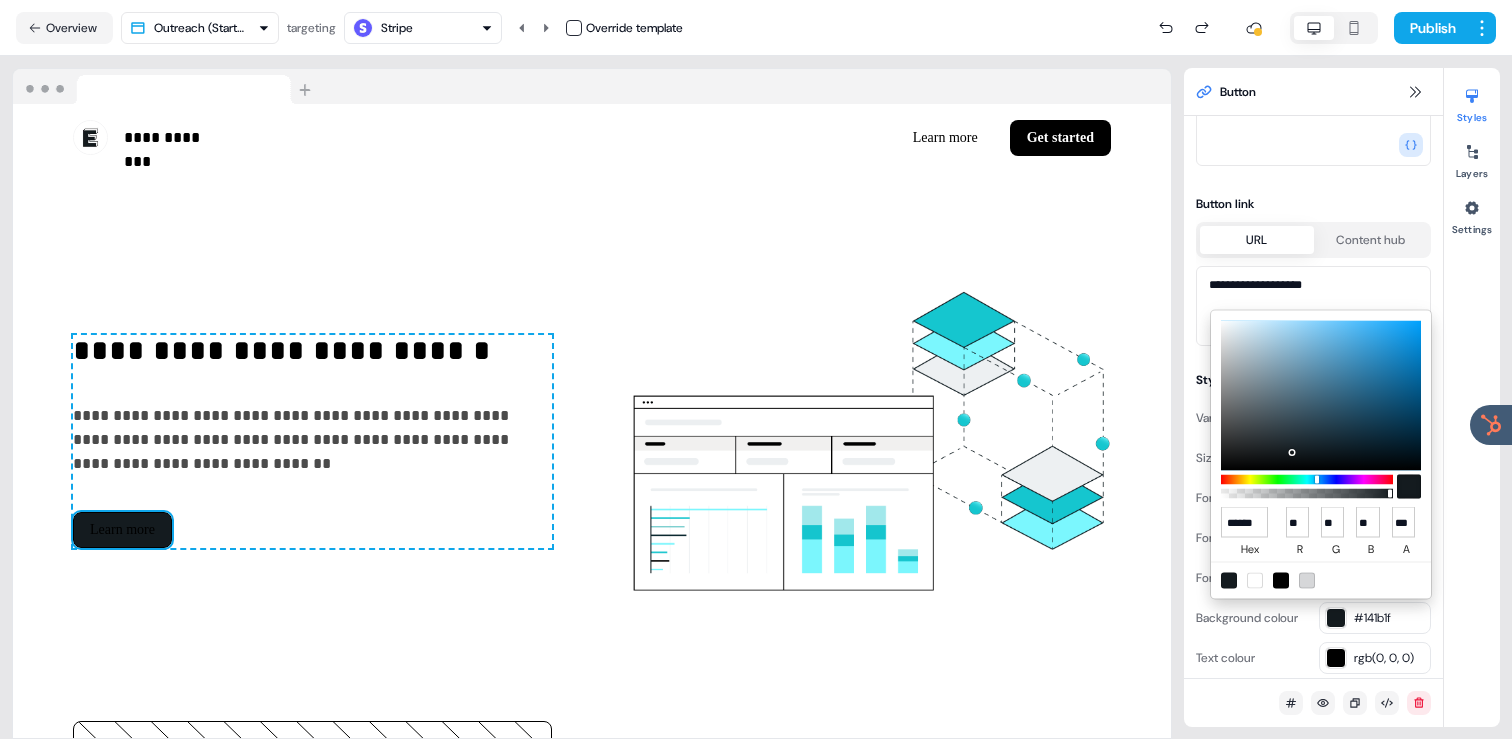 click on "**********" at bounding box center [756, 369] 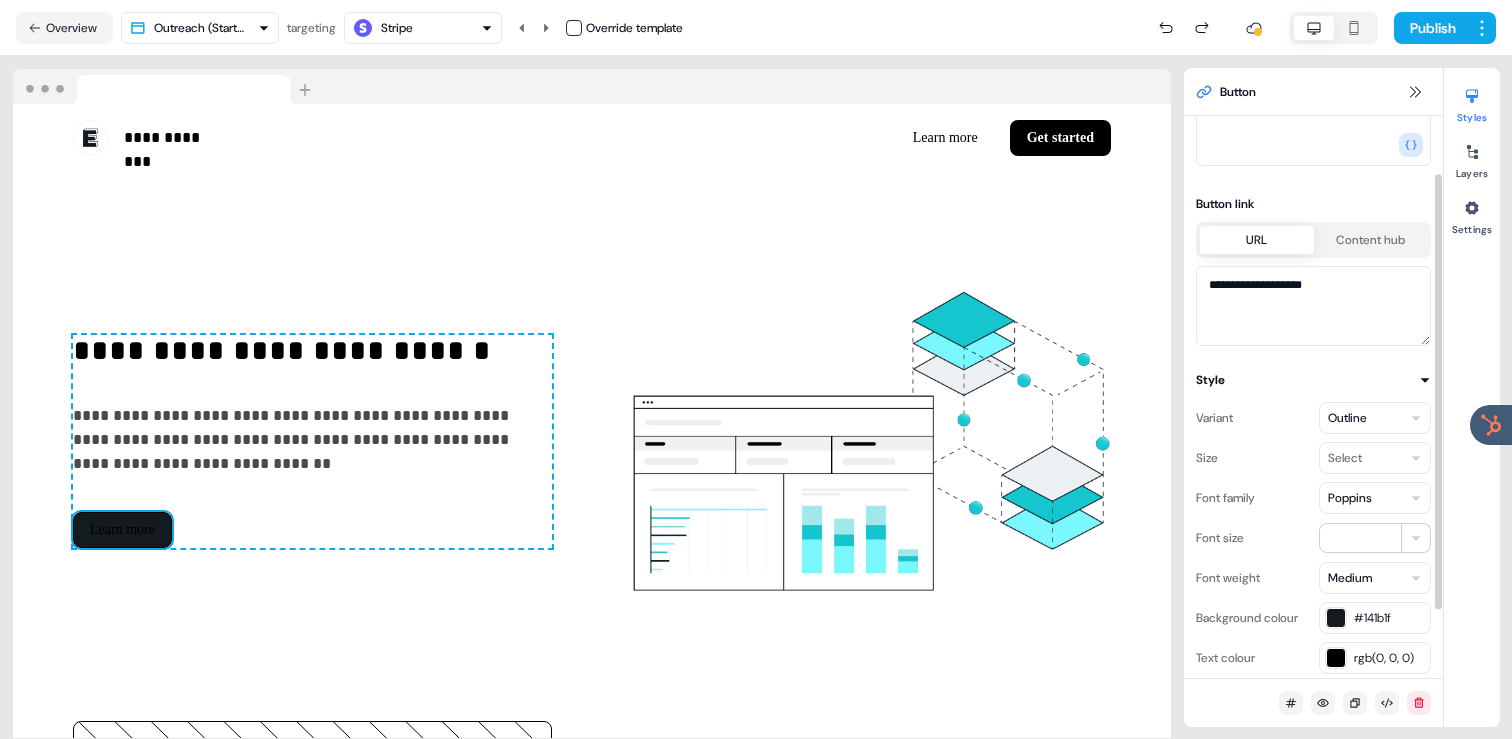 click on "rgb(0, 0, 0)" at bounding box center [1389, 658] 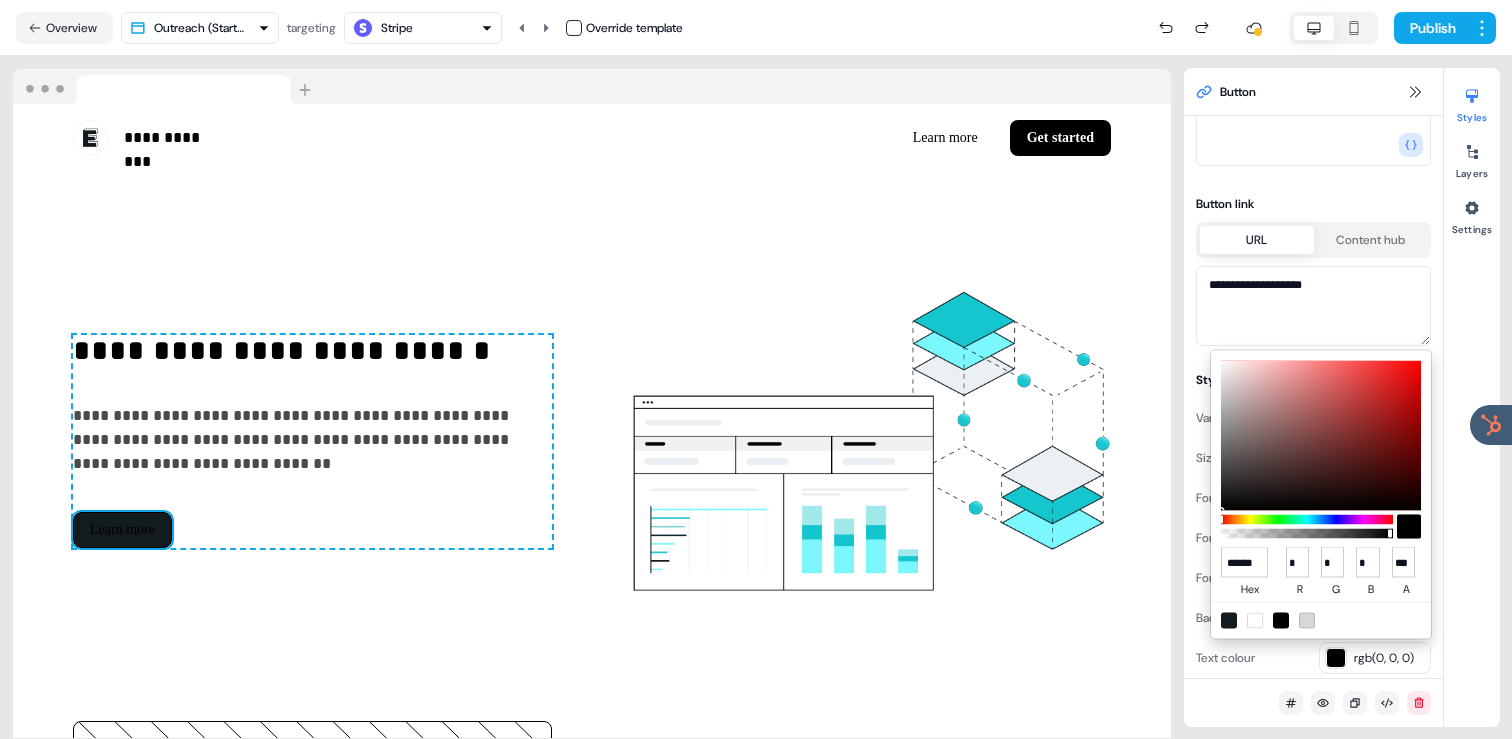 click at bounding box center (1255, 620) 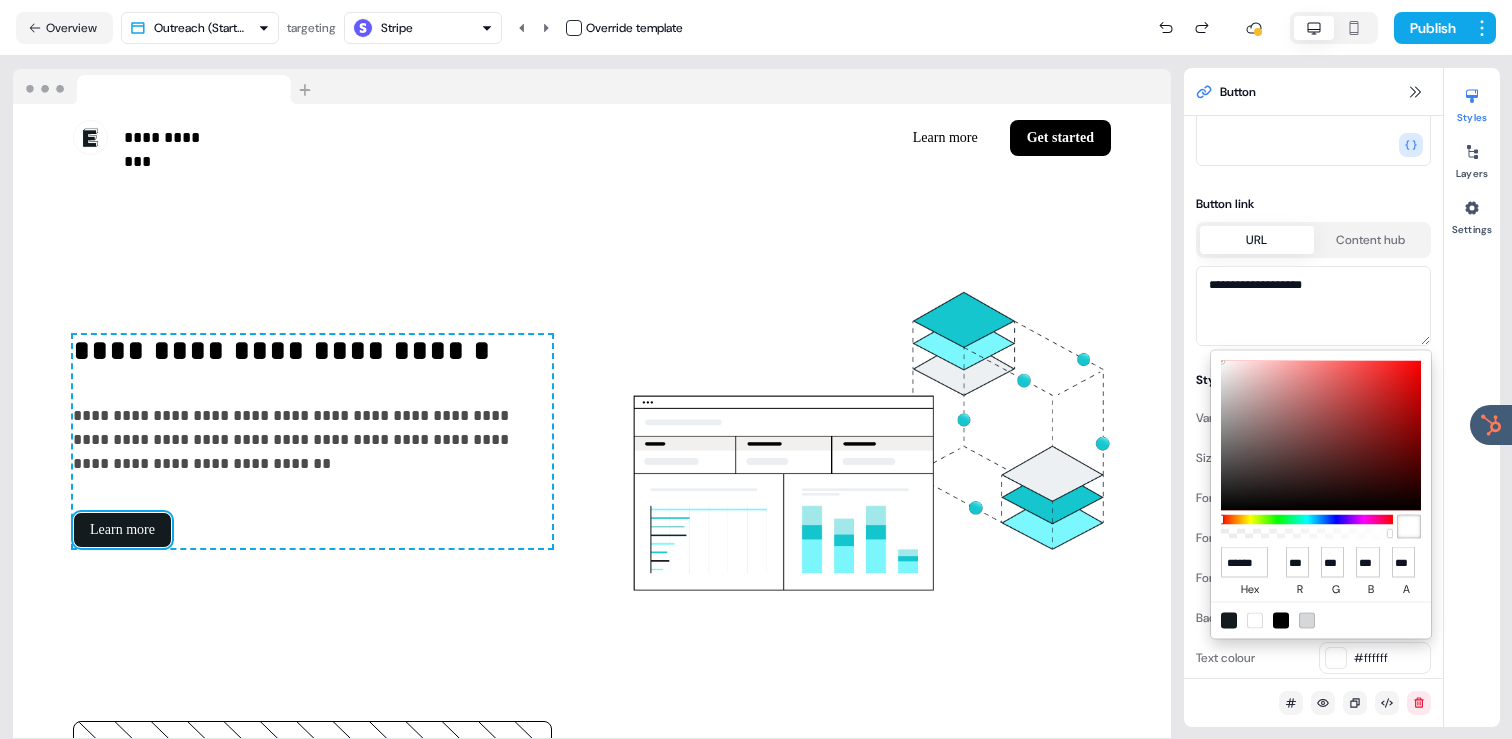 click on "**********" at bounding box center [756, 369] 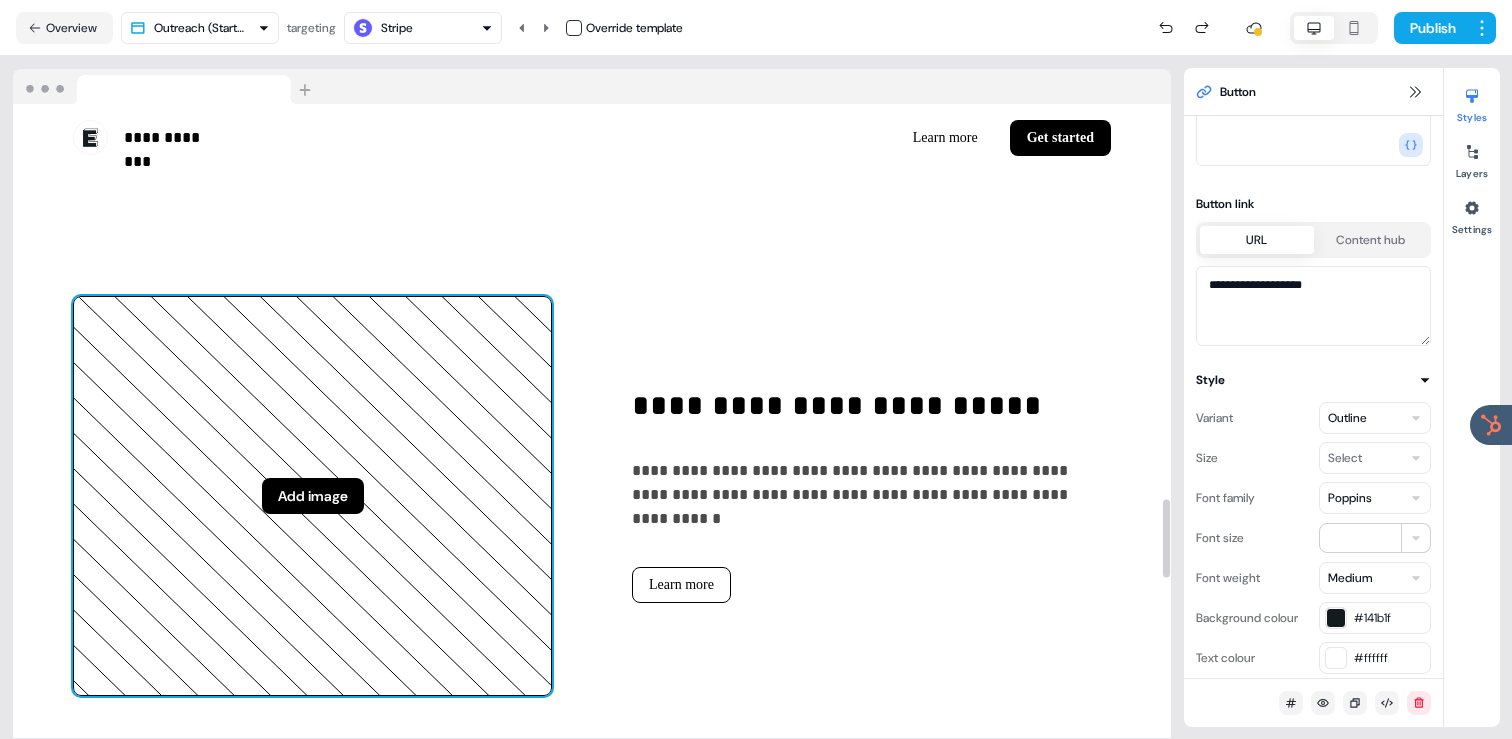 scroll, scrollTop: 3188, scrollLeft: 0, axis: vertical 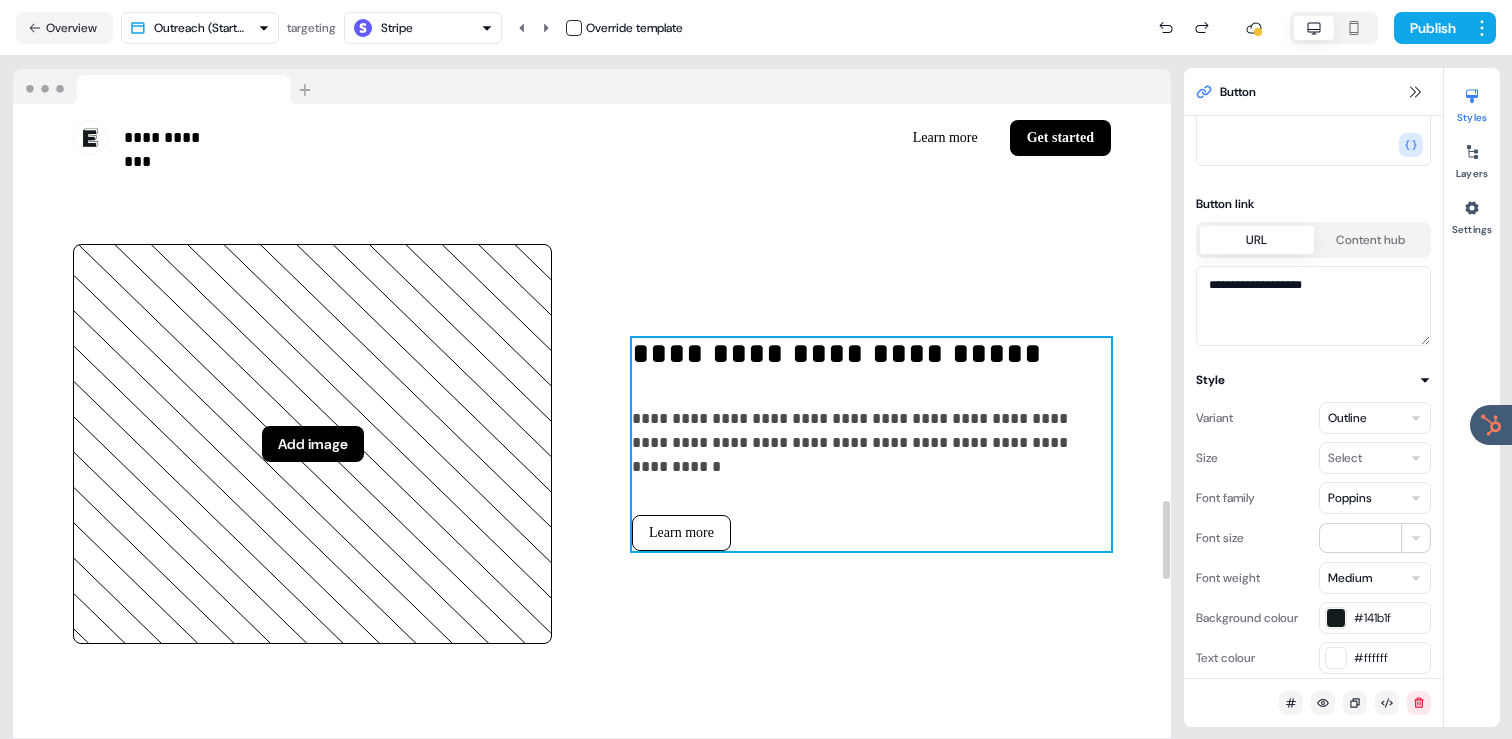 click on "Learn more" at bounding box center (681, 533) 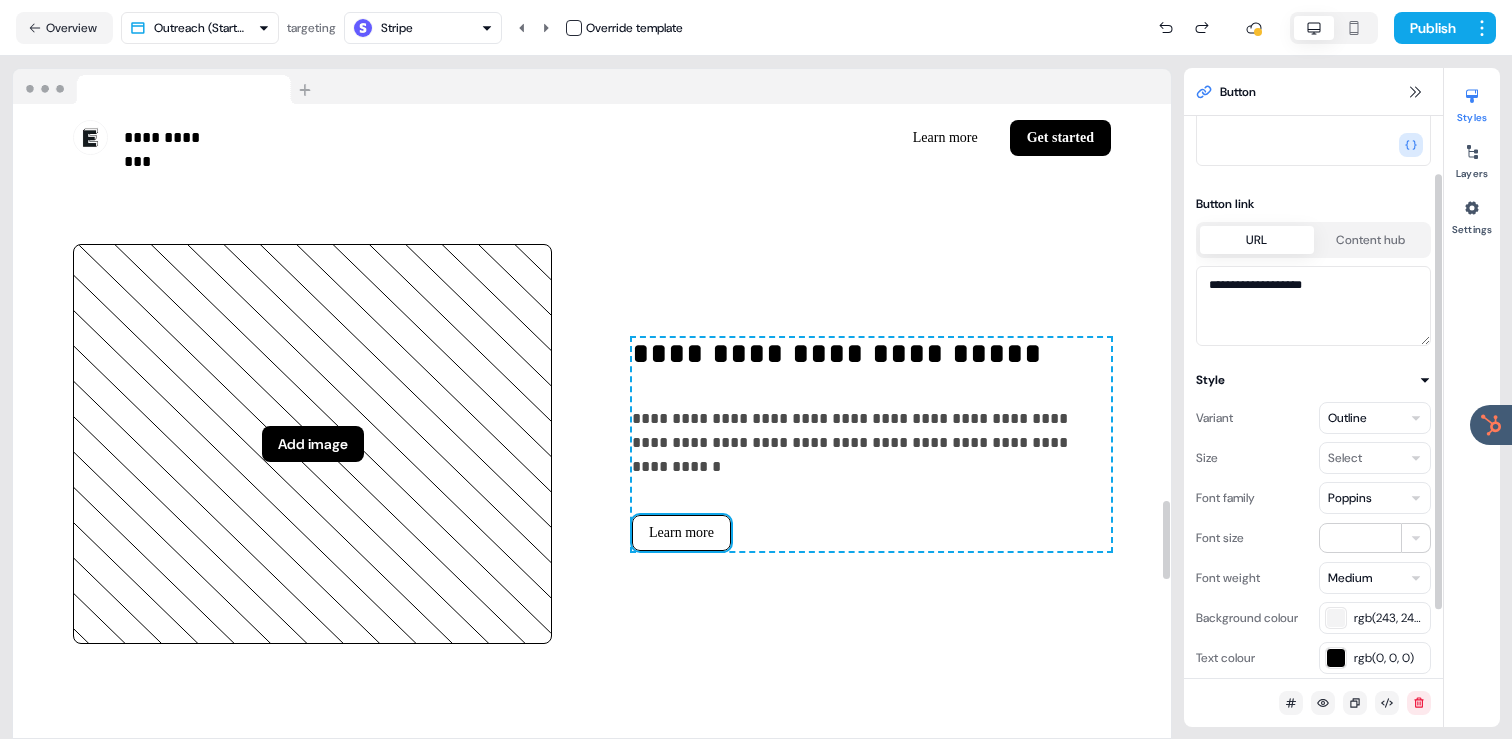 click on "rgb(243, 243, 244)" at bounding box center [1389, 618] 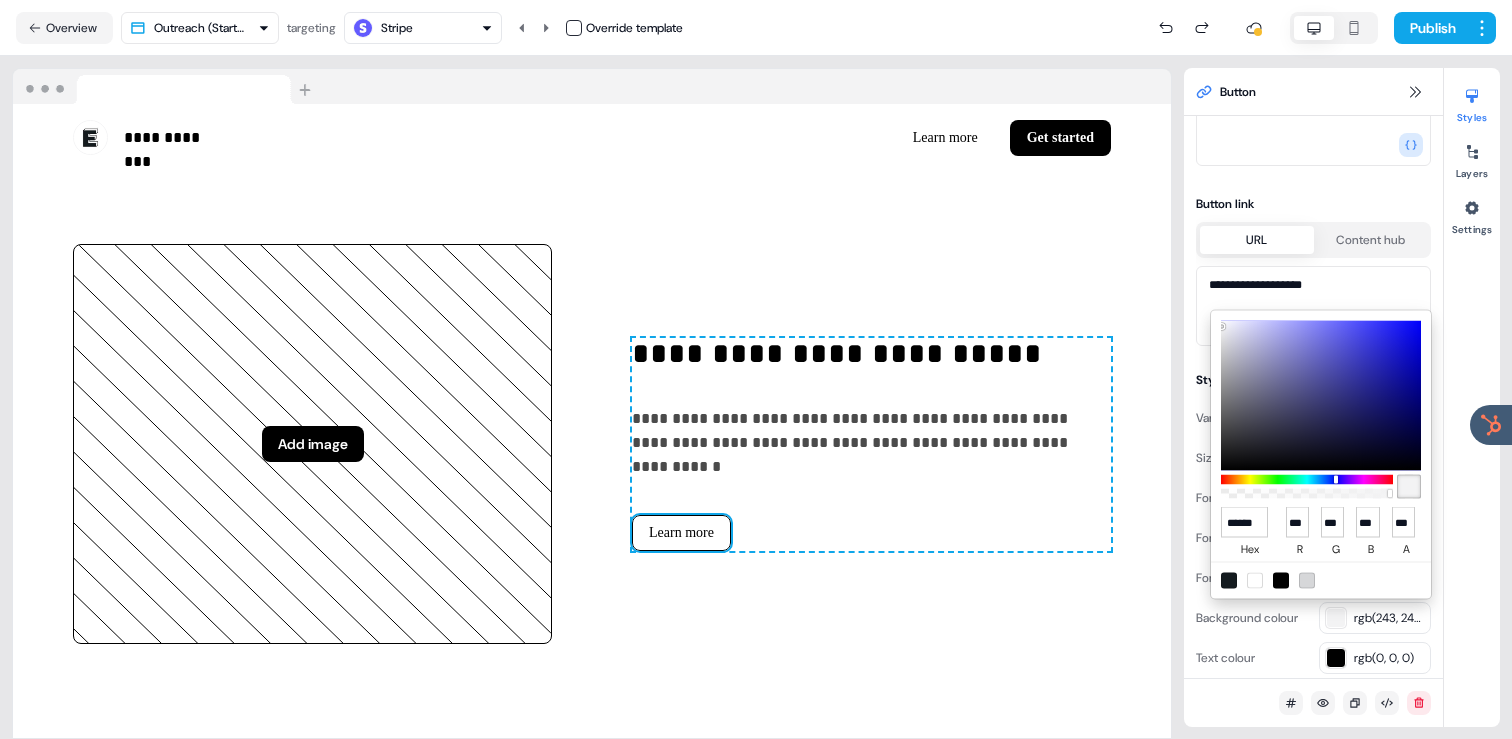 click at bounding box center (1229, 580) 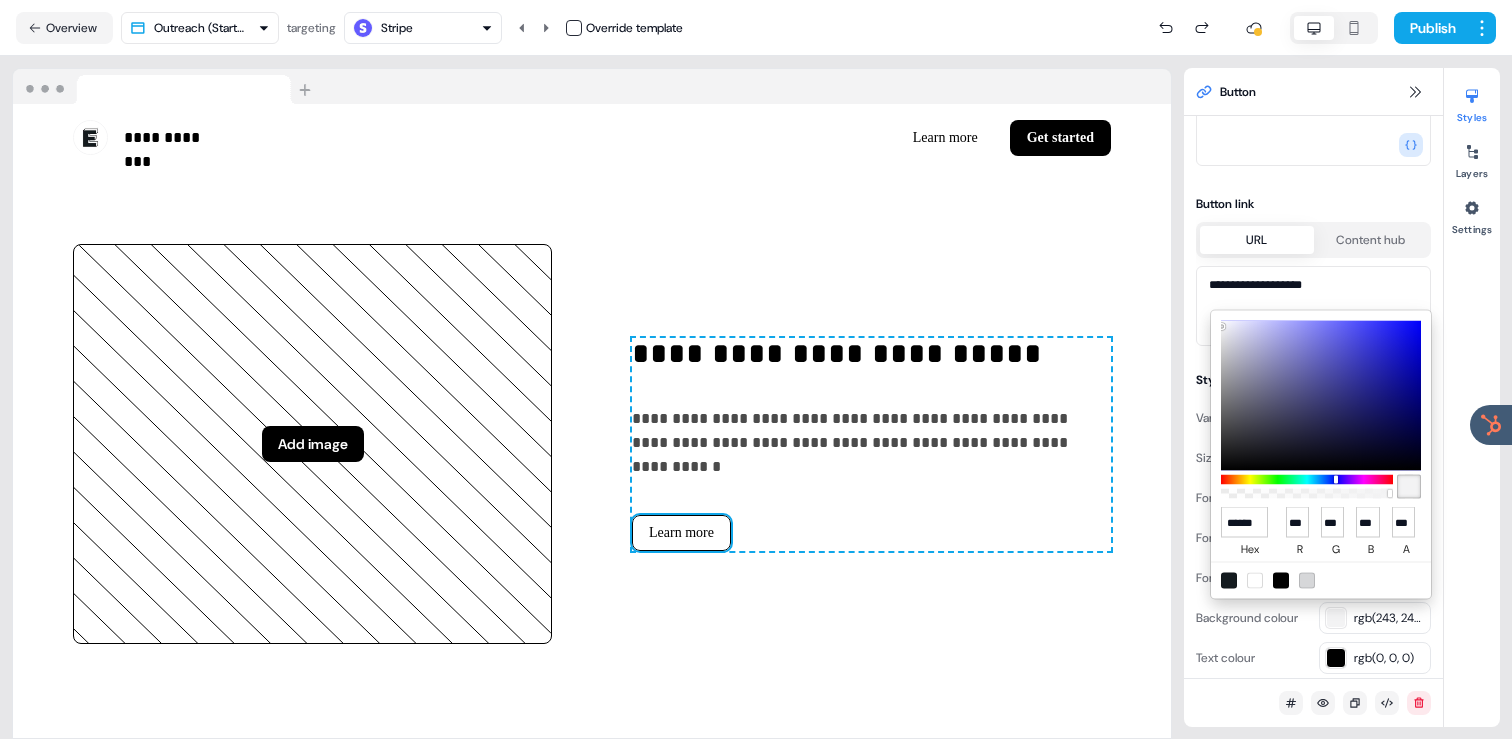 type on "******" 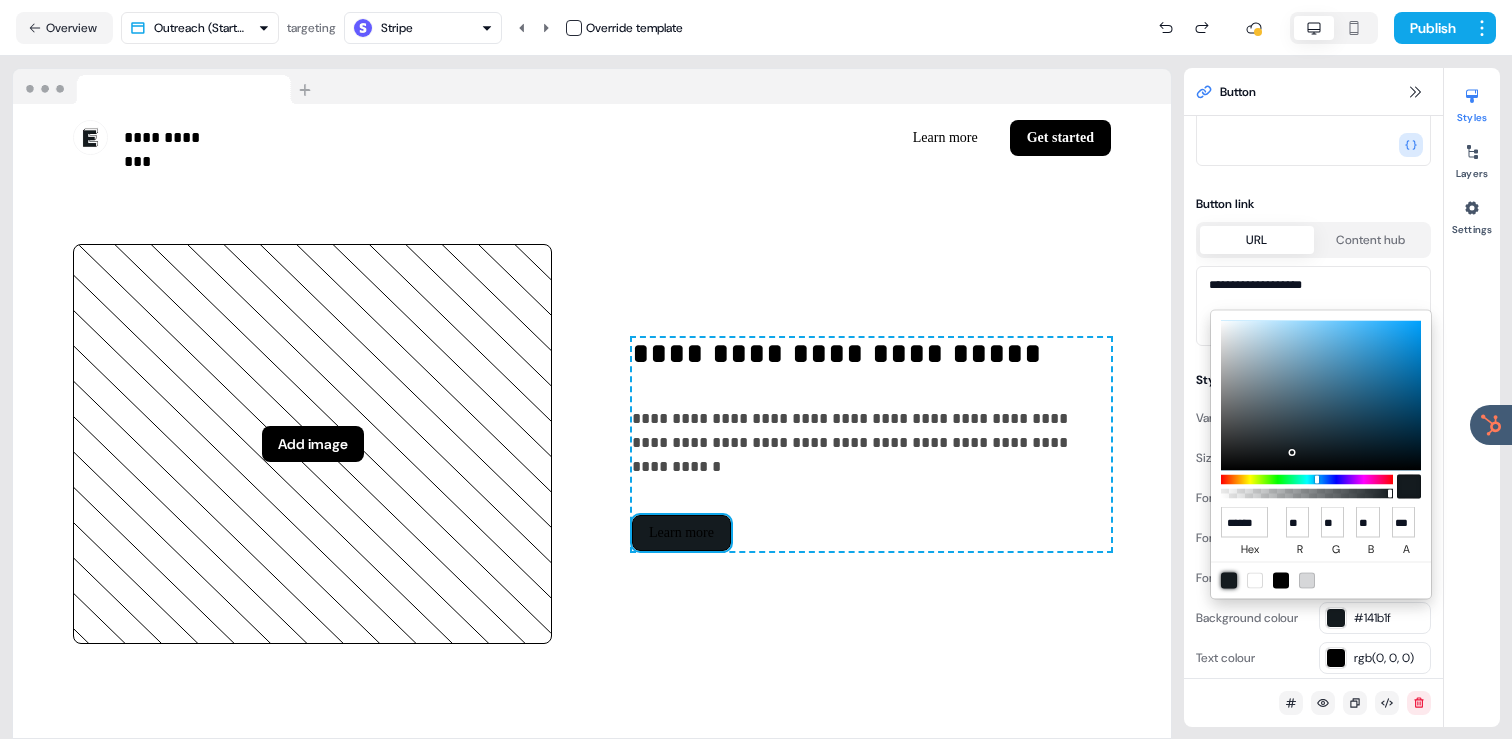 click on "**********" at bounding box center [756, 369] 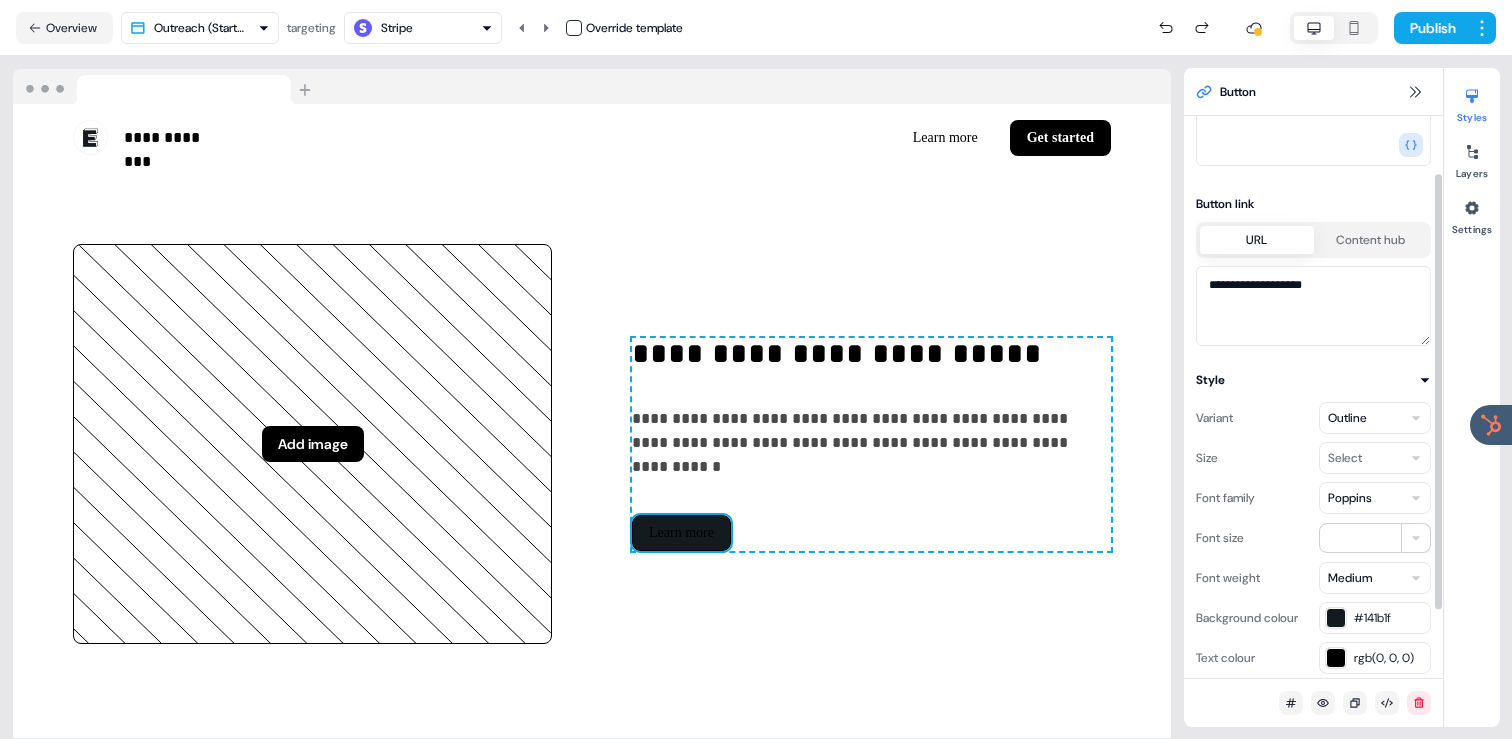 click on "rgb(0, 0, 0)" at bounding box center [1389, 658] 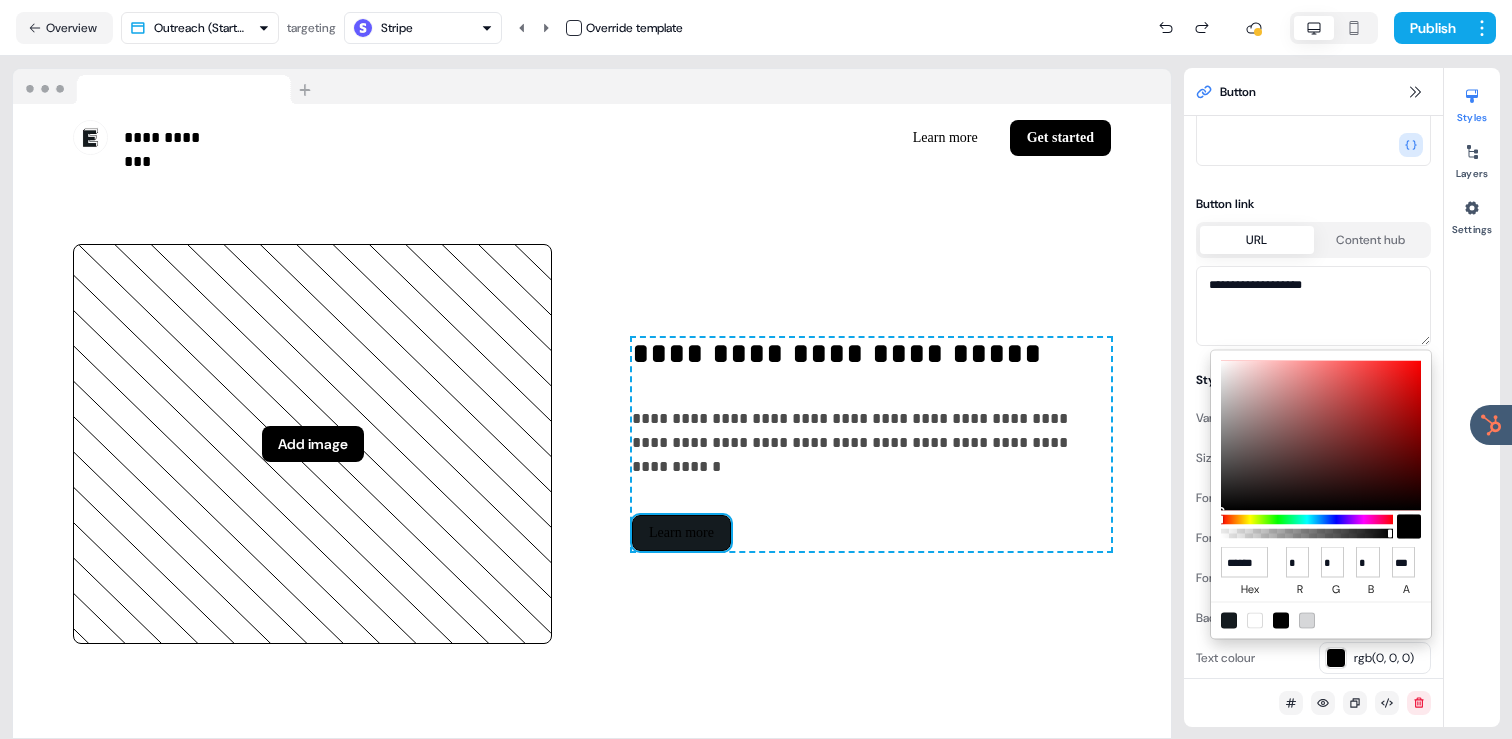 click at bounding box center [1255, 620] 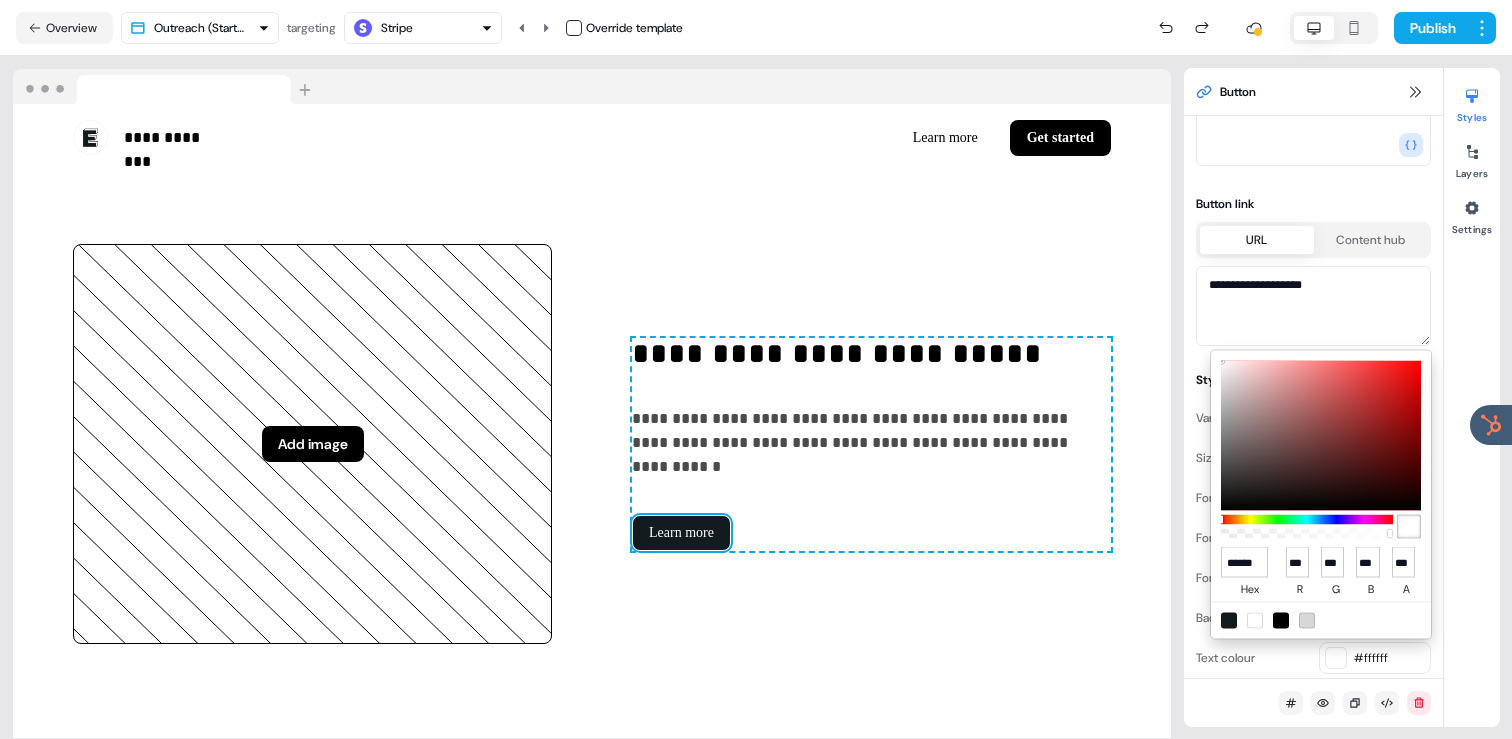 type on "******" 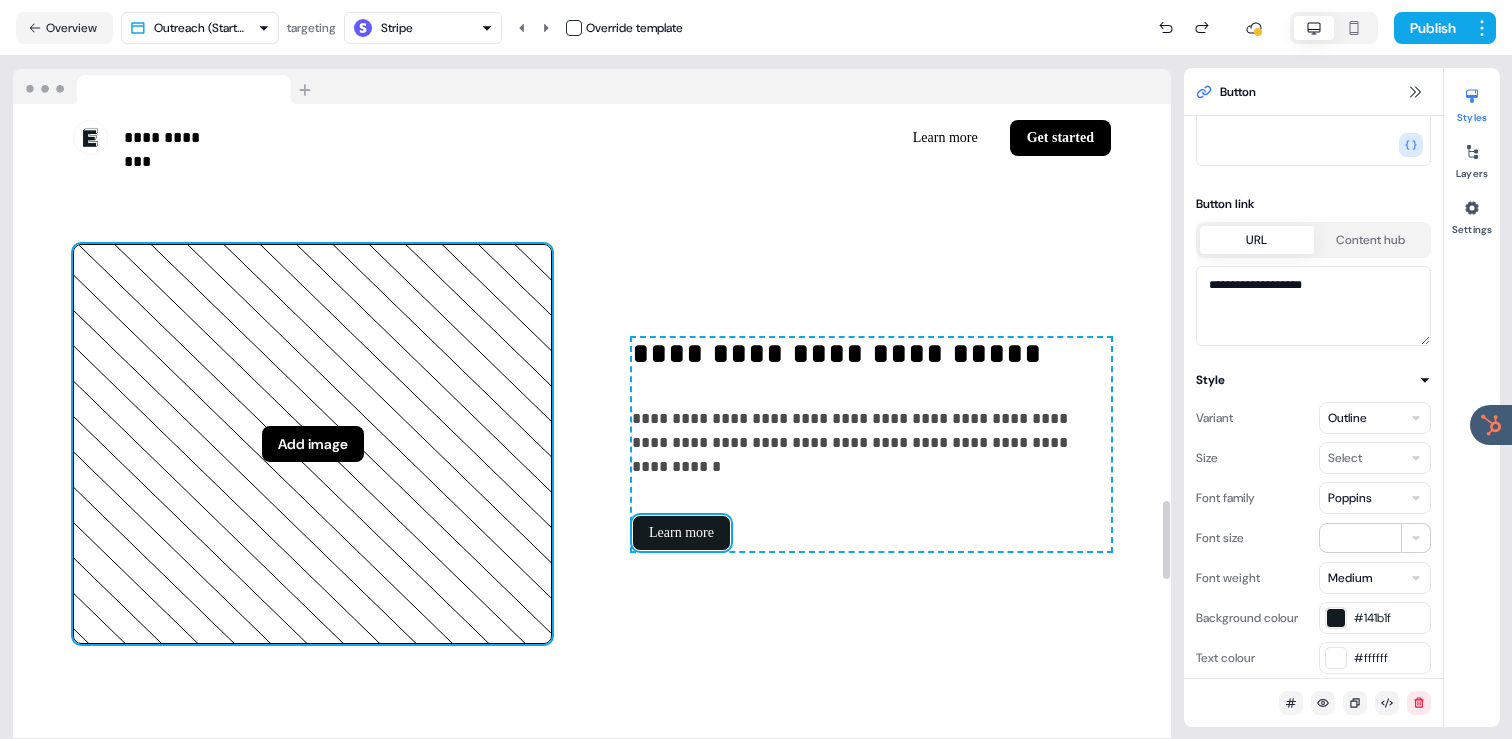click 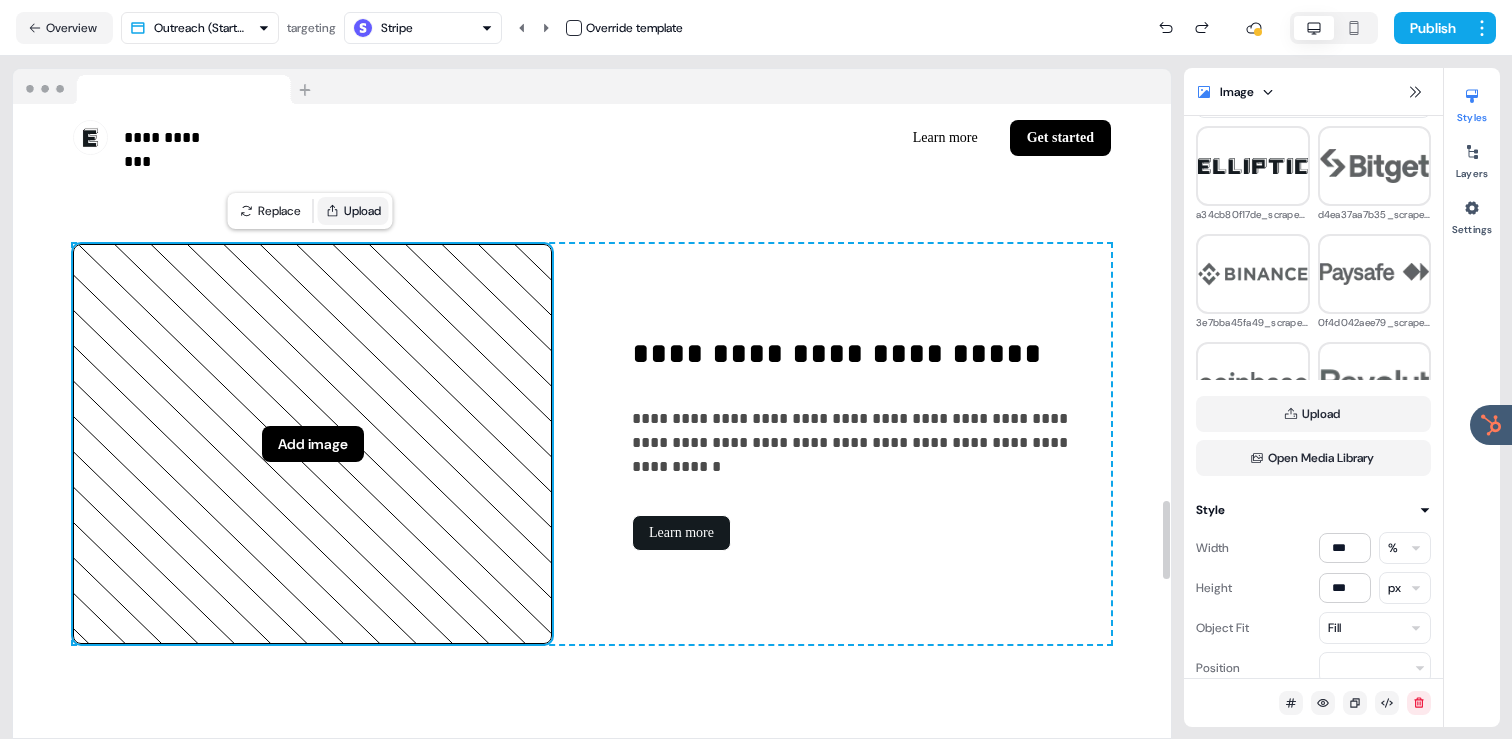click on "Upload" at bounding box center [353, 211] 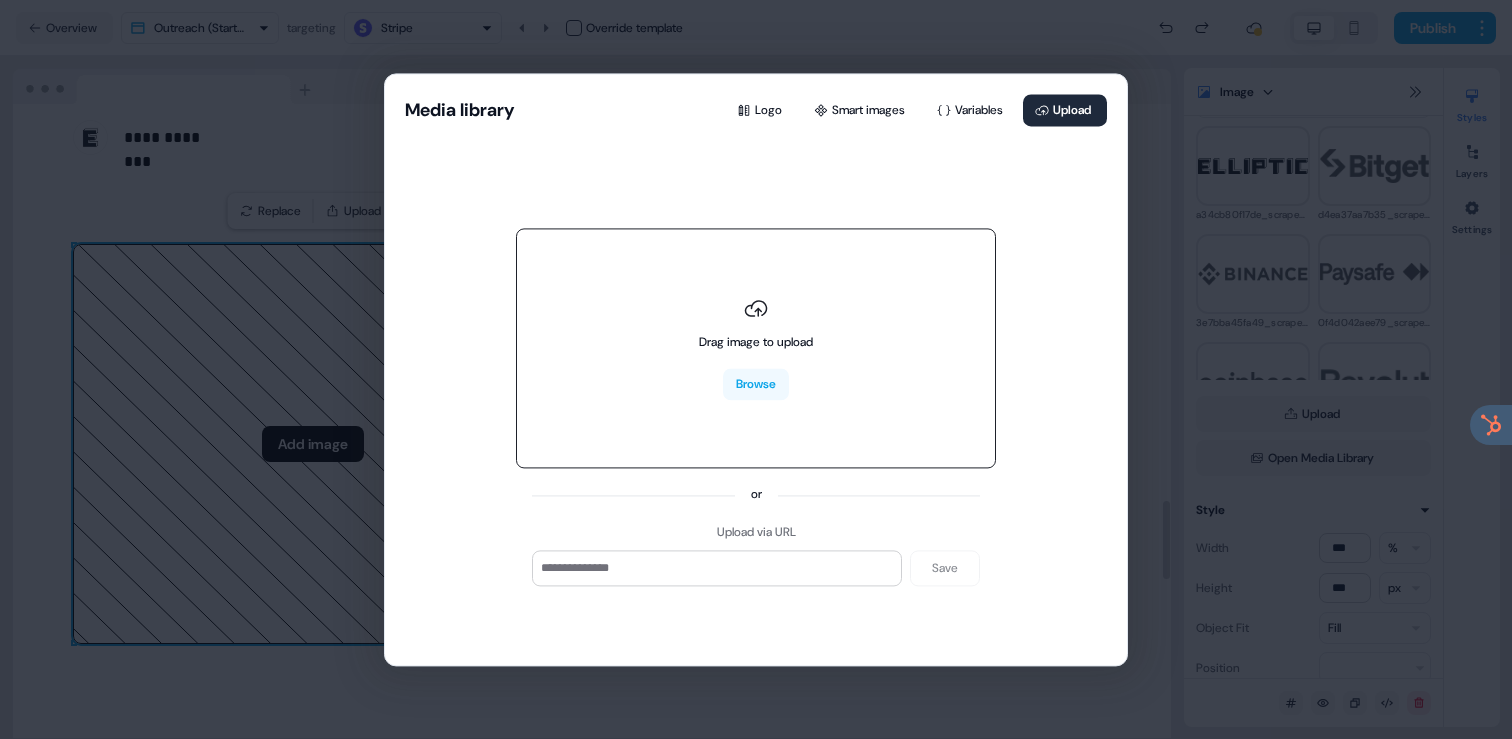 click on "Drag image to upload Browse" at bounding box center [756, 349] 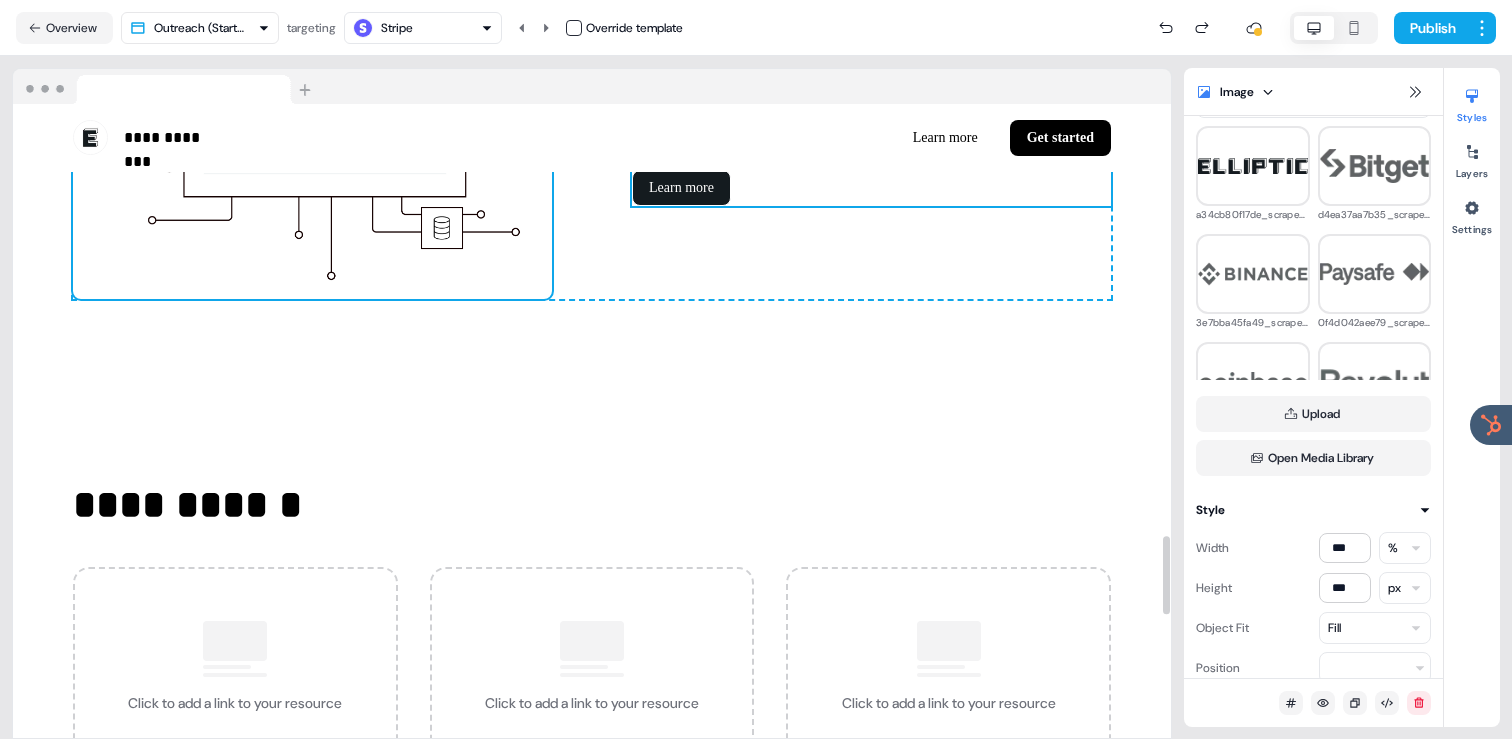 scroll, scrollTop: 3625, scrollLeft: 0, axis: vertical 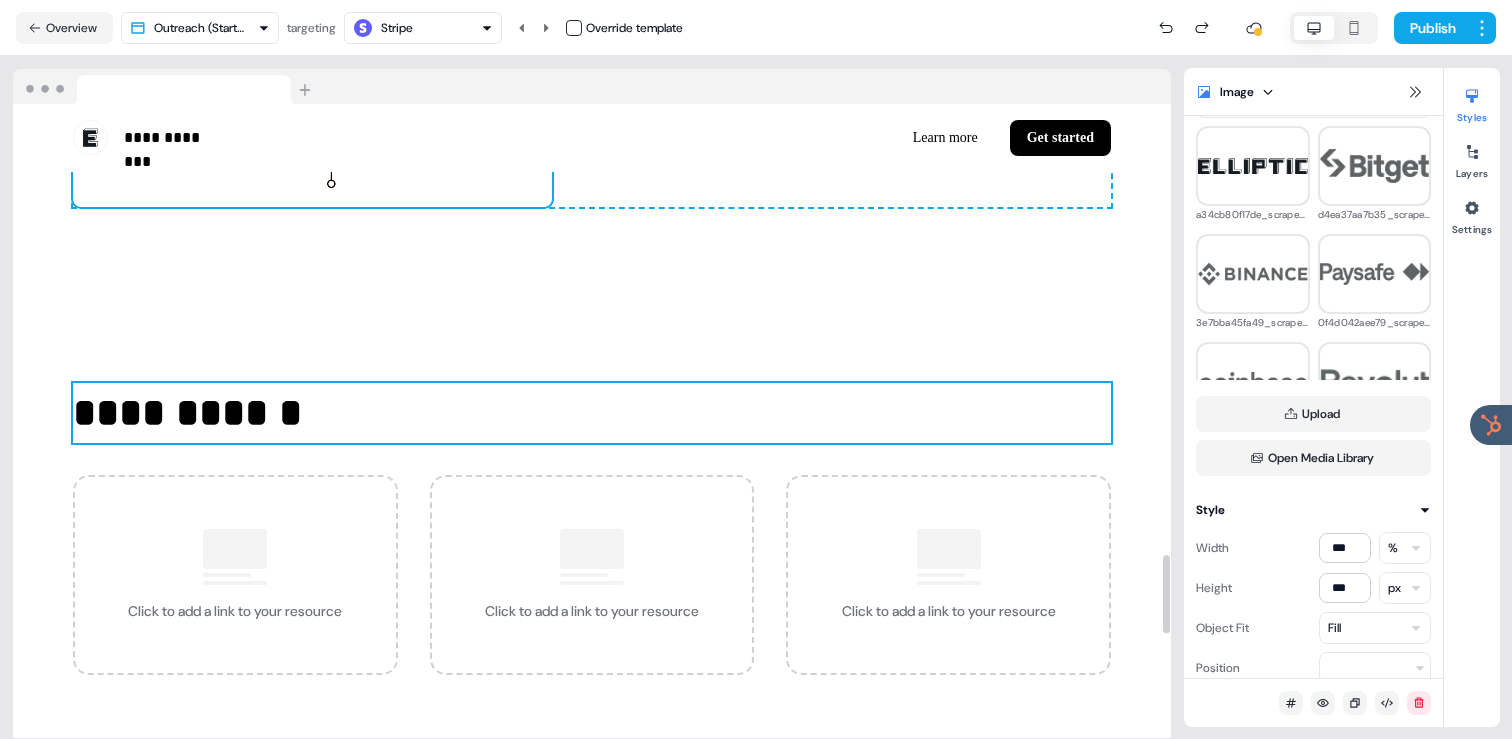 click on "**********" at bounding box center [592, 413] 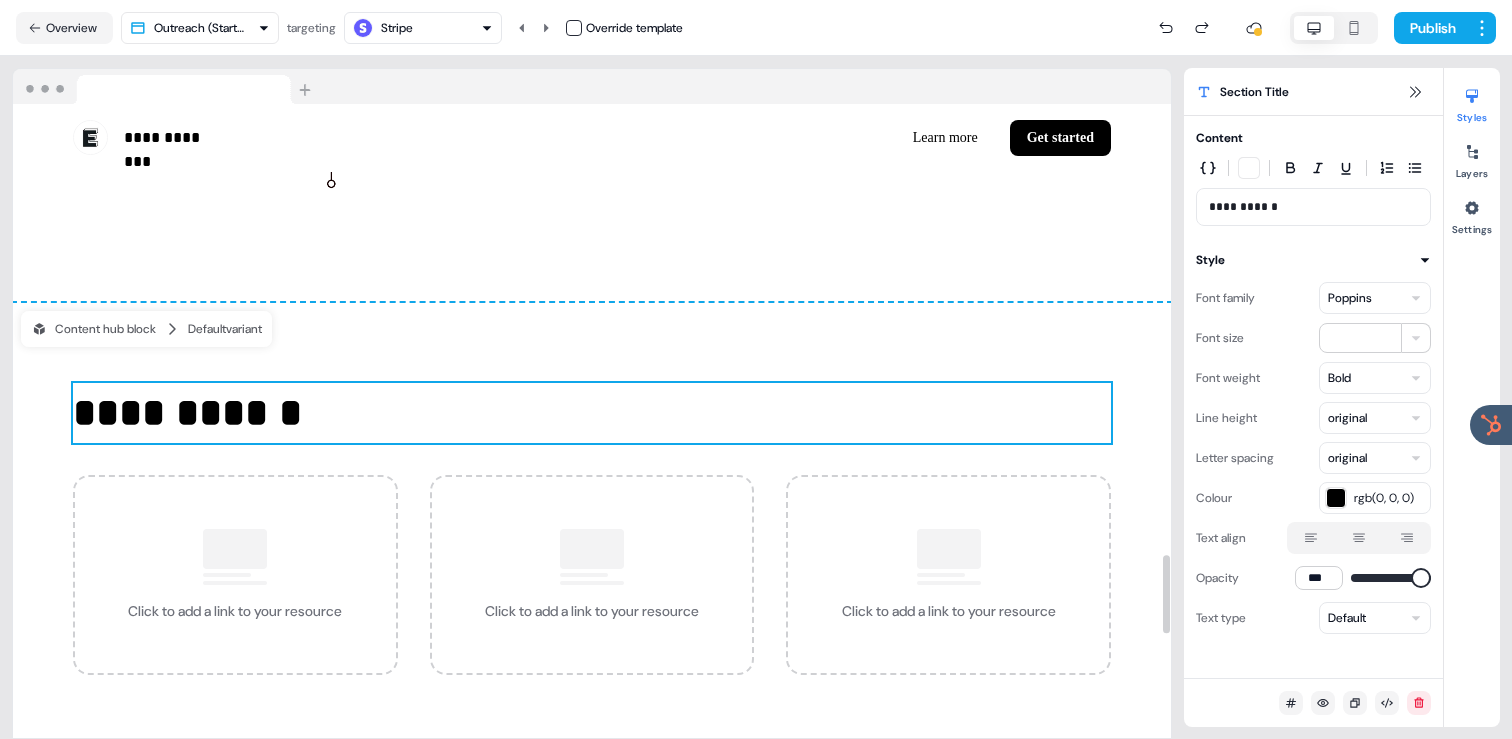 scroll, scrollTop: 0, scrollLeft: 0, axis: both 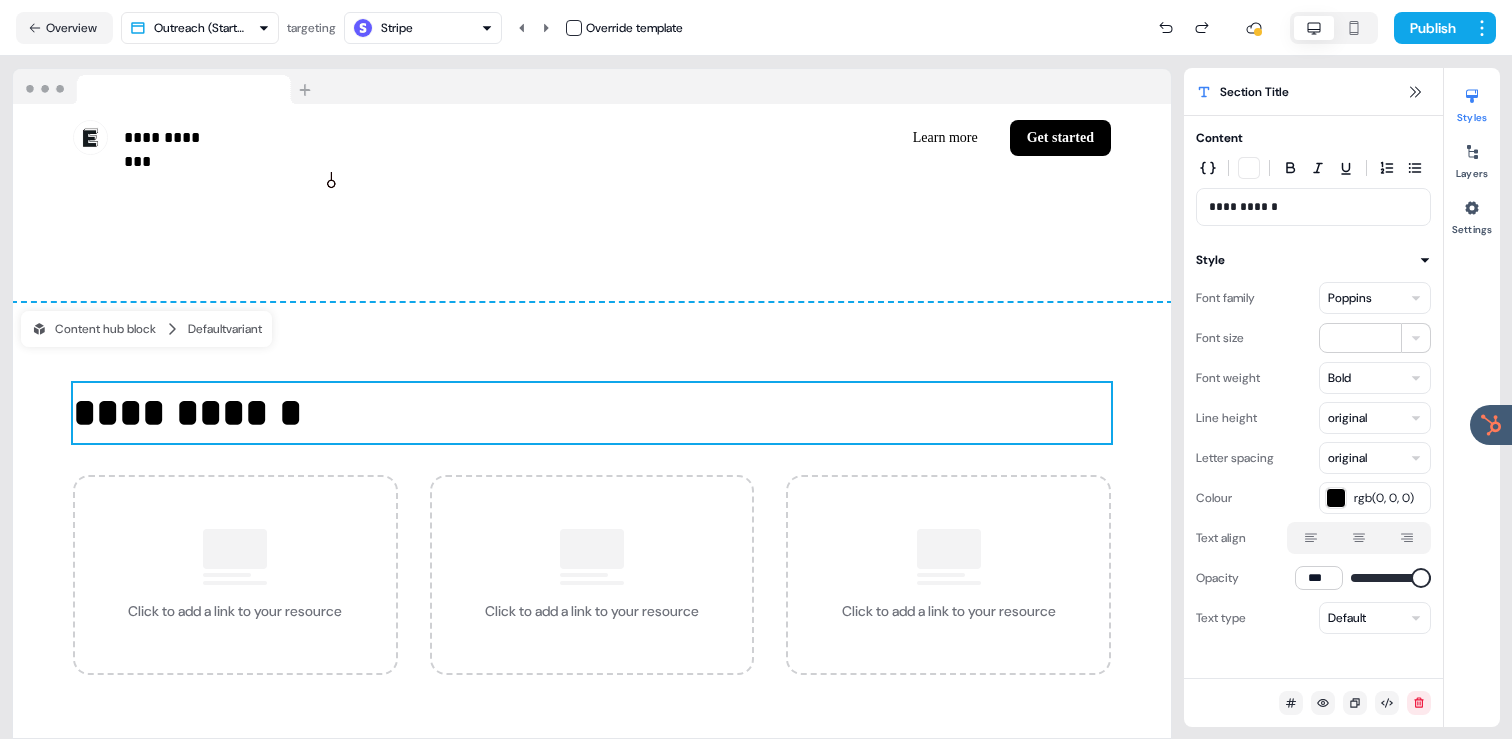 click 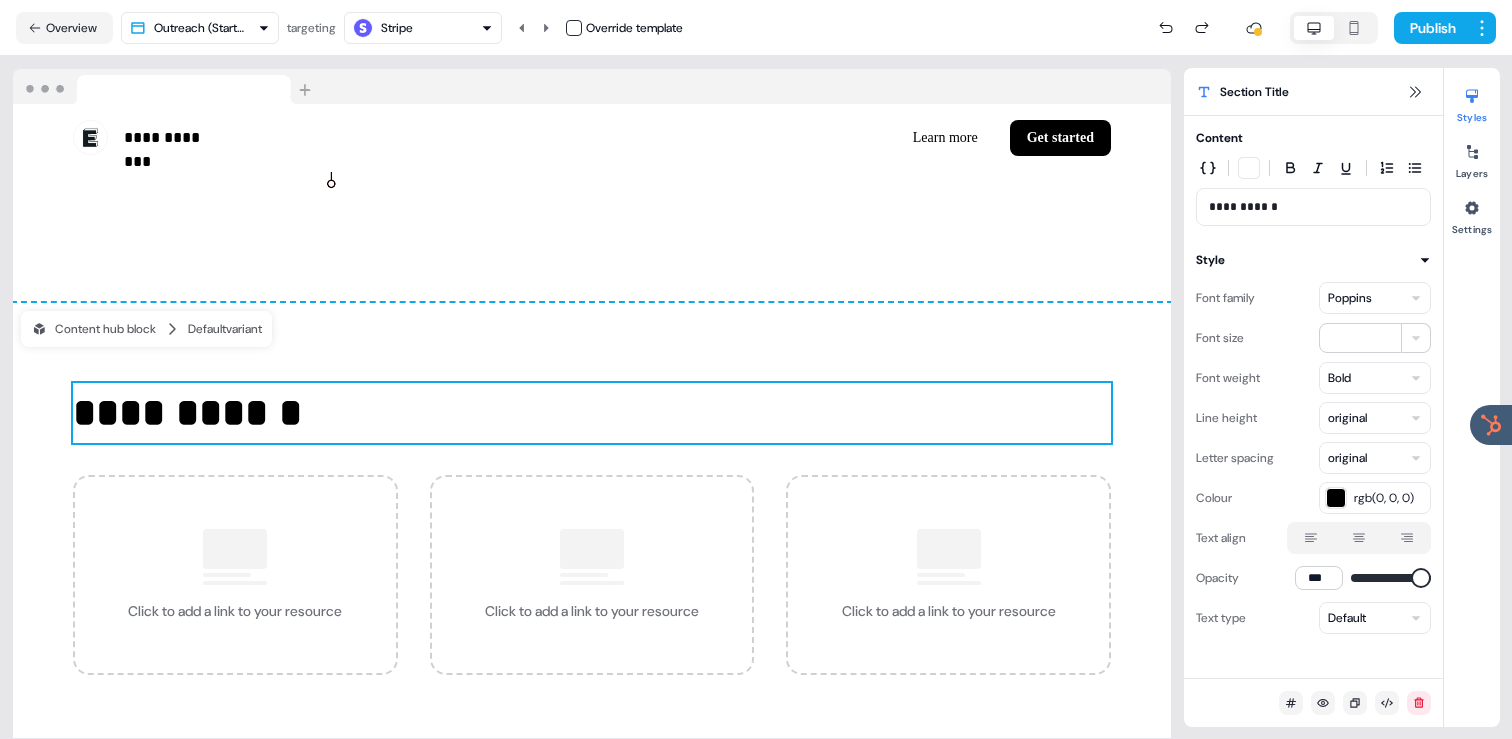 click at bounding box center [1359, 538] 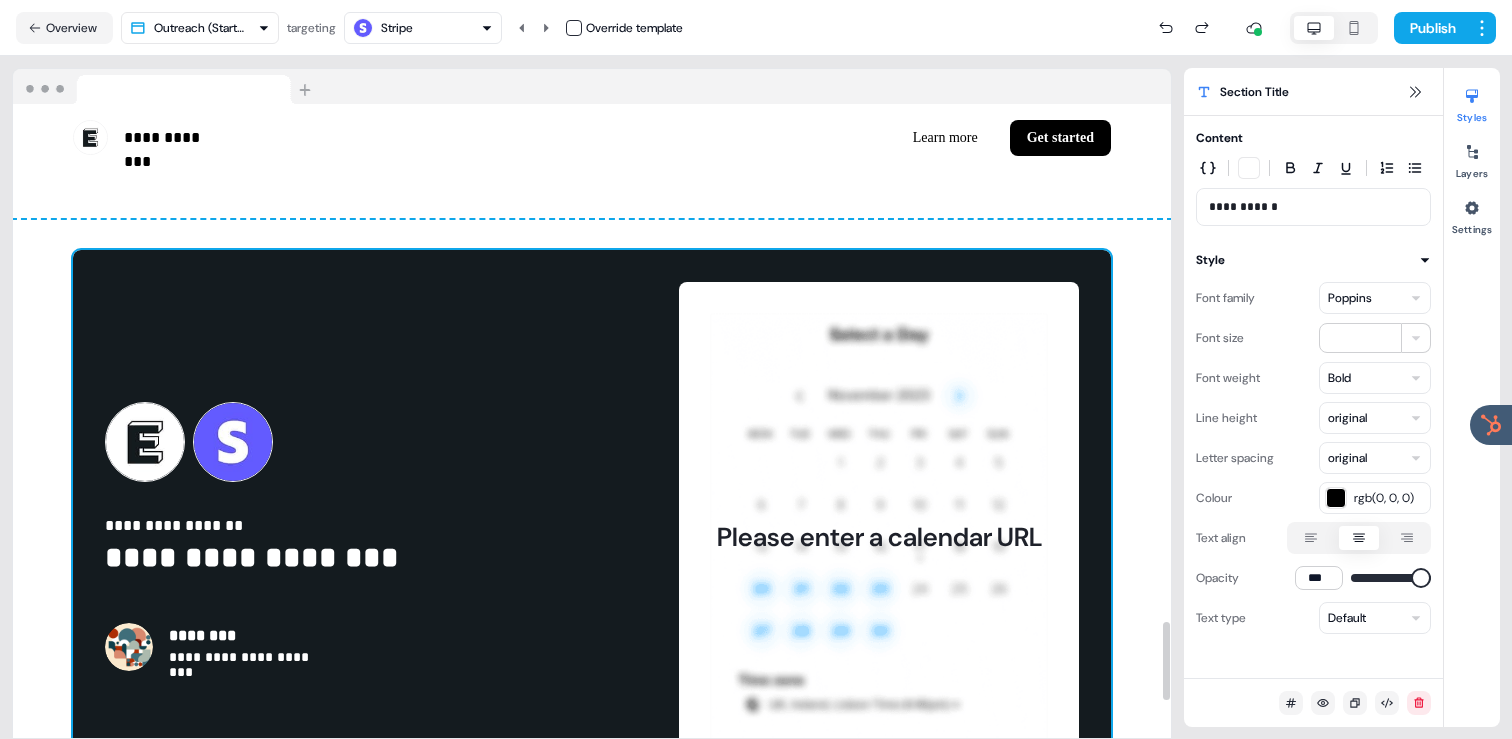scroll, scrollTop: 4354, scrollLeft: 0, axis: vertical 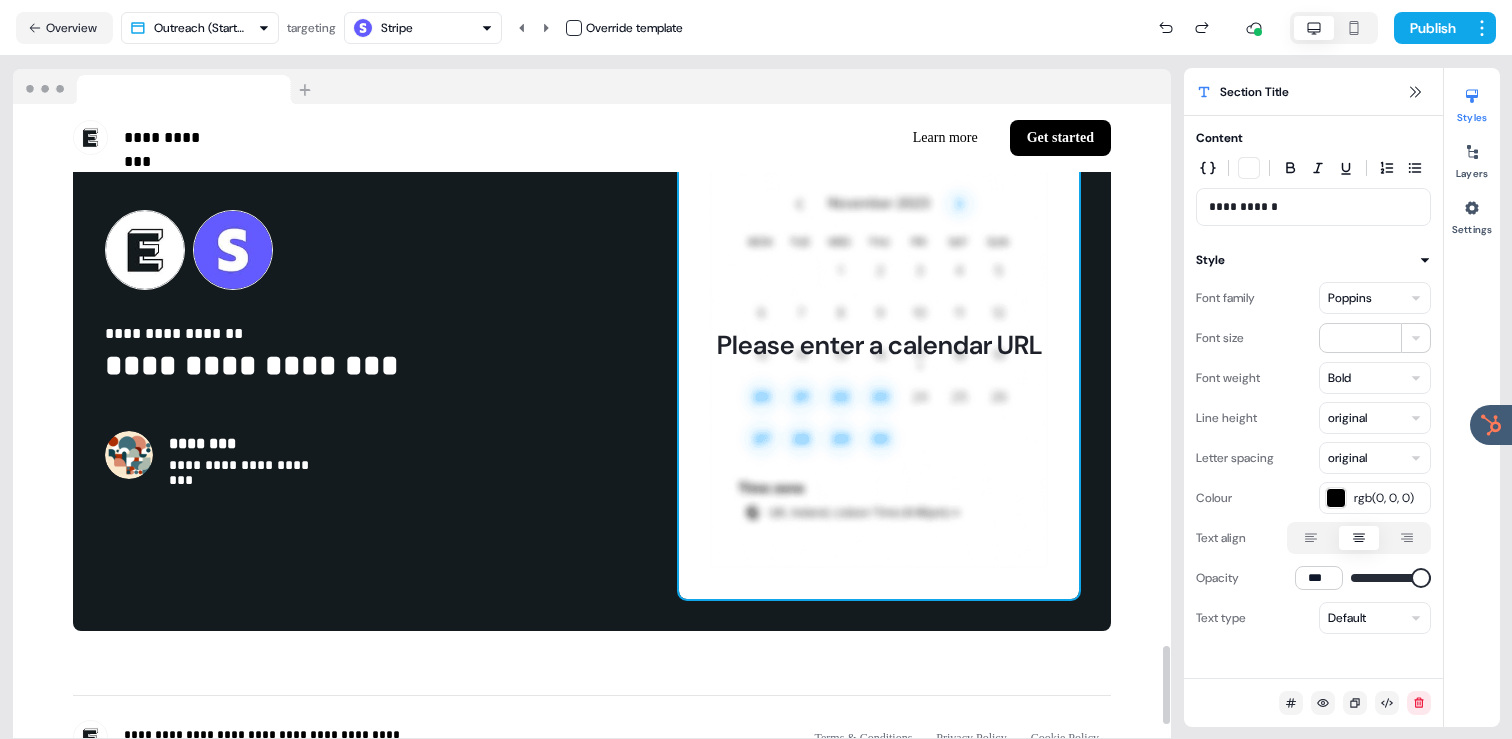 click on "Please enter a calendar URL" at bounding box center [879, 344] 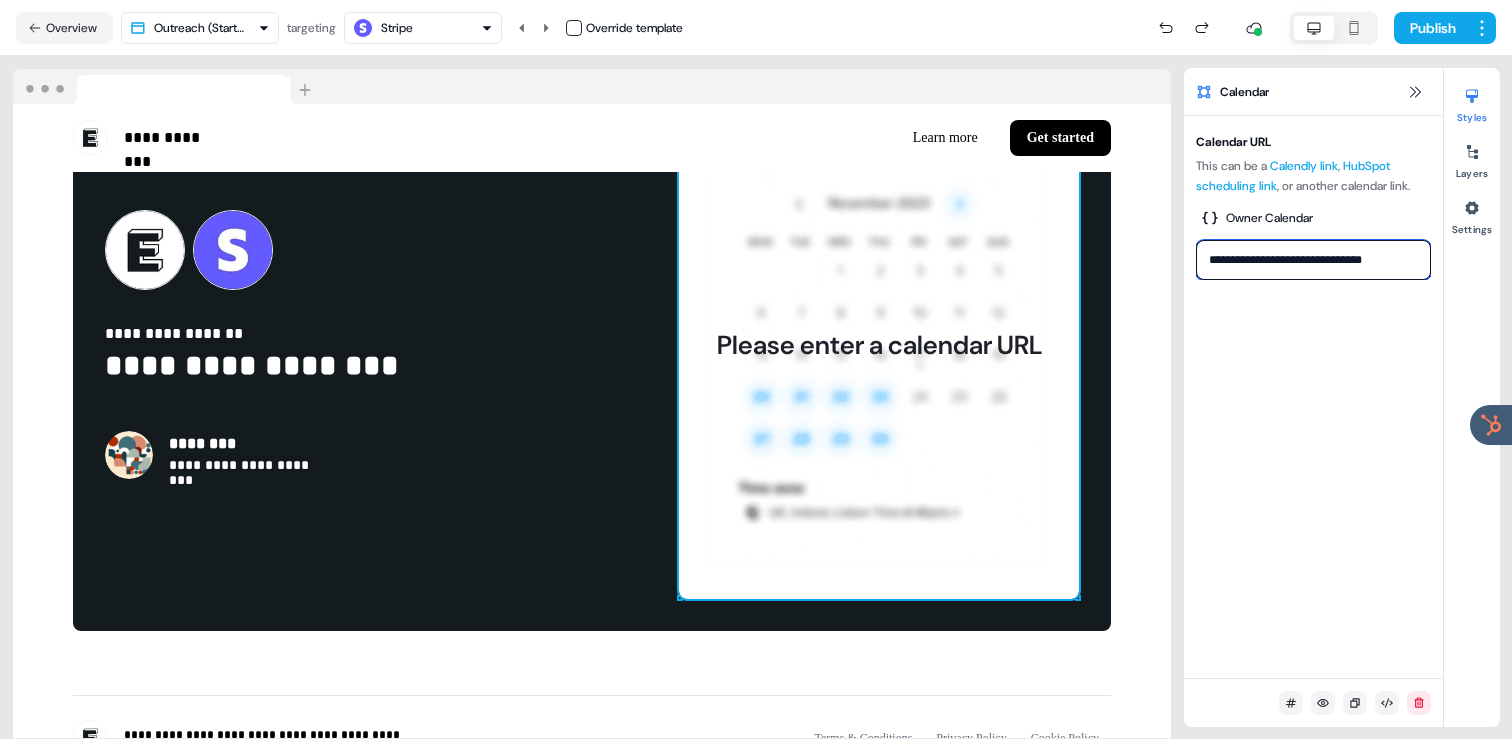 drag, startPoint x: 1417, startPoint y: 257, endPoint x: 1204, endPoint y: 257, distance: 213 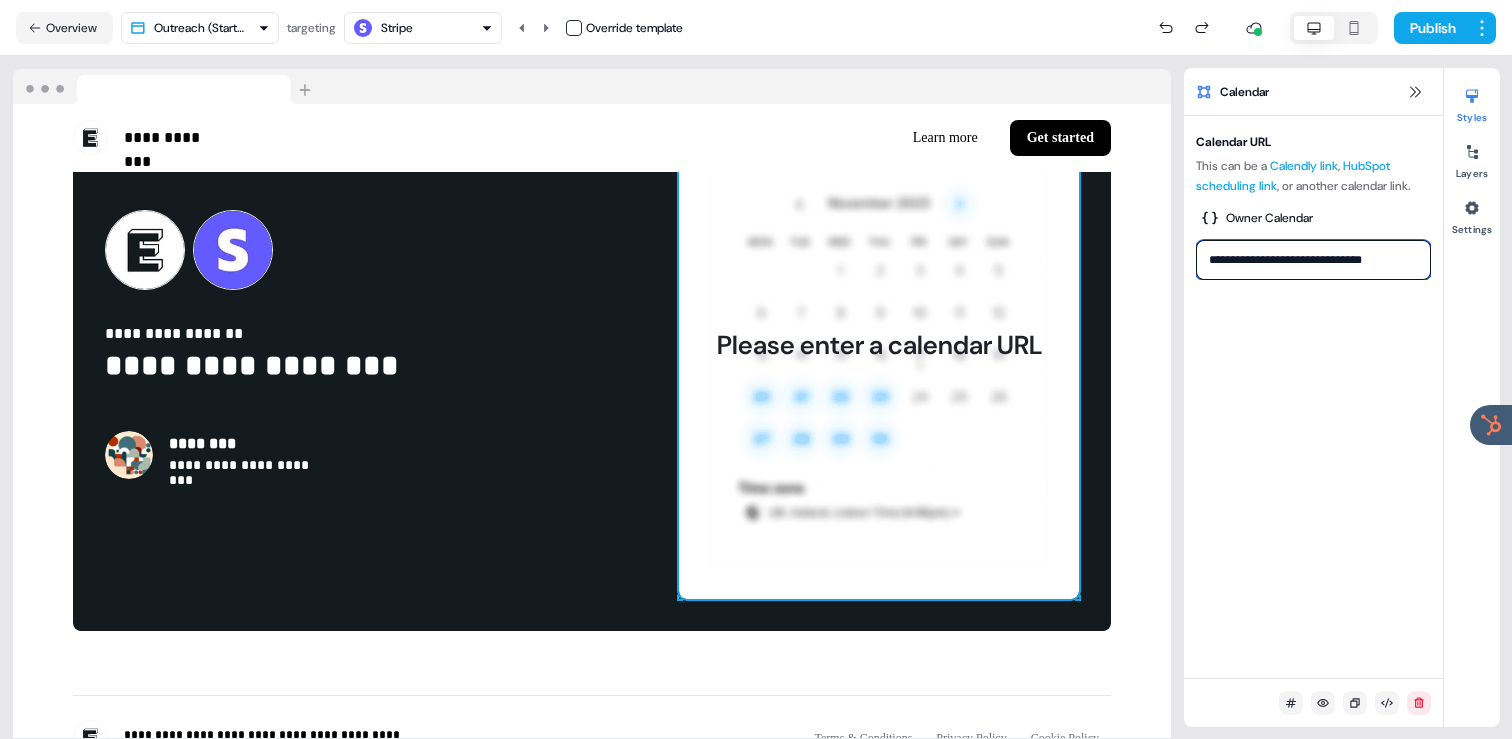 click on "**********" at bounding box center (1313, 260) 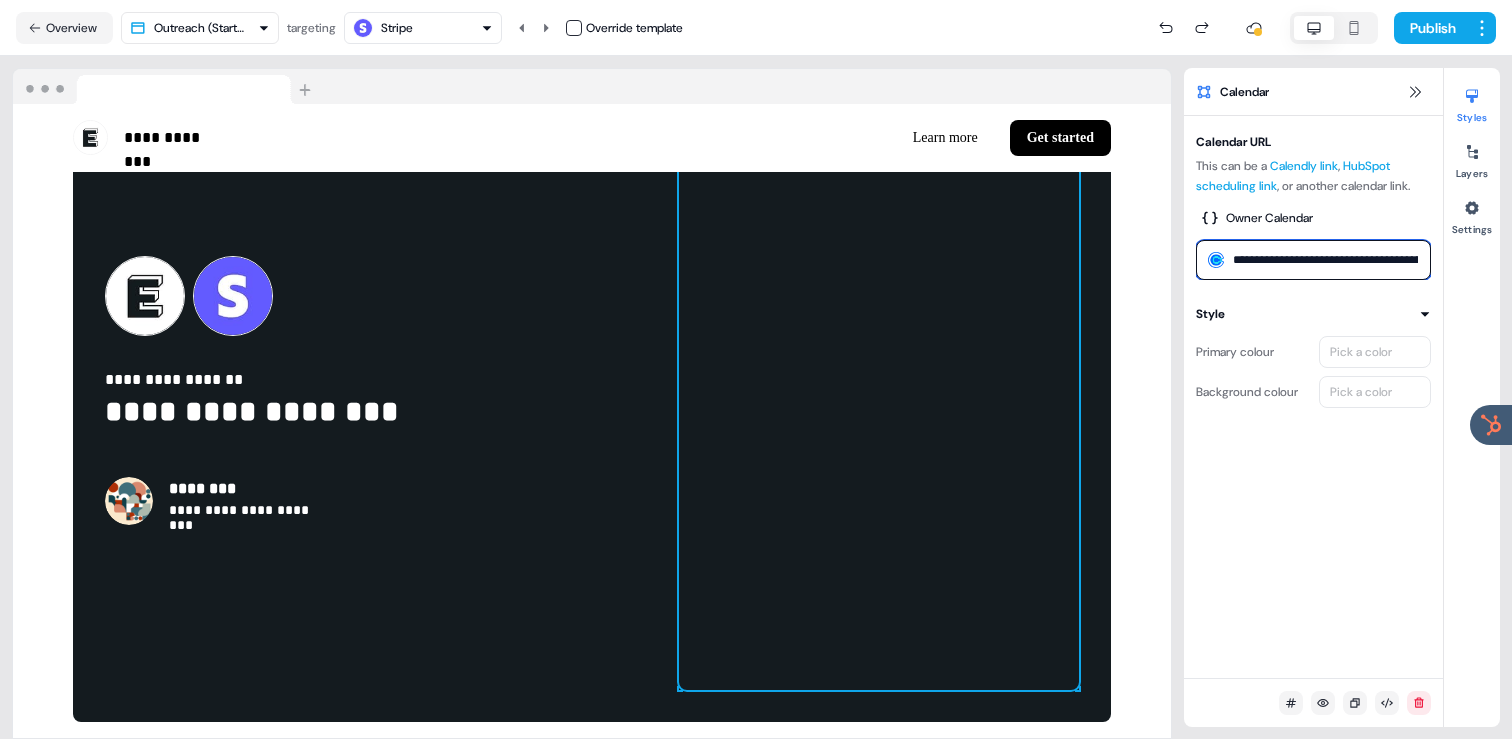 scroll, scrollTop: 0, scrollLeft: 52, axis: horizontal 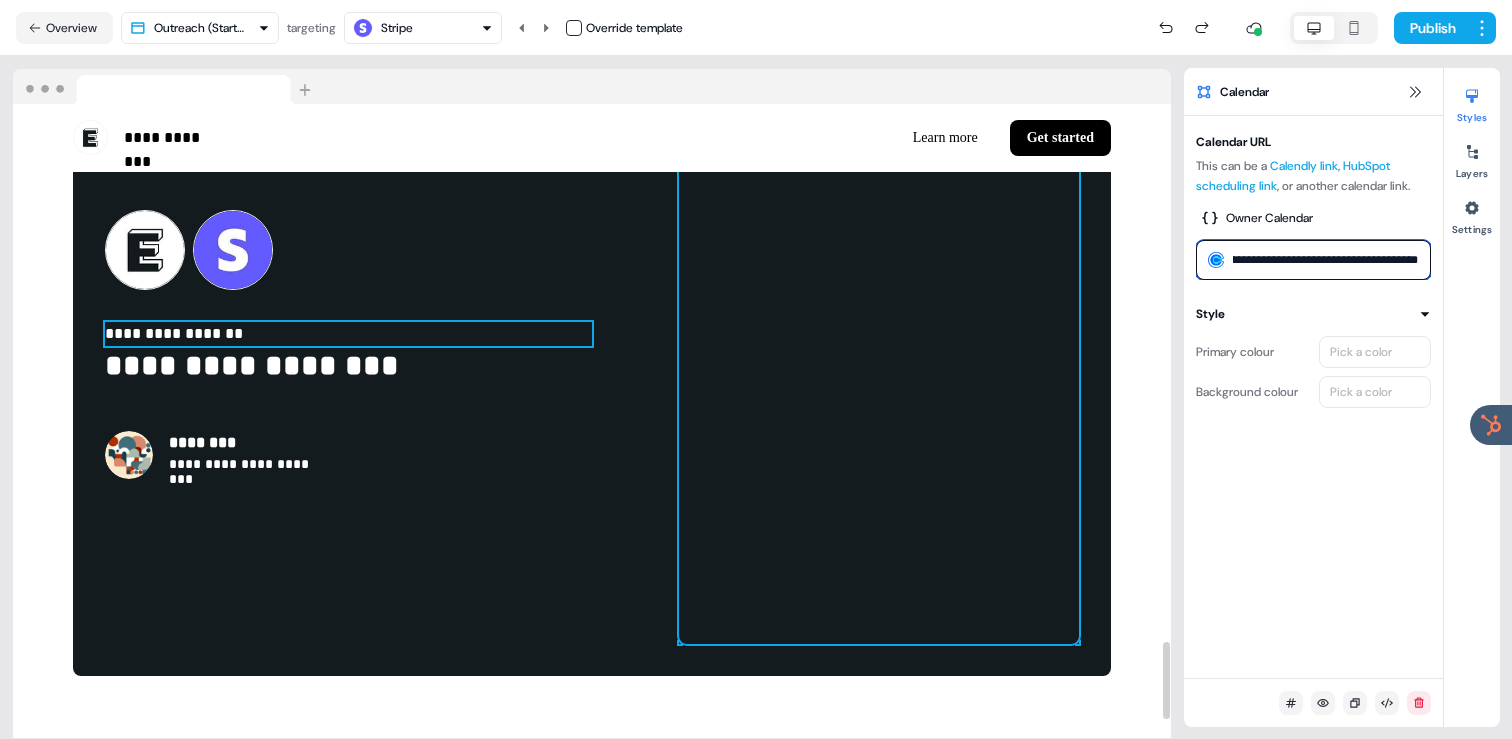 type on "**********" 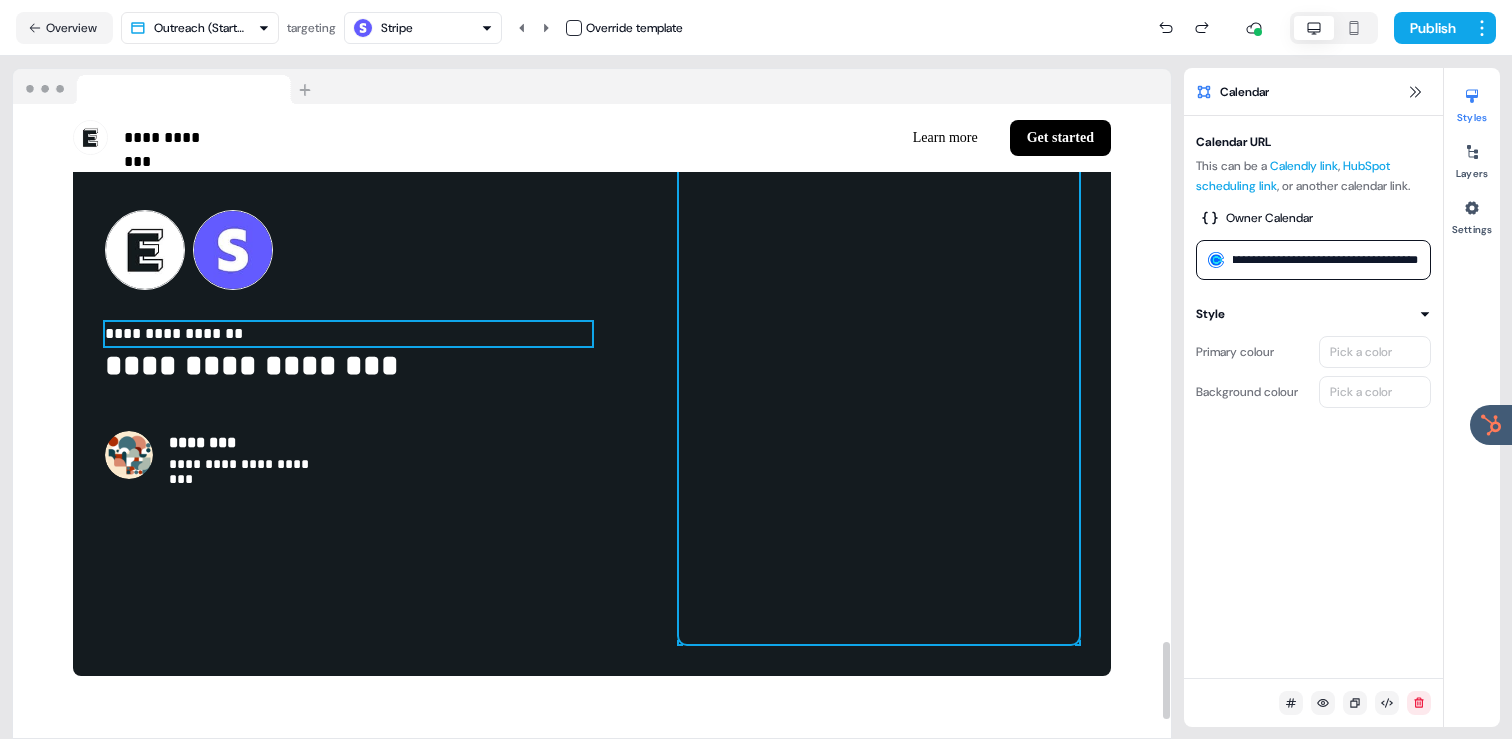 scroll, scrollTop: 0, scrollLeft: 0, axis: both 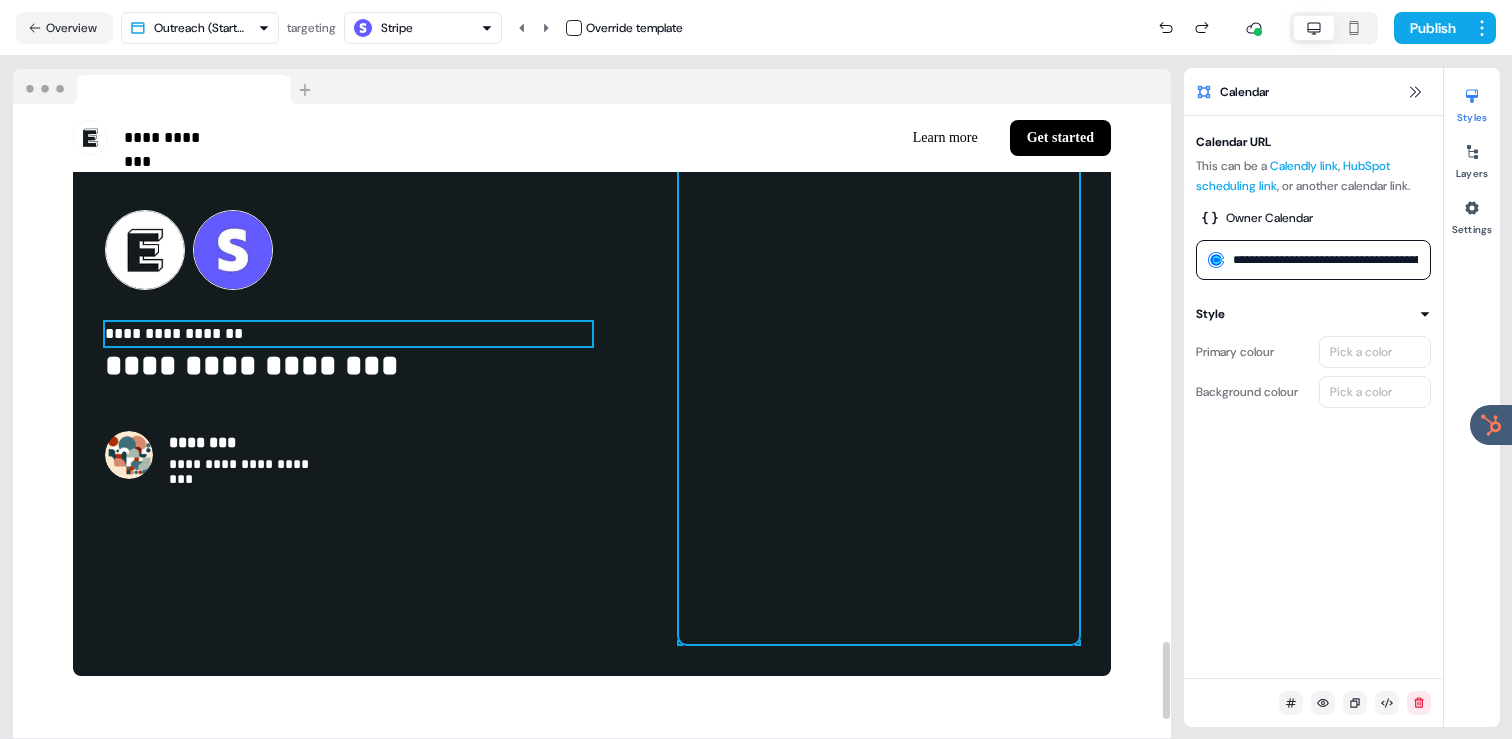 click on "**********" at bounding box center (348, 334) 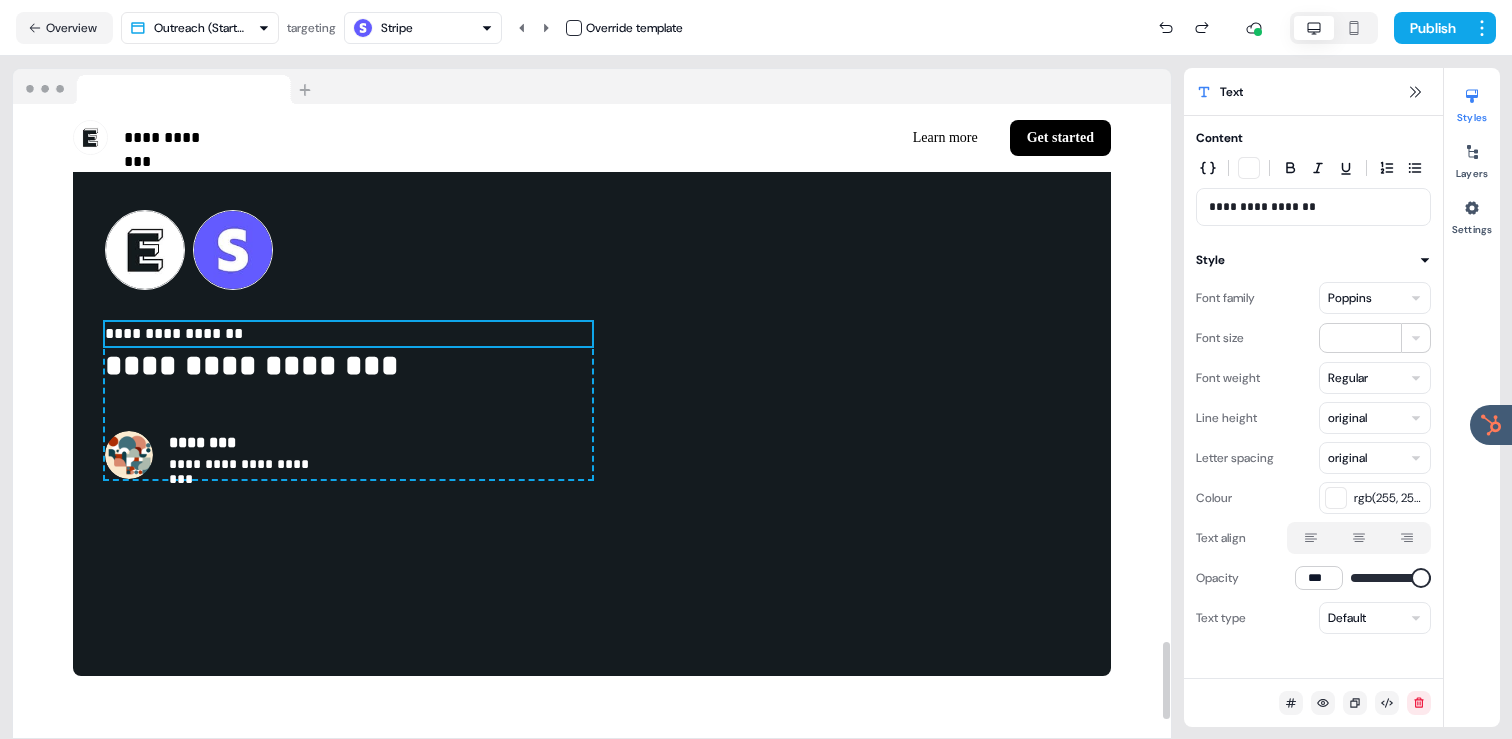 click on "**********" at bounding box center [348, 334] 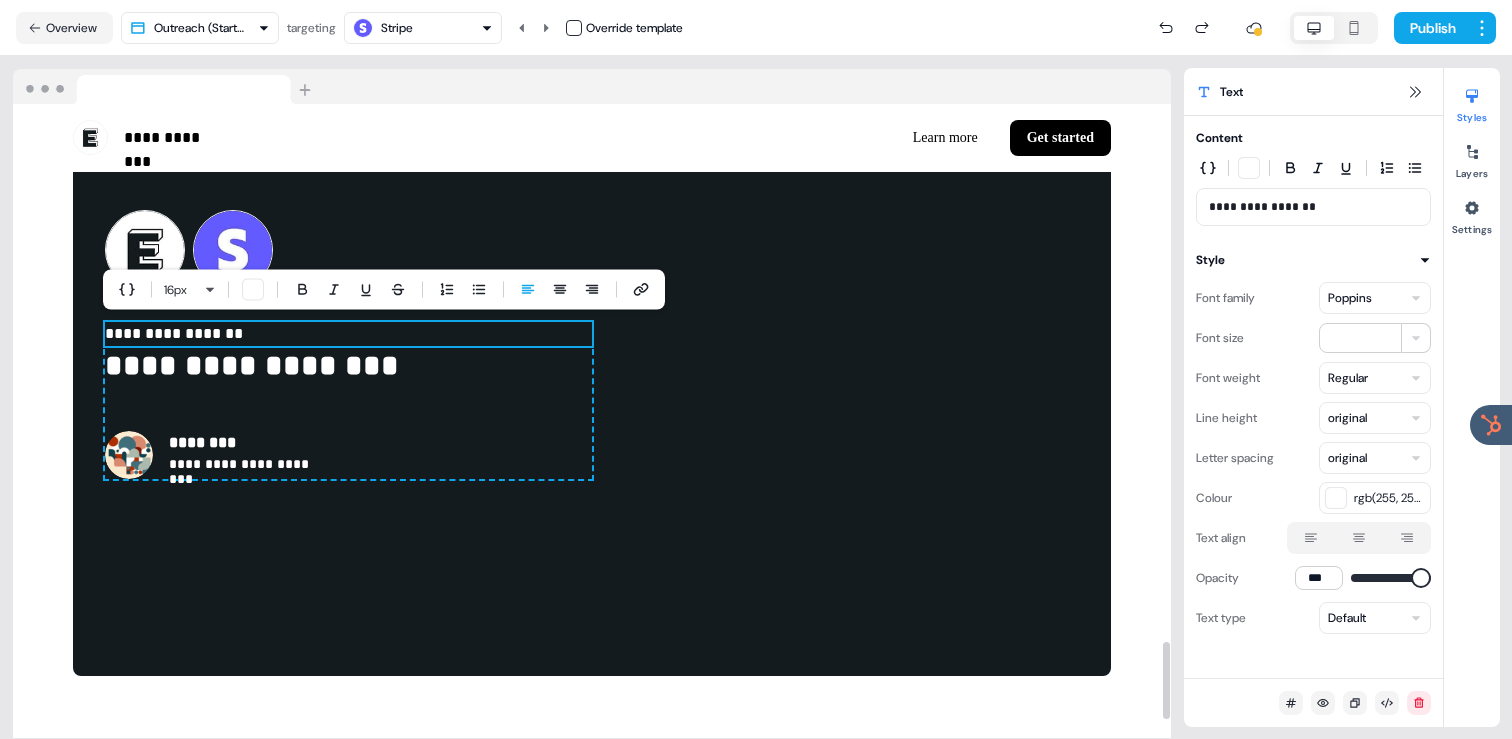 click on "**********" at bounding box center [348, 334] 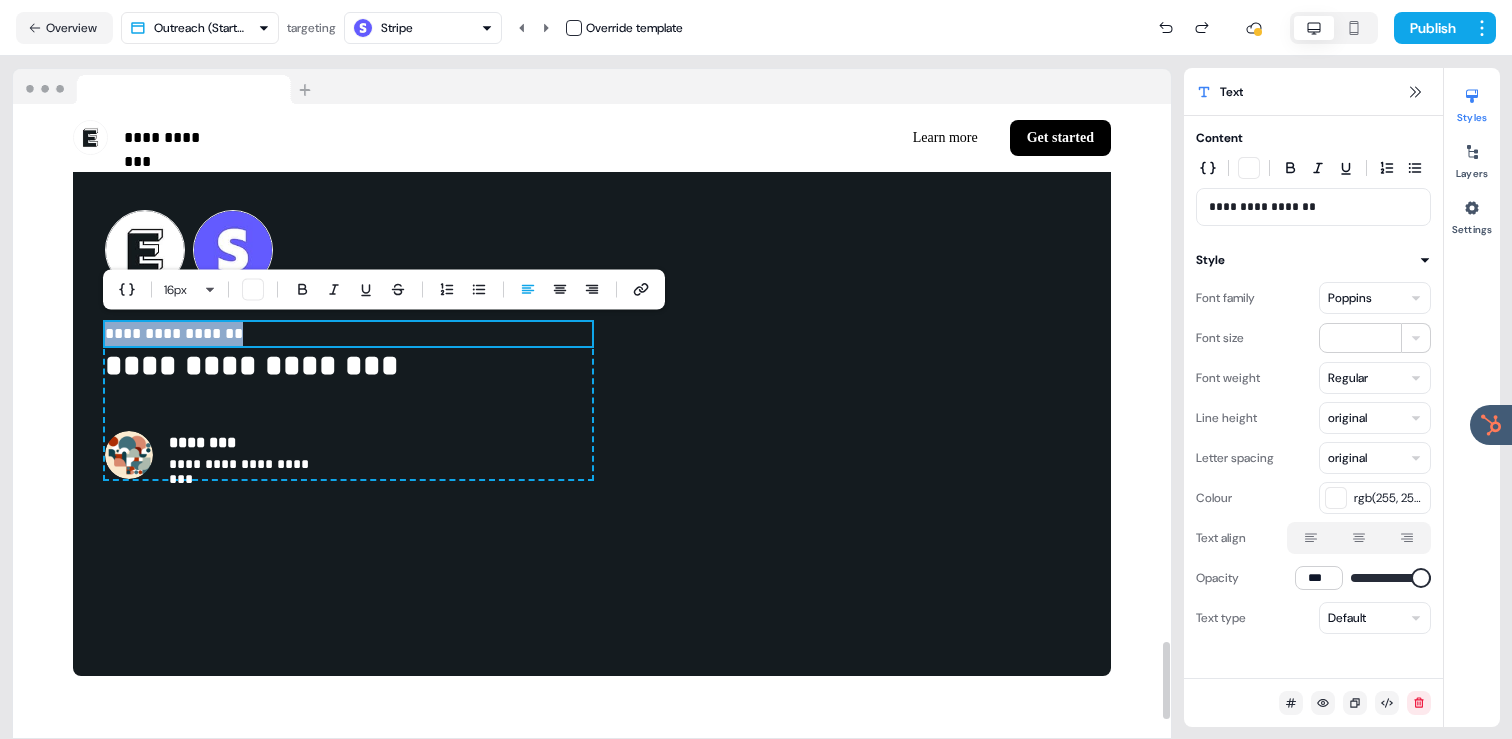 click on "**********" at bounding box center (348, 334) 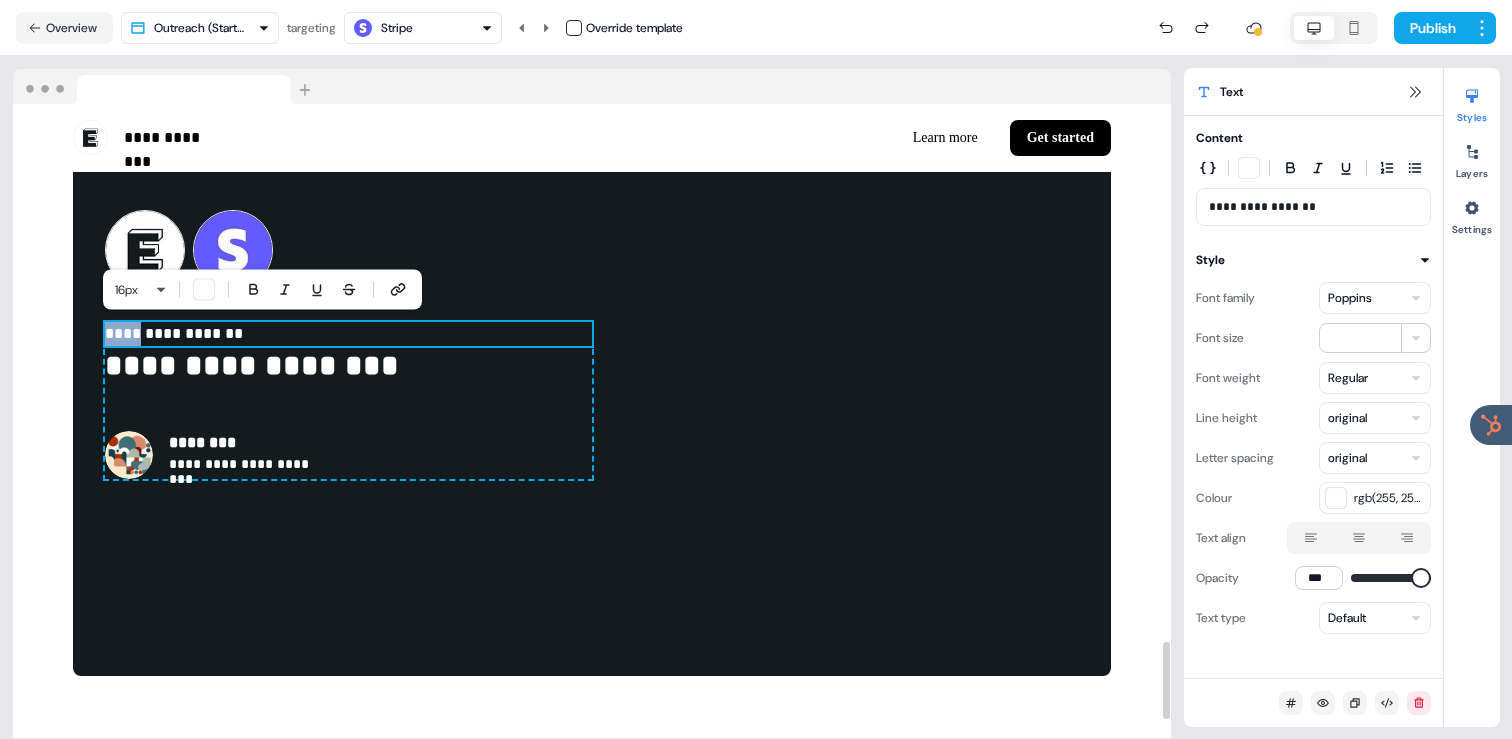 drag, startPoint x: 138, startPoint y: 332, endPoint x: 107, endPoint y: 331, distance: 31.016125 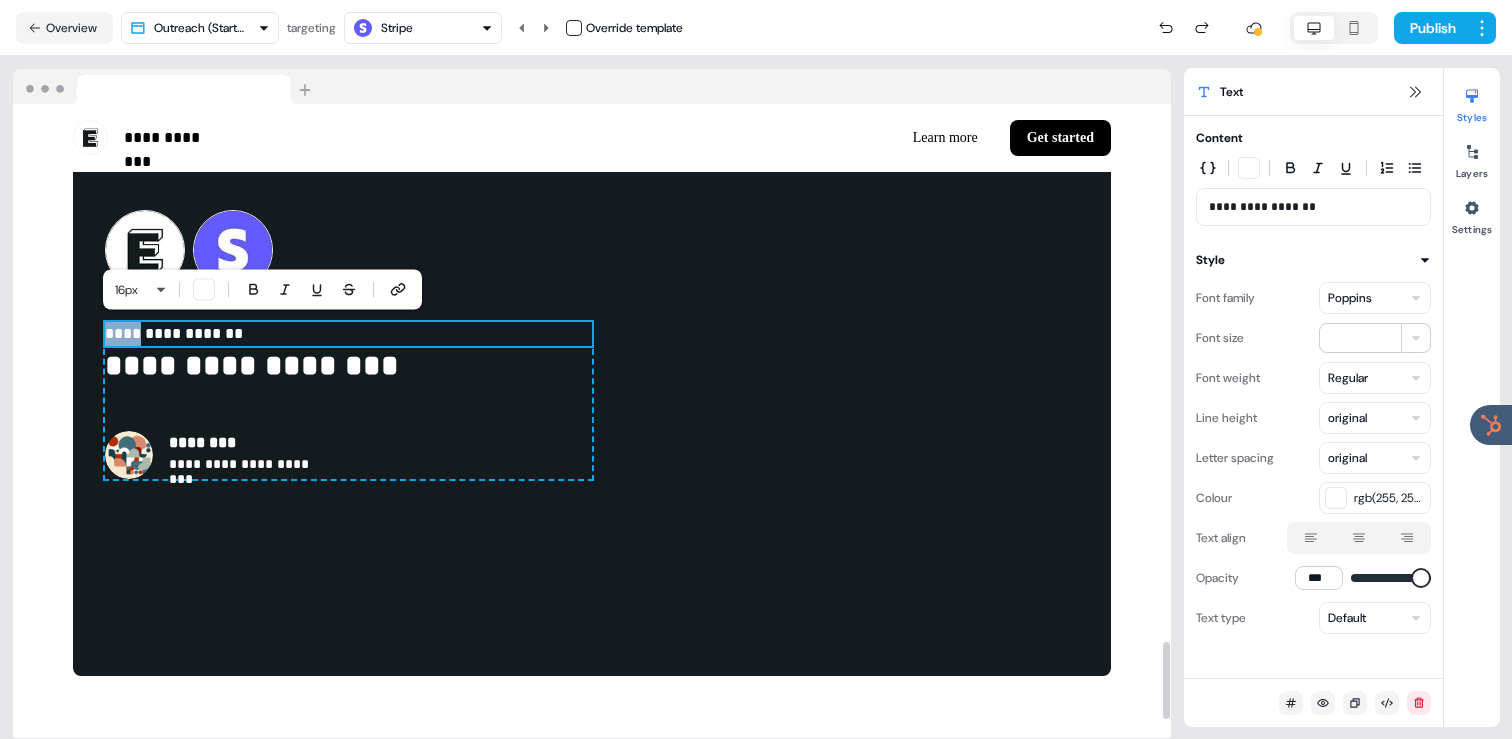 type 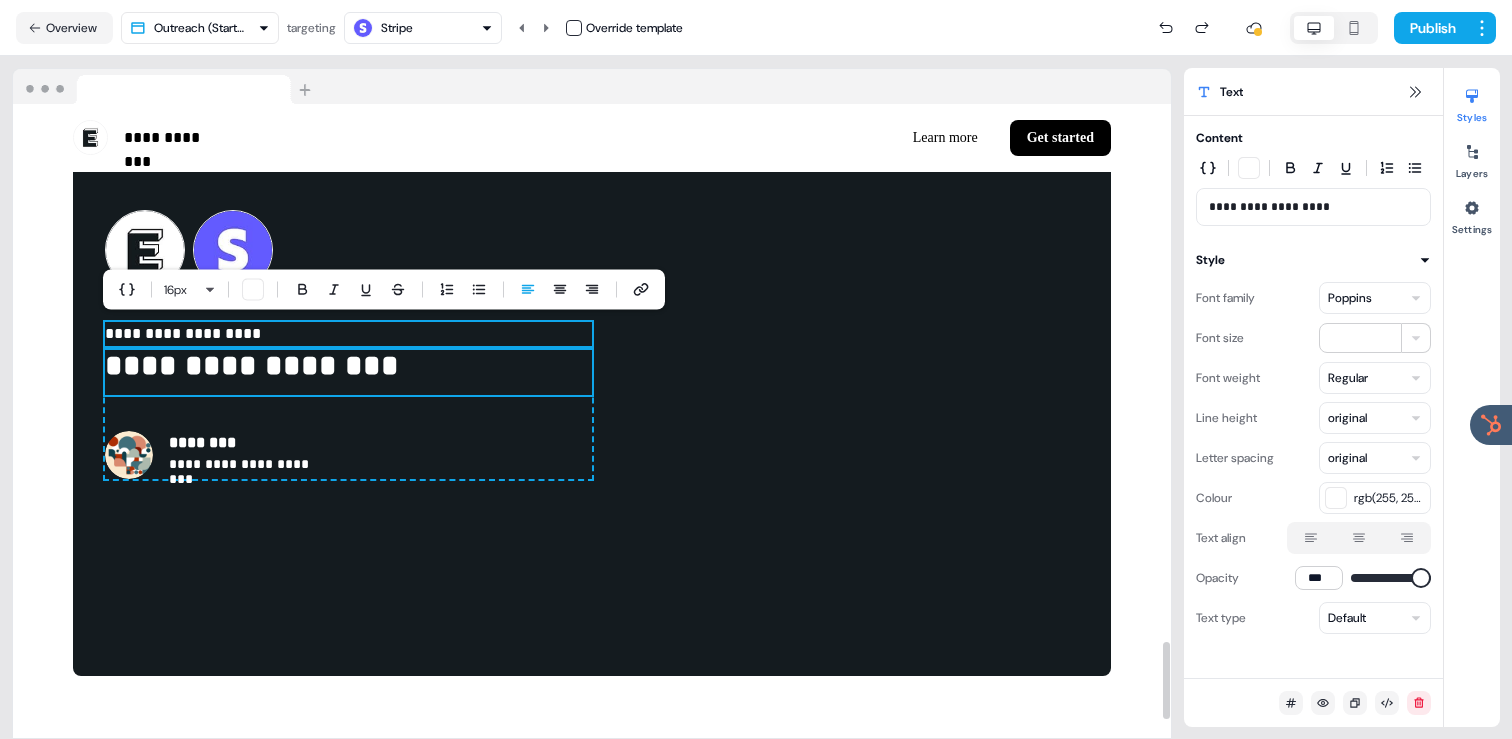 click on "**********" at bounding box center [348, 372] 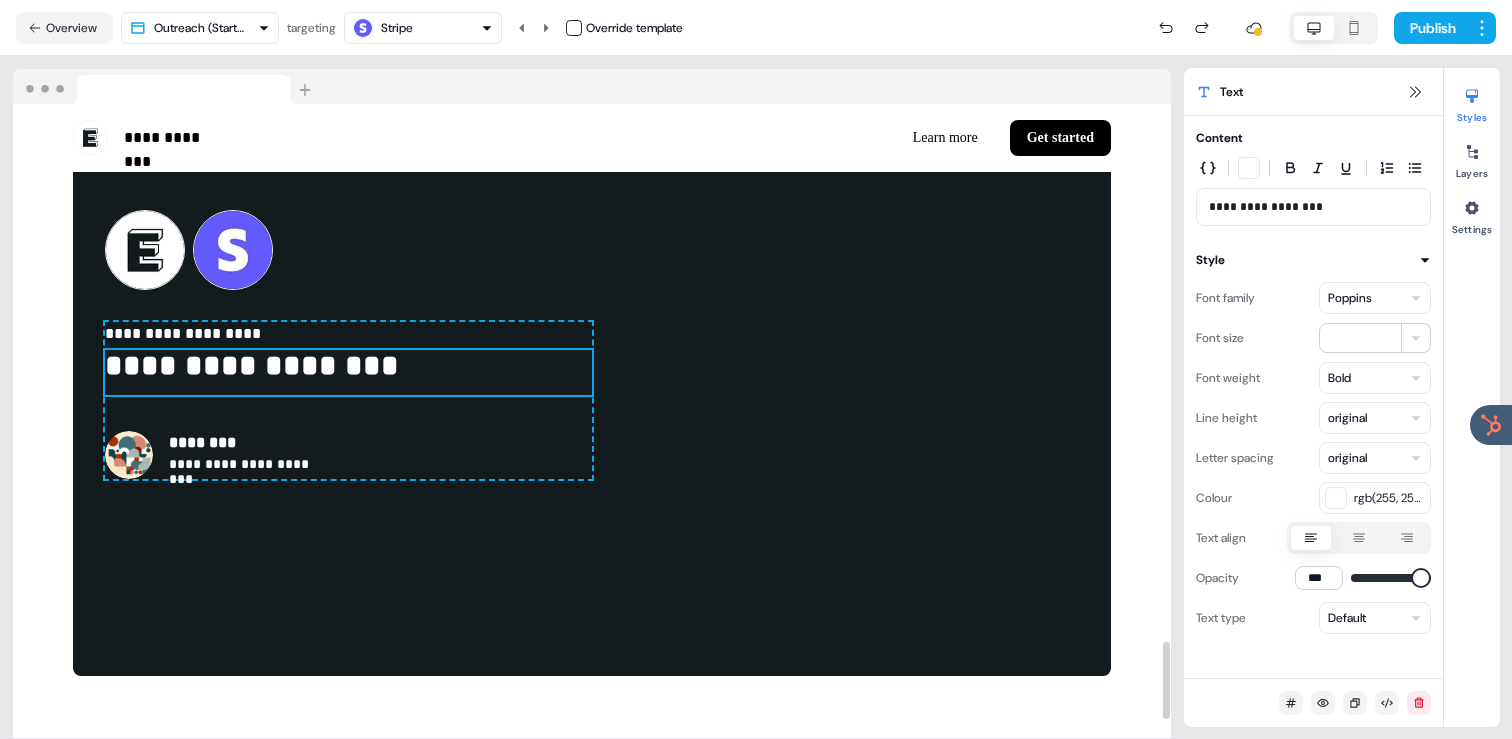 click on "**********" at bounding box center (348, 372) 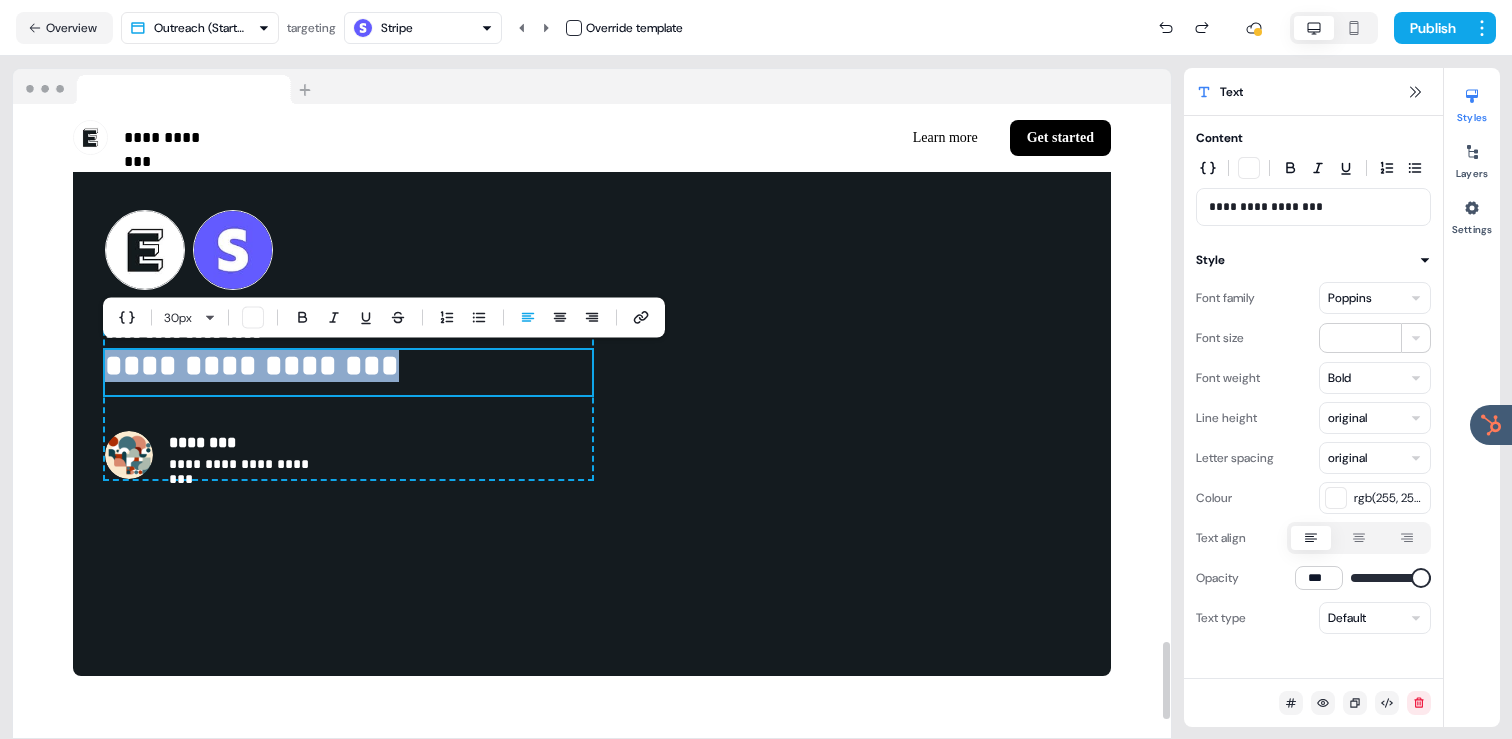 type 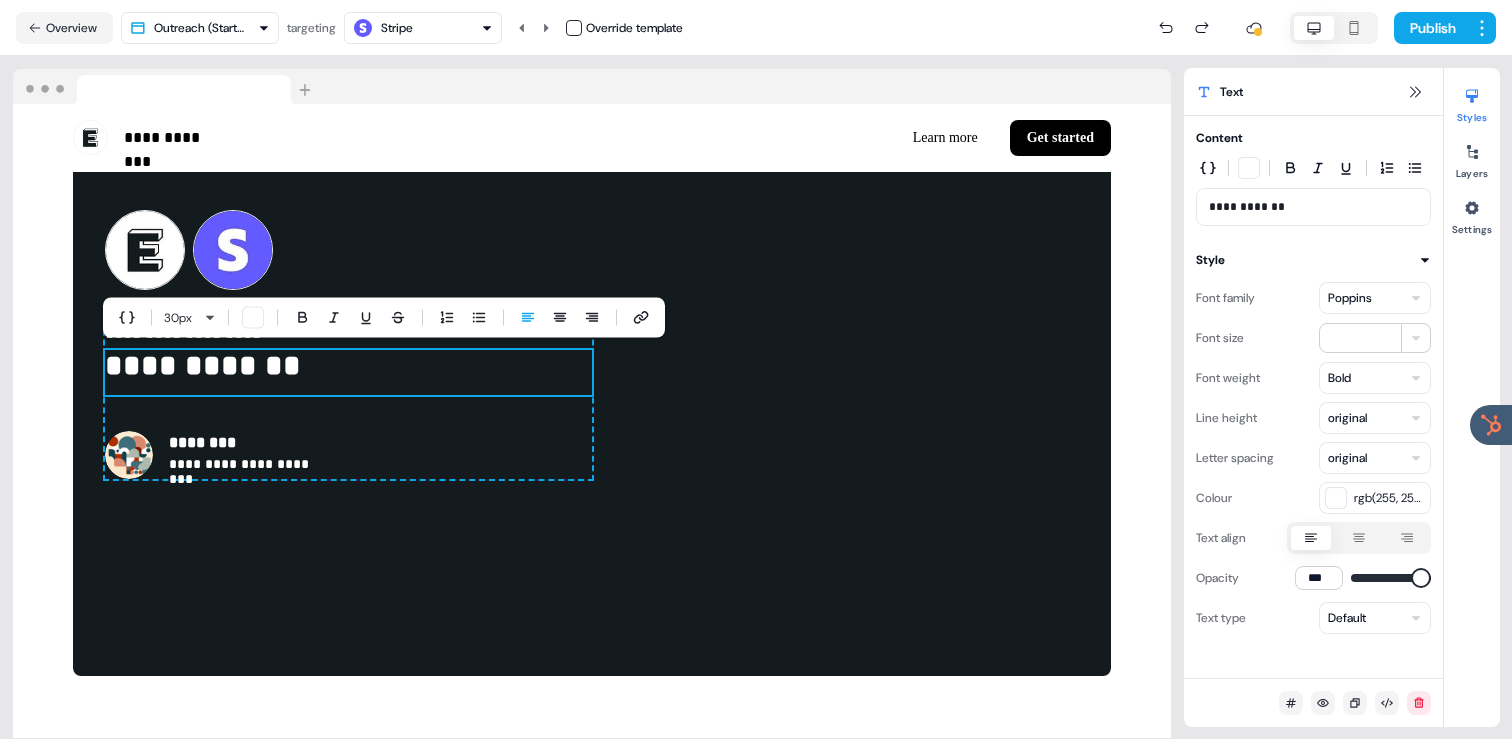 click on "**********" at bounding box center (756, 369) 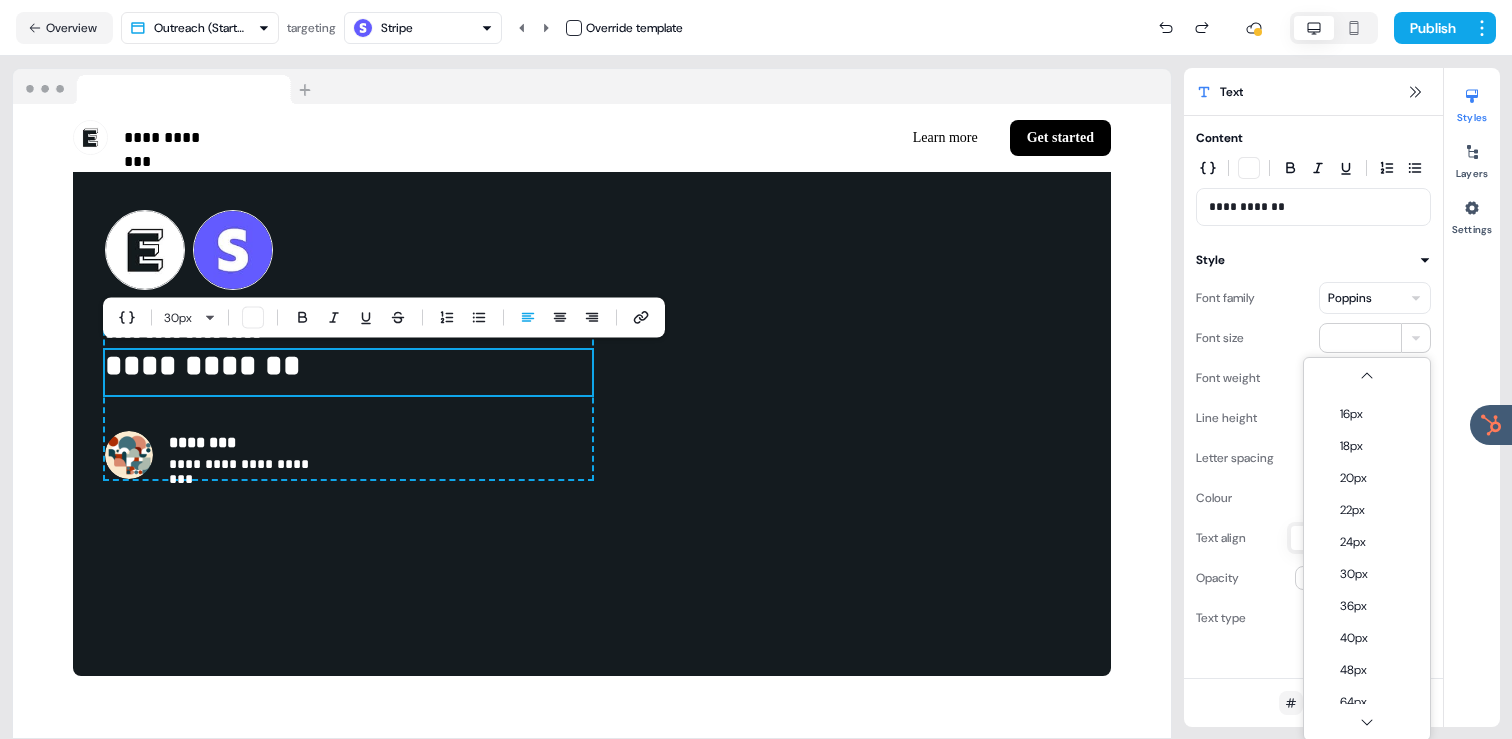 scroll, scrollTop: 192, scrollLeft: 0, axis: vertical 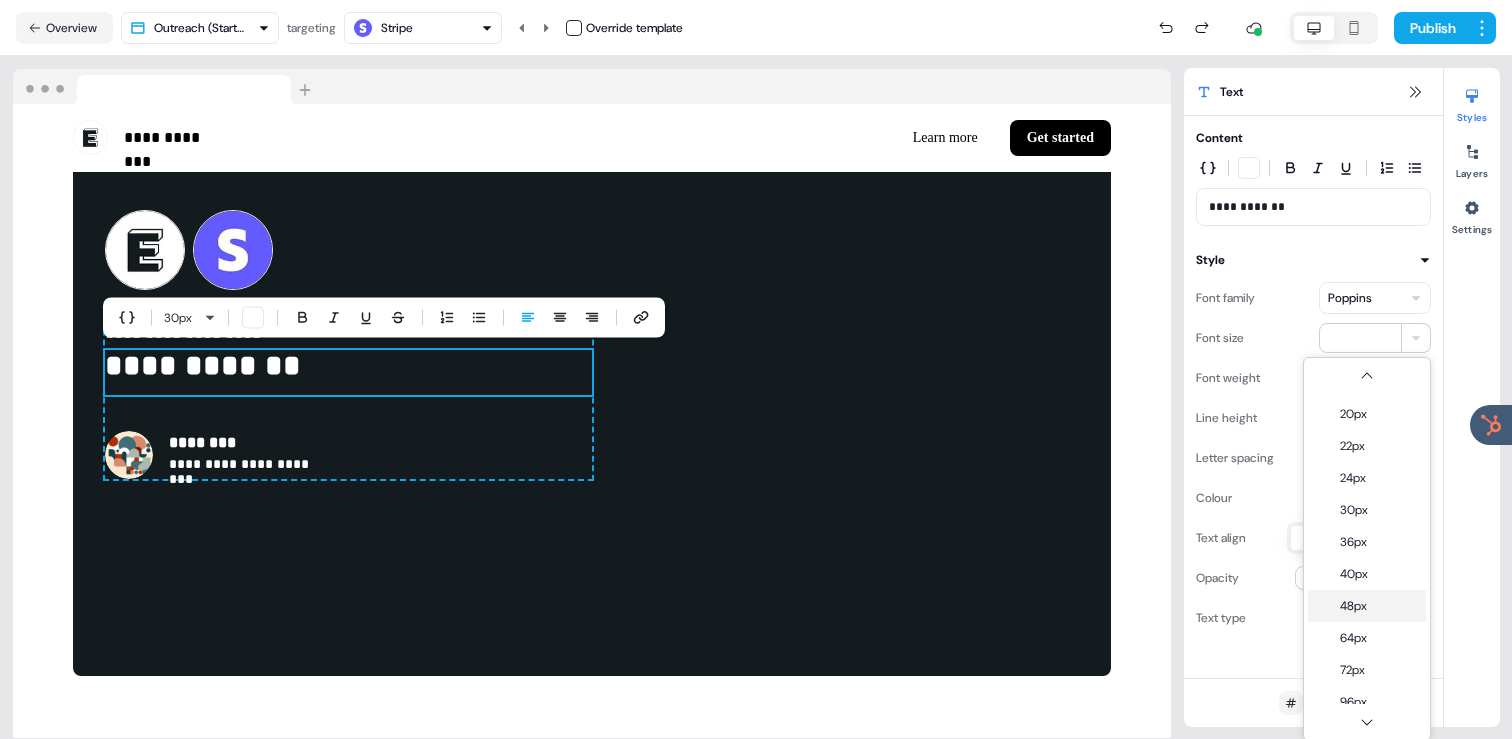 type on "**" 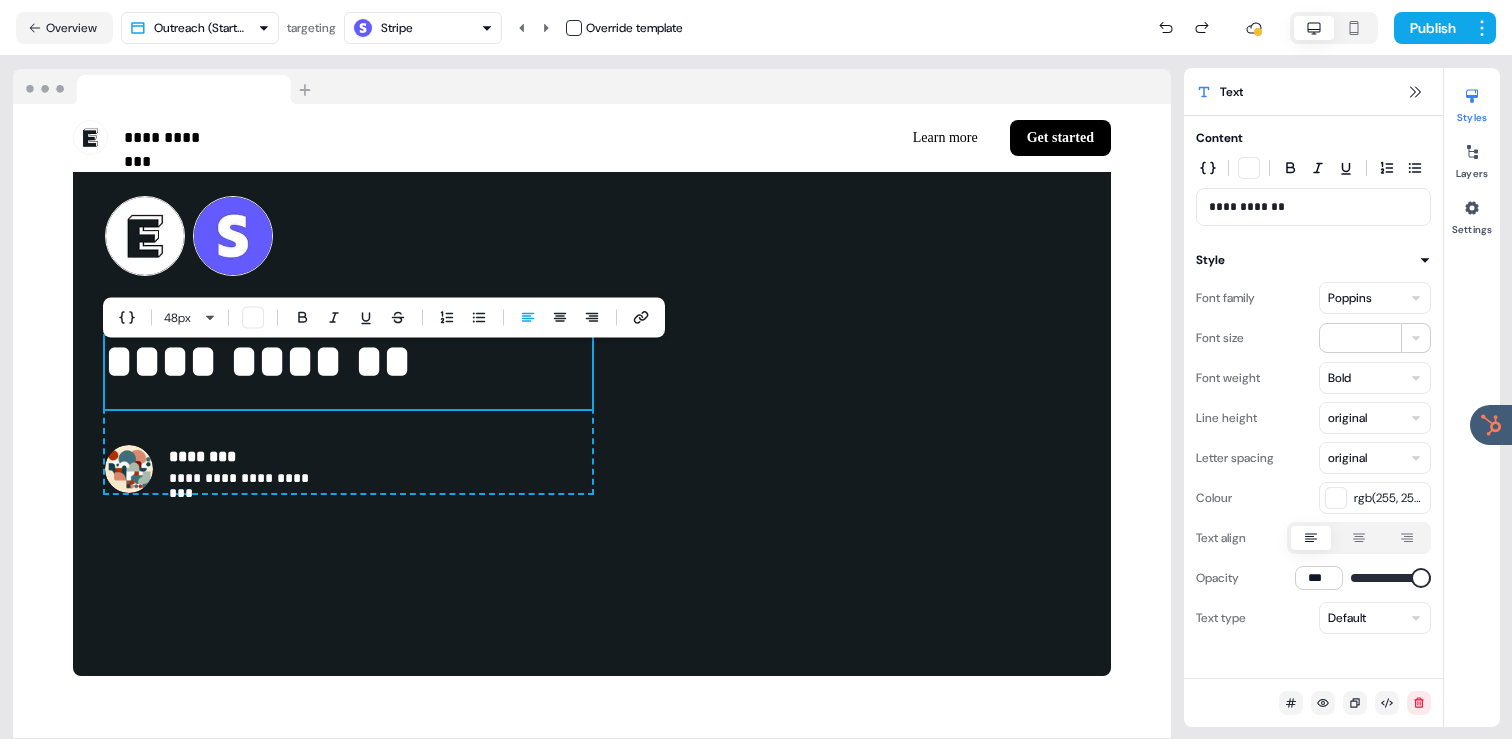 scroll, scrollTop: 4386, scrollLeft: 0, axis: vertical 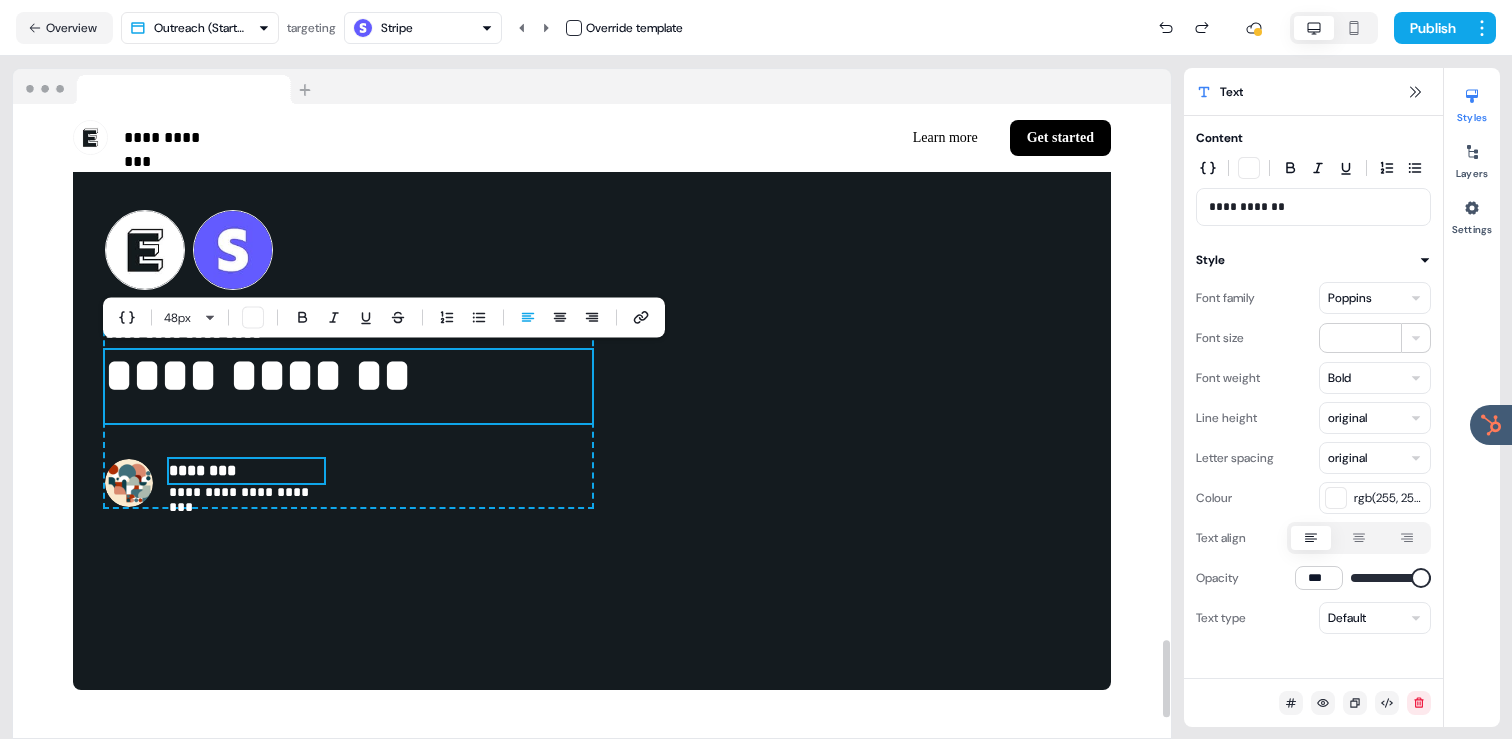 click on "********" at bounding box center [246, 471] 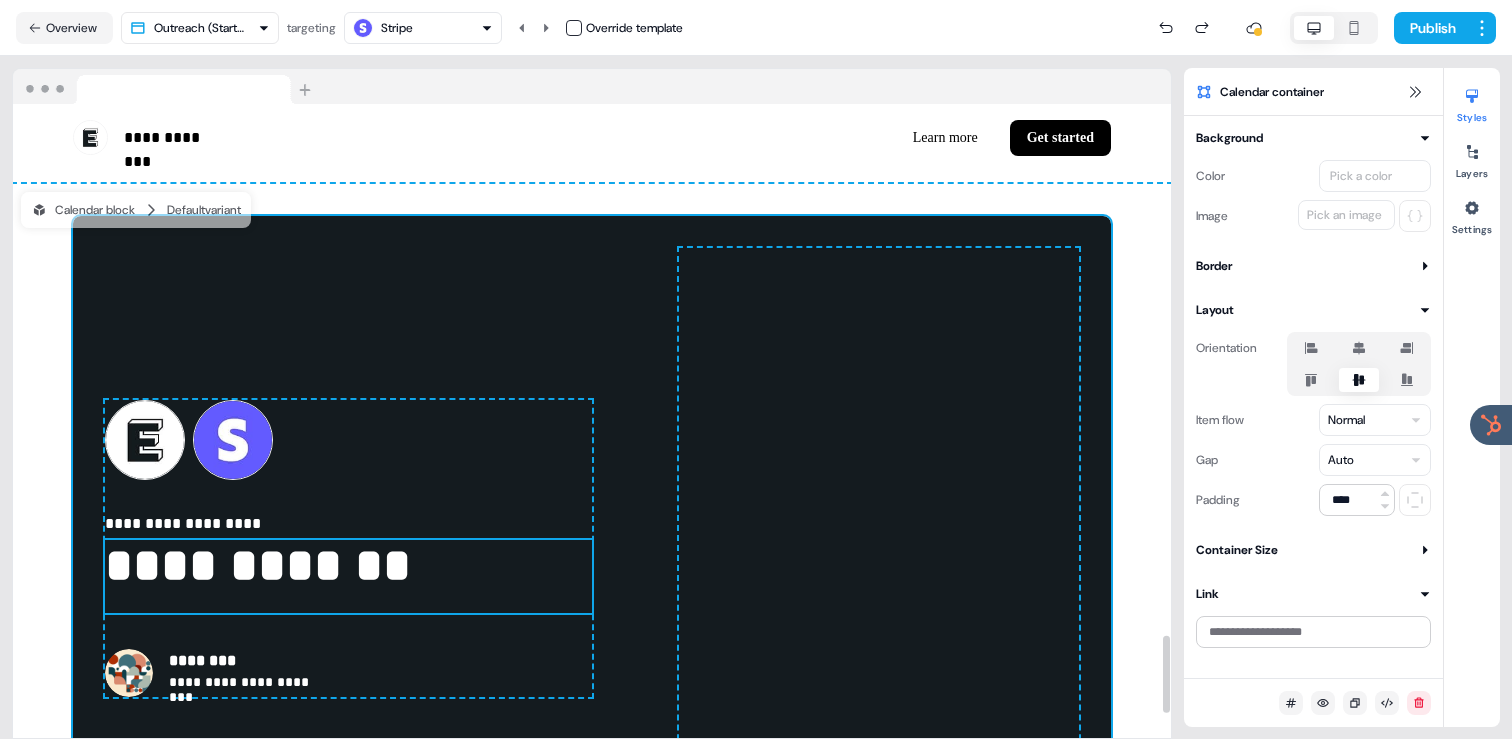 scroll, scrollTop: 4146, scrollLeft: 0, axis: vertical 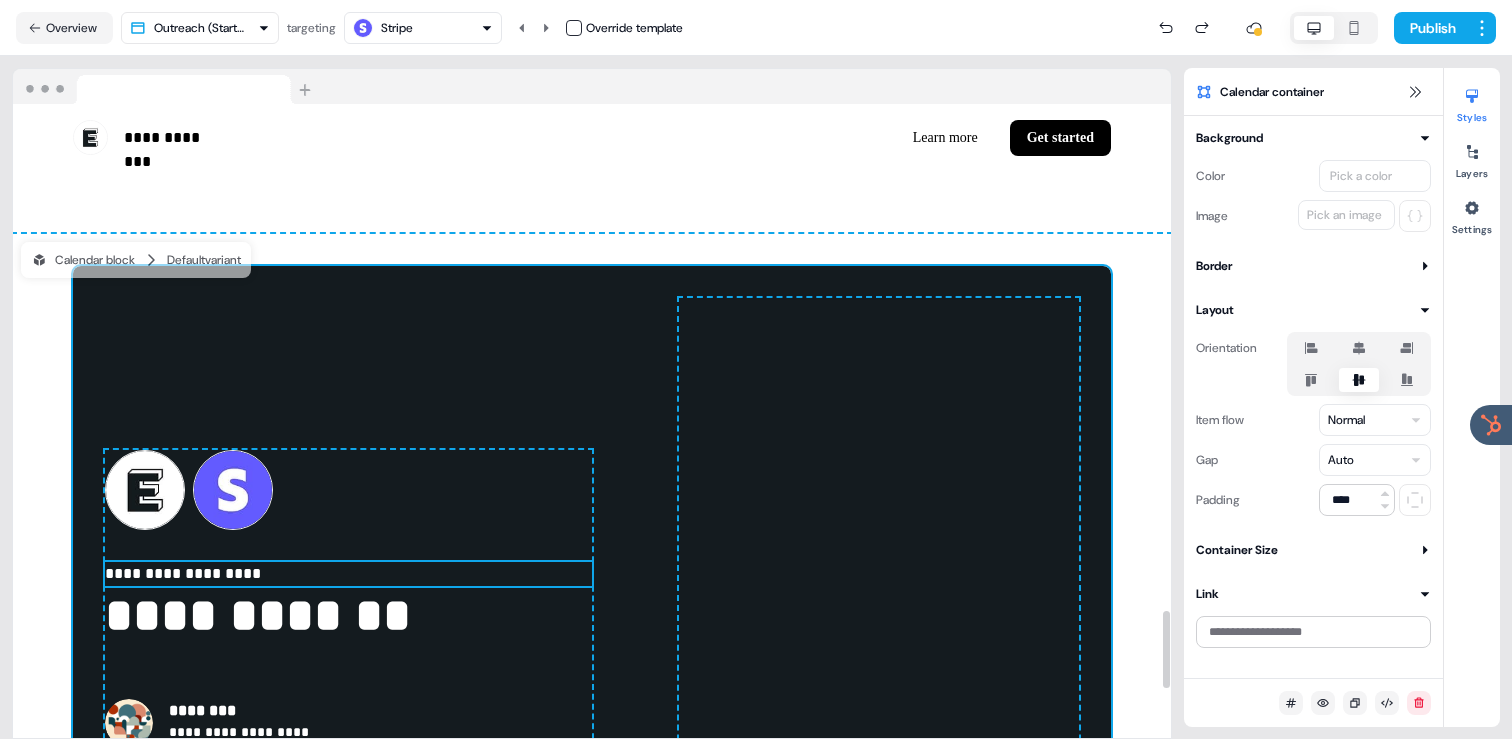 click on "**********" at bounding box center [348, 574] 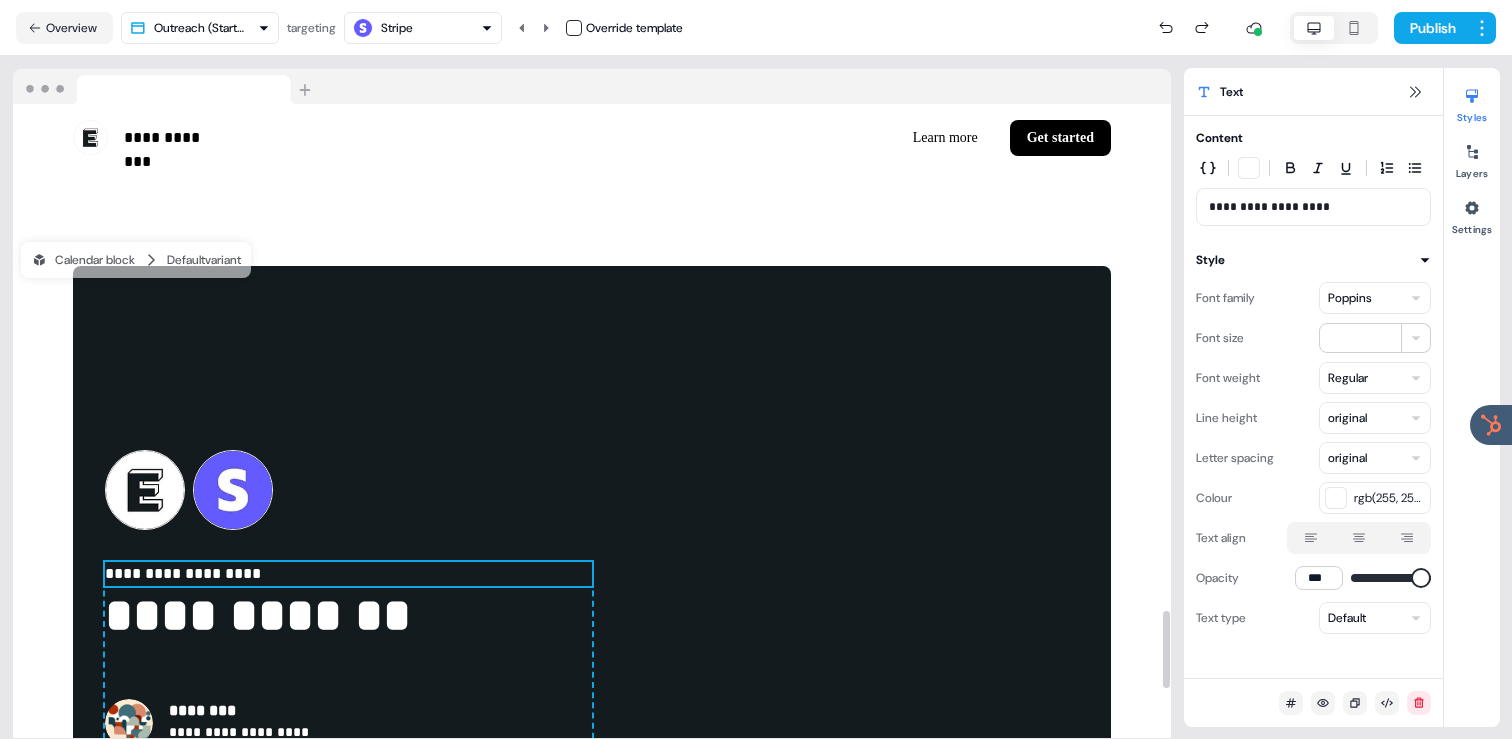 click on "**********" at bounding box center (348, 574) 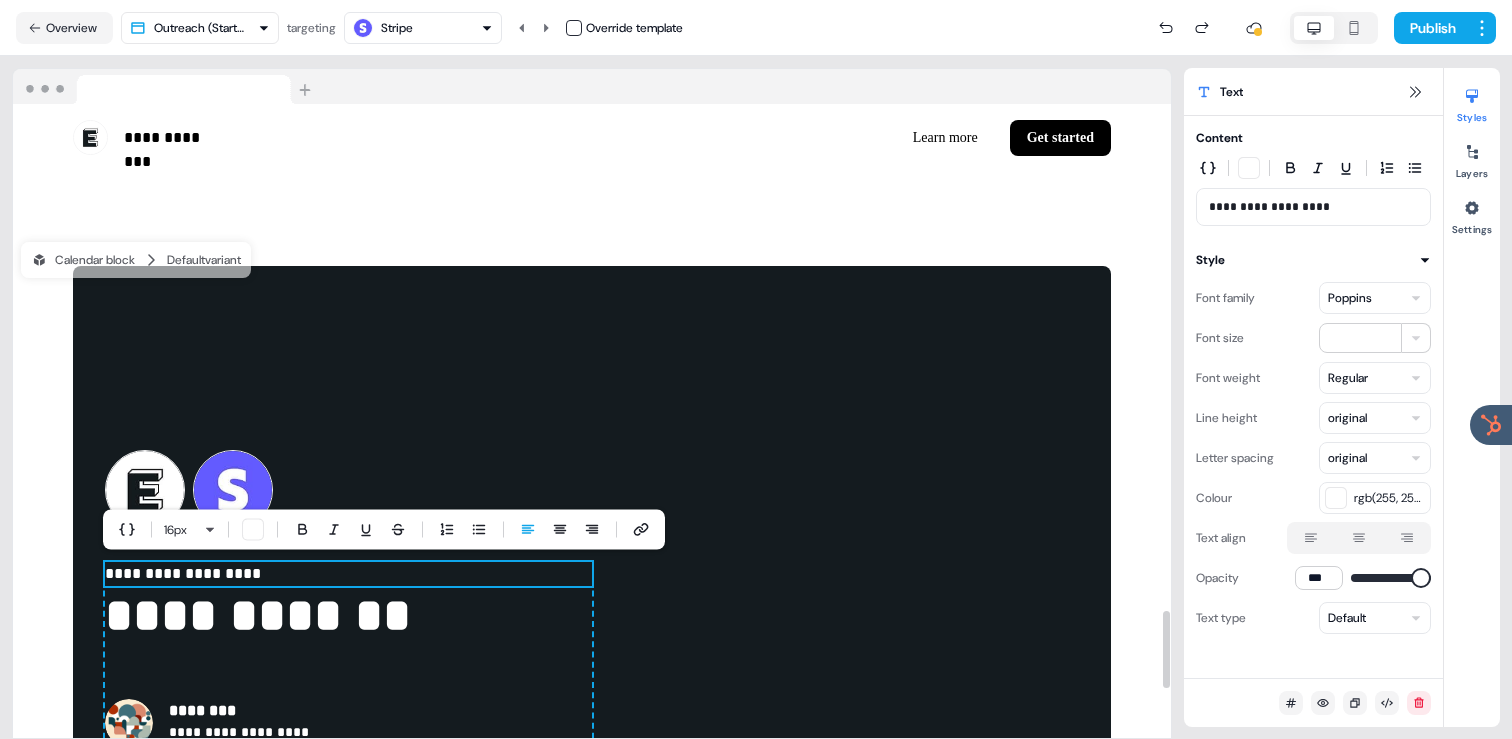 click on "**********" at bounding box center (348, 574) 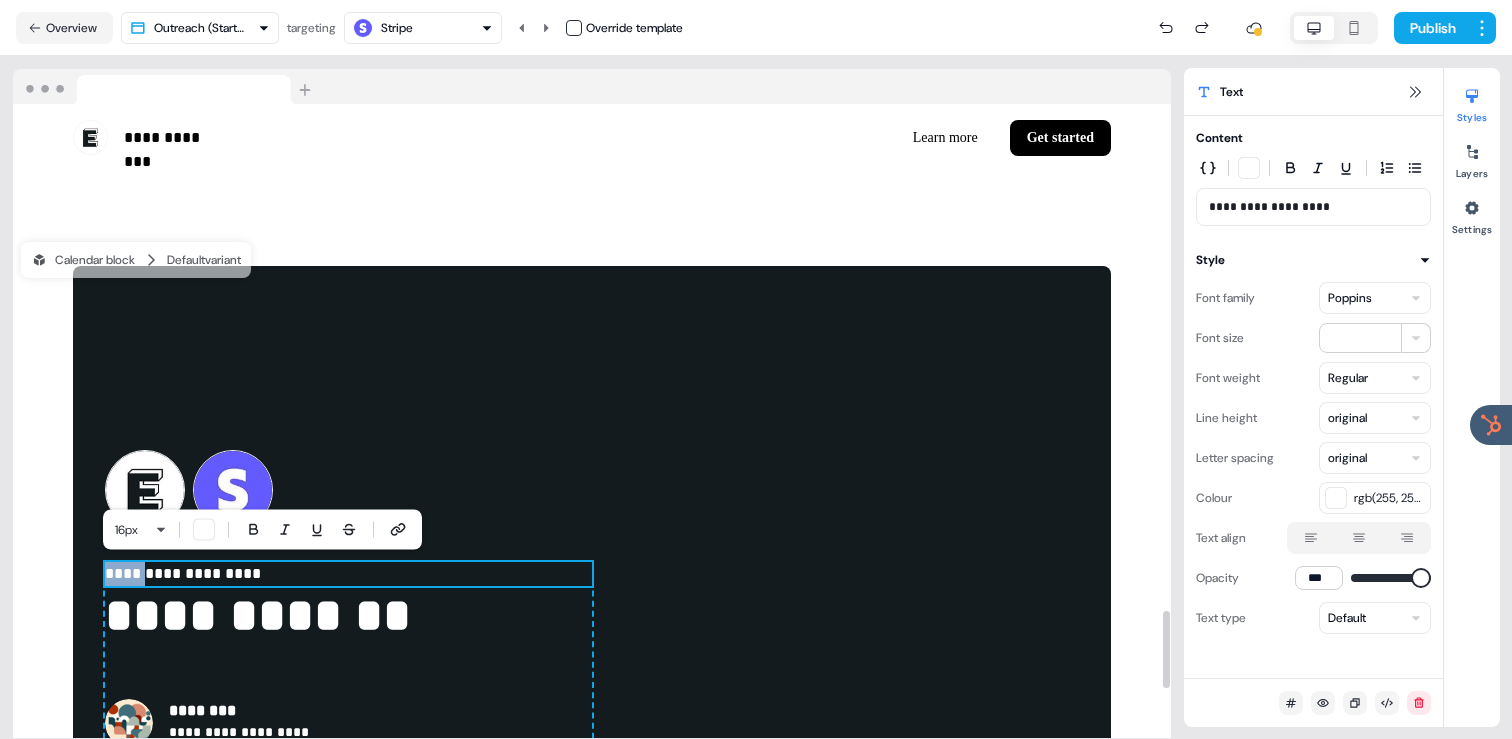 drag, startPoint x: 146, startPoint y: 570, endPoint x: 108, endPoint y: 571, distance: 38.013157 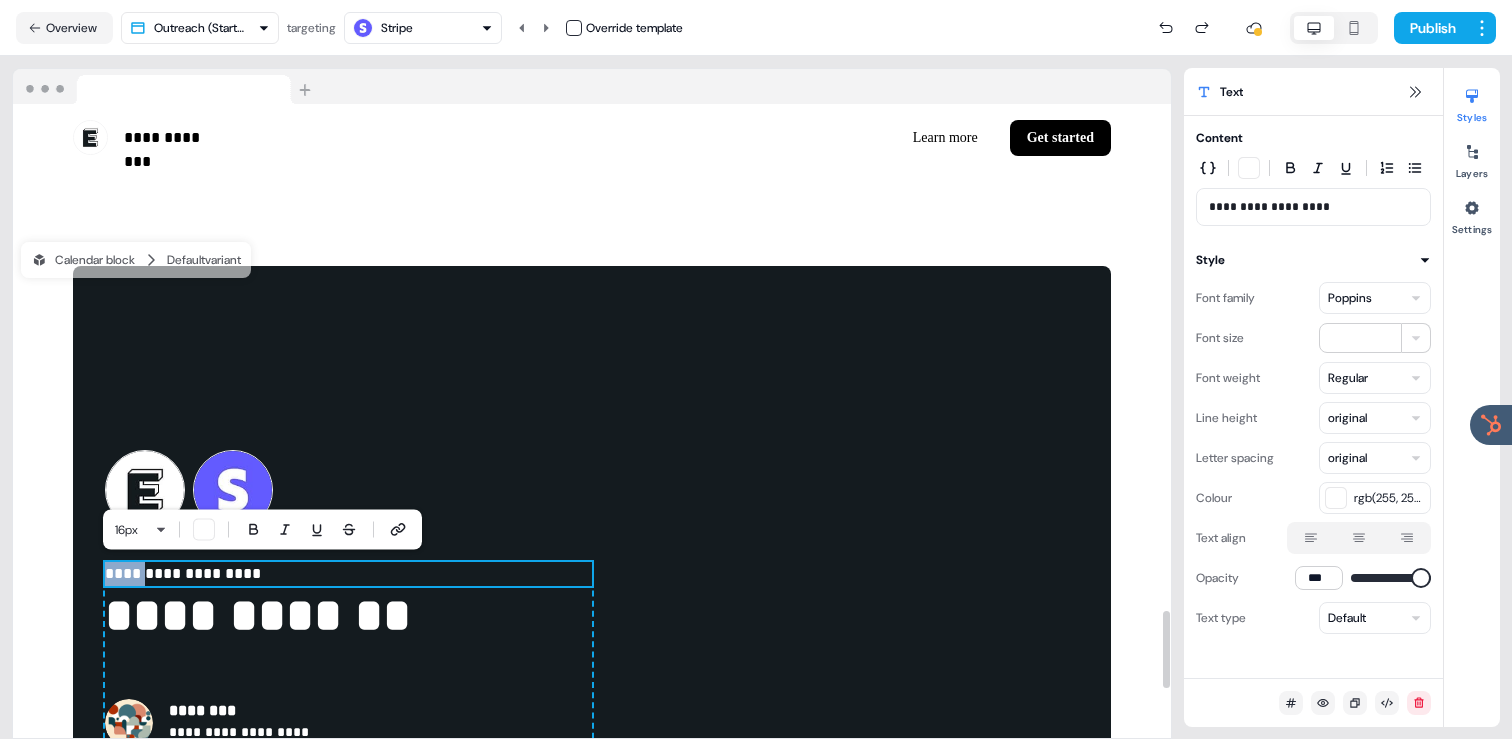 click on "**********" at bounding box center (348, 574) 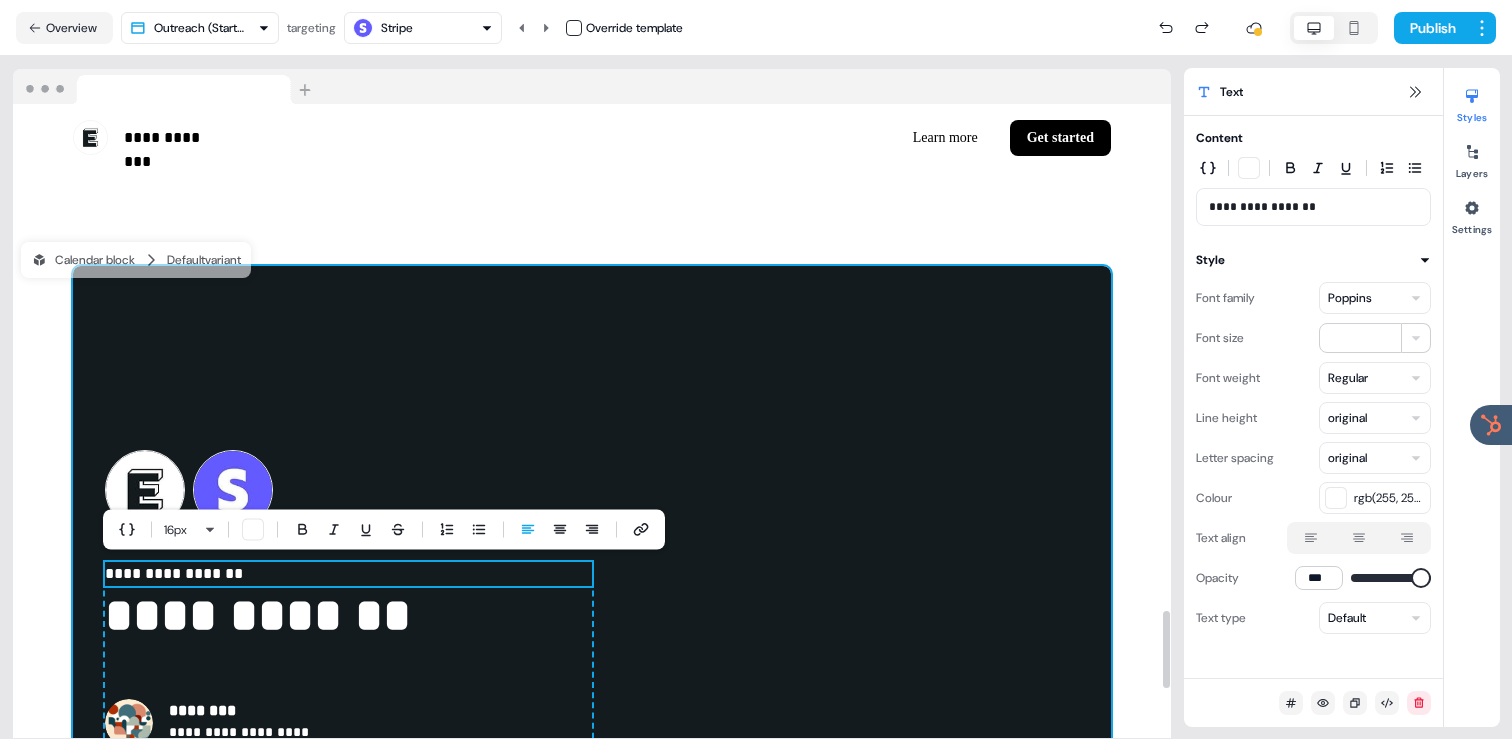 click on "**********" at bounding box center (592, 598) 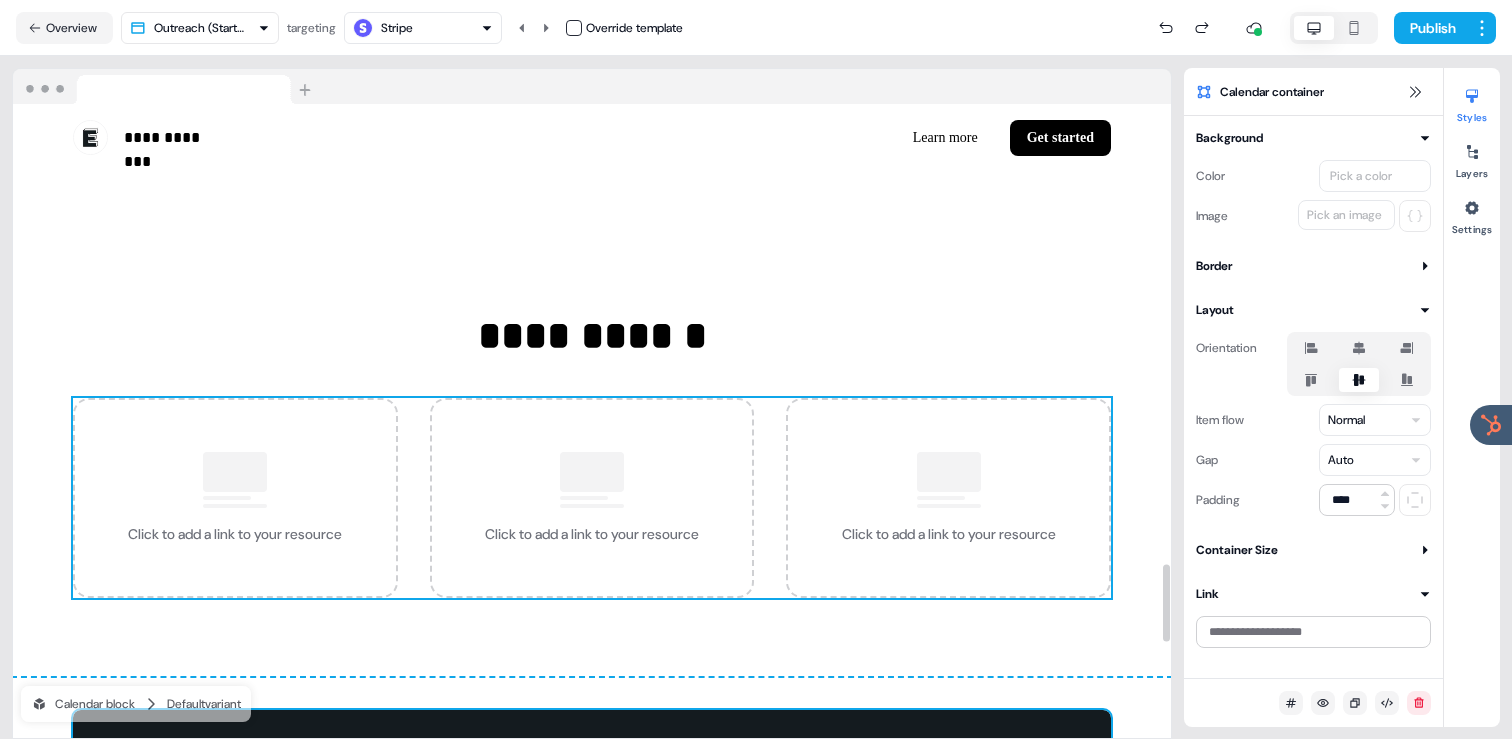 scroll, scrollTop: 3698, scrollLeft: 0, axis: vertical 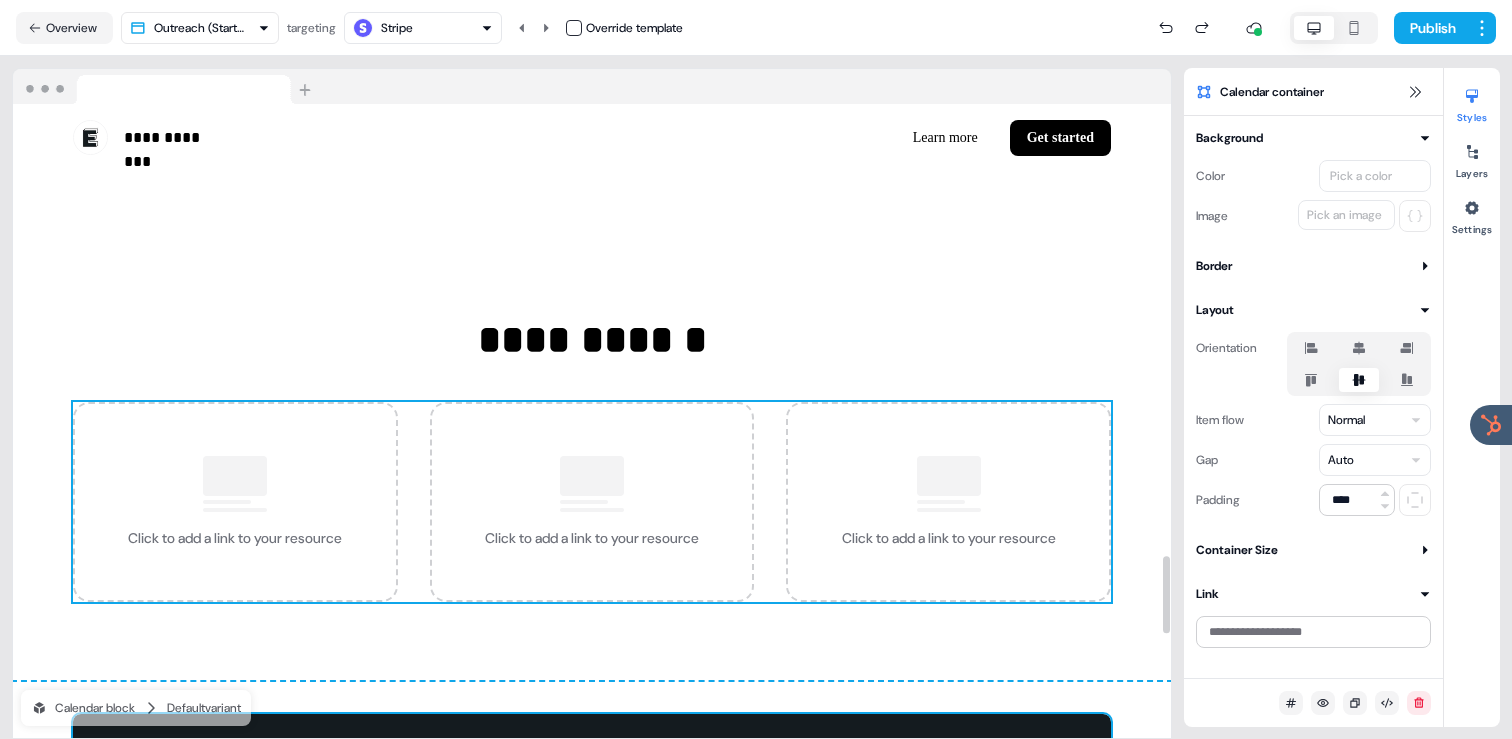 click on "Click to add a link to your resource" at bounding box center [235, 502] 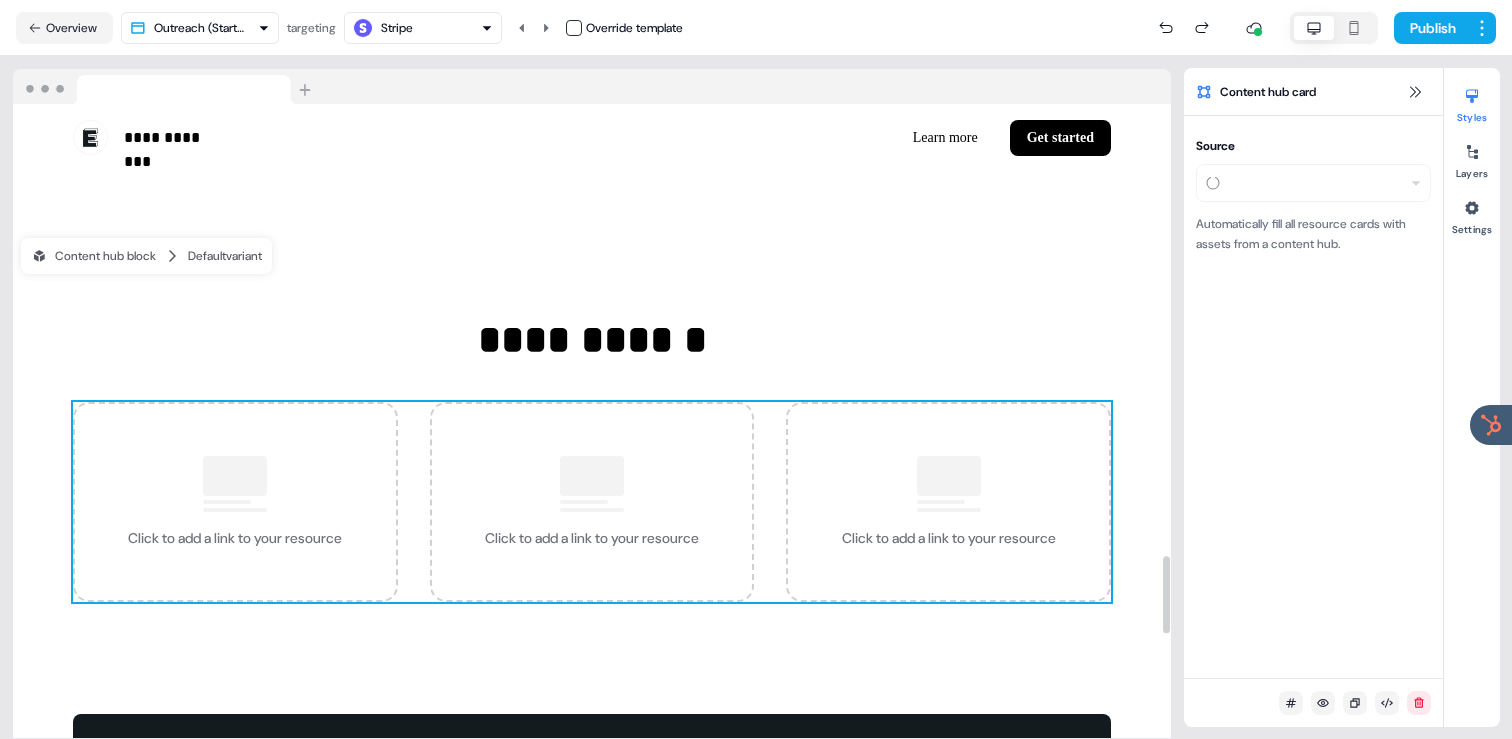 click on "Click to add a link to your resource" at bounding box center (235, 502) 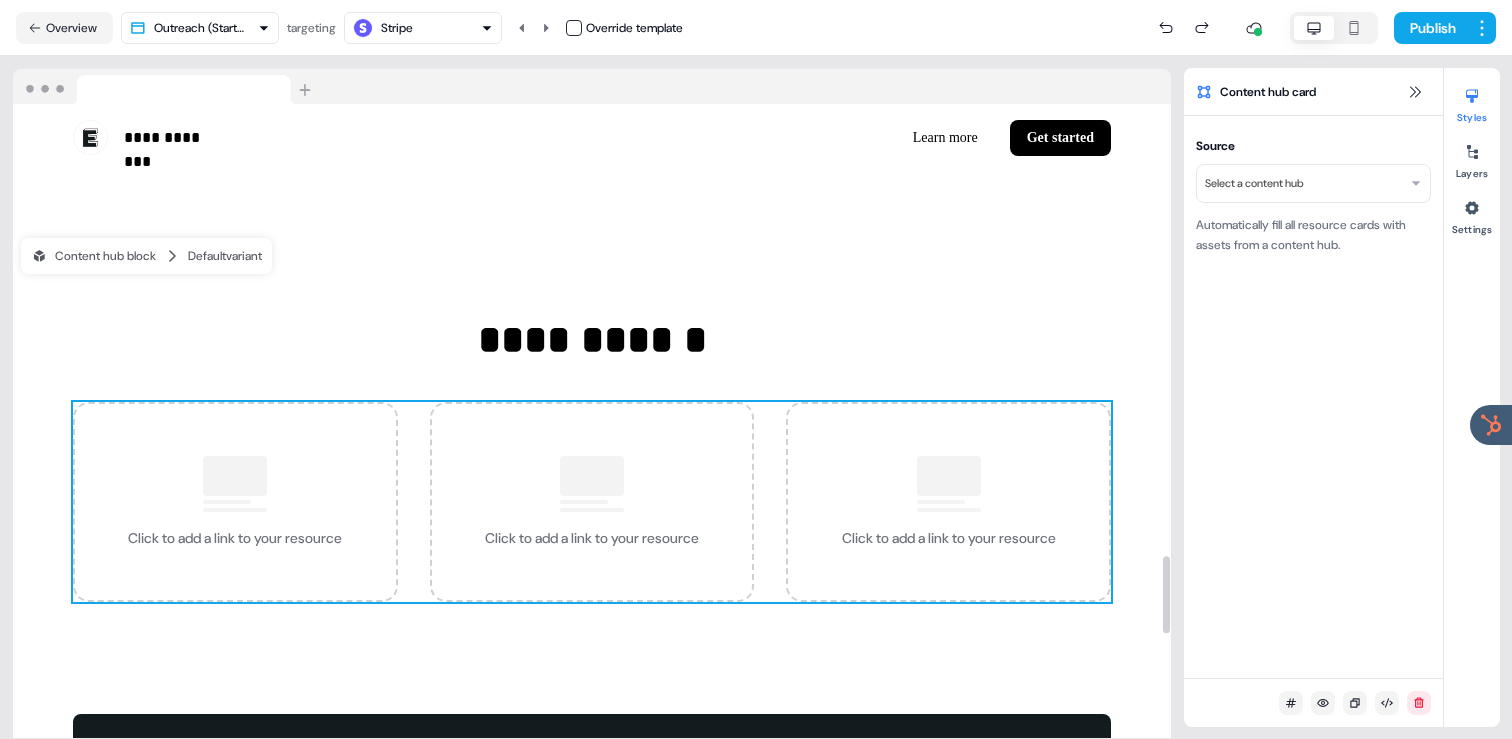click on "**********" at bounding box center (756, 369) 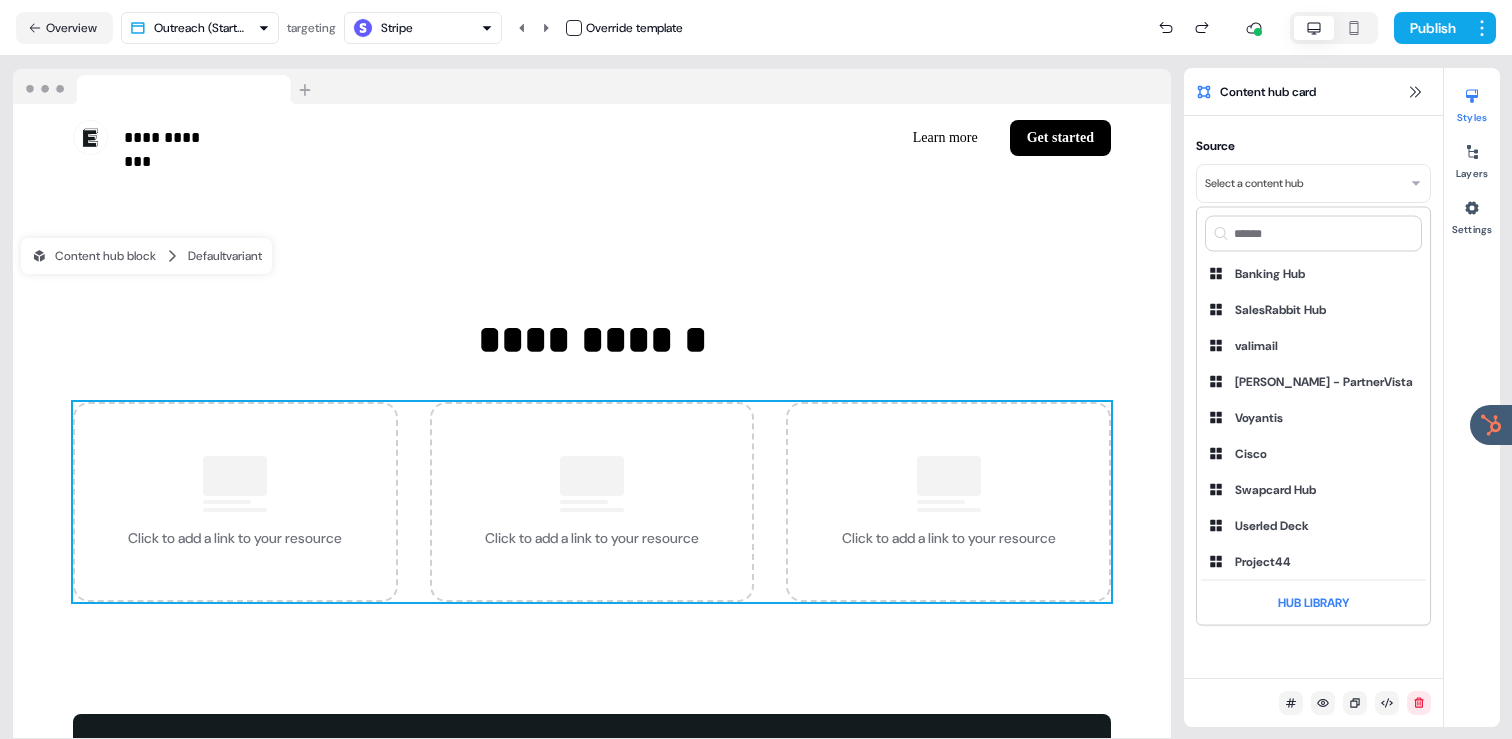 click on "**********" at bounding box center (756, 369) 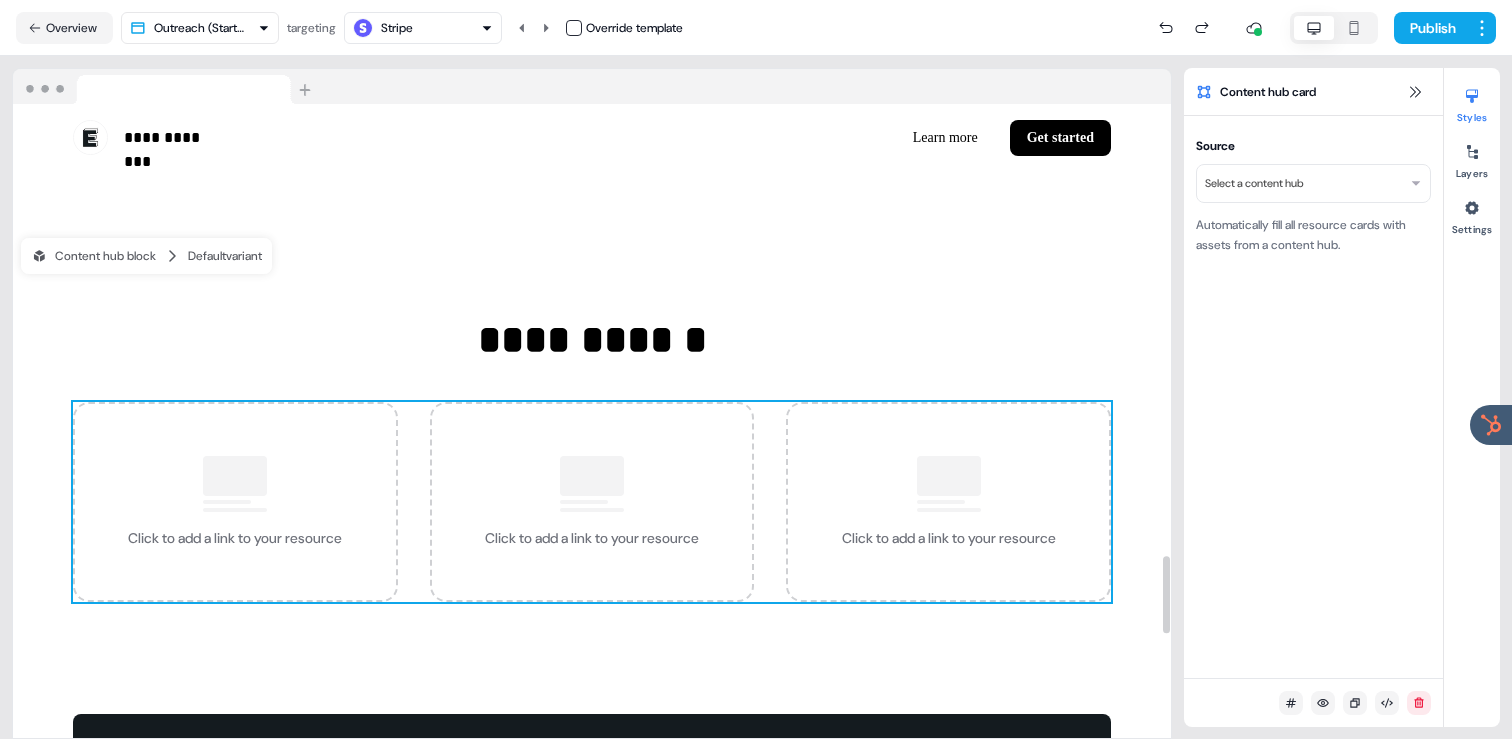 click on "**********" at bounding box center [756, 369] 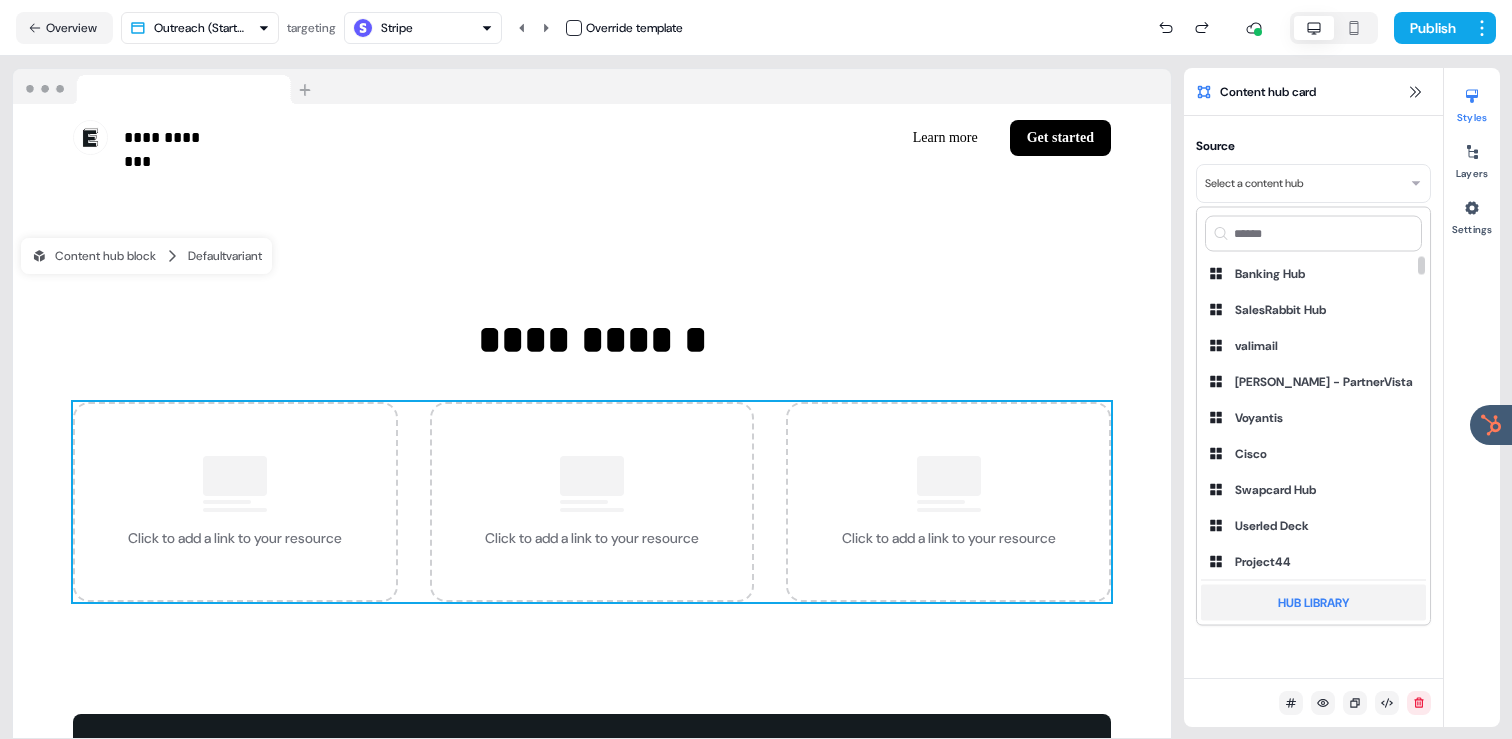 click on "Hub Library" at bounding box center (1313, 603) 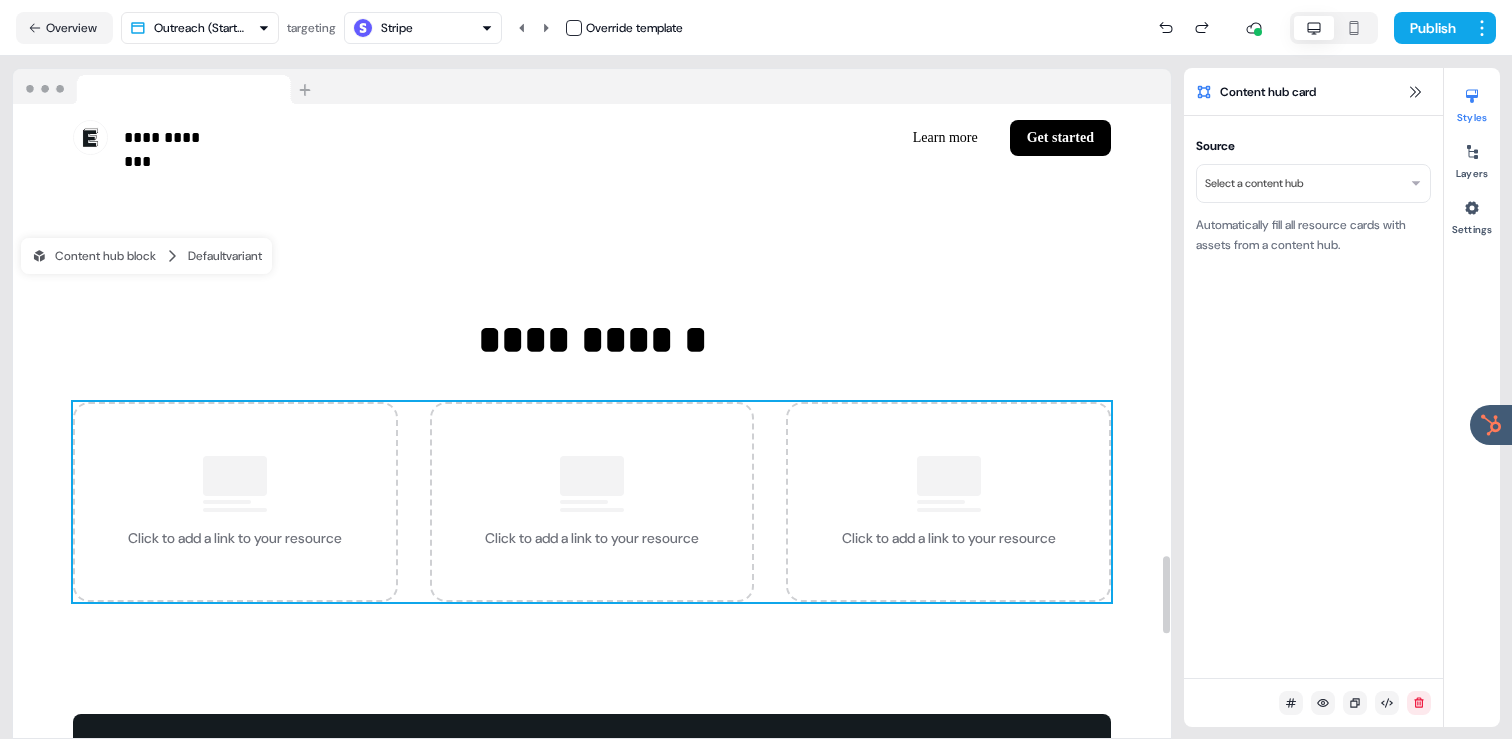 click on "Click to add a link to your resource" at bounding box center [235, 502] 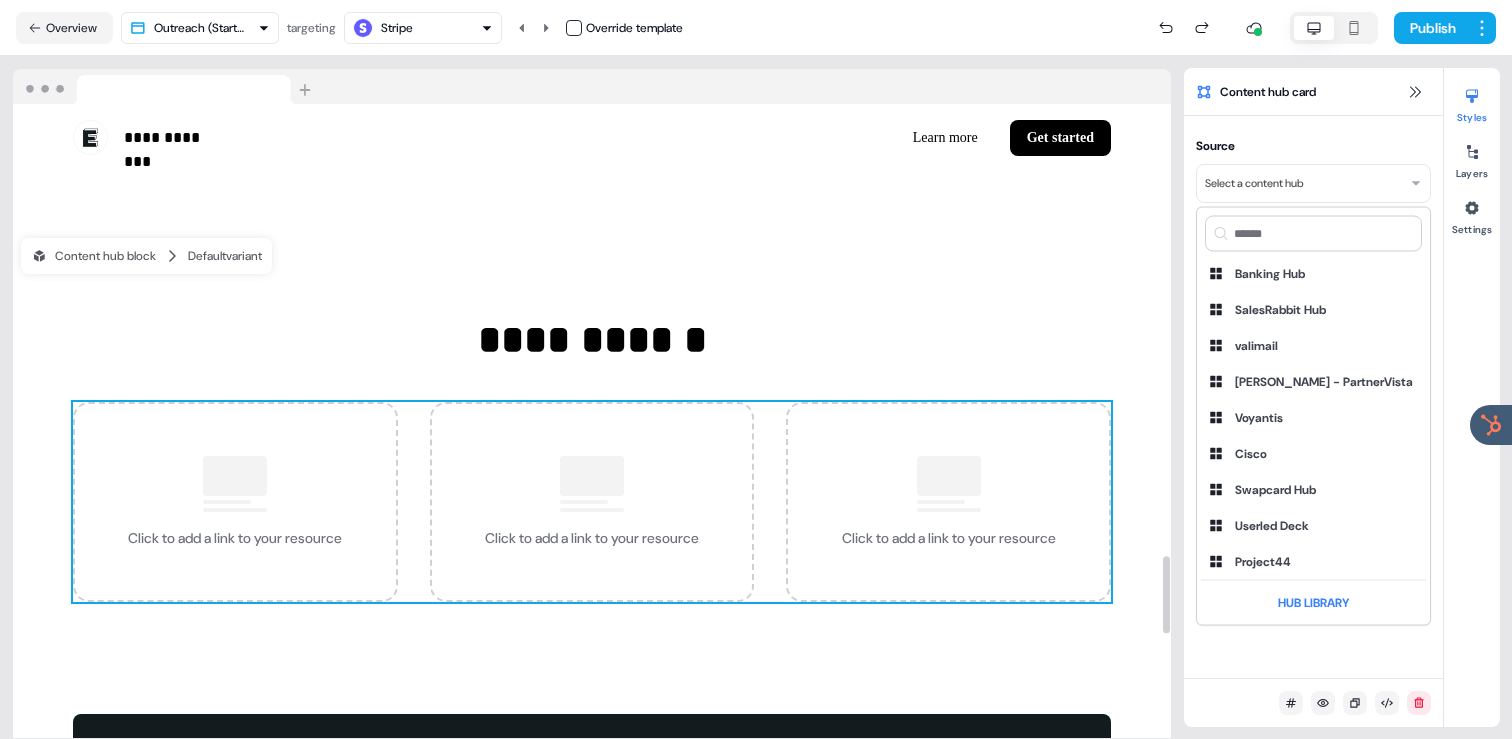 click on "**********" at bounding box center (756, 369) 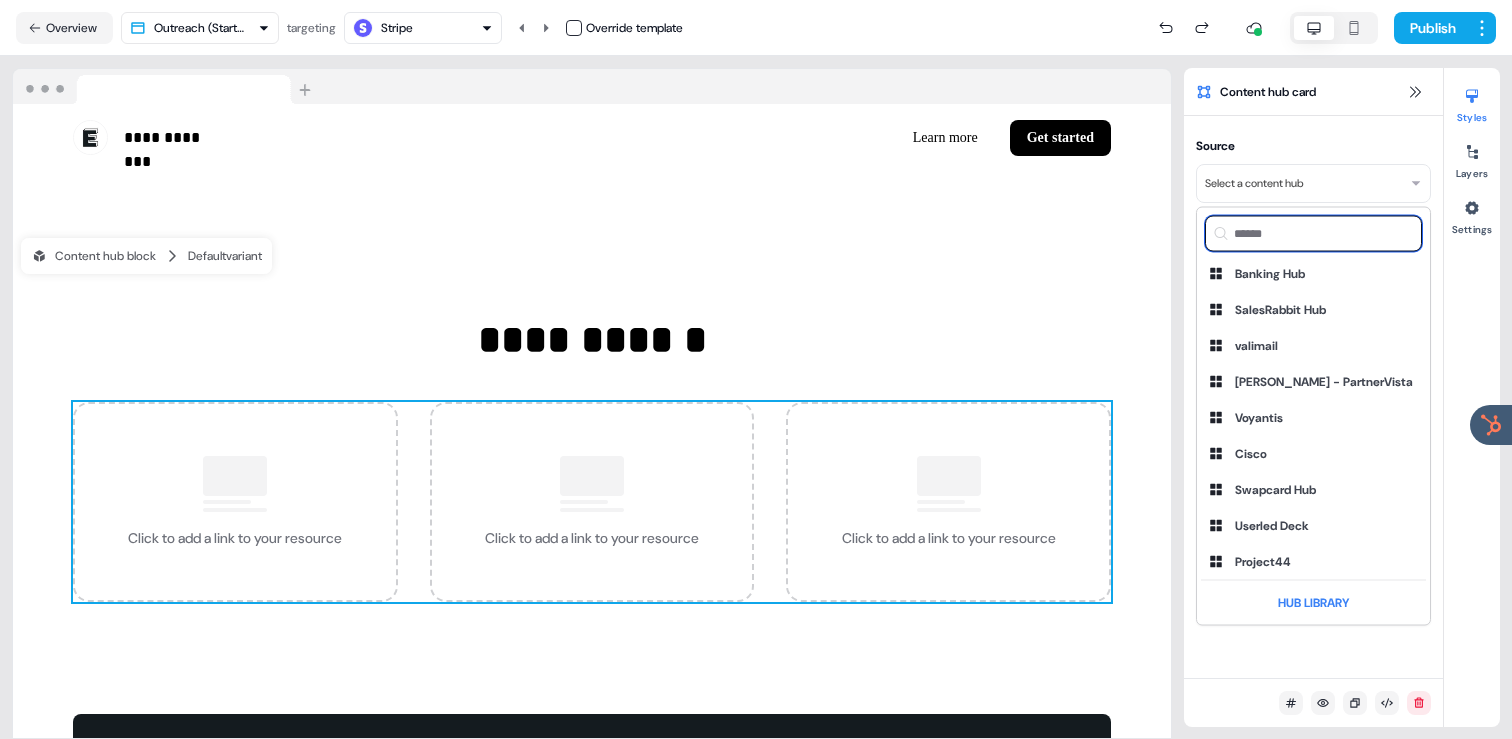 click at bounding box center (1313, 234) 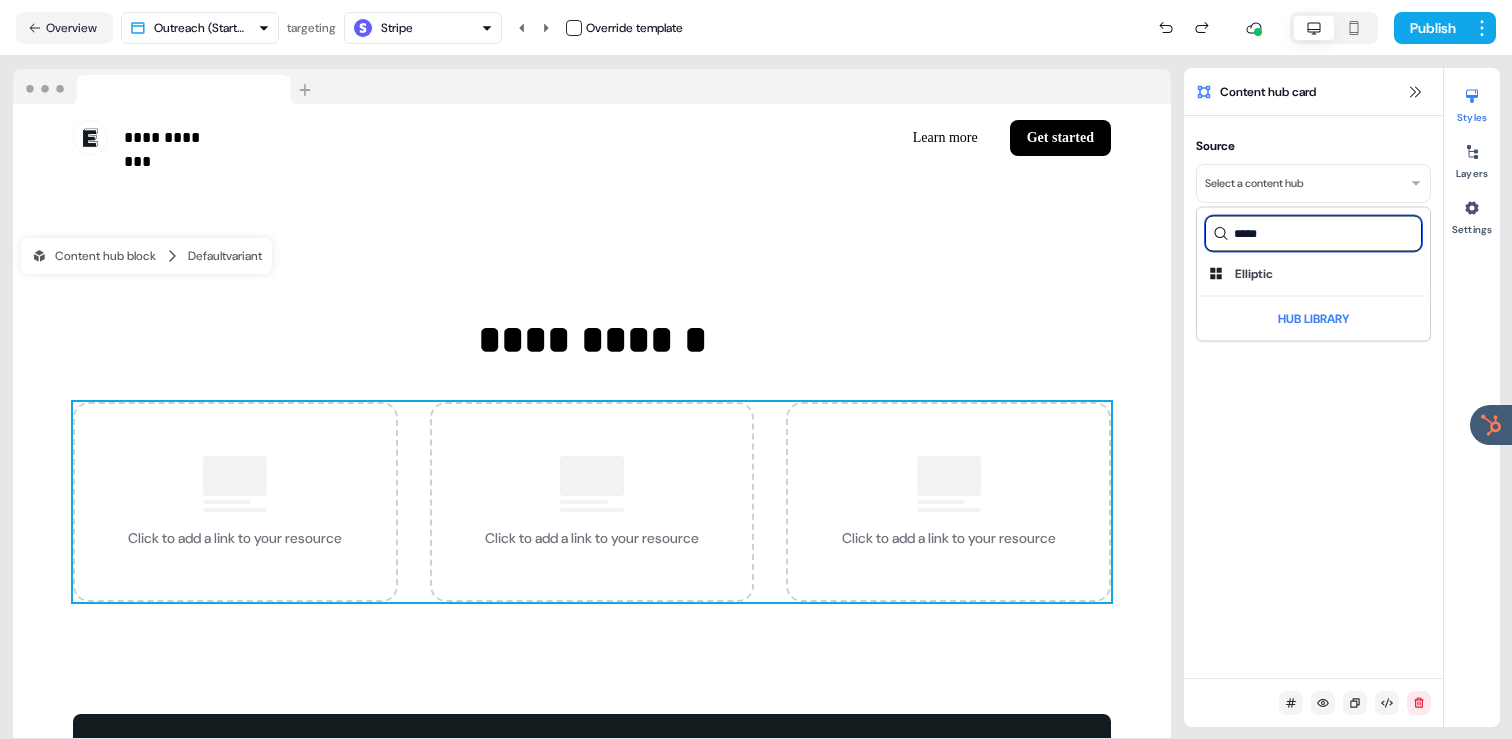 type on "*****" 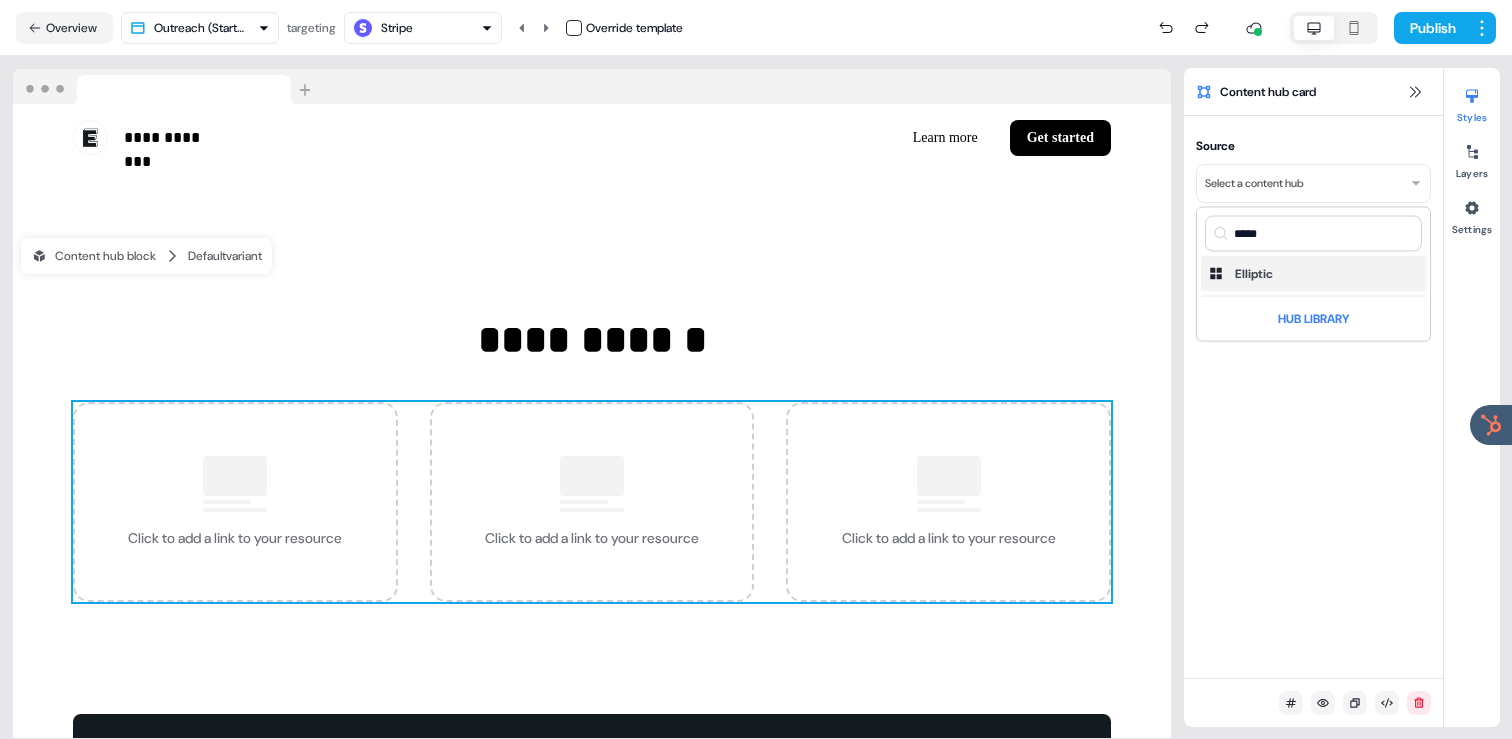 click on "Elliptic" at bounding box center (1313, 274) 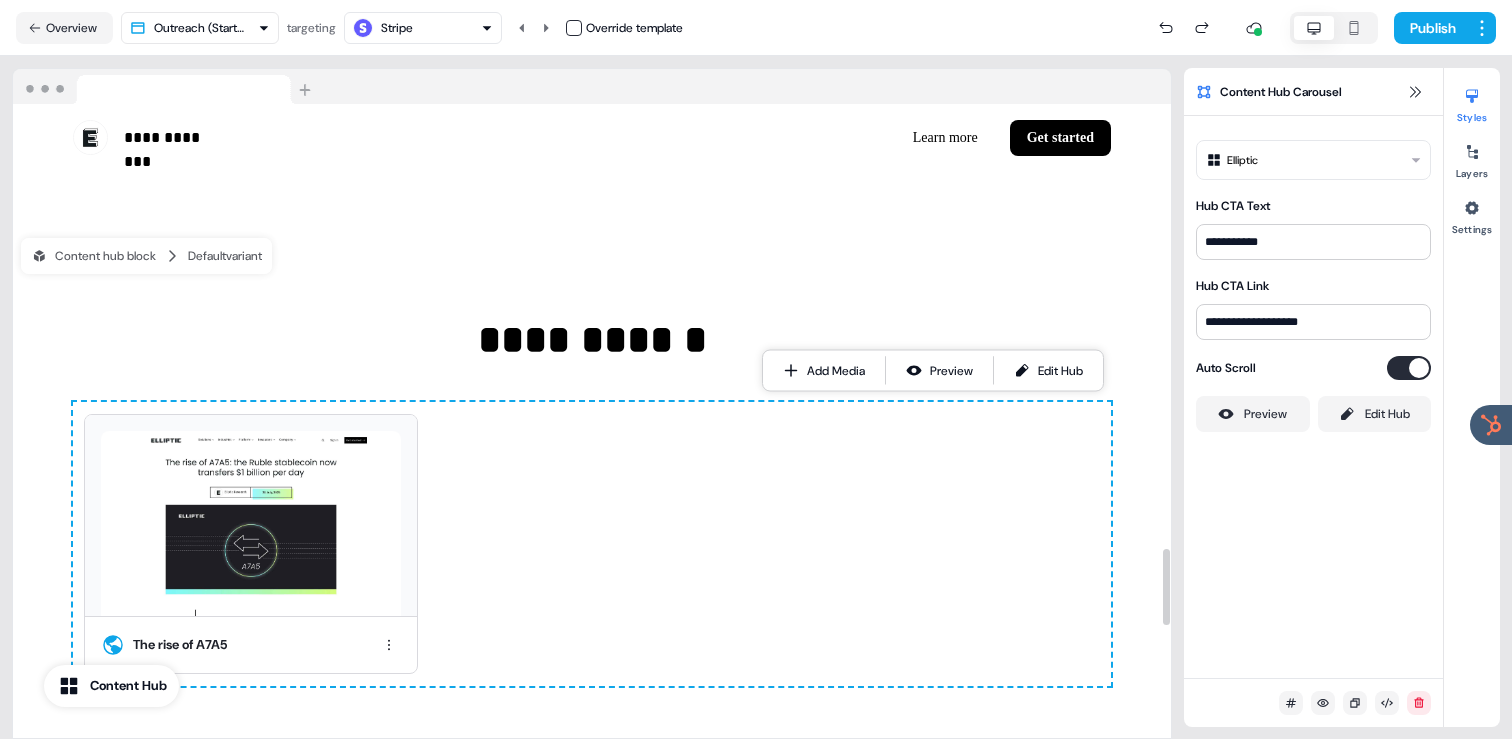 click on "The rise of A7A5" at bounding box center [583, 544] 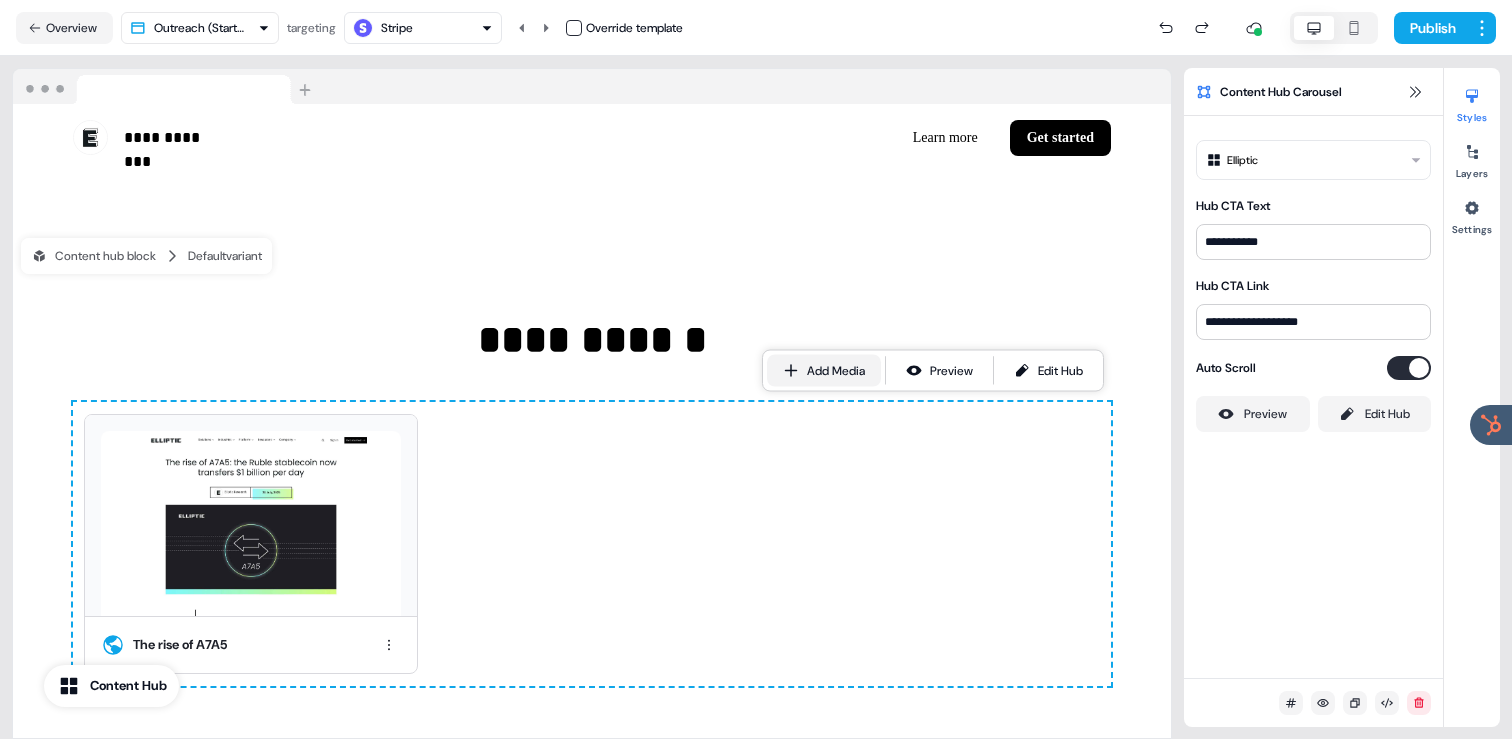 click on "Add Media" at bounding box center [836, 371] 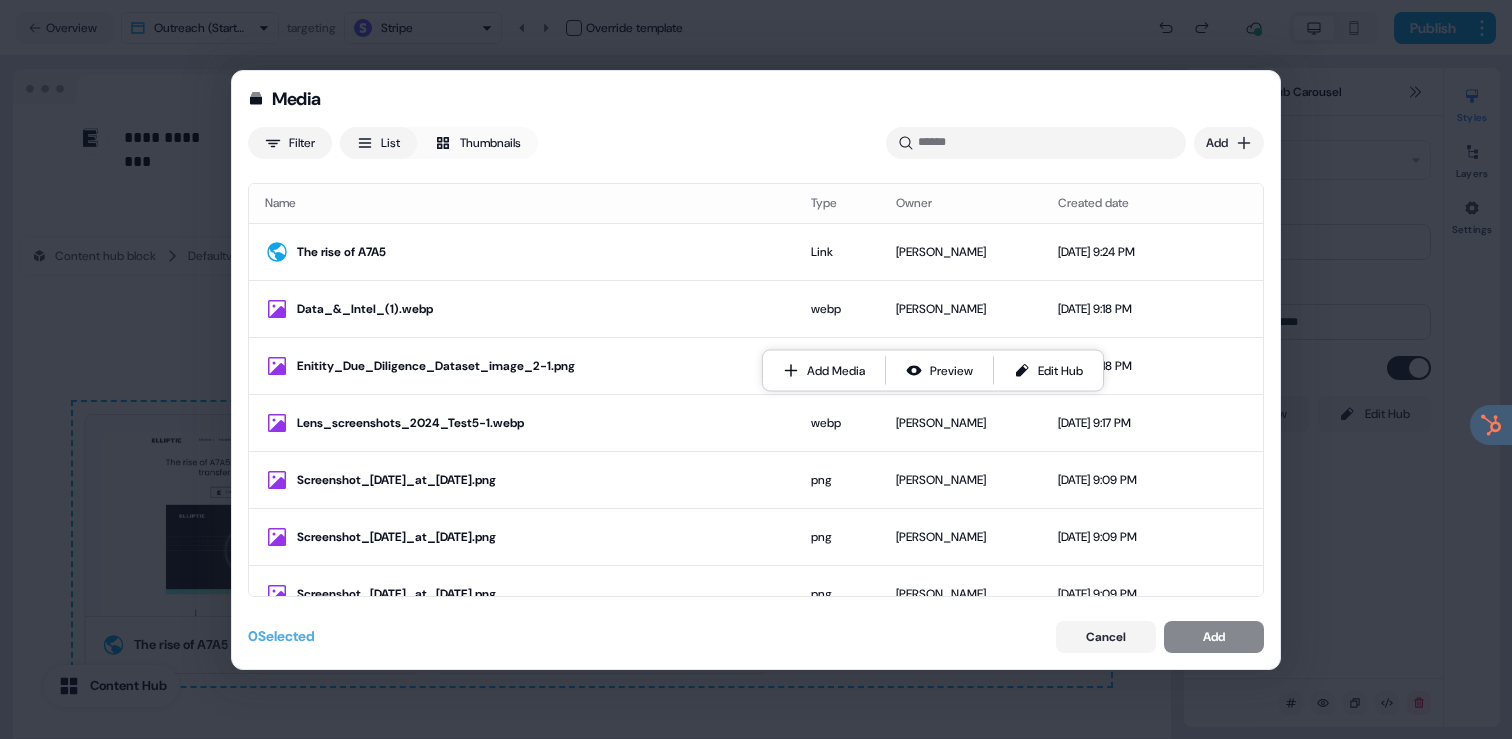 click on "Media Filter List Thumbnails Uploaded Add Name Type Owner Created date The rise of A7A5 Link [PERSON_NAME] [DATE] 9:24 PM Data_&_Intel_(1).webp webp [PERSON_NAME] [DATE] 9:18 PM Enitity_Due_Diligence_Dataset_image_2-1.png png [PERSON_NAME] [DATE] 9:18 PM Lens_screenshots_2024_Test5-1.webp webp [PERSON_NAME] [DATE] 9:17 PM Screenshot_[DATE]_at_[DATE].png png [PERSON_NAME] [DATE] 9:09 PM Screenshot_[DATE]_at_[DATE].png png [PERSON_NAME] [DATE] 9:09 PM Screenshot_[DATE]_at_[DATE].png png [PERSON_NAME] [DATE] 9:09 PM Screenshot_[DATE]_at_[DATE].png png [PERSON_NAME] [DATE] 9:09 PM Banking_&_Financial_Services.webp webp [PERSON_NAME] [DATE] 9:05 PM Screenshot_[DATE]_at_18.30.29.png png [PERSON_NAME] [DATE] 6:30 PM Userled_Use_Case_Slides_for_Rasa_Presentation.pdf pdf [PERSON_NAME] [DATE] 6:30 PM Proposal_x_Rasa.pdf pdf [PERSON_NAME] [DATE] 5:42 PM Screenshot_[DATE]_at_17.39.33.png 0" at bounding box center (756, 369) 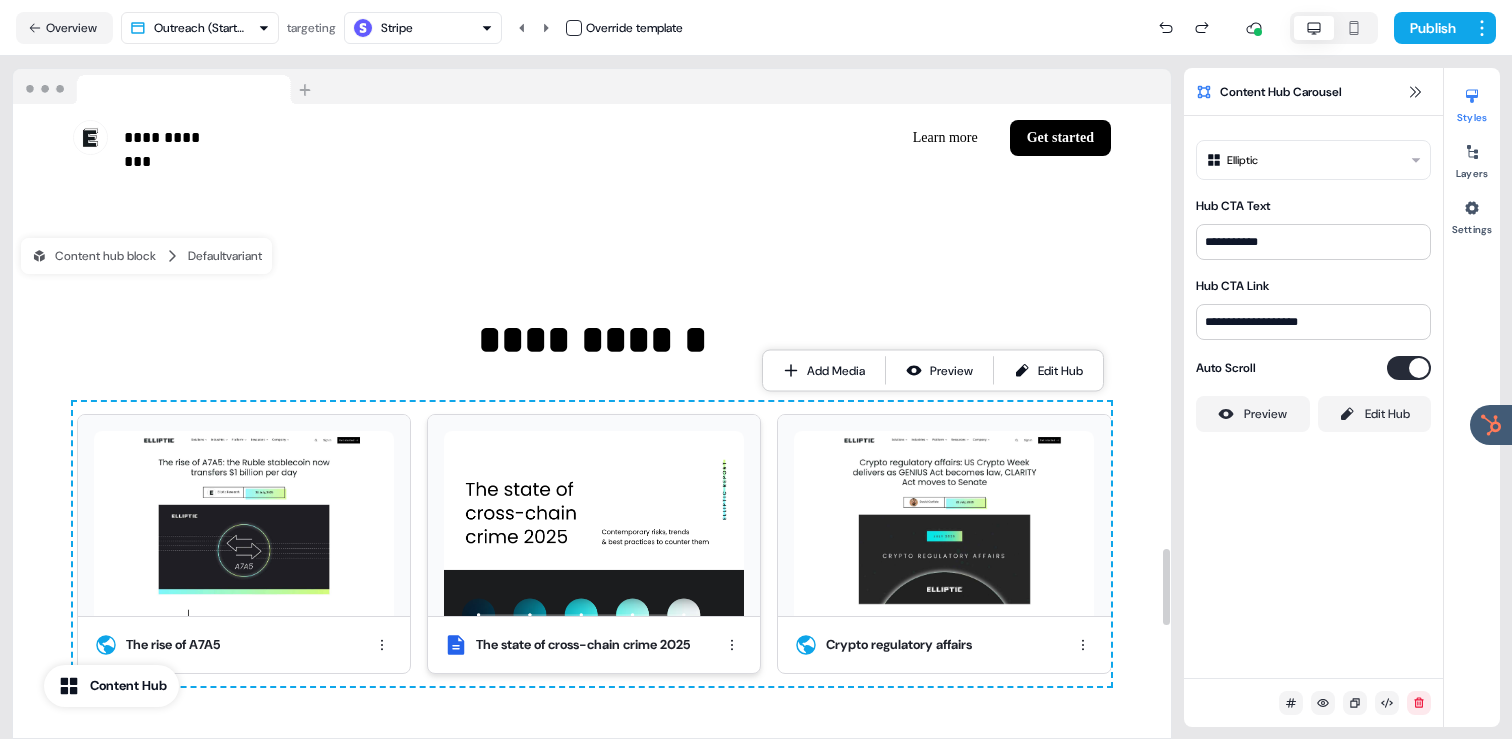click at bounding box center (594, 523) 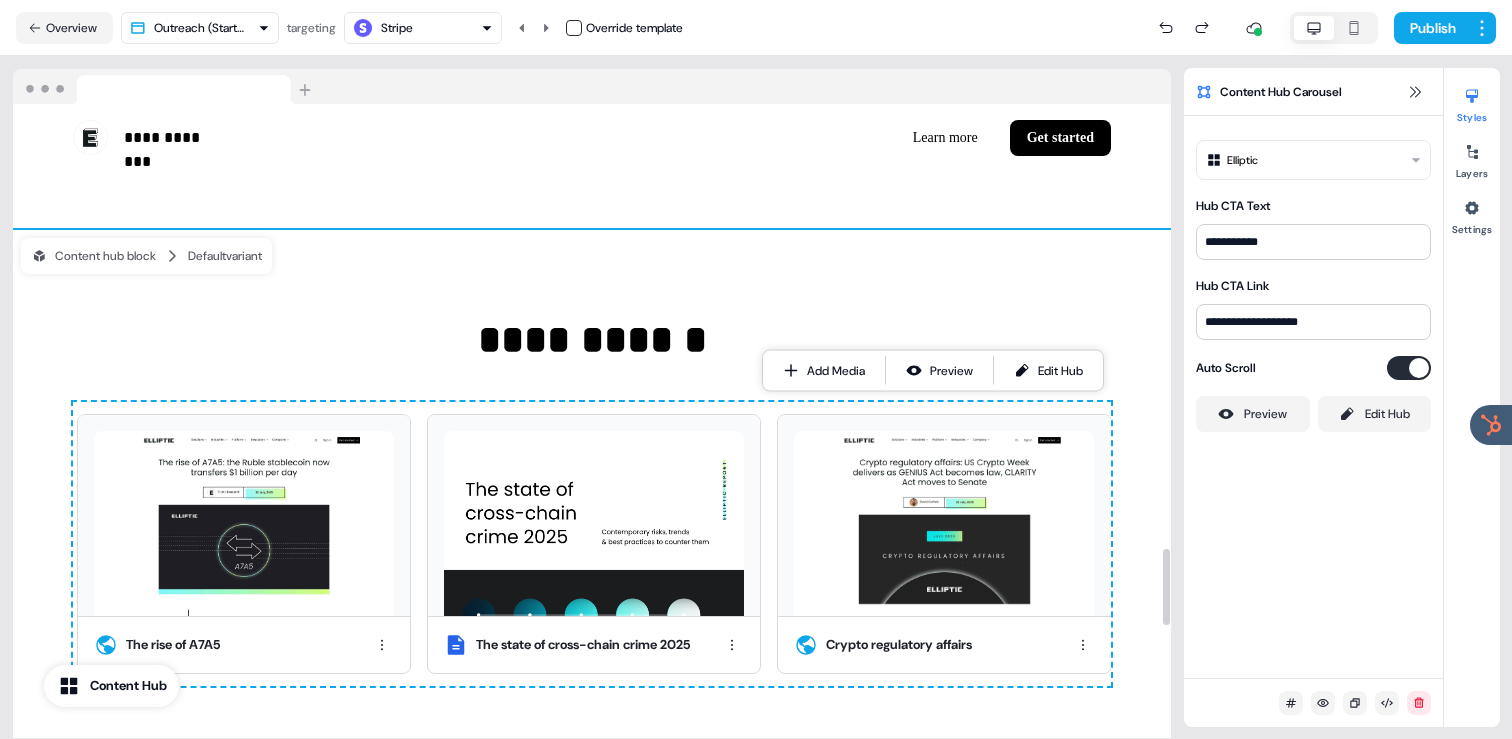 click on "**********" at bounding box center (592, 498) 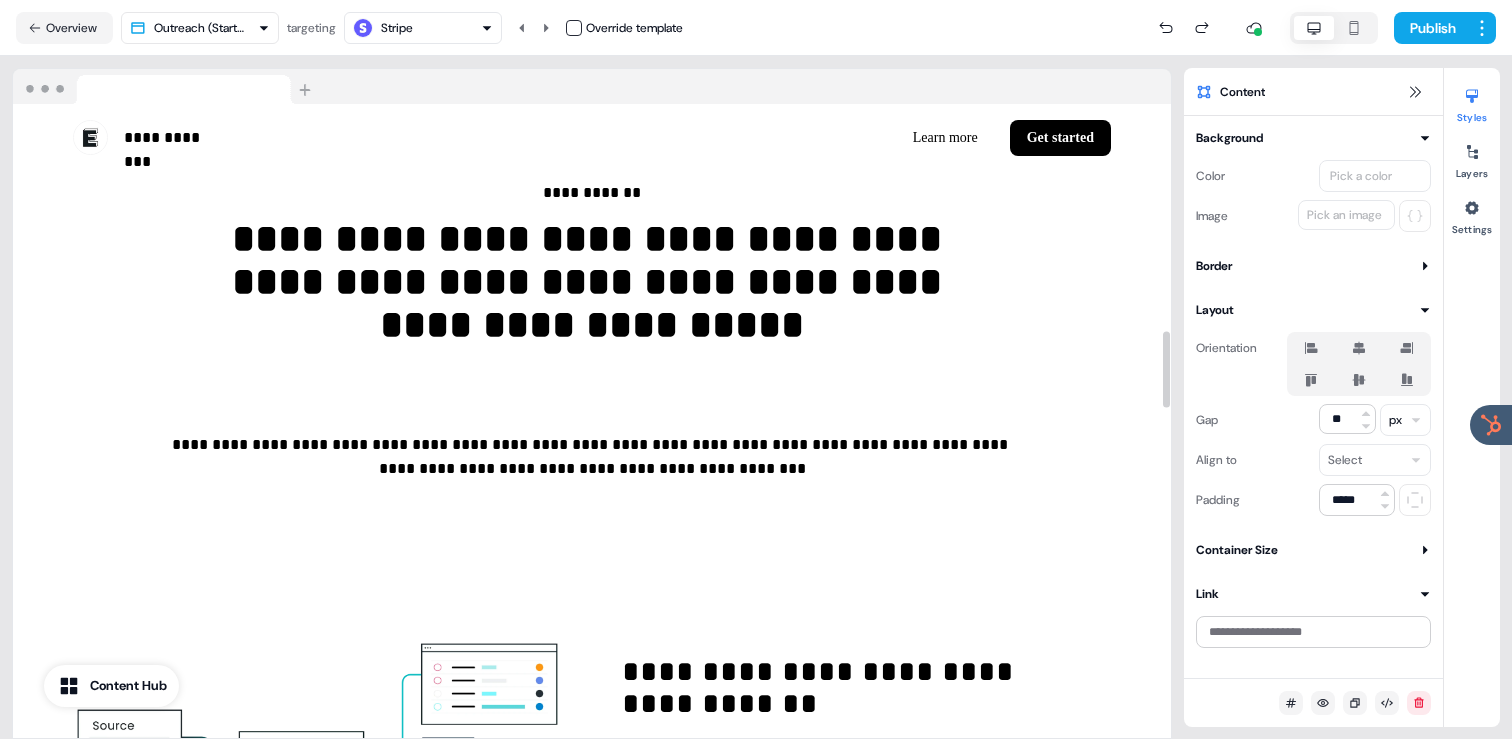 scroll, scrollTop: 1886, scrollLeft: 0, axis: vertical 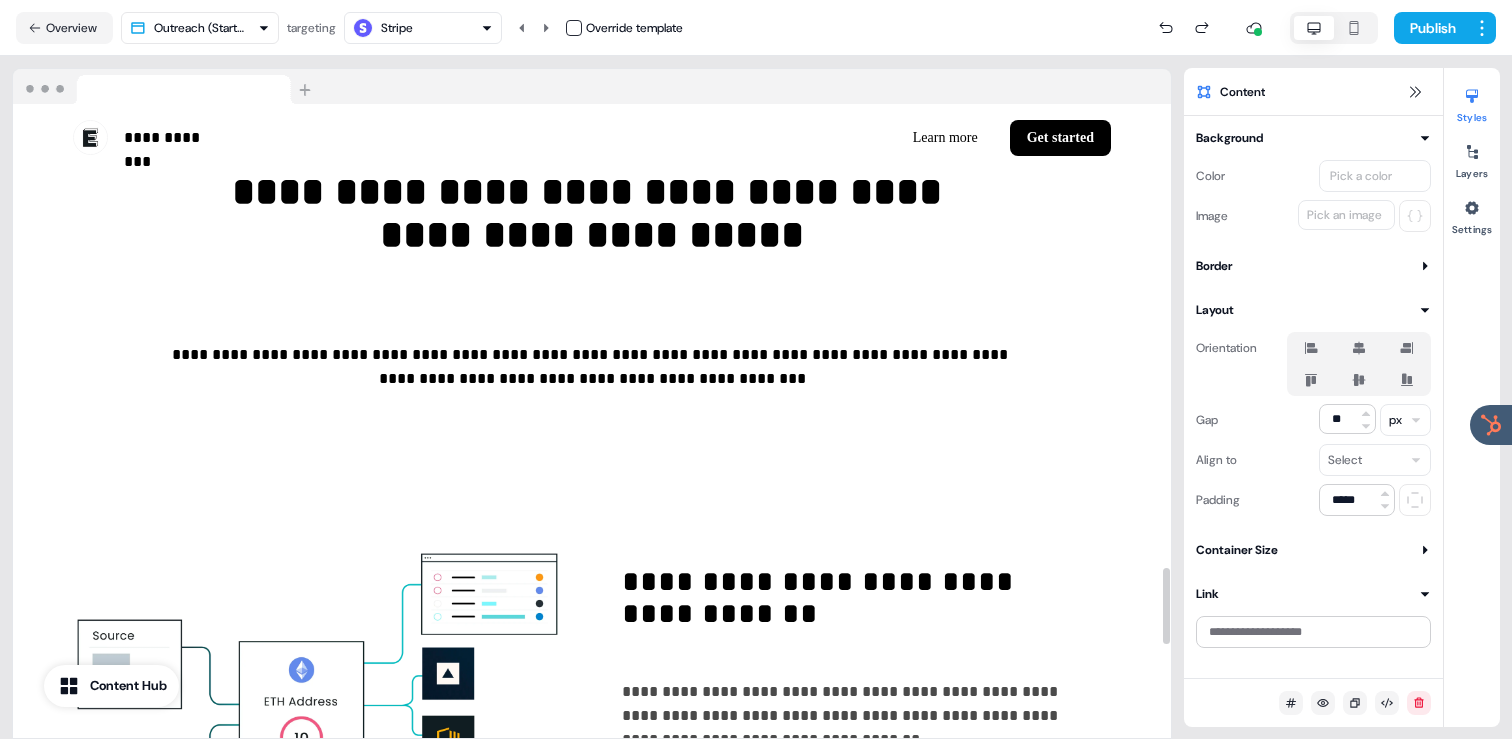 click at bounding box center (1166, 421) 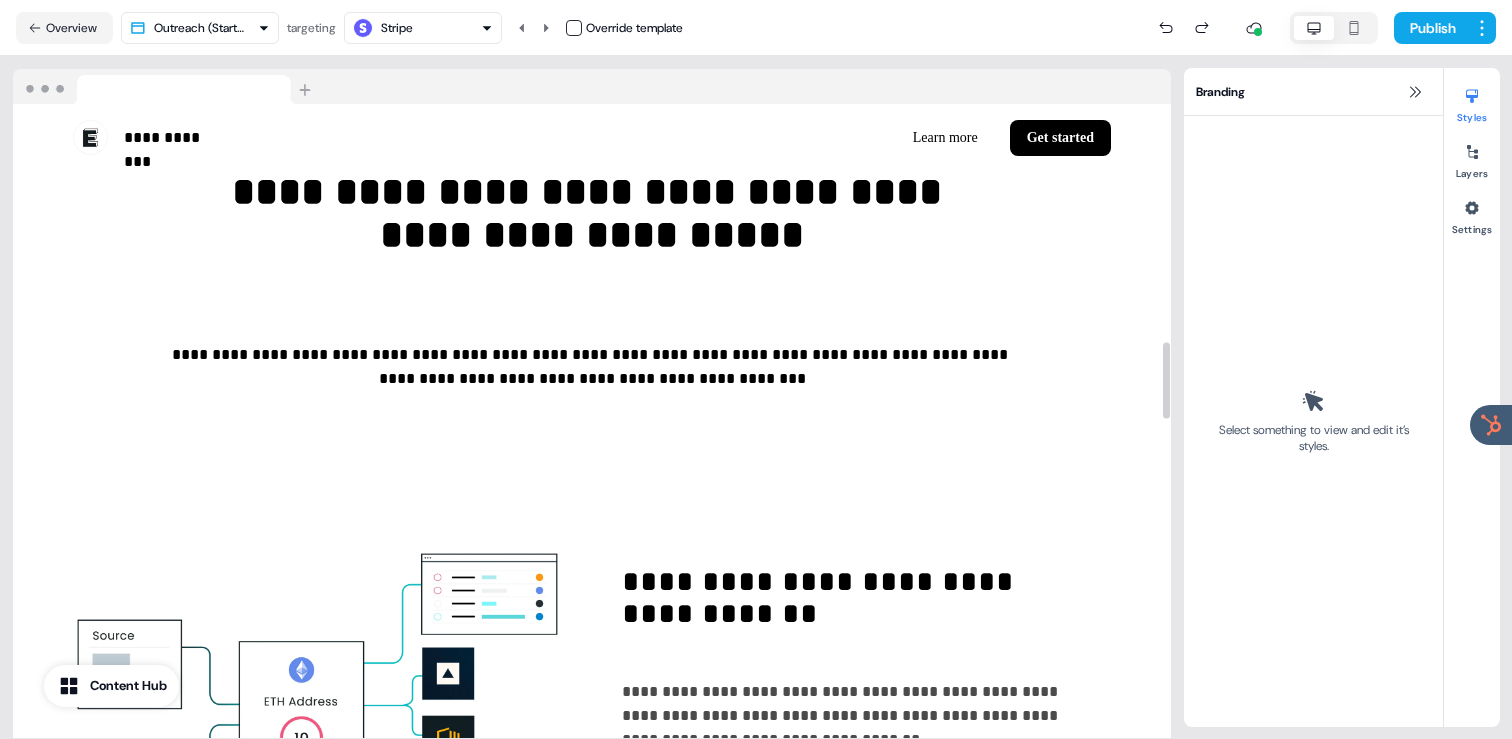 click on "**********" at bounding box center (592, 973) 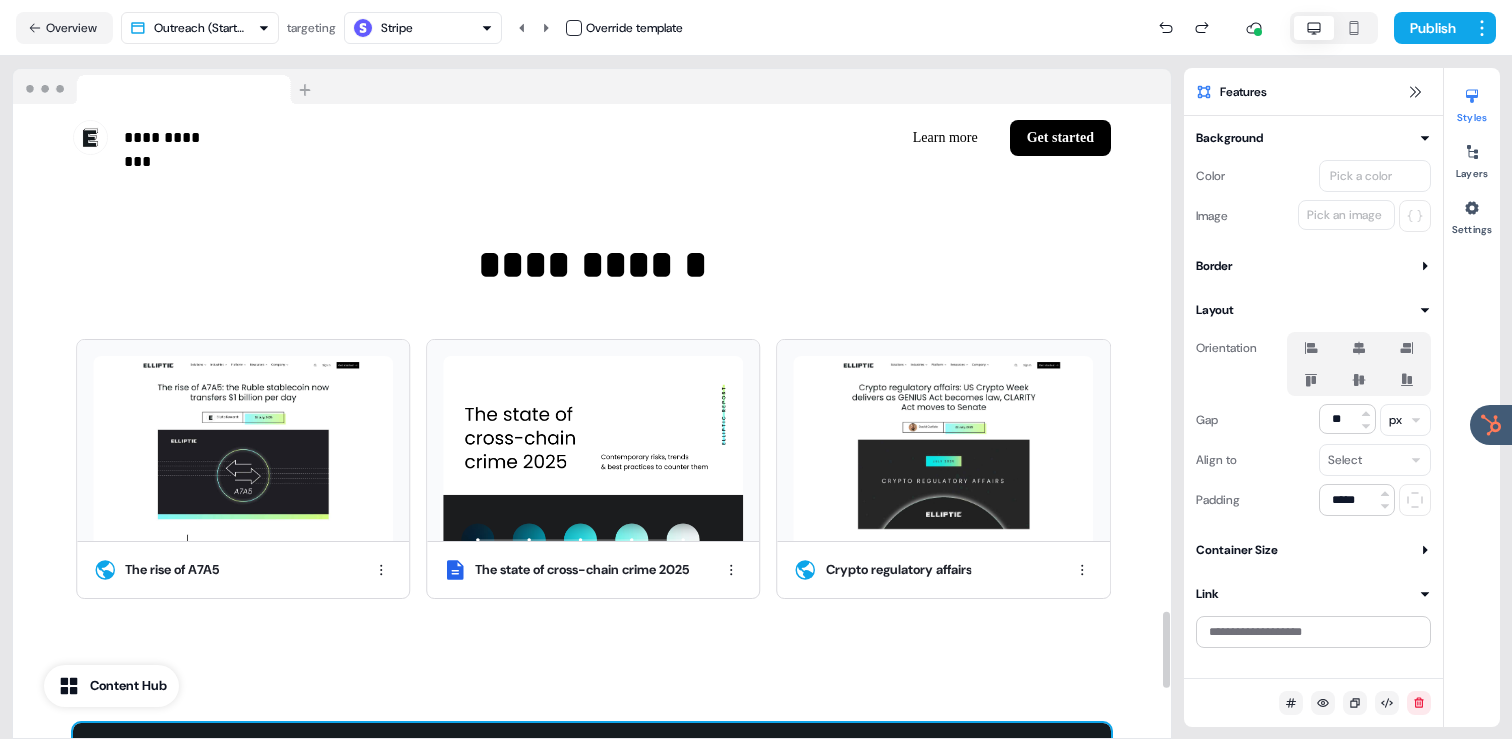 scroll, scrollTop: 3652, scrollLeft: 0, axis: vertical 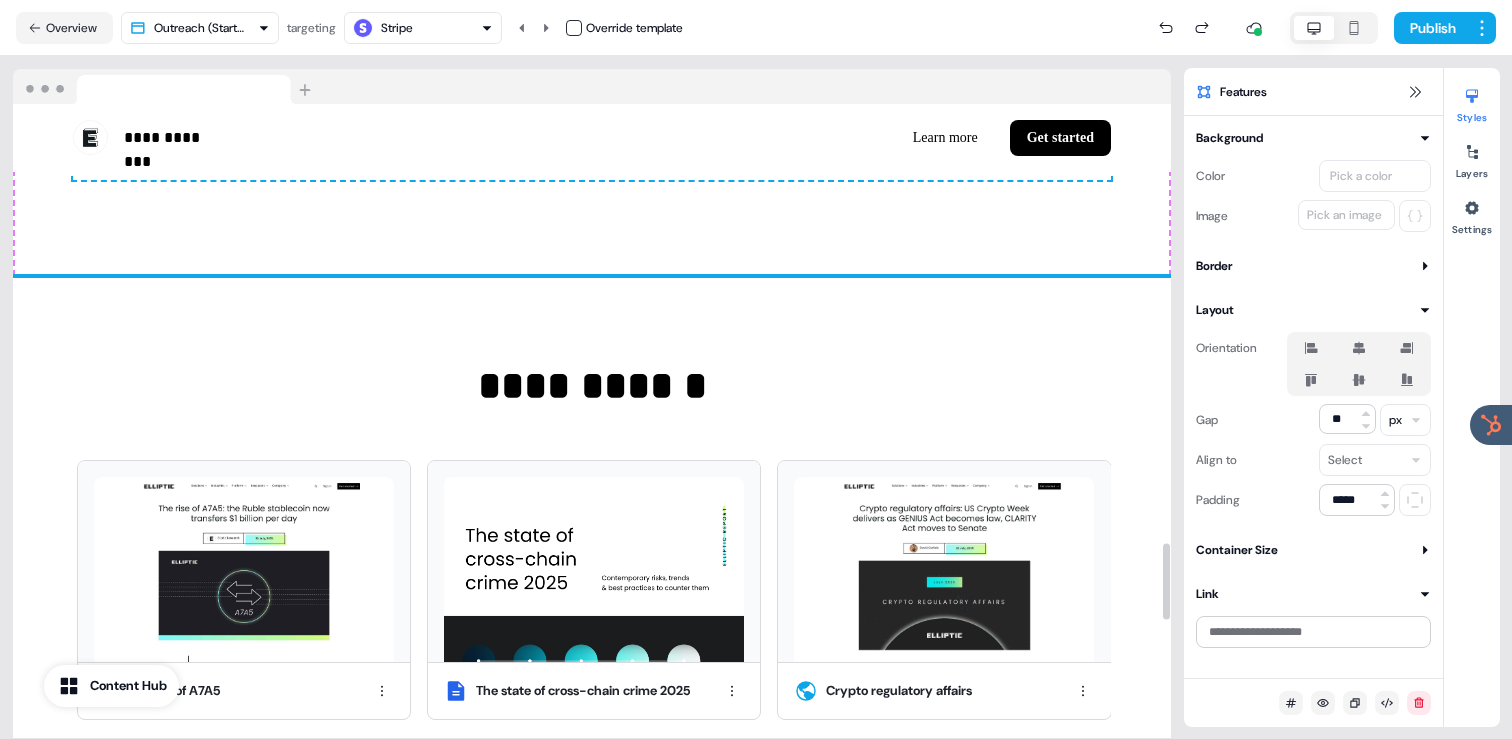 click on "**********" at bounding box center (592, 544) 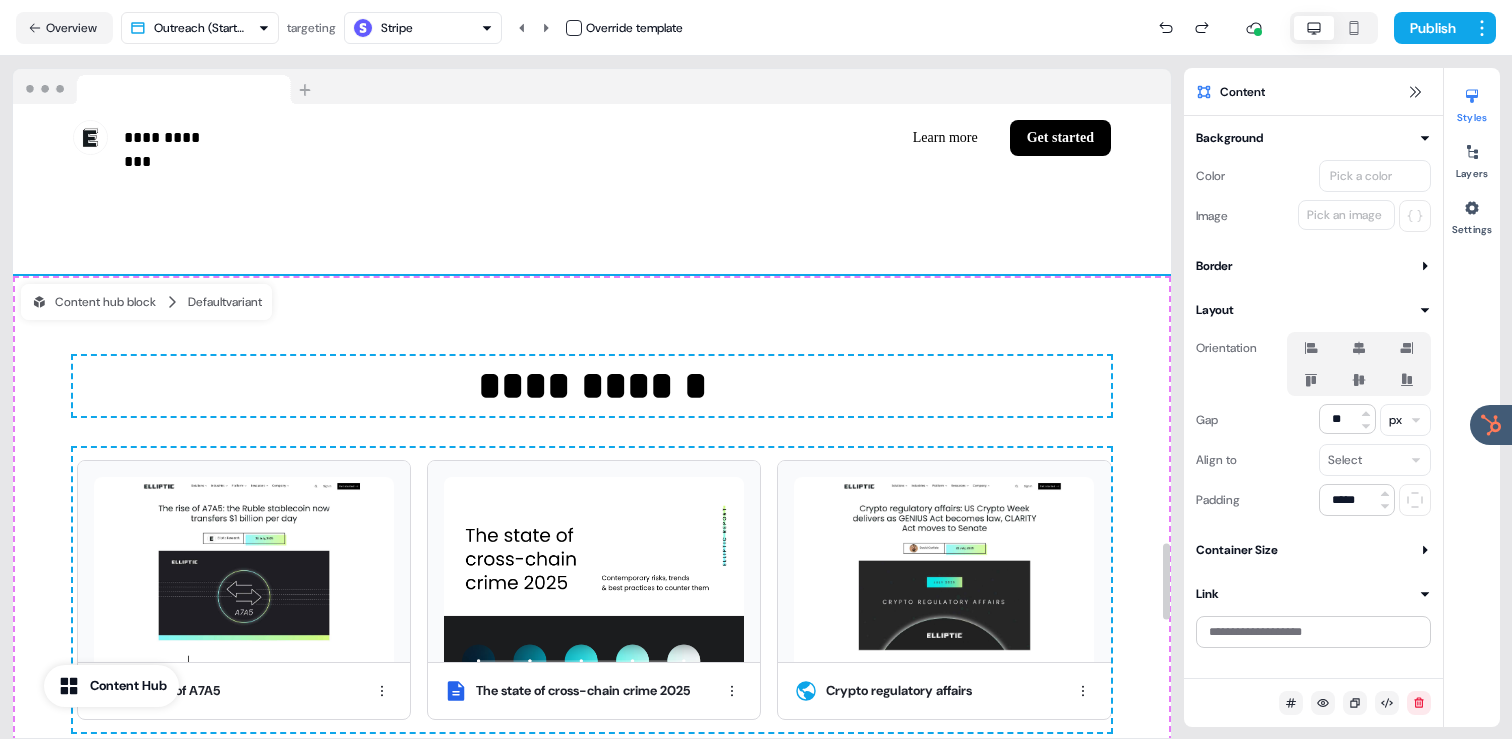 click on "Pick a color" at bounding box center [1361, 176] 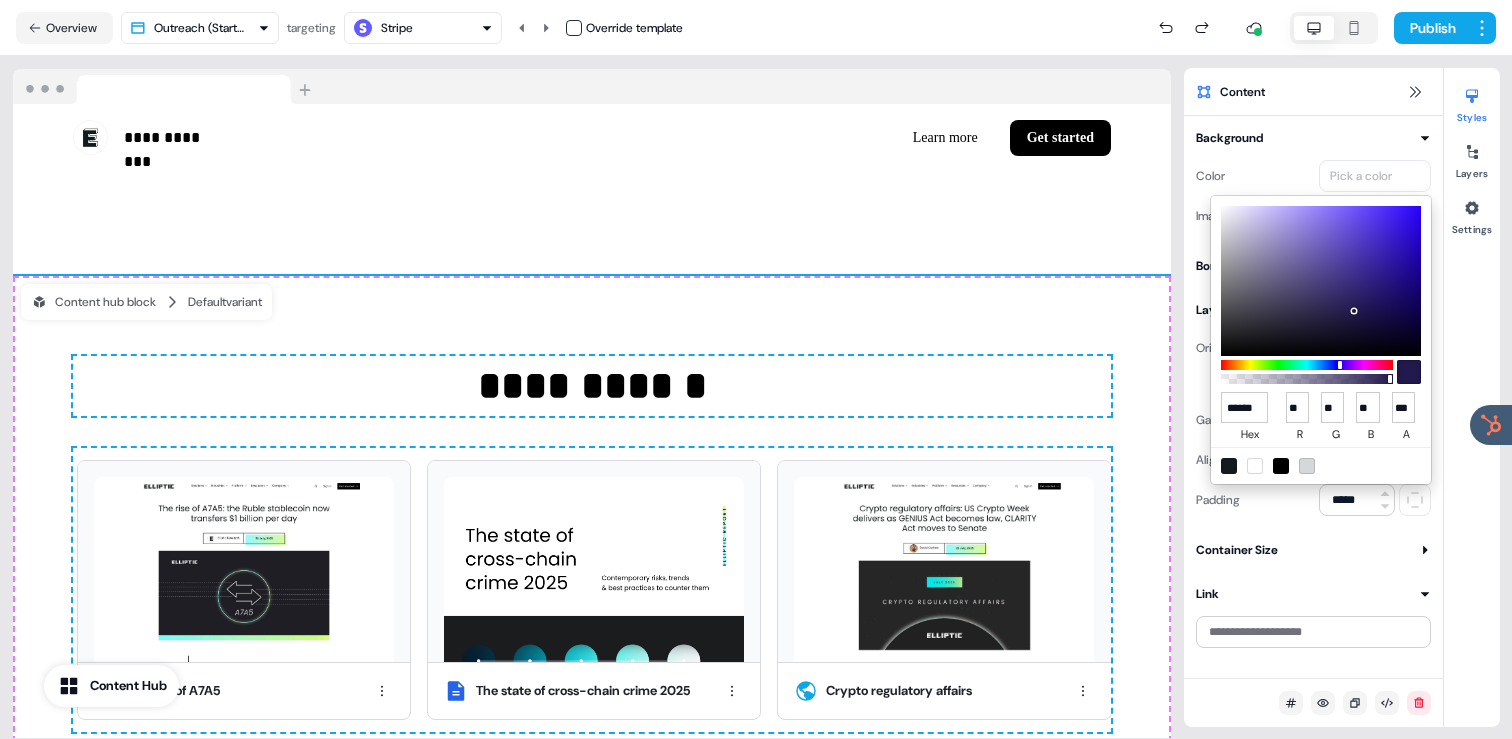 click at bounding box center (1307, 466) 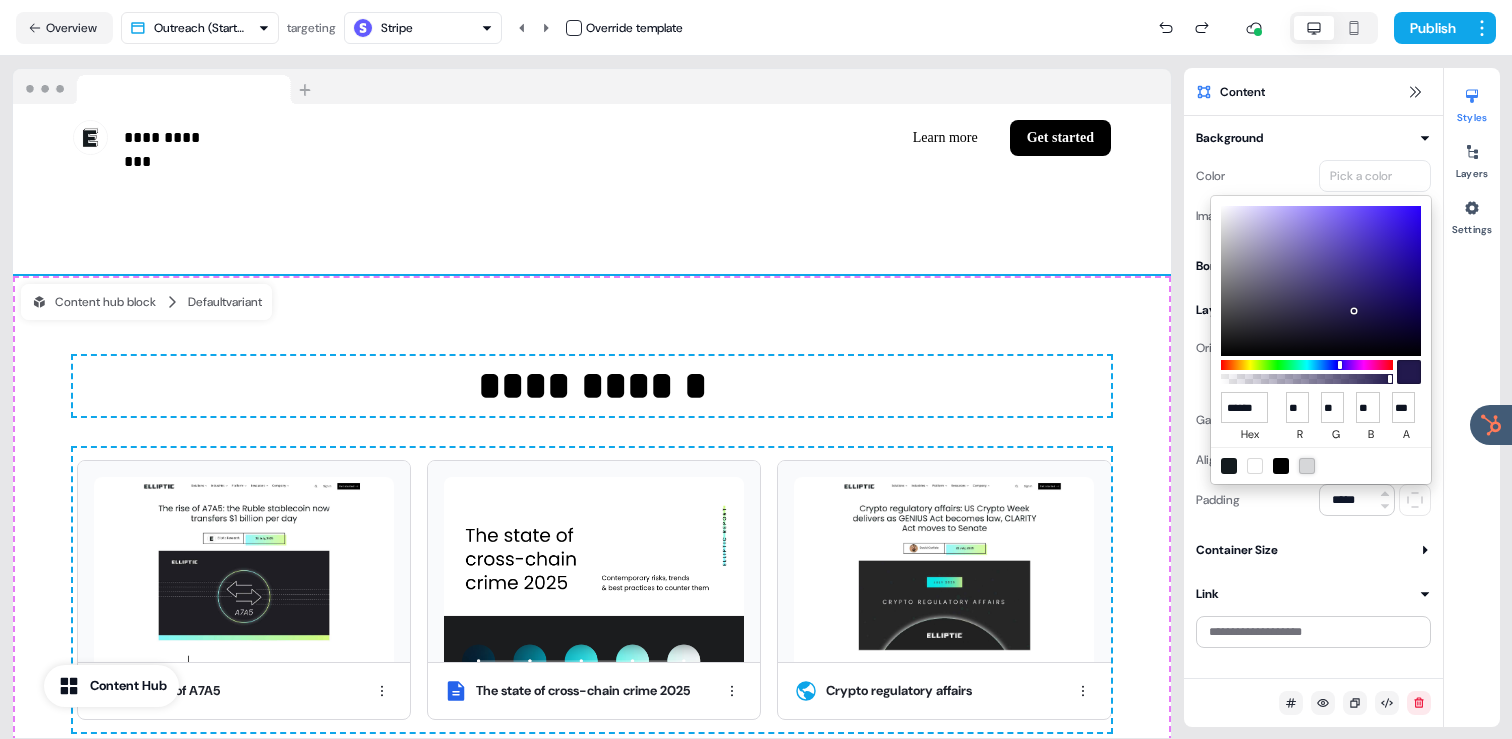 type on "******" 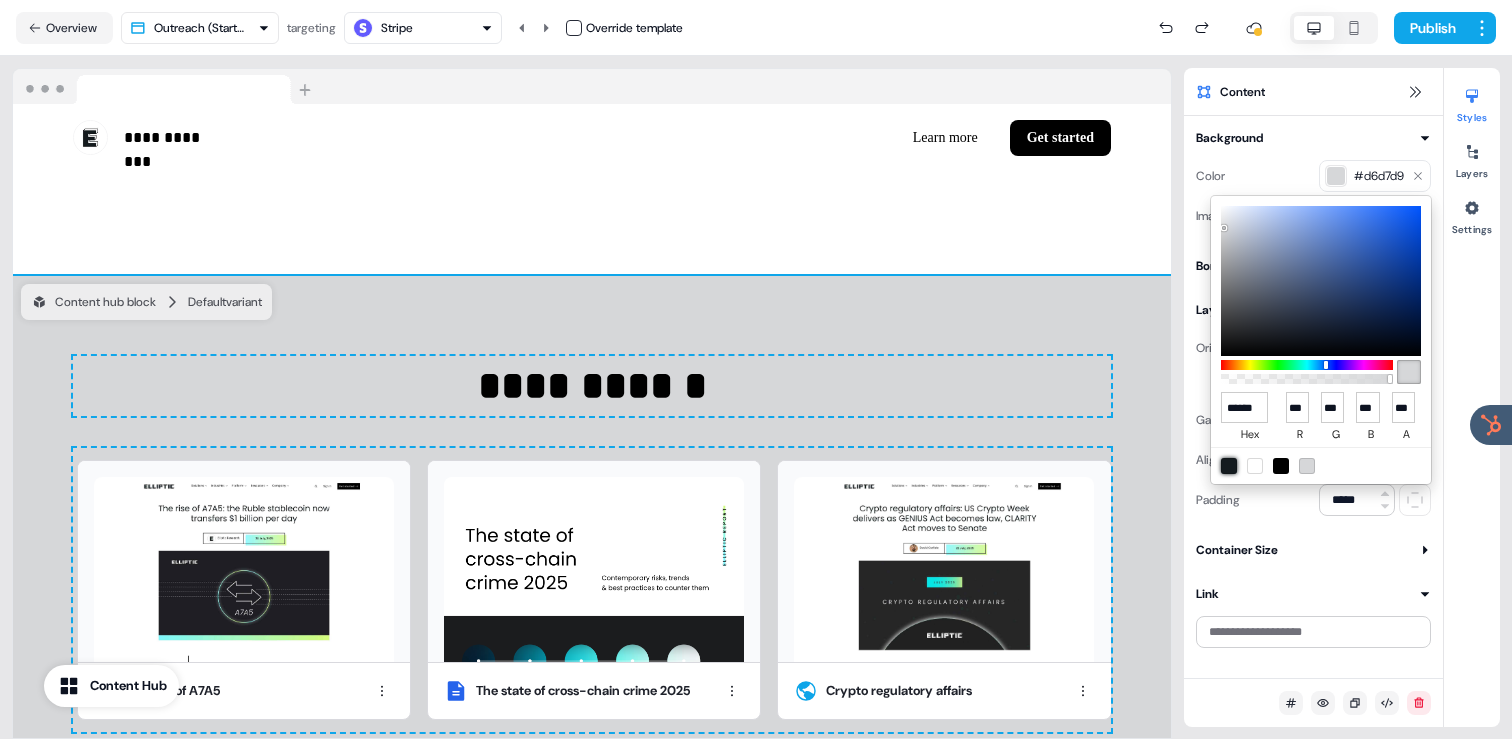 click at bounding box center [1229, 466] 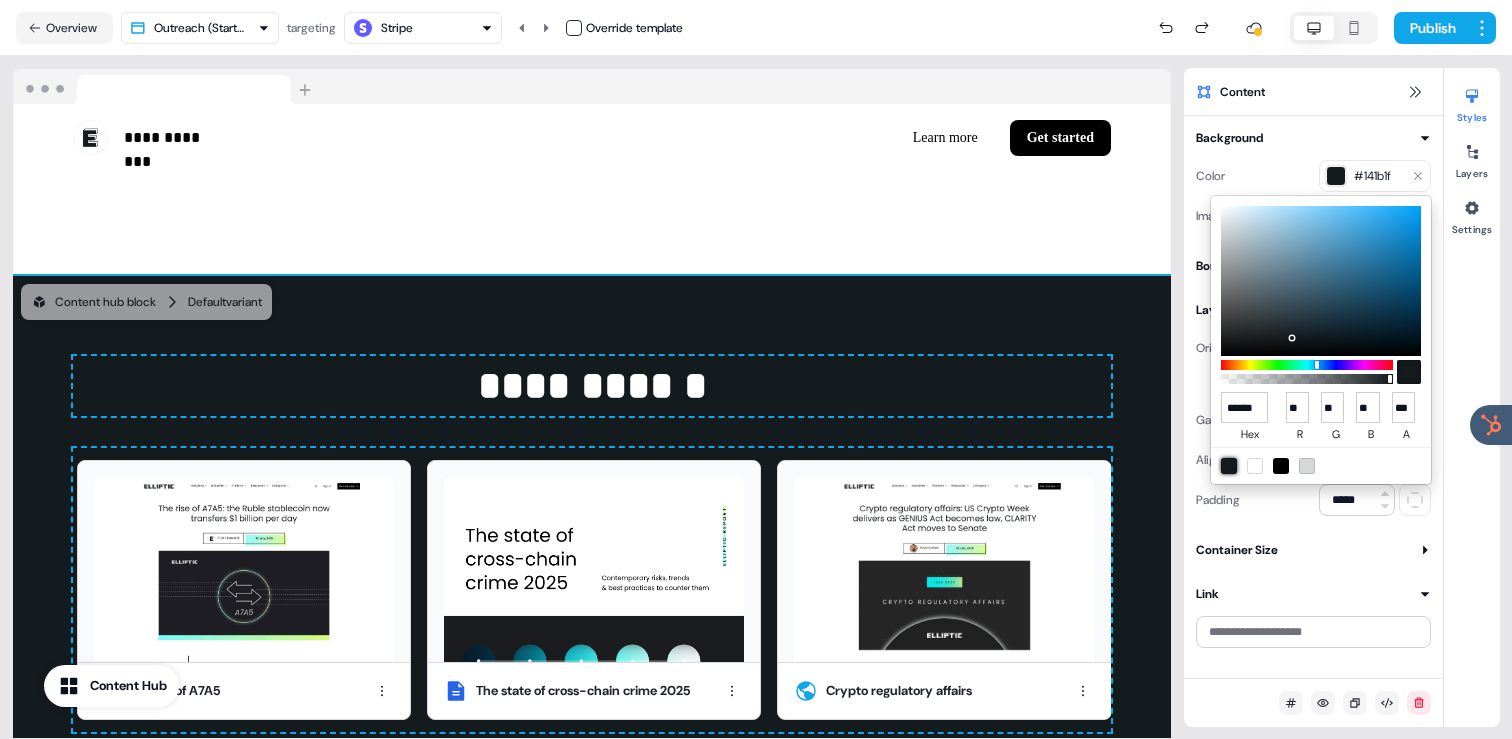 click on "**********" at bounding box center (756, 369) 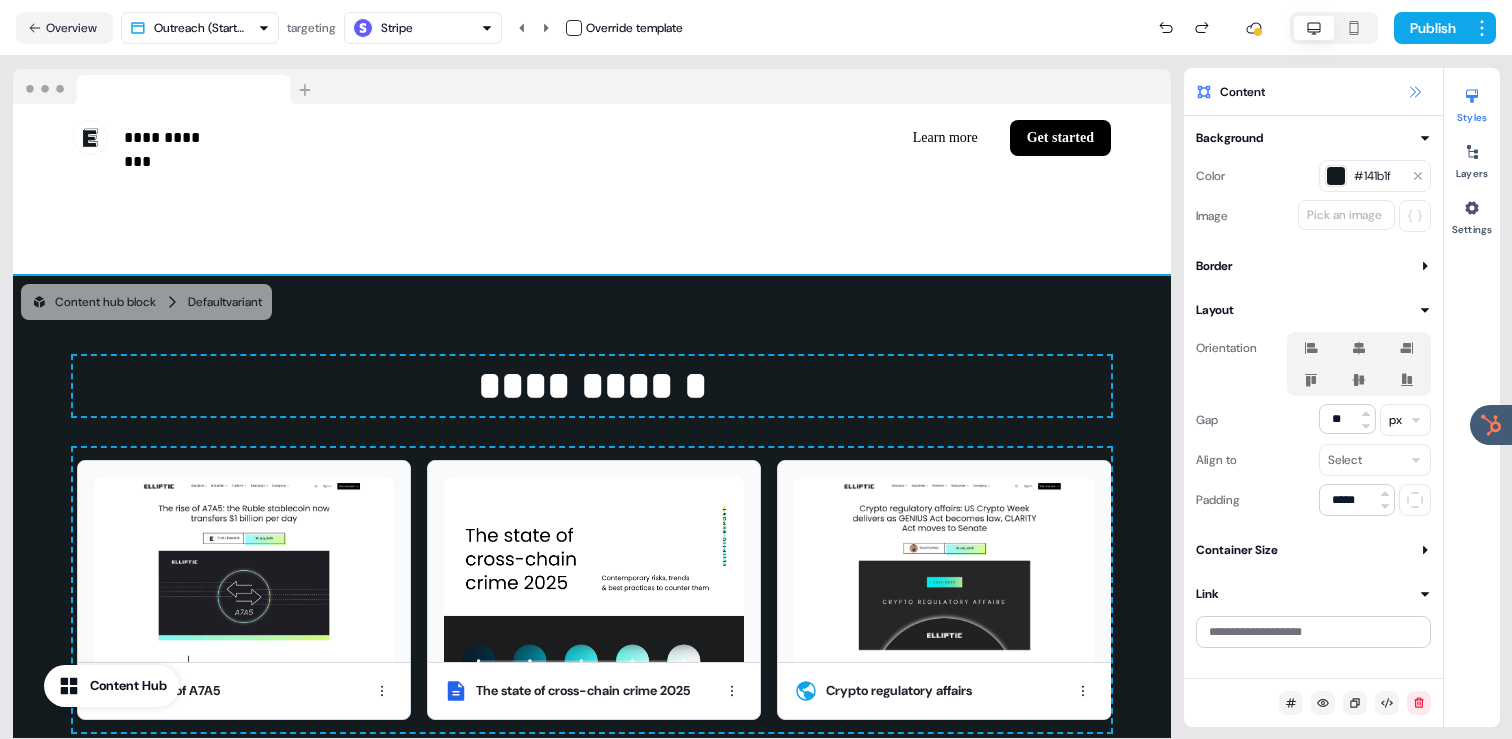 click 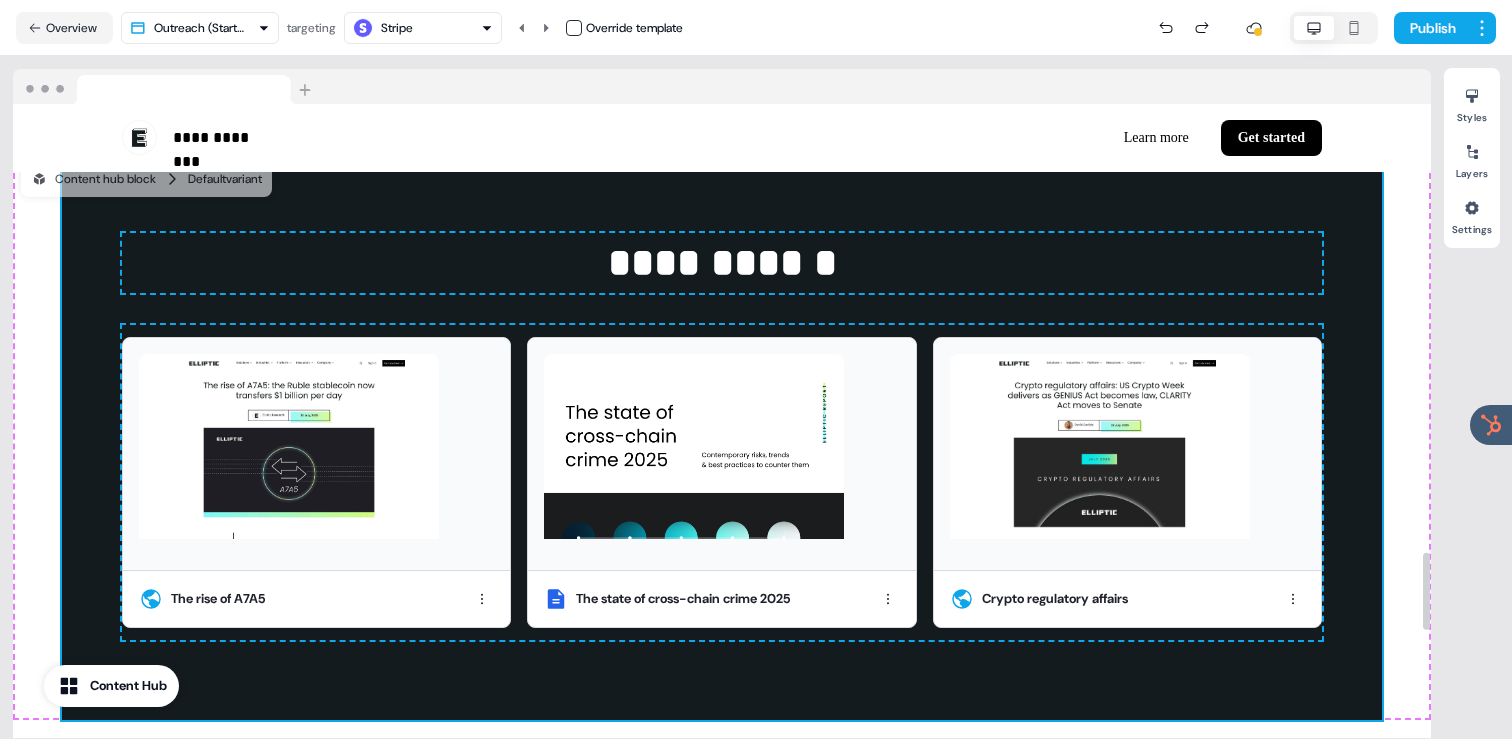 scroll, scrollTop: 3685, scrollLeft: 0, axis: vertical 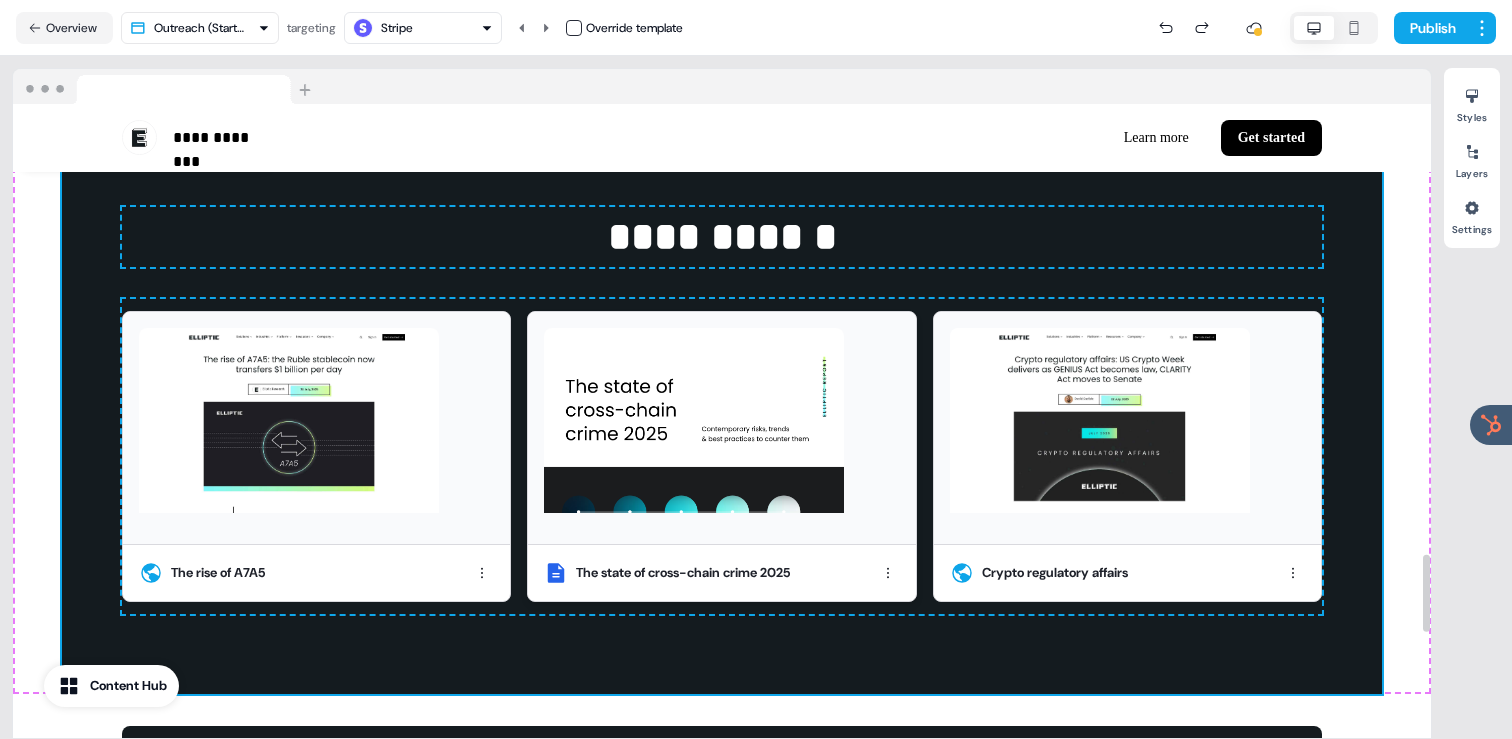 click at bounding box center [721, 428] 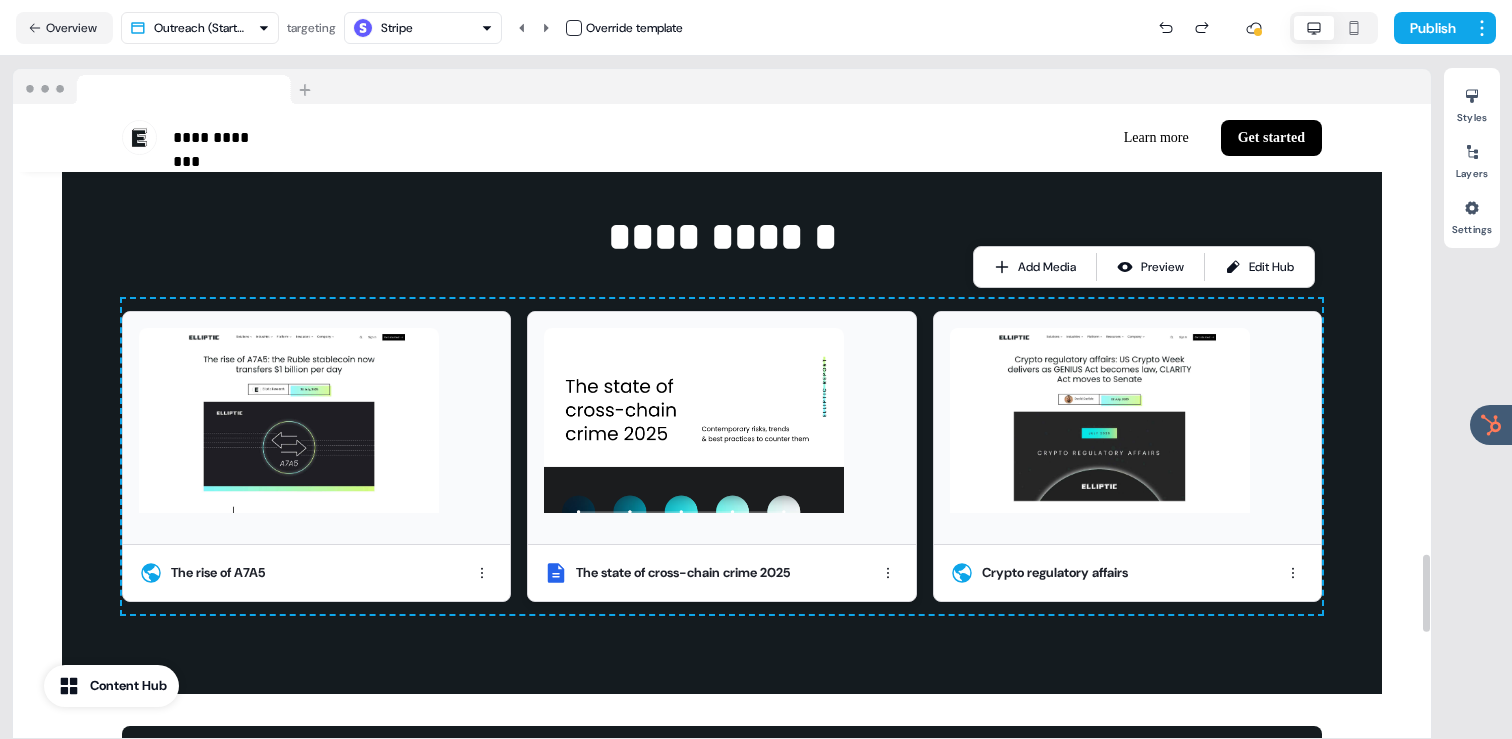 click at bounding box center (694, 420) 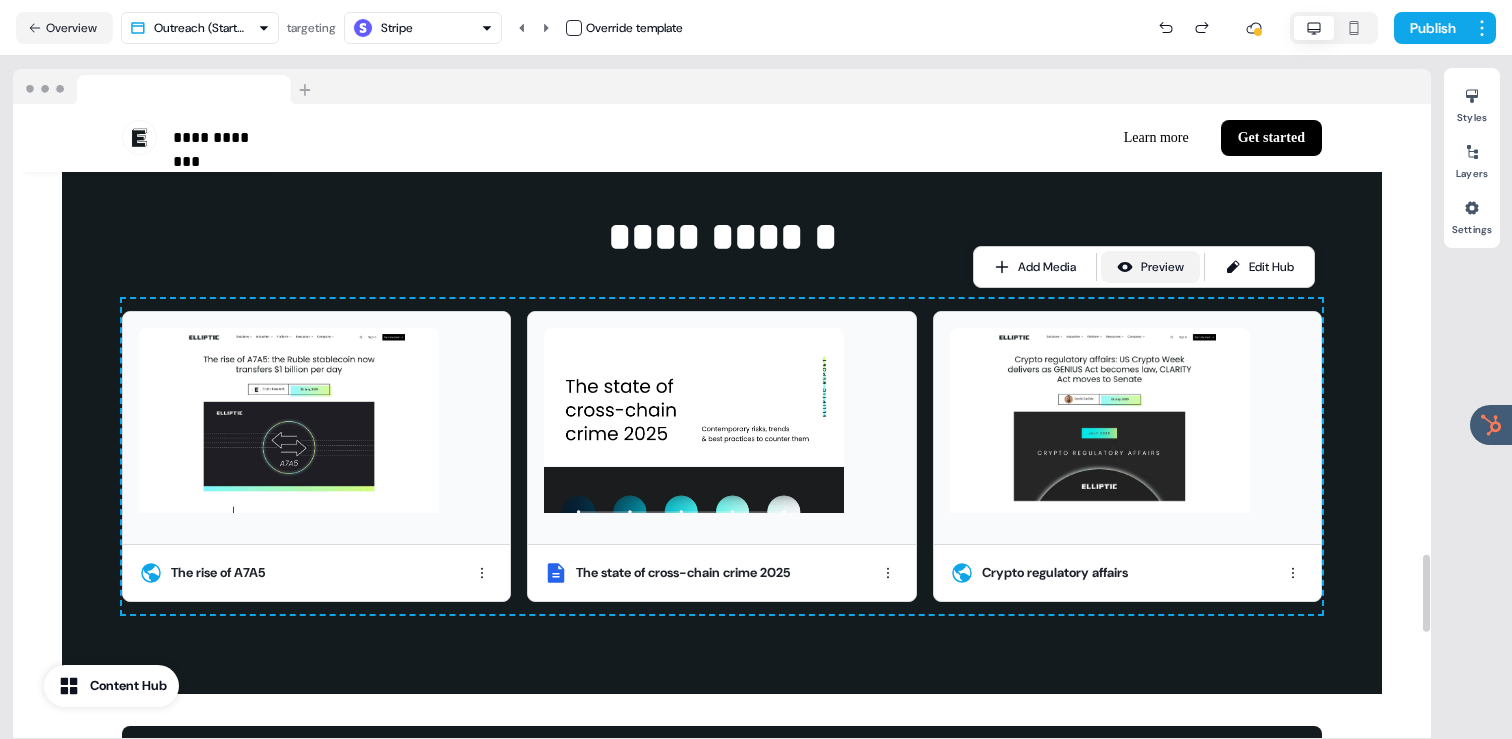 click on "Preview" at bounding box center (1162, 267) 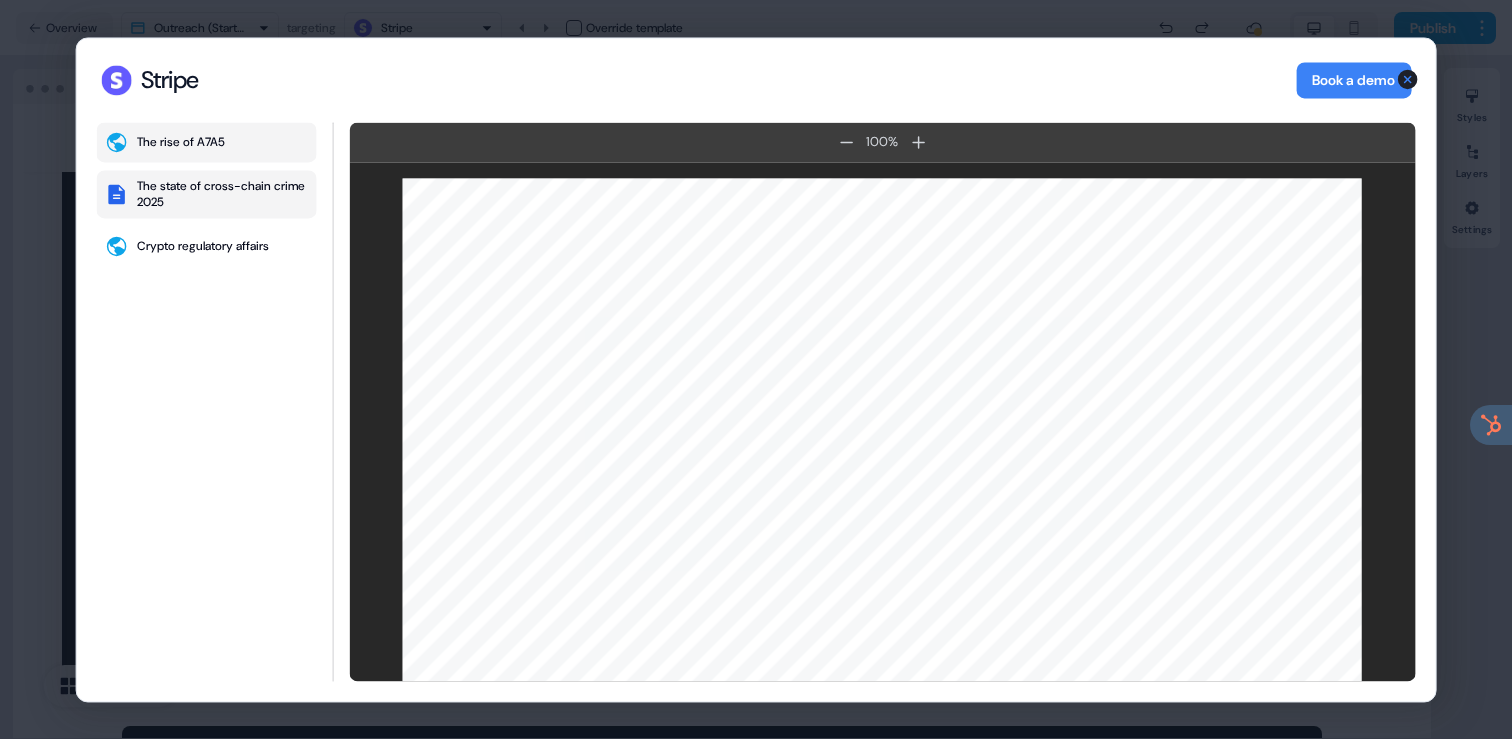 click on "The rise of A7A5" at bounding box center (207, 142) 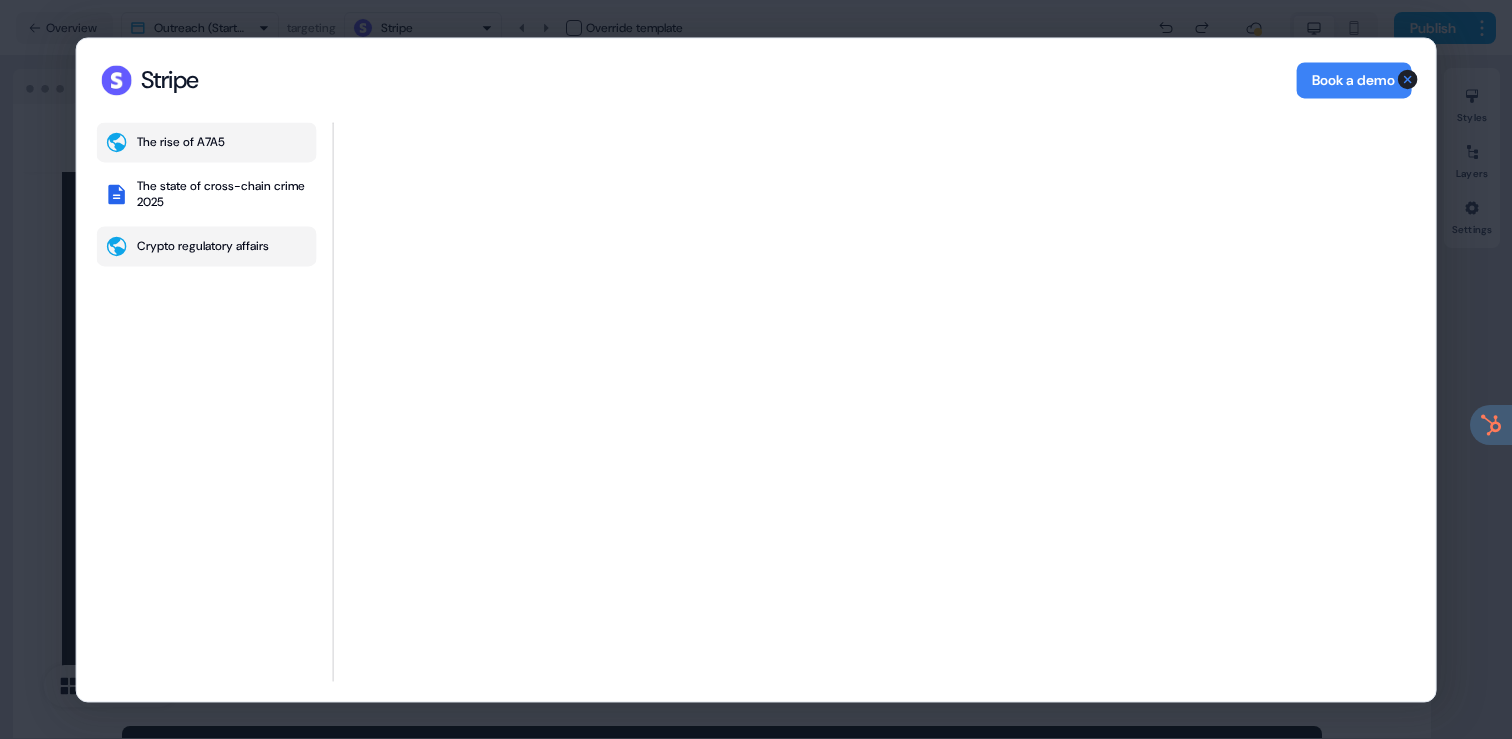 click on "Crypto regulatory affairs" at bounding box center [207, 246] 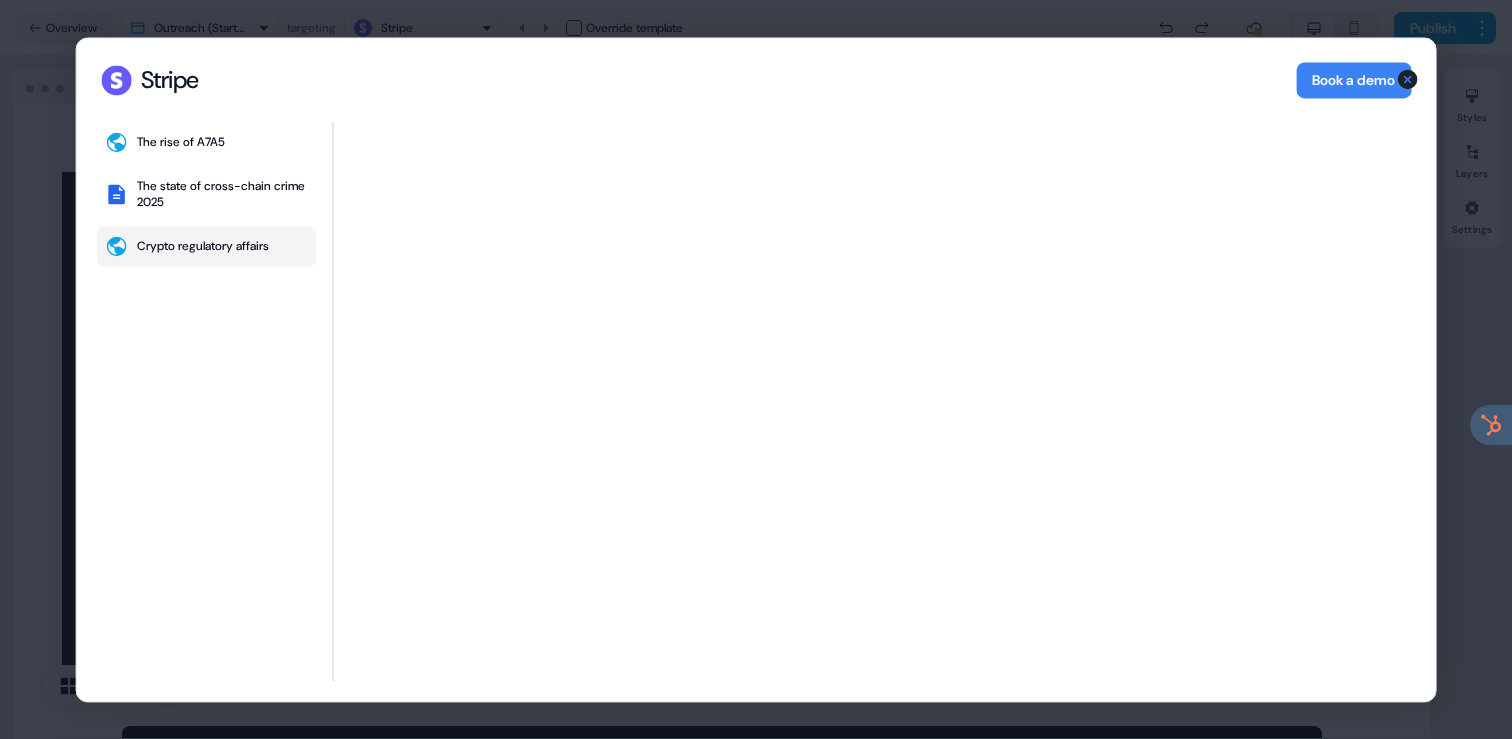 click on "Stripe Stripe Book a demo The rise of A7A5 The state of cross-chain crime 2025 Crypto regulatory affairs Crypto regulatory affairs Book a demo Close" at bounding box center [756, 369] 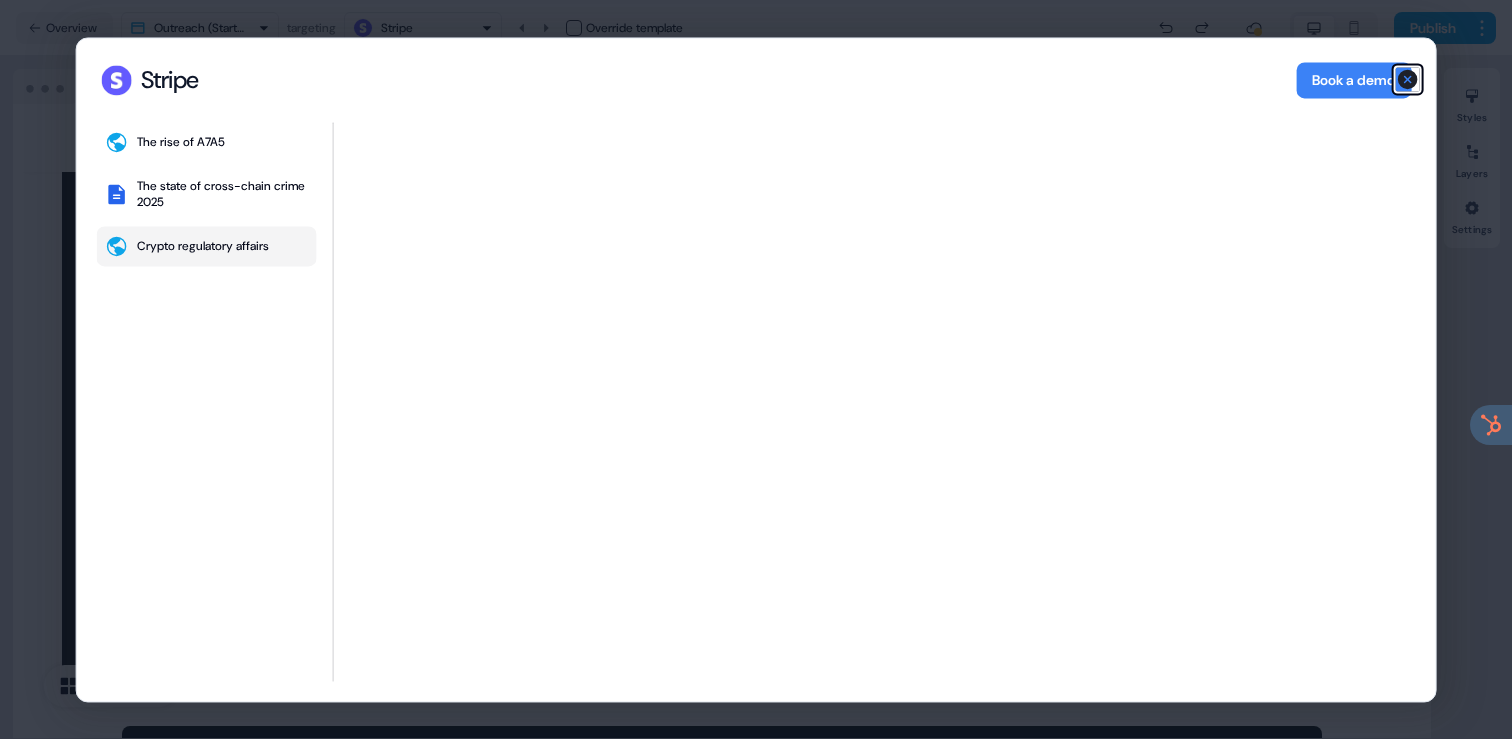 click 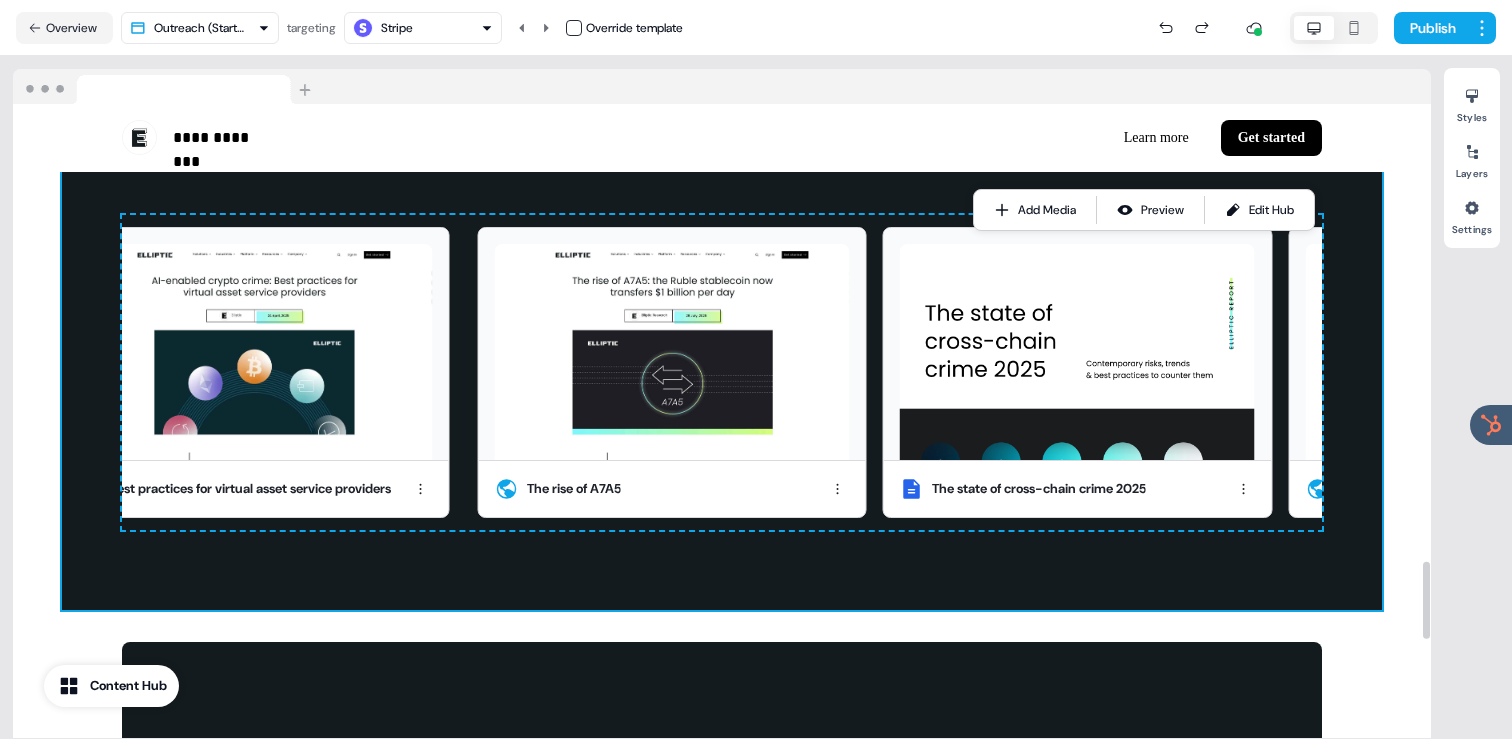 scroll, scrollTop: 3645, scrollLeft: 0, axis: vertical 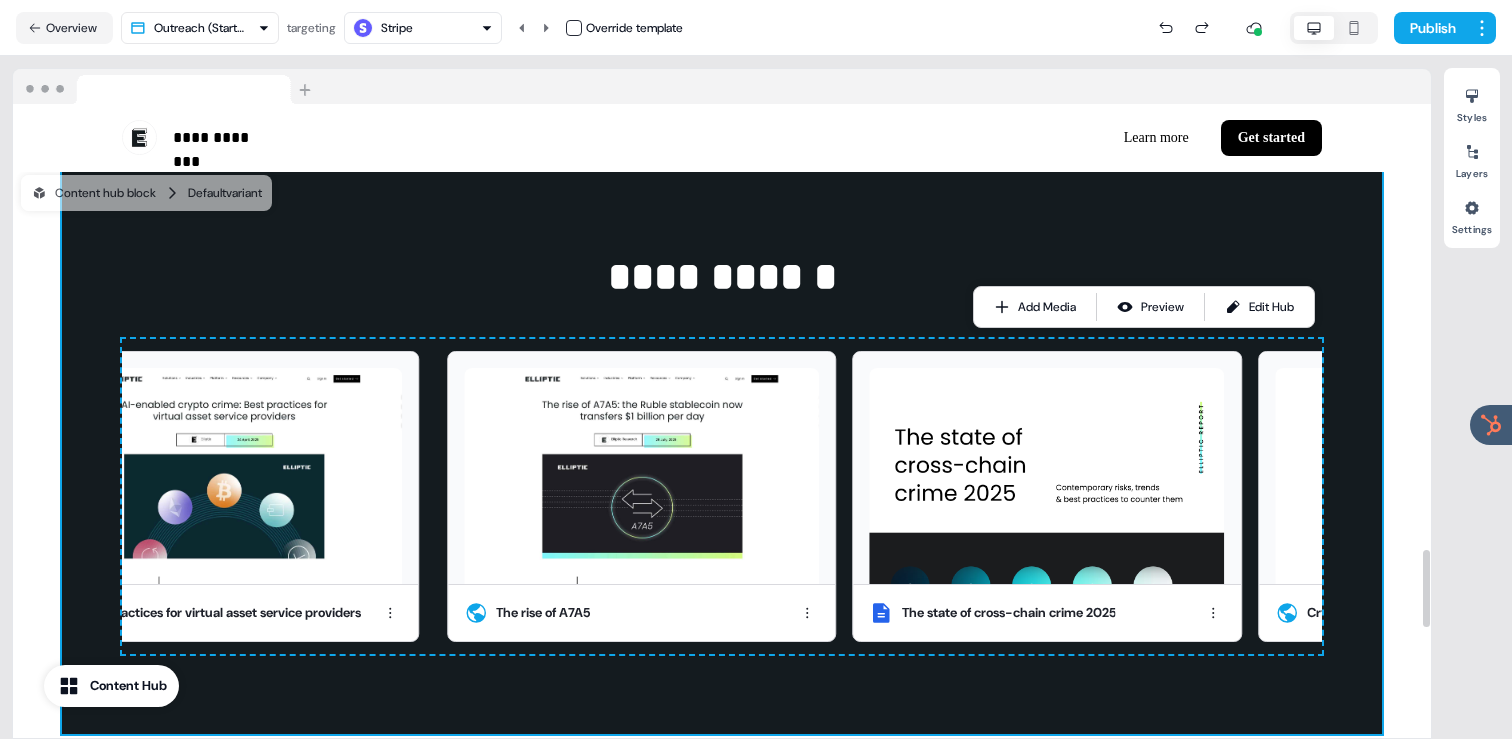 click on "**********" at bounding box center (722, 450) 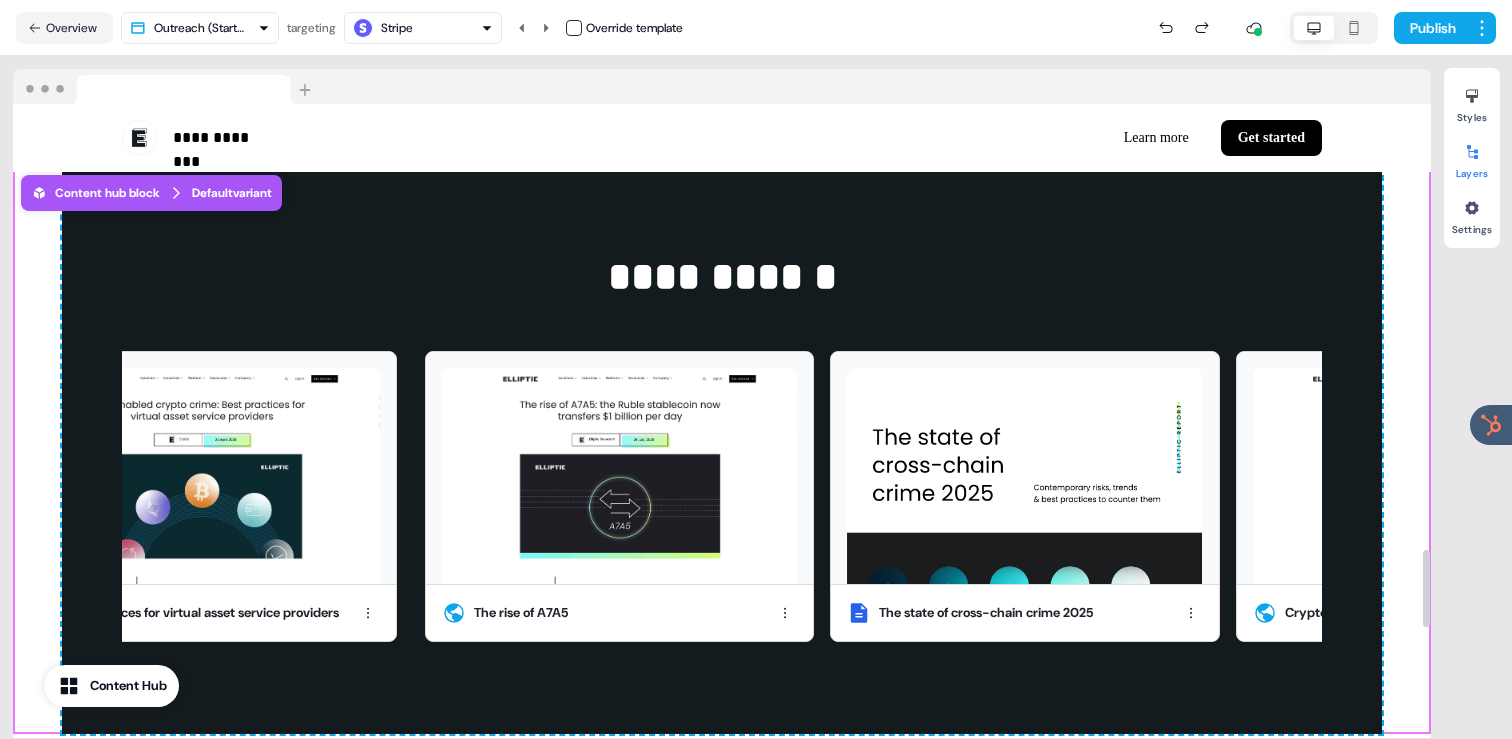 click 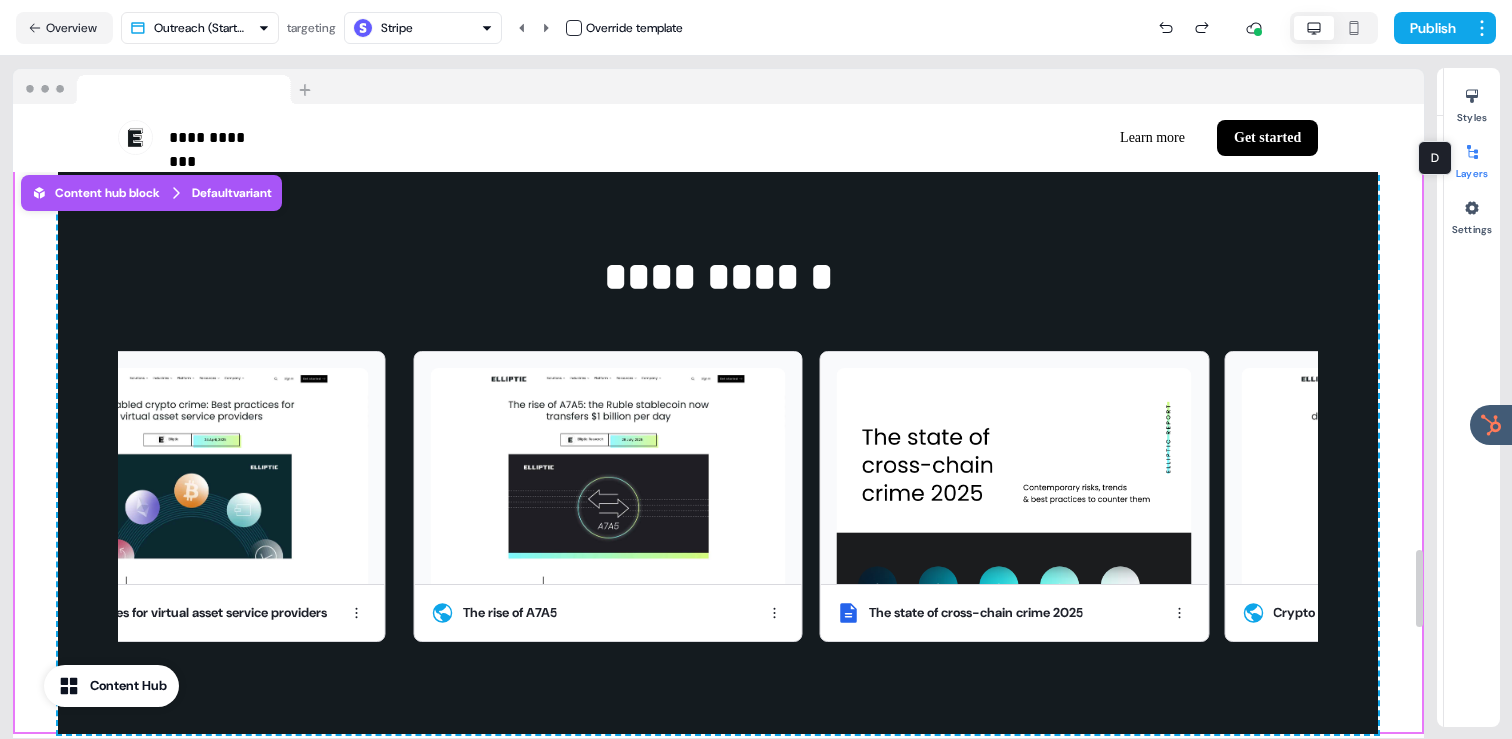 scroll, scrollTop: 1756, scrollLeft: 0, axis: vertical 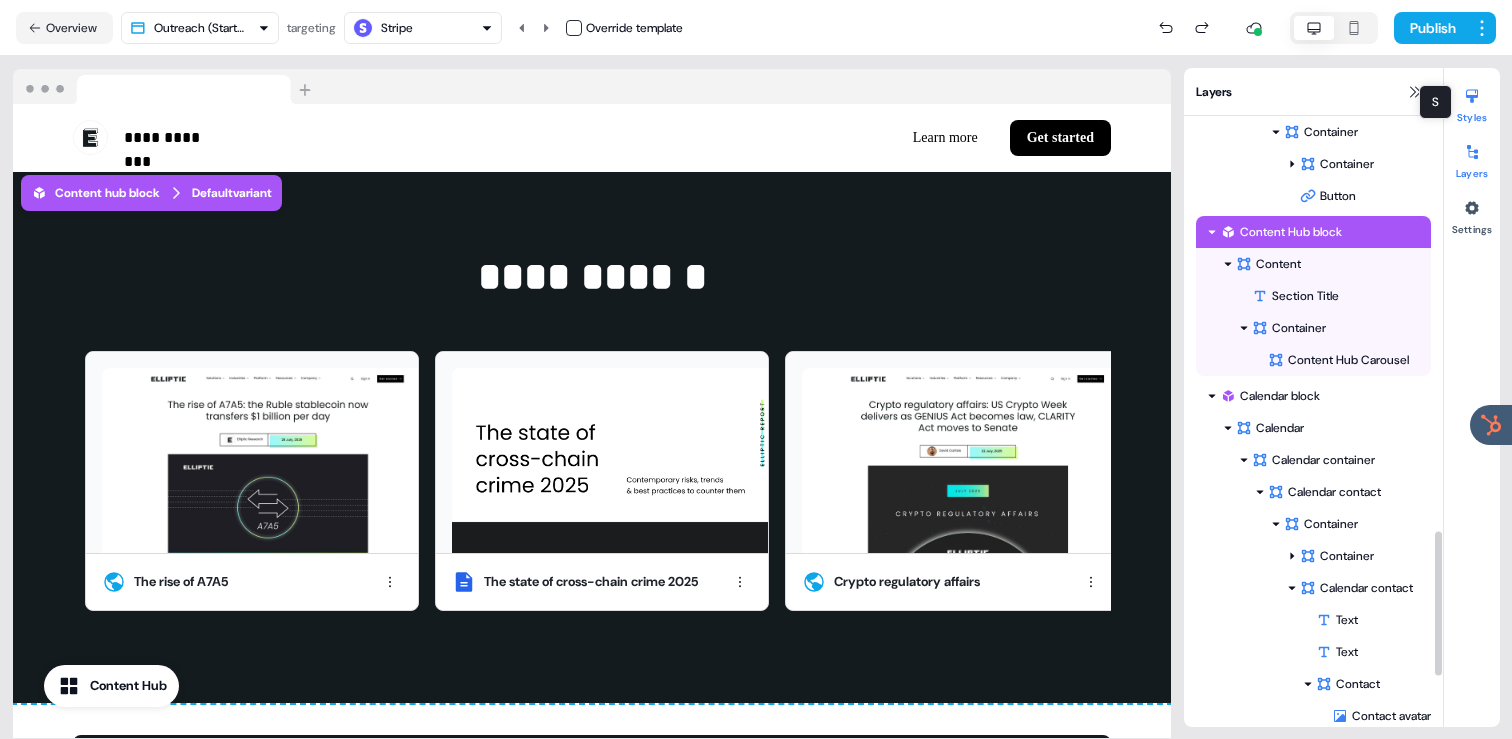 click at bounding box center [1472, 96] 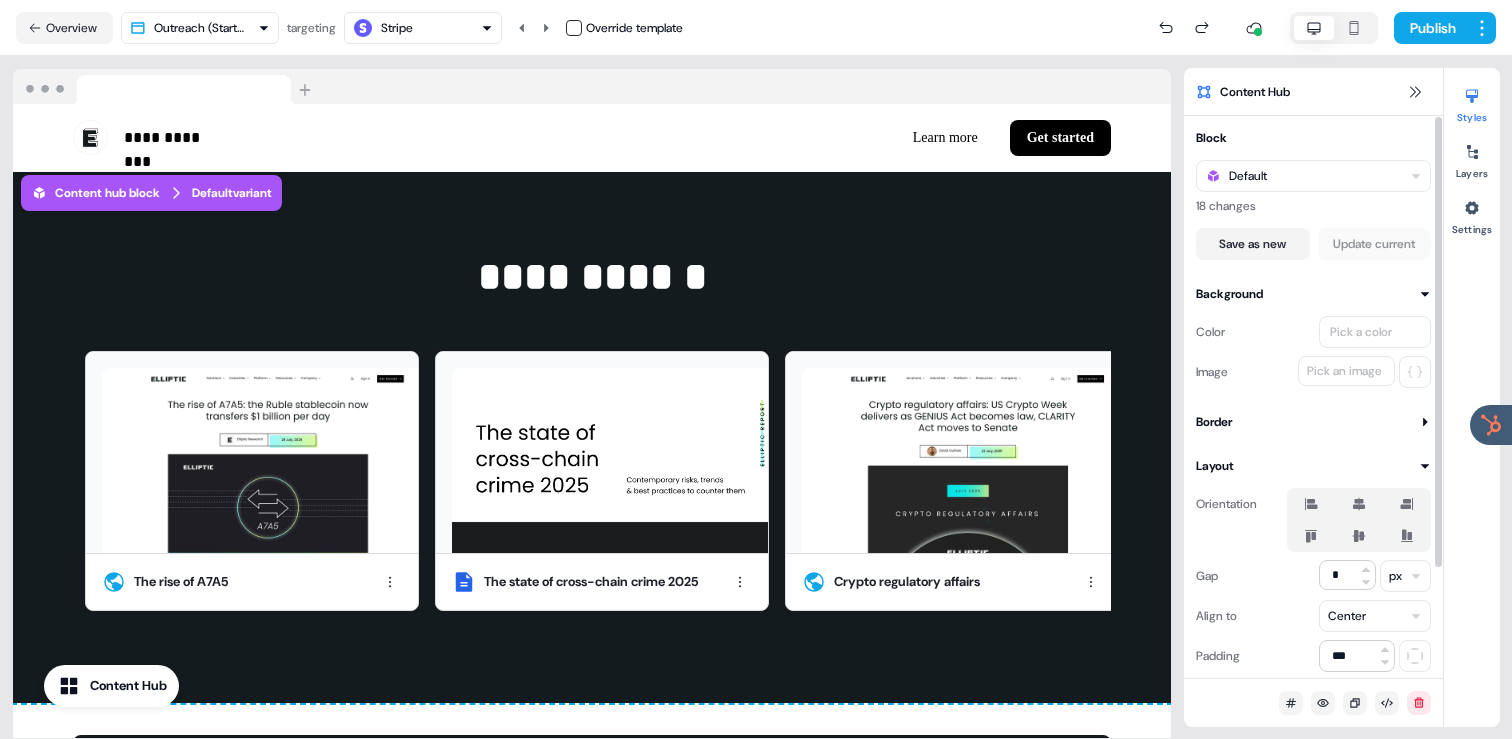 click on "Pick a color" at bounding box center (1361, 332) 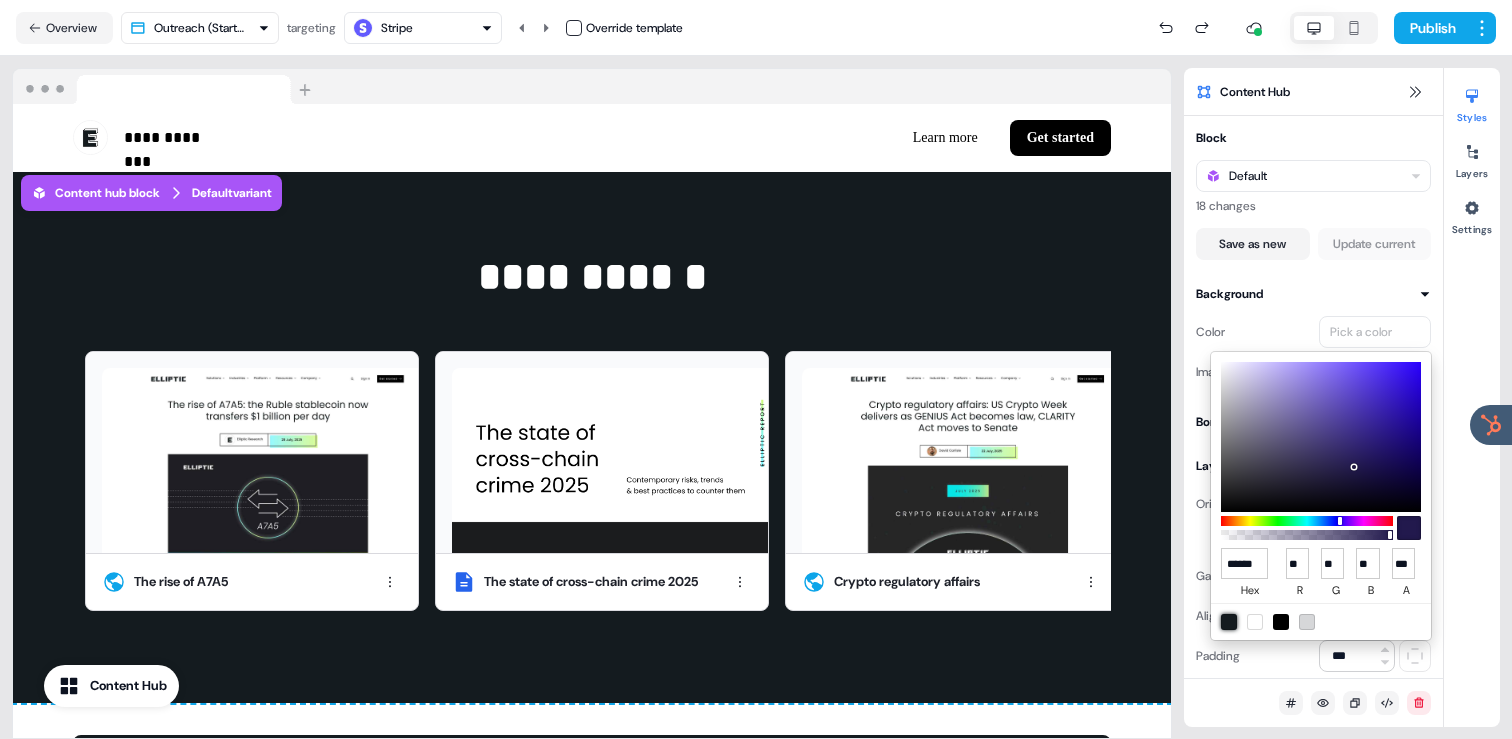 click at bounding box center (1229, 622) 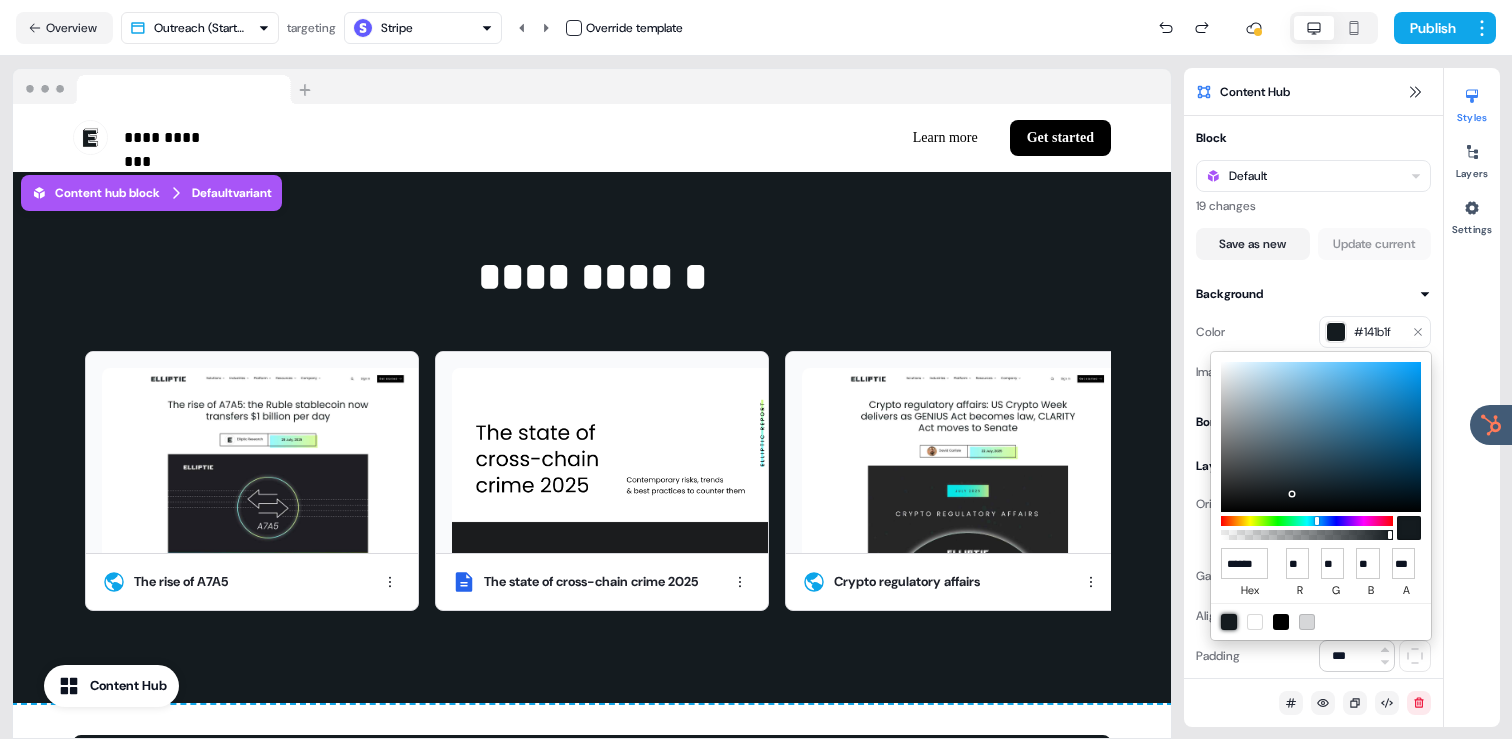 type on "******" 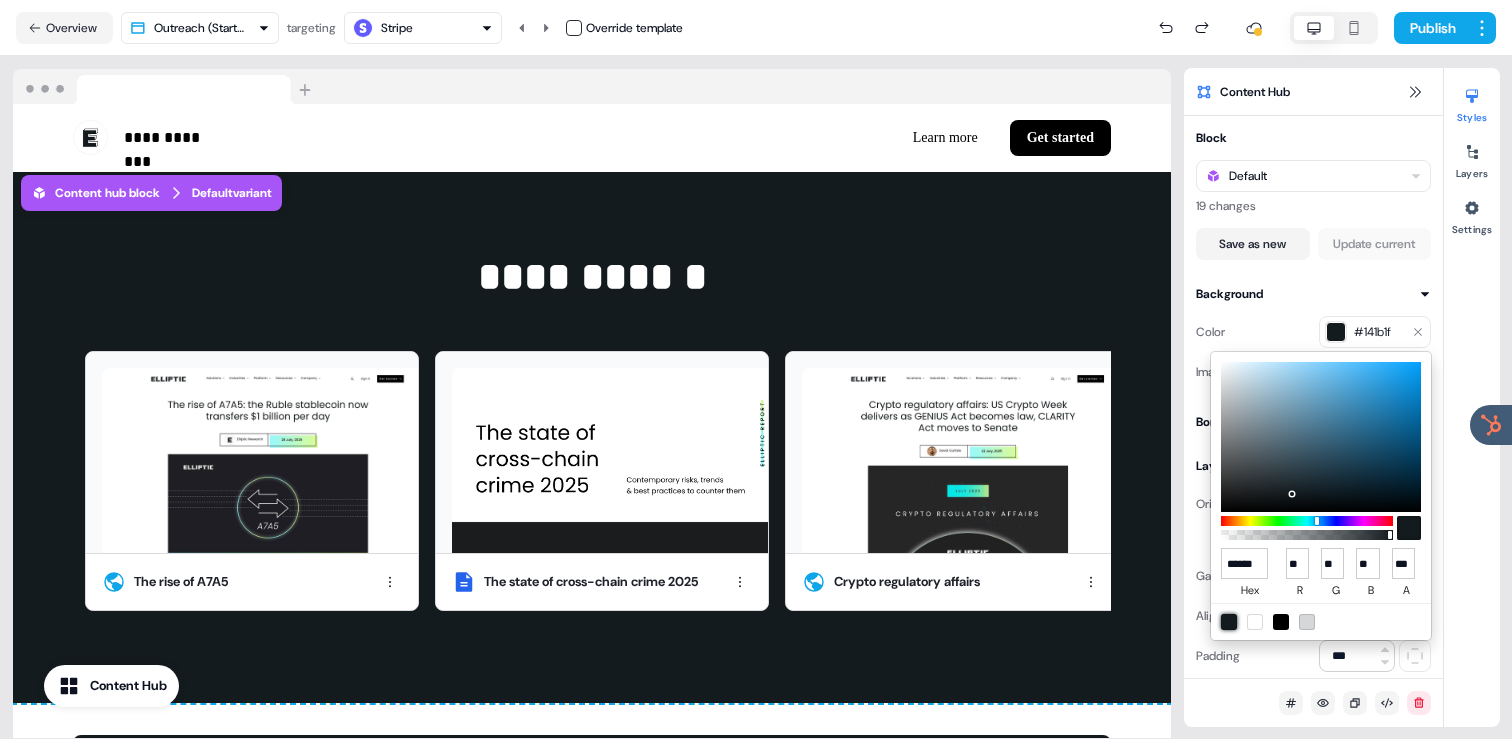 type on "**" 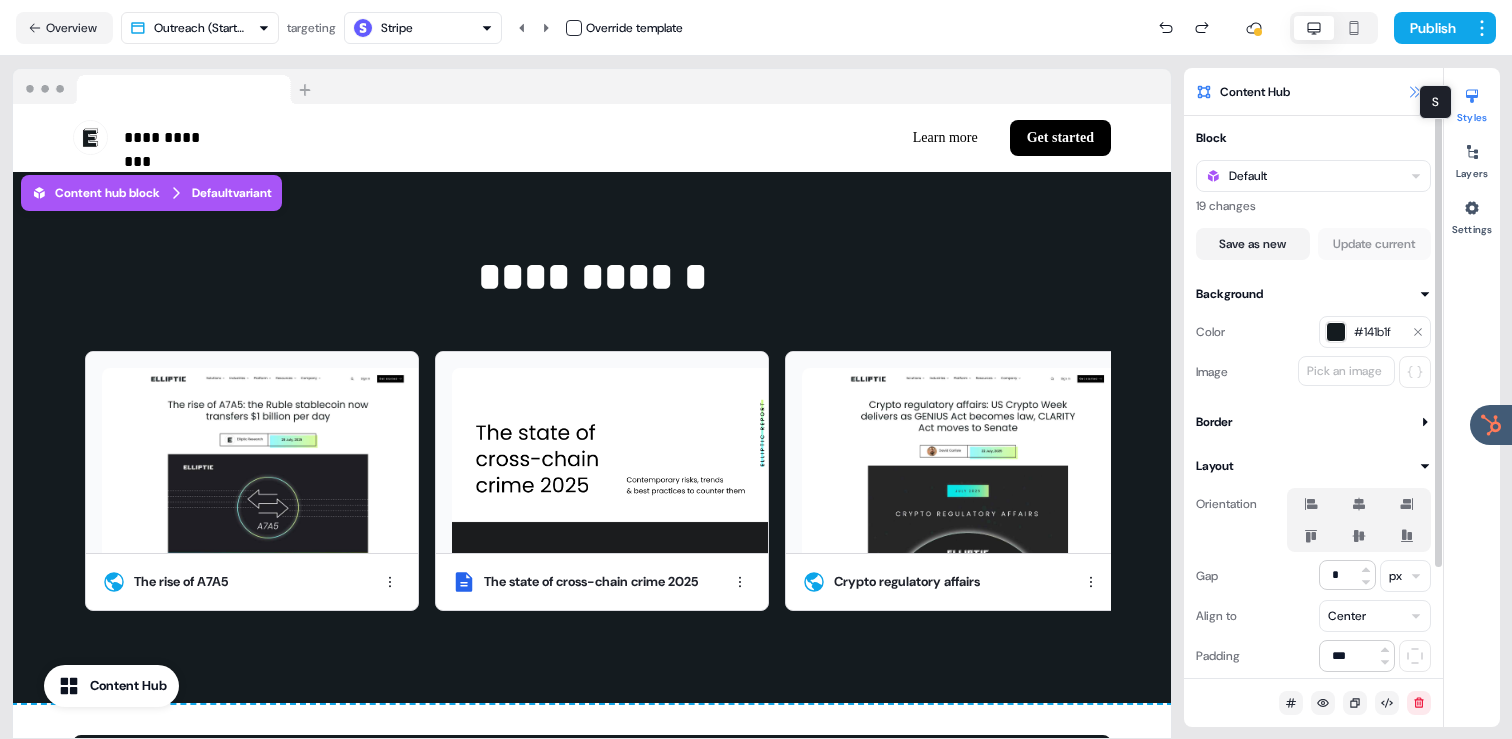 click 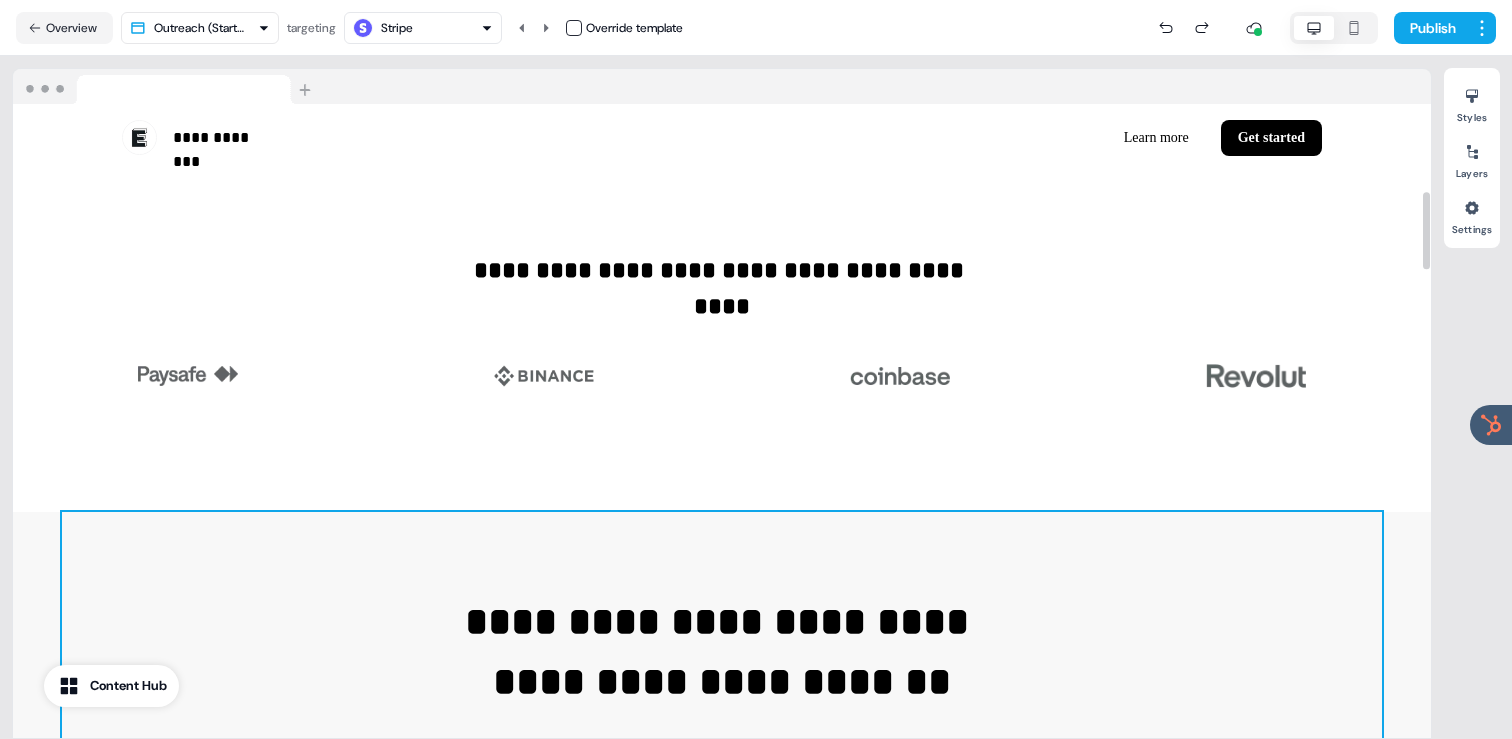 scroll, scrollTop: 723, scrollLeft: 0, axis: vertical 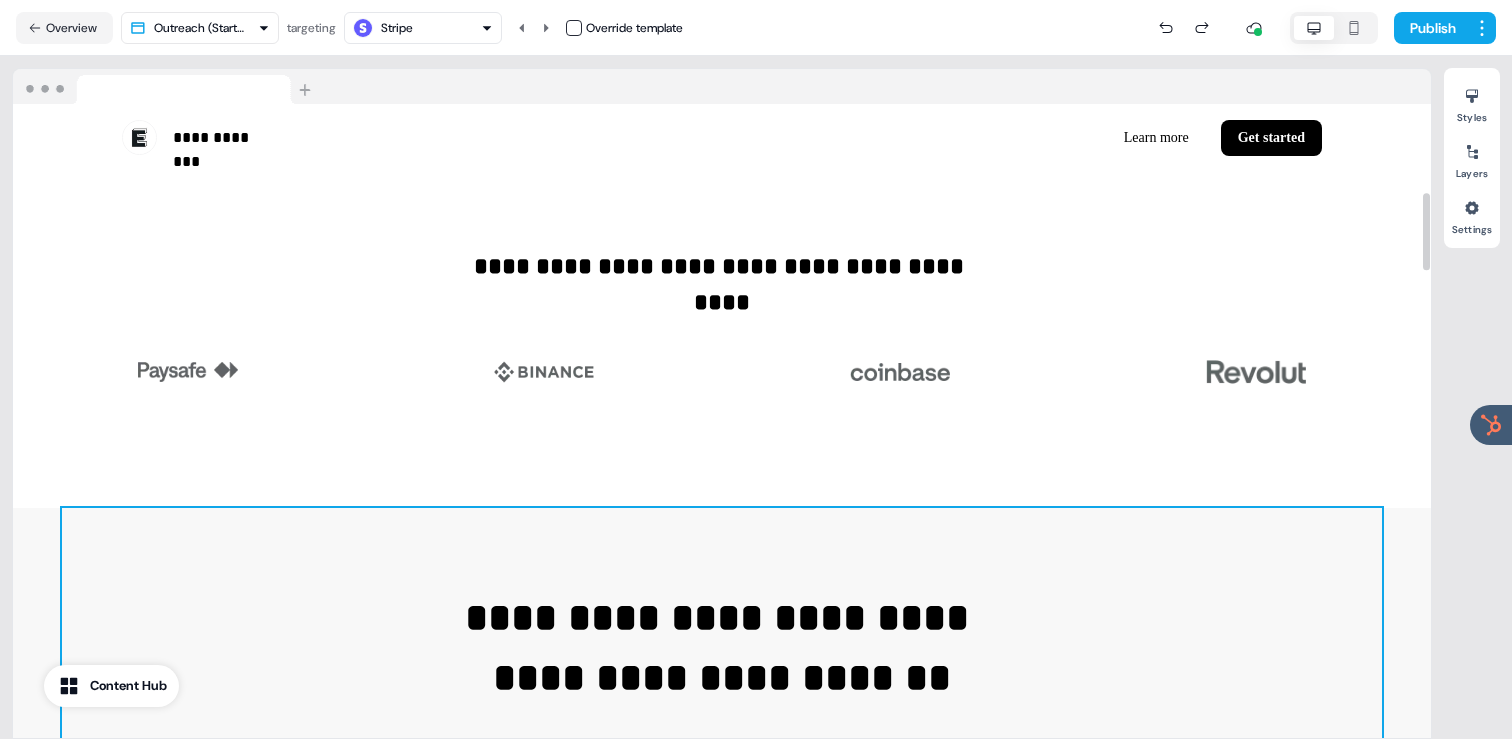 click on "**********" at bounding box center [722, 820] 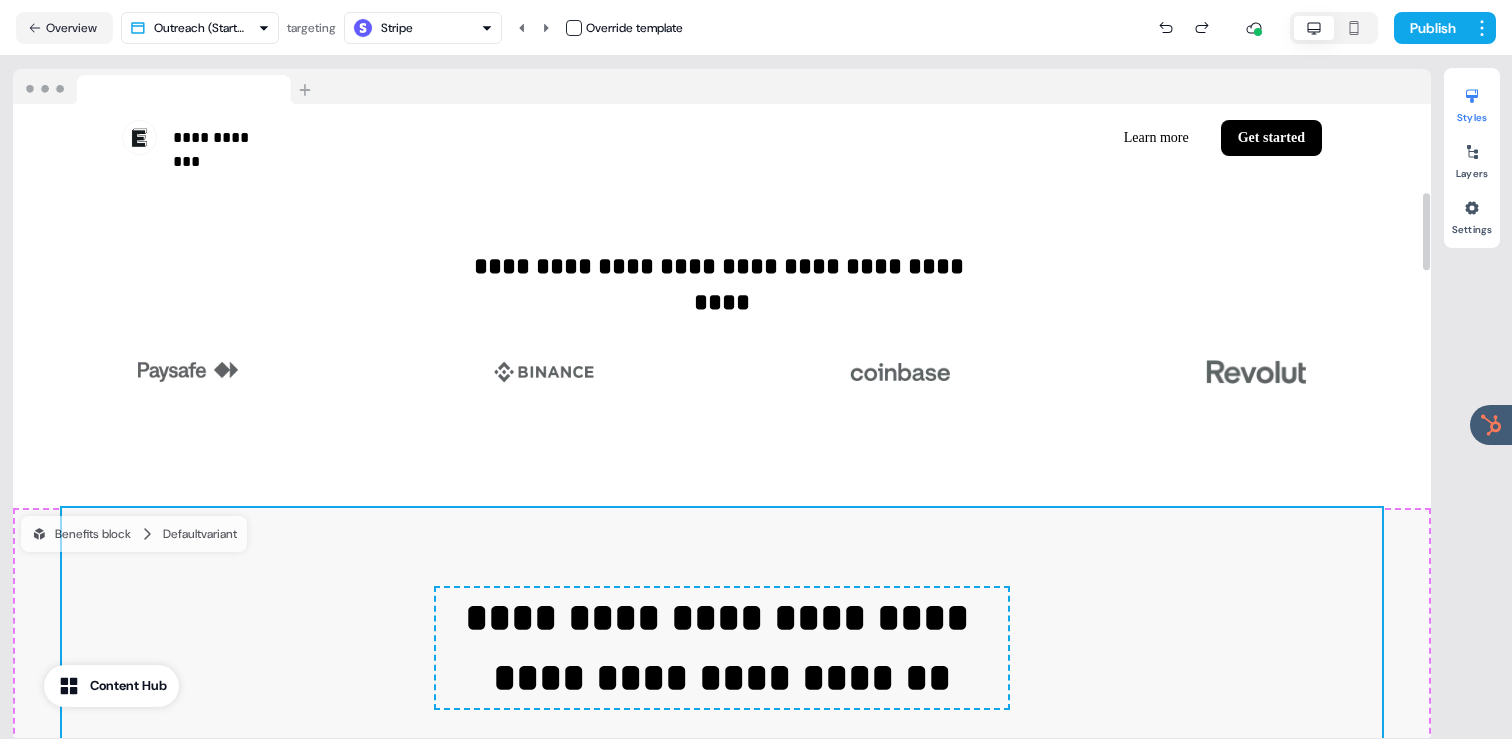 click on "Styles" at bounding box center (1472, 102) 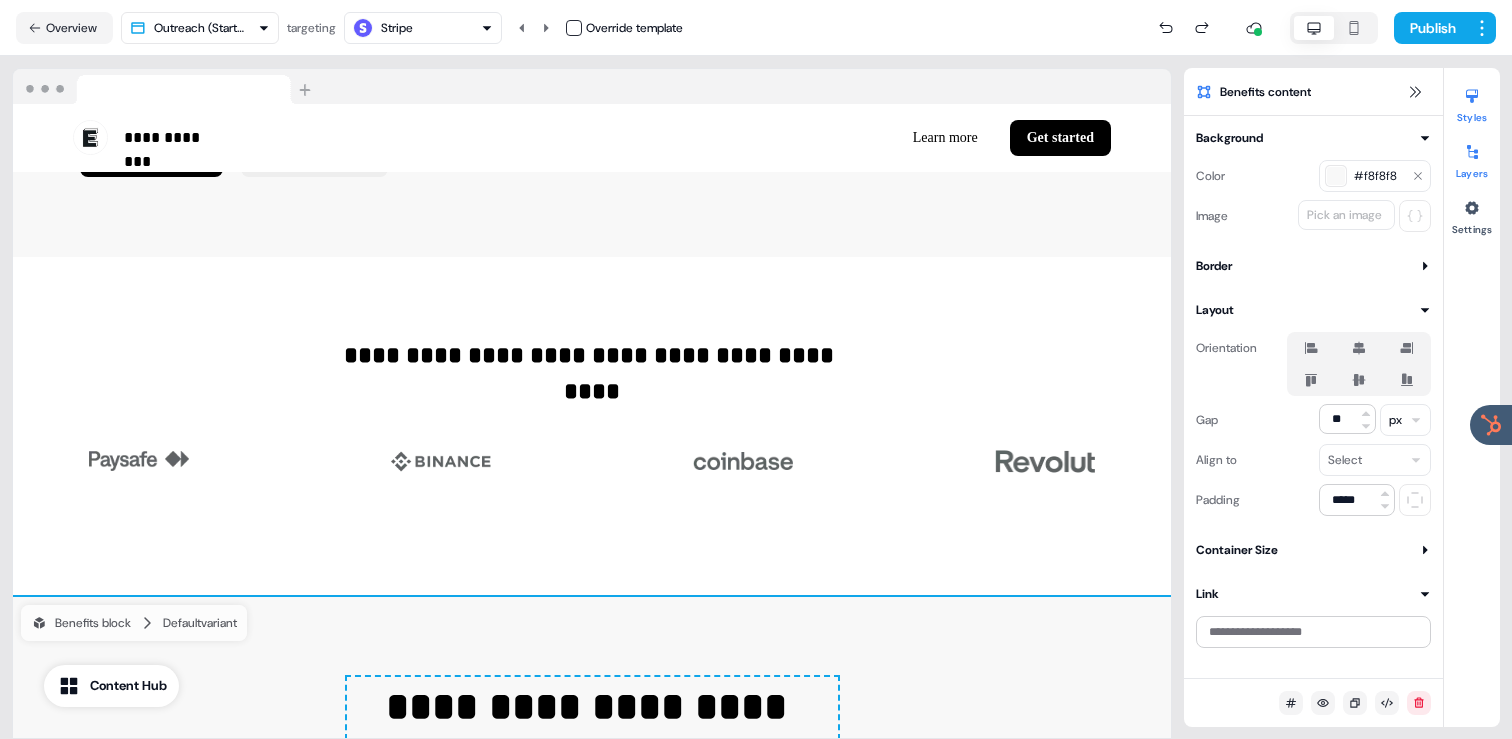 click at bounding box center [1472, 152] 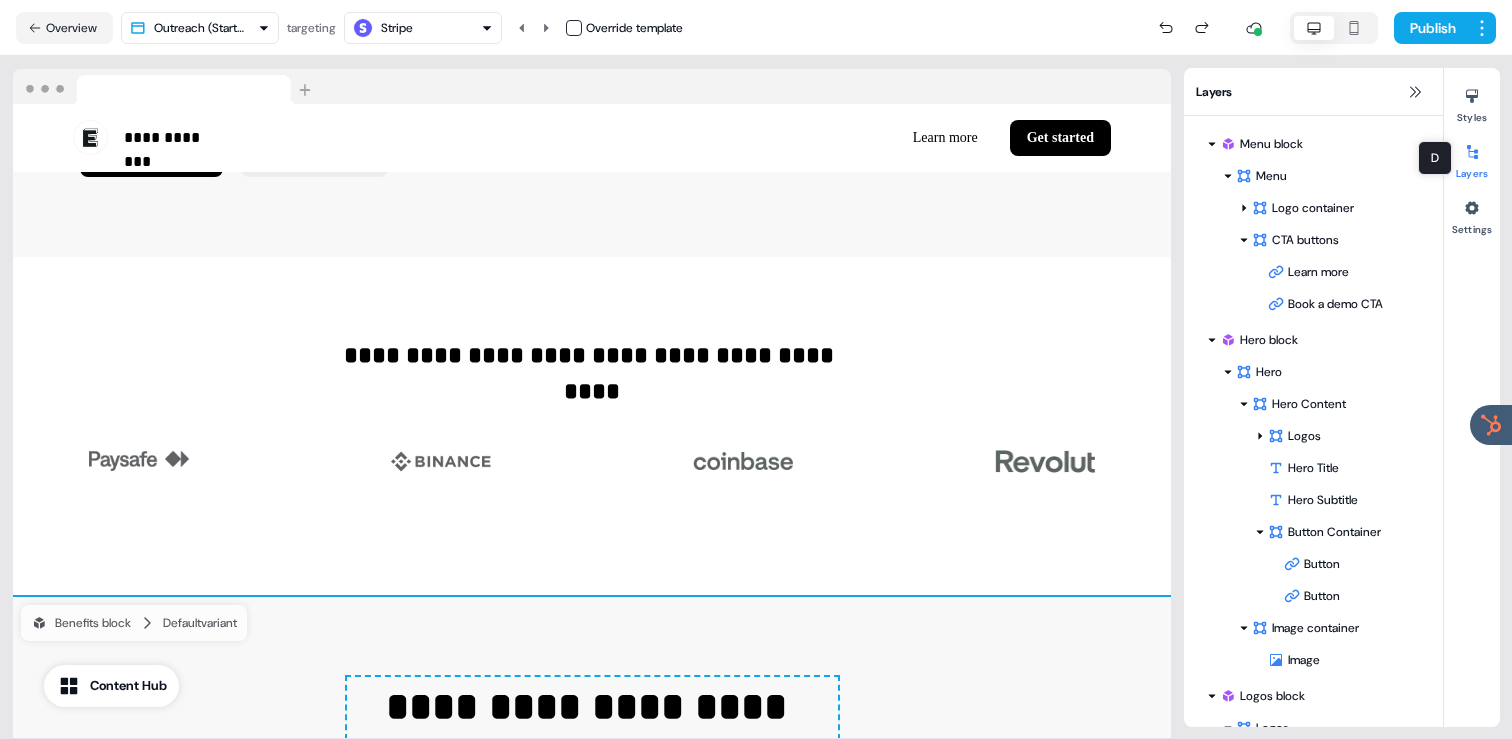 scroll, scrollTop: 277, scrollLeft: 0, axis: vertical 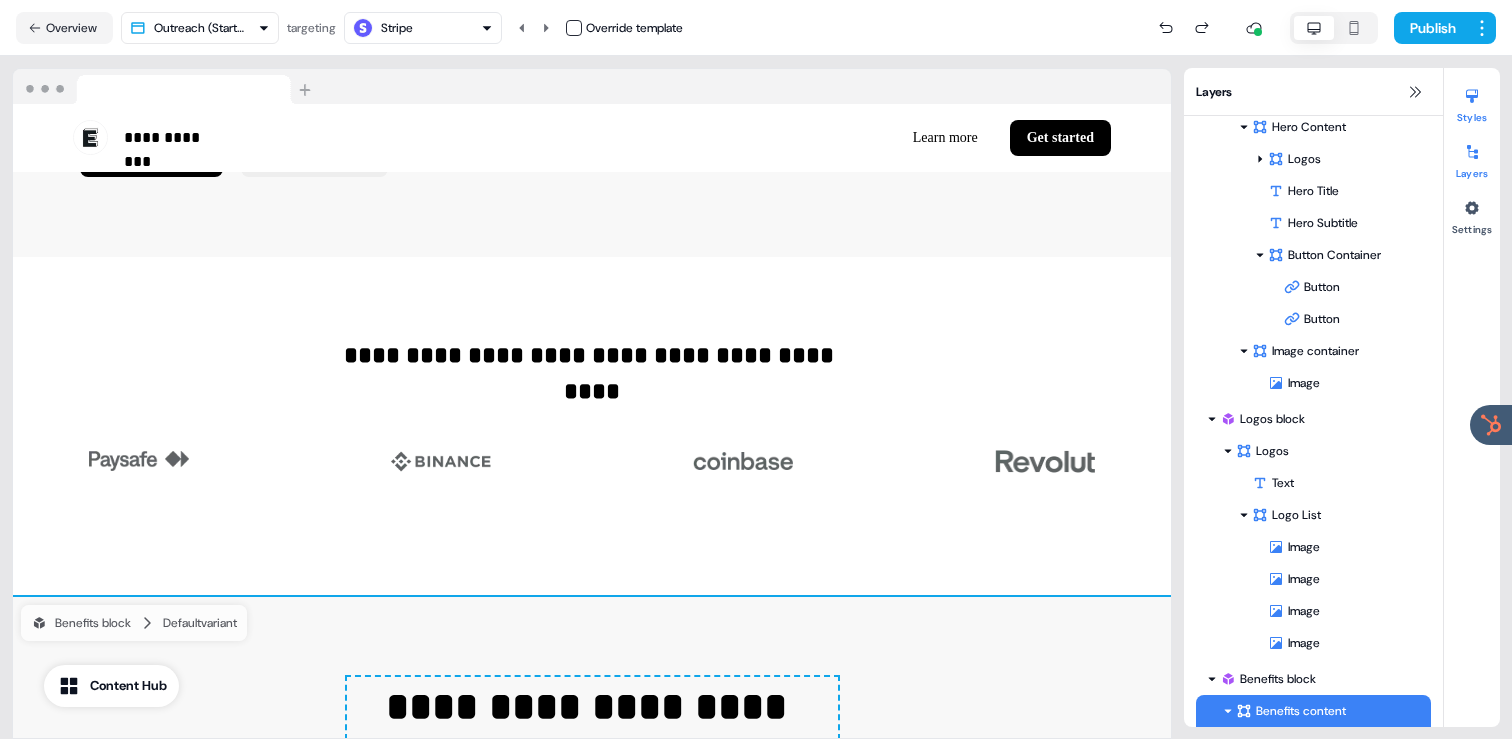 click at bounding box center (1472, 96) 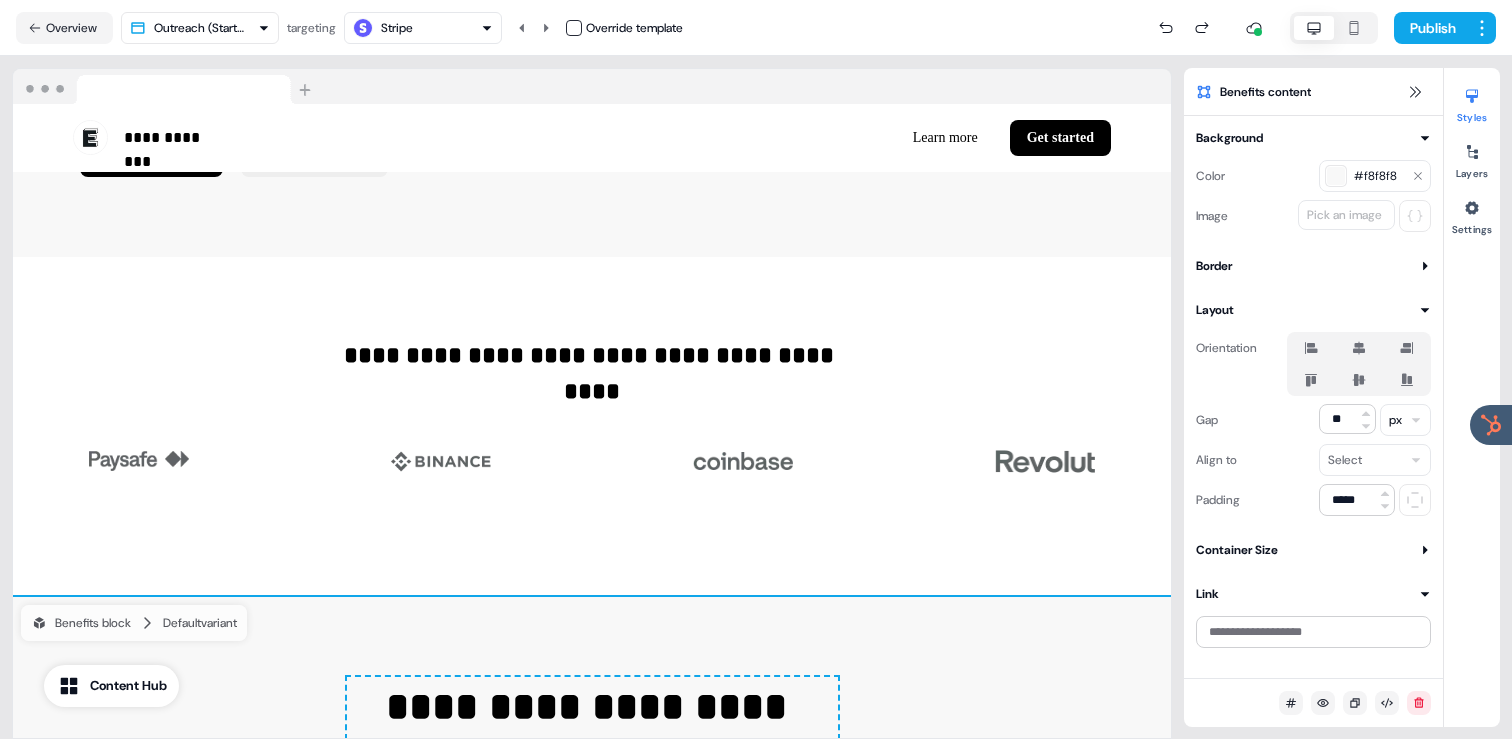 click on "#f8f8f8" at bounding box center (1375, 176) 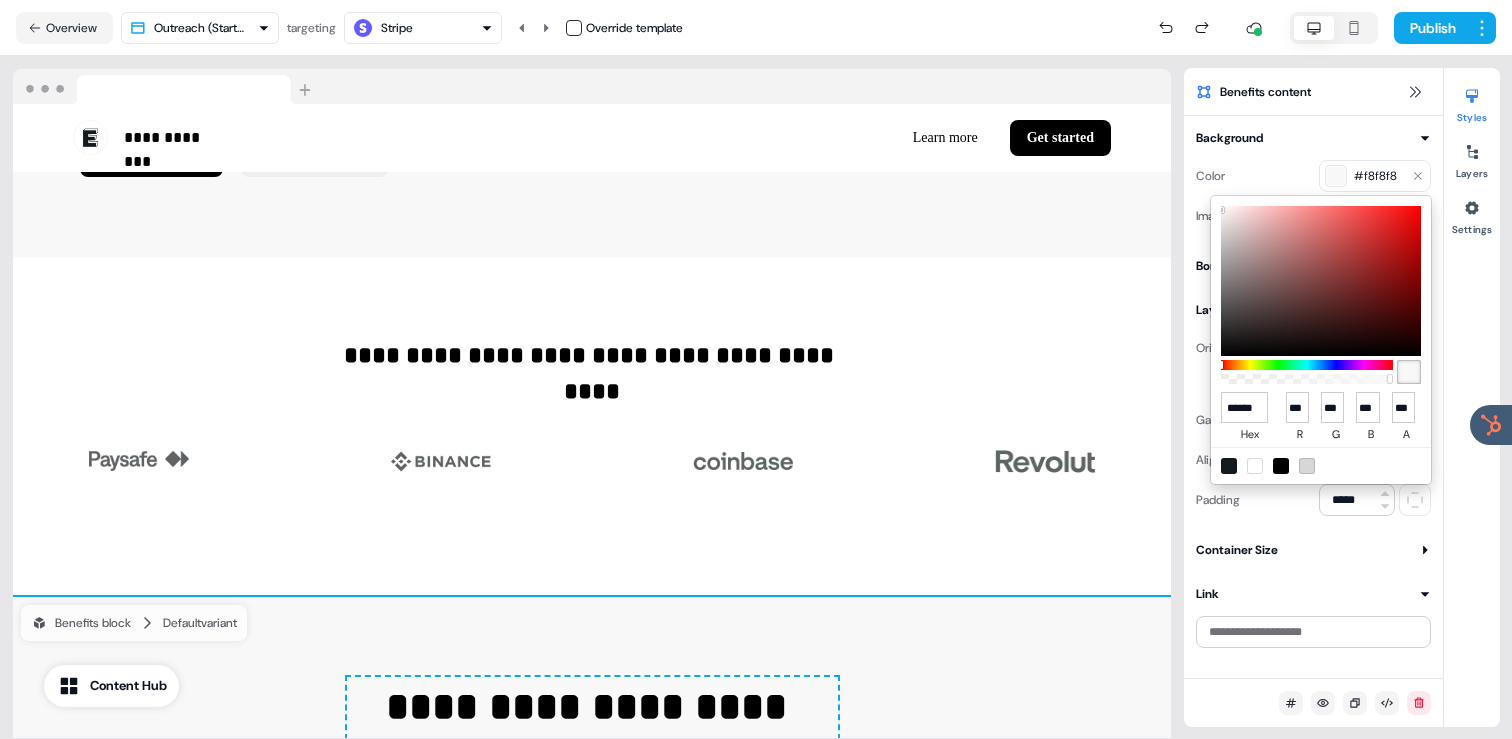click on "**********" at bounding box center [756, 369] 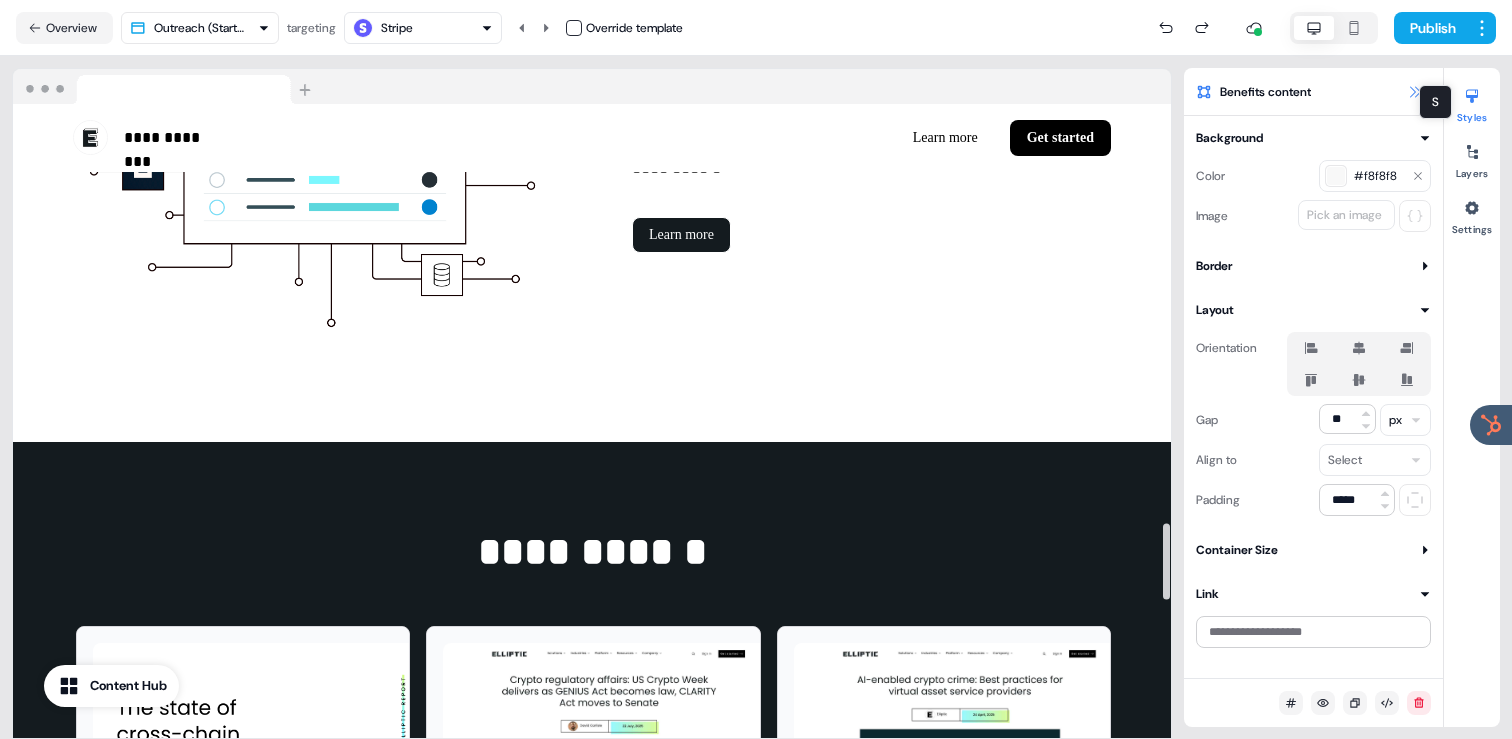 click 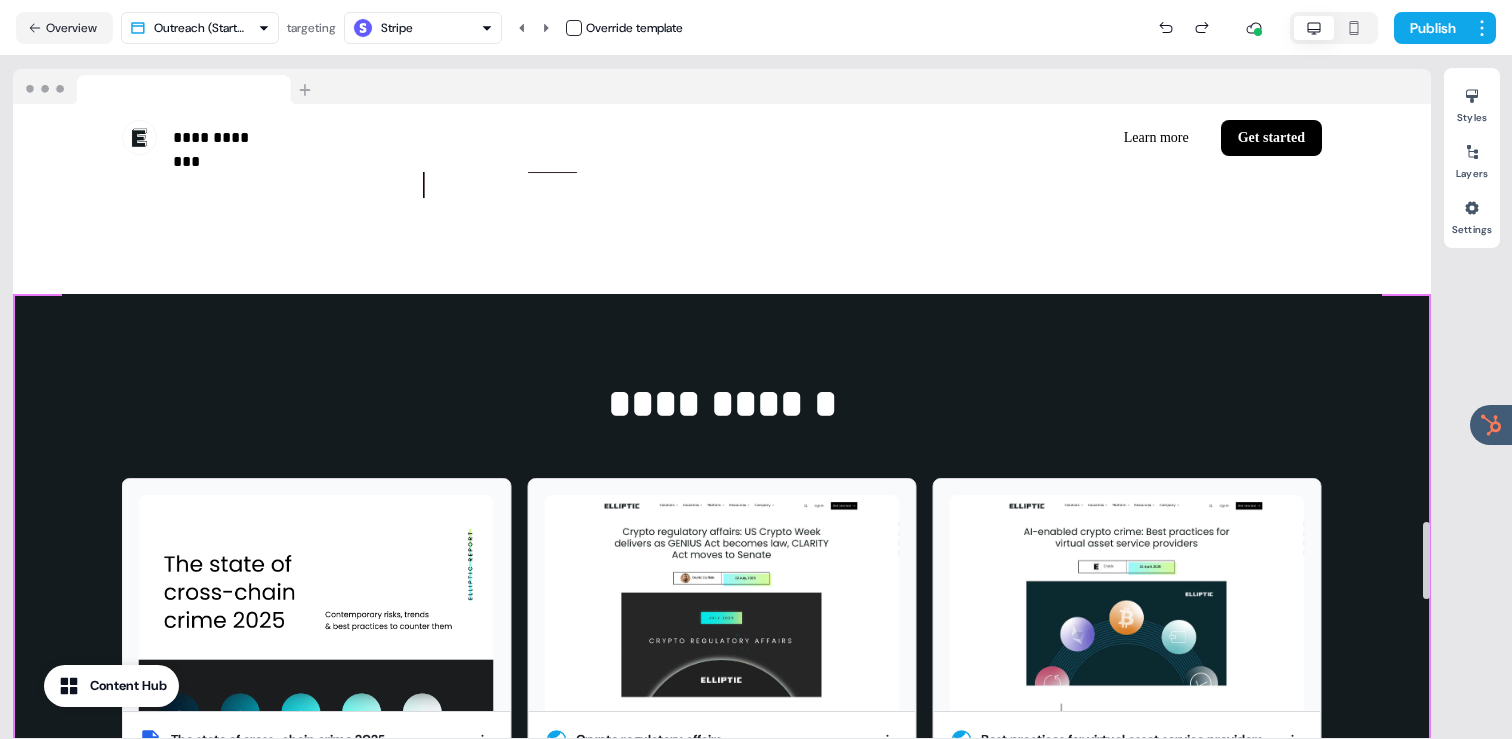 scroll, scrollTop: 3529, scrollLeft: 0, axis: vertical 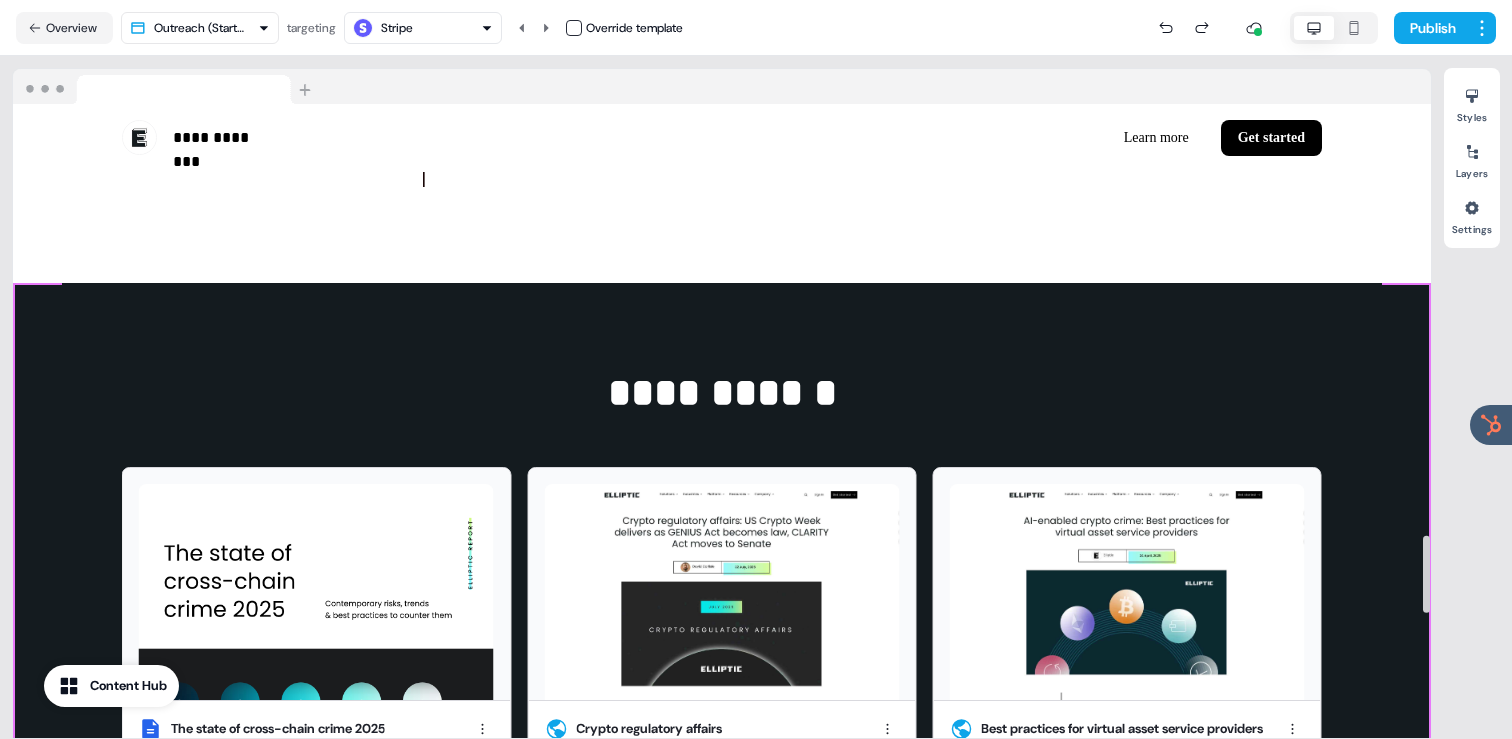 click on "**********" at bounding box center (722, 566) 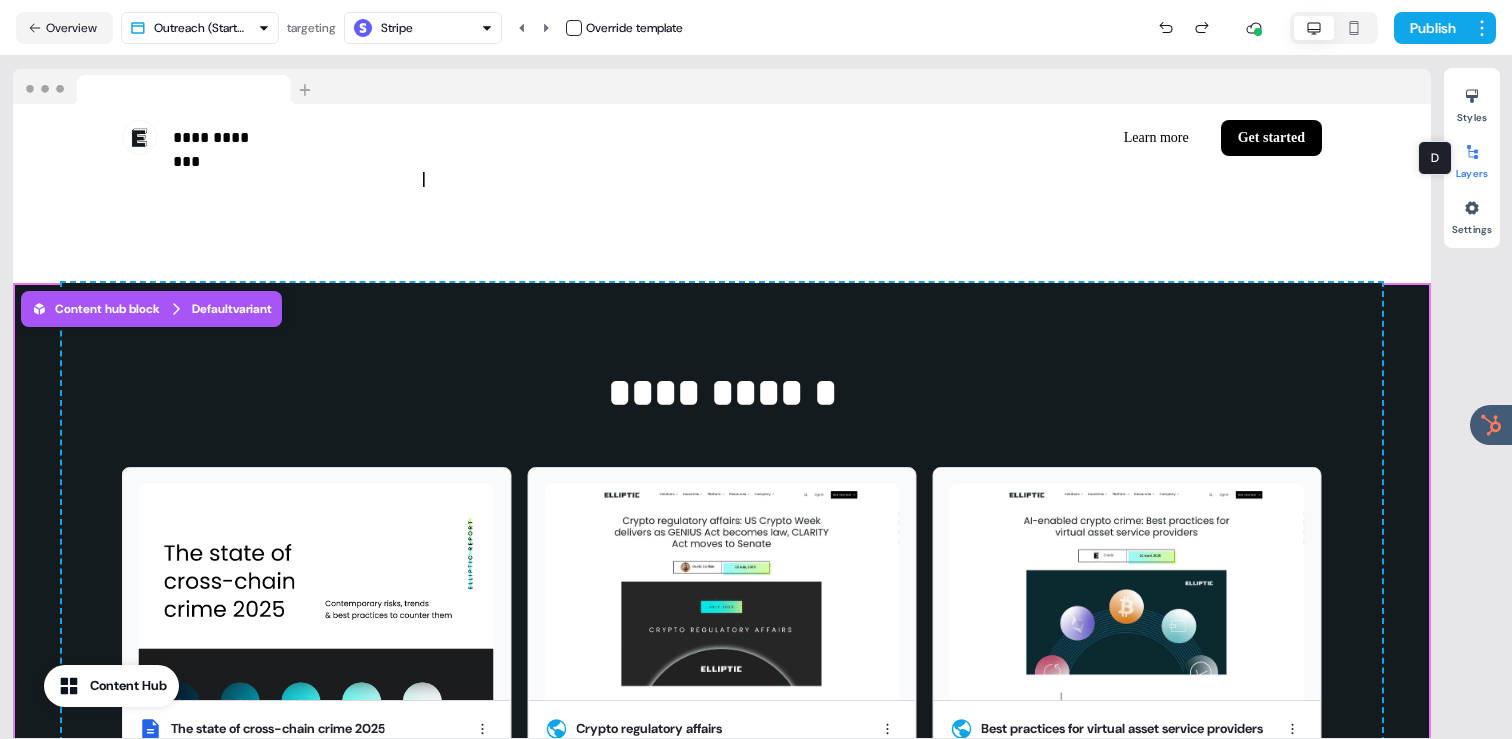 click at bounding box center (1472, 152) 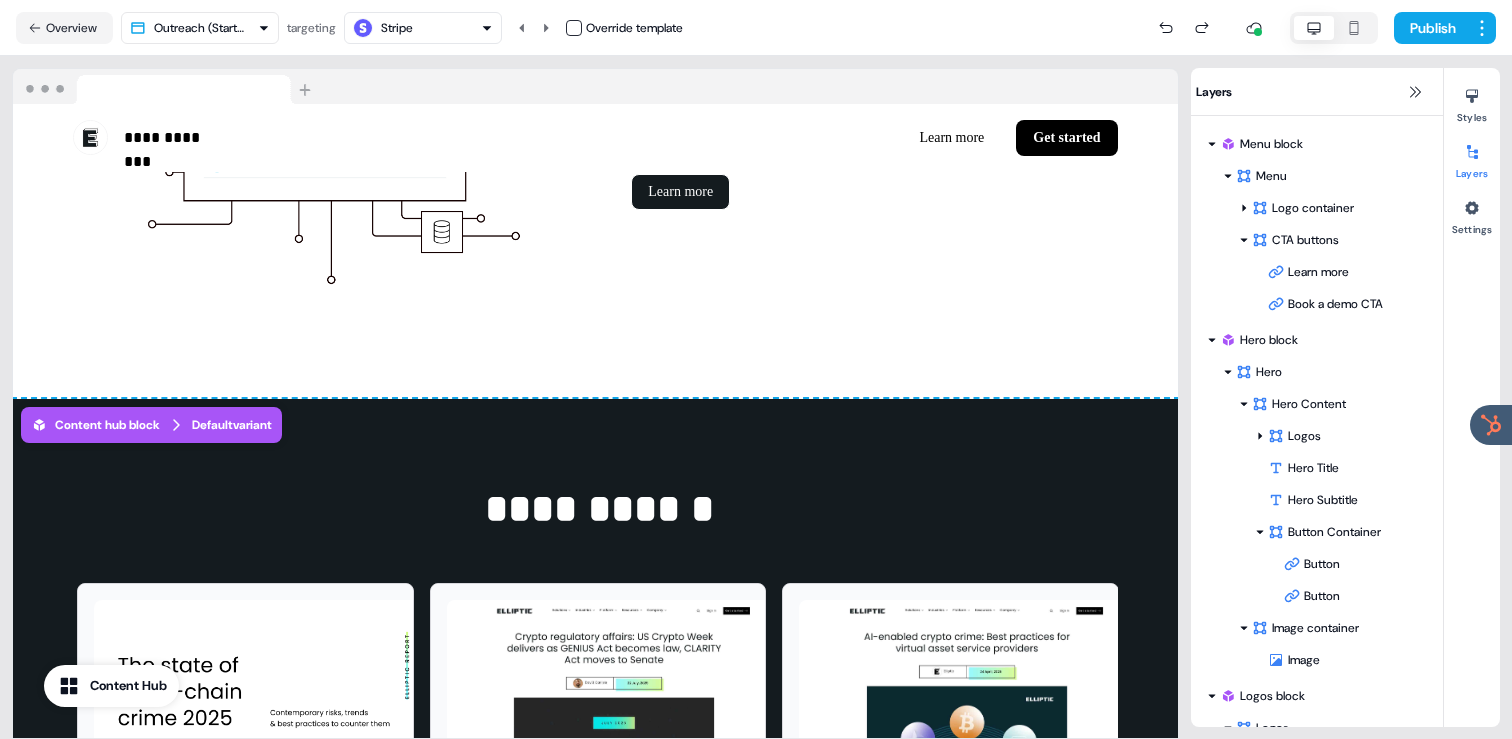 scroll, scrollTop: 3646, scrollLeft: 0, axis: vertical 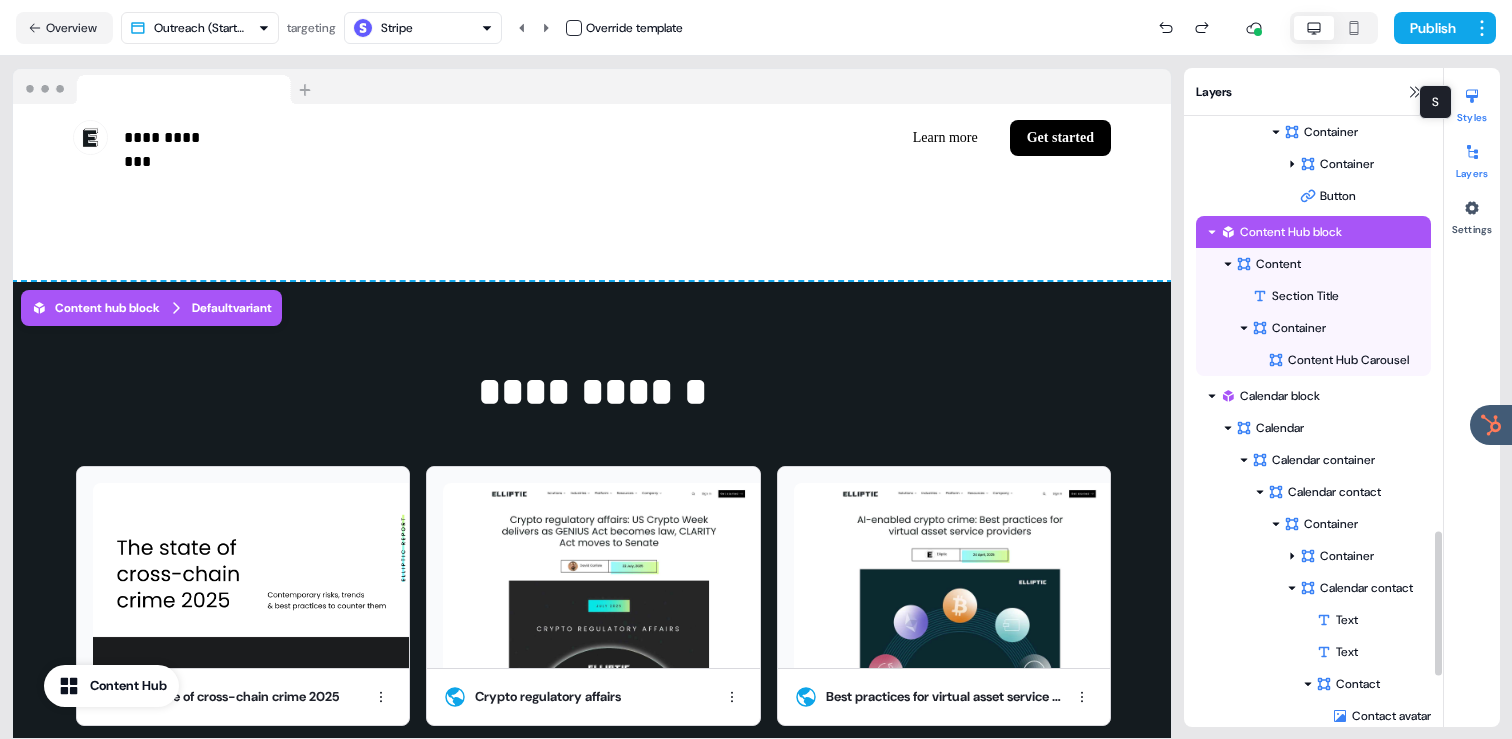 click on "Styles" at bounding box center [1472, 102] 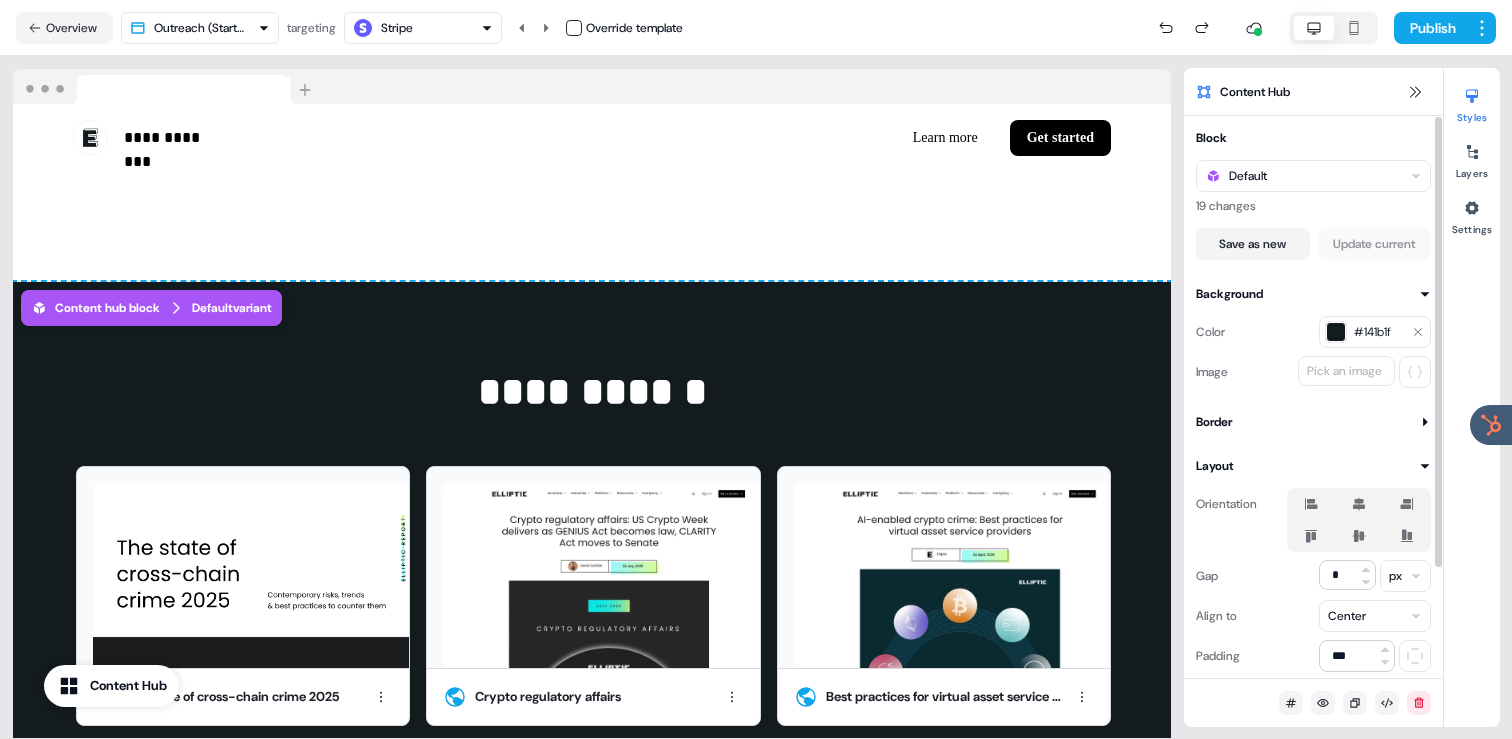 click on "#141b1f" at bounding box center [1379, 332] 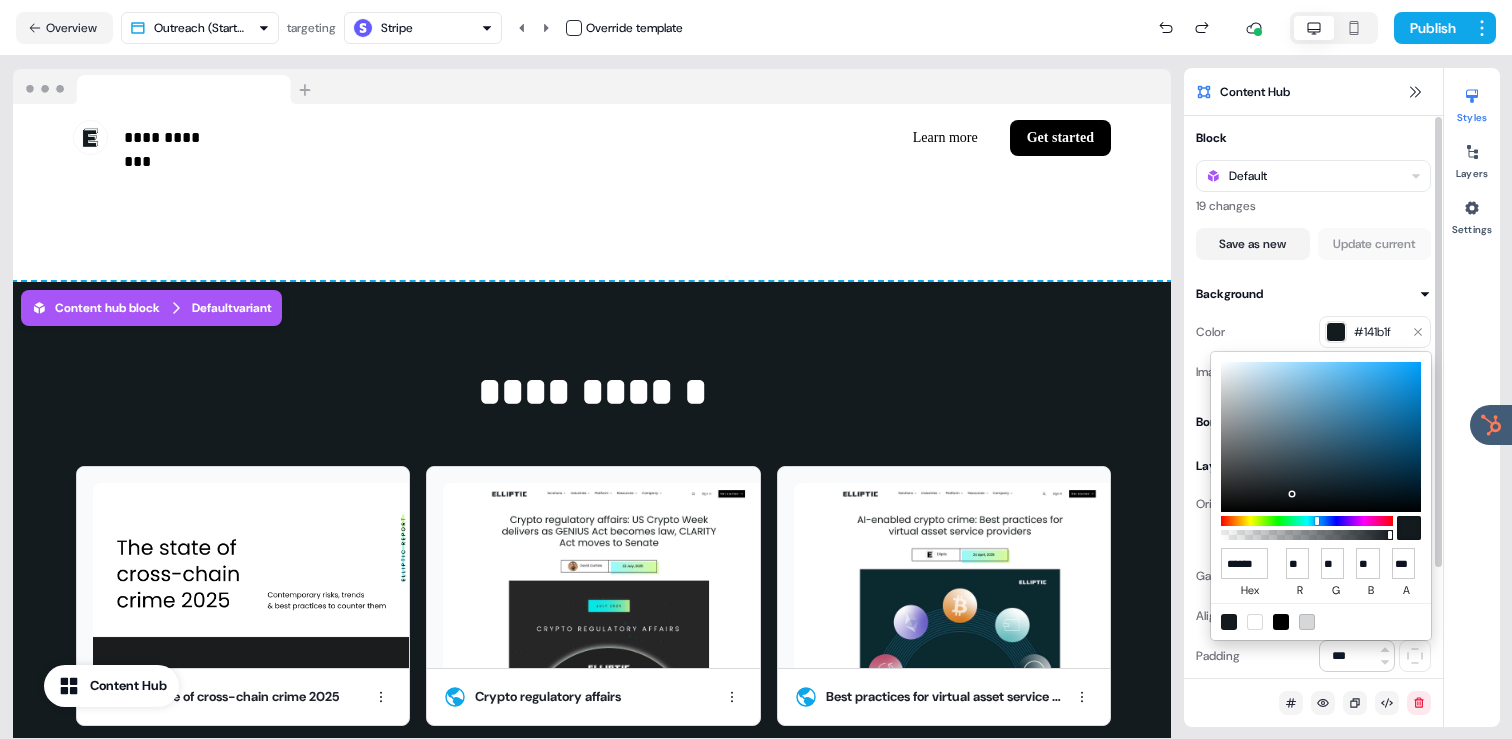 type on "******" 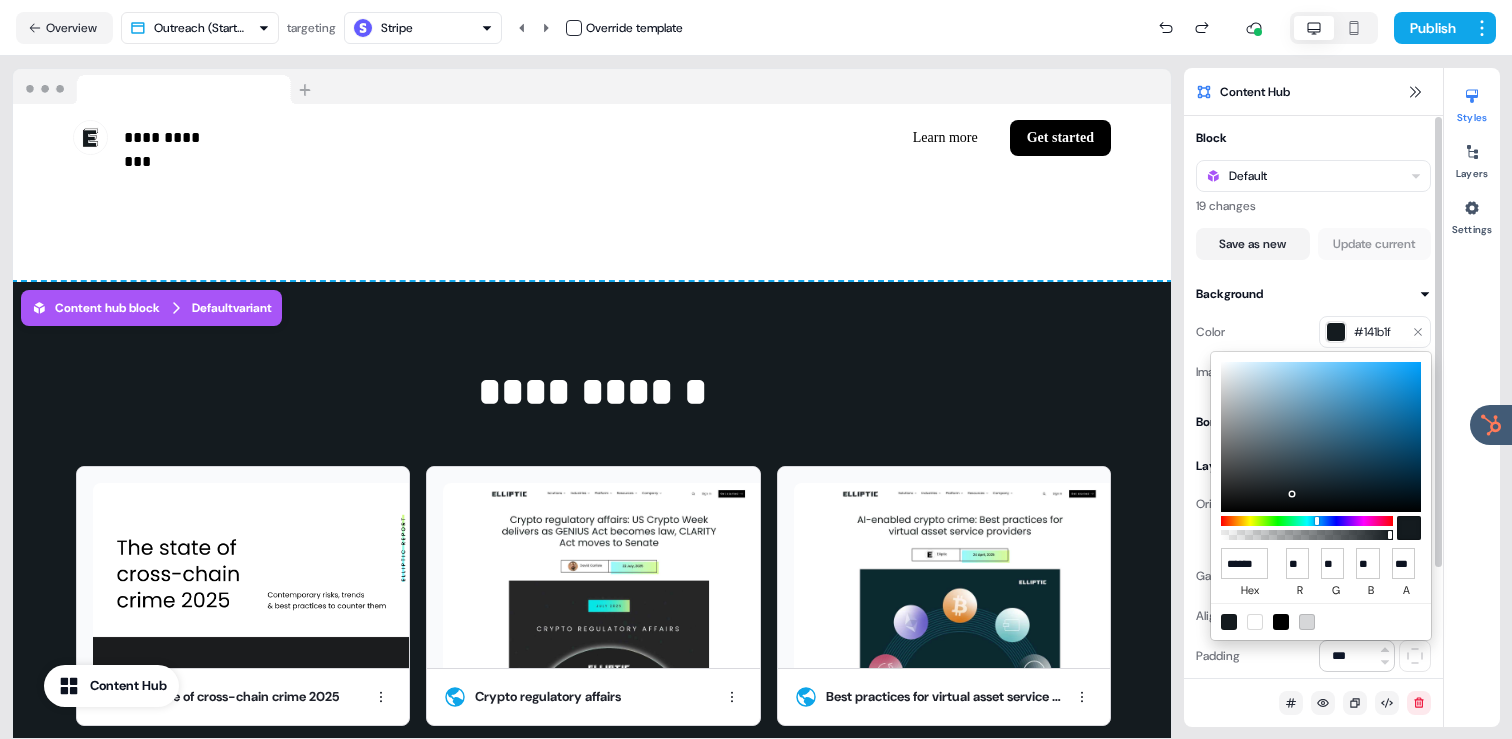 scroll, scrollTop: 0, scrollLeft: 2, axis: horizontal 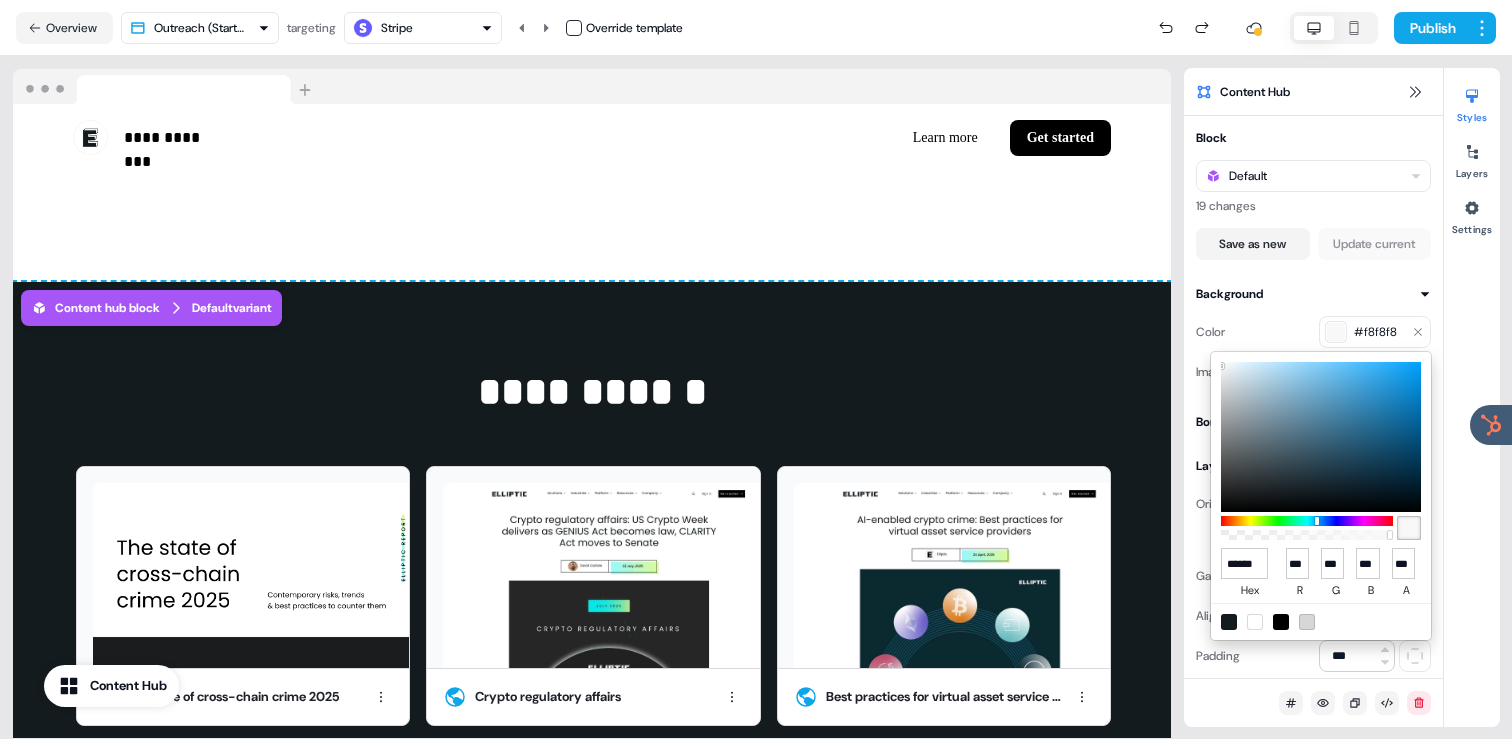 type on "***" 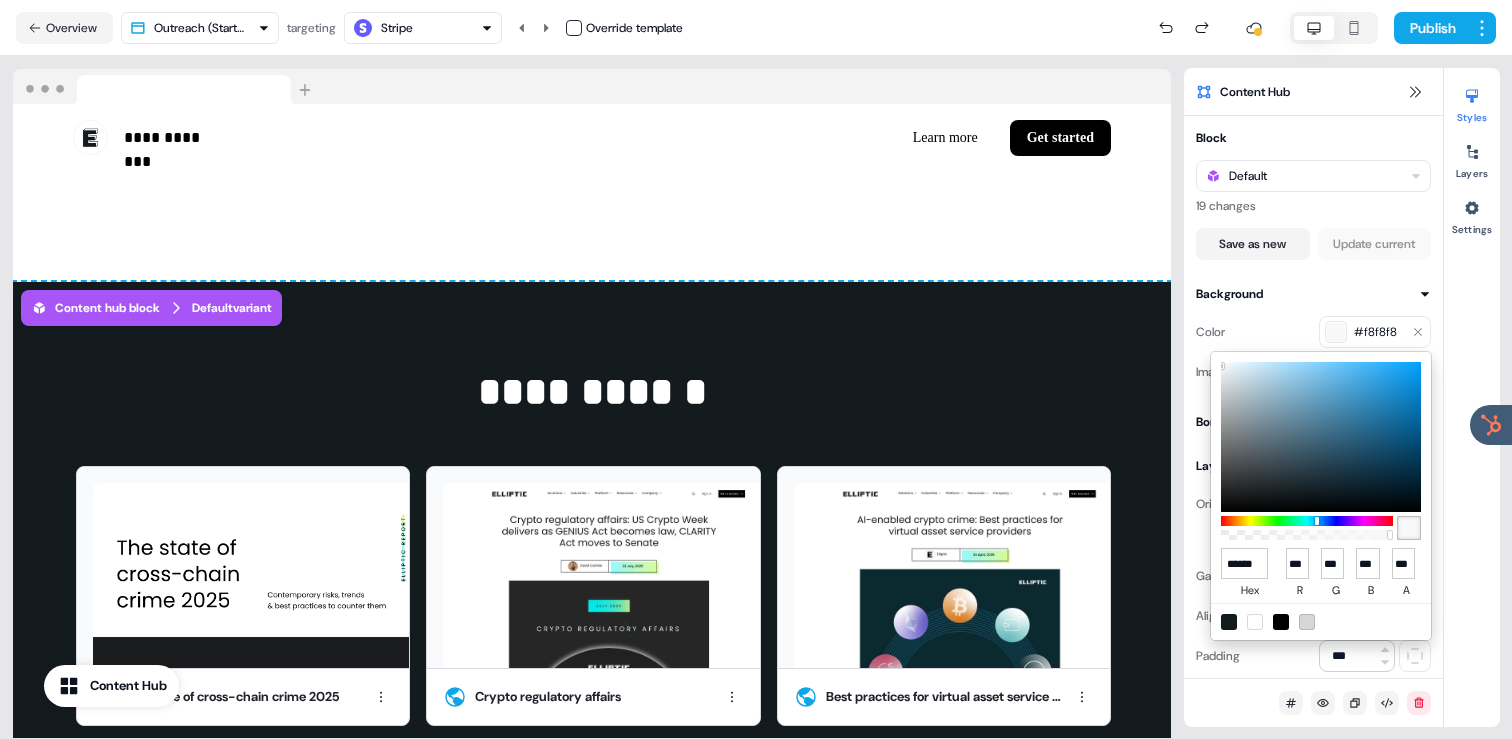 type on "***" 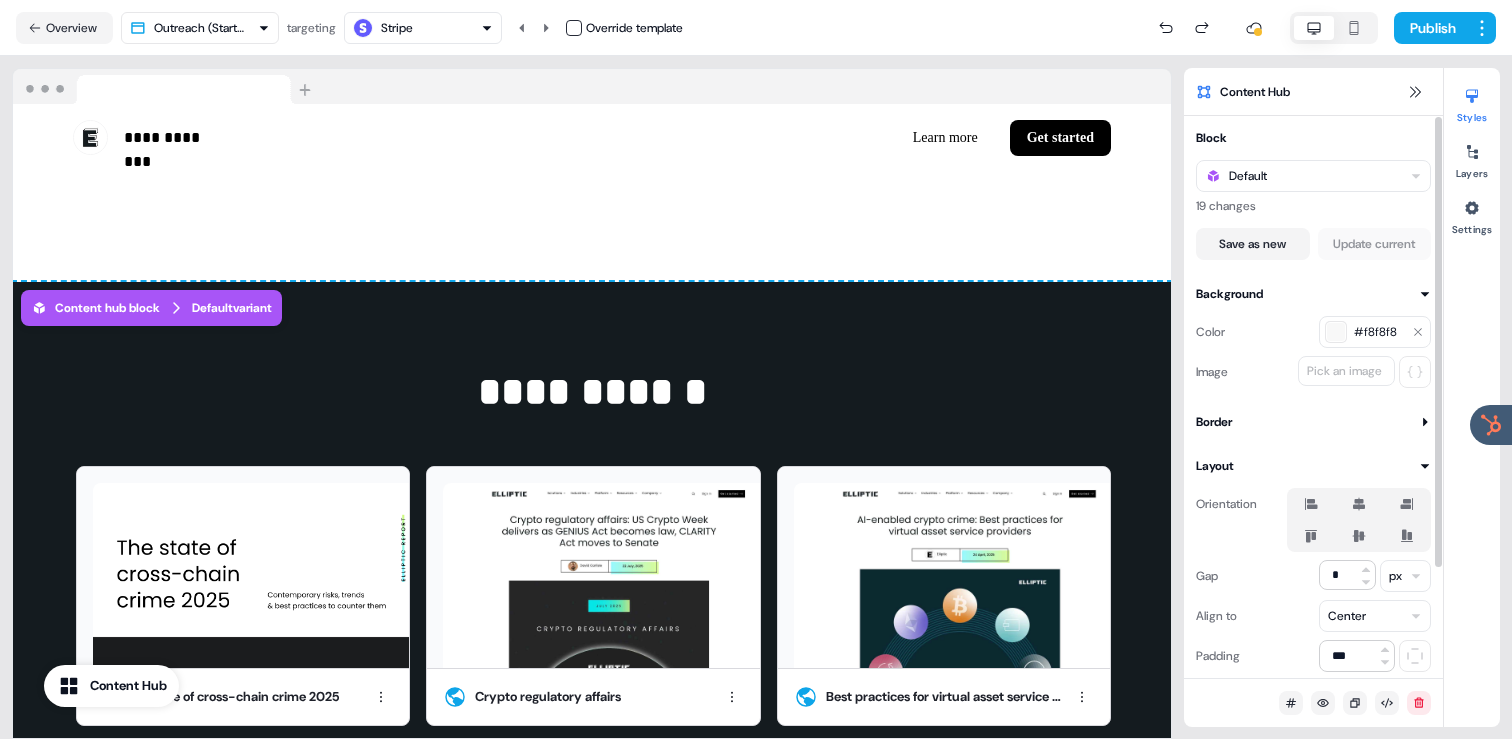 click on "#f8f8f8" at bounding box center [1375, 332] 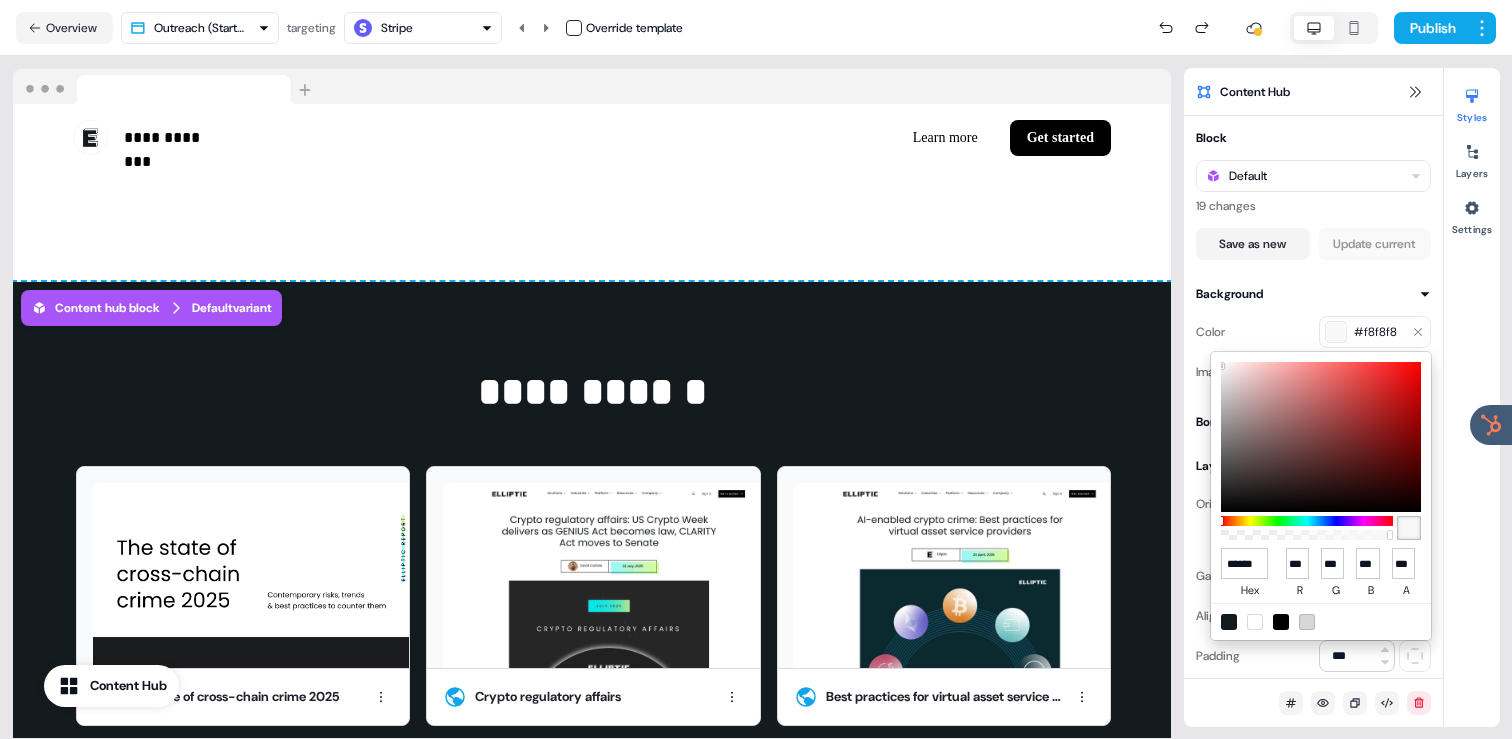 click on "**********" at bounding box center [756, 369] 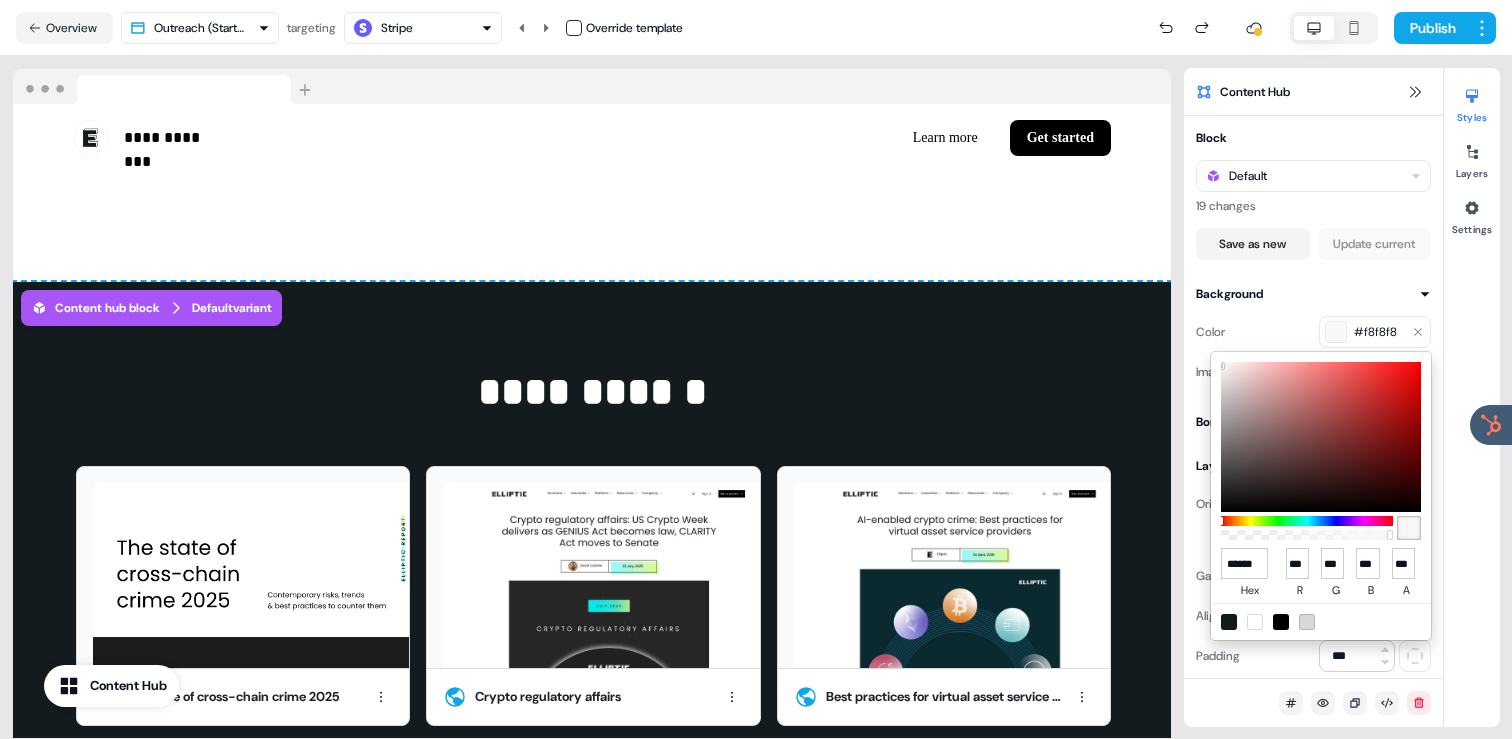 click on "**********" at bounding box center [592, 550] 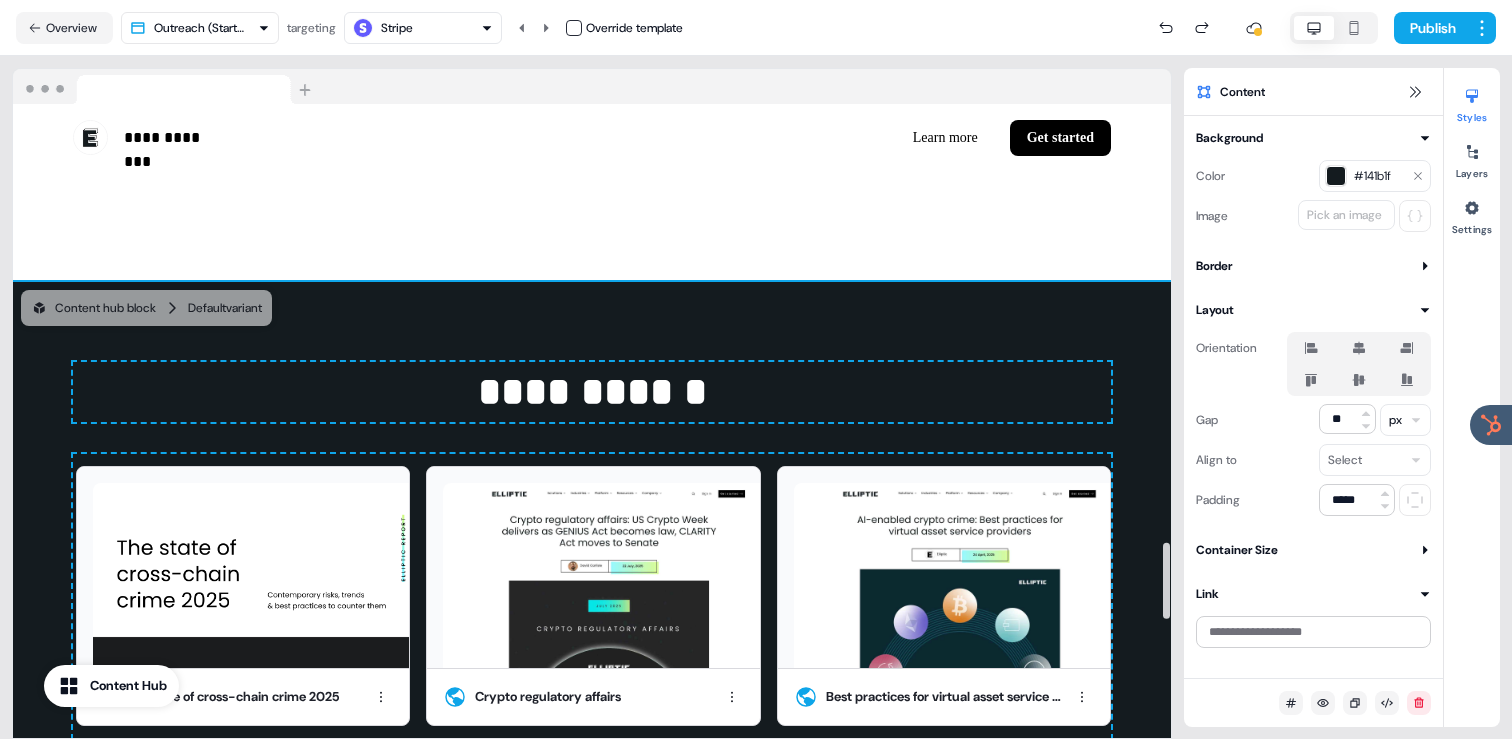 click on "#141b1f" at bounding box center (1375, 176) 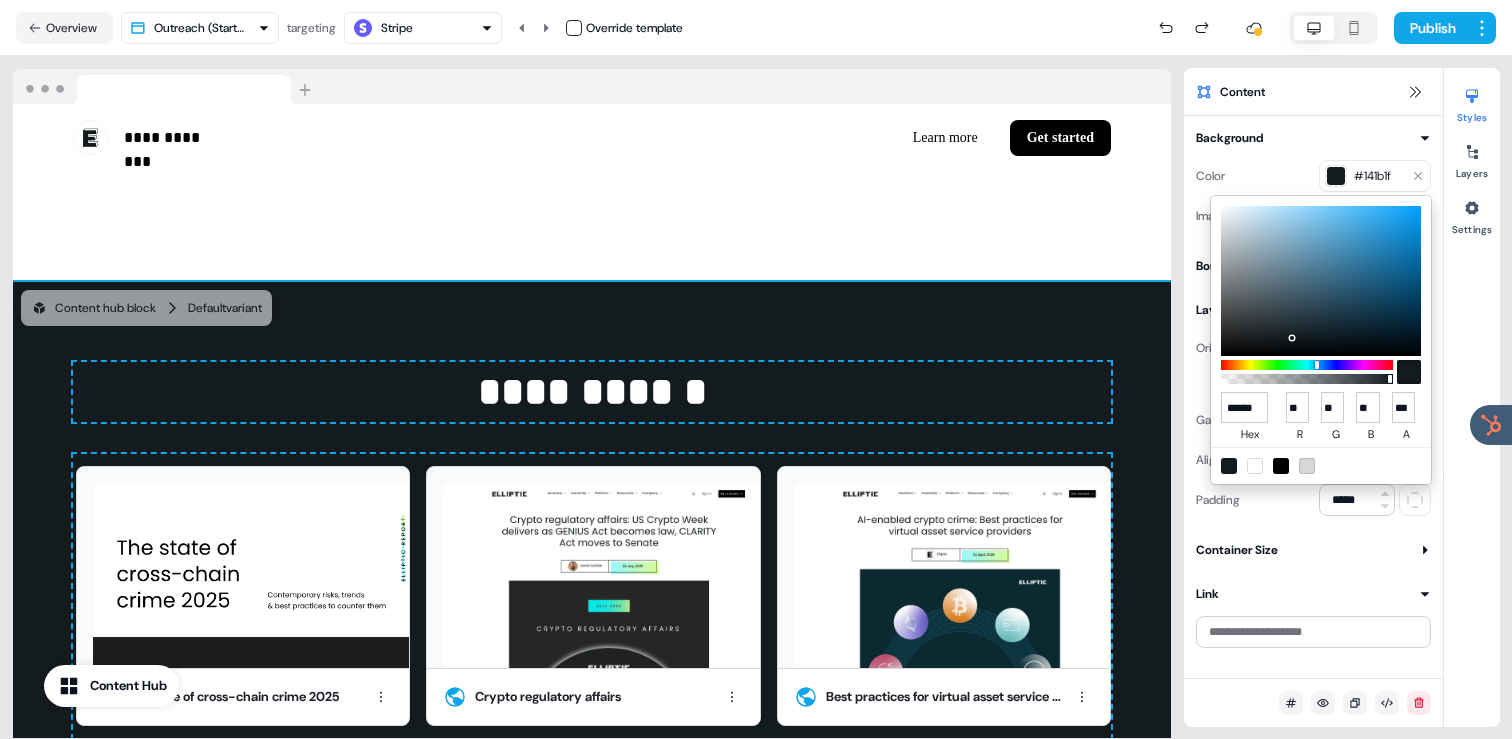 type on "******" 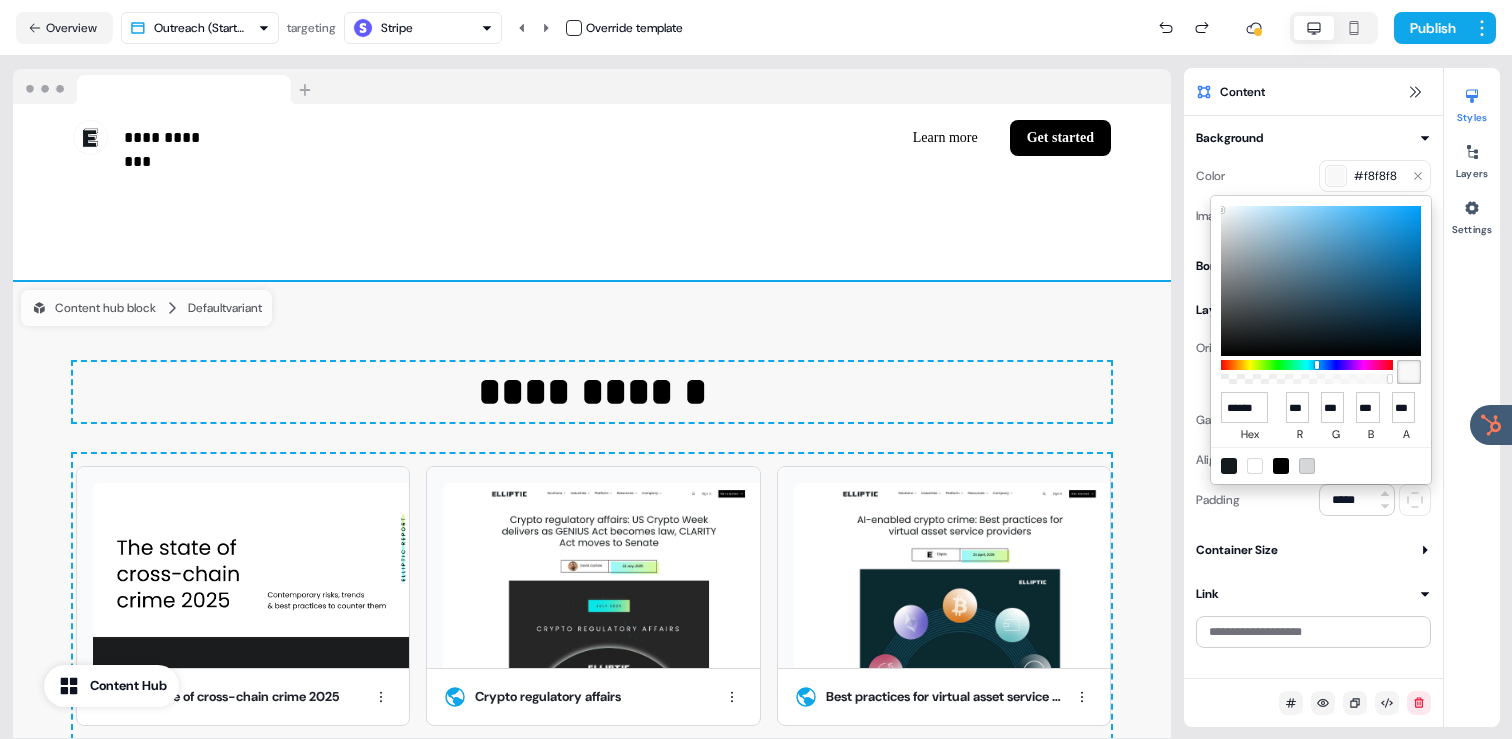 type on "***" 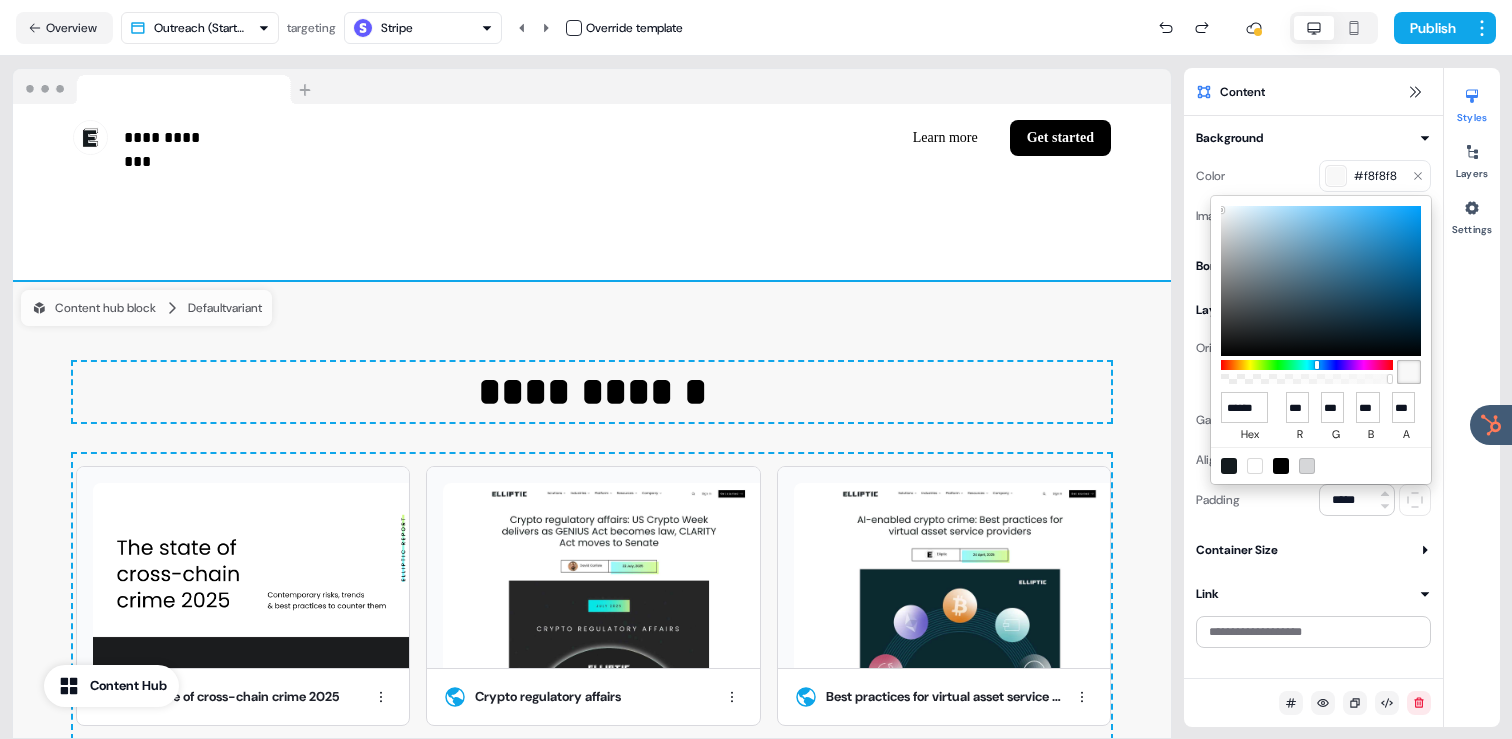 type on "***" 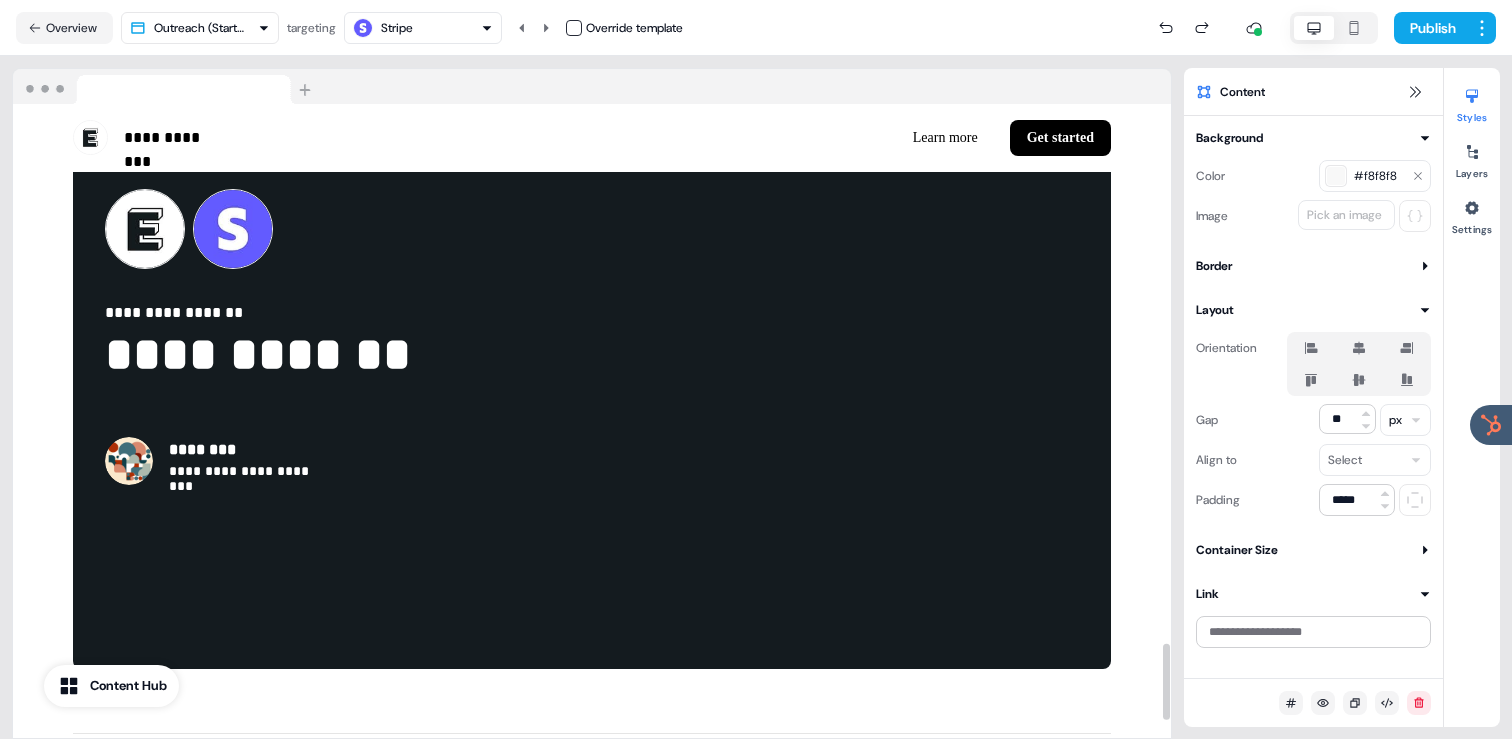 scroll, scrollTop: 4504, scrollLeft: 0, axis: vertical 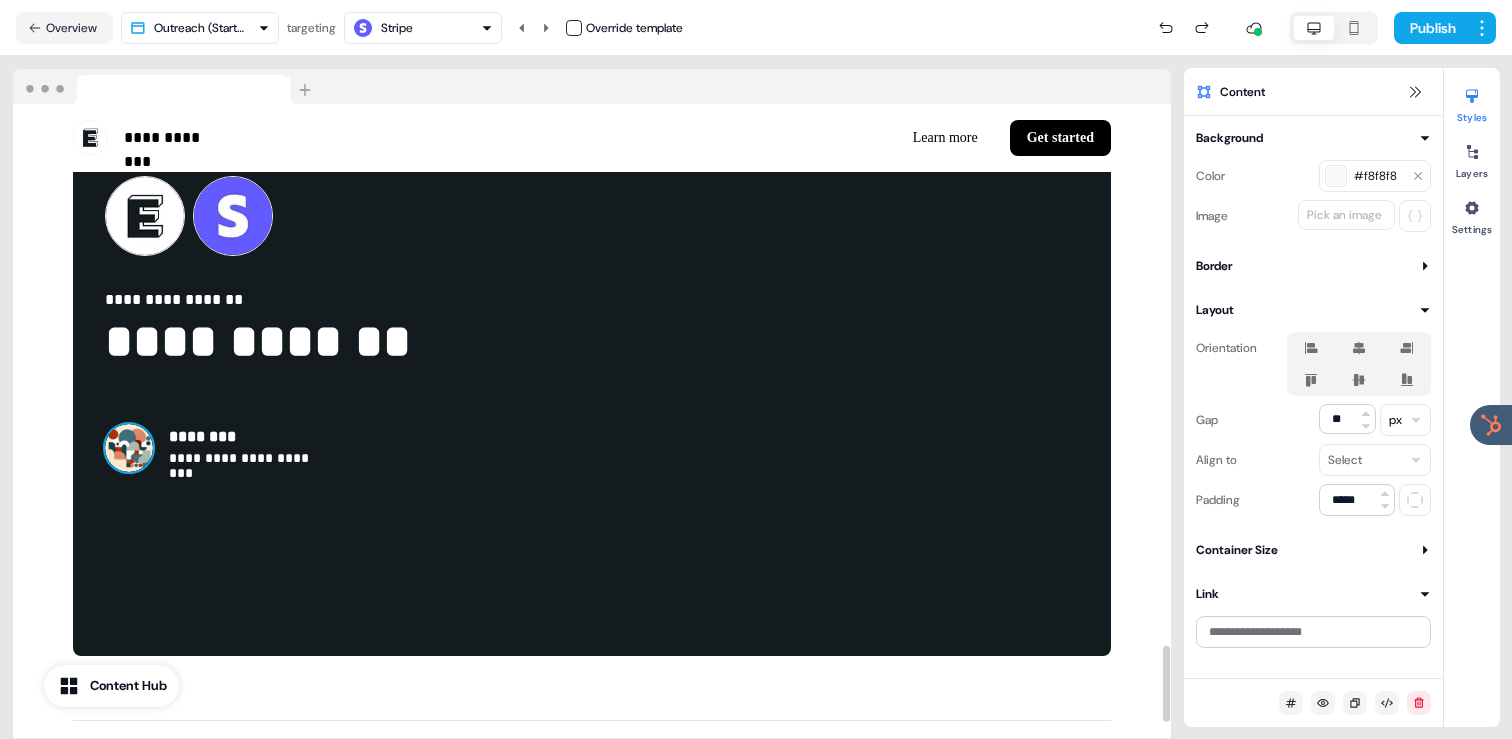 click at bounding box center [129, 448] 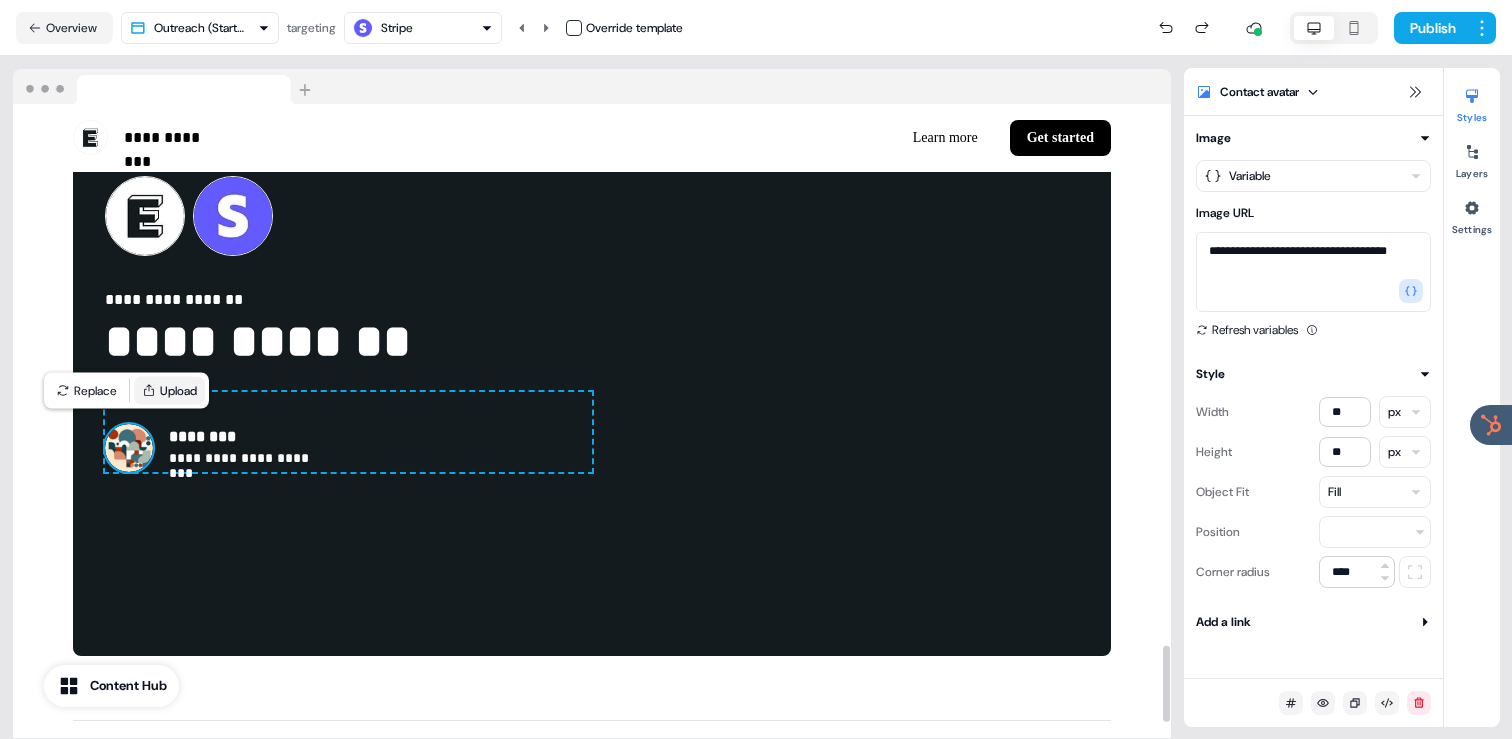 click on "Upload" at bounding box center (169, 391) 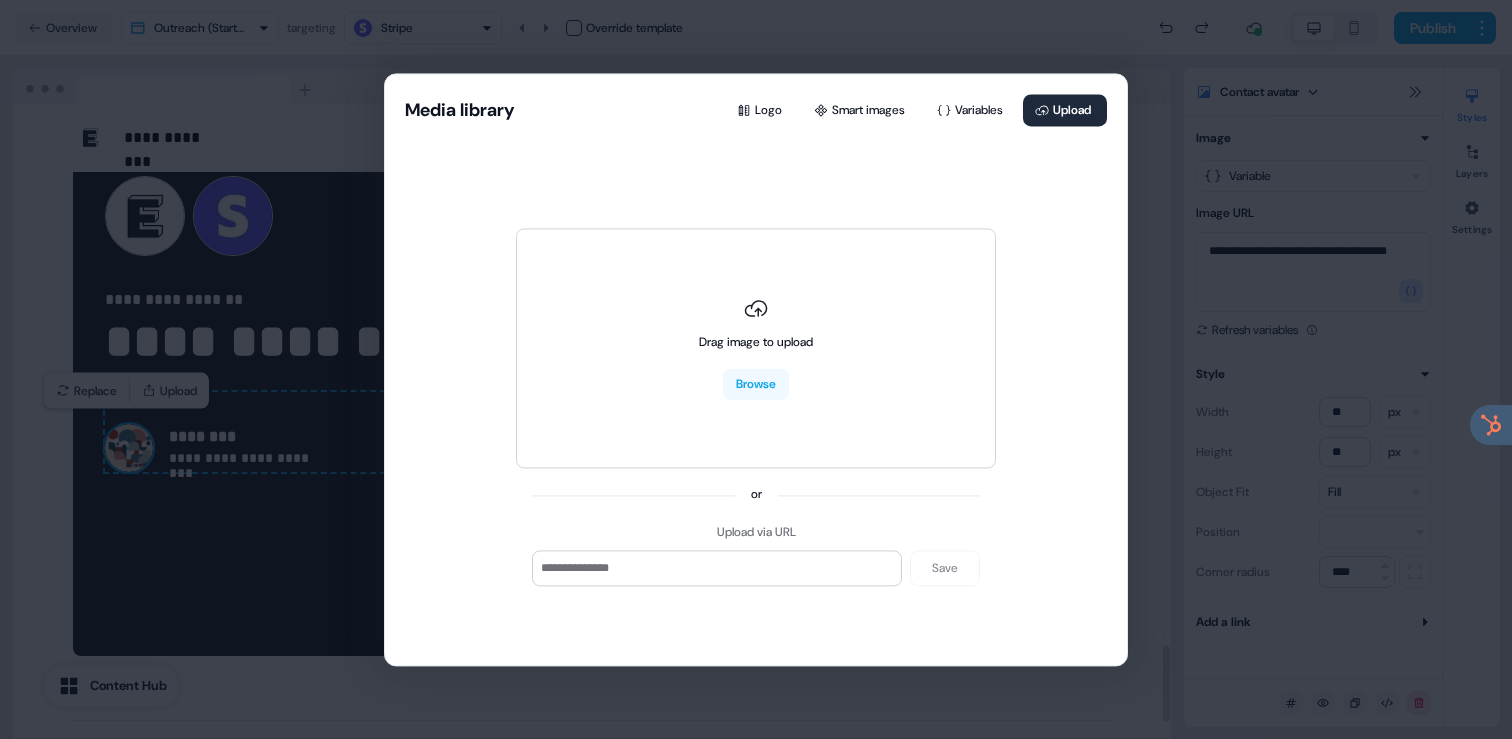 click on "Media library Logo Smart images Variables Upload Drag image to upload Browse or Upload via URL Save" at bounding box center (756, 369) 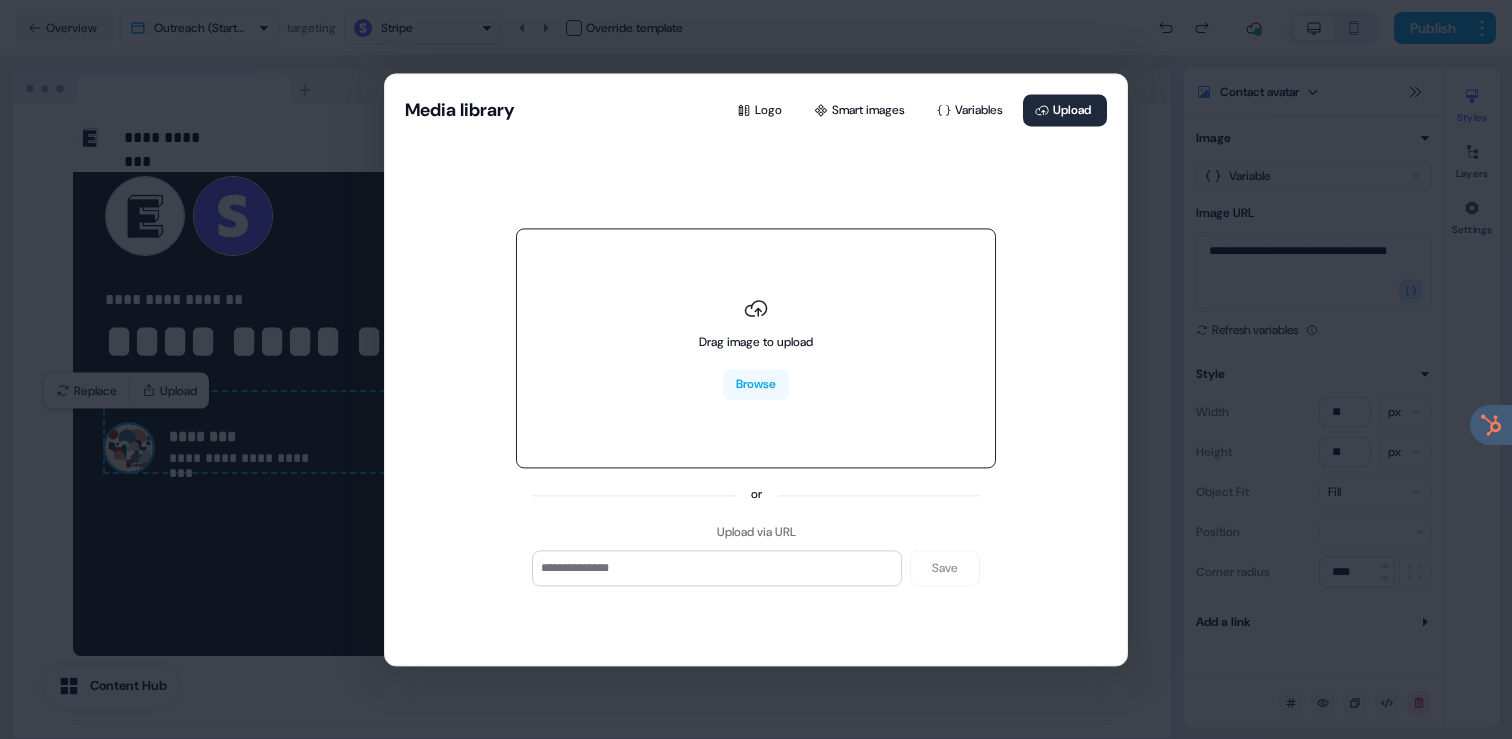 click on "Drag image to upload Browse" at bounding box center (756, 349) 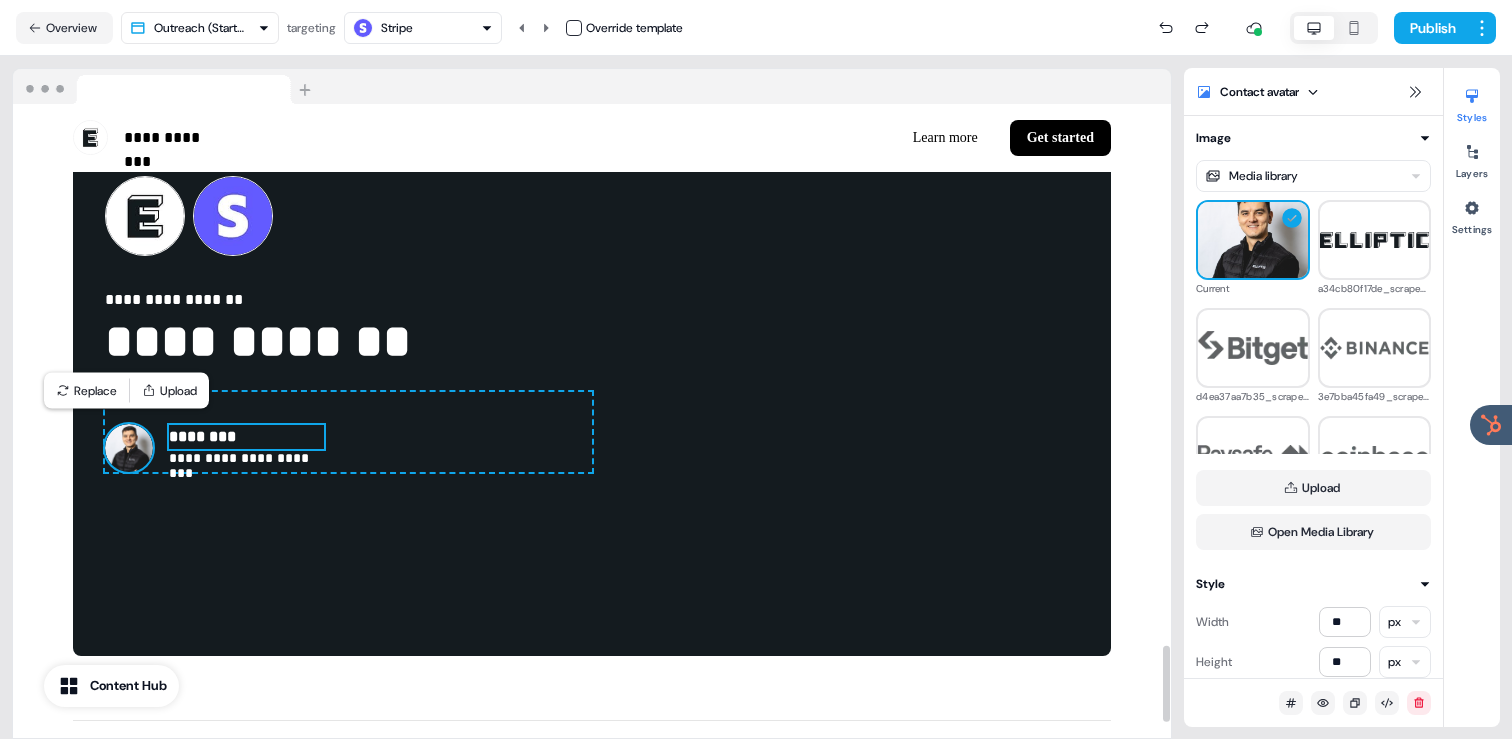 click on "********" at bounding box center [246, 437] 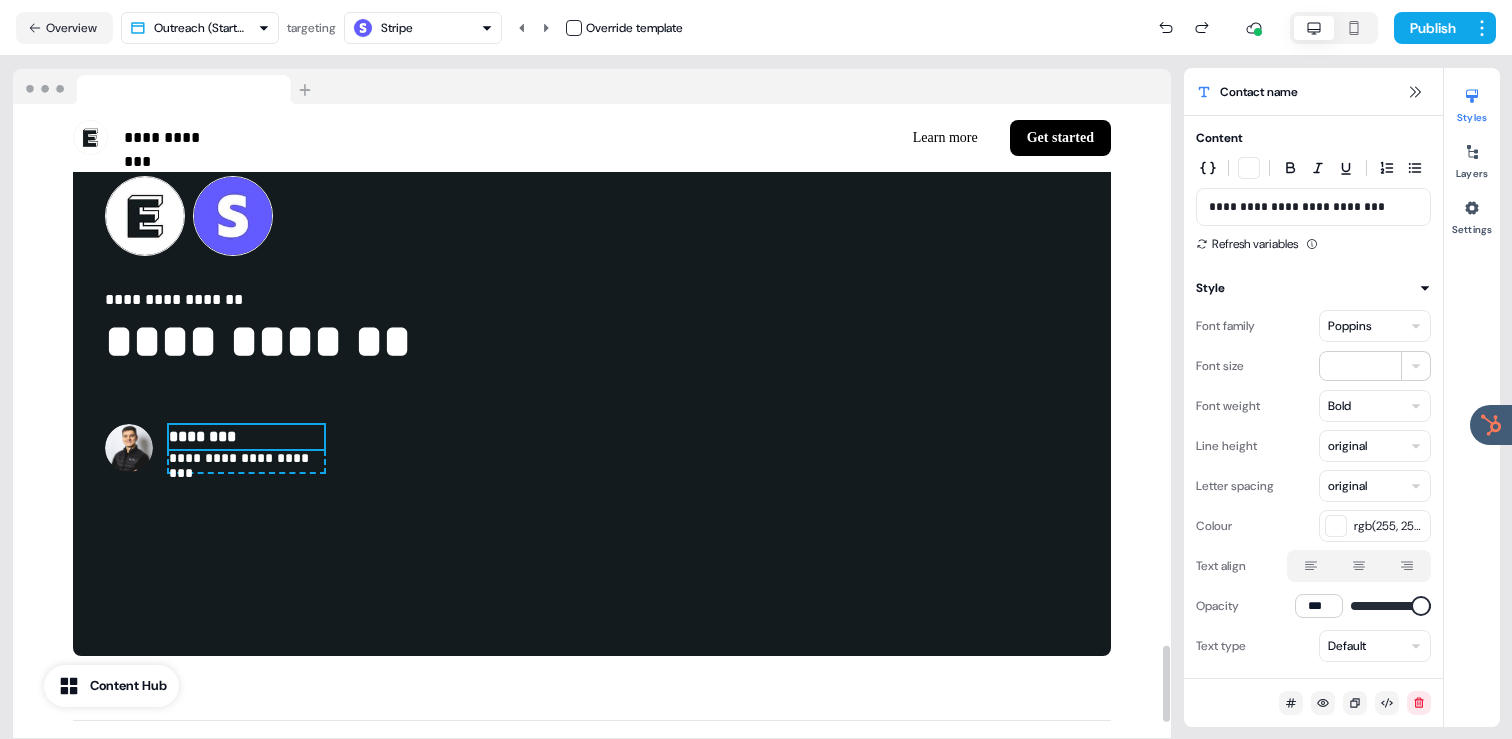click on "********" at bounding box center (246, 437) 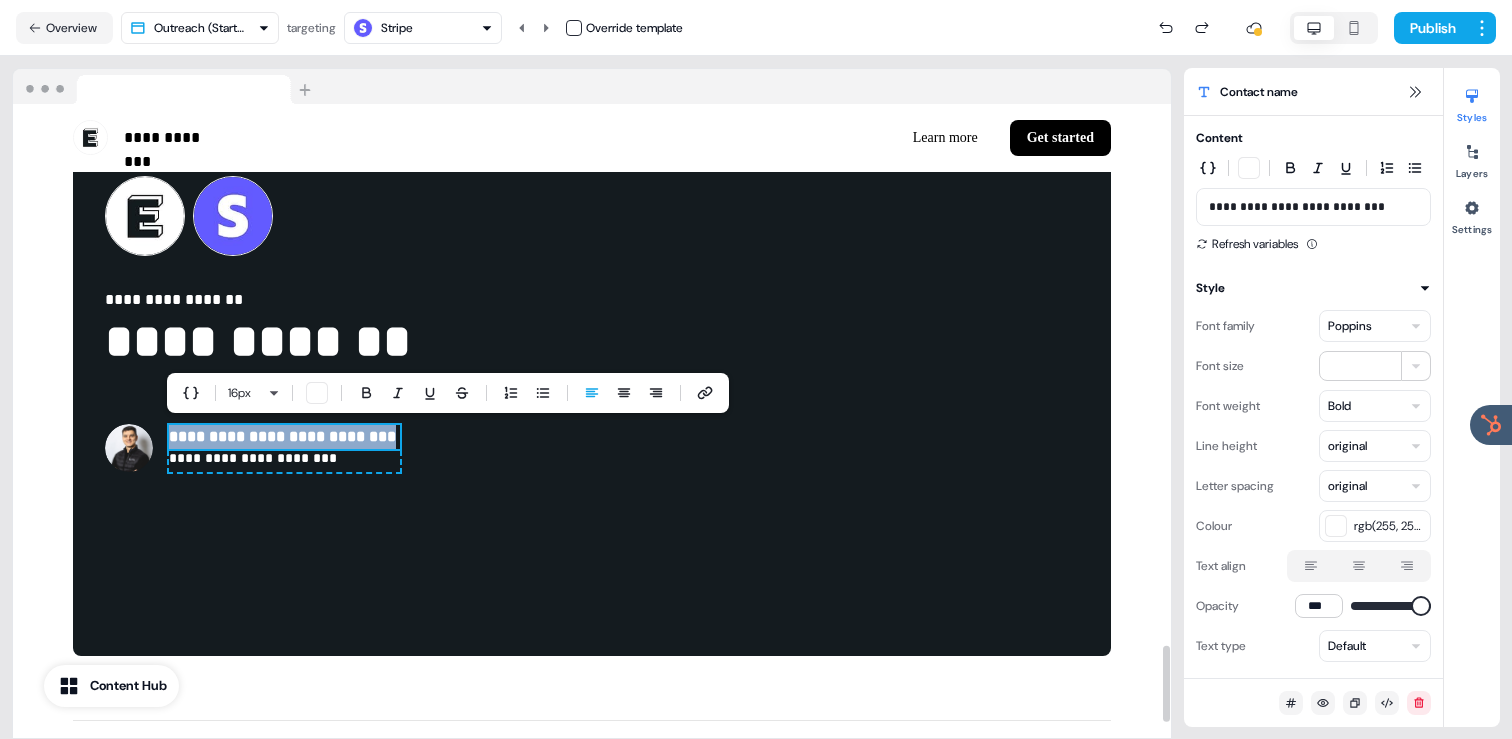 paste 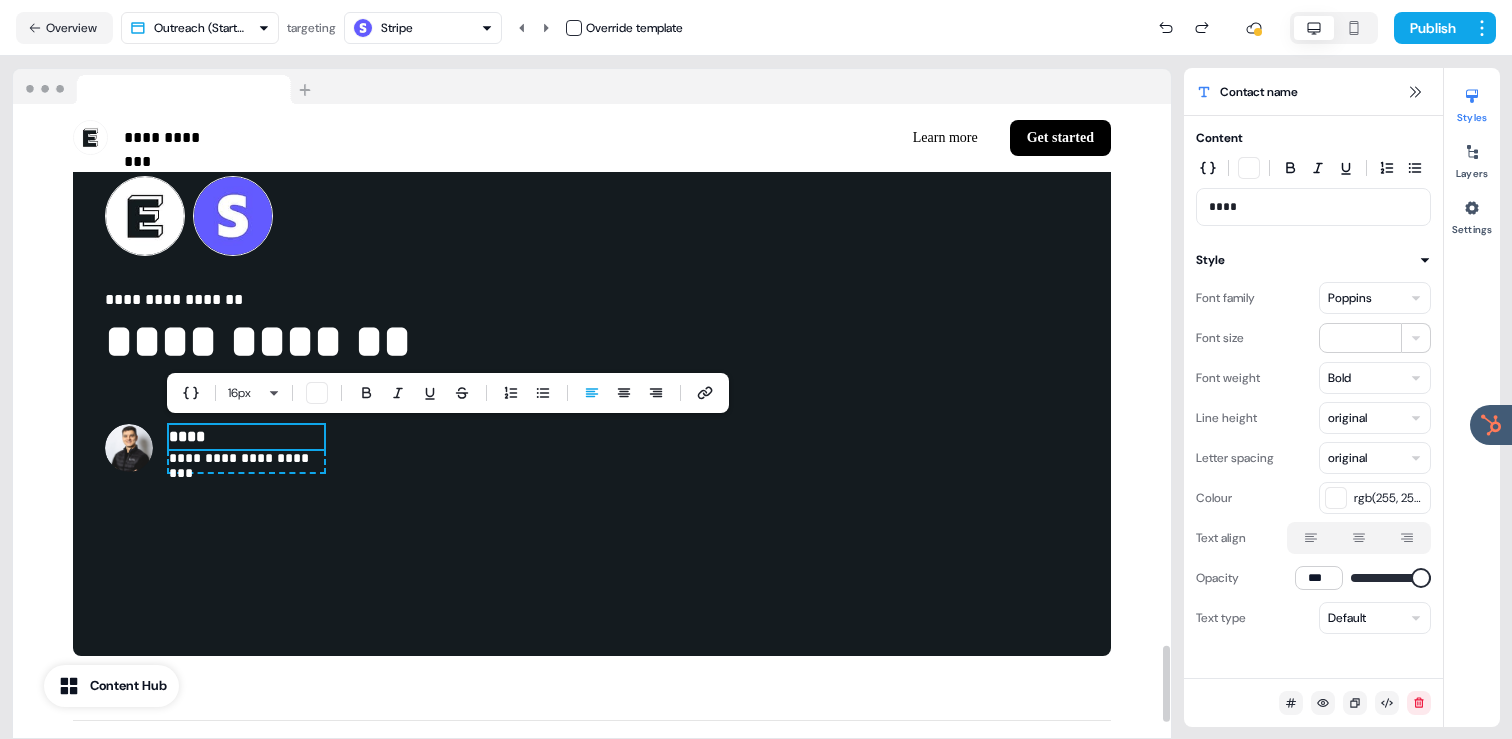 type 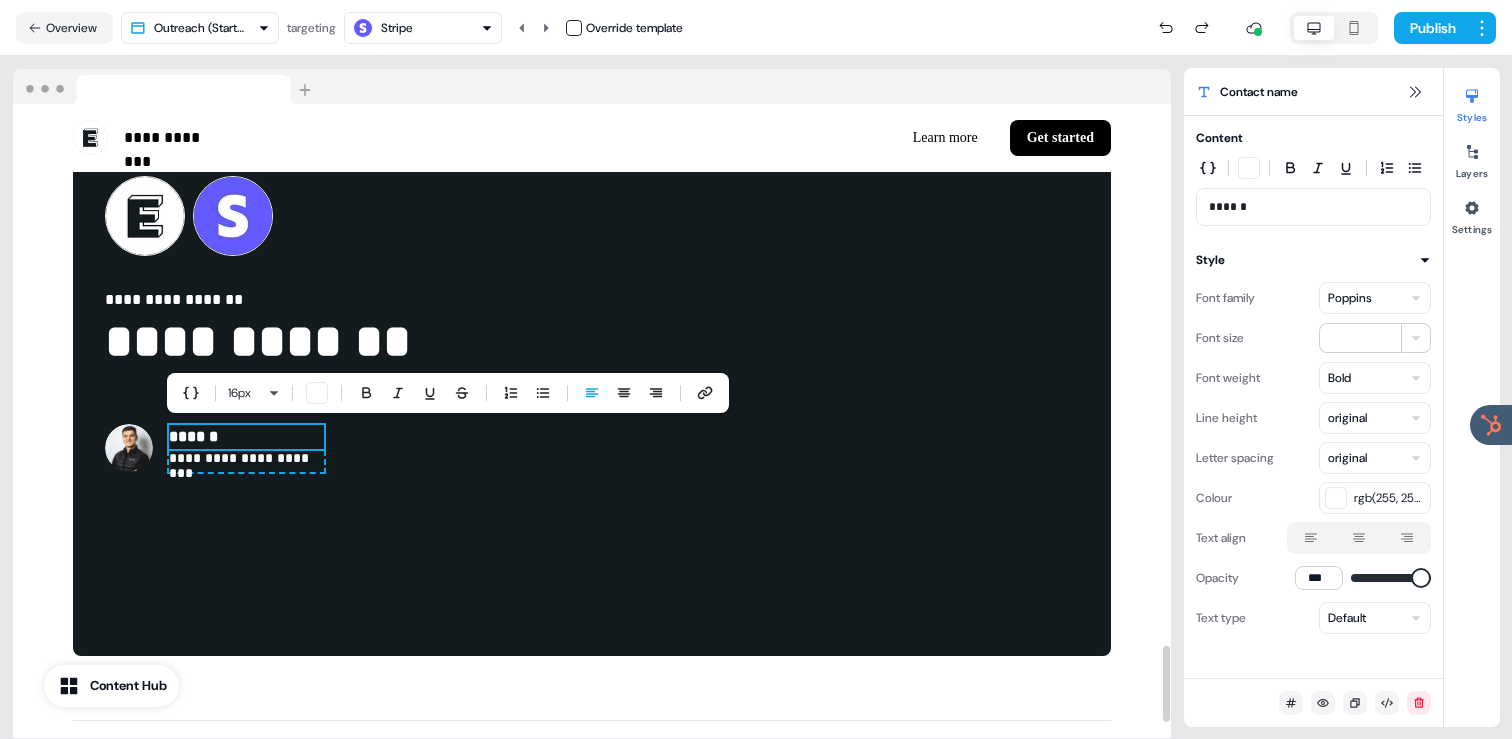 click on "******" at bounding box center [246, 437] 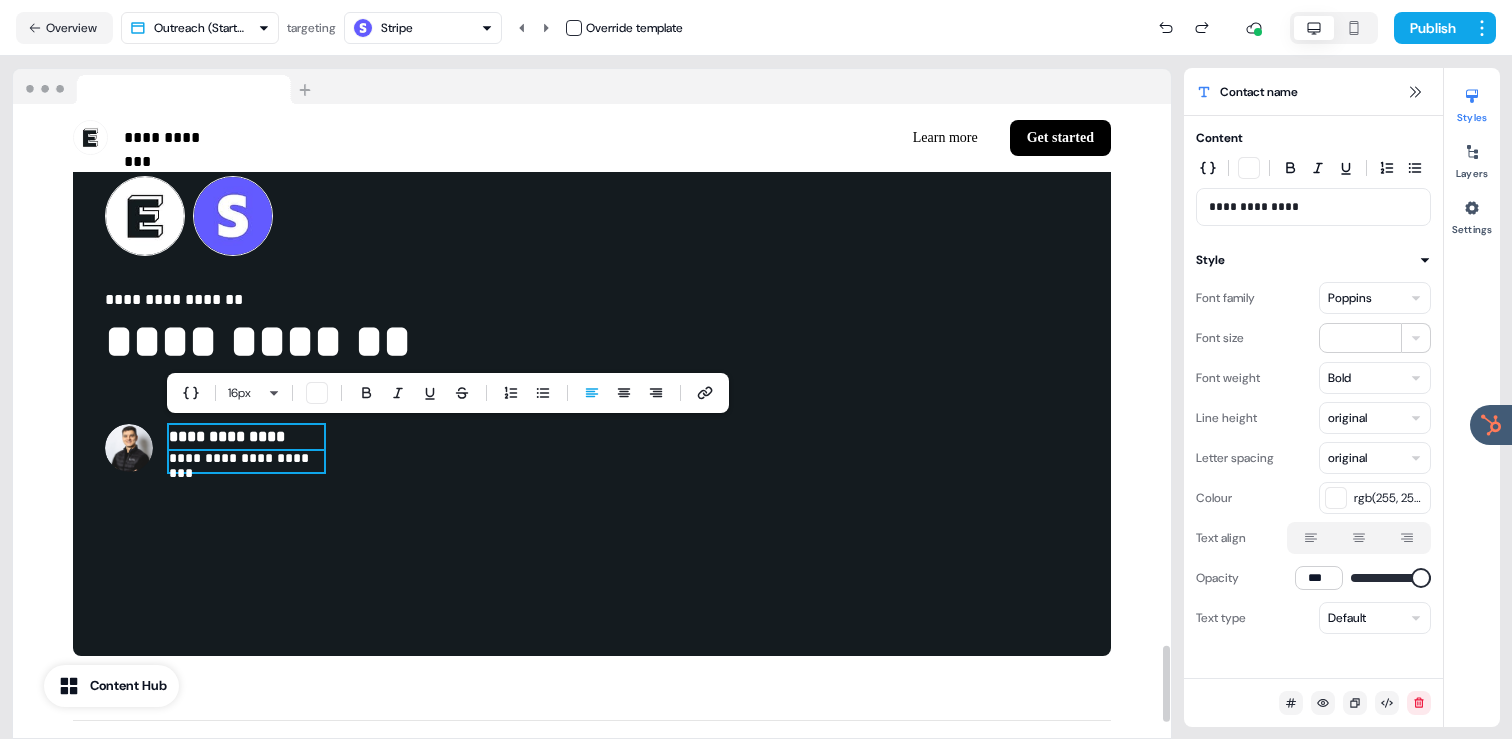 click on "**********" at bounding box center (246, 461) 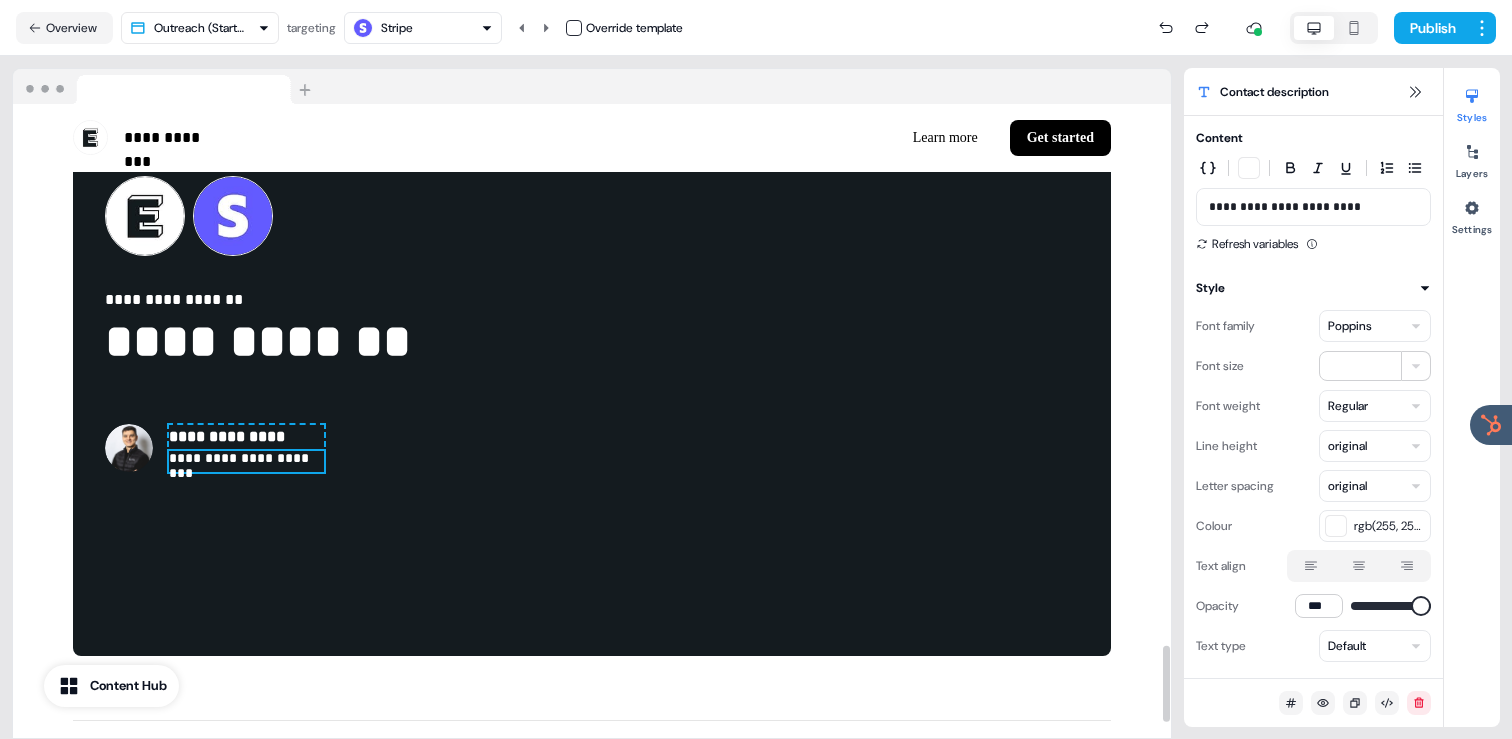 click on "**********" at bounding box center (246, 461) 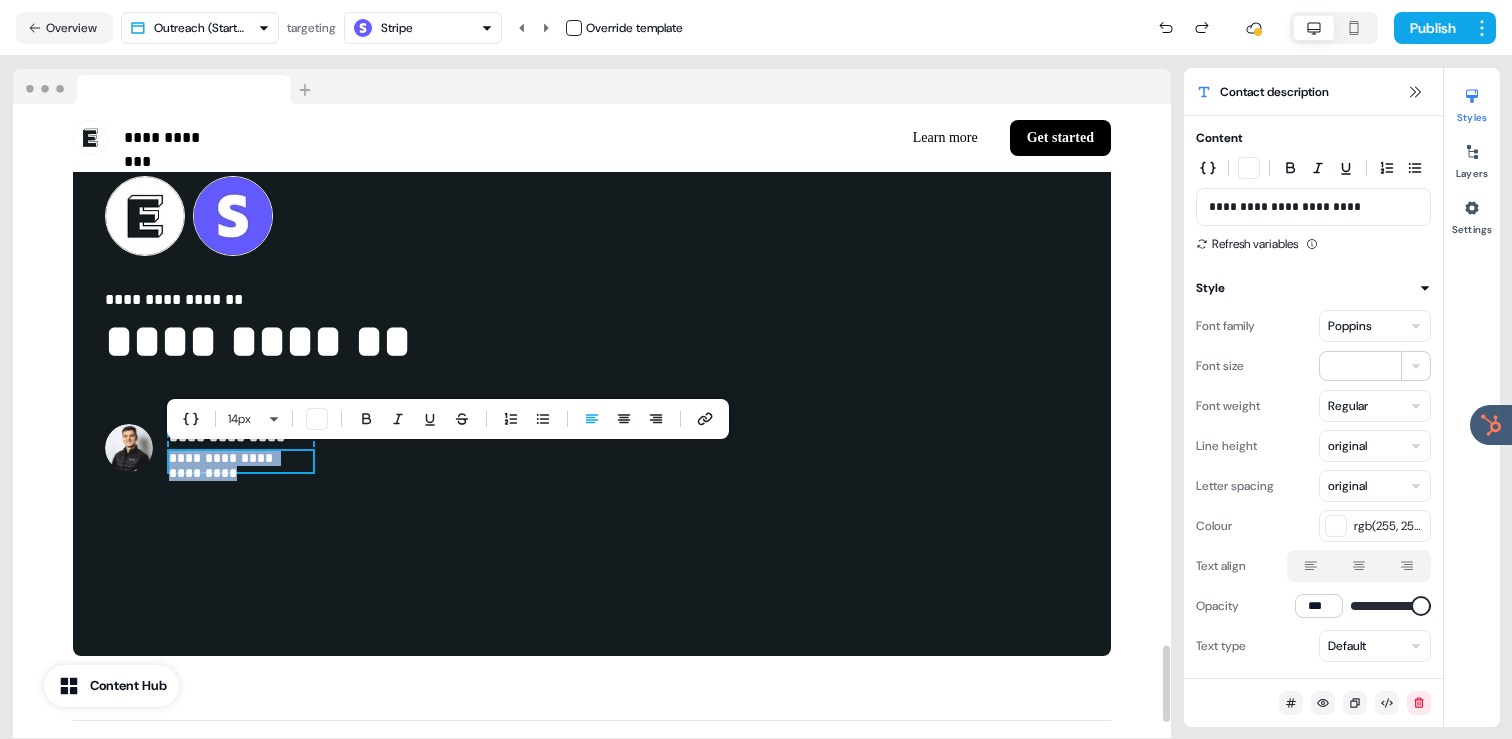 type 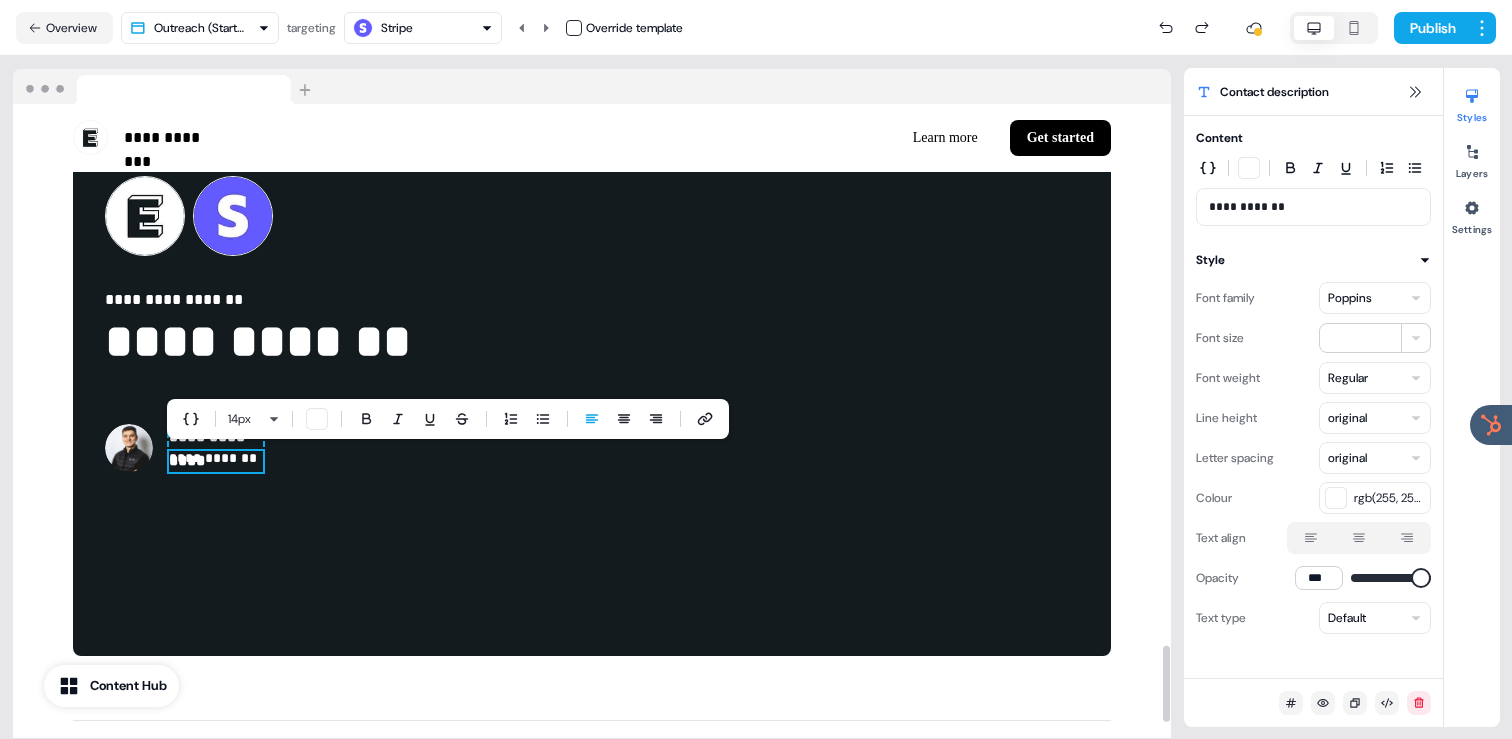 click on "**********" at bounding box center [216, 461] 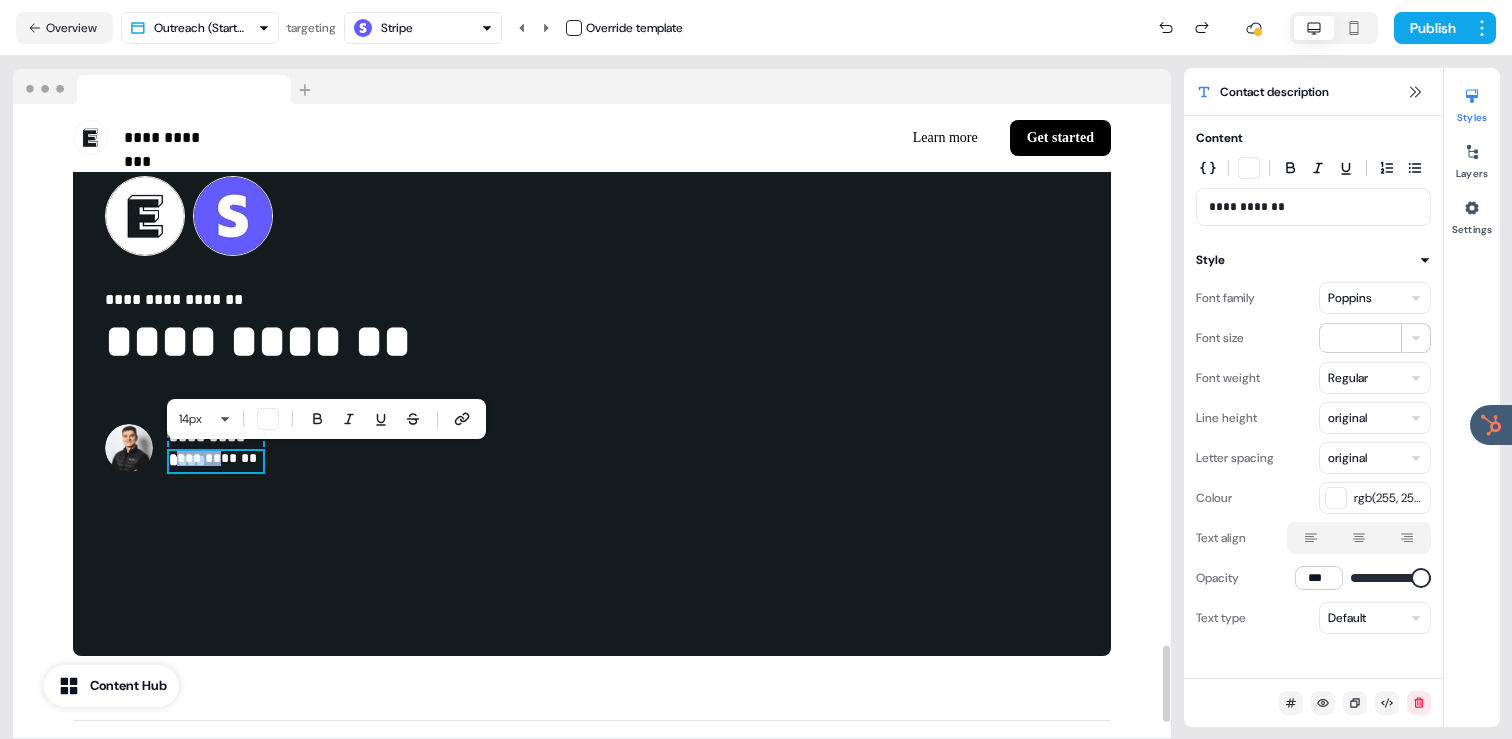 drag, startPoint x: 219, startPoint y: 462, endPoint x: 178, endPoint y: 458, distance: 41.19466 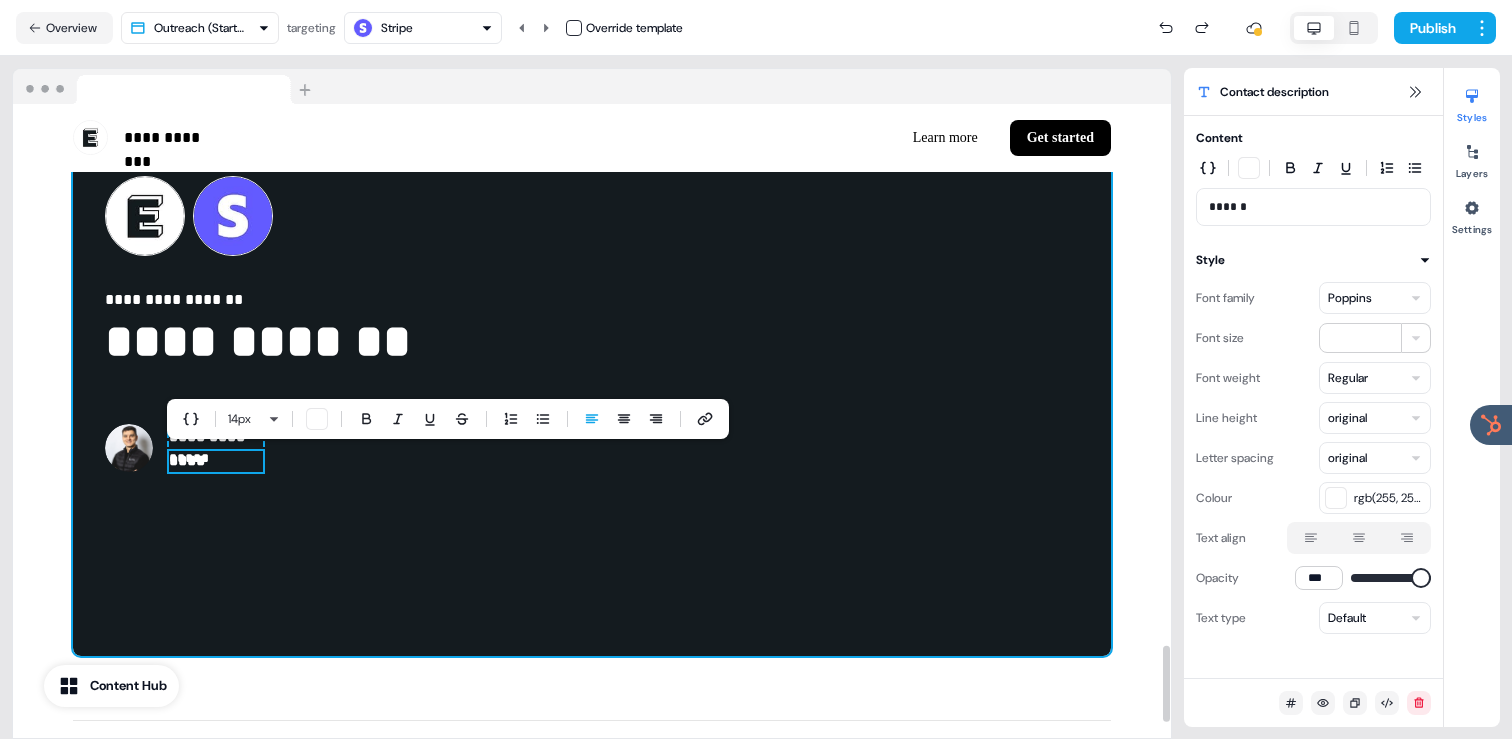 click on "*****" at bounding box center (216, 461) 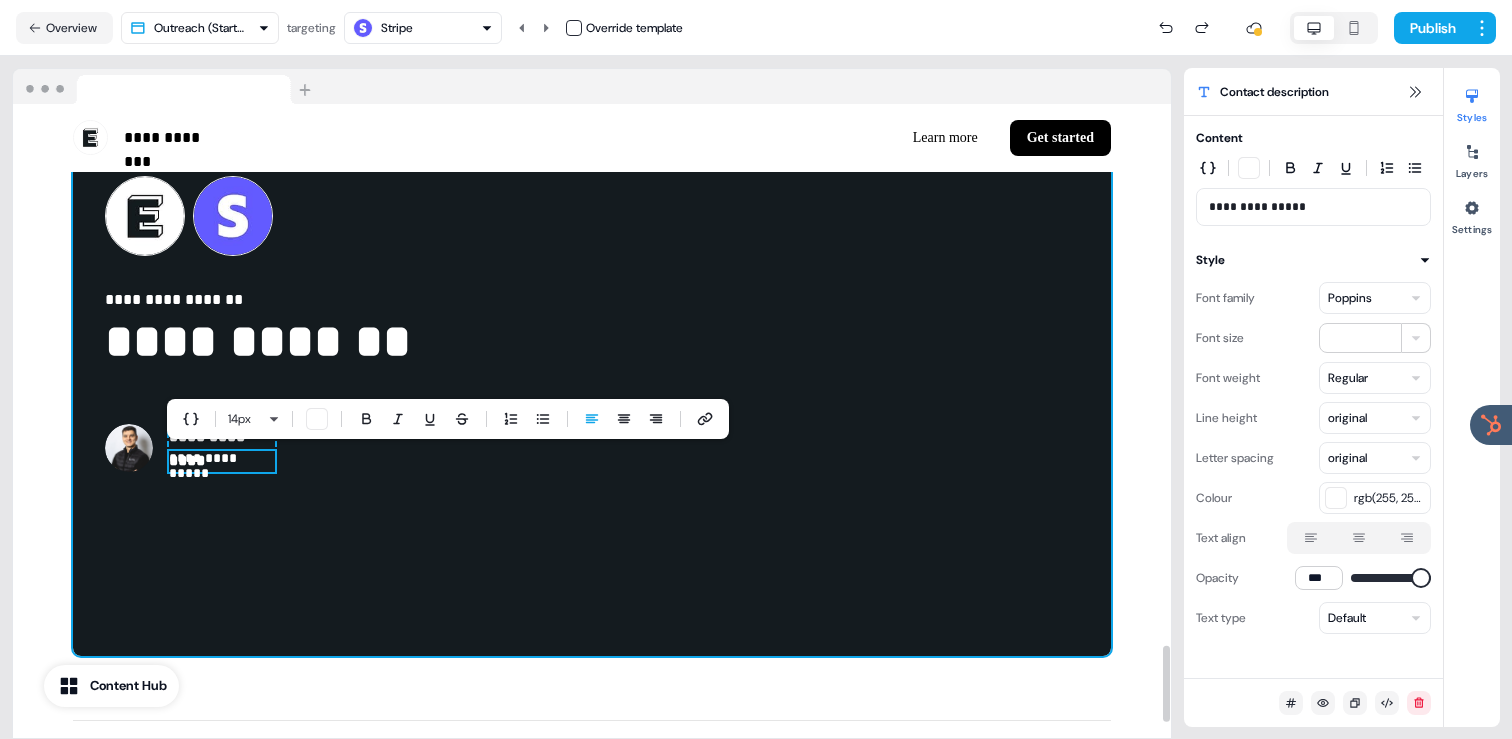 click on "**********" at bounding box center [592, 324] 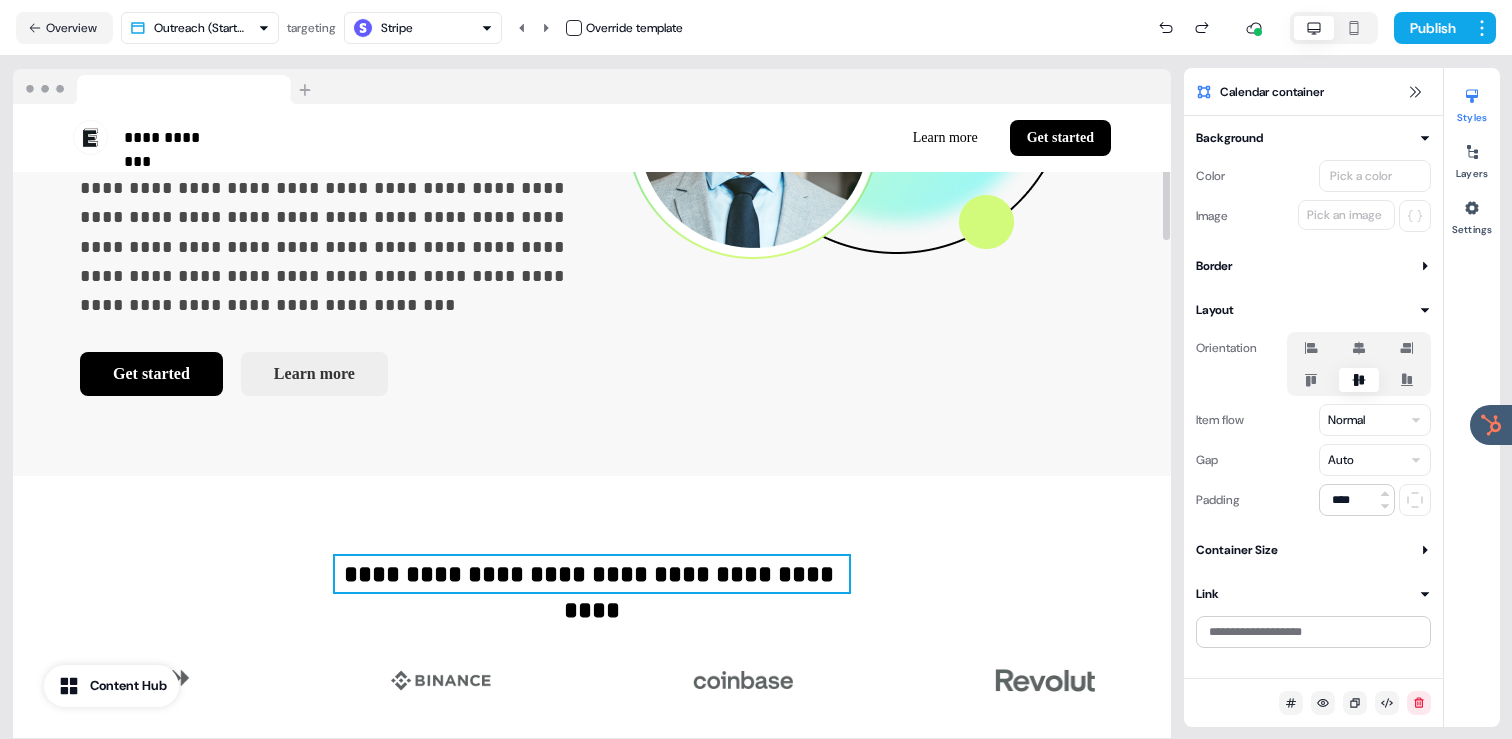scroll, scrollTop: 474, scrollLeft: 0, axis: vertical 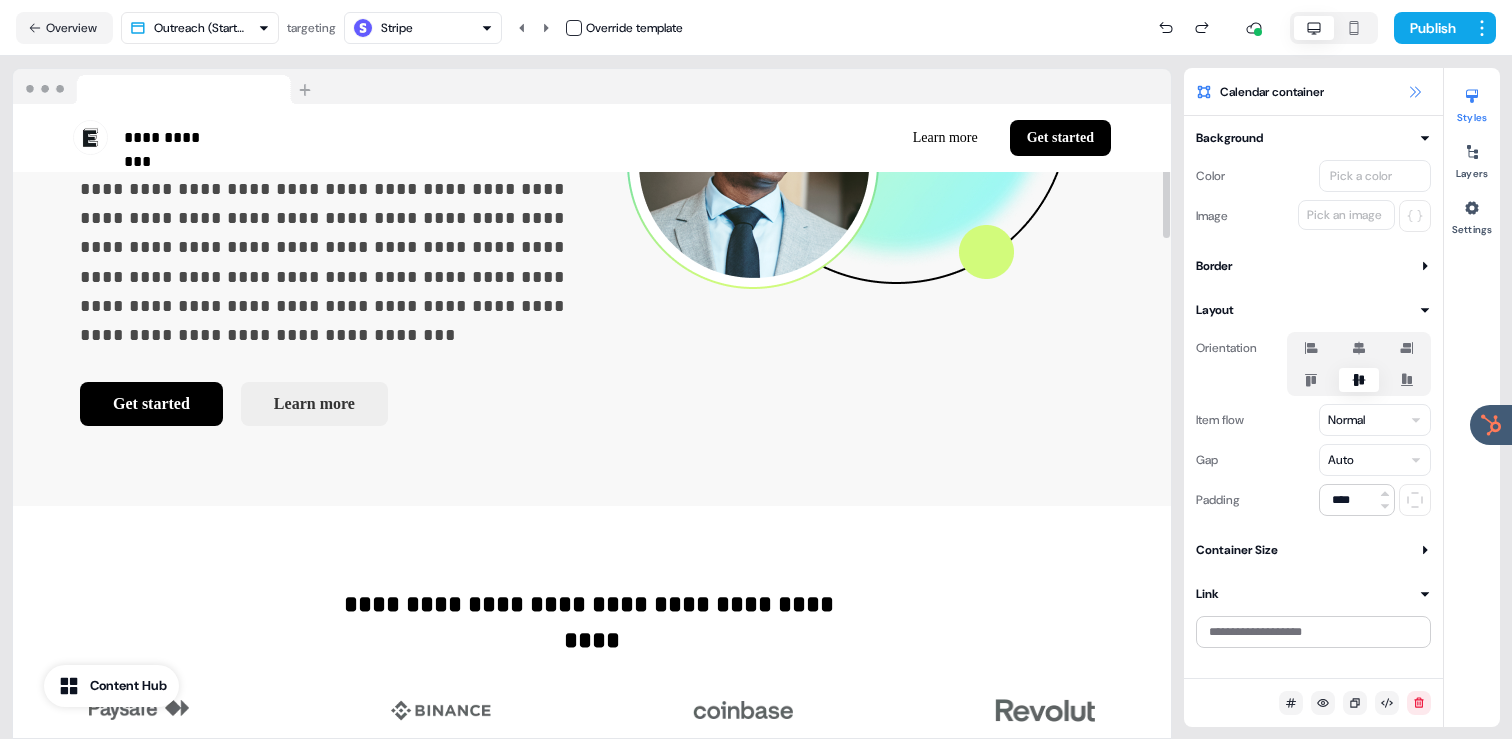 click 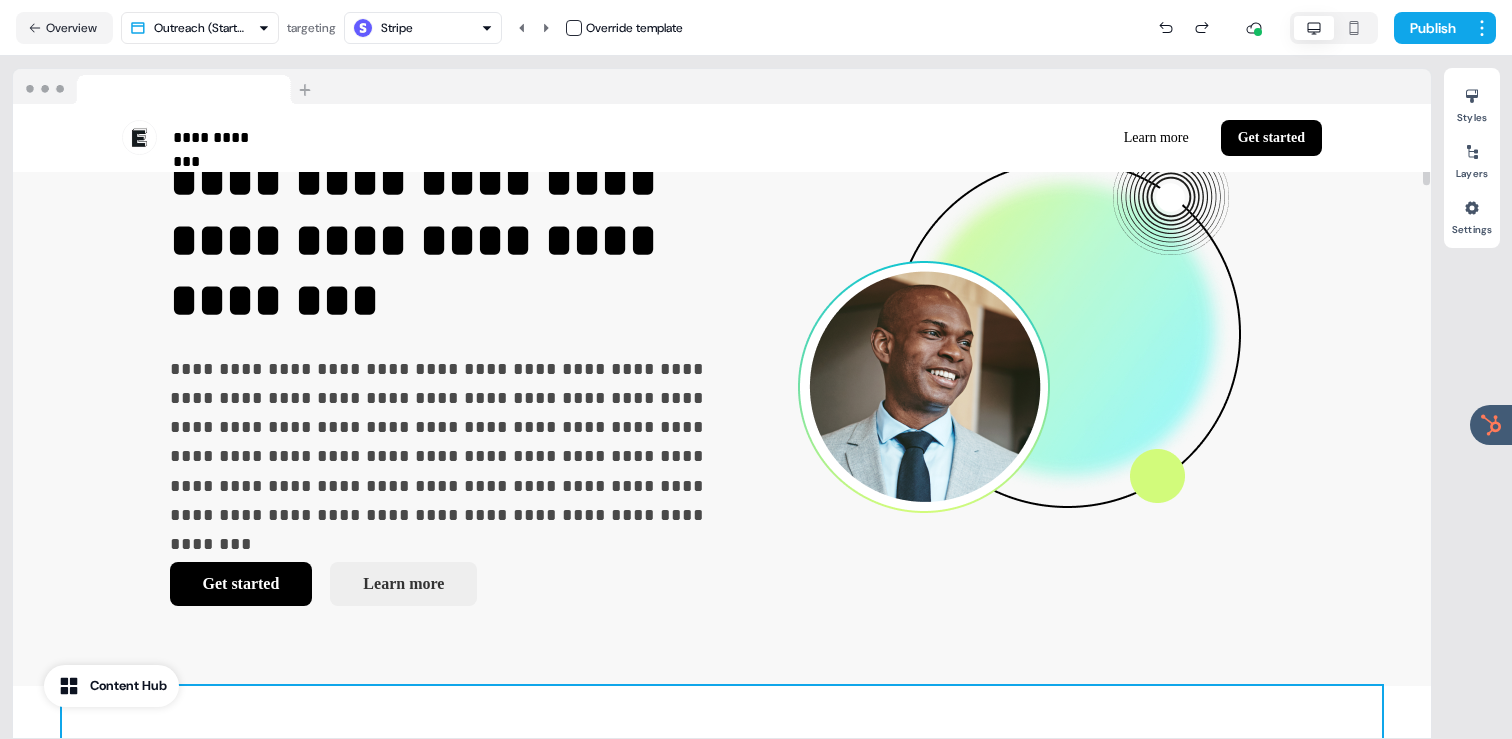 scroll, scrollTop: 0, scrollLeft: 0, axis: both 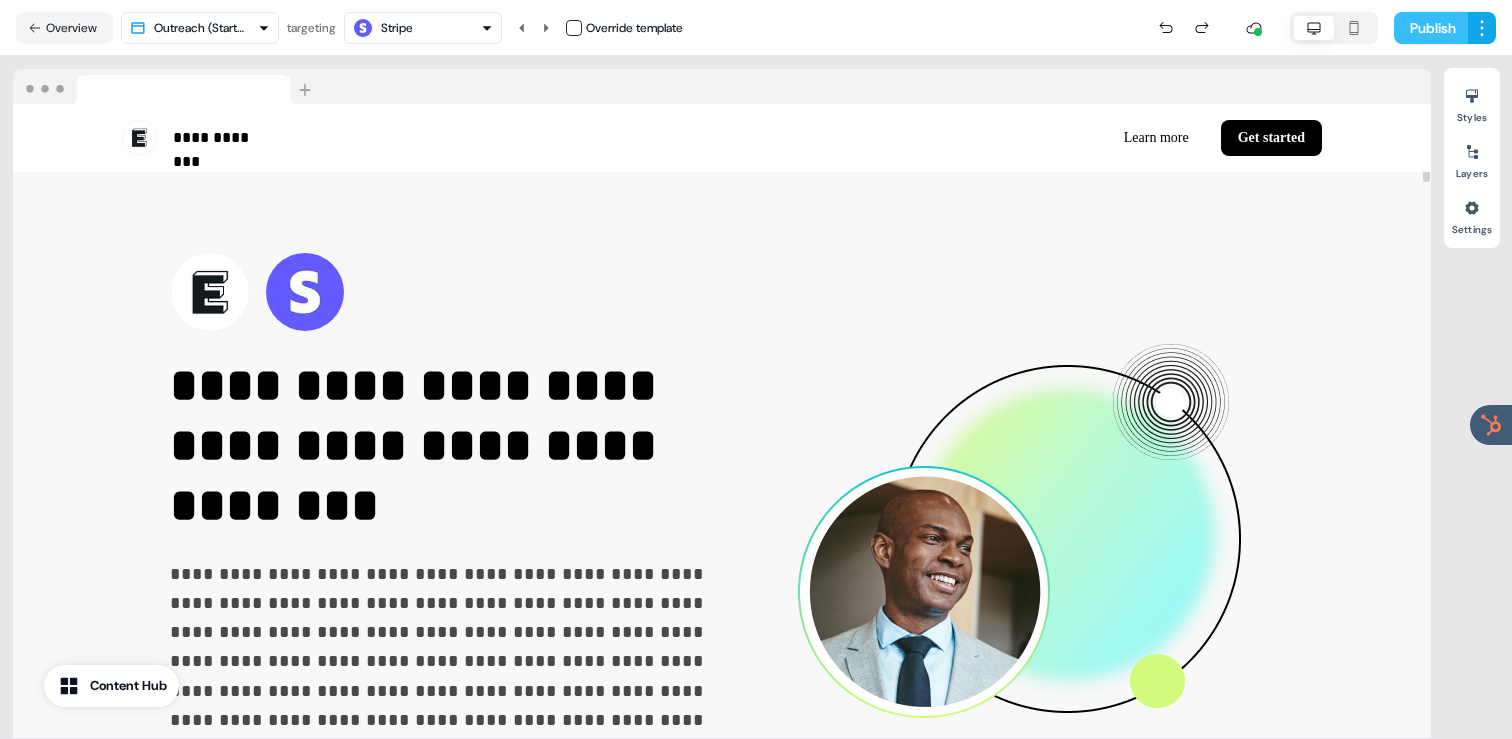 click on "Publish" at bounding box center (1431, 28) 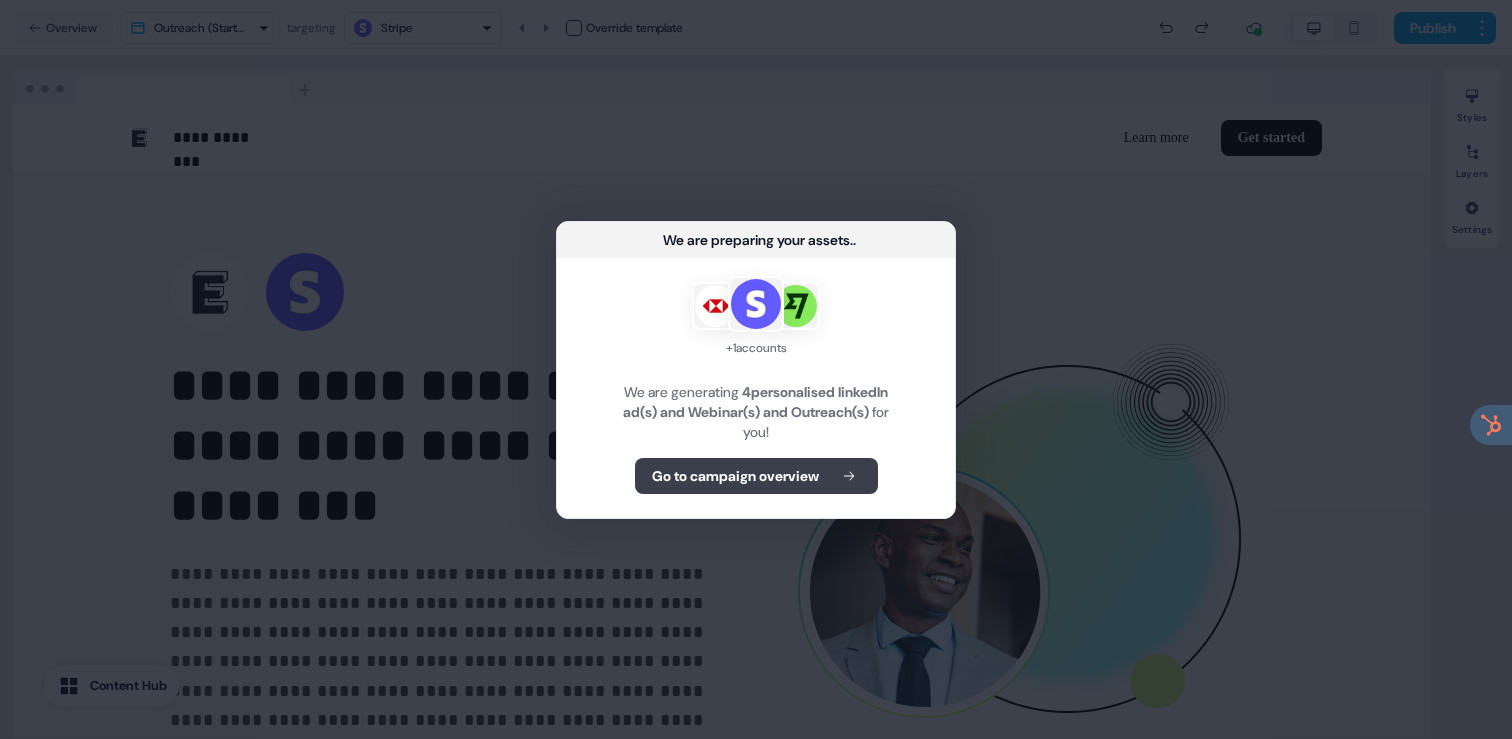 click on "Go to campaign overview" at bounding box center (735, 476) 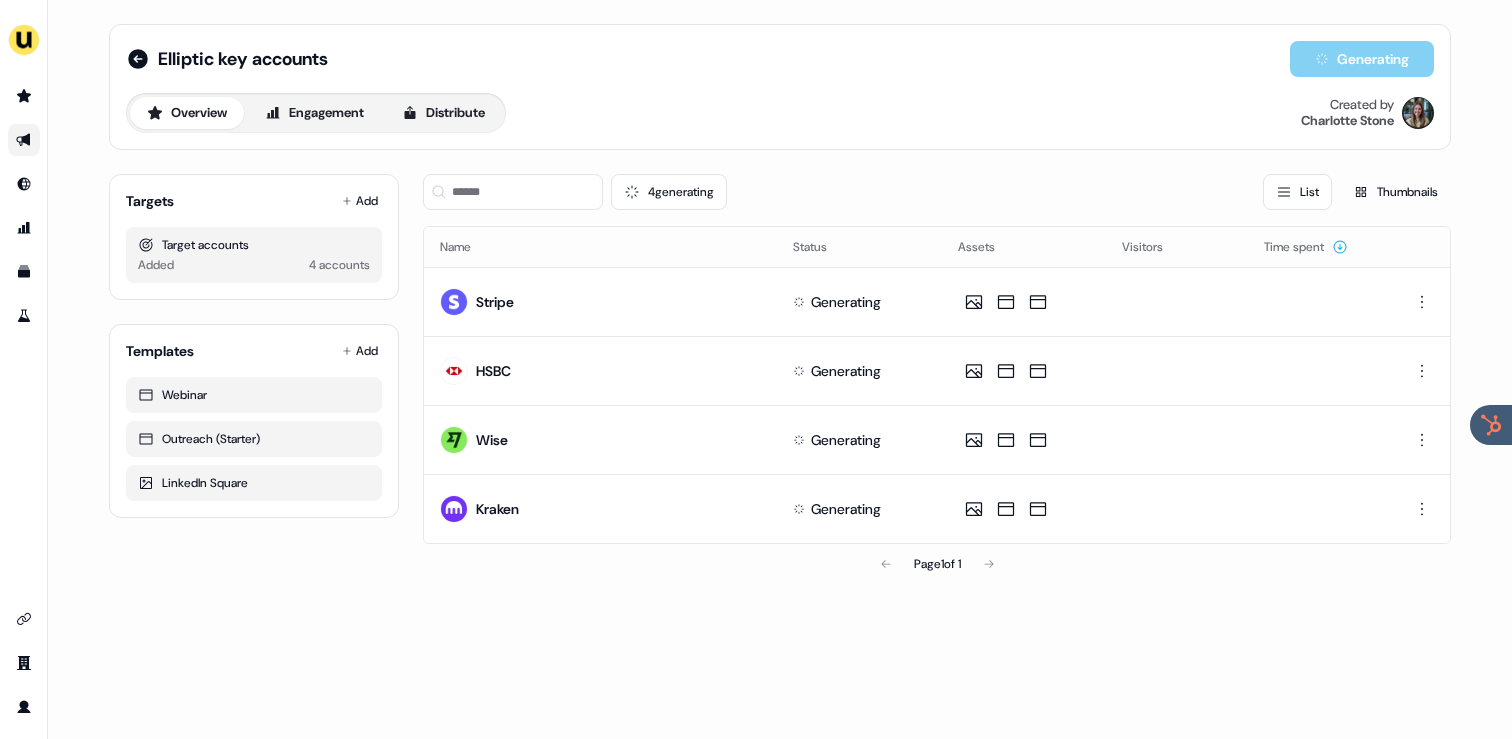 click at bounding box center (24, 140) 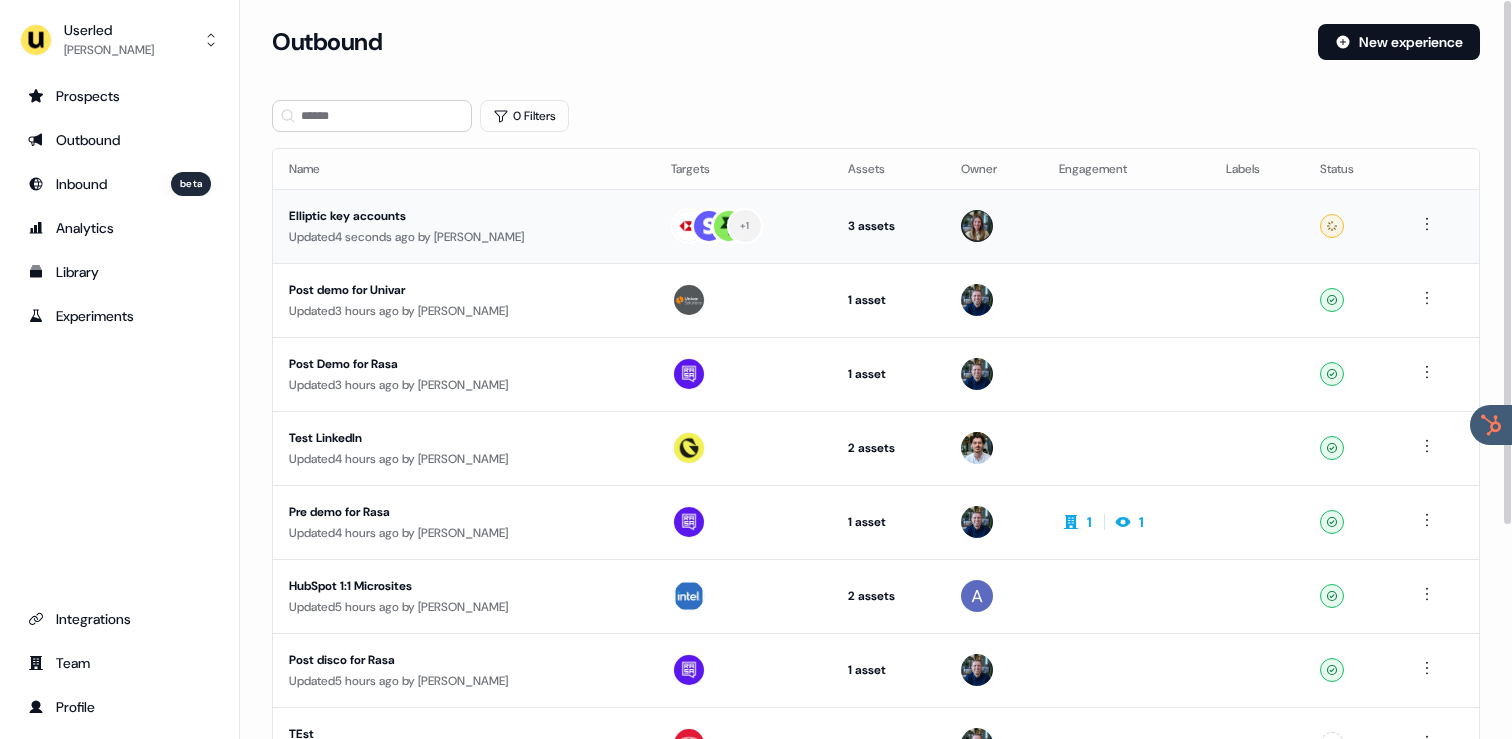 click on "Updated  4 seconds ago   by   [PERSON_NAME]" at bounding box center [464, 237] 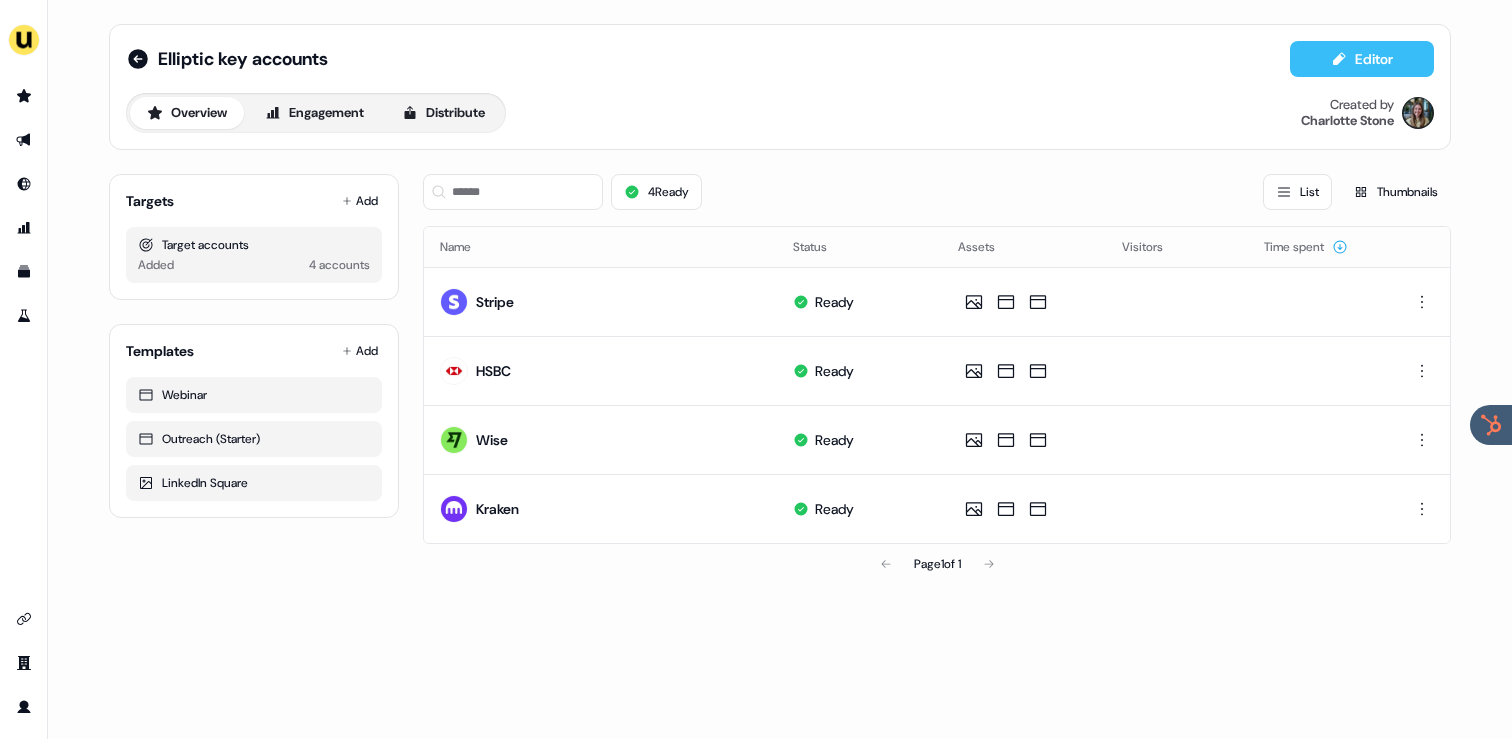 click on "Editor" at bounding box center (1362, 59) 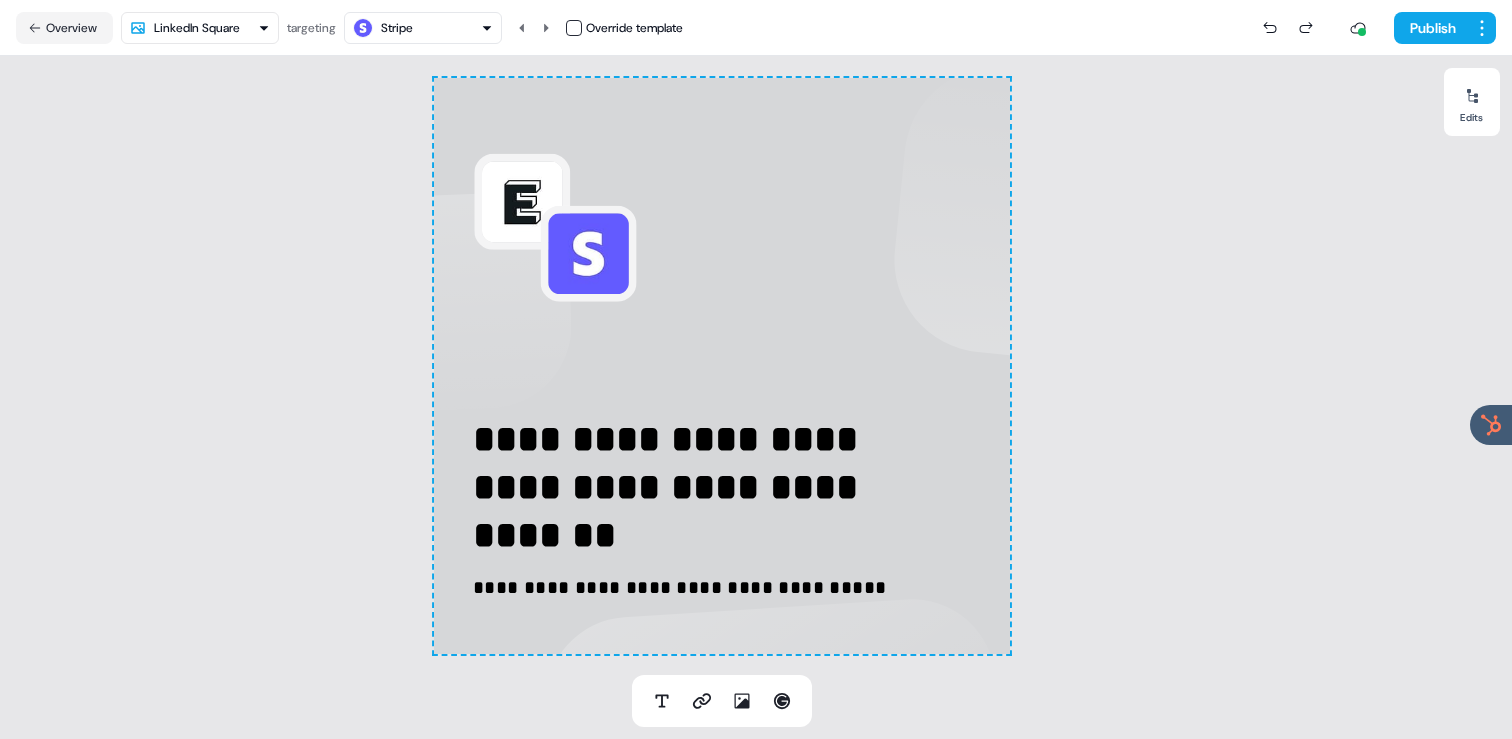 click on "**********" at bounding box center (756, 369) 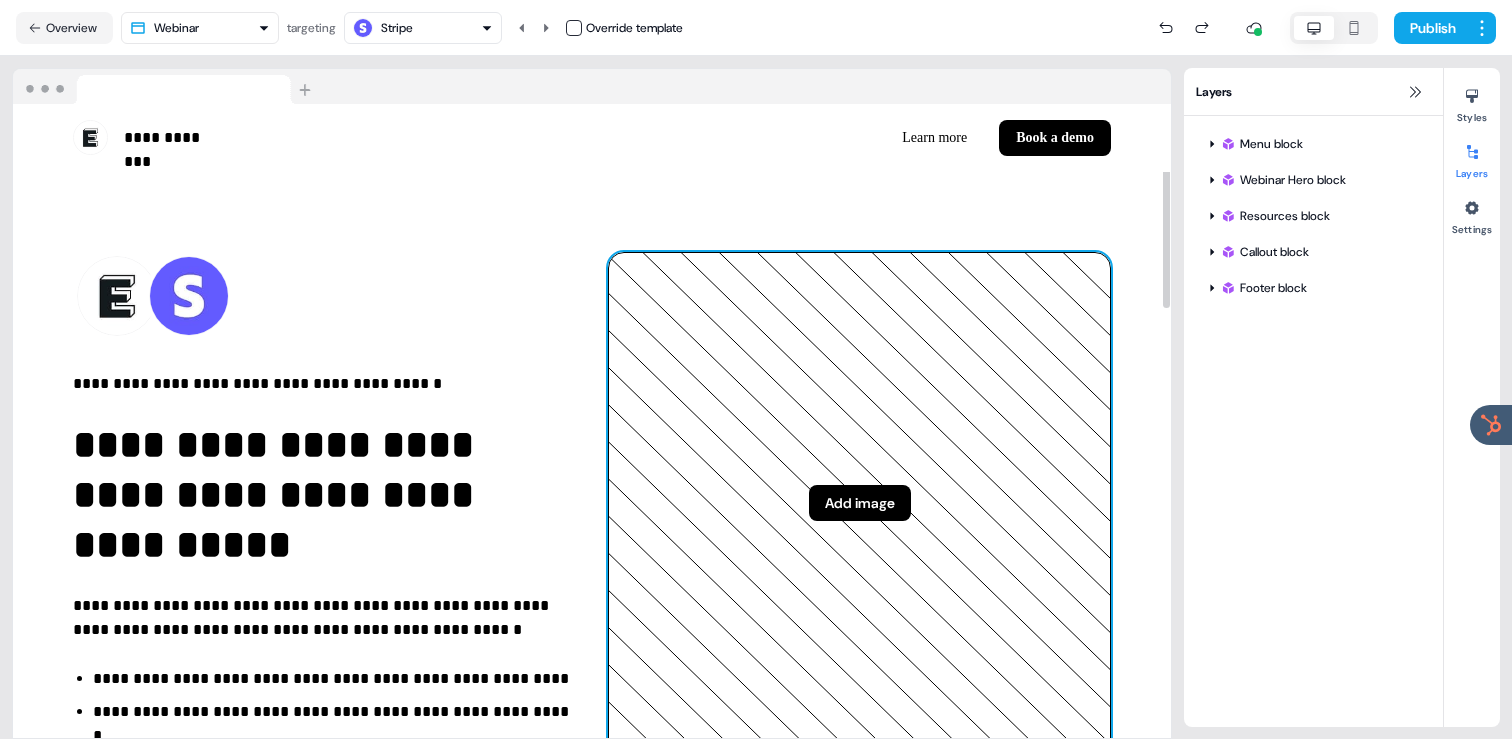 click 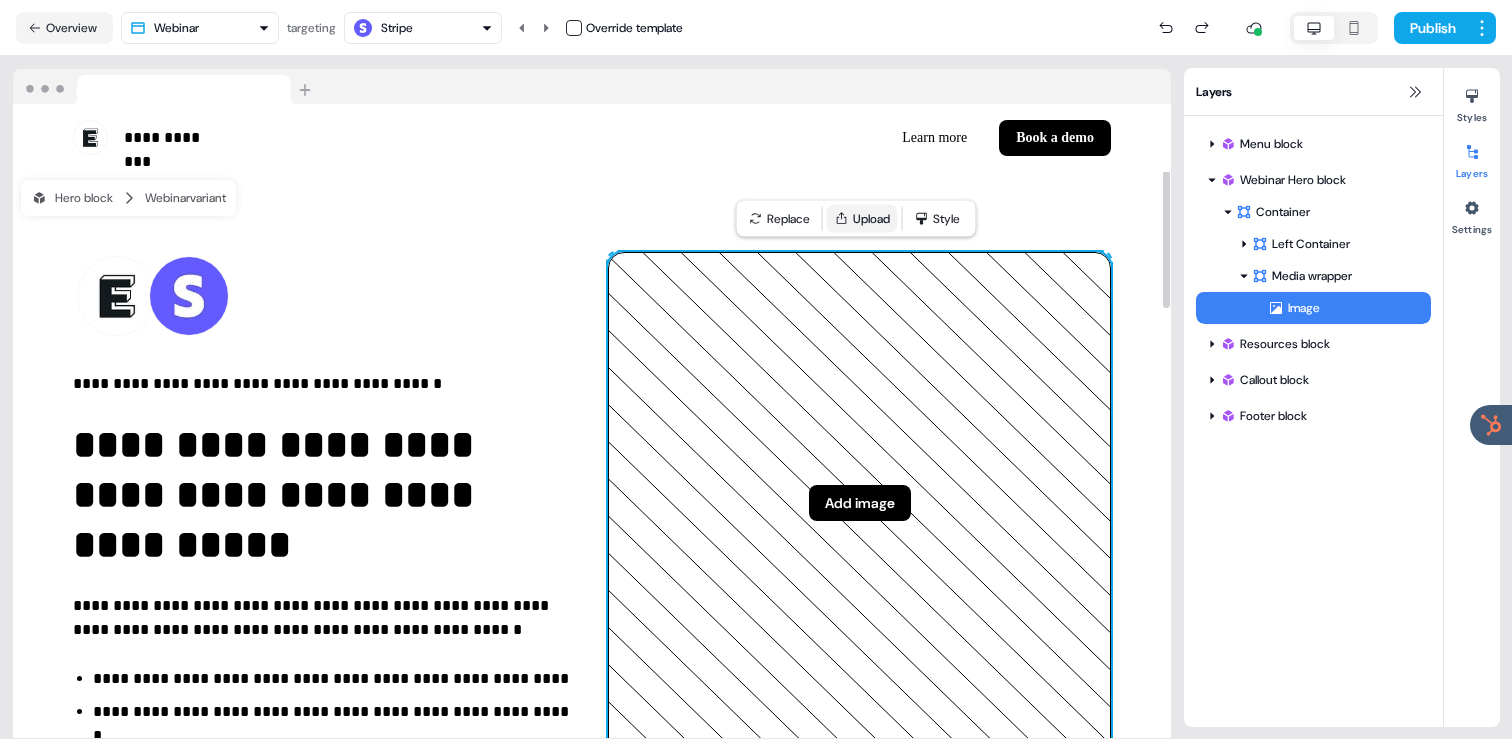 click on "Upload" at bounding box center [862, 219] 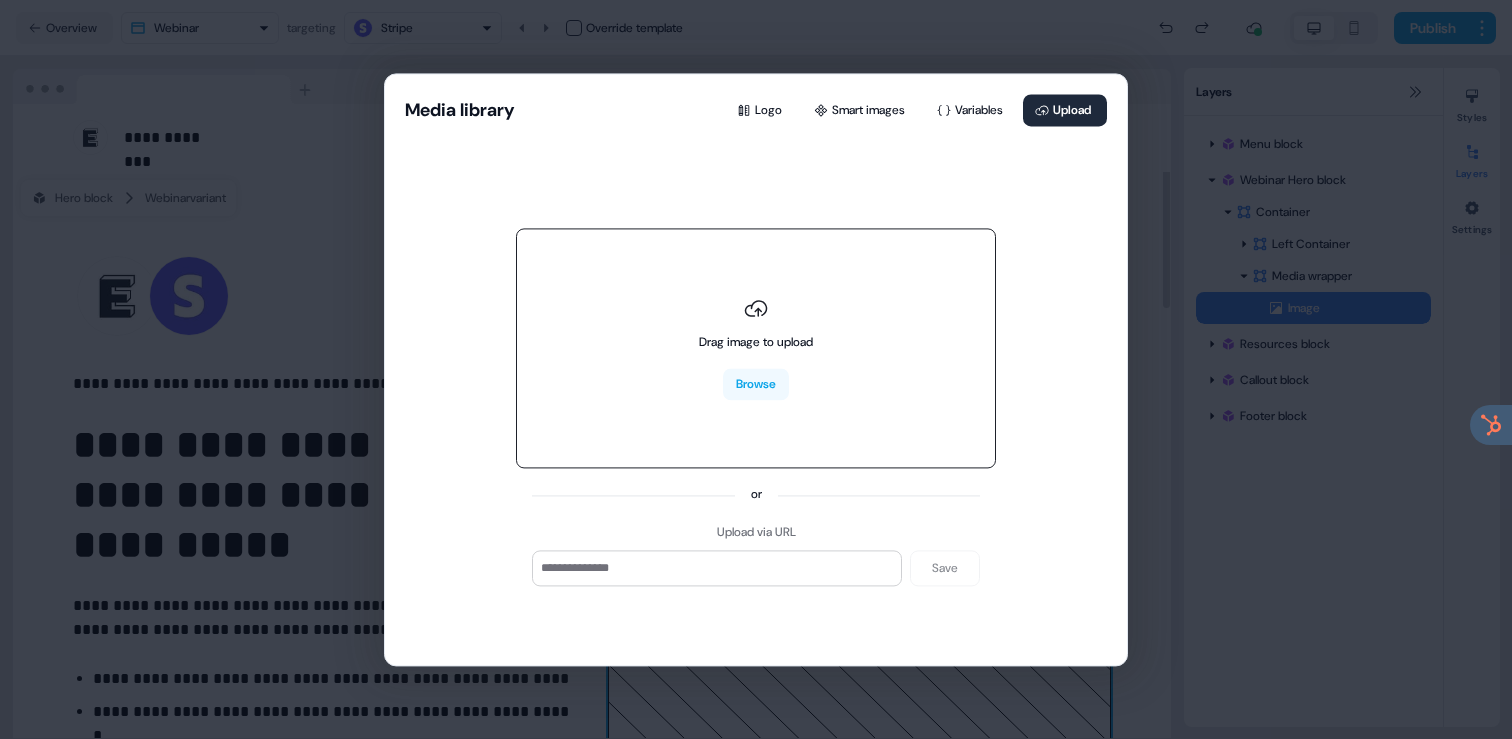 click on "Drag image to upload Browse" at bounding box center (756, 349) 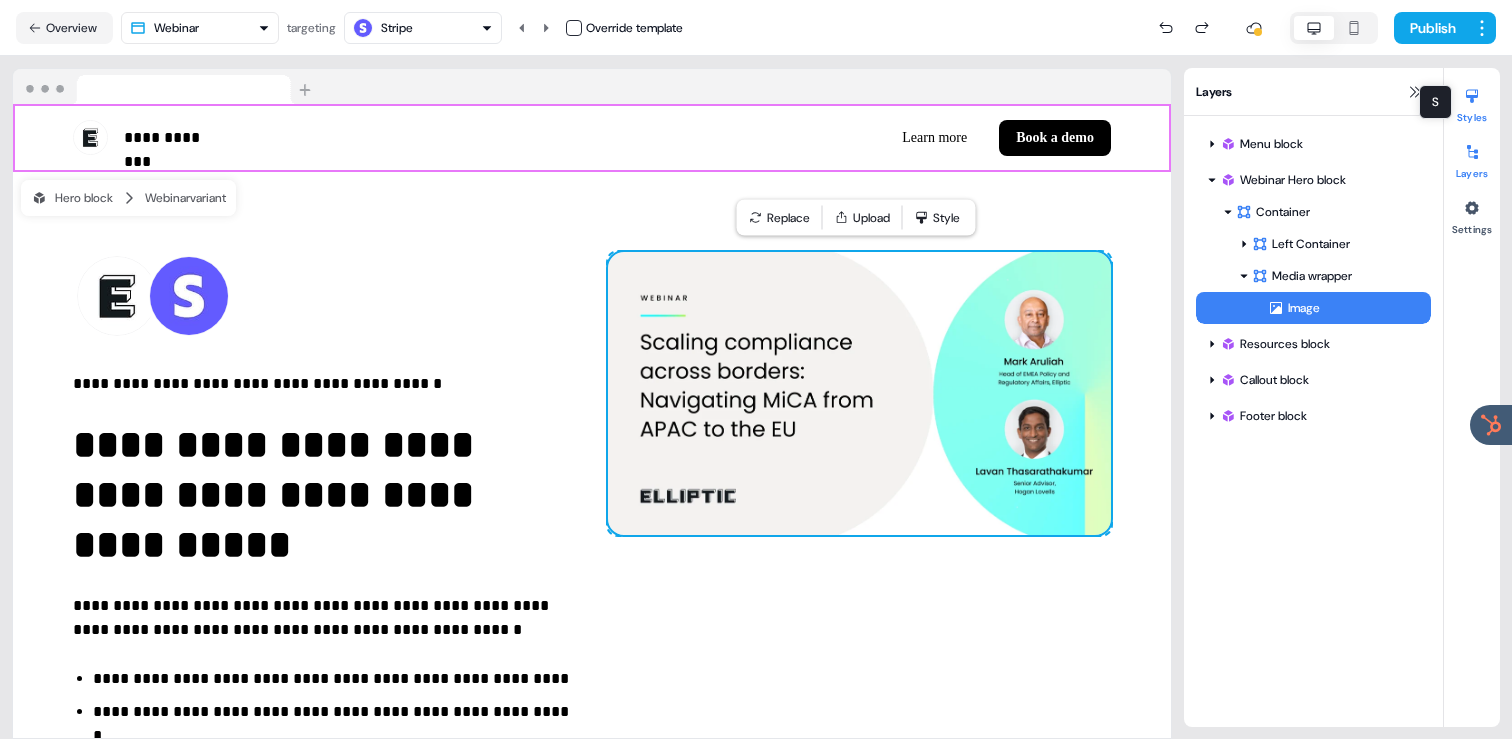 click 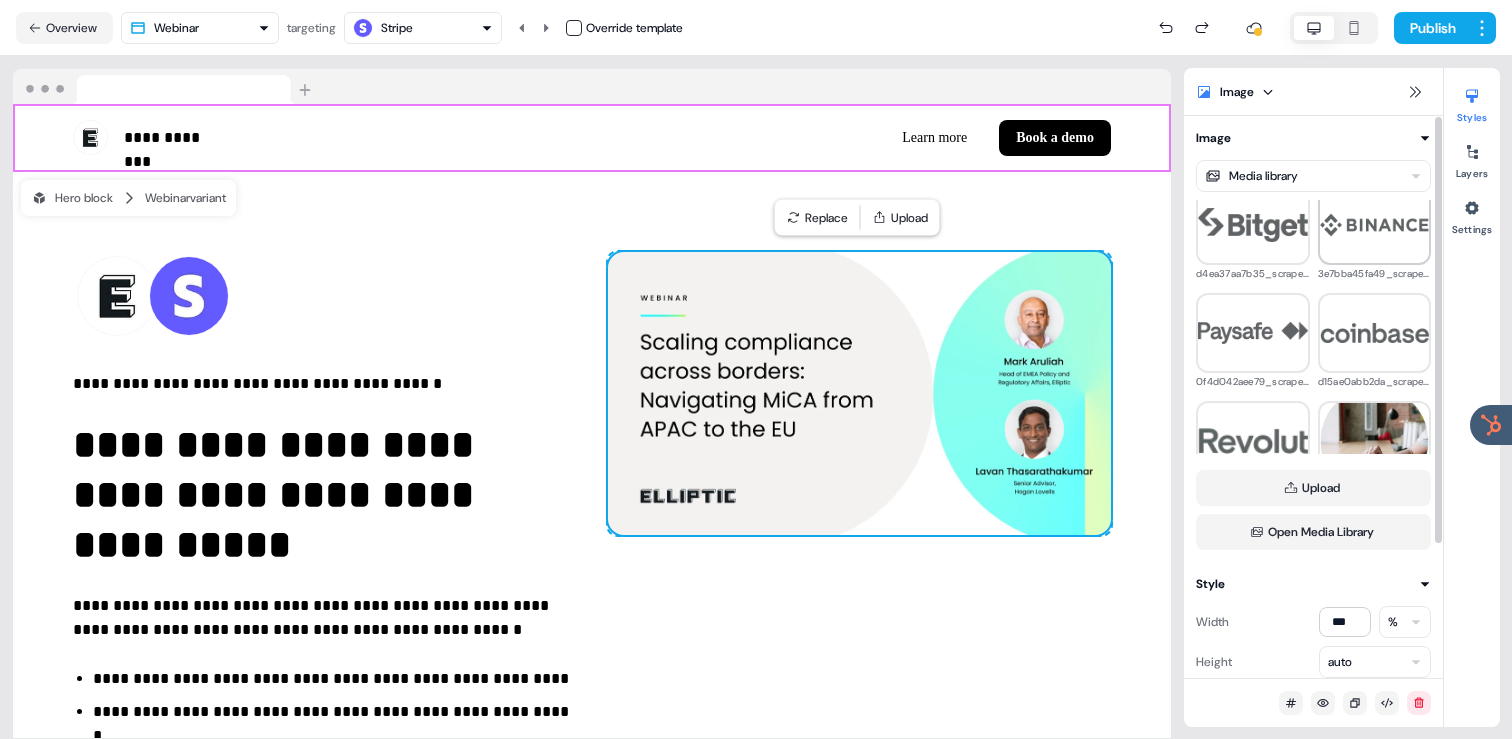 scroll, scrollTop: 193, scrollLeft: 0, axis: vertical 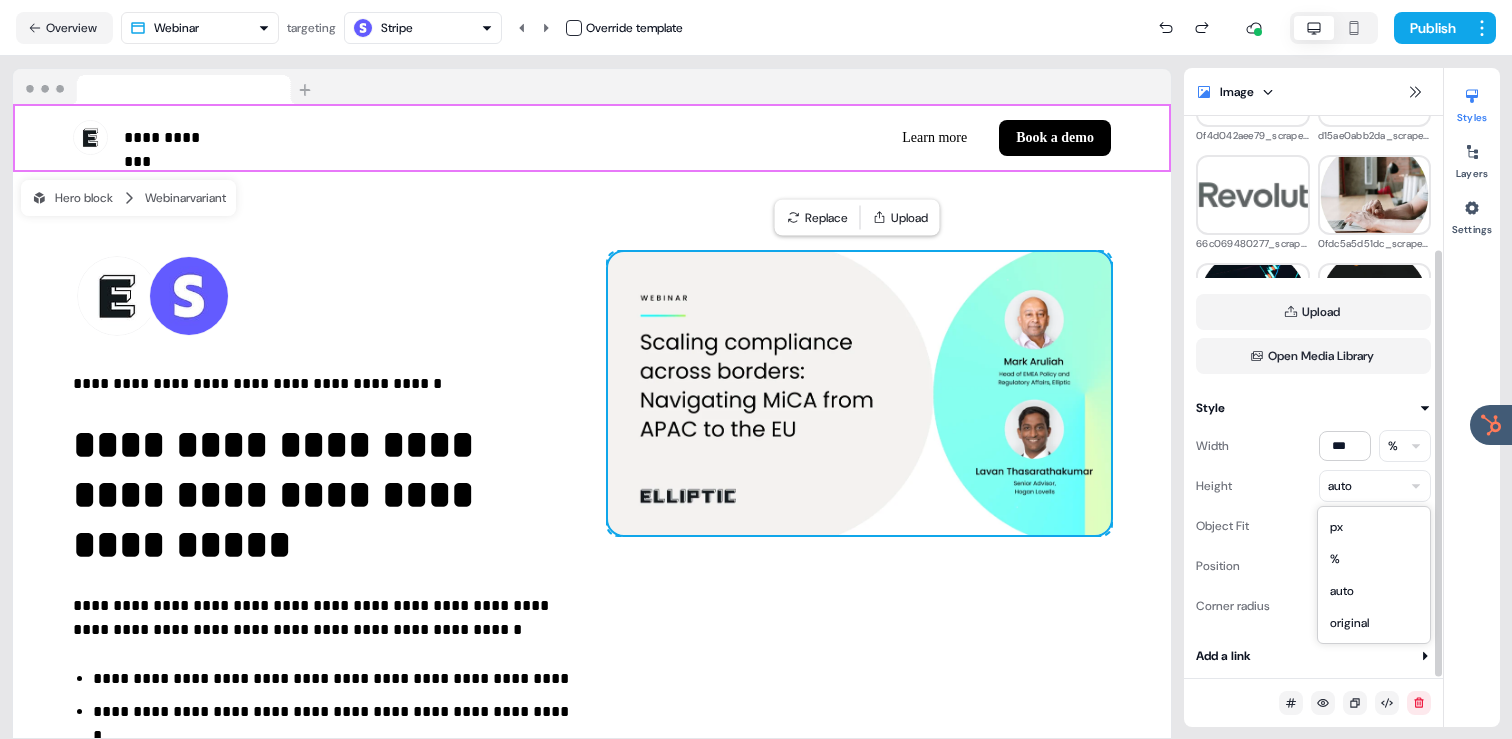 click on "**********" at bounding box center (756, 369) 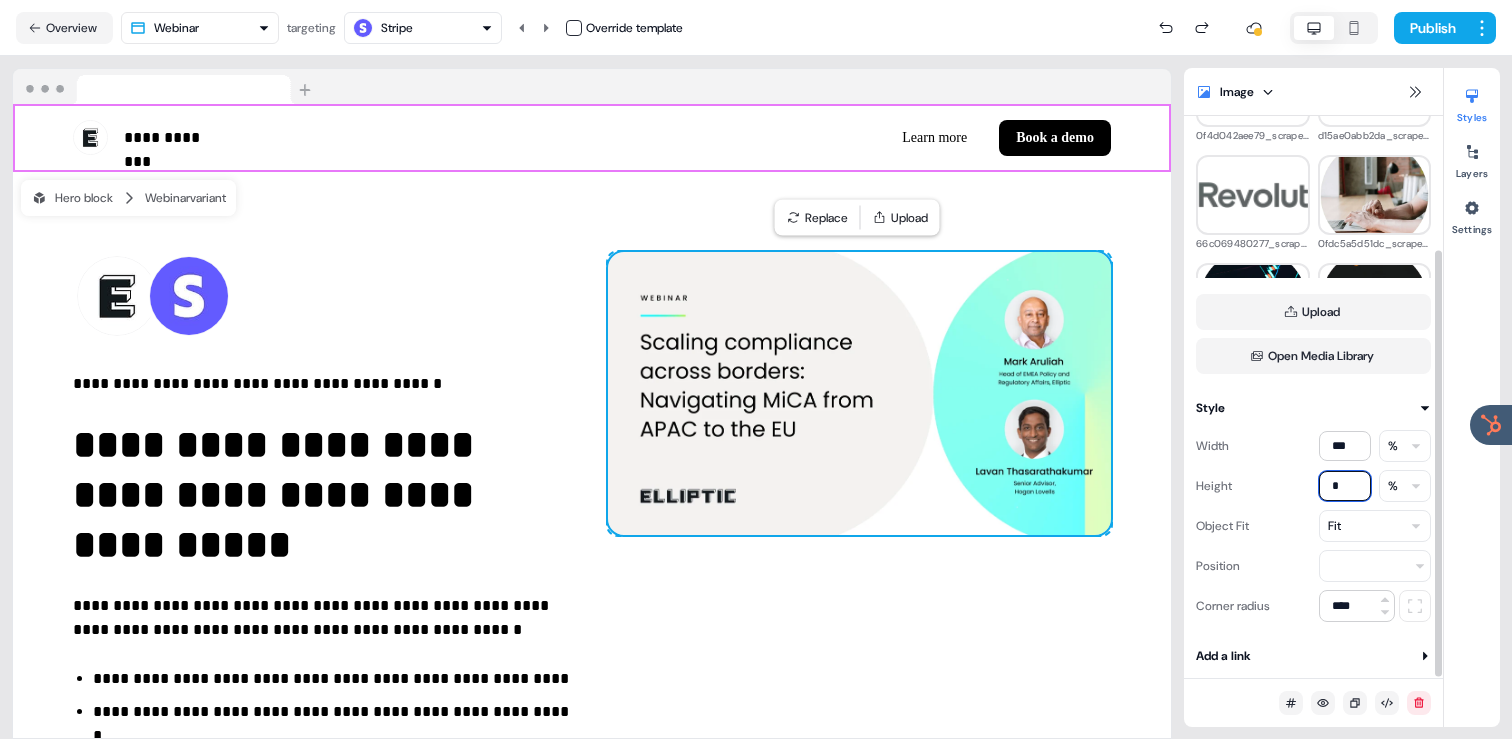 click on "*" at bounding box center (1345, 486) 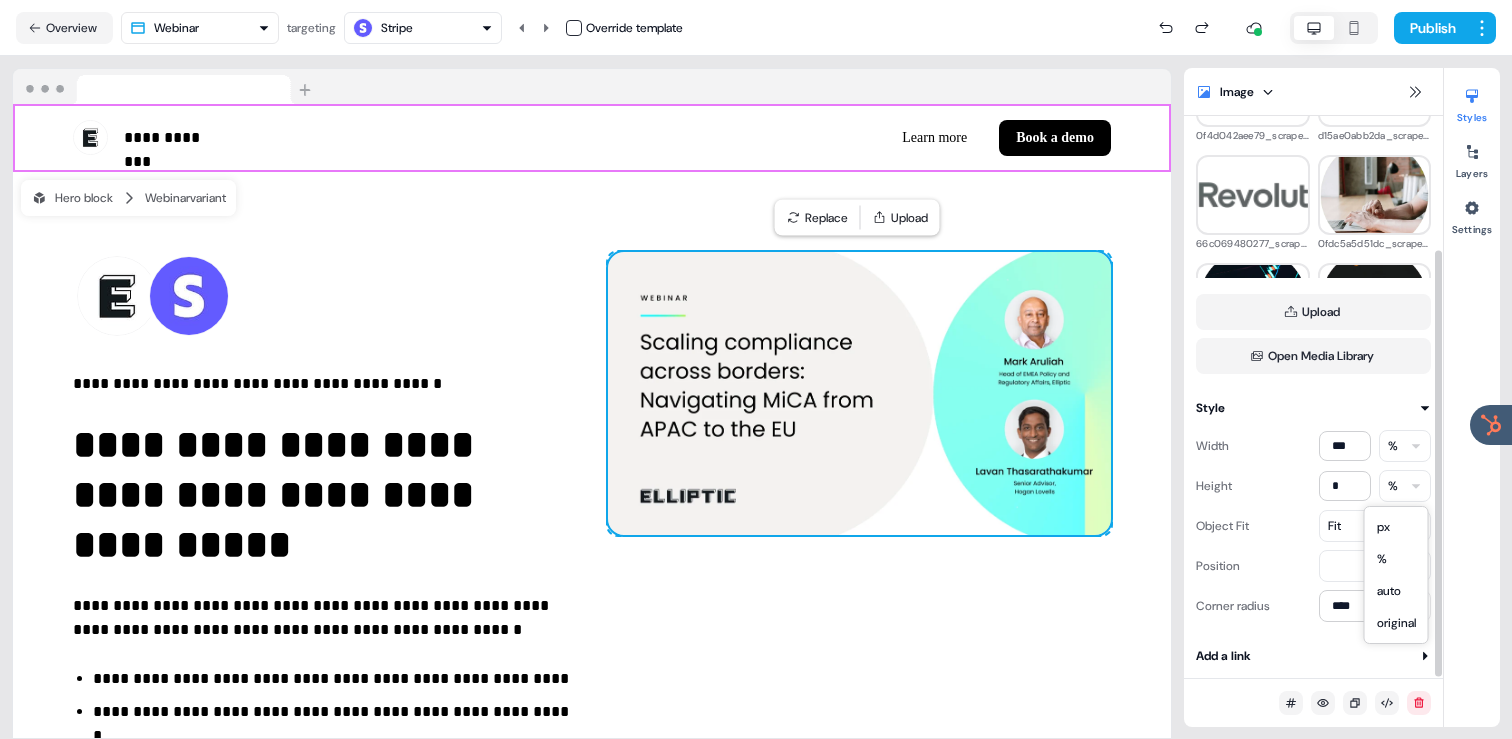 click on "**********" at bounding box center (756, 369) 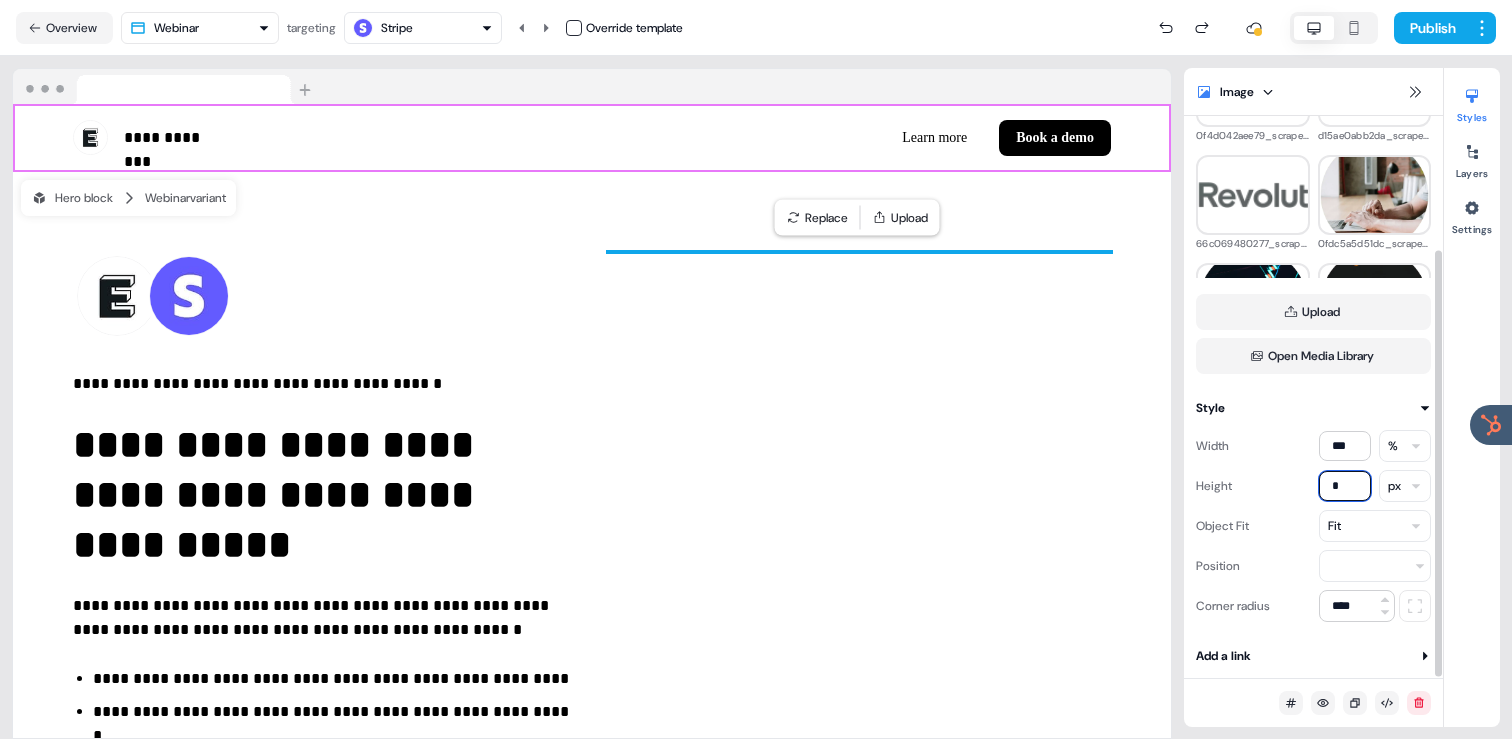click on "*" at bounding box center [1345, 486] 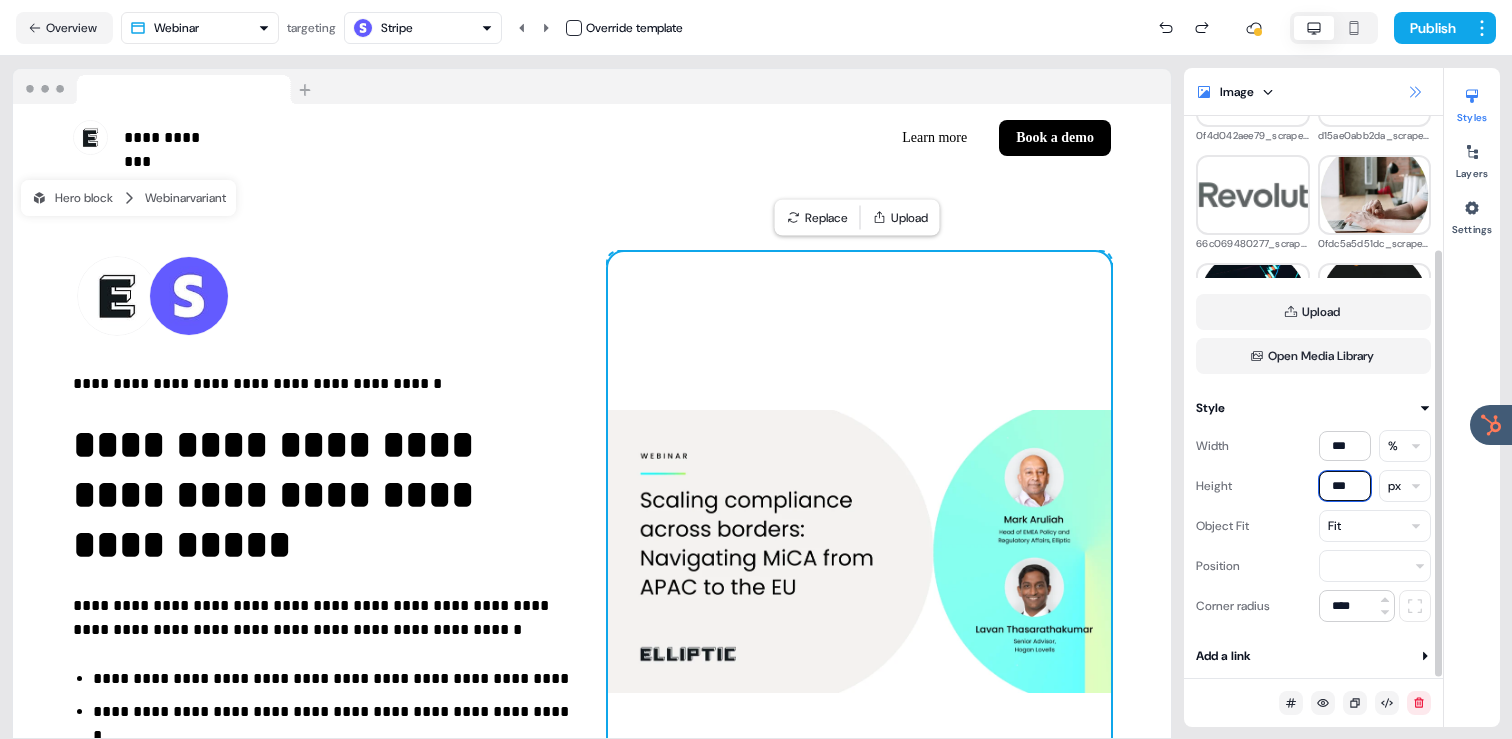 type on "***" 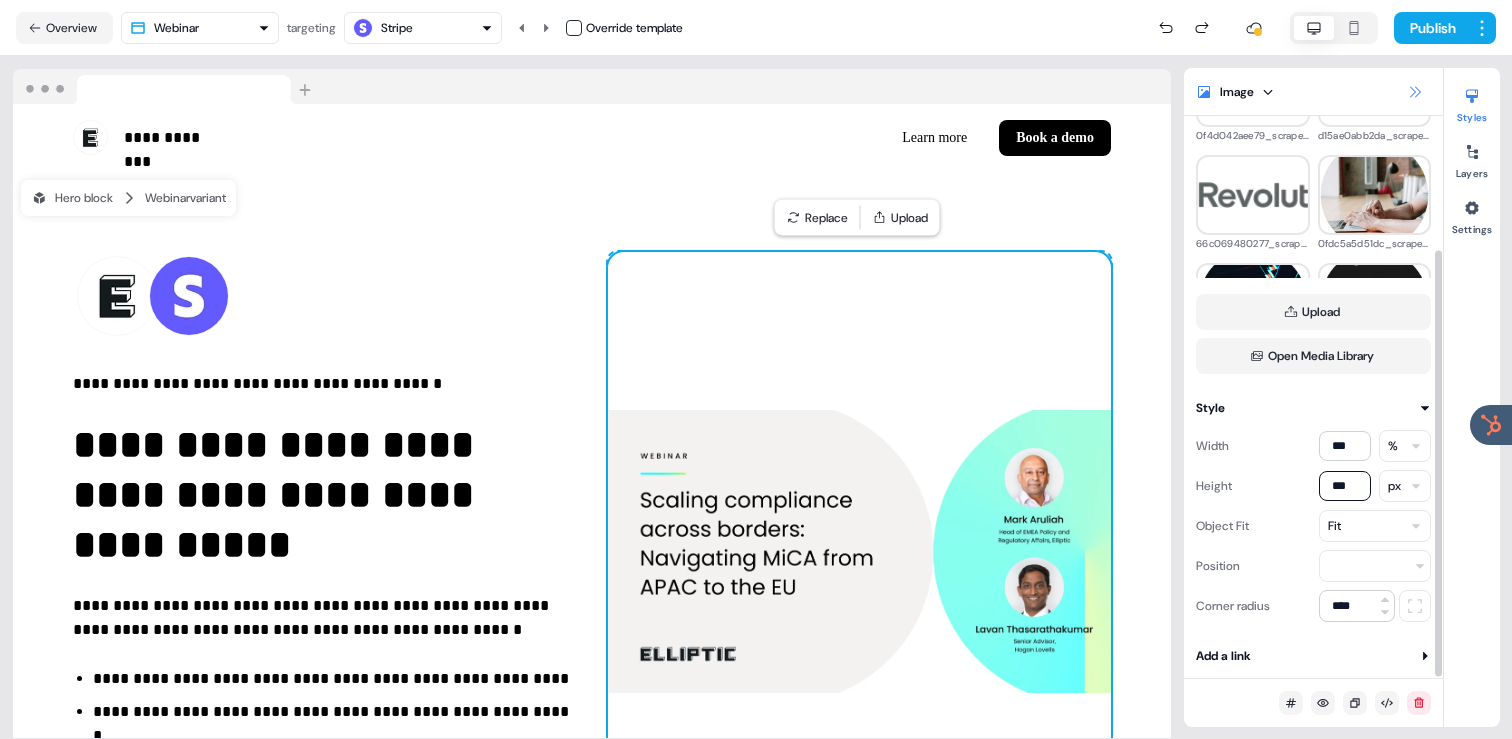 click 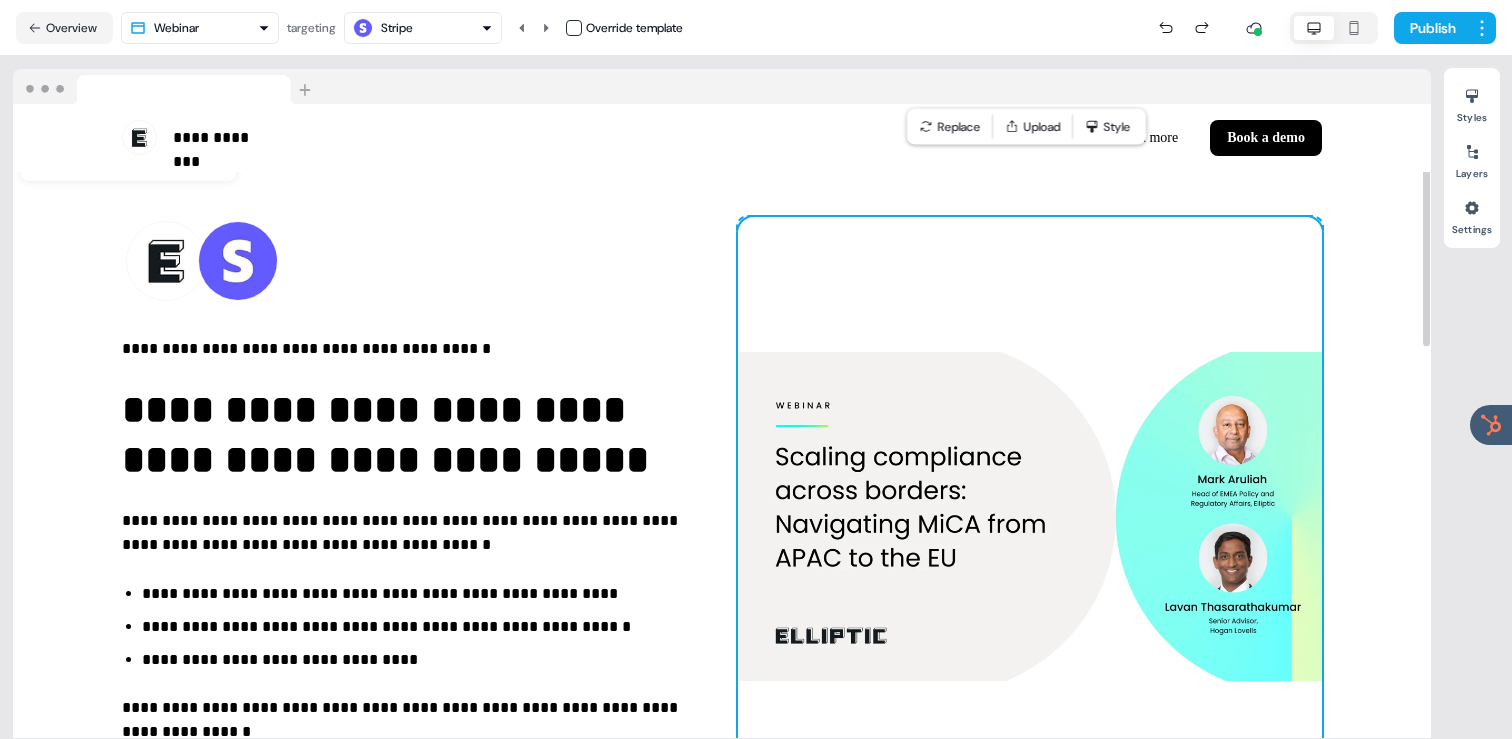 scroll, scrollTop: 25, scrollLeft: 0, axis: vertical 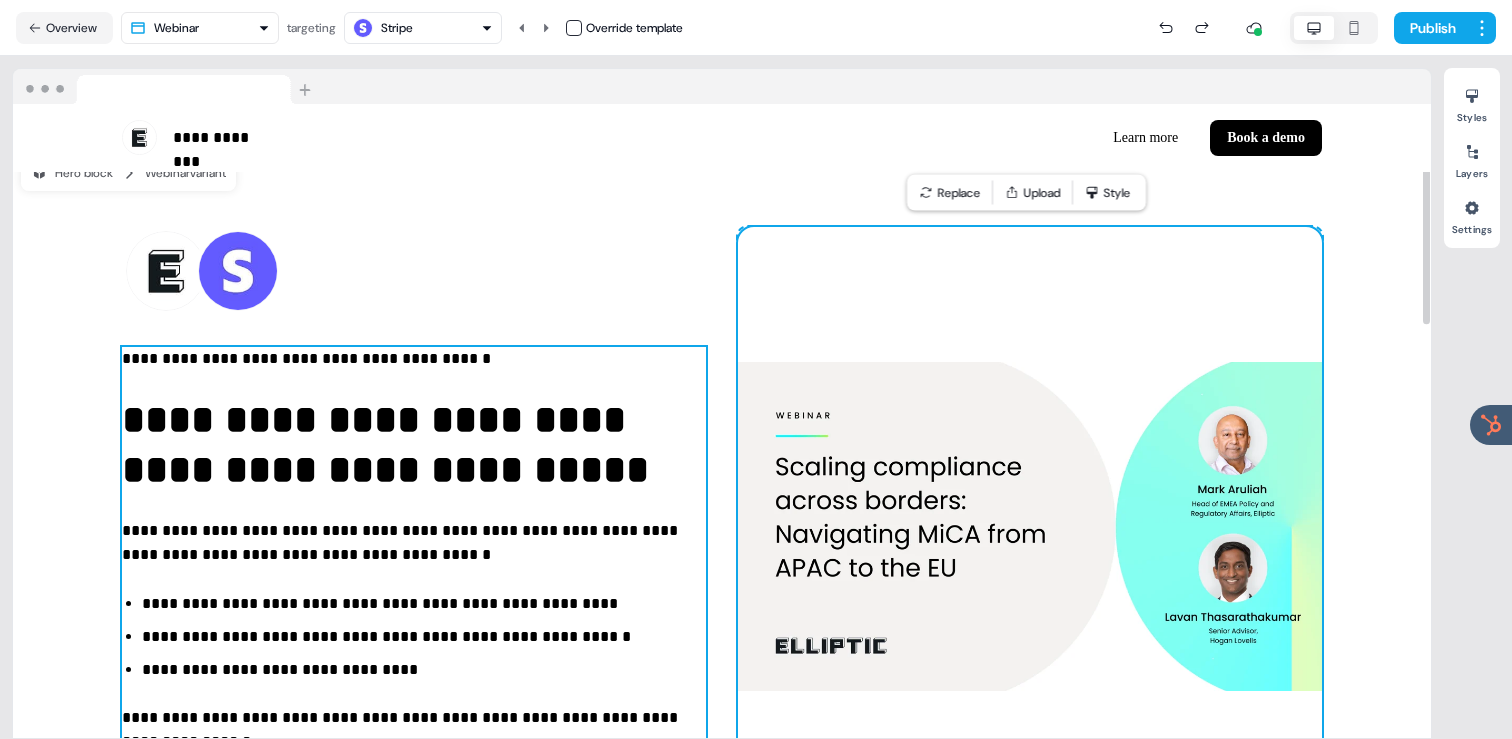 click on "**********" at bounding box center (414, 550) 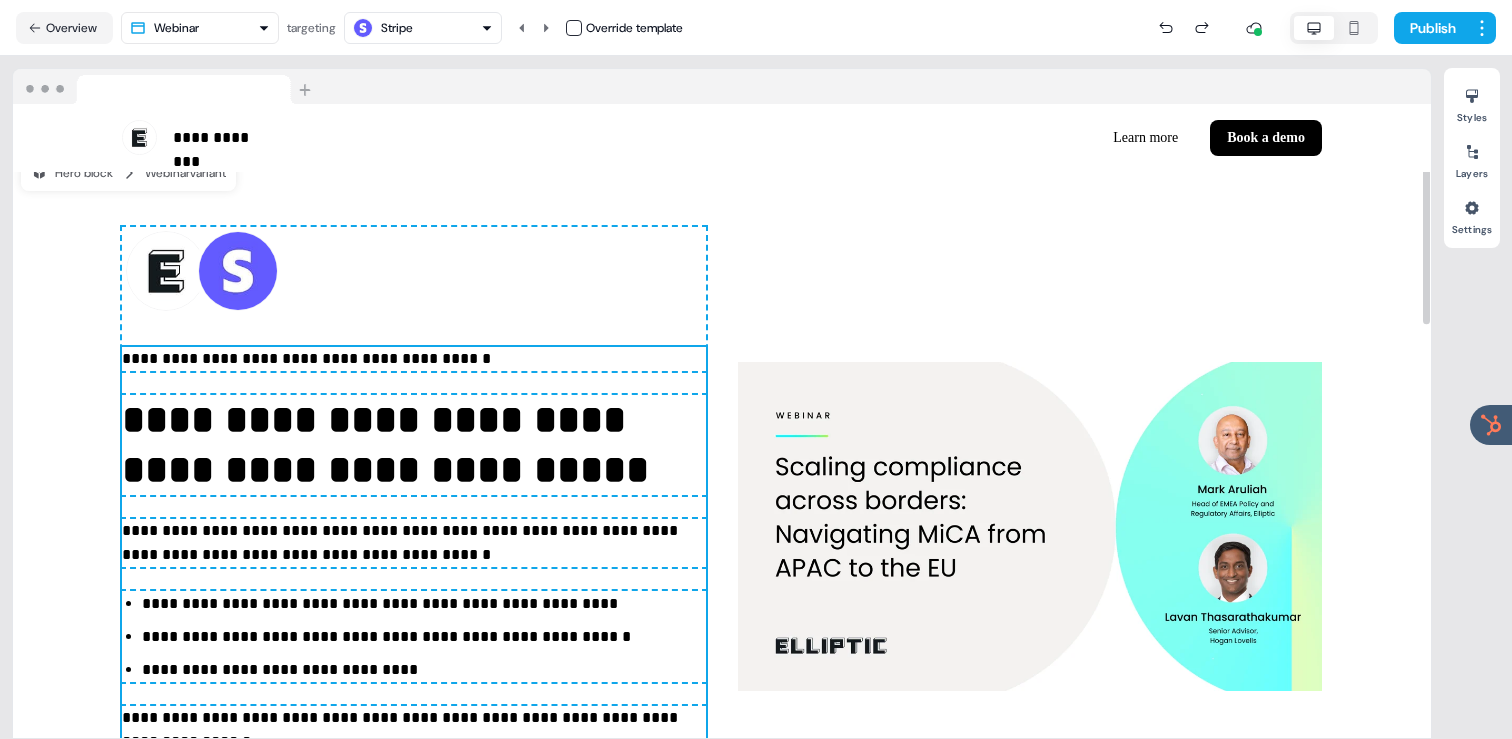 click on "**********" at bounding box center [414, 445] 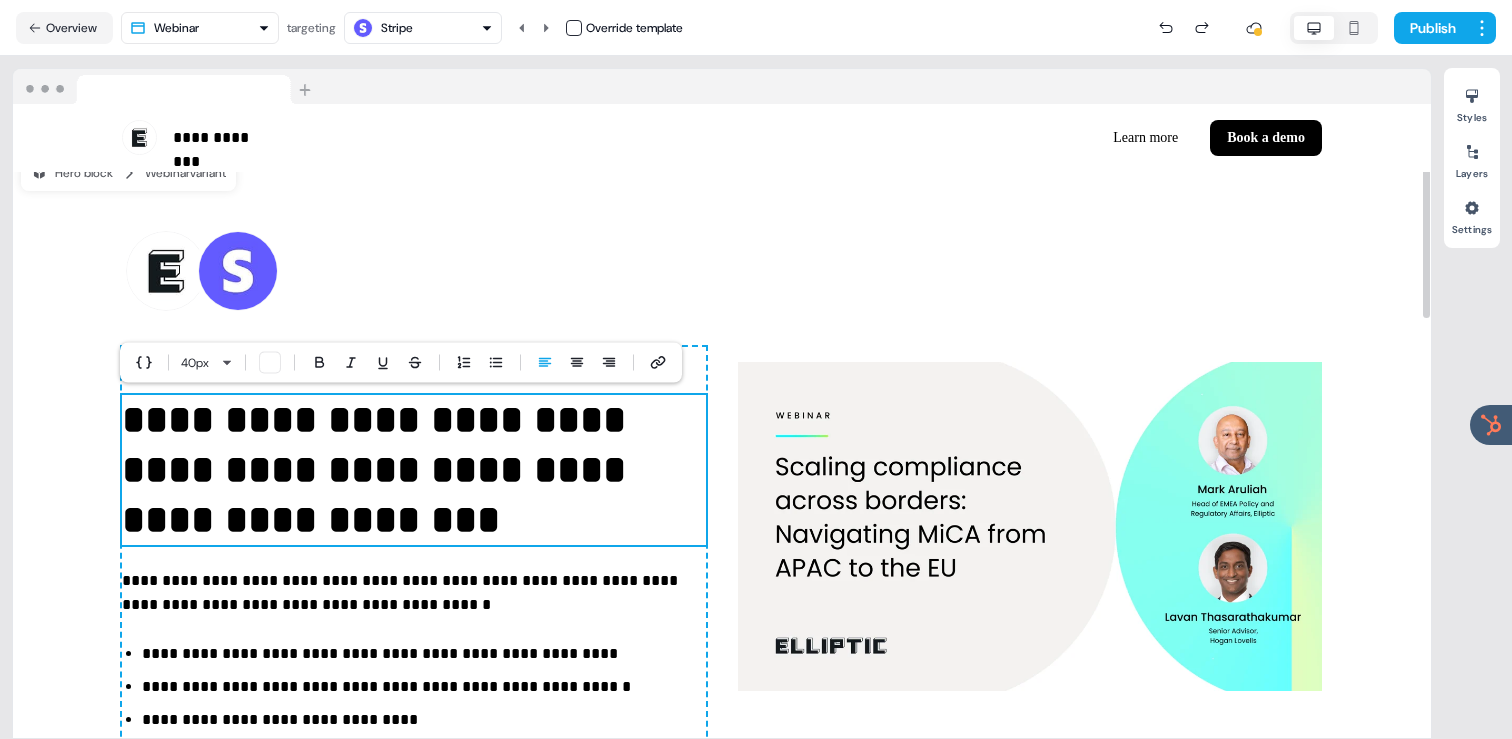 click on "**********" at bounding box center [414, 470] 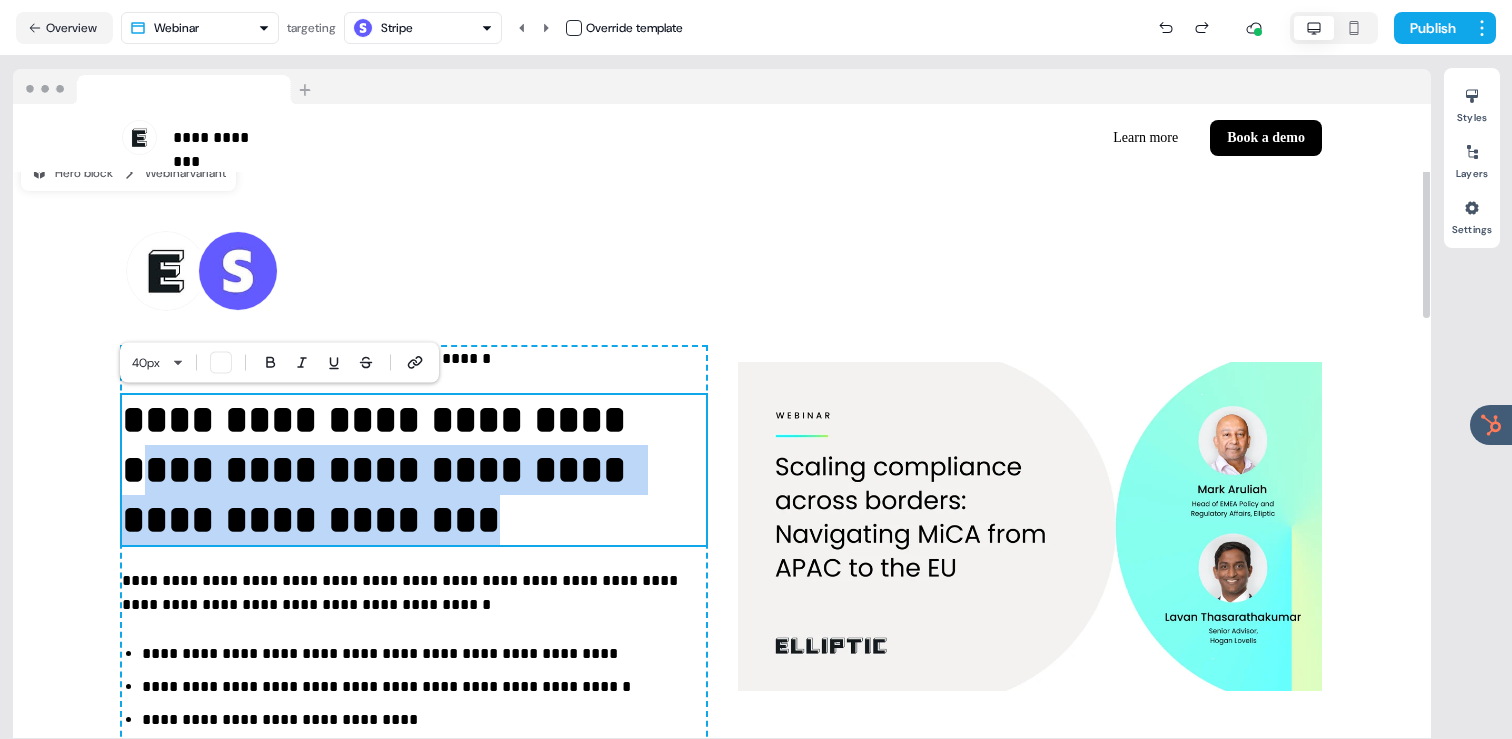 drag, startPoint x: 523, startPoint y: 515, endPoint x: 131, endPoint y: 480, distance: 393.5594 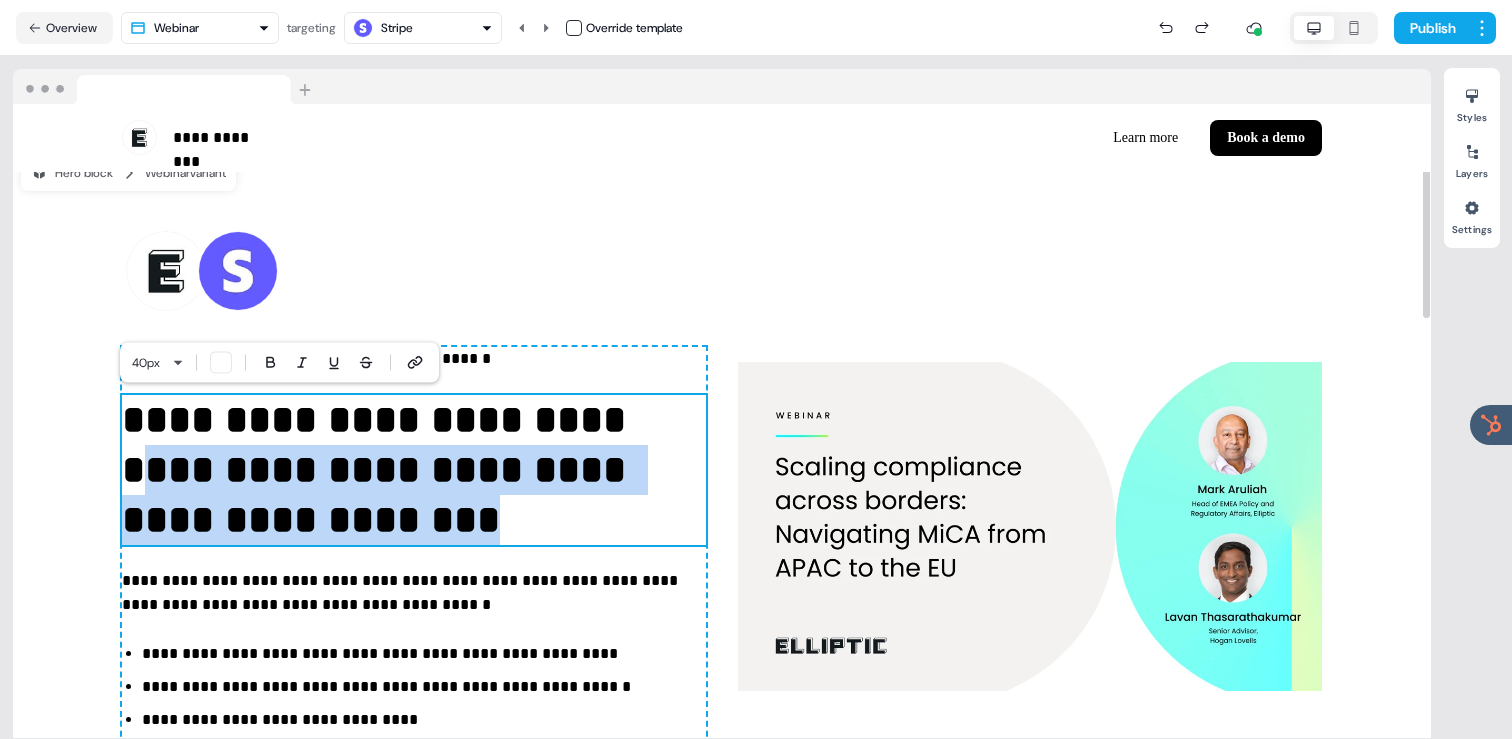 click on "**********" at bounding box center (414, 470) 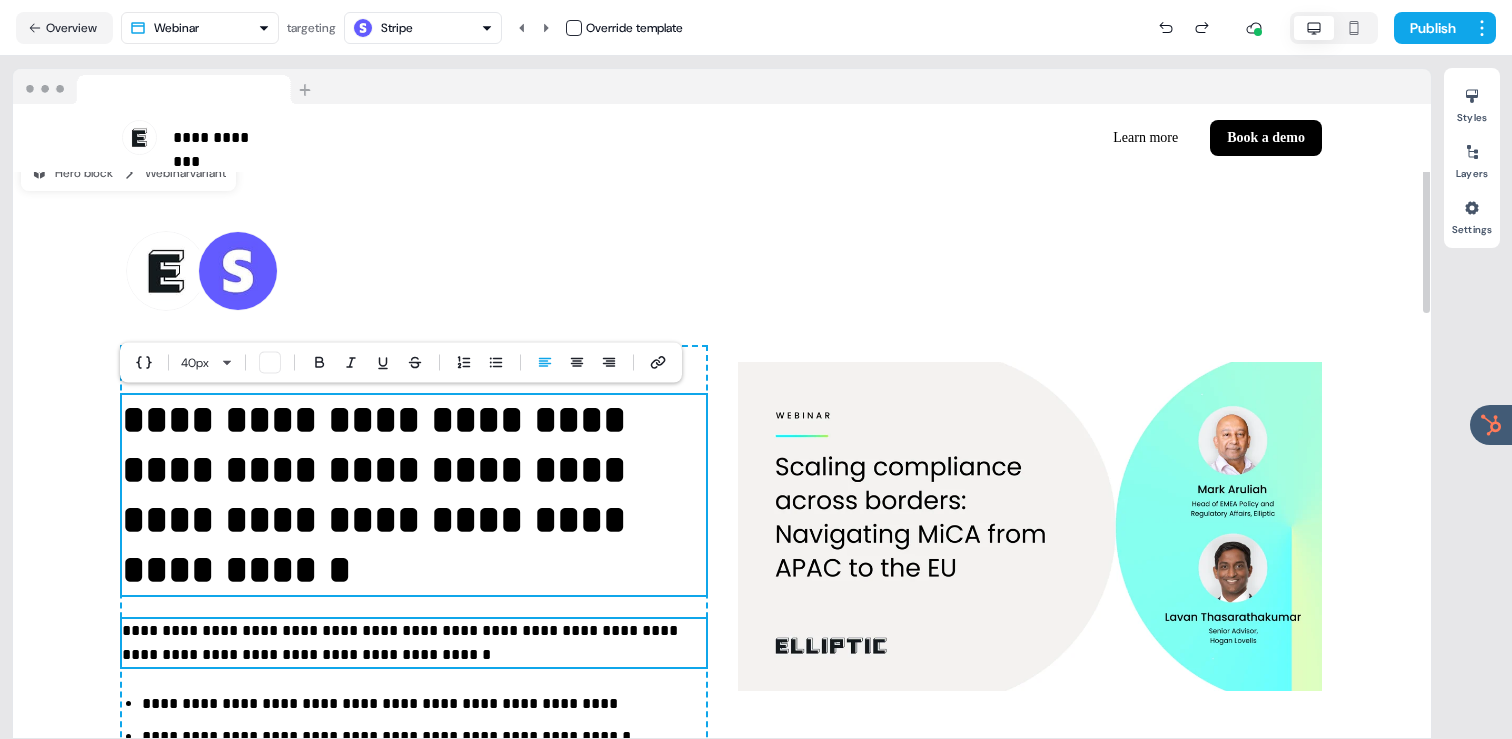 click on "**********" at bounding box center (414, 643) 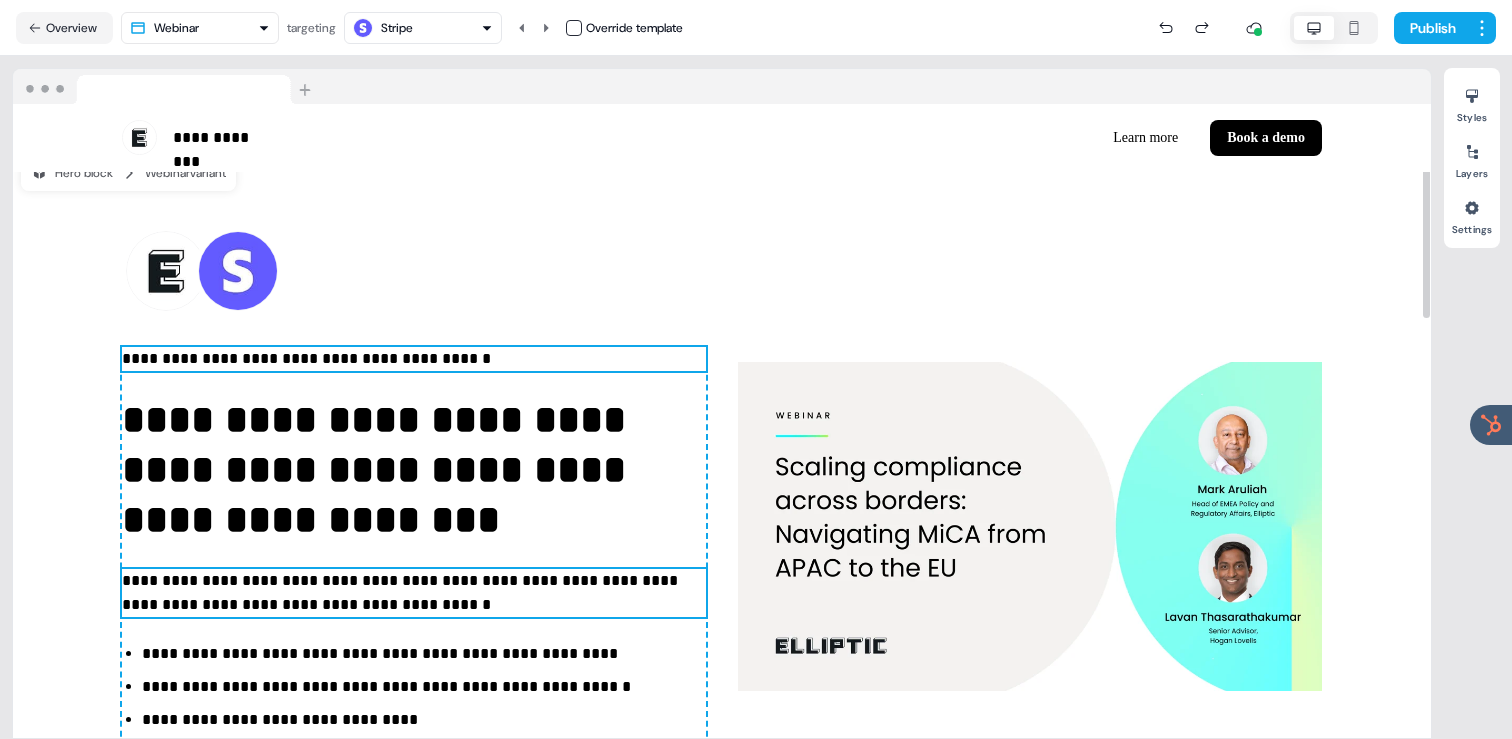 click on "**********" at bounding box center [414, 359] 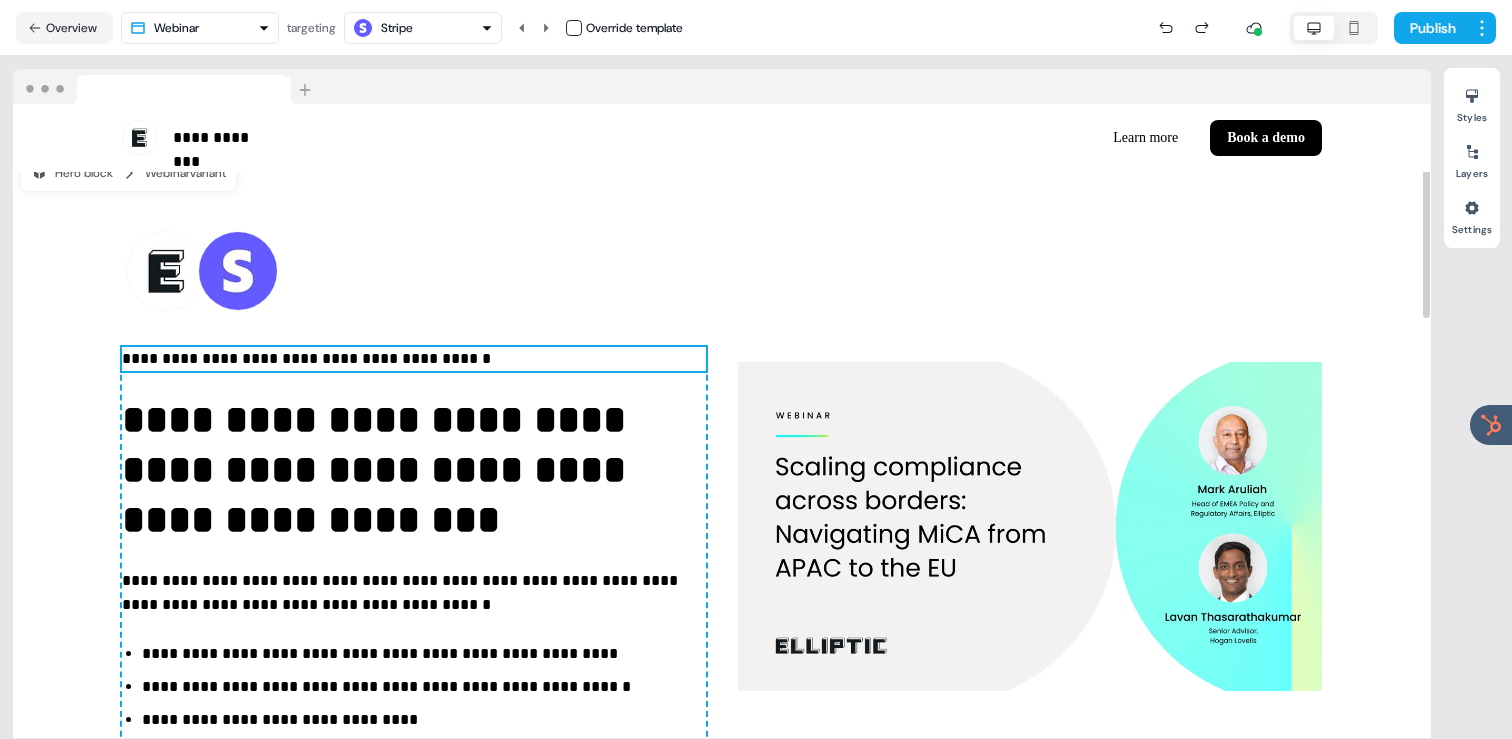 click on "**********" at bounding box center [414, 359] 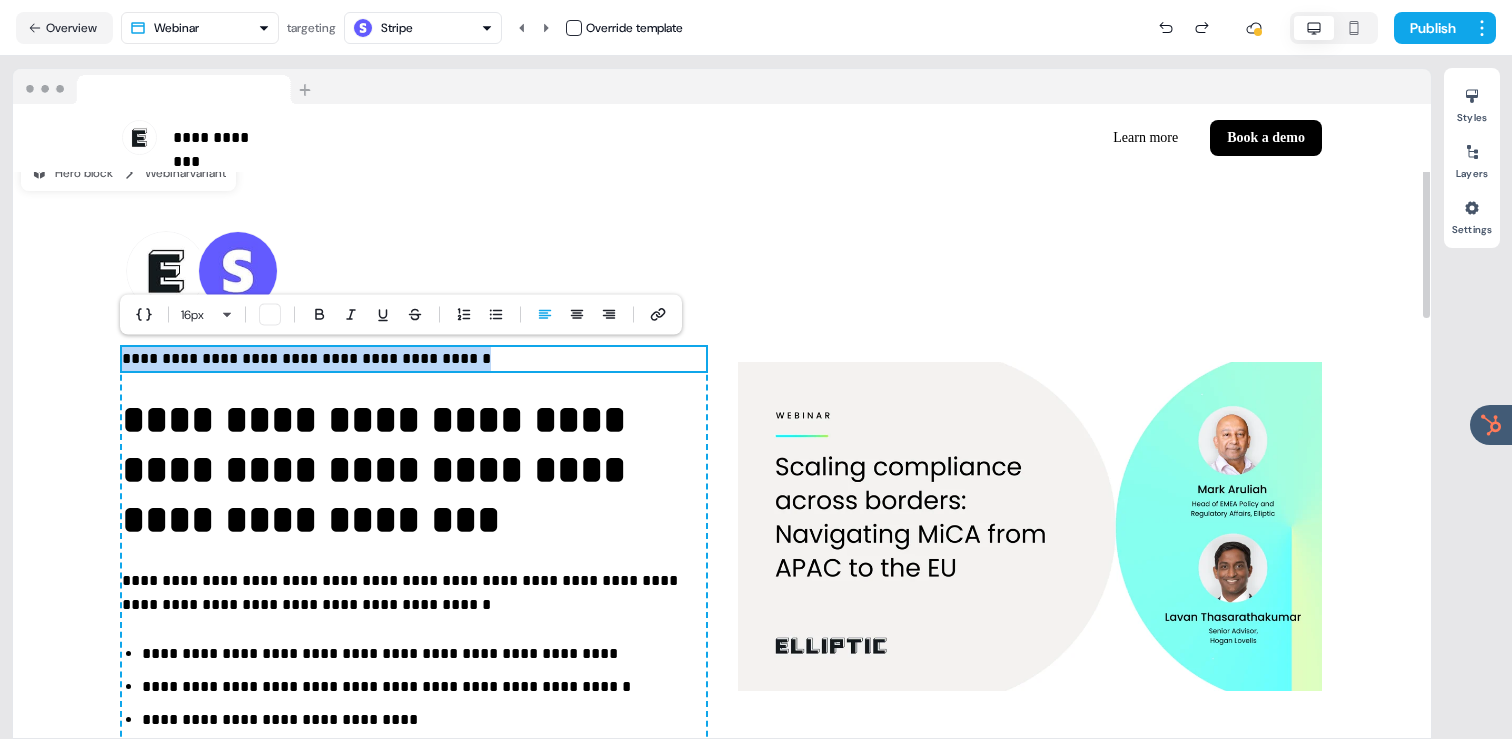 click on "**********" at bounding box center (414, 359) 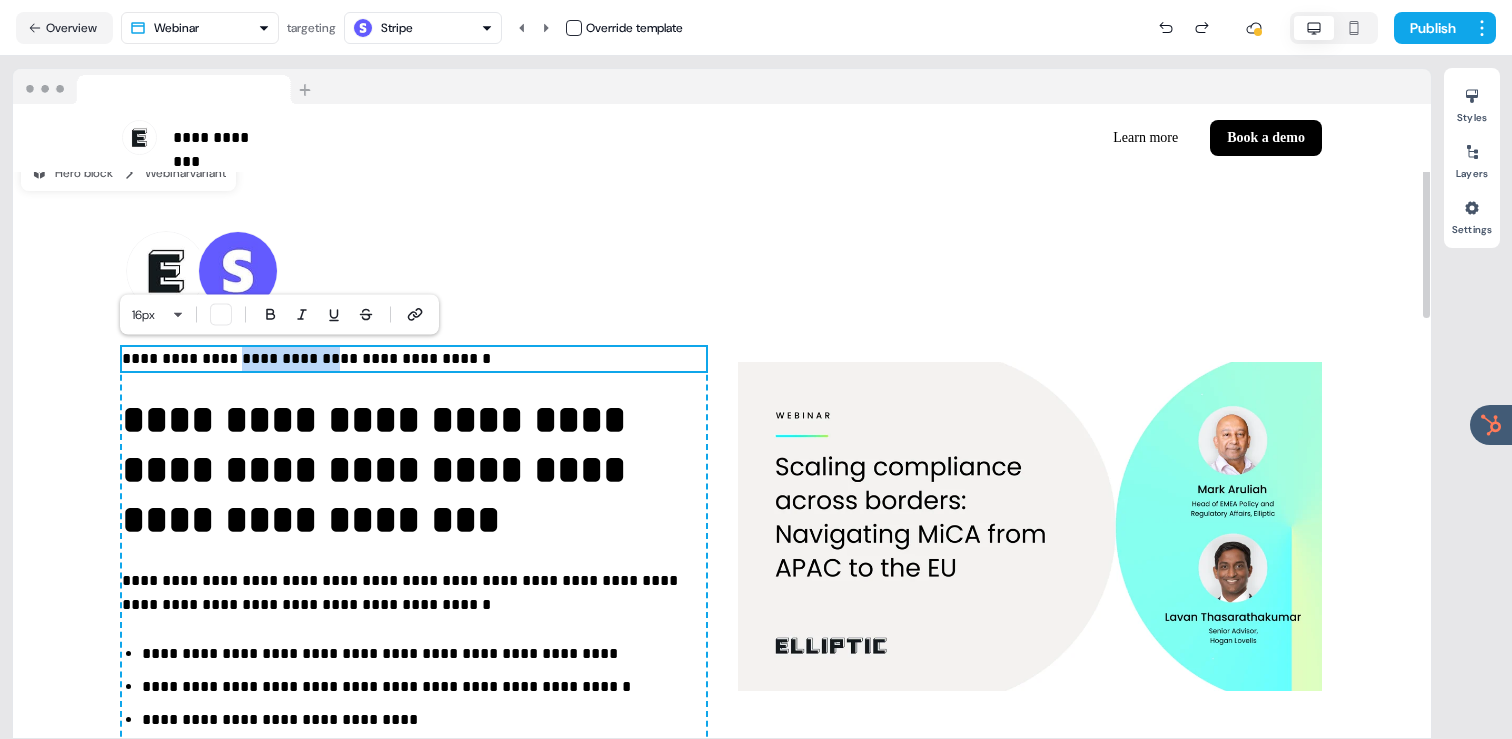 drag, startPoint x: 342, startPoint y: 357, endPoint x: 245, endPoint y: 357, distance: 97 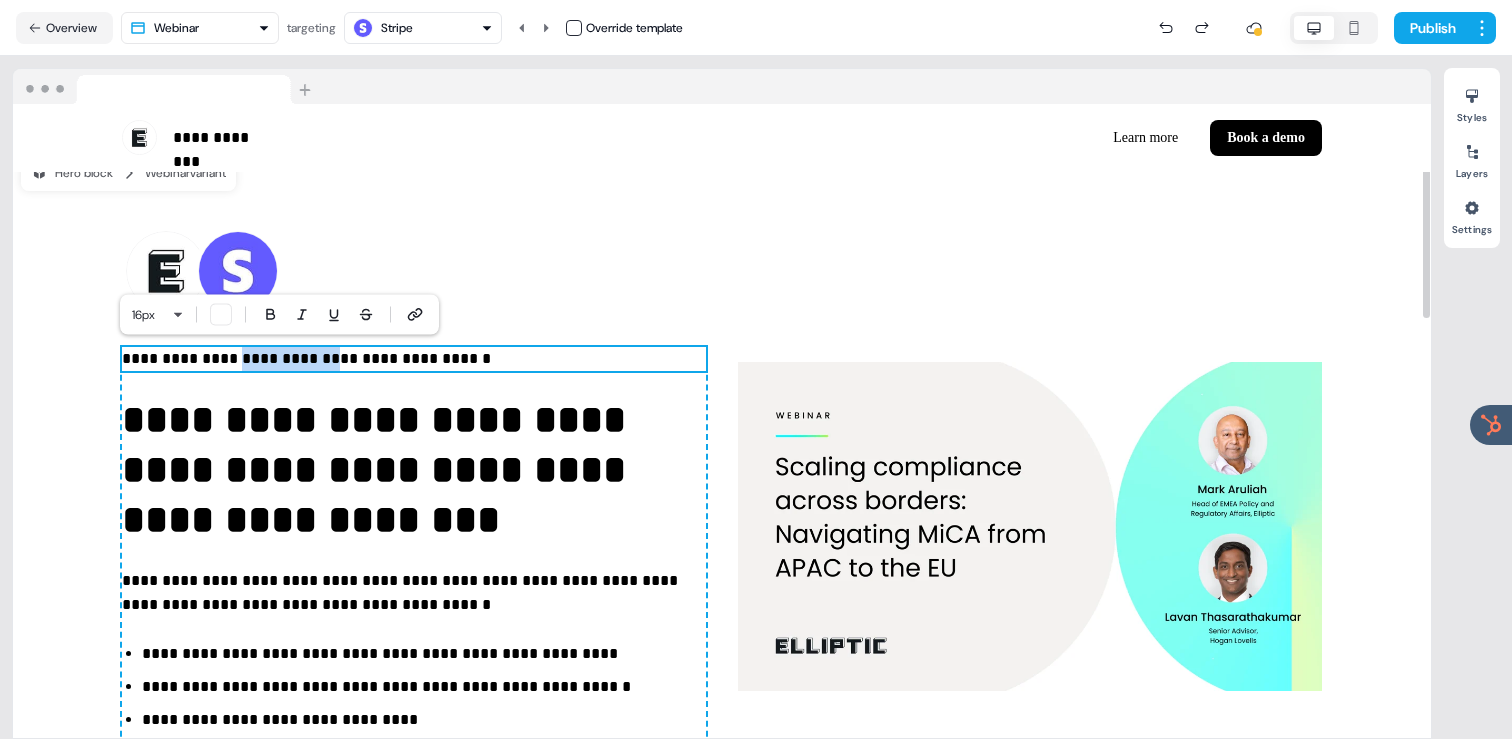 click on "**********" at bounding box center (414, 359) 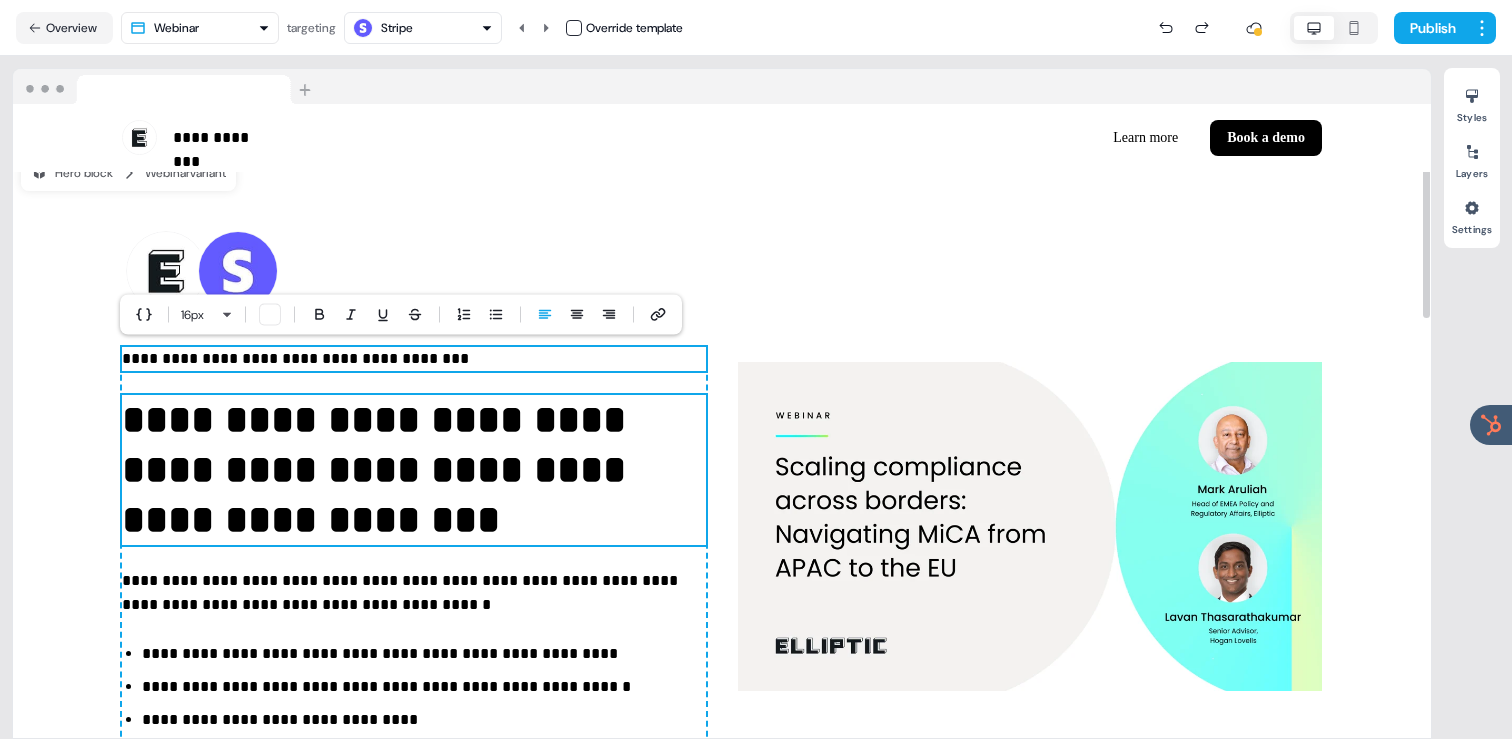 click on "**********" at bounding box center (414, 470) 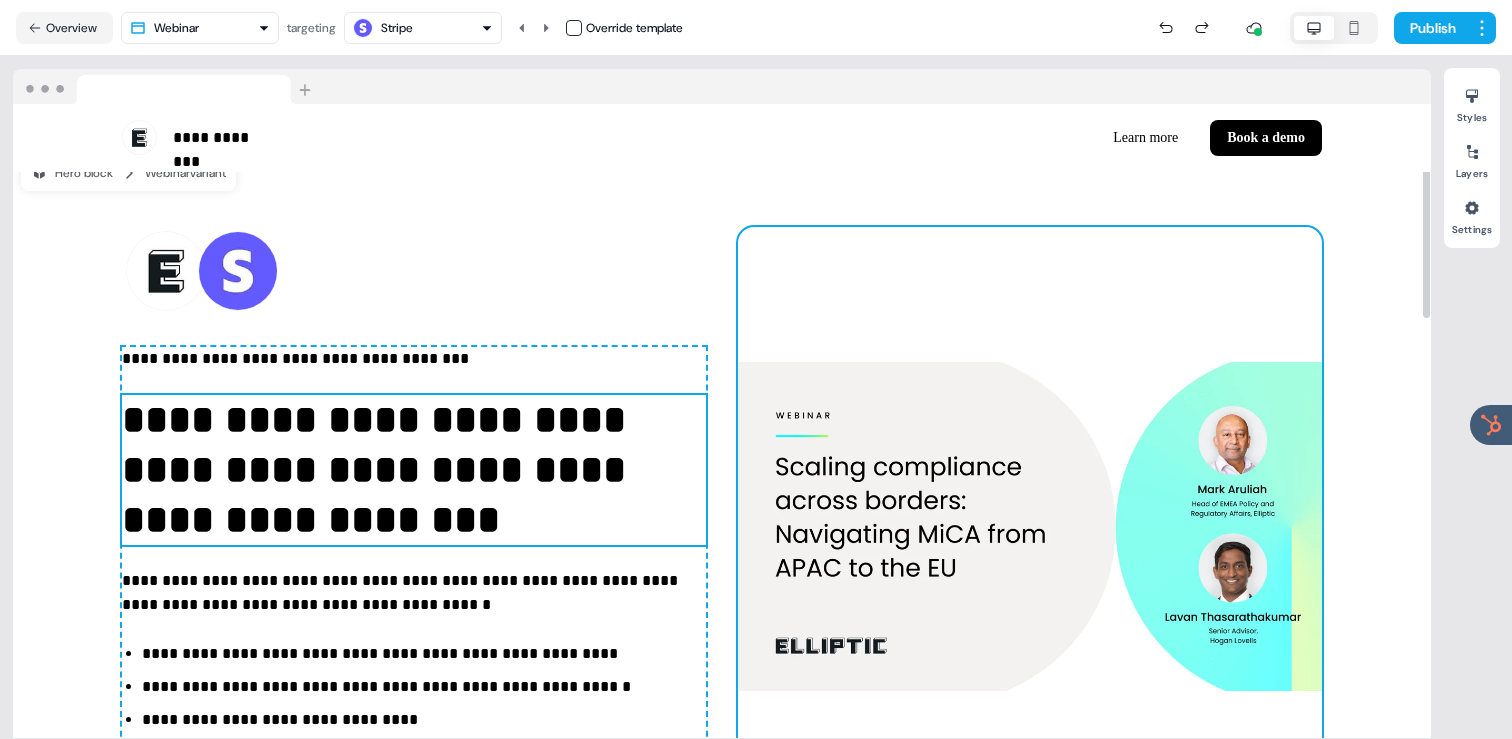 click at bounding box center (1030, 527) 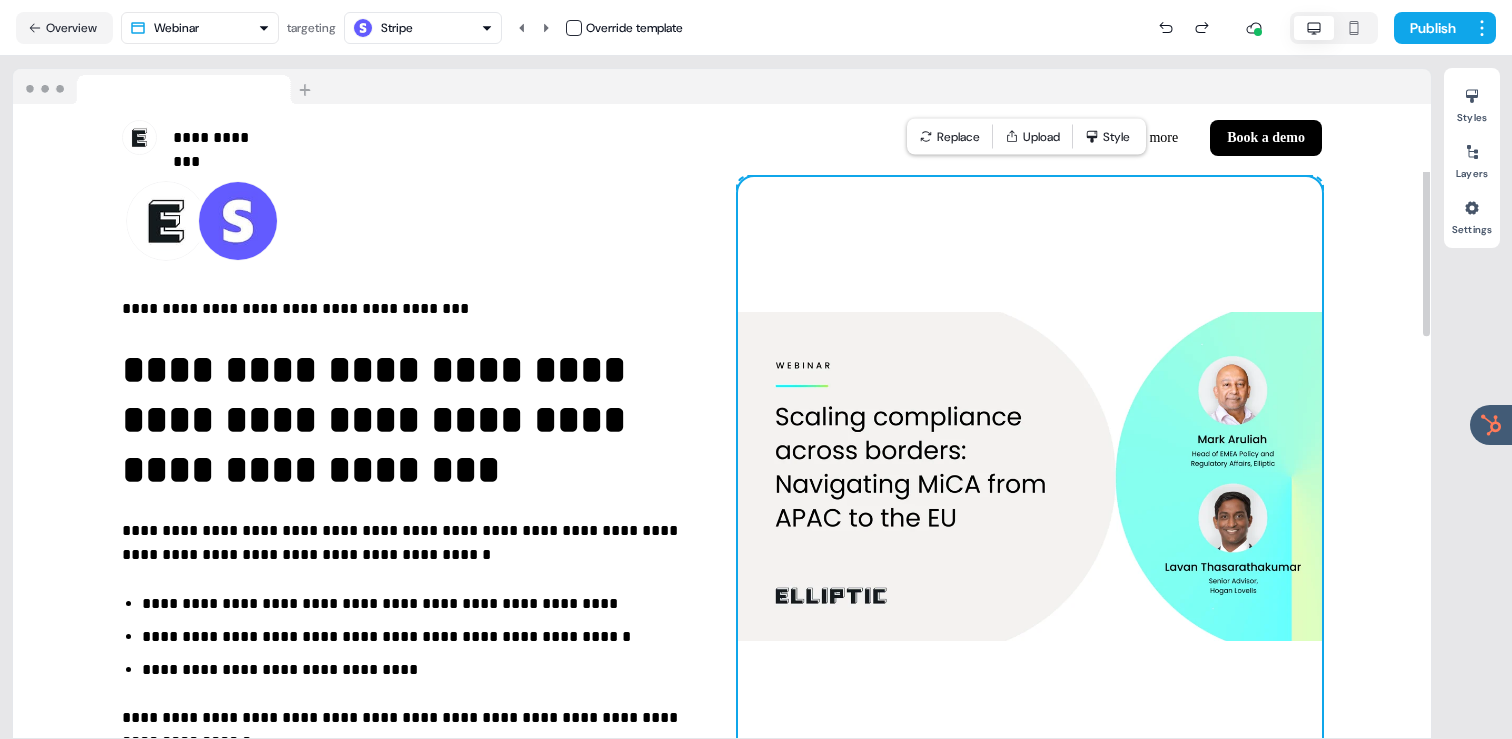 scroll, scrollTop: 82, scrollLeft: 0, axis: vertical 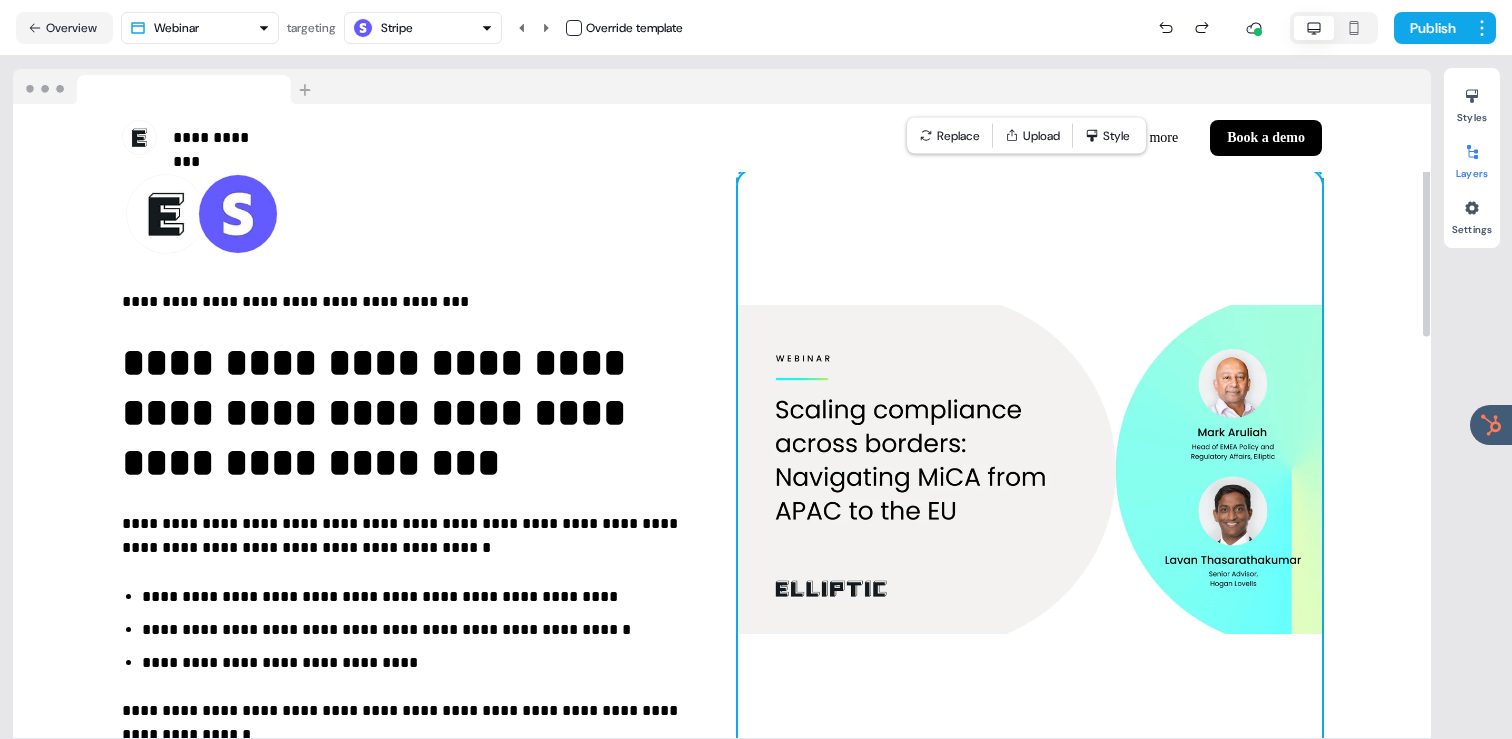 click on "Layers" at bounding box center [1472, 158] 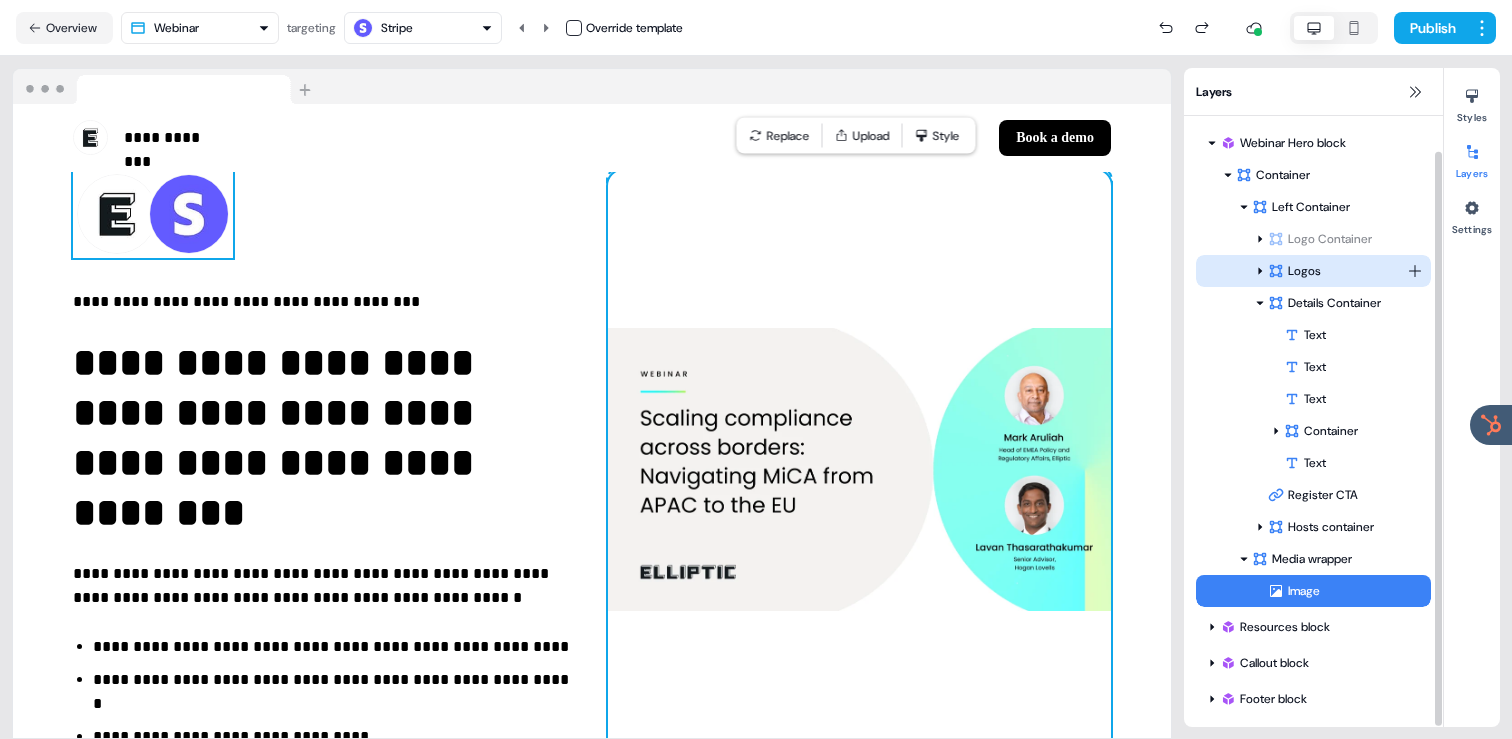 scroll, scrollTop: 0, scrollLeft: 0, axis: both 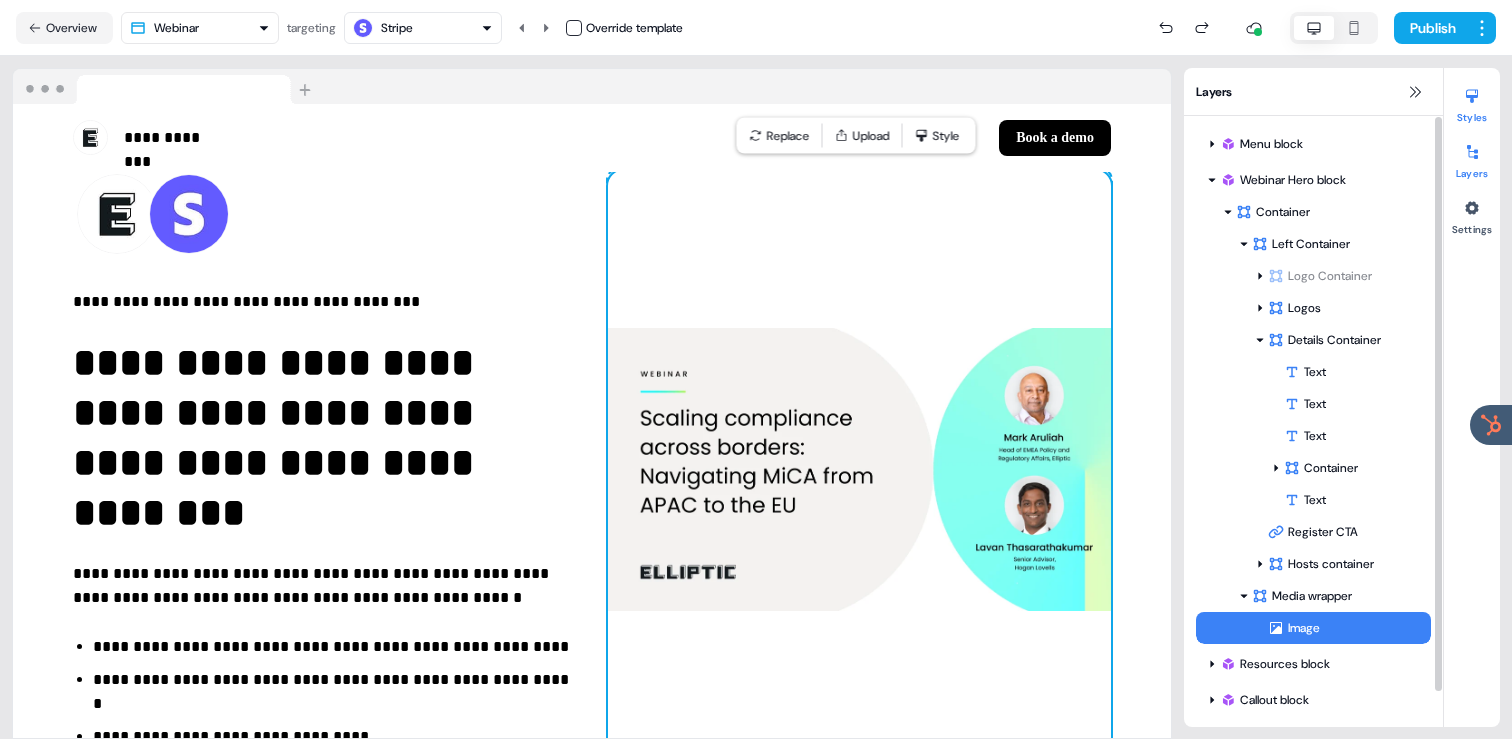 click 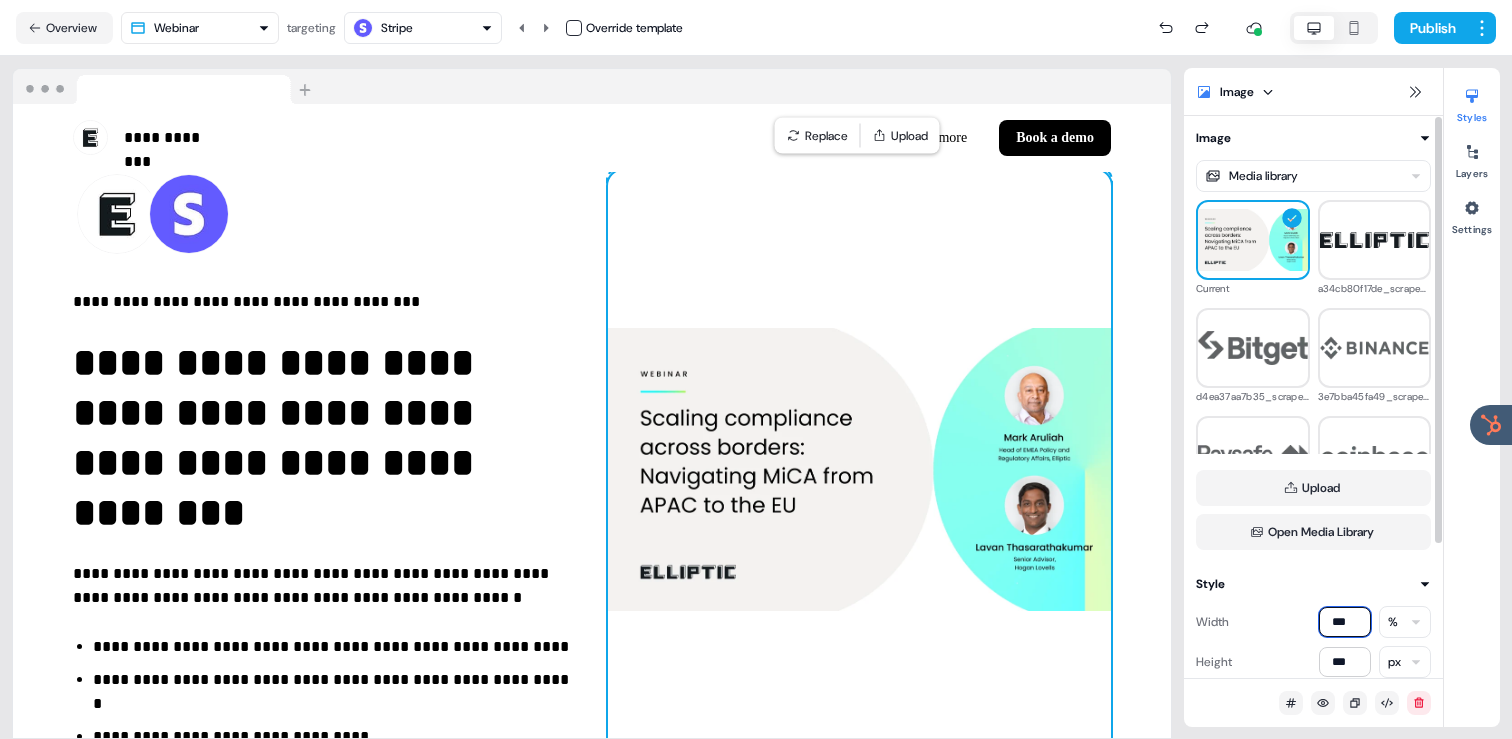 click on "***" at bounding box center [1345, 622] 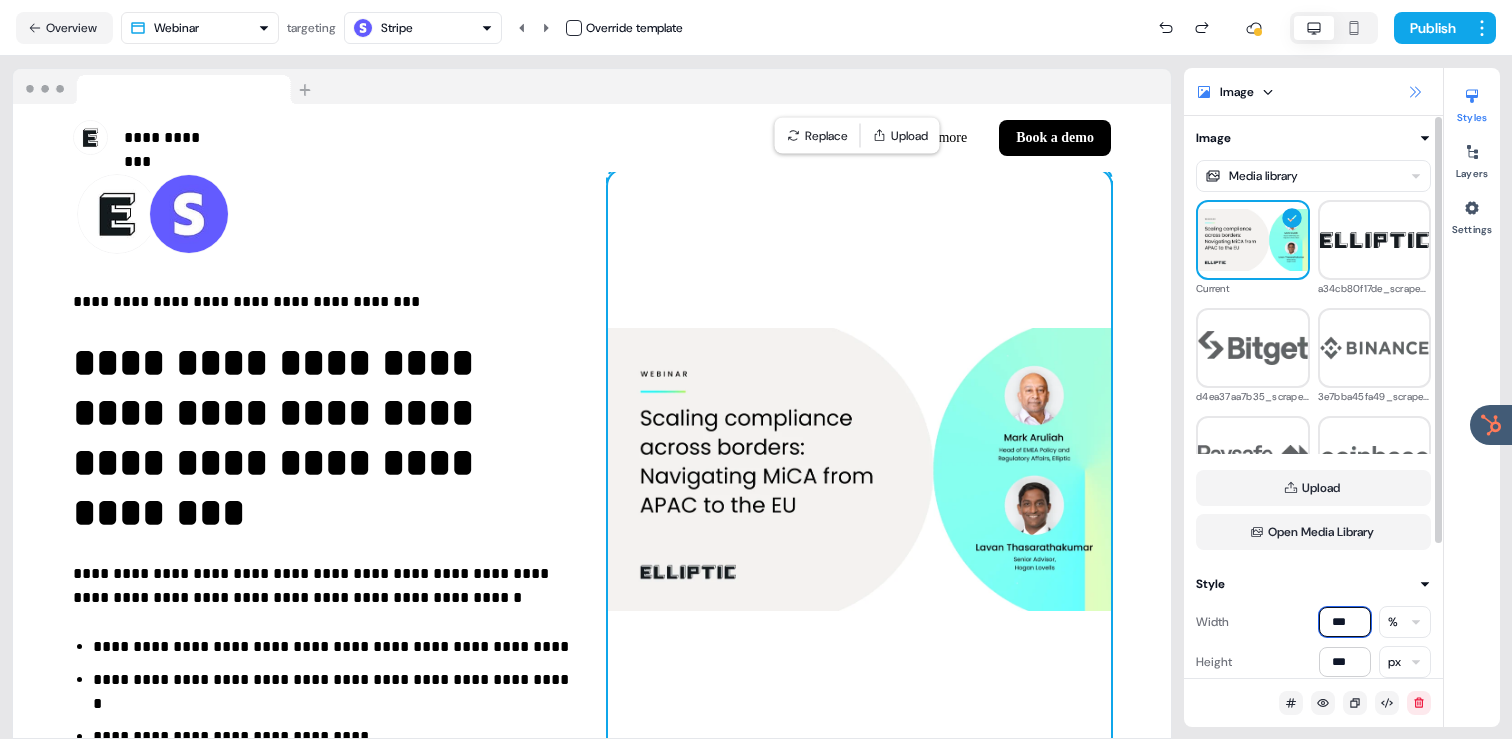 type on "***" 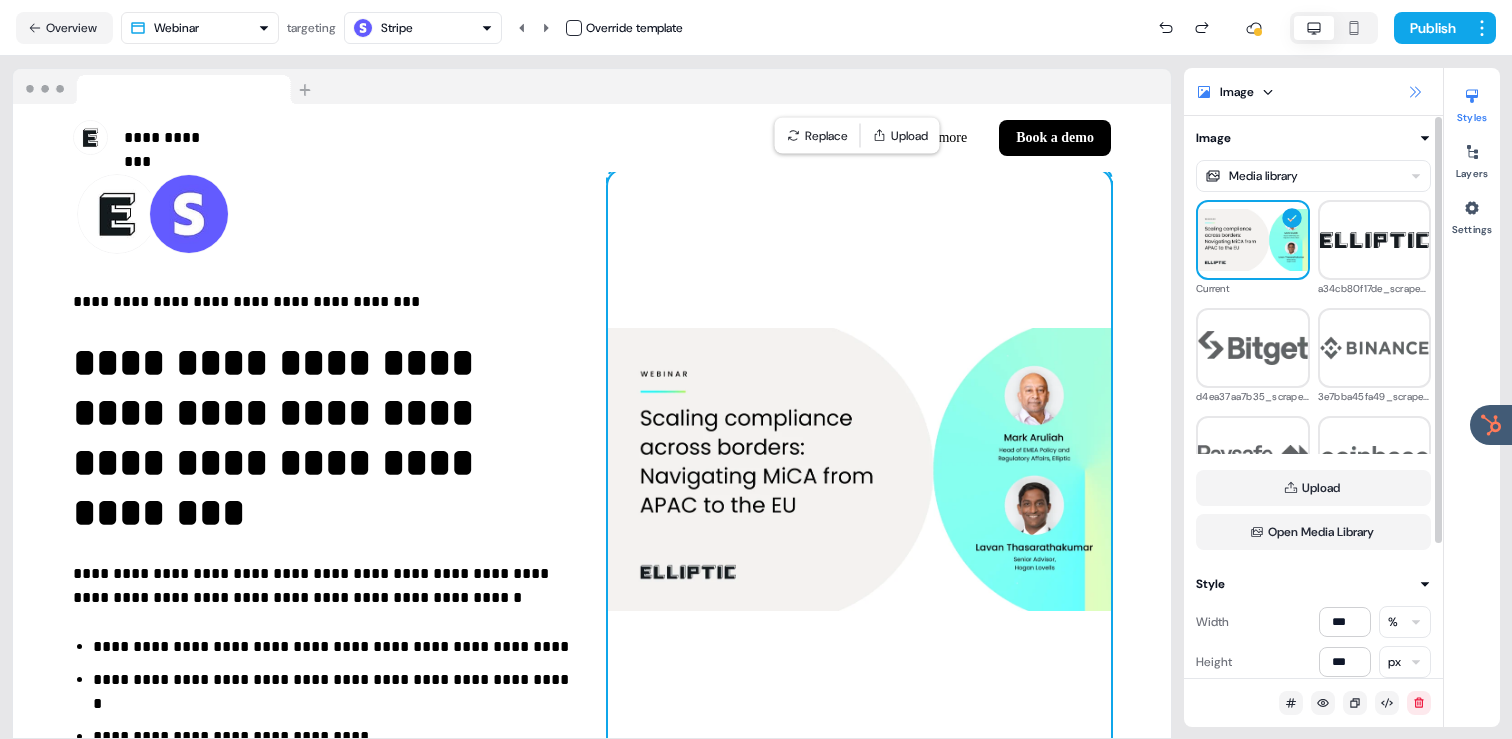 click 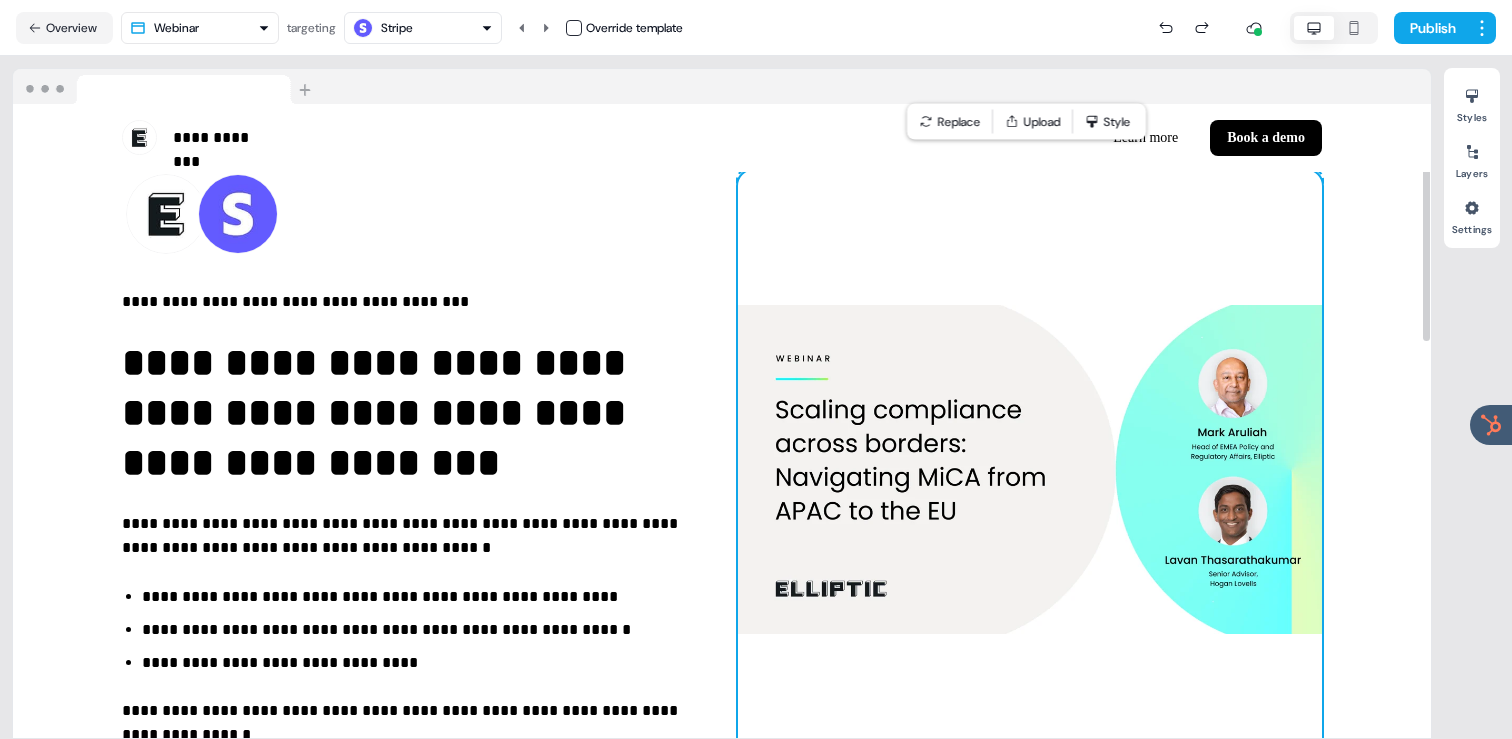 scroll, scrollTop: 96, scrollLeft: 0, axis: vertical 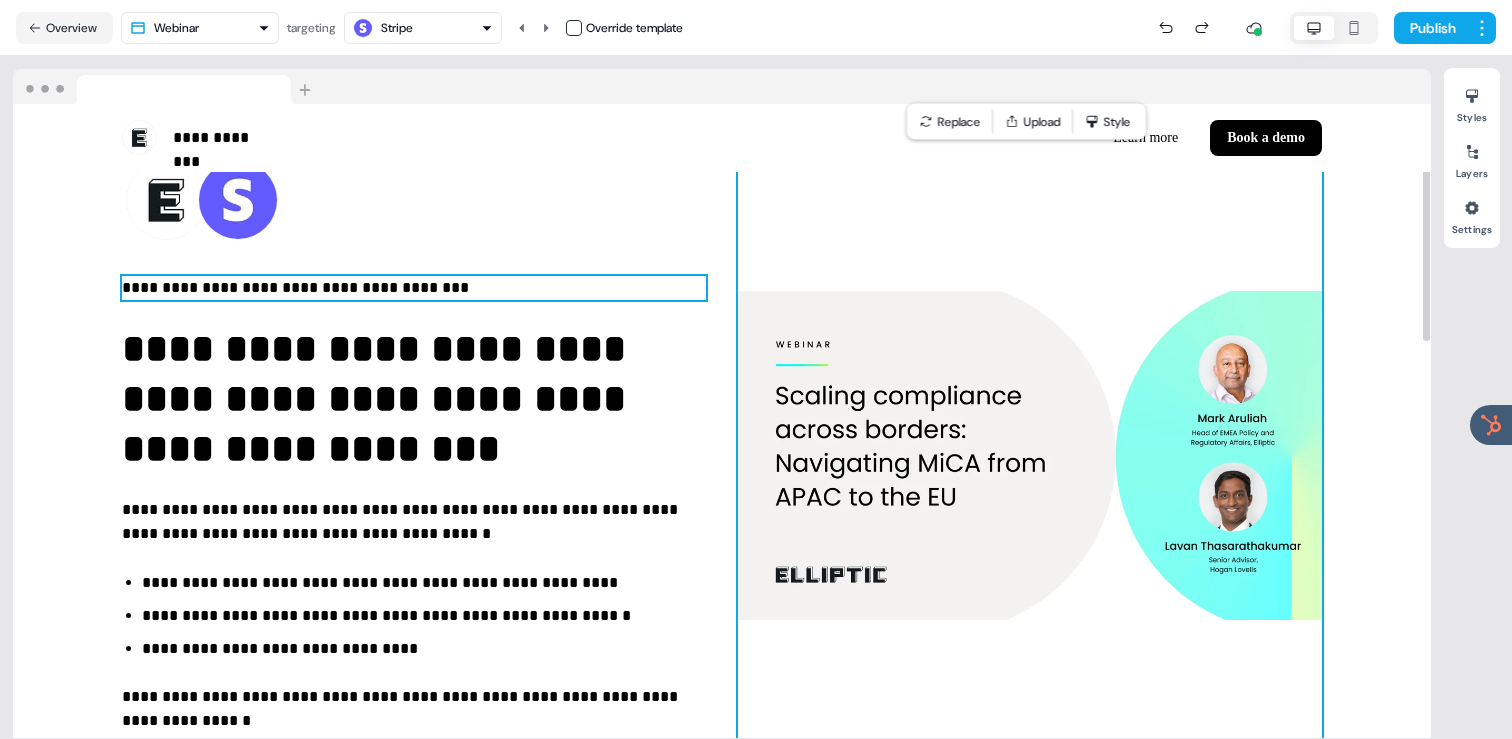 click on "**********" at bounding box center [414, 288] 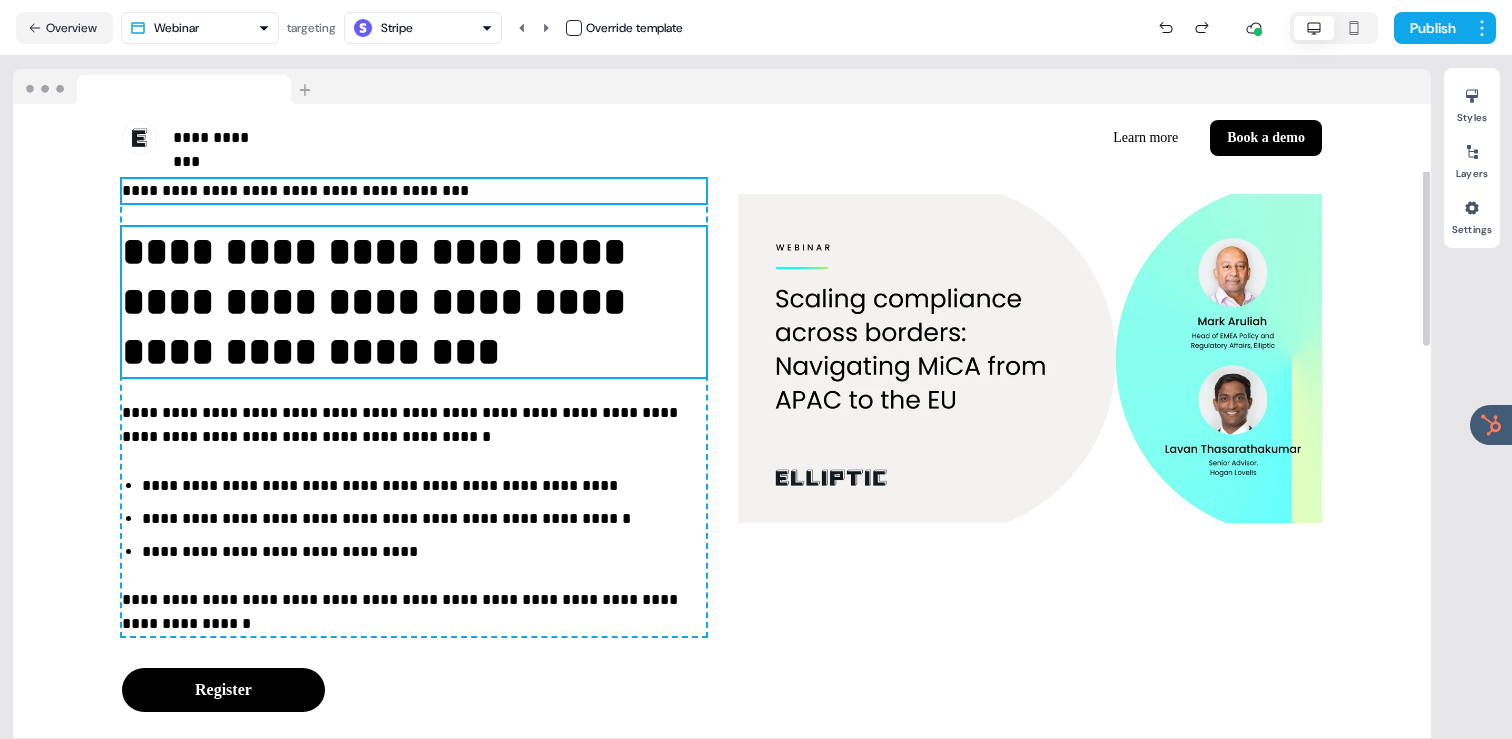 scroll, scrollTop: 247, scrollLeft: 0, axis: vertical 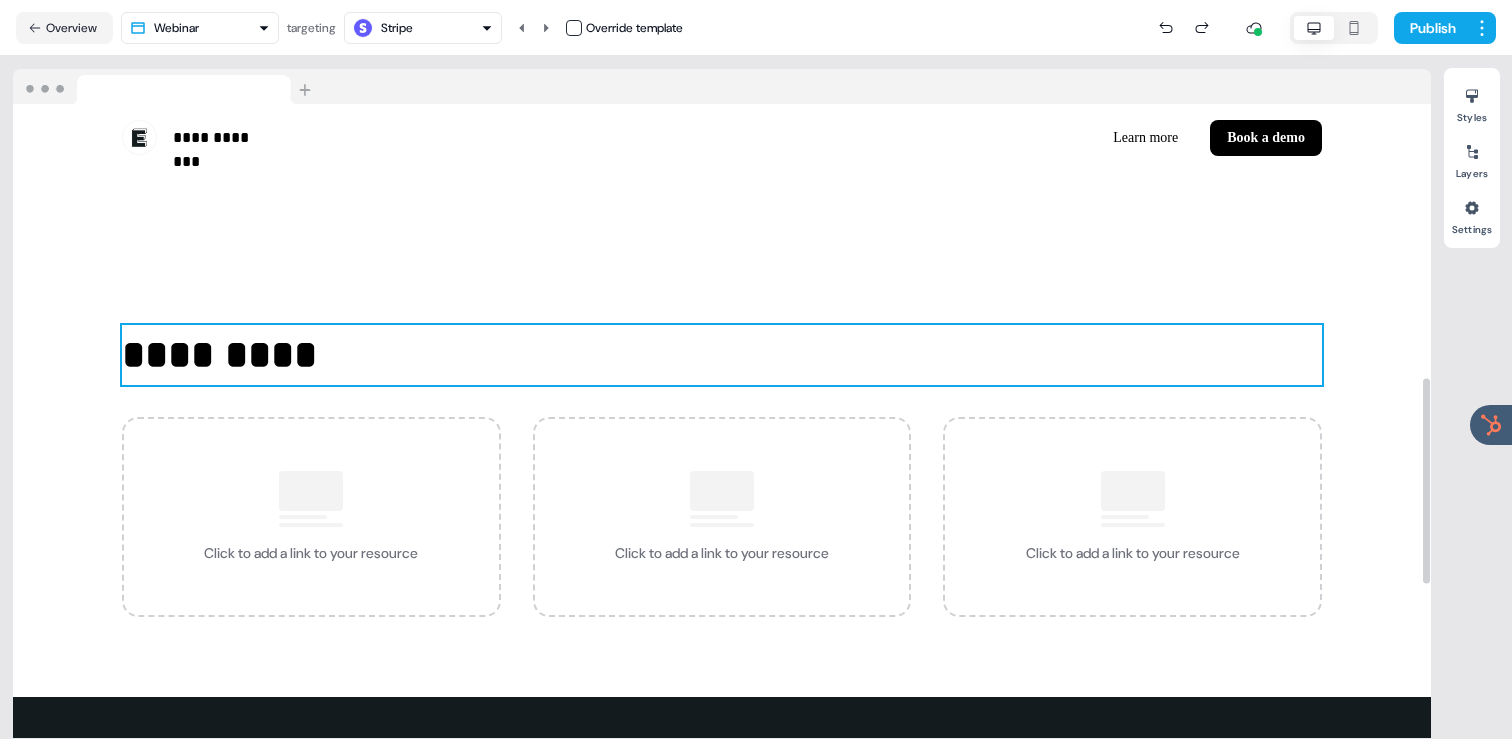 click on "*********" at bounding box center (722, 355) 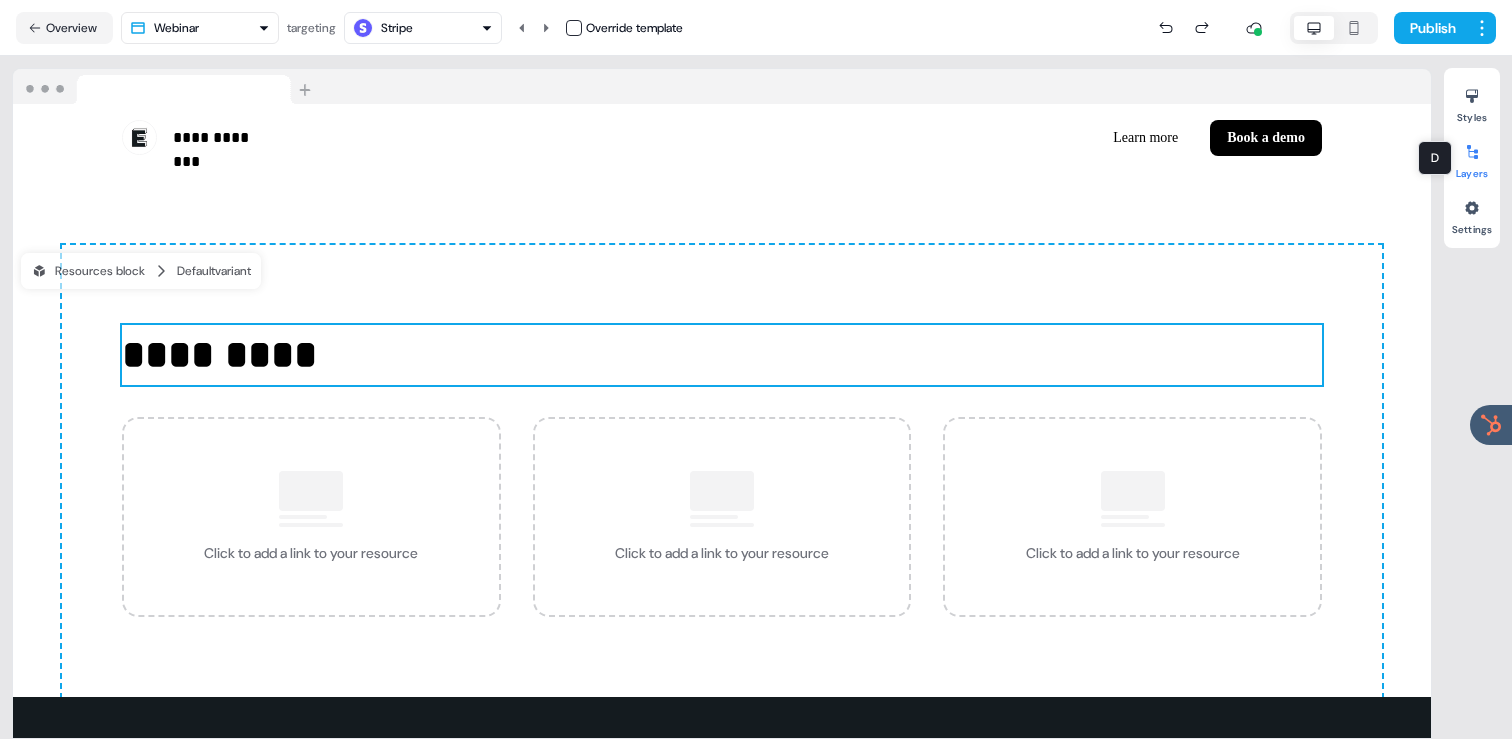 click at bounding box center [1472, 152] 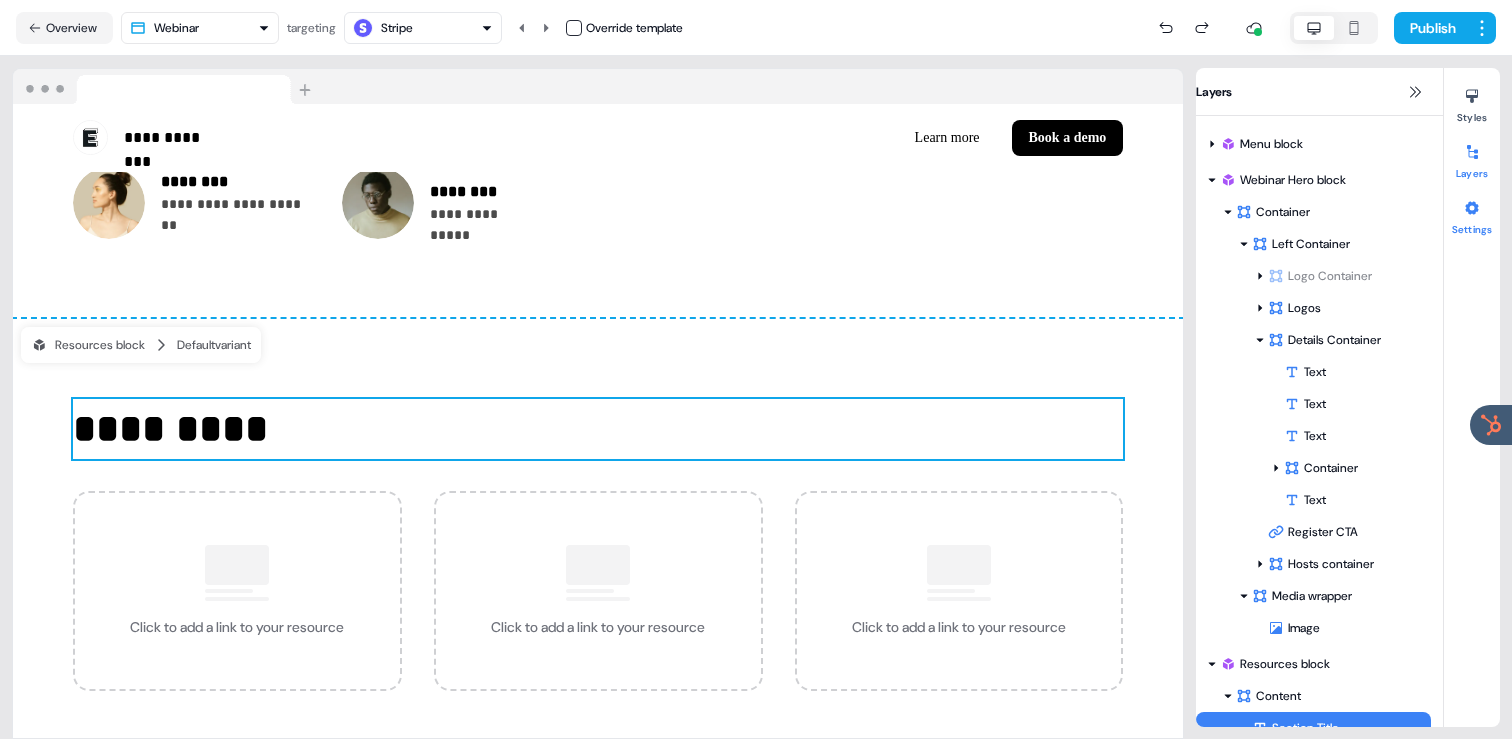 scroll, scrollTop: 918, scrollLeft: 0, axis: vertical 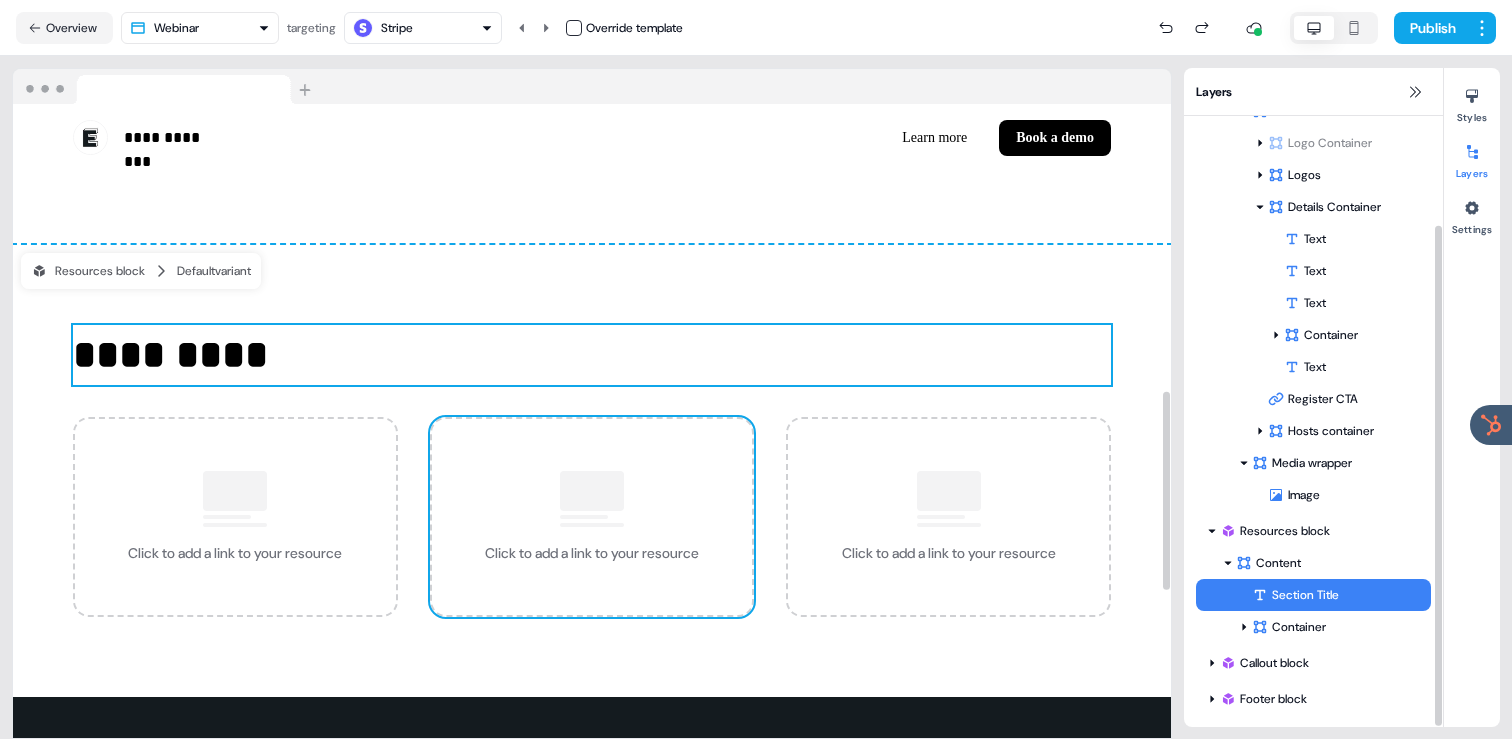 click on "Click to add a link to your resource" at bounding box center [235, 517] 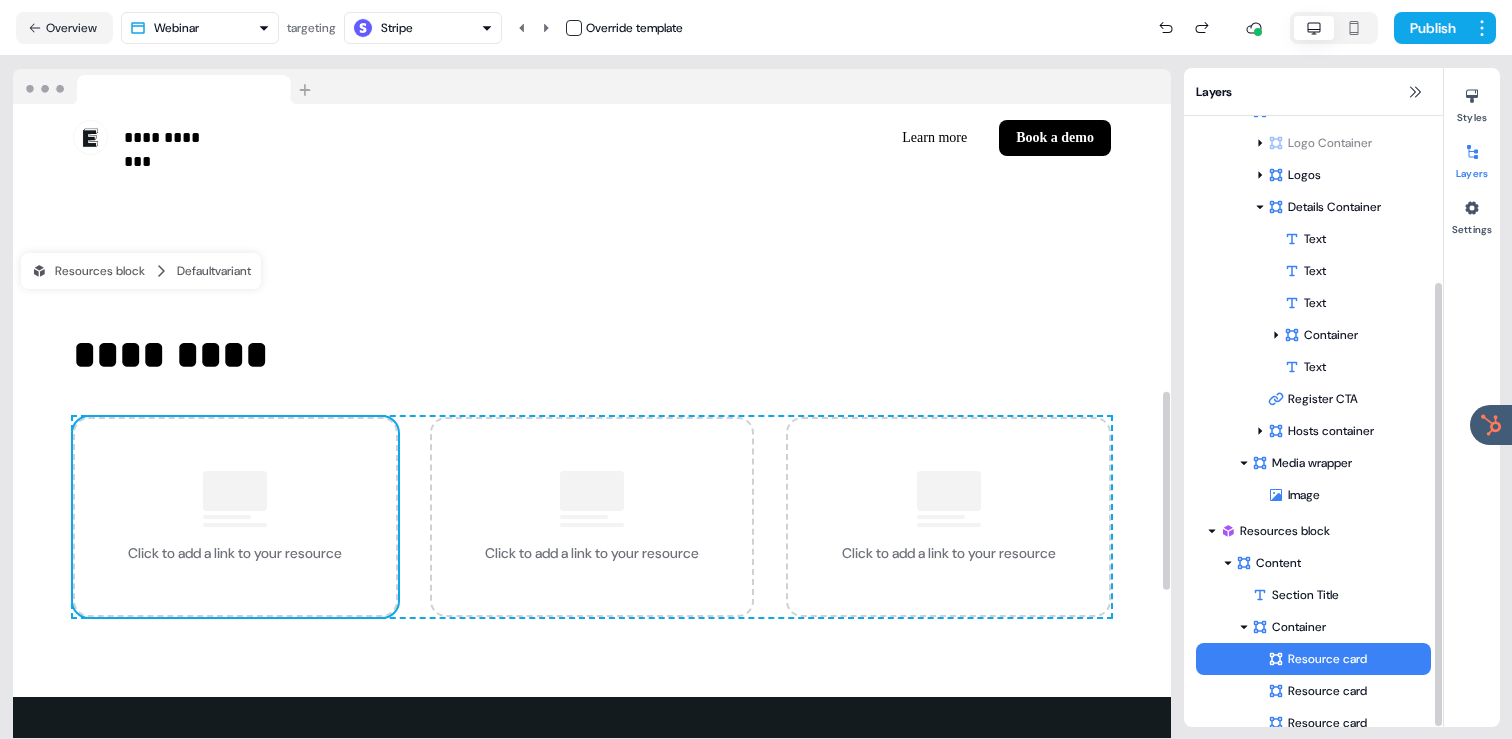 scroll, scrollTop: 229, scrollLeft: 0, axis: vertical 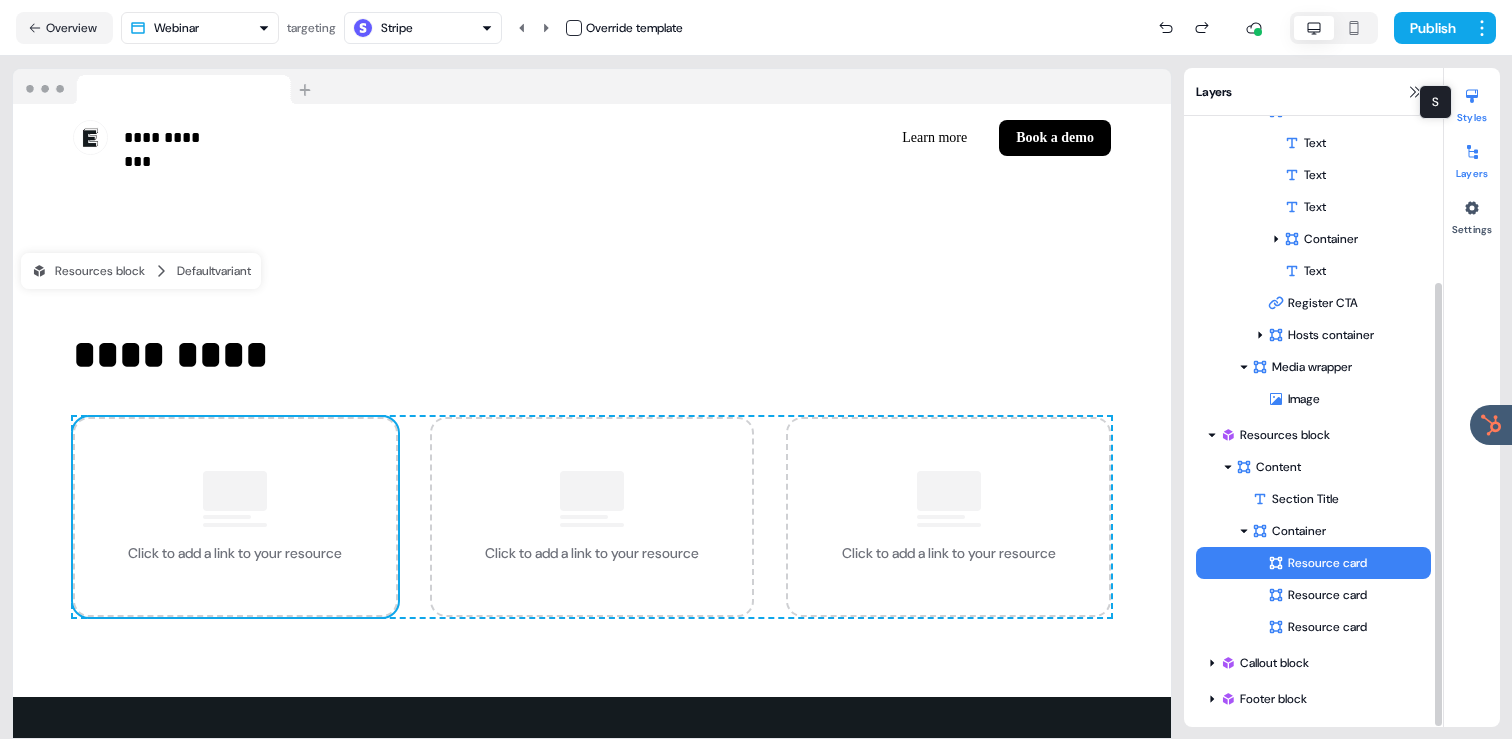 click 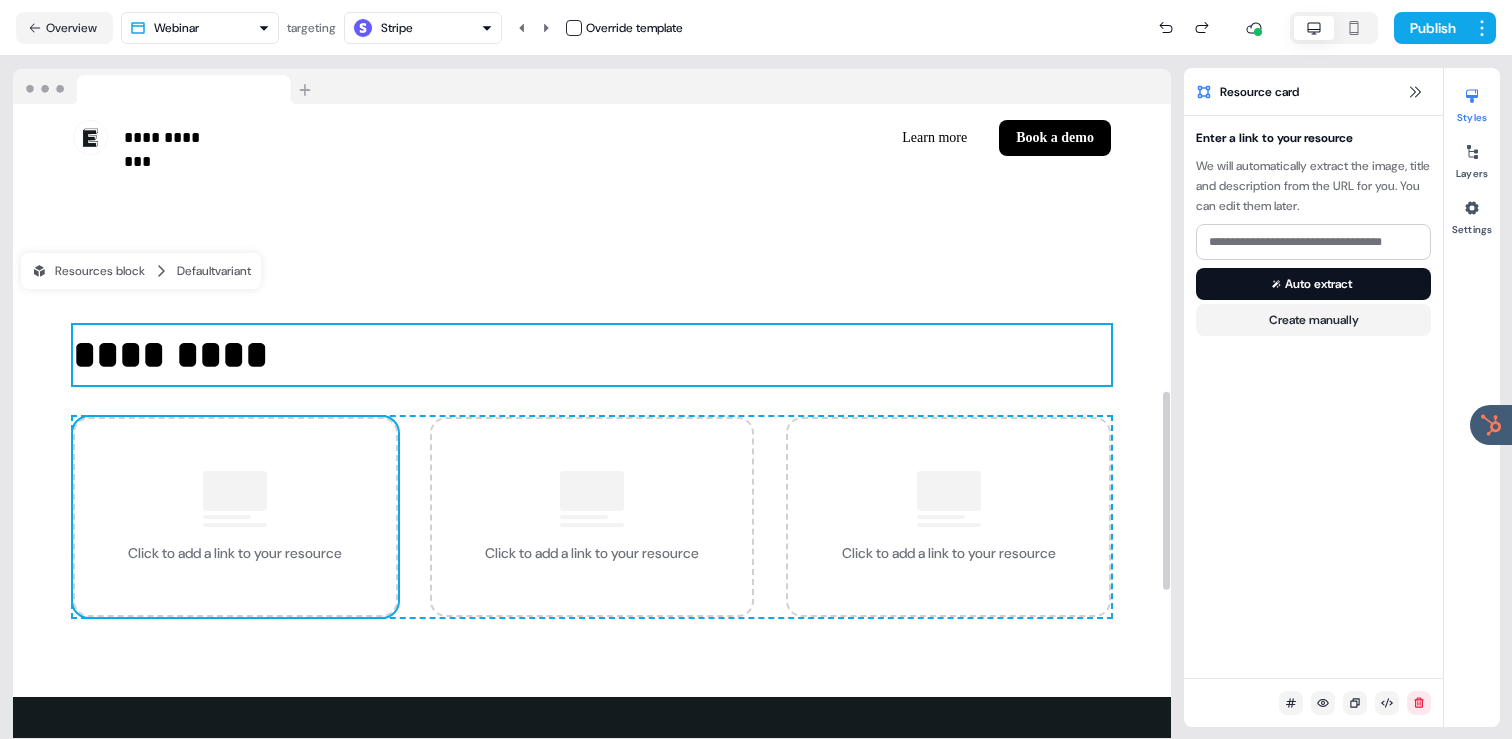 click on "*********" at bounding box center (592, 355) 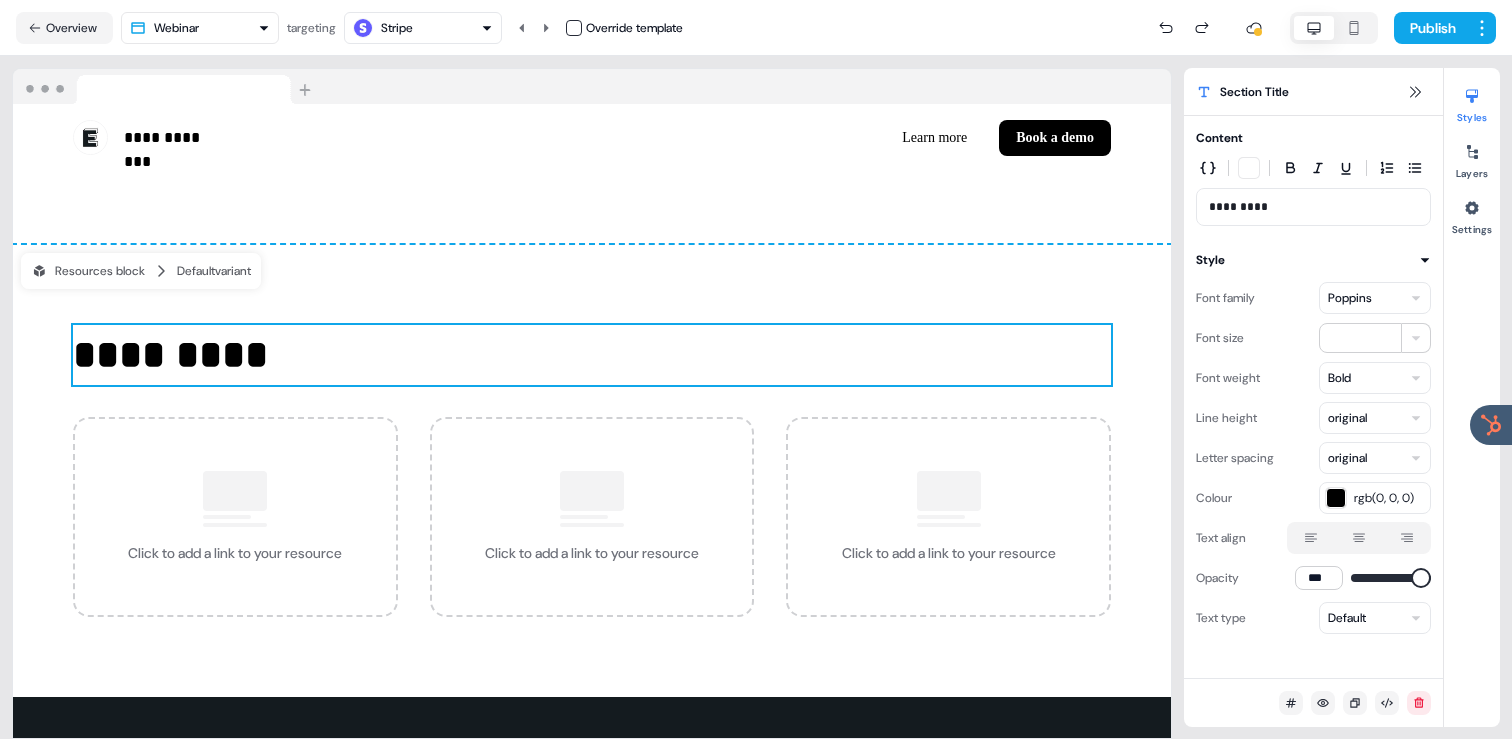 click 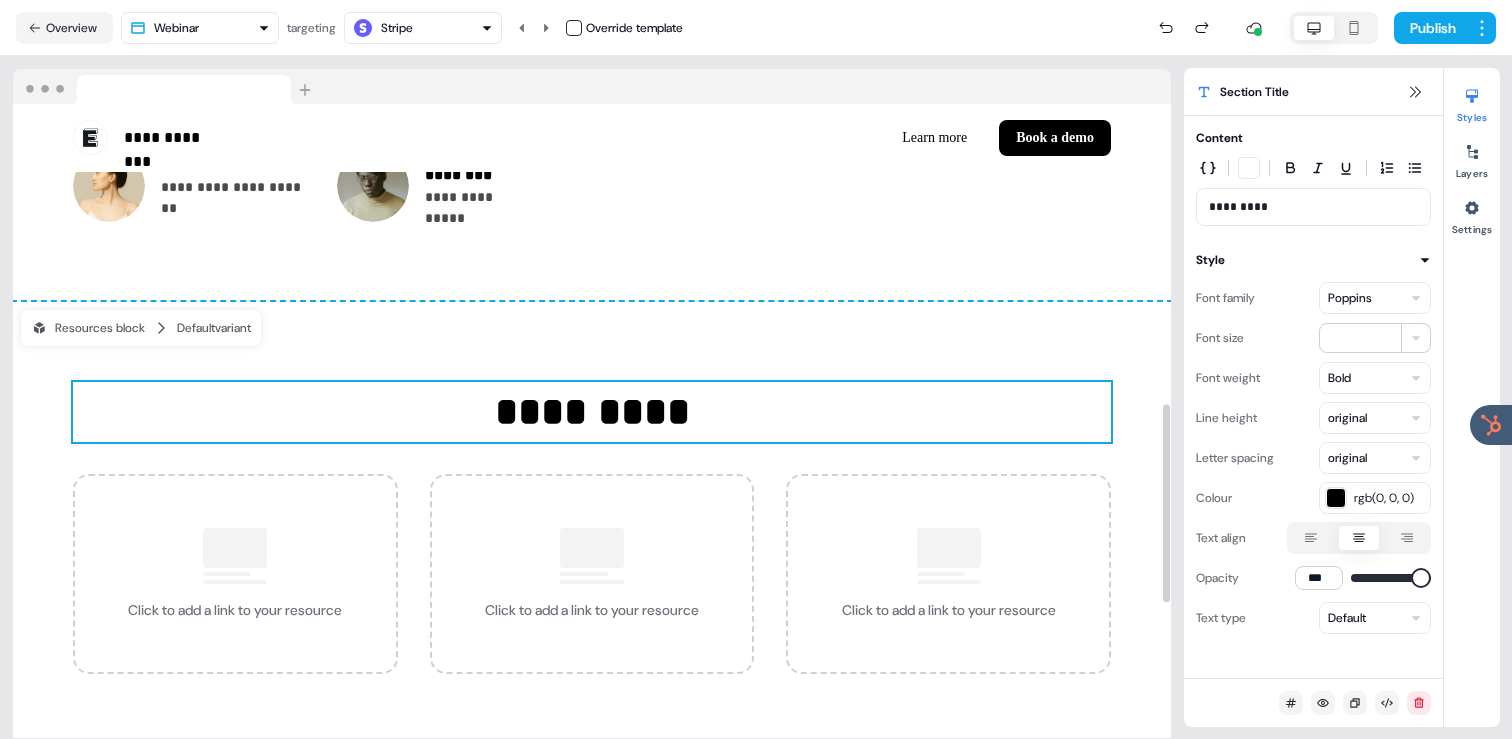 scroll, scrollTop: 1018, scrollLeft: 0, axis: vertical 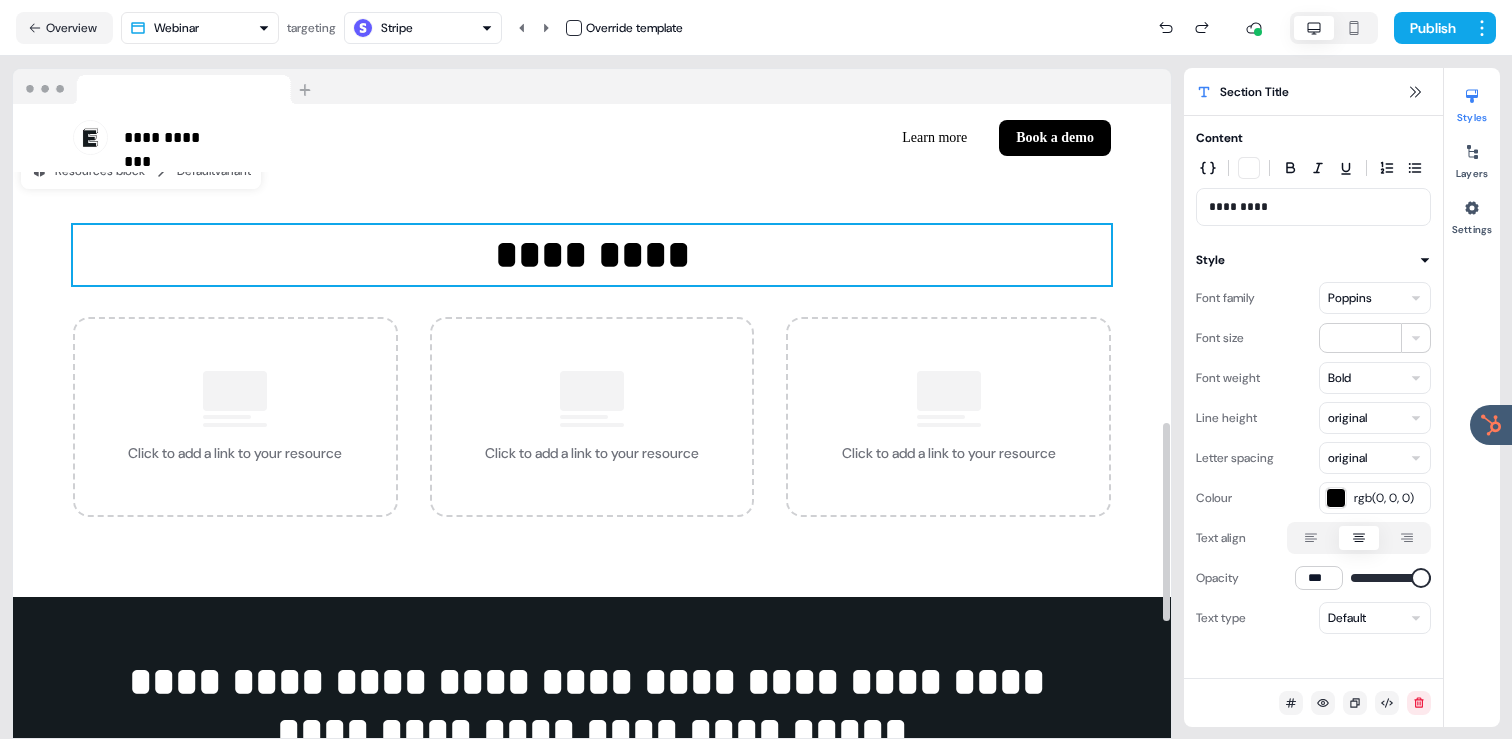 click on "********* Click to add a link to your resource Click to add a link to your resource Click to add a link to your resource
To pick up a draggable item, press the space bar.
While dragging, use the arrow keys to move the item.
Press space again to drop the item in its new position, or press escape to cancel.
To pick up a draggable item, press the space bar.
While dragging, use the arrow keys to move the item.
Press space again to drop the item in its new position, or press escape to cancel." at bounding box center (592, 371) 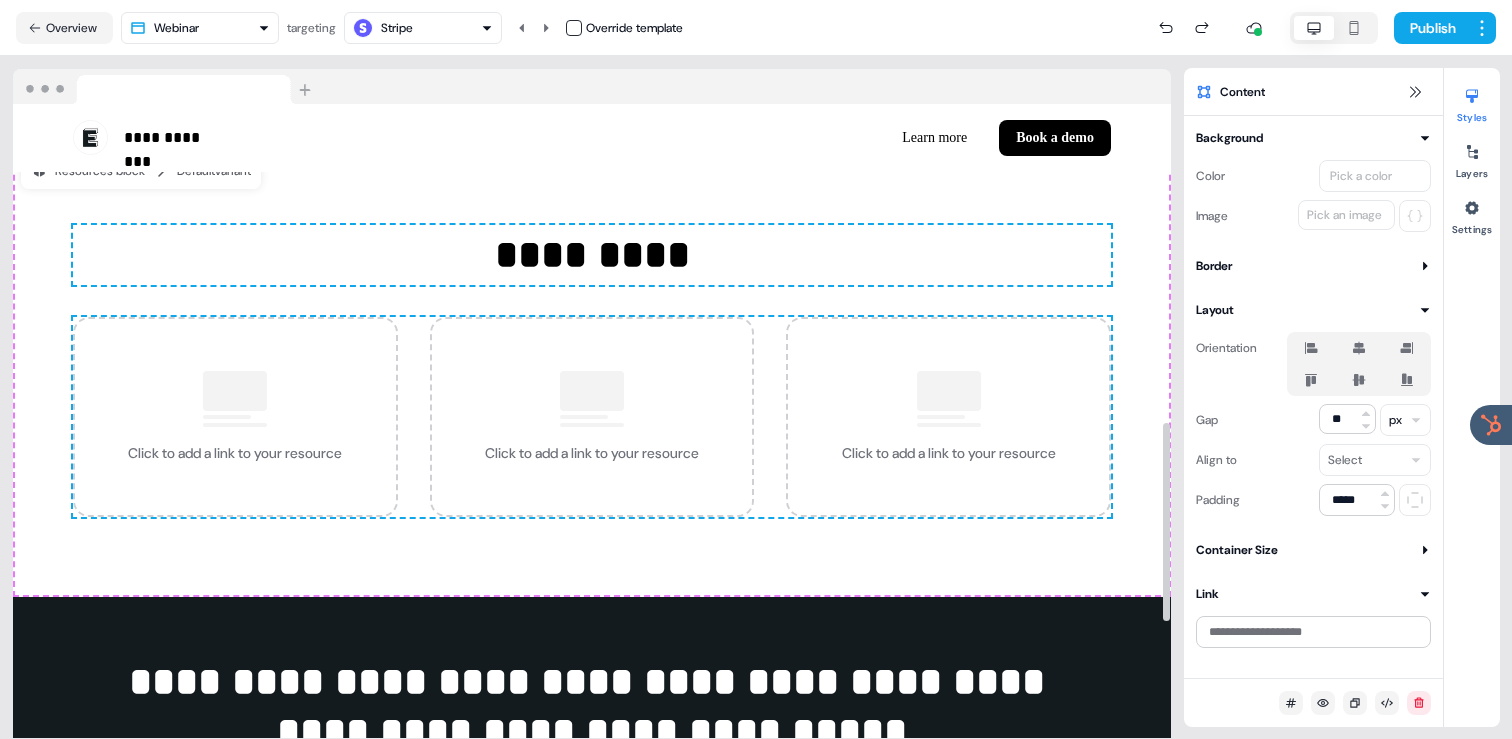 click on "Pick a color" at bounding box center [1361, 176] 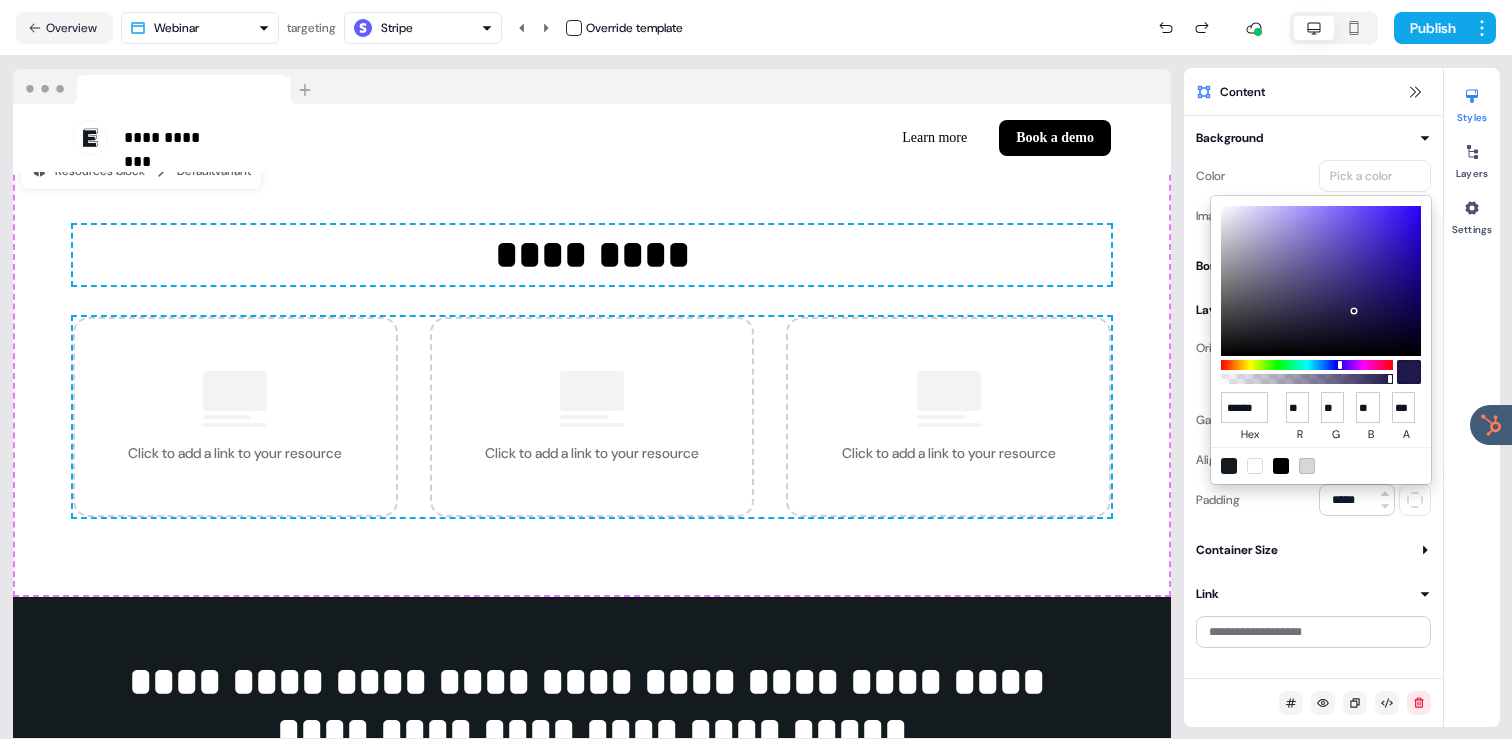 click at bounding box center [1229, 466] 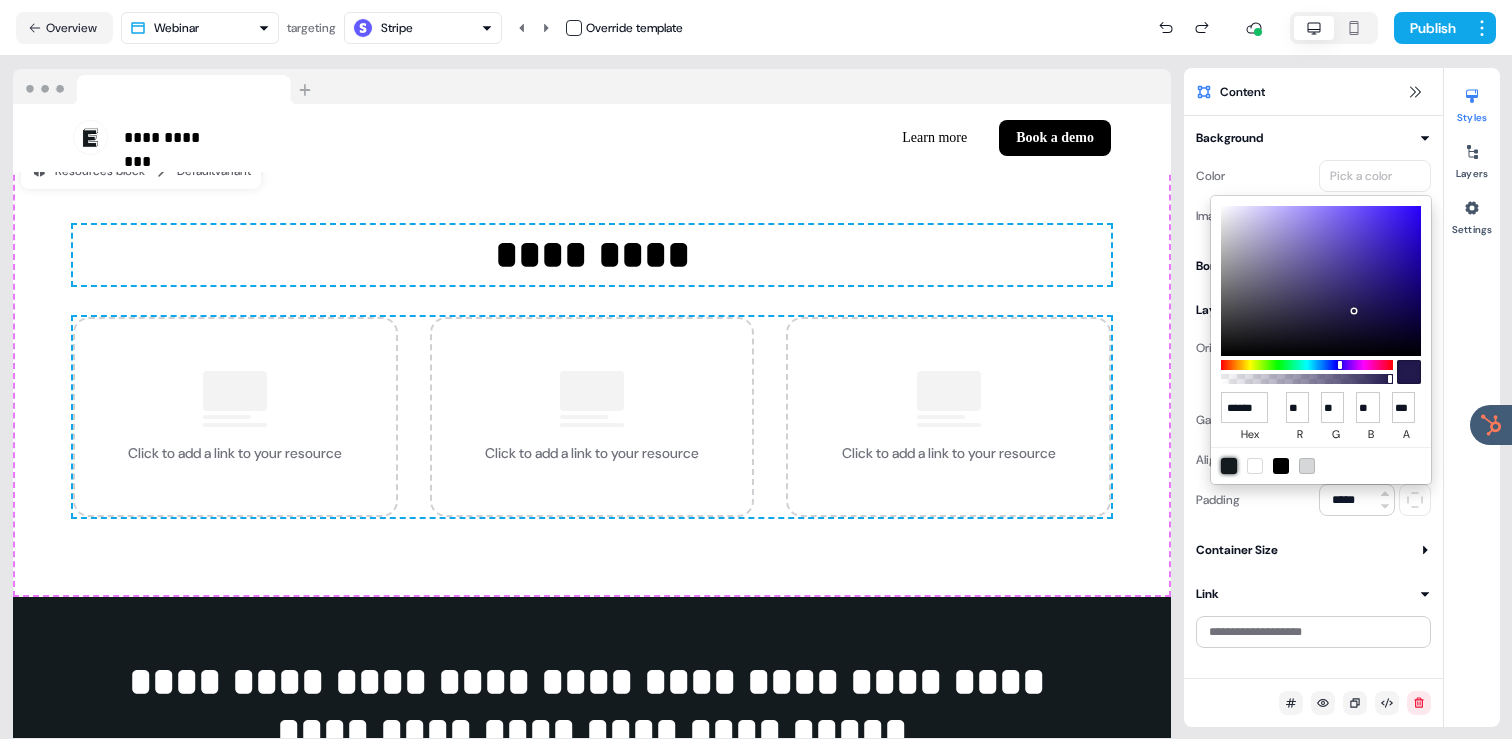 type on "******" 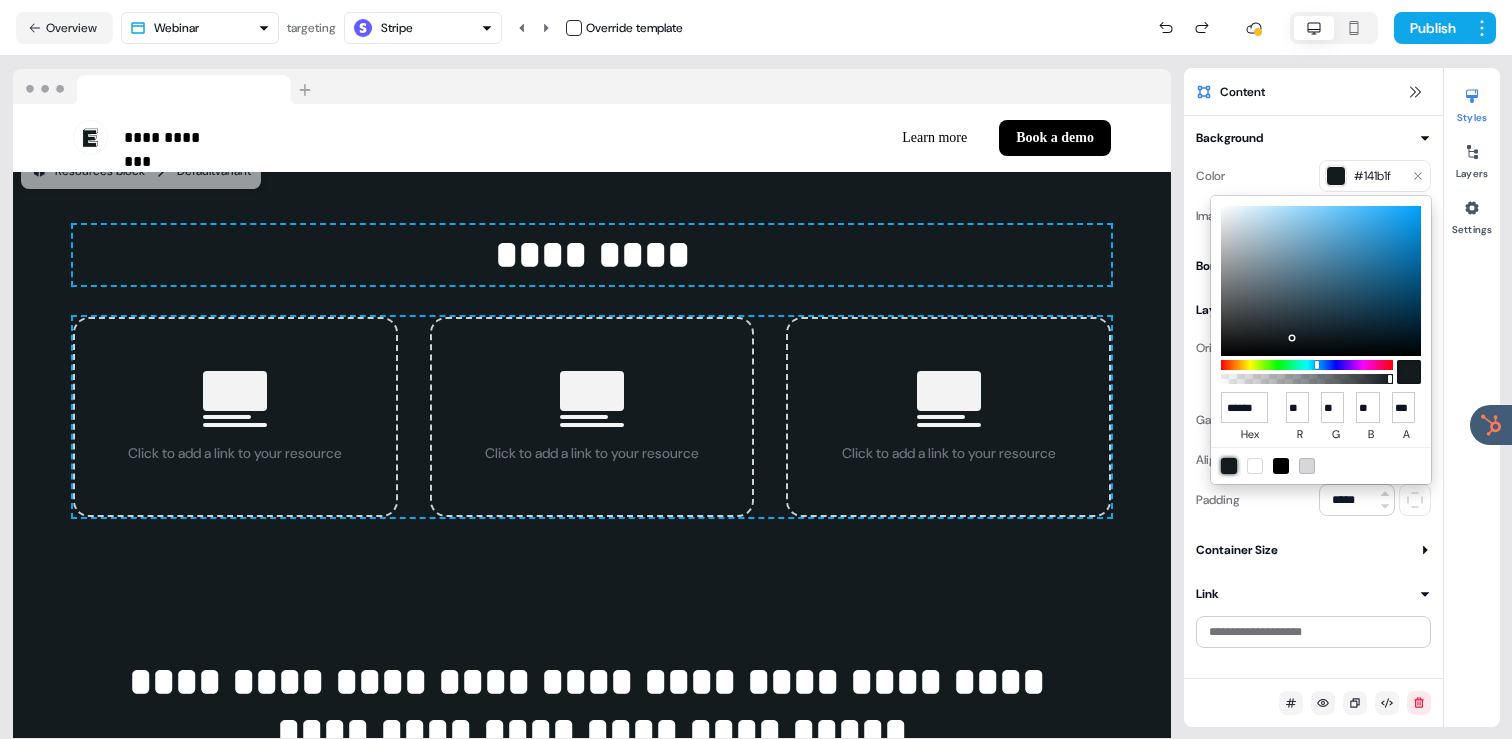 click on "**********" at bounding box center [756, 369] 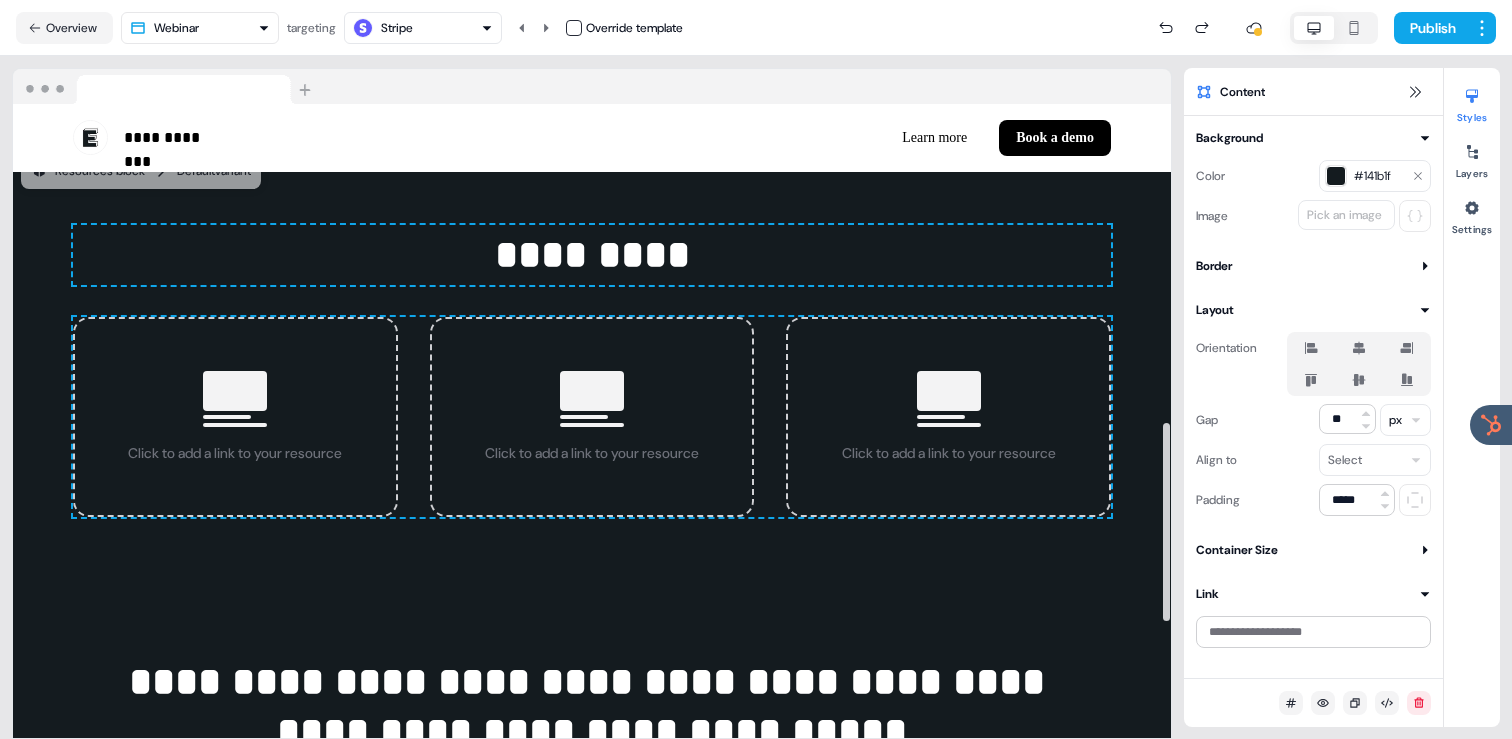 click on "**********" at bounding box center [592, 765] 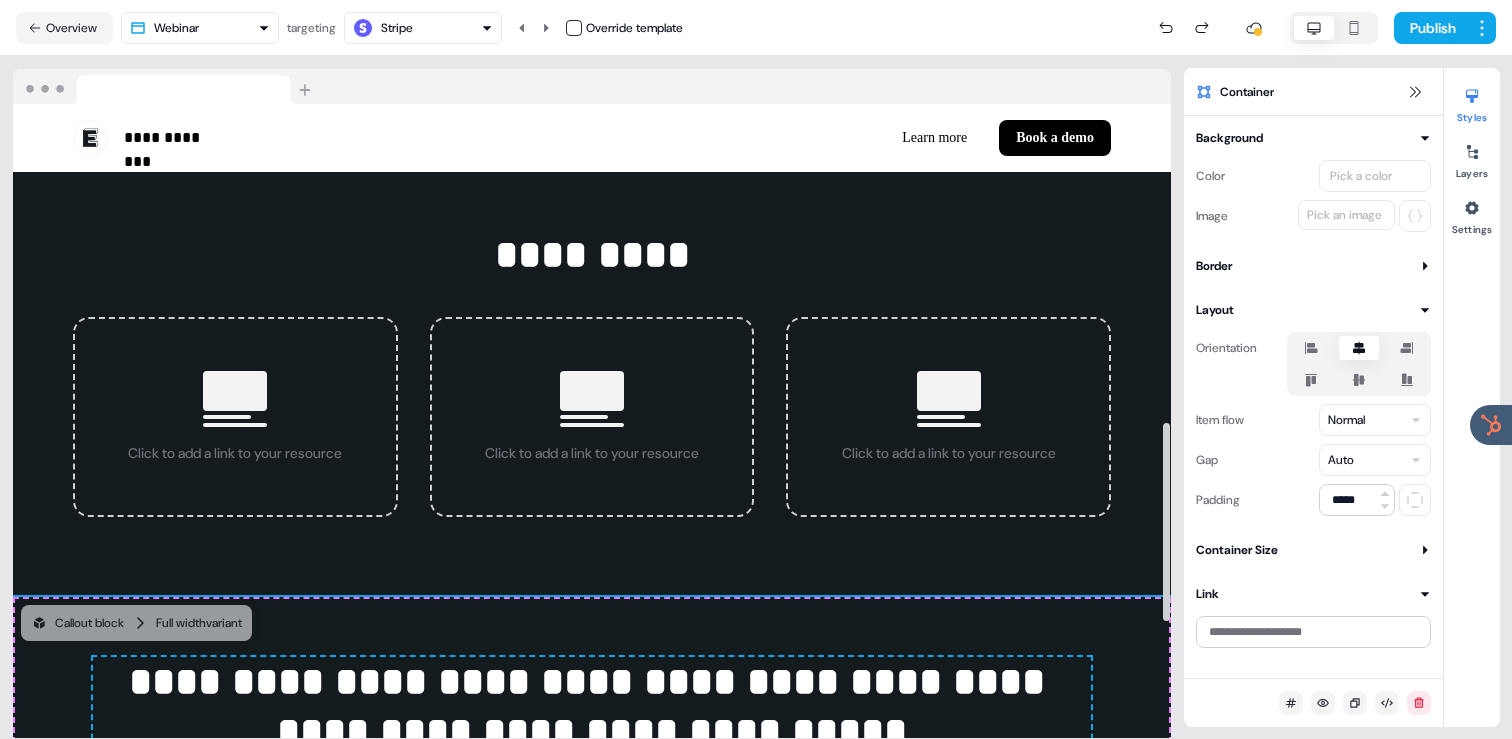 scroll, scrollTop: 1087, scrollLeft: 0, axis: vertical 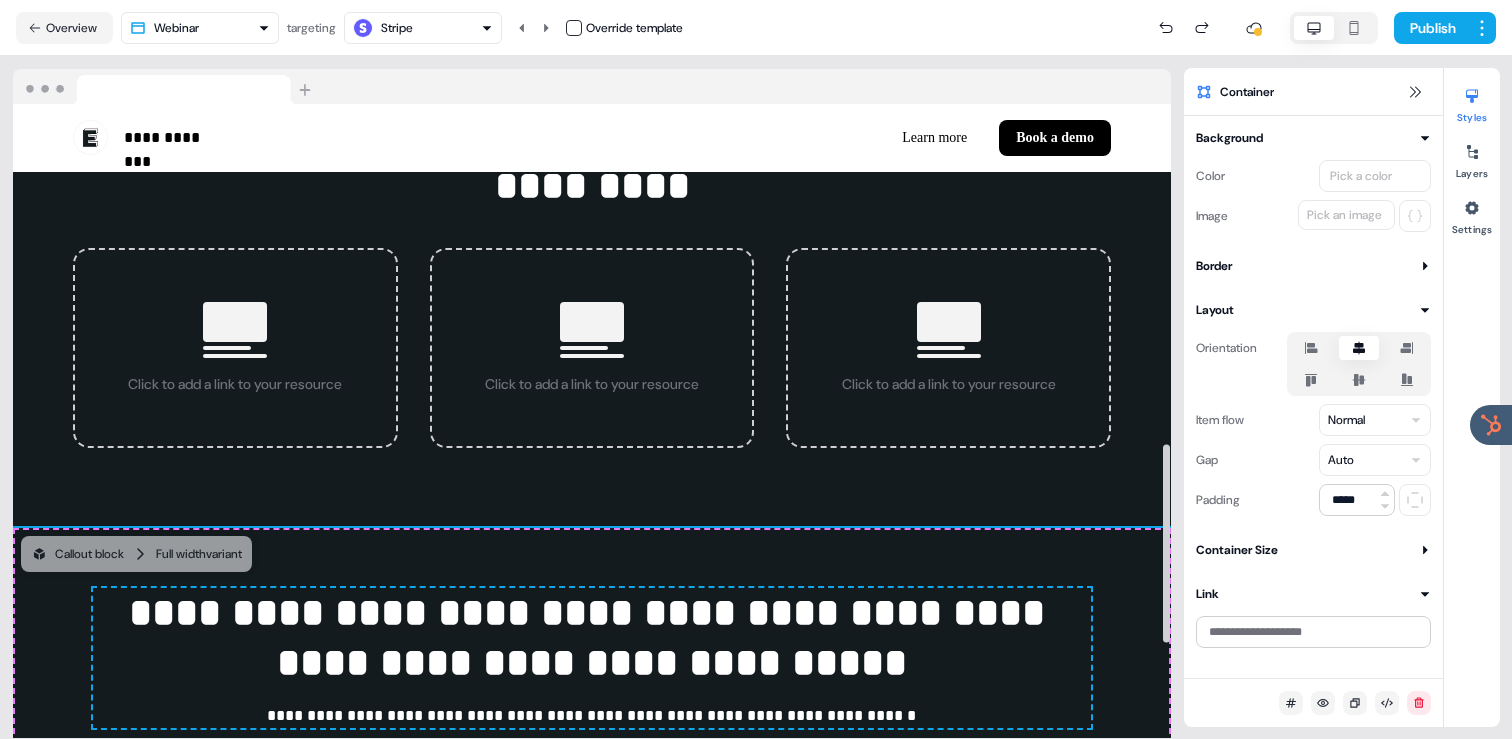 click on "Color Pick a color Image Pick an image" at bounding box center (1313, 190) 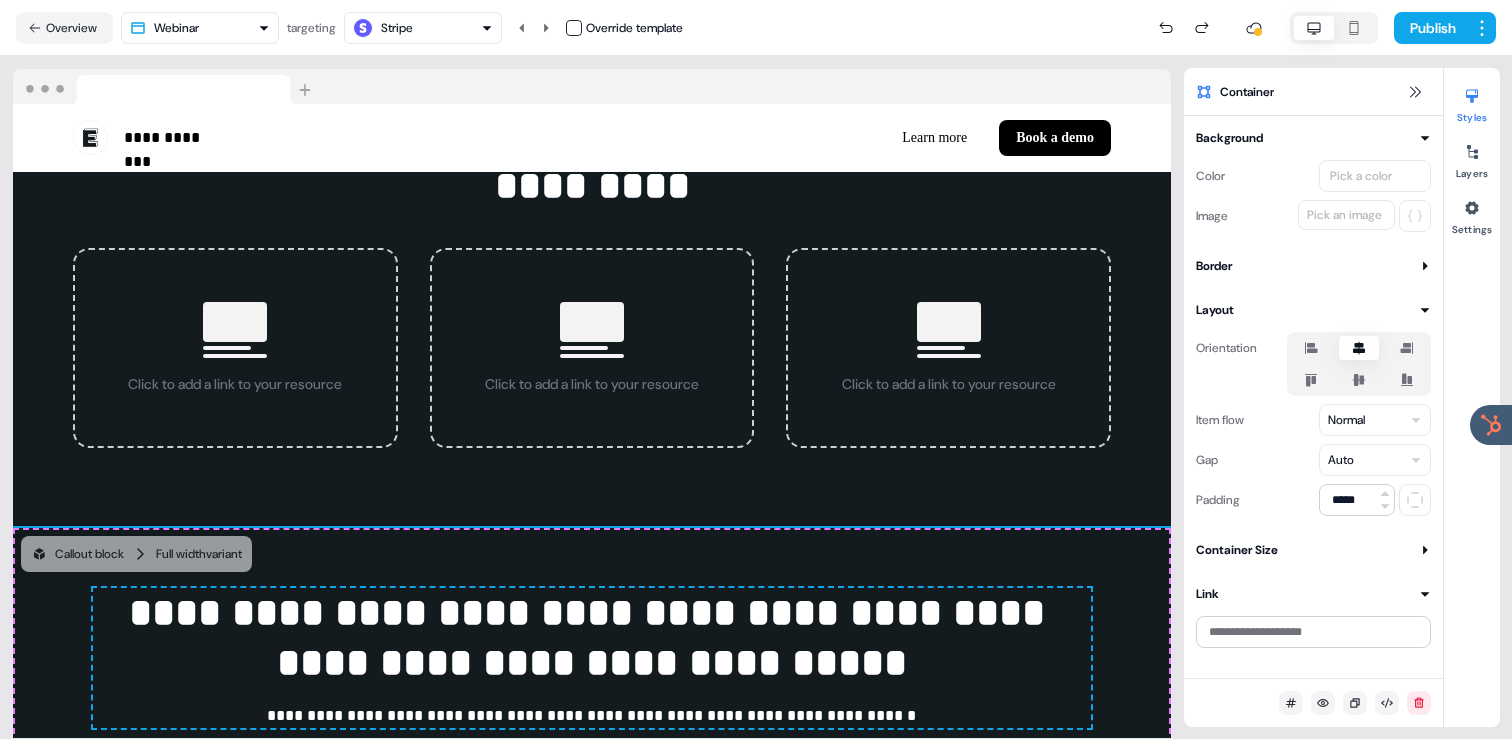 click on "Pick a color" at bounding box center [1361, 176] 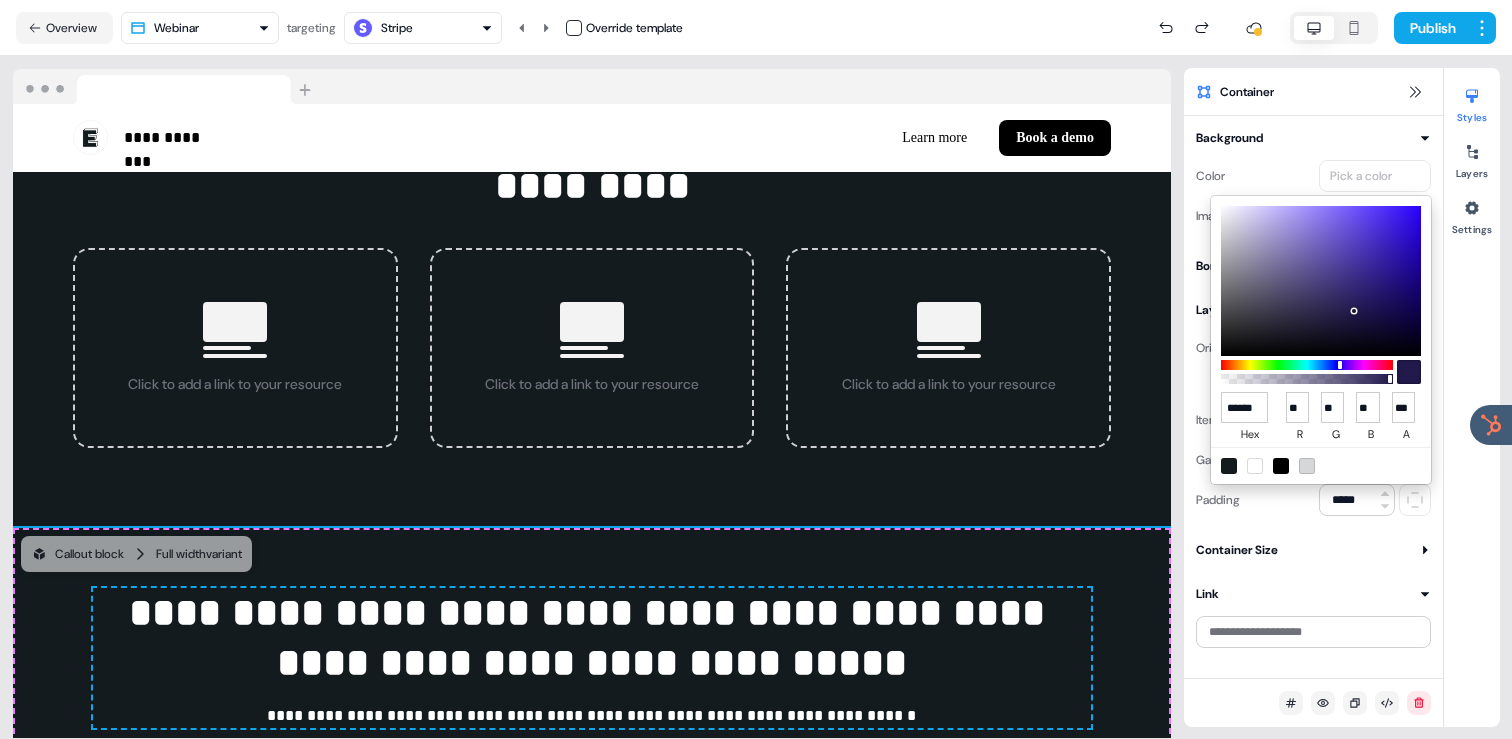 click at bounding box center [1255, 466] 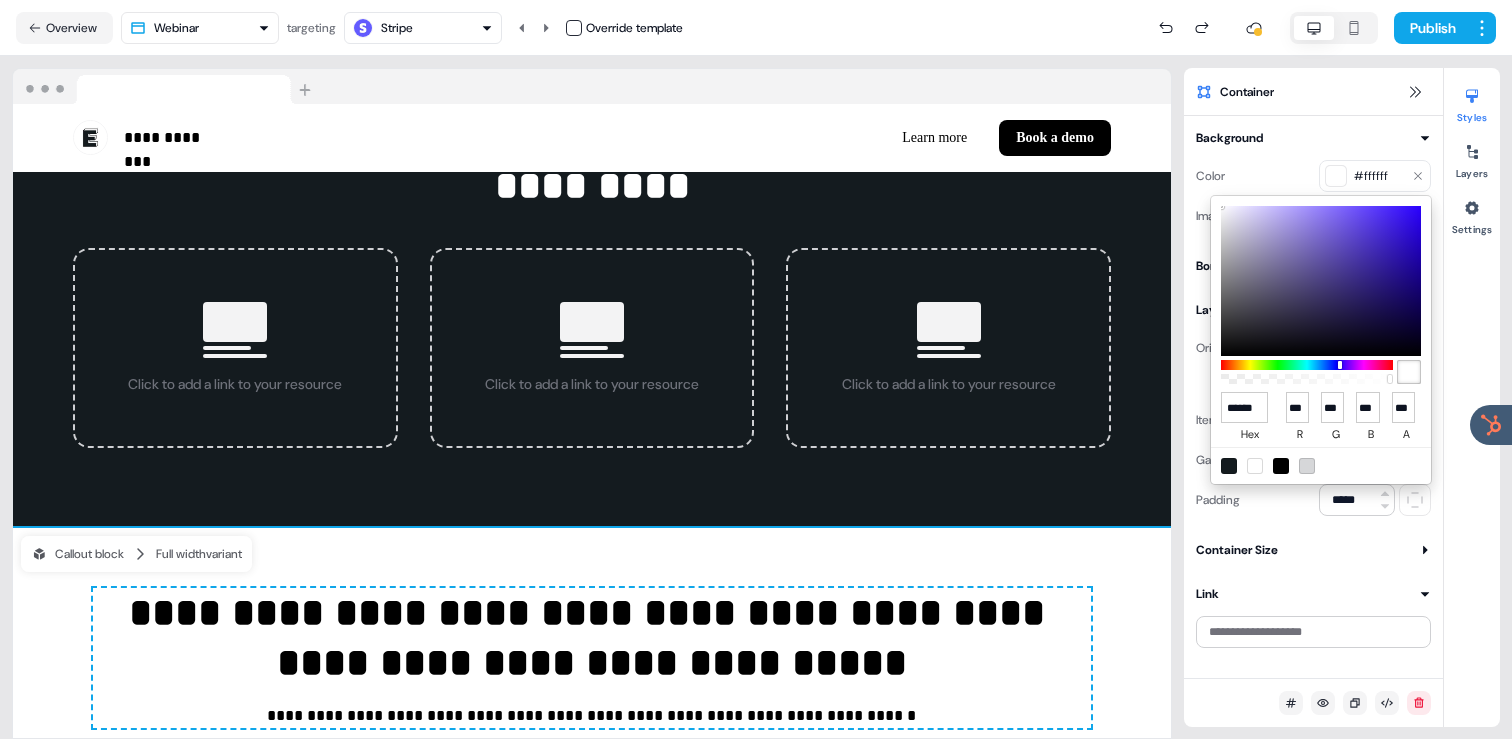 click on "**********" at bounding box center (756, 369) 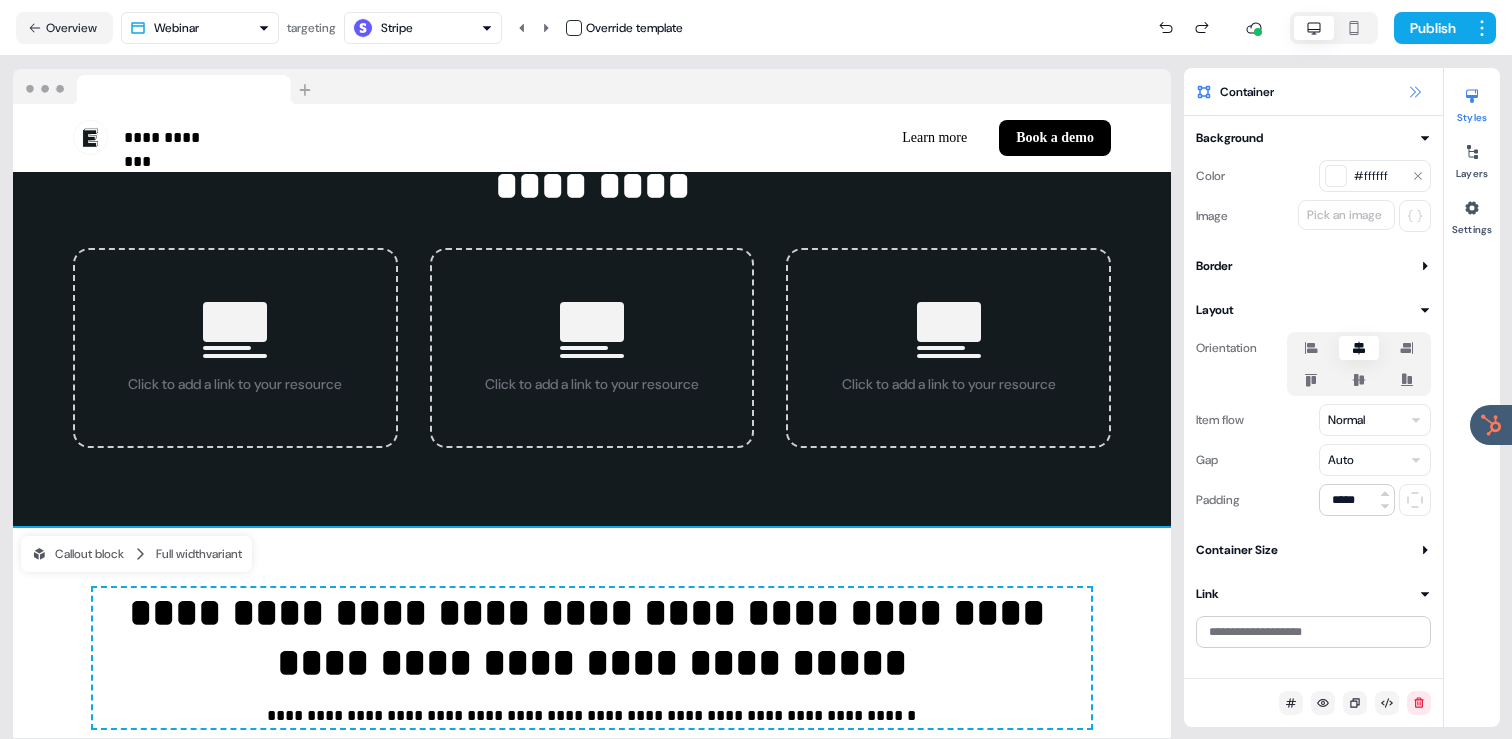 click 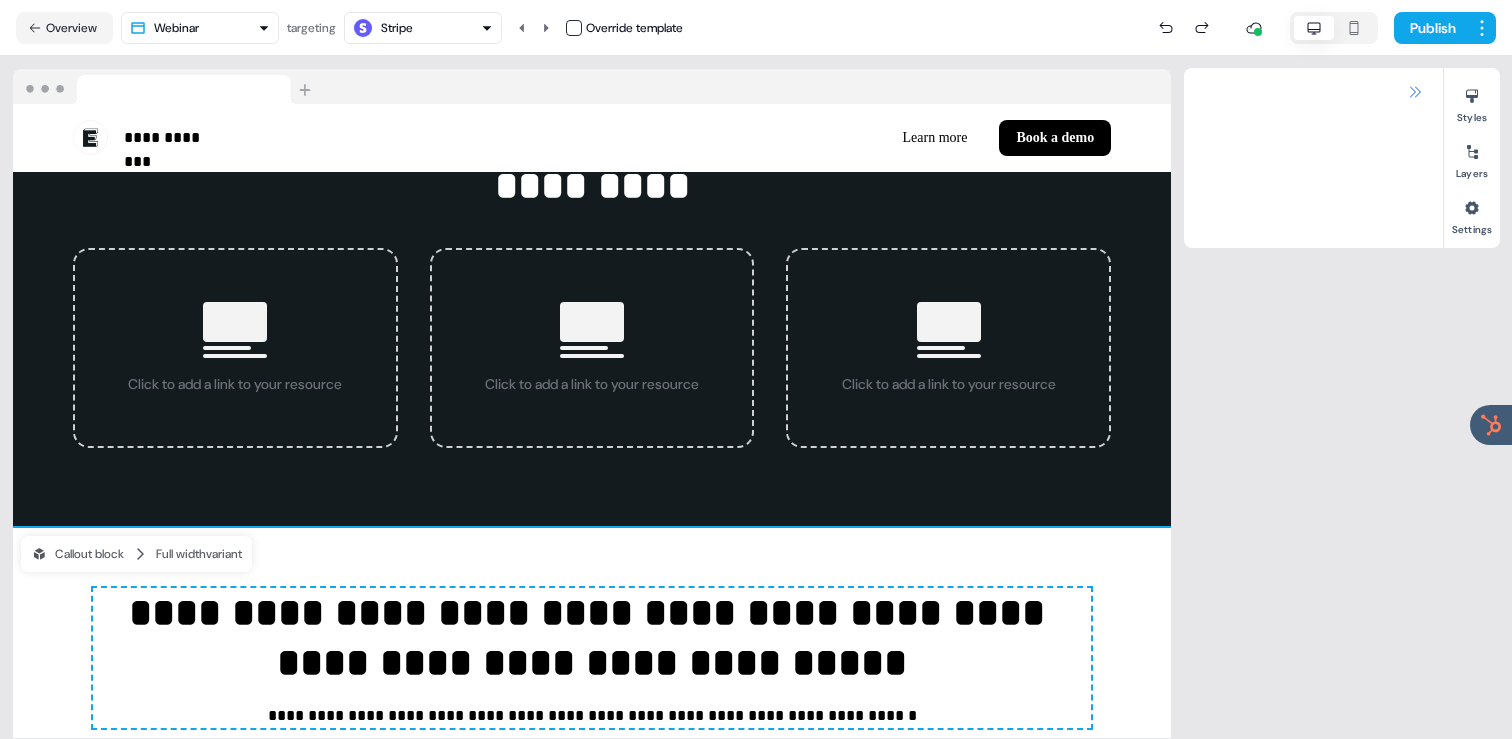 scroll, scrollTop: 1013, scrollLeft: 0, axis: vertical 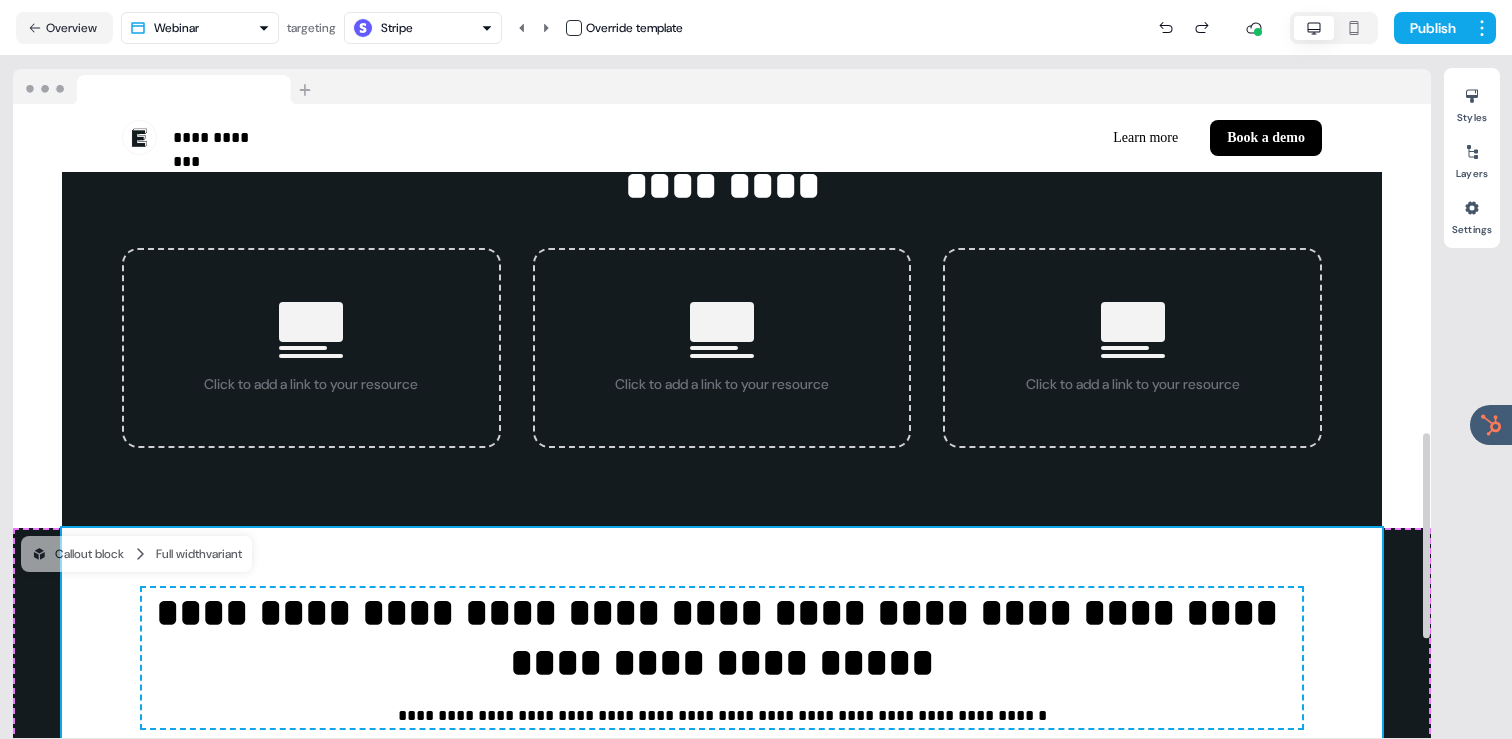 click on "**********" at bounding box center (722, 696) 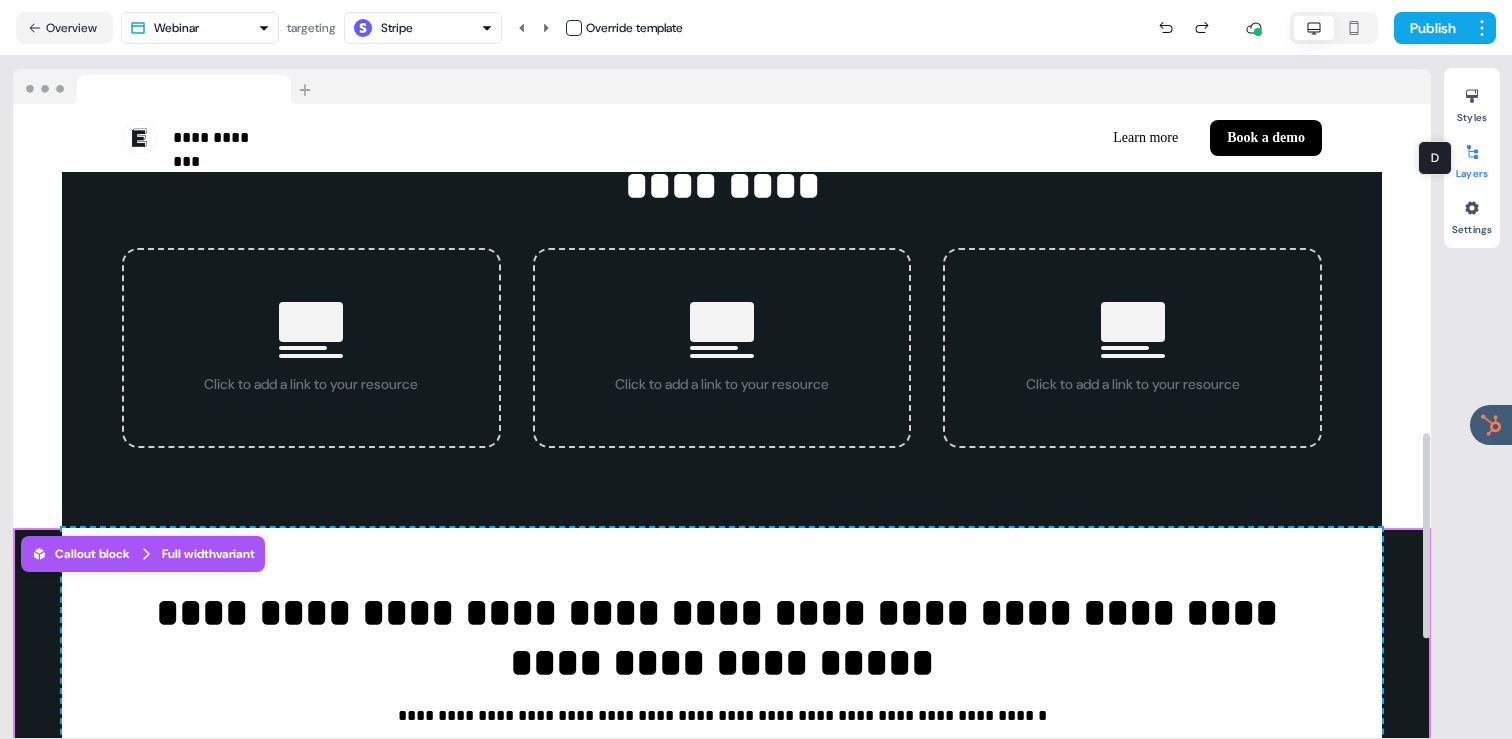 click 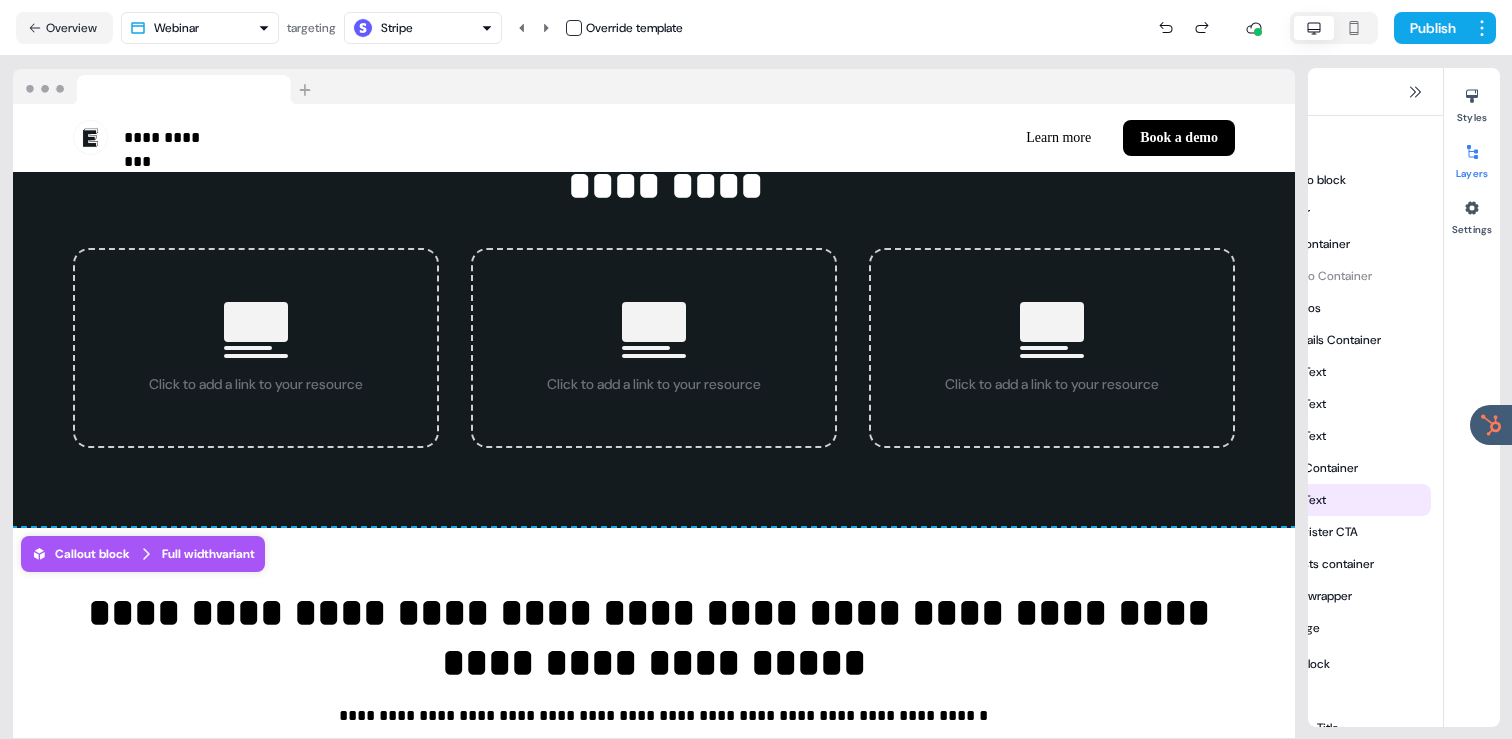 scroll, scrollTop: 261, scrollLeft: 0, axis: vertical 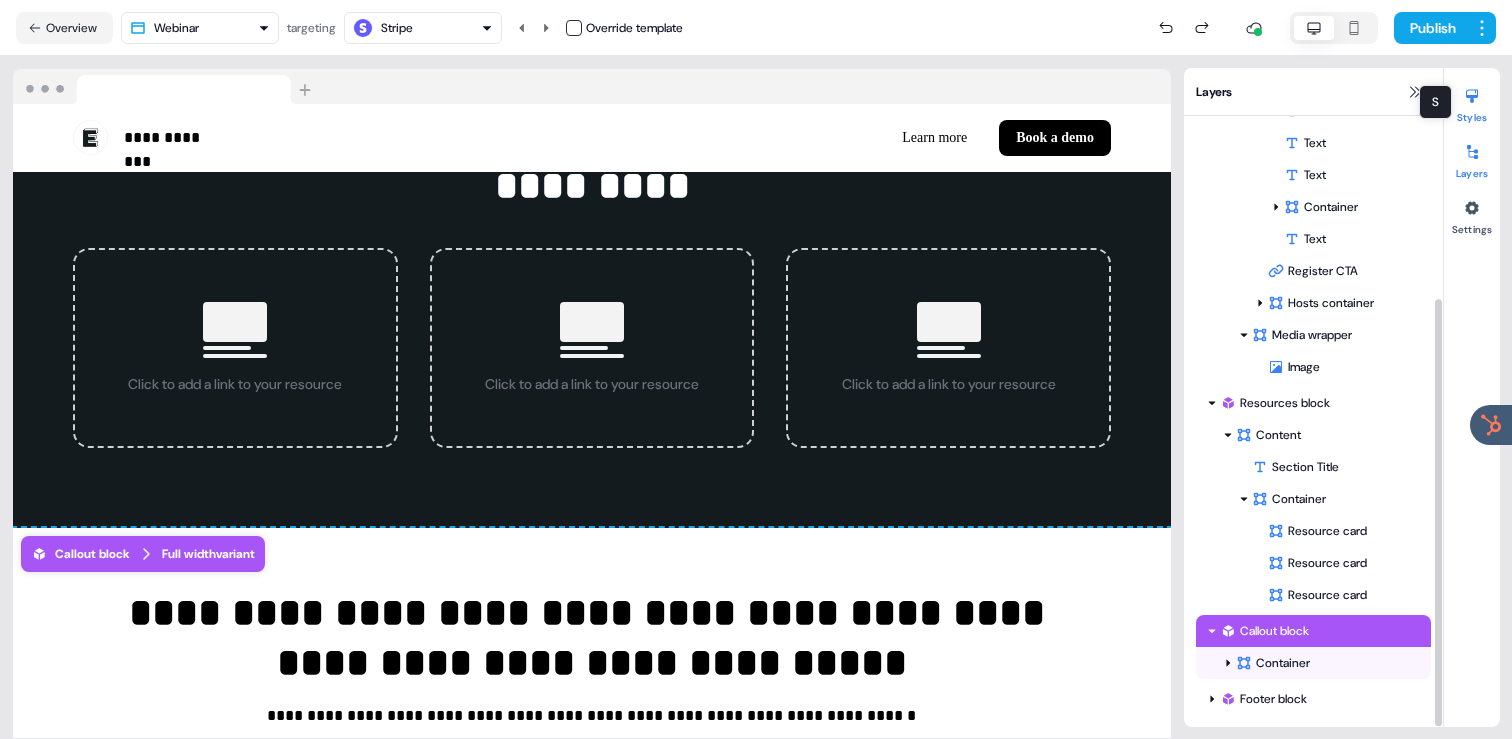 click on "Styles" at bounding box center (1472, 102) 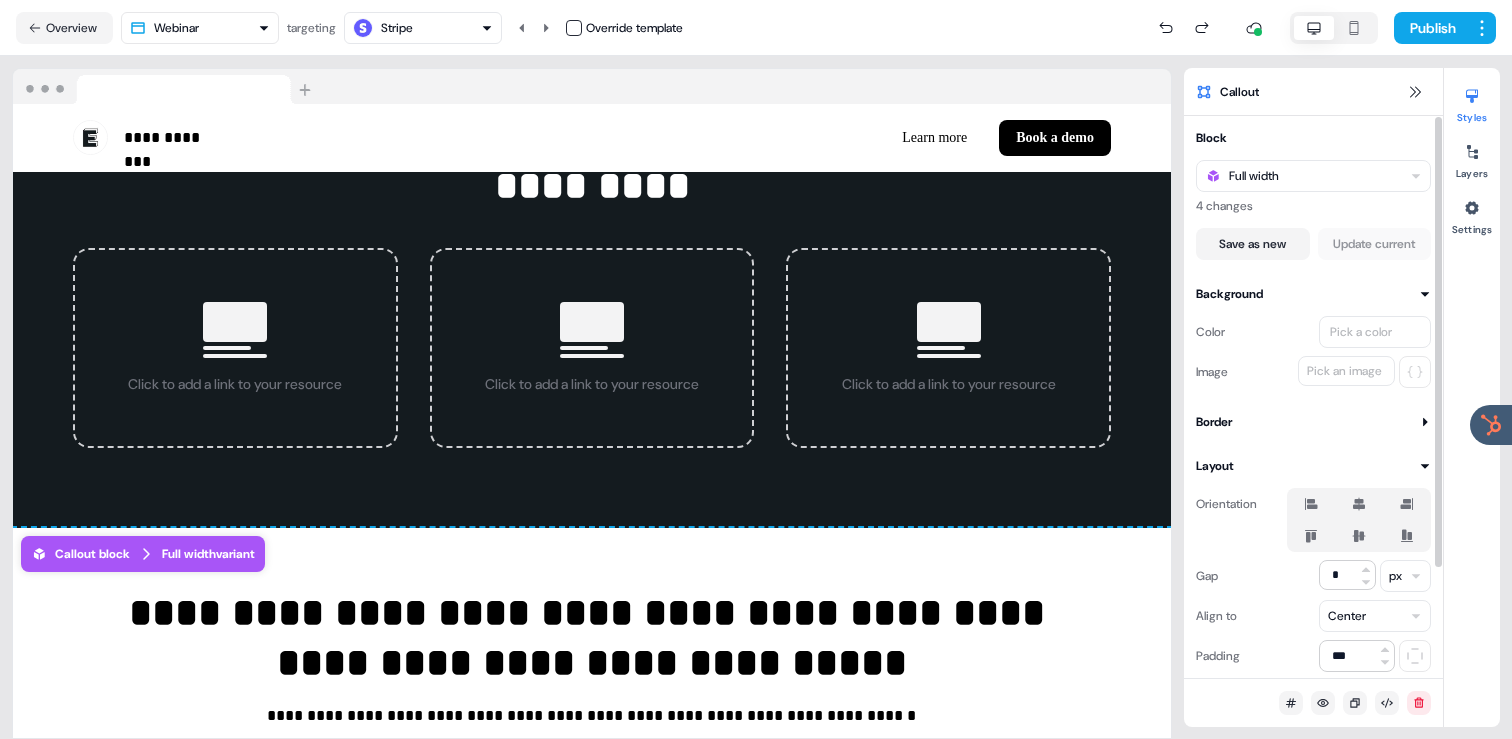 click on "Pick a color" at bounding box center (1361, 332) 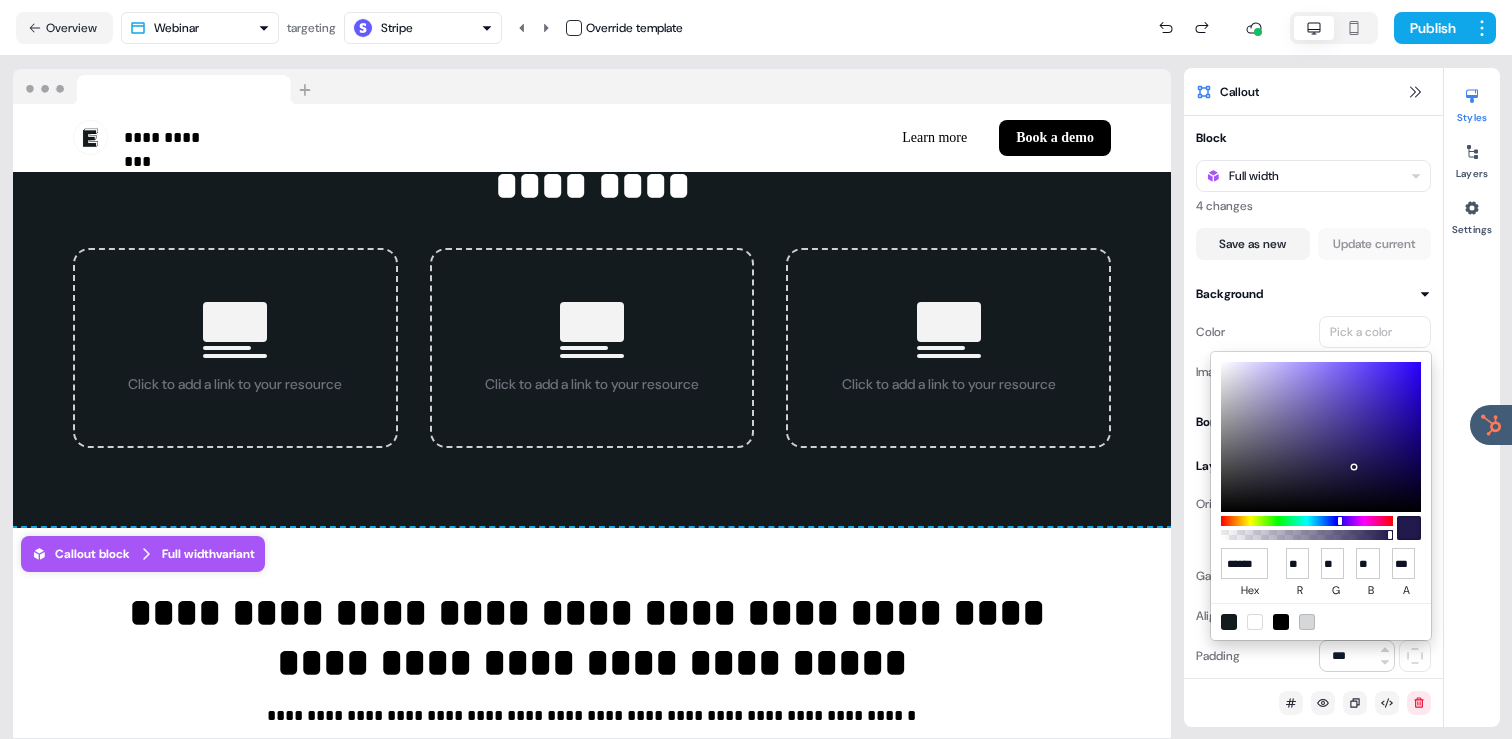 click at bounding box center [1255, 622] 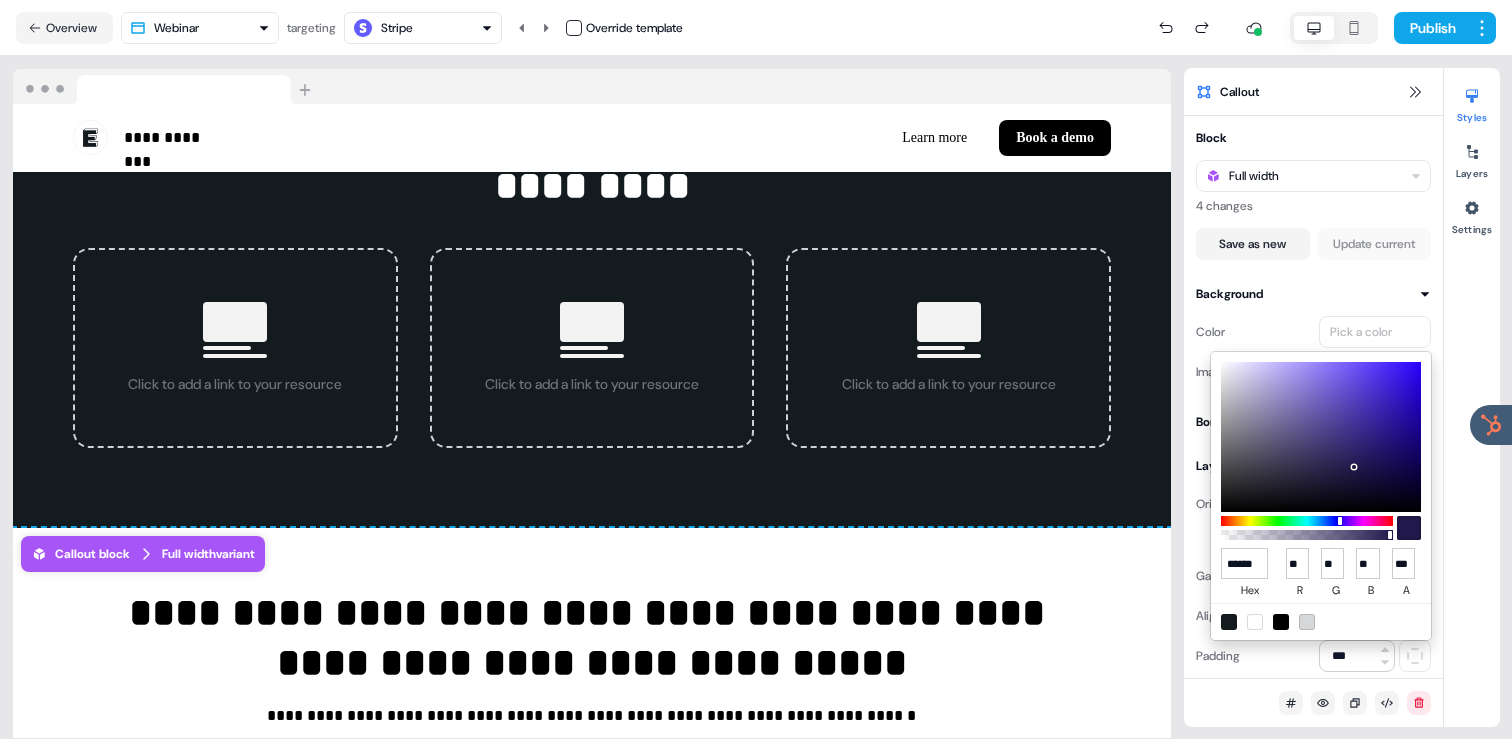 type on "******" 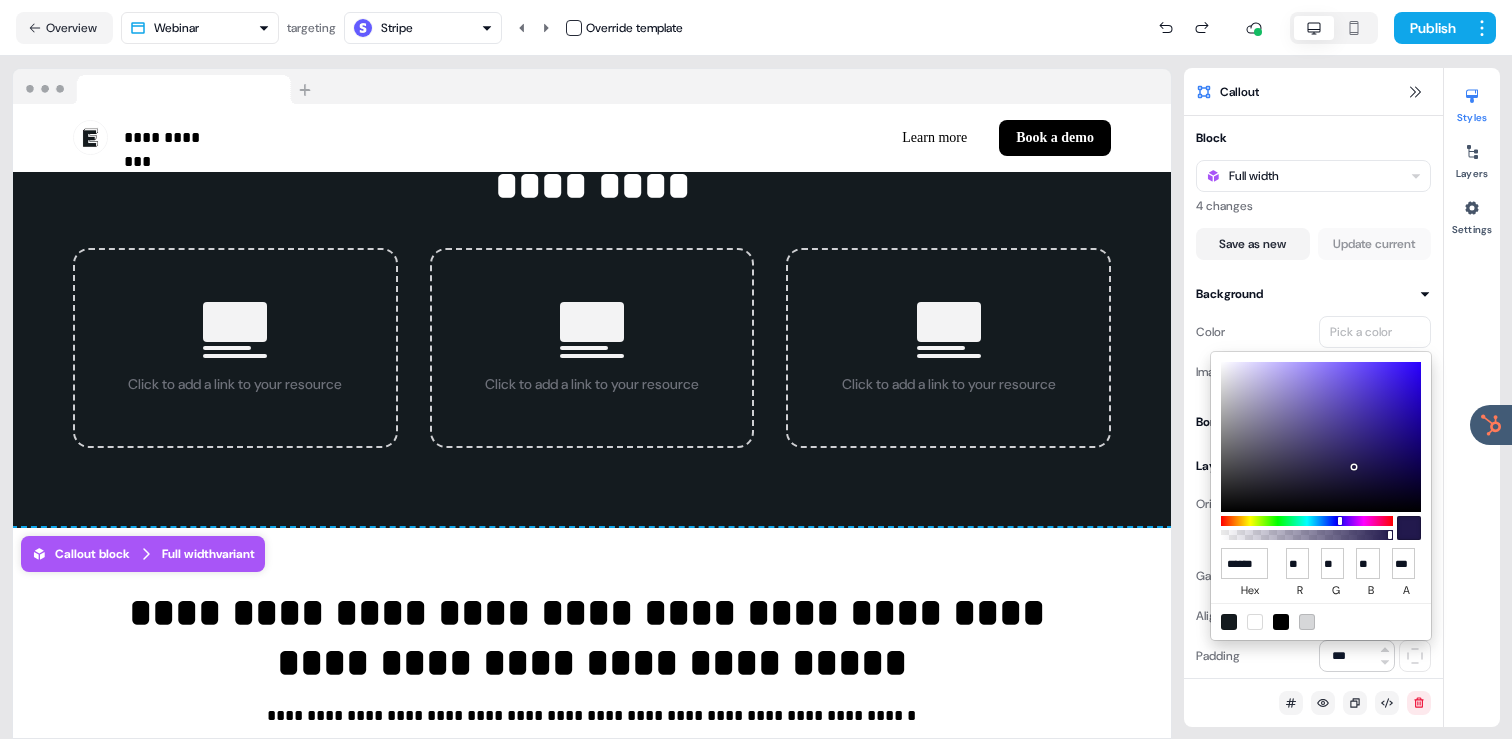 type on "***" 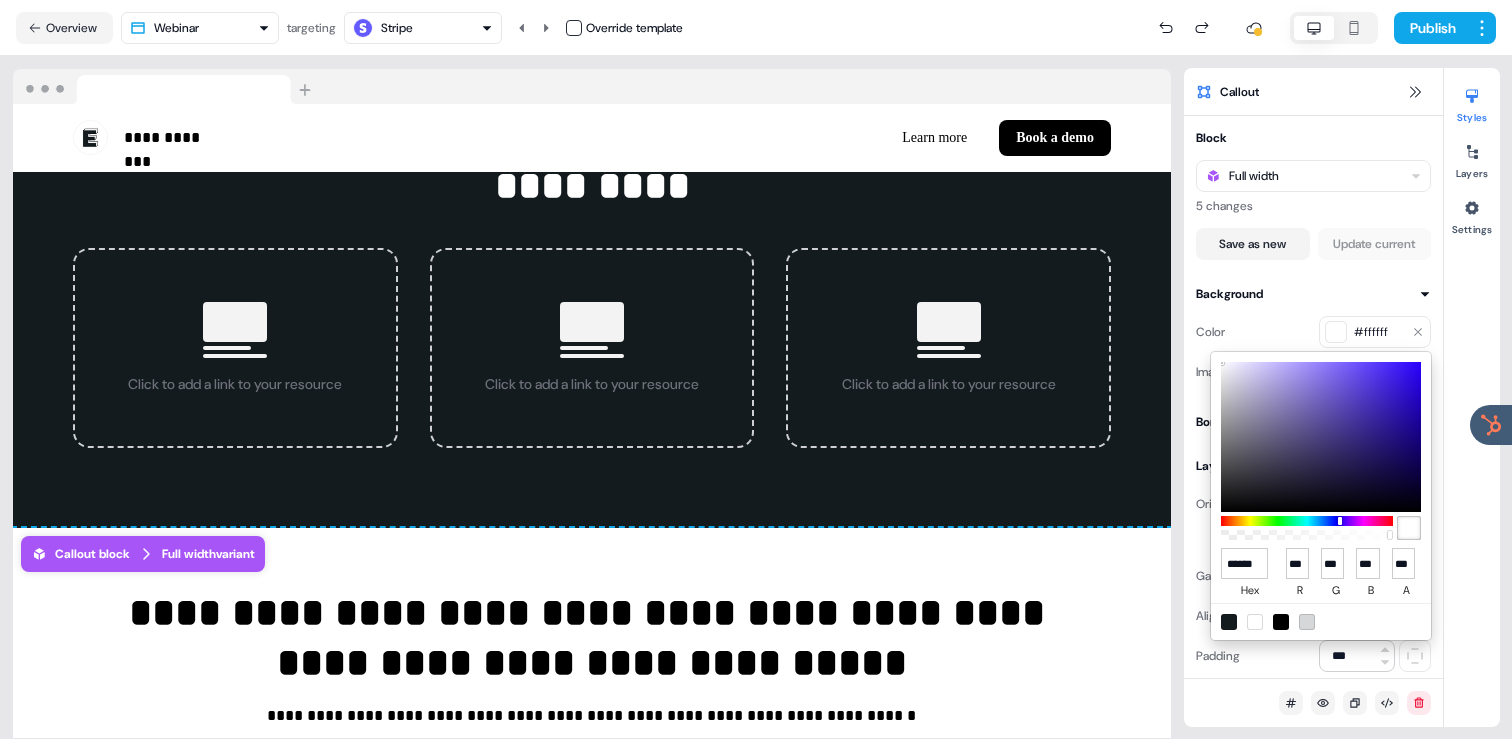 click on "**********" at bounding box center (756, 369) 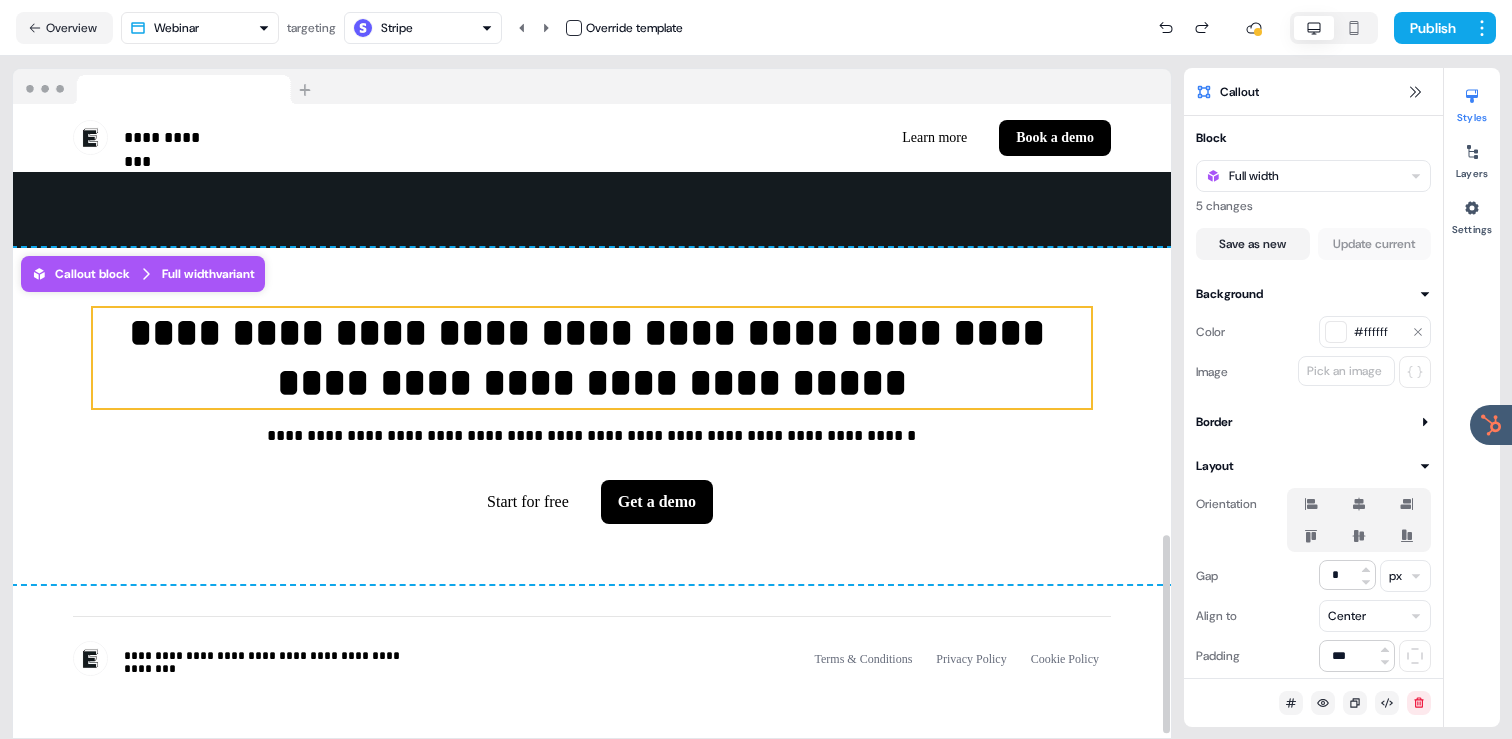 scroll, scrollTop: 1392, scrollLeft: 0, axis: vertical 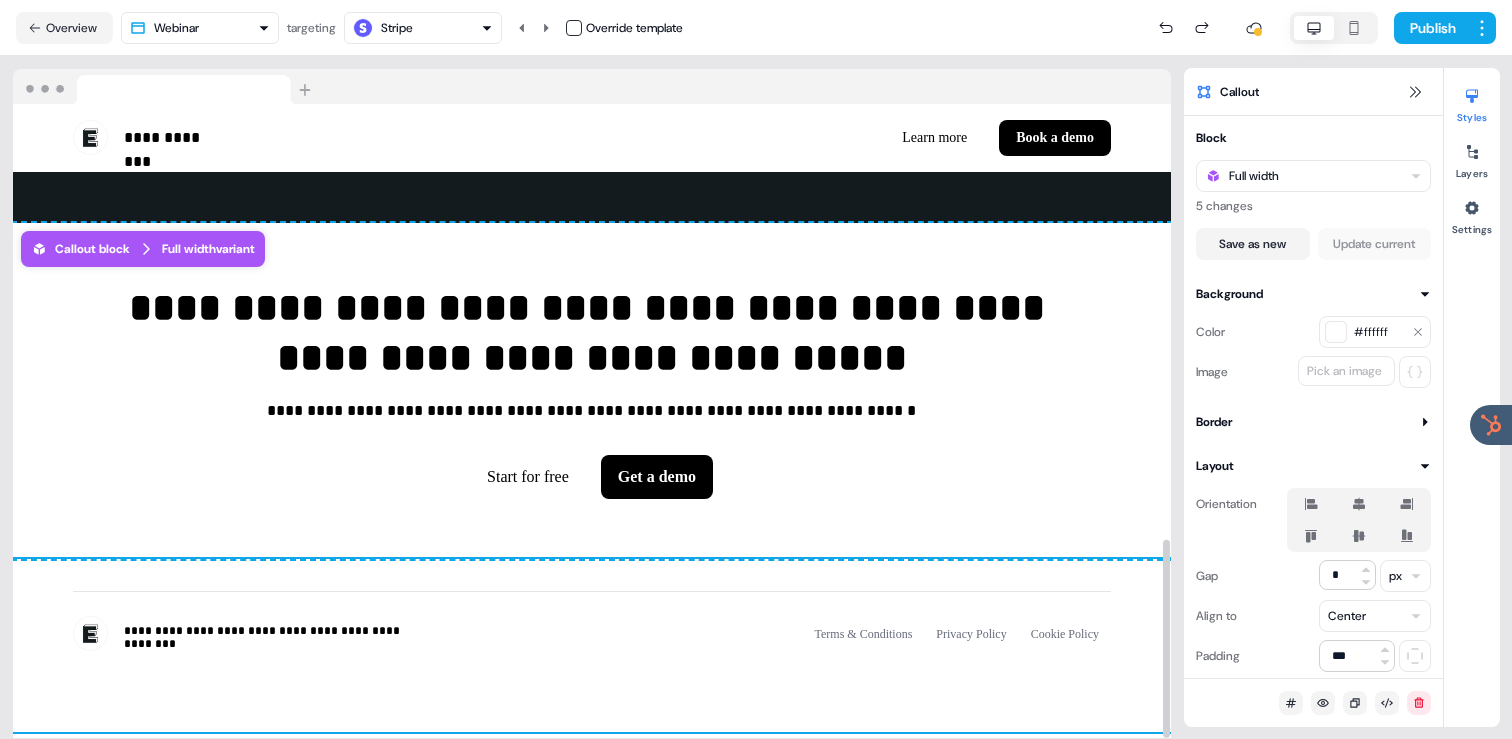 click on "**********" at bounding box center [592, 645] 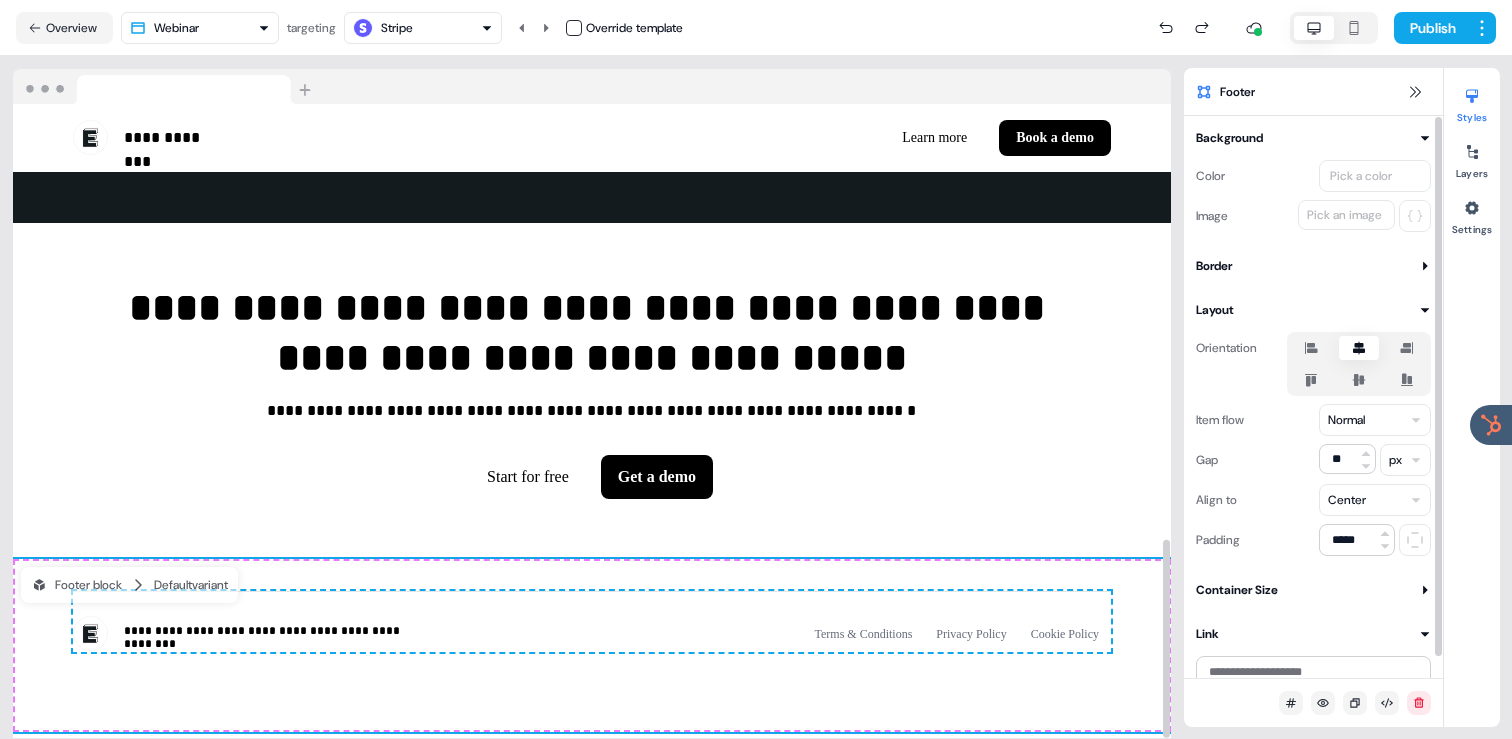 click on "Pick a color" at bounding box center [1361, 176] 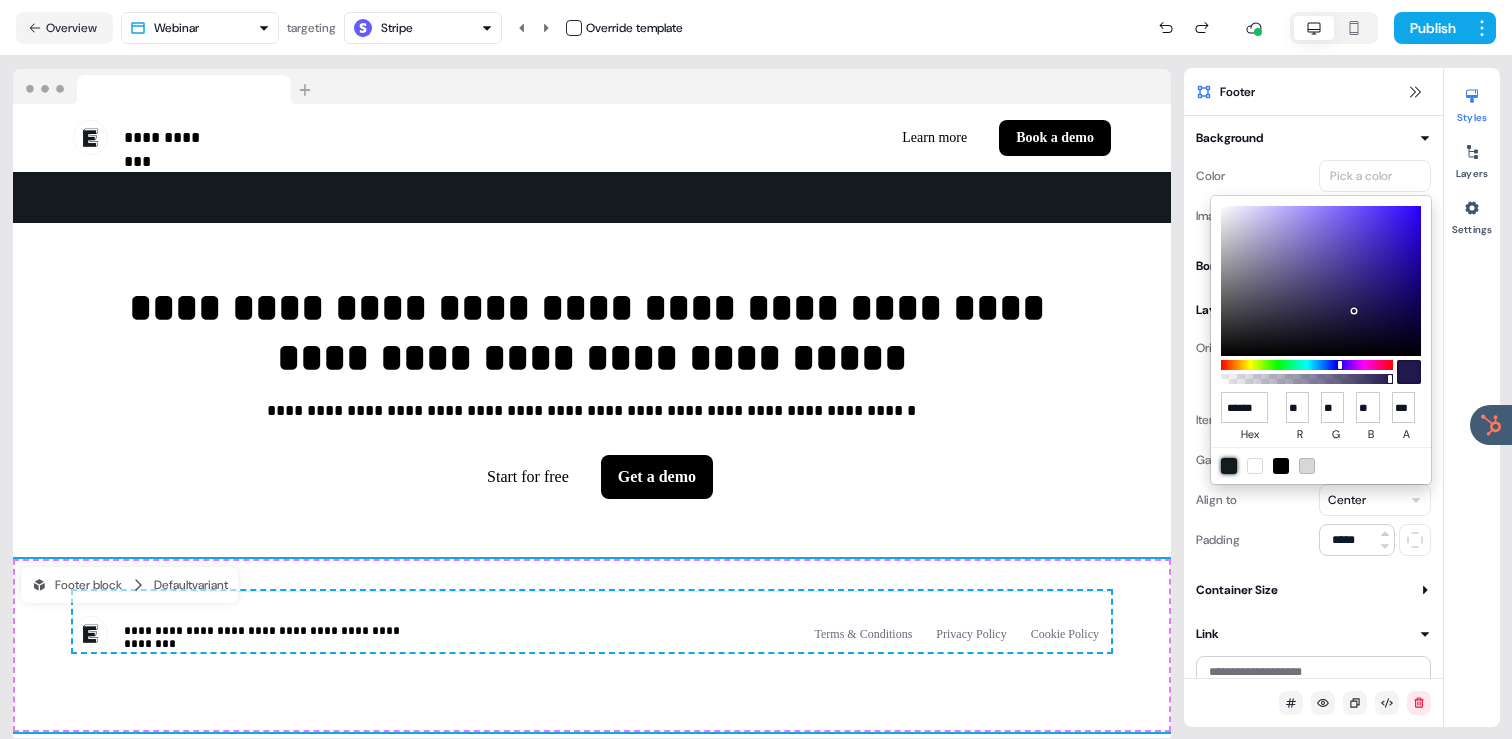 click at bounding box center (1229, 466) 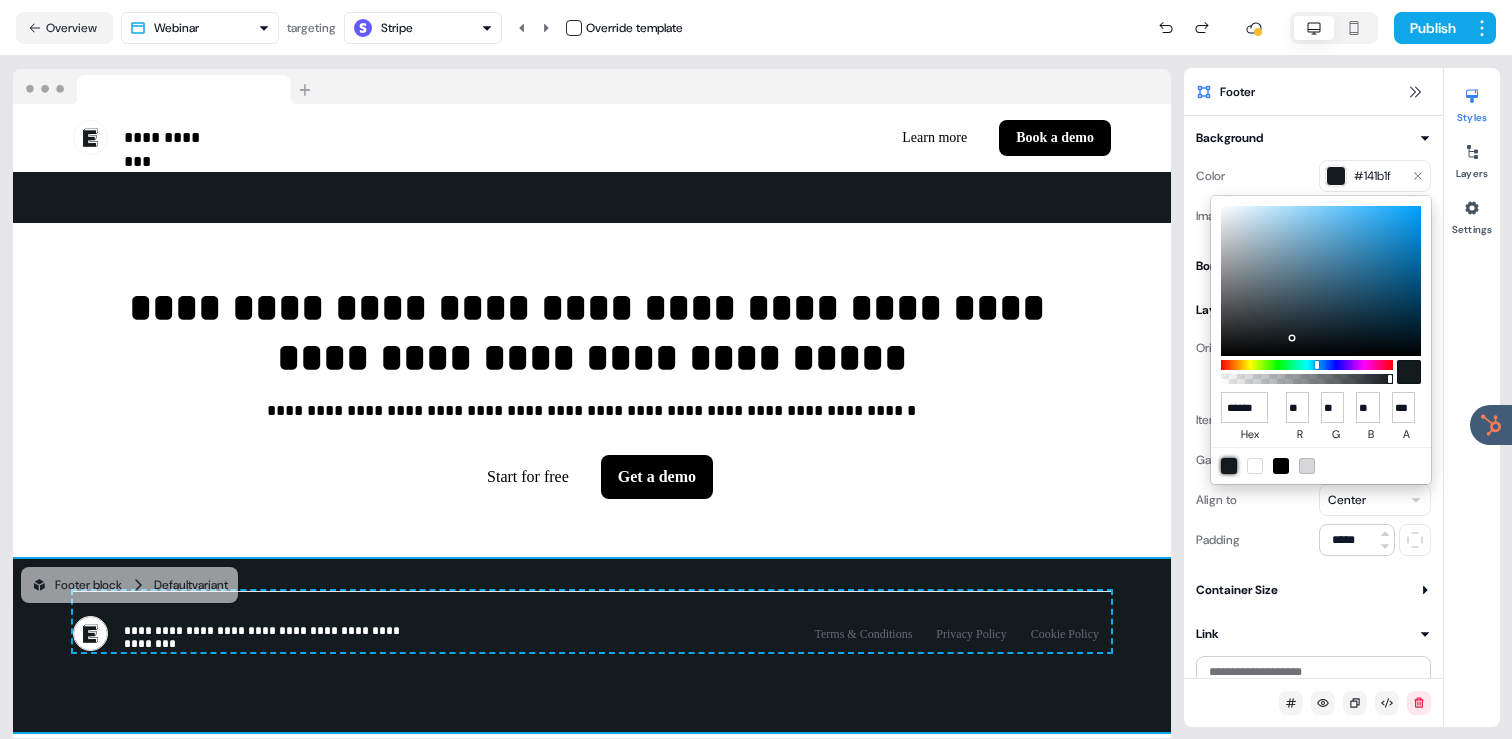 click on "**********" at bounding box center [756, 369] 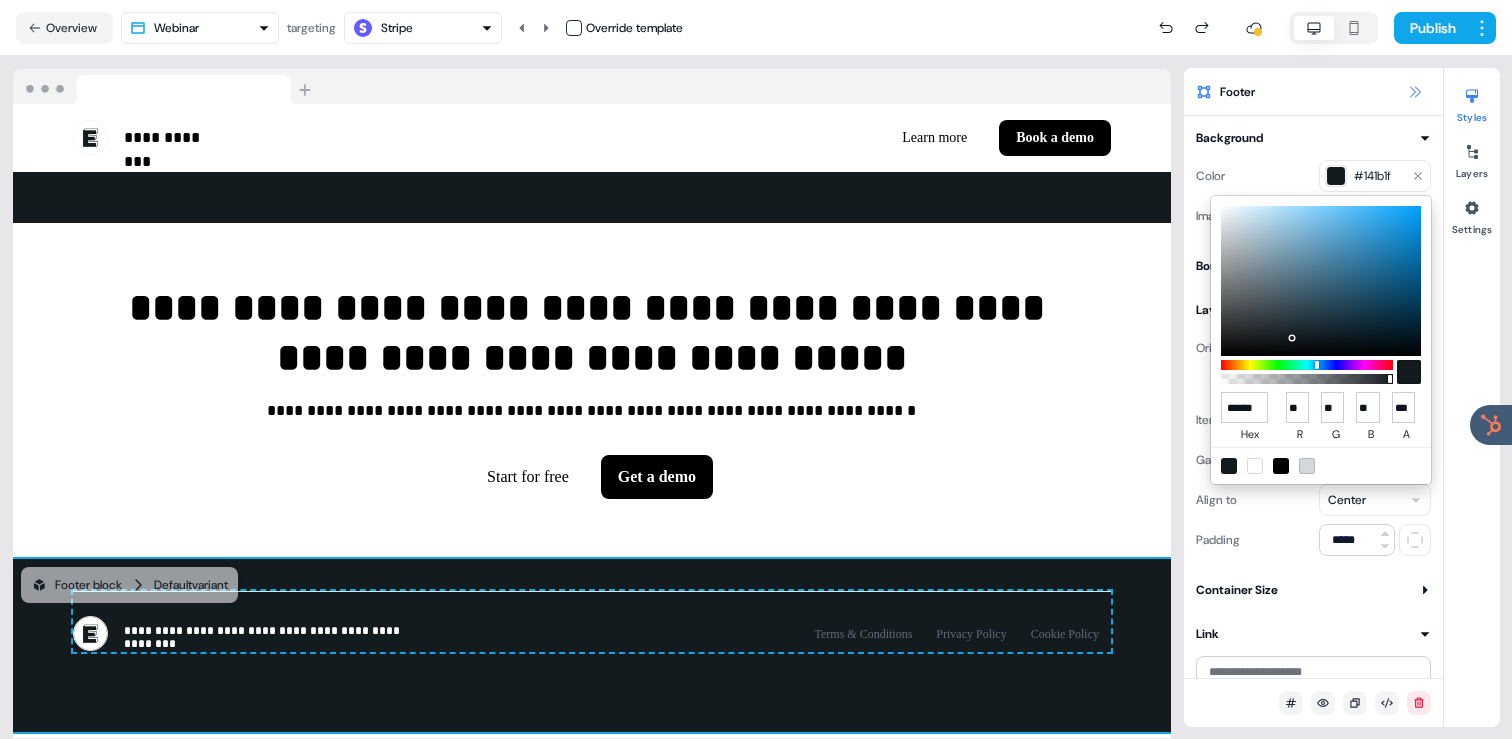 click 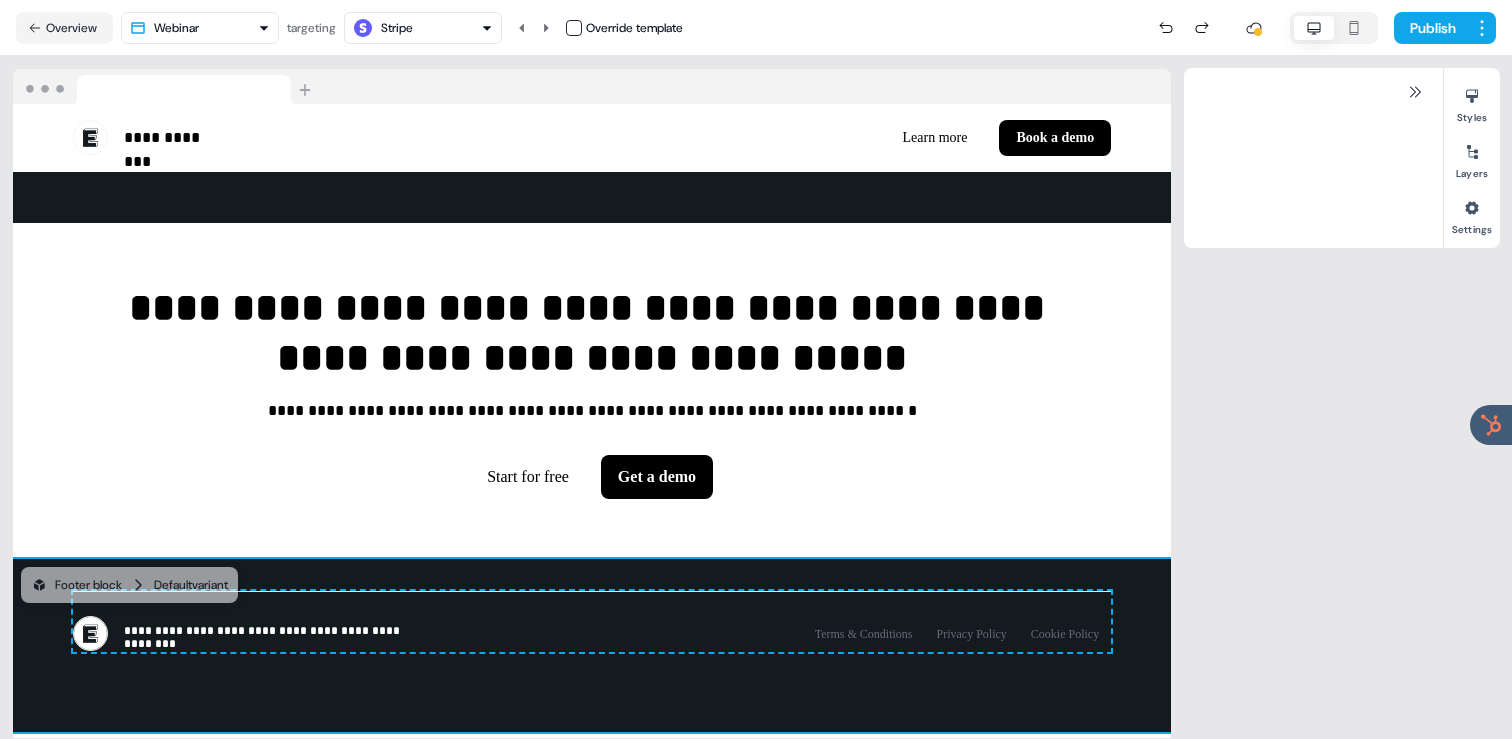 scroll, scrollTop: 1318, scrollLeft: 0, axis: vertical 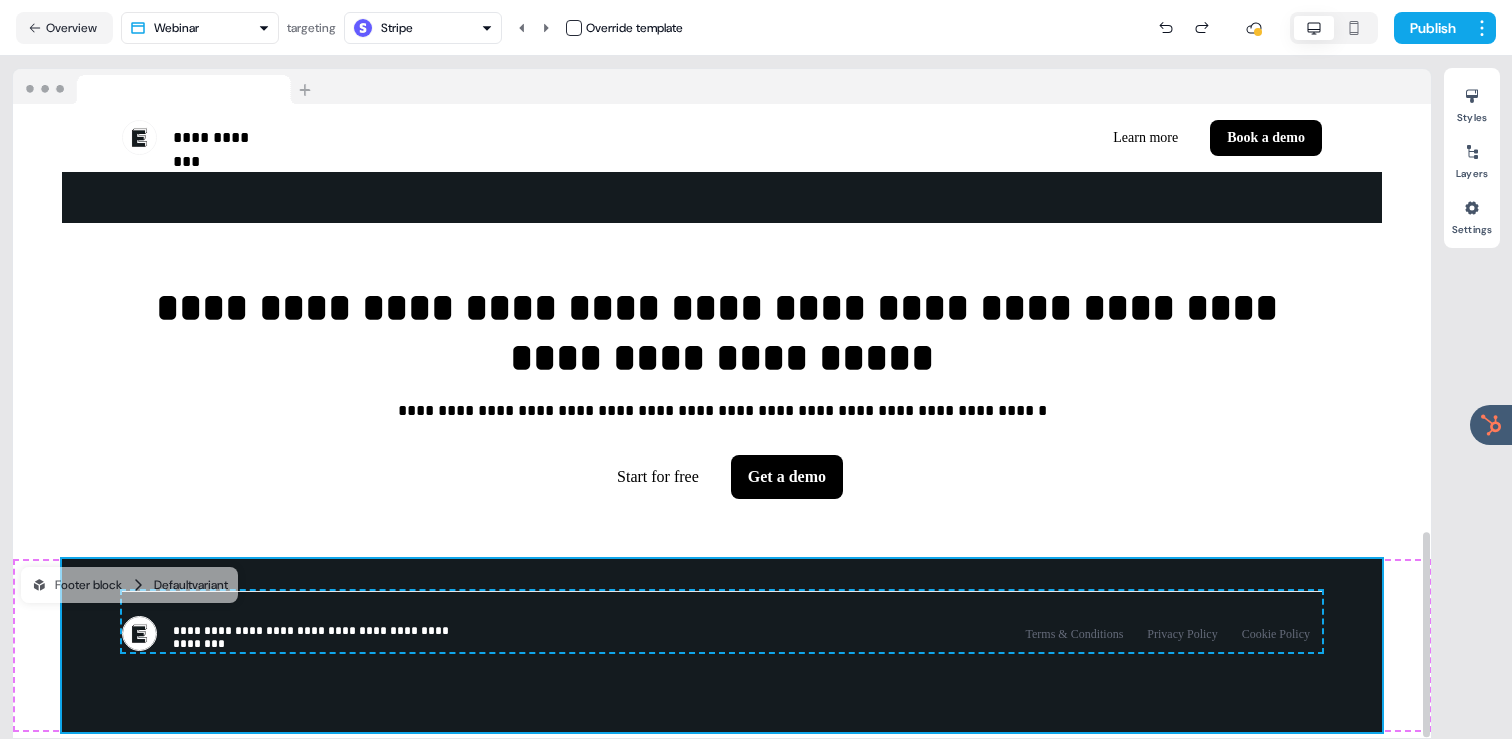 click on "**********" at bounding box center [722, 645] 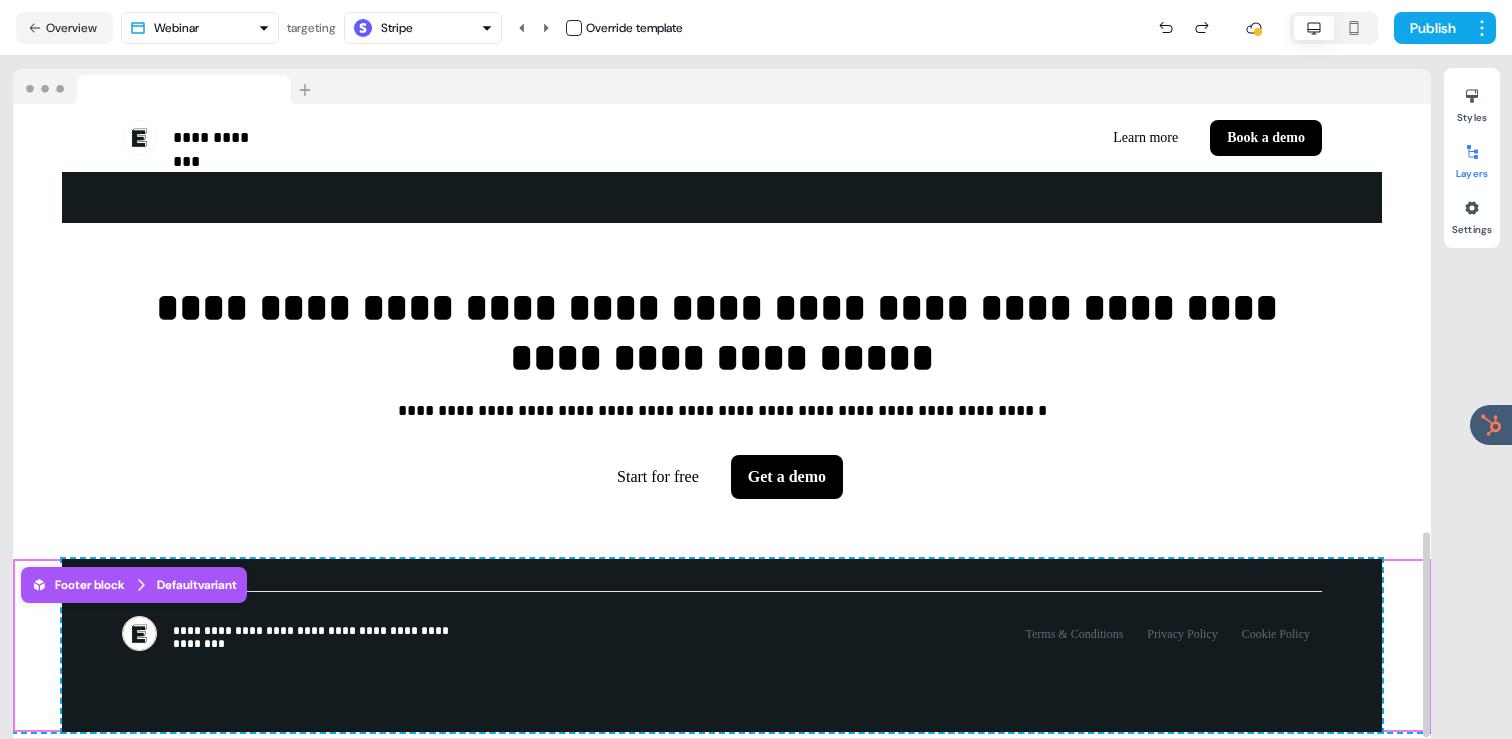 click on "Layers" at bounding box center (1472, 158) 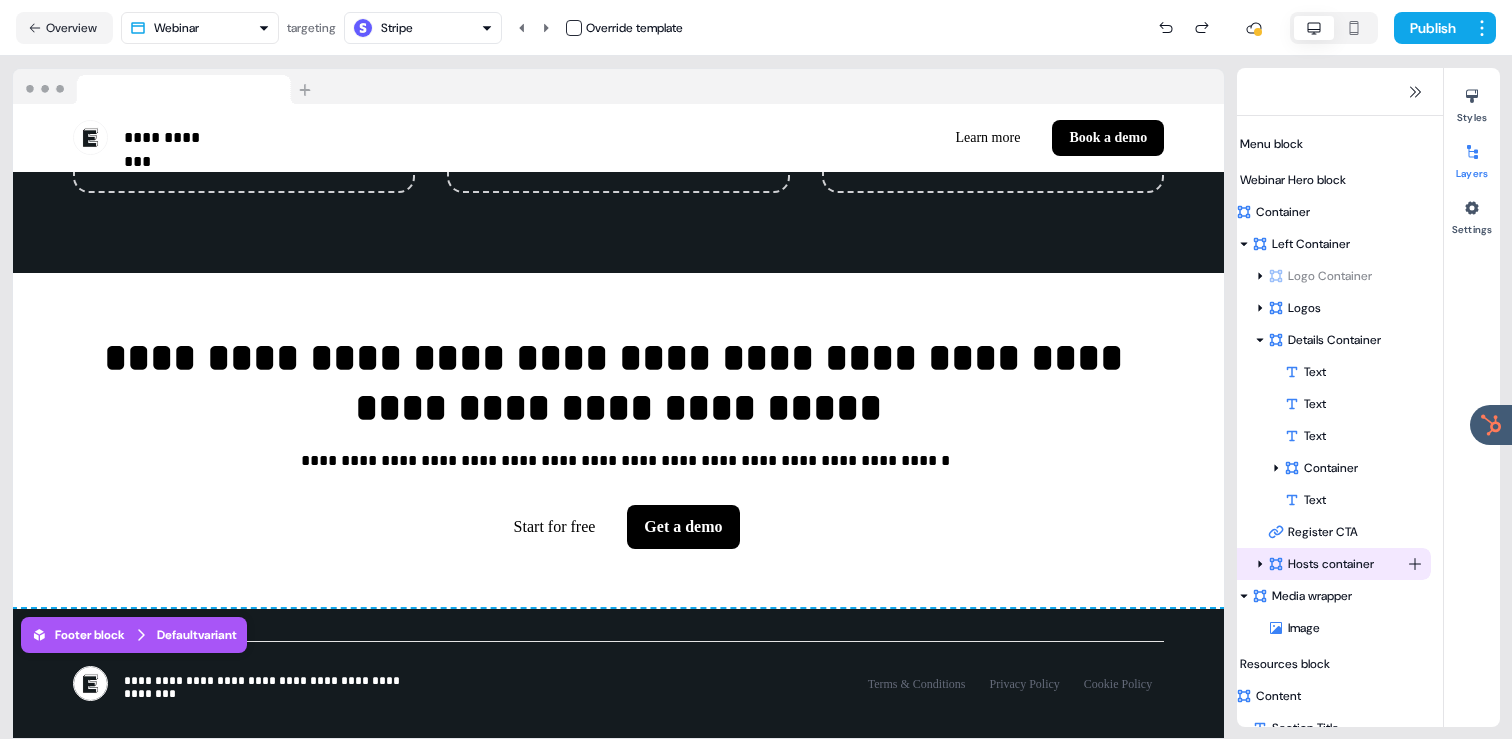 scroll, scrollTop: 1392, scrollLeft: 0, axis: vertical 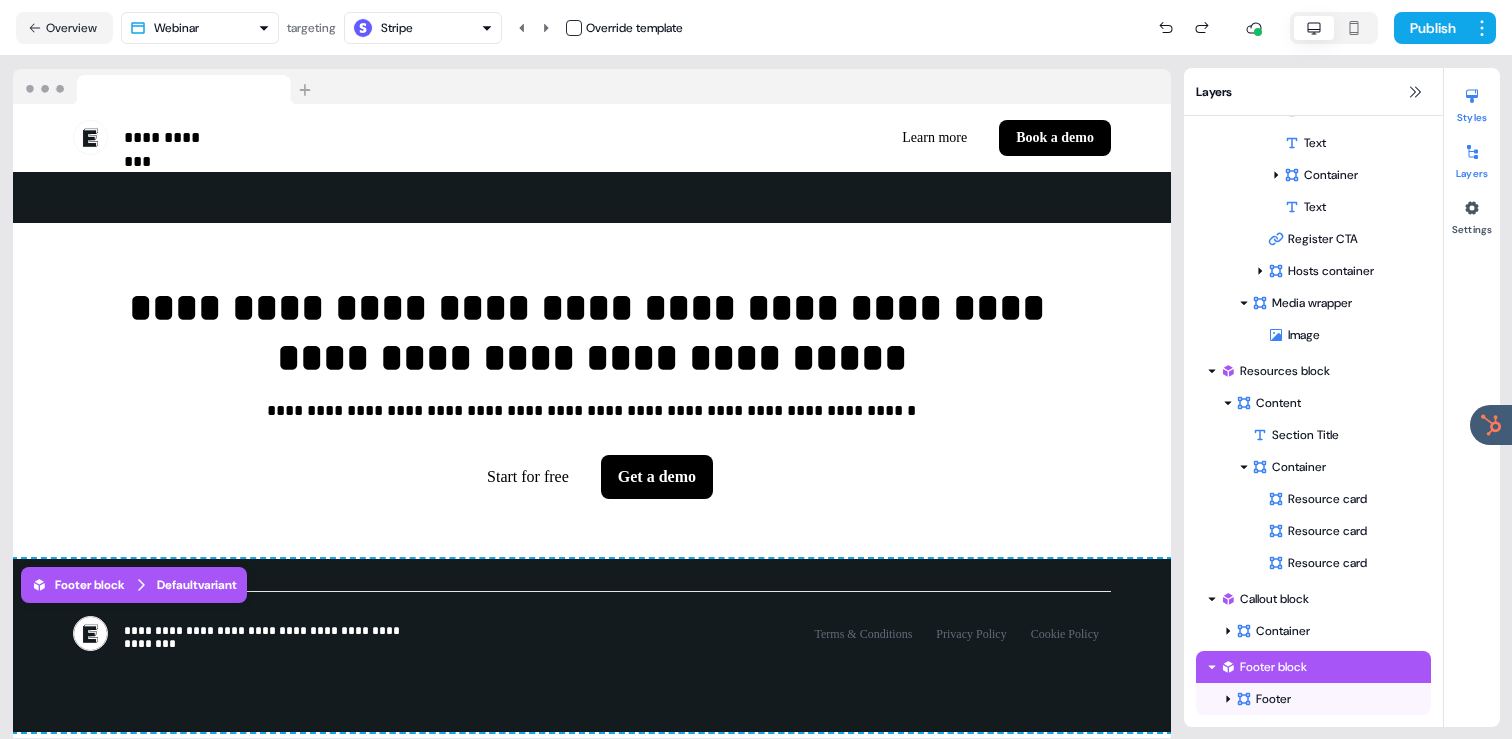 click at bounding box center [1472, 96] 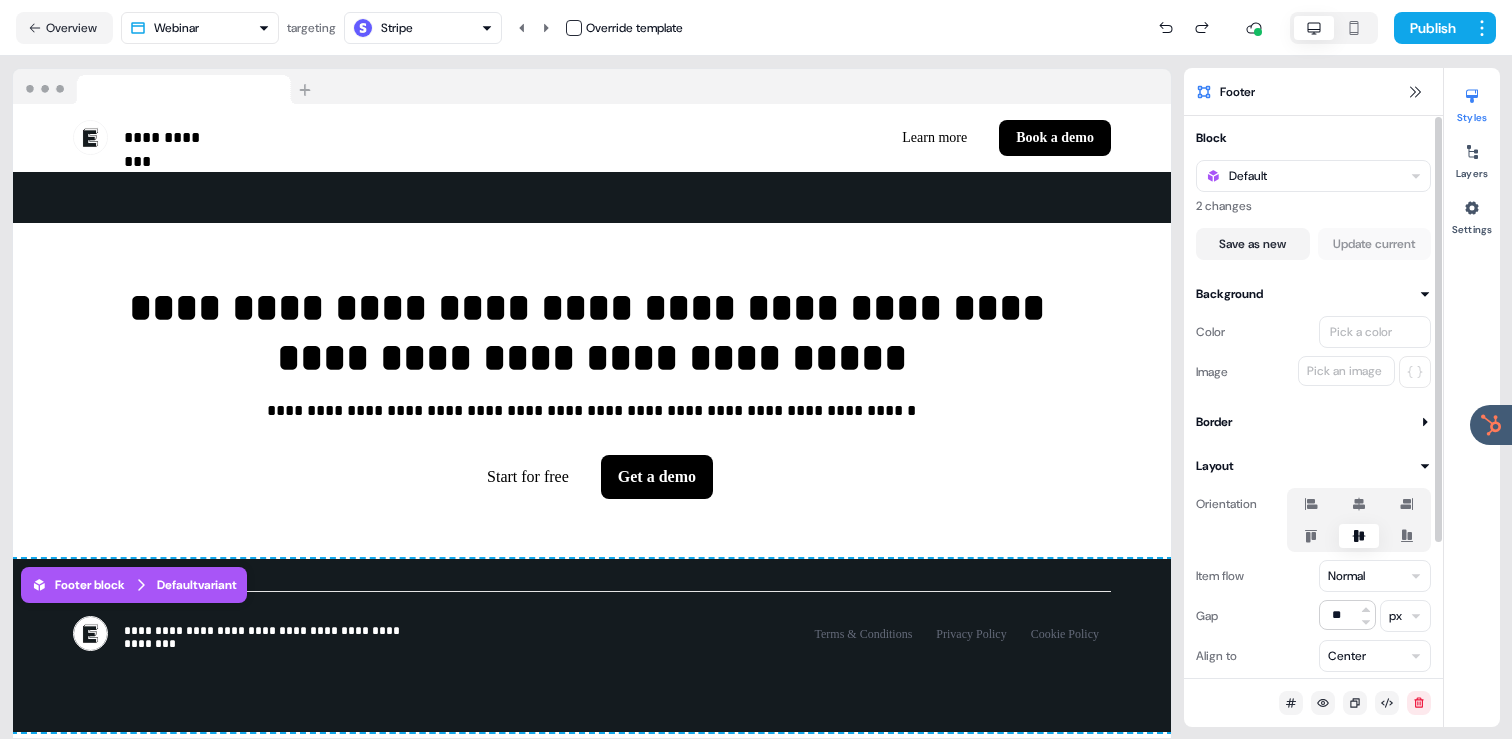 click on "Pick a color" at bounding box center [1361, 332] 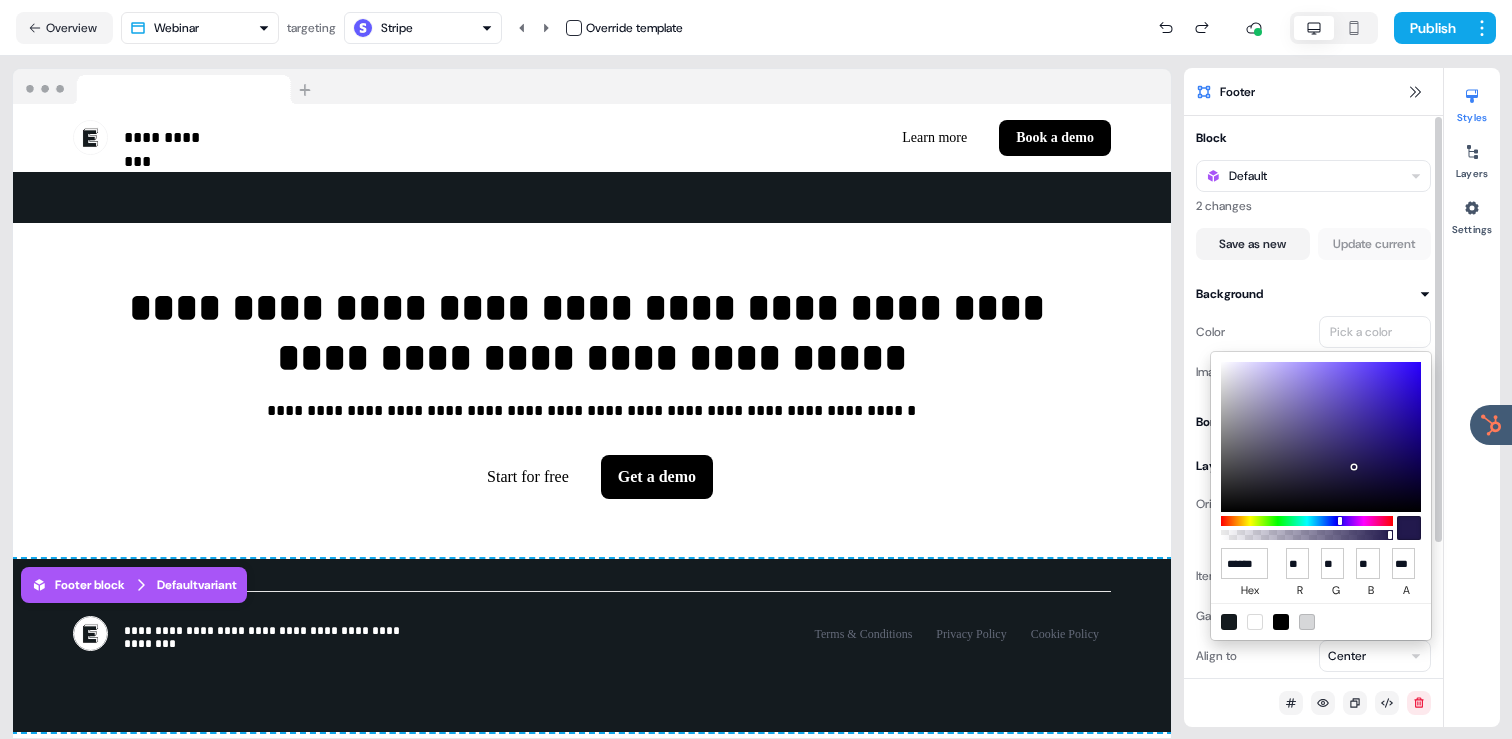 click on "**********" at bounding box center (756, 369) 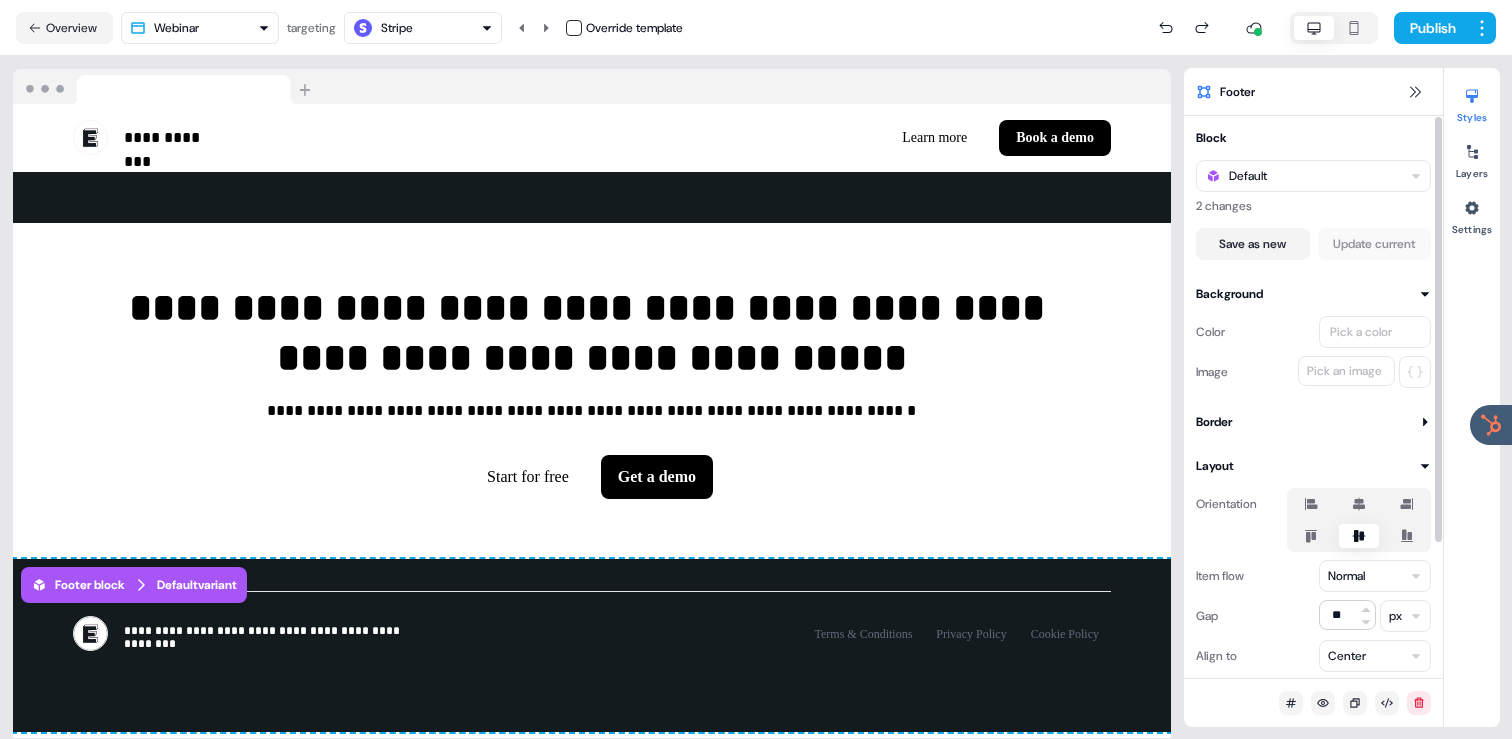 click on "Pick a color" at bounding box center [1361, 332] 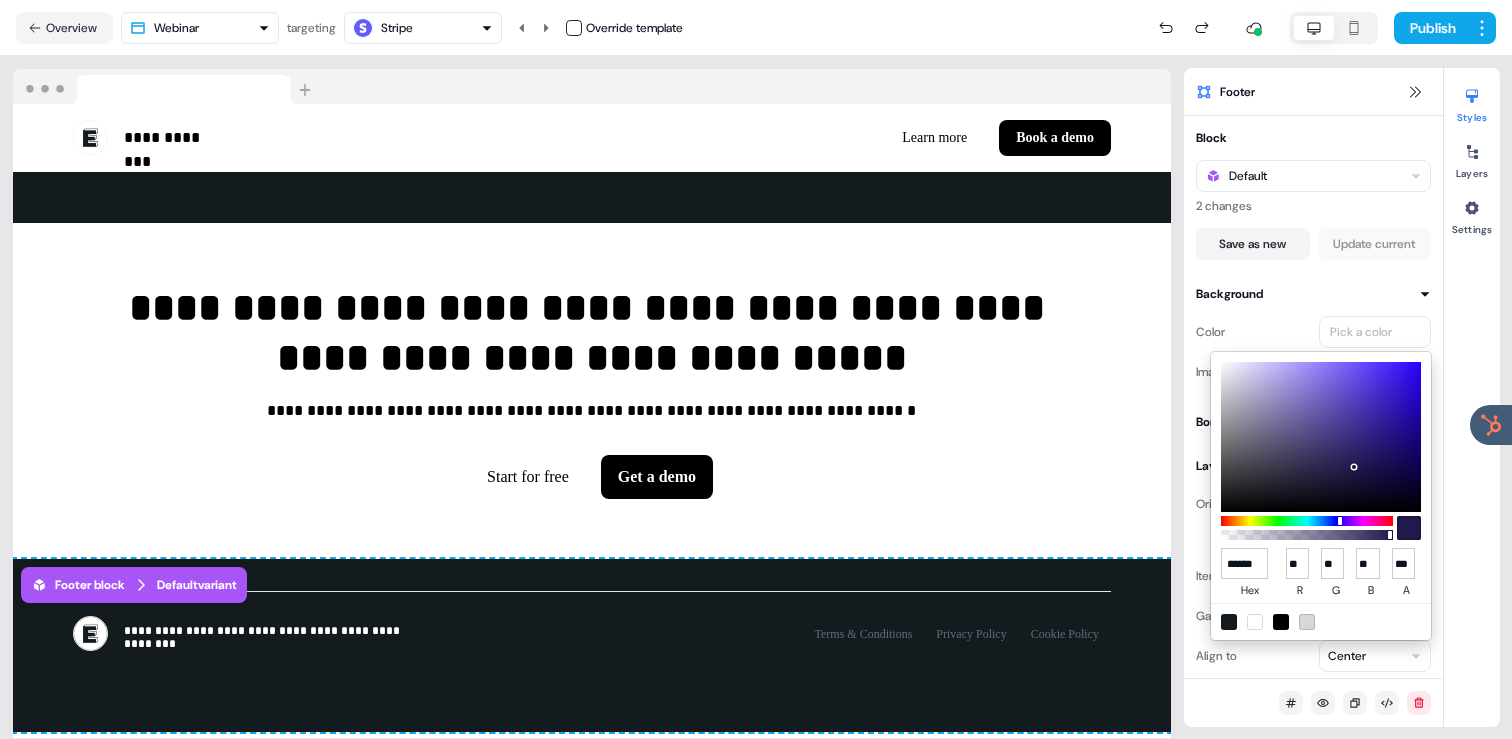 click at bounding box center [1229, 622] 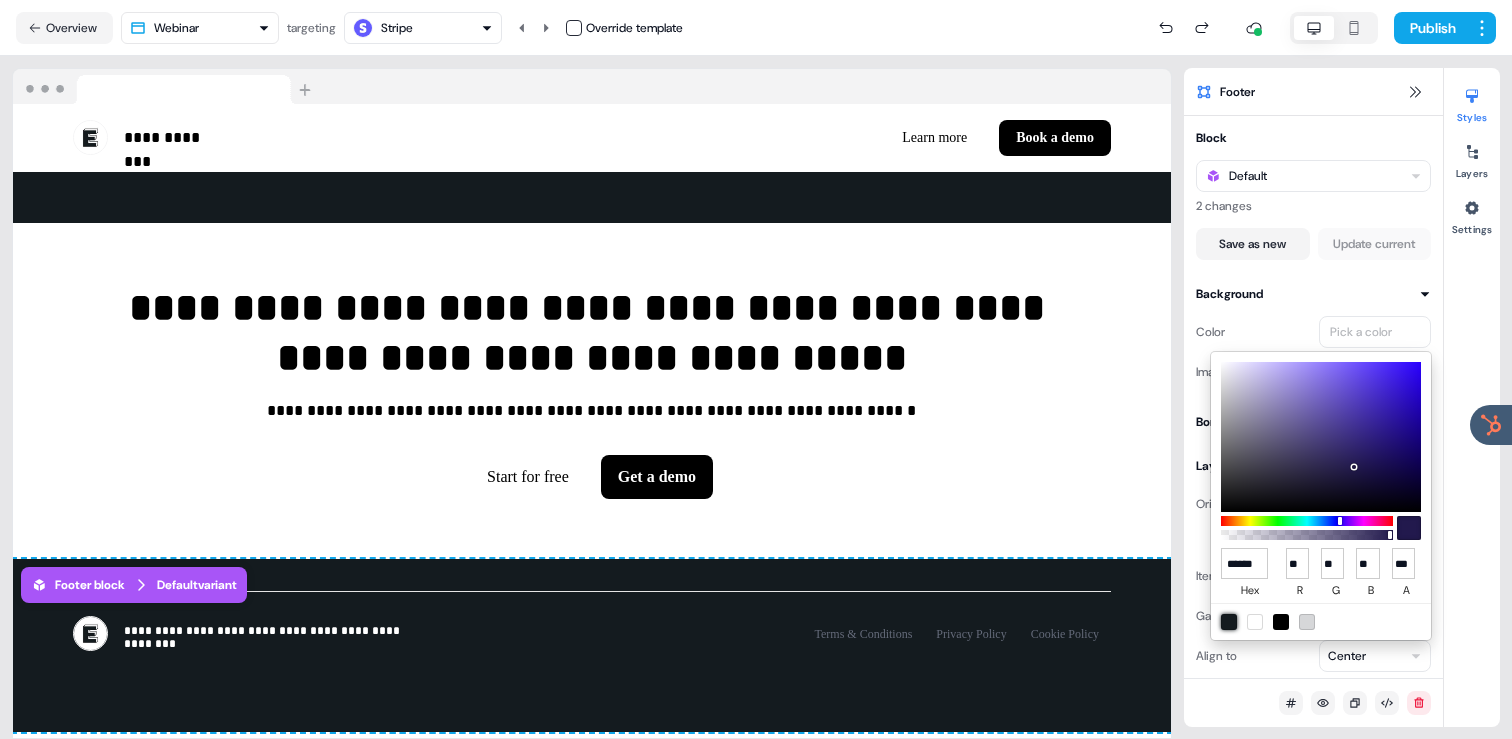 type on "******" 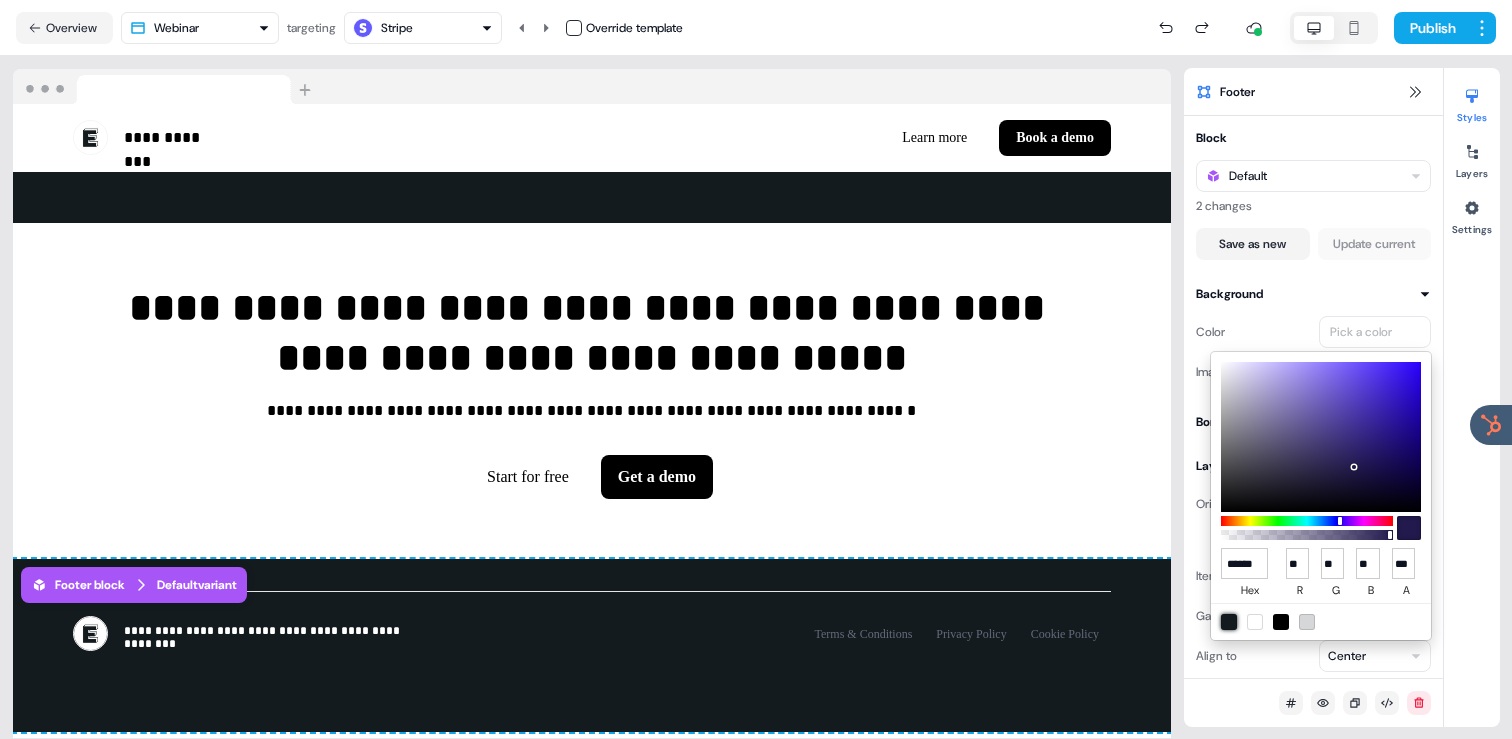 type on "**" 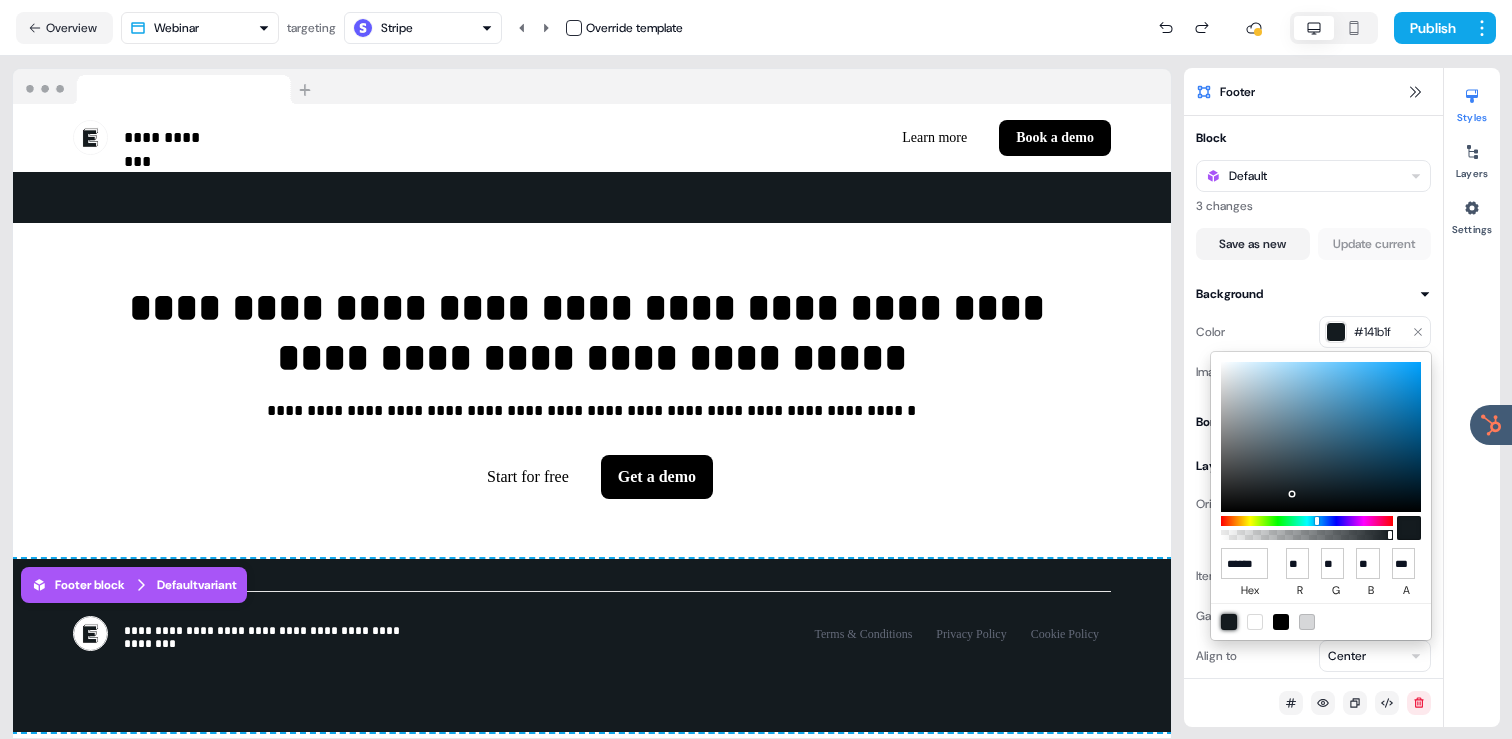 click on "**********" at bounding box center (756, 369) 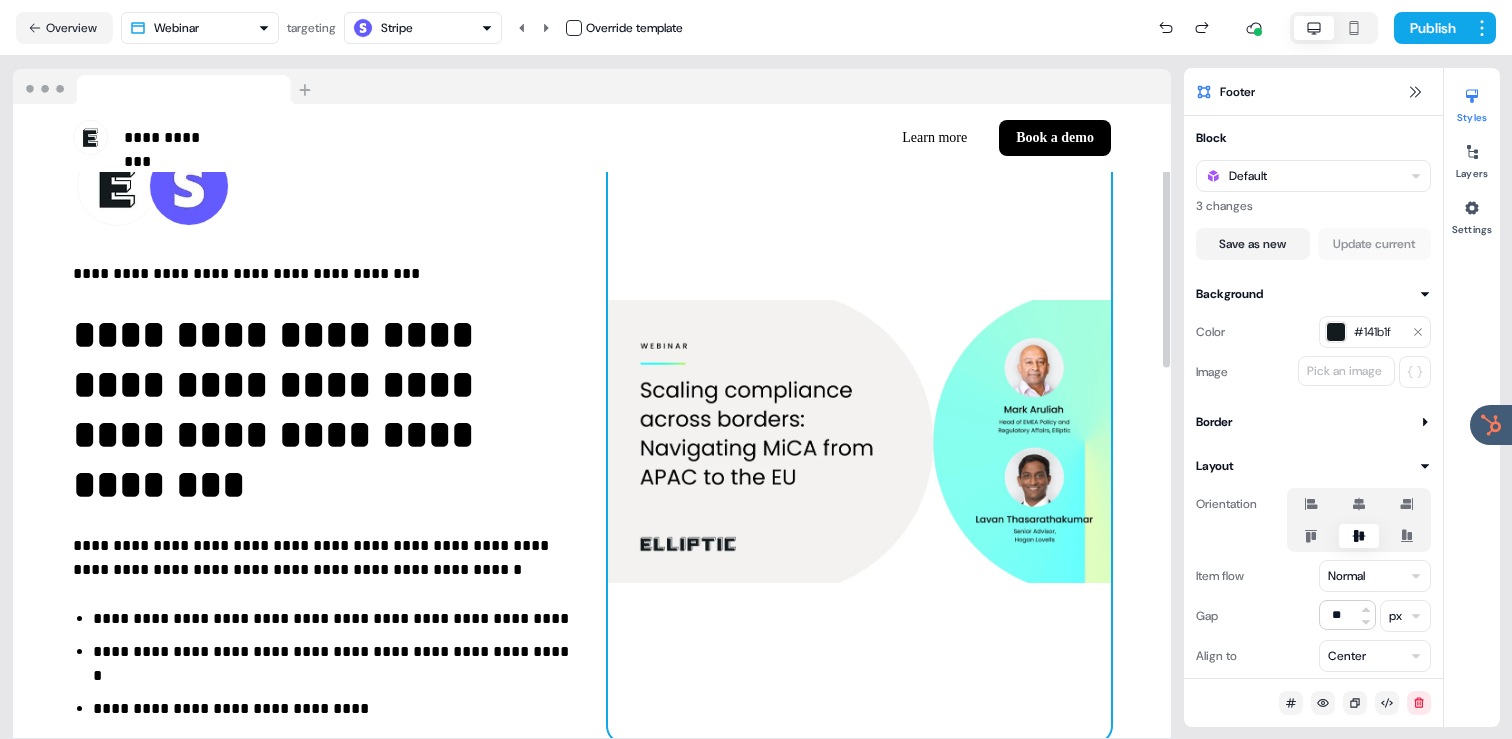 scroll, scrollTop: 0, scrollLeft: 0, axis: both 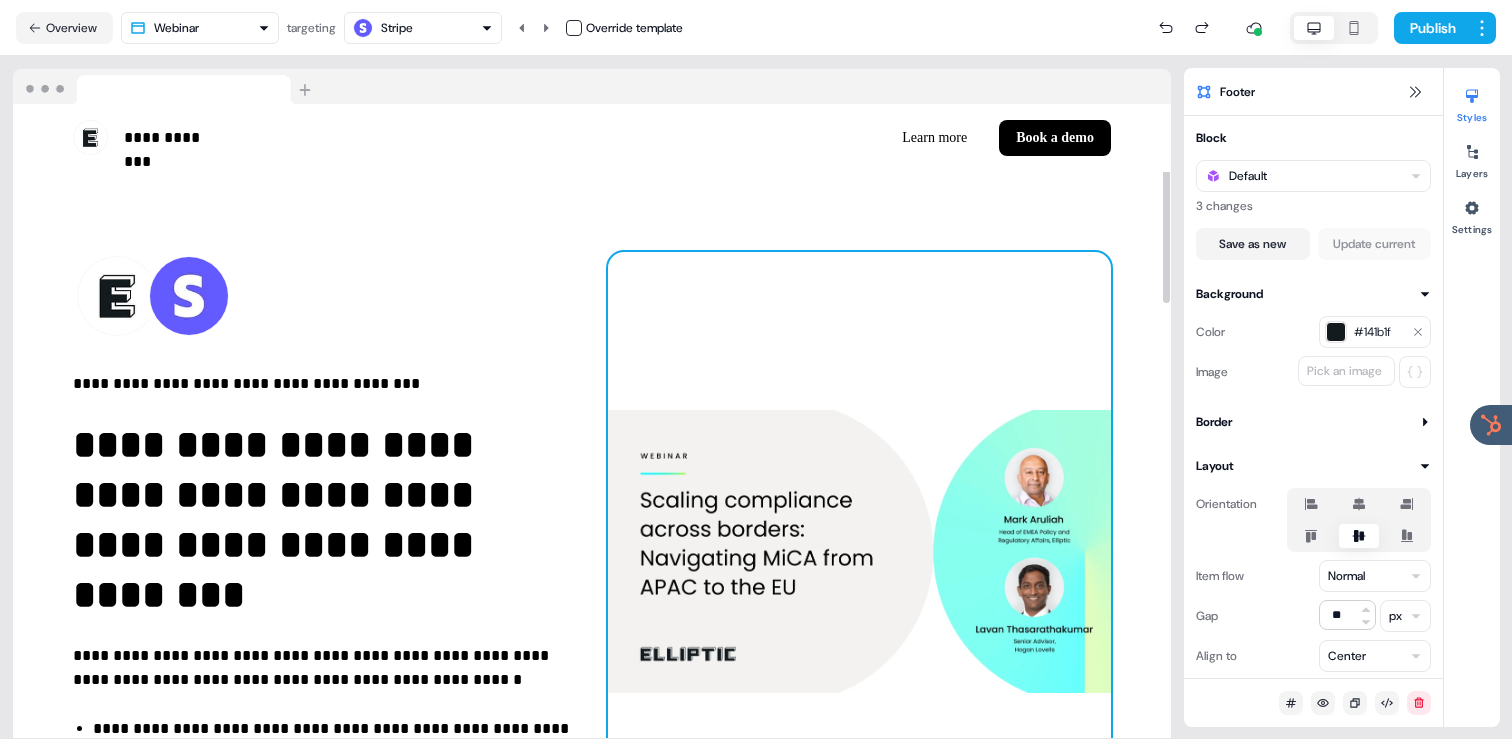 click at bounding box center (859, 552) 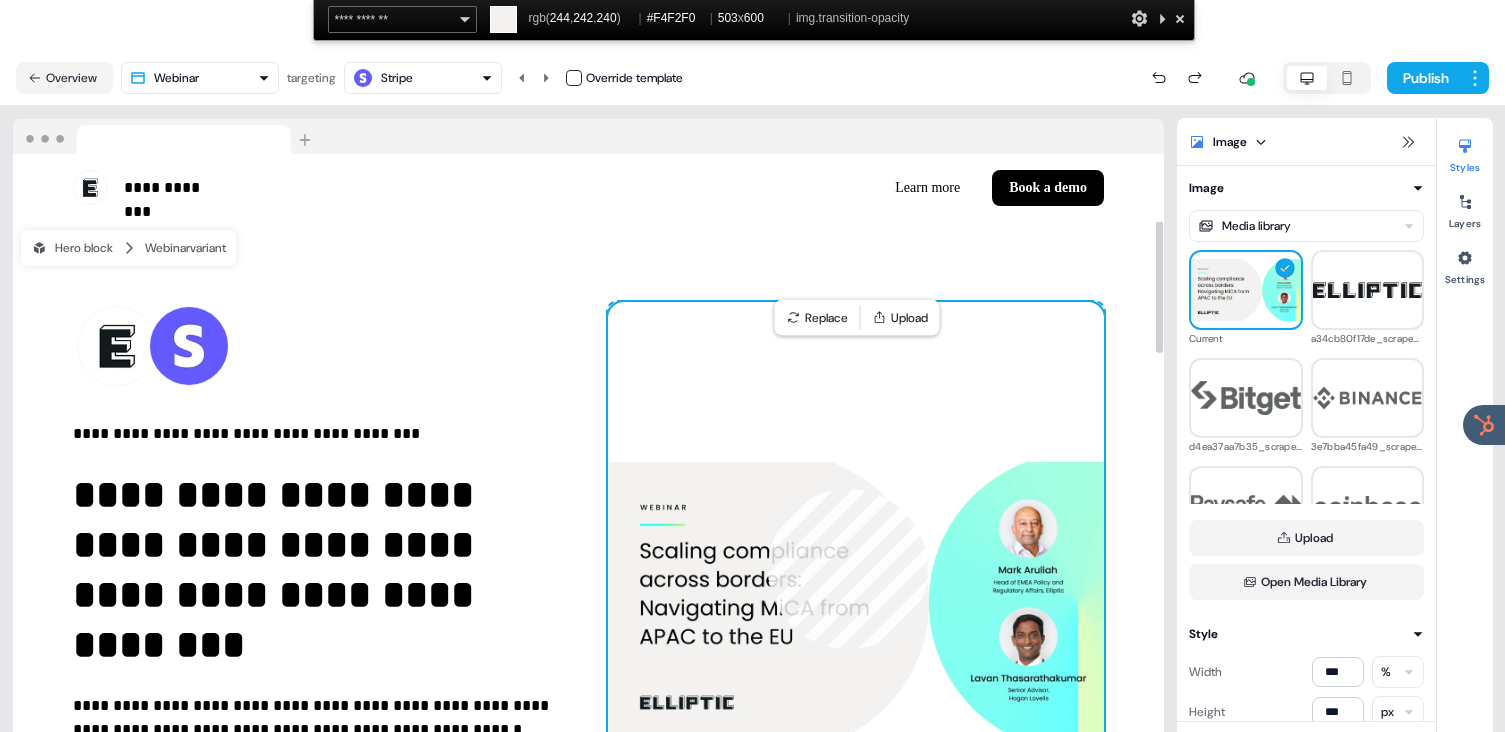 click at bounding box center (856, 602) 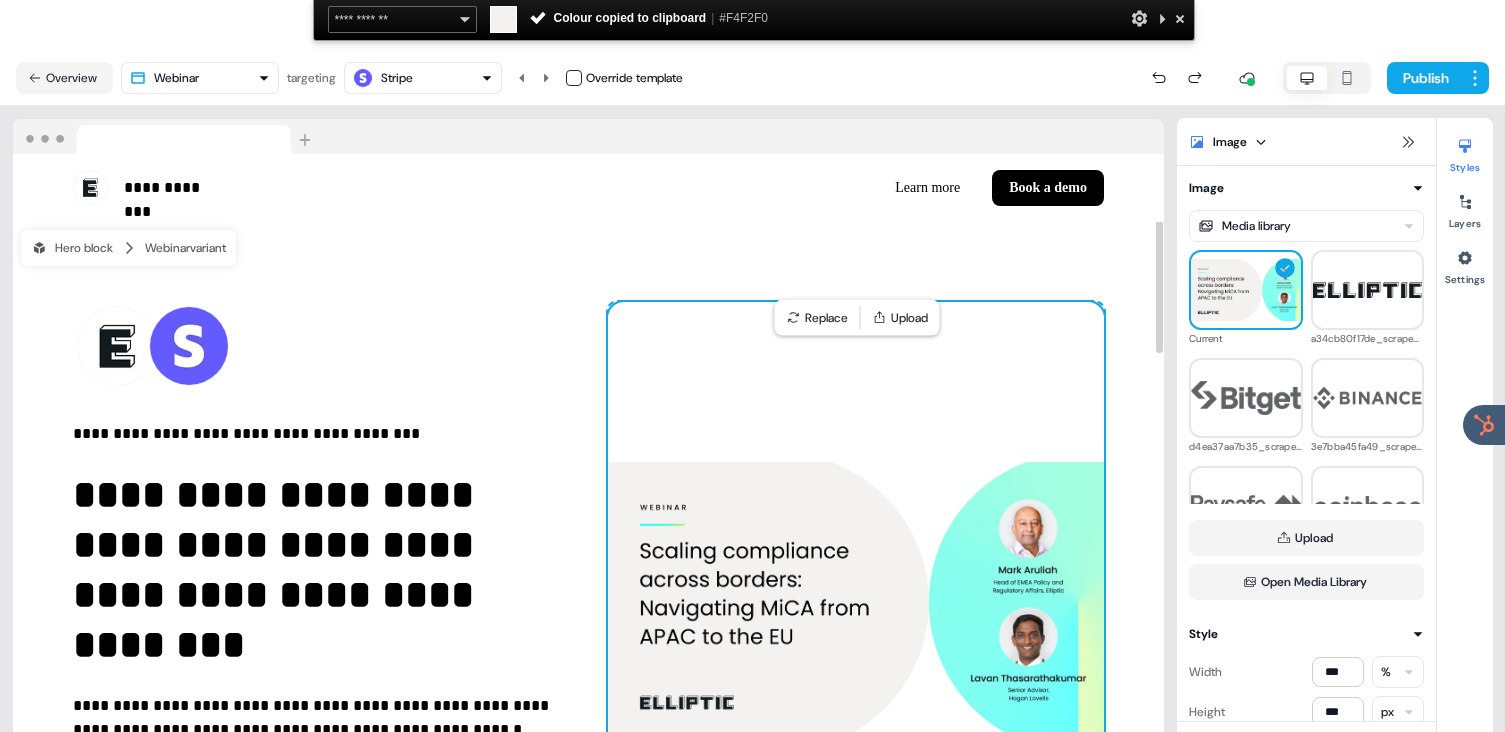 click on "**********" at bounding box center [588, 717] 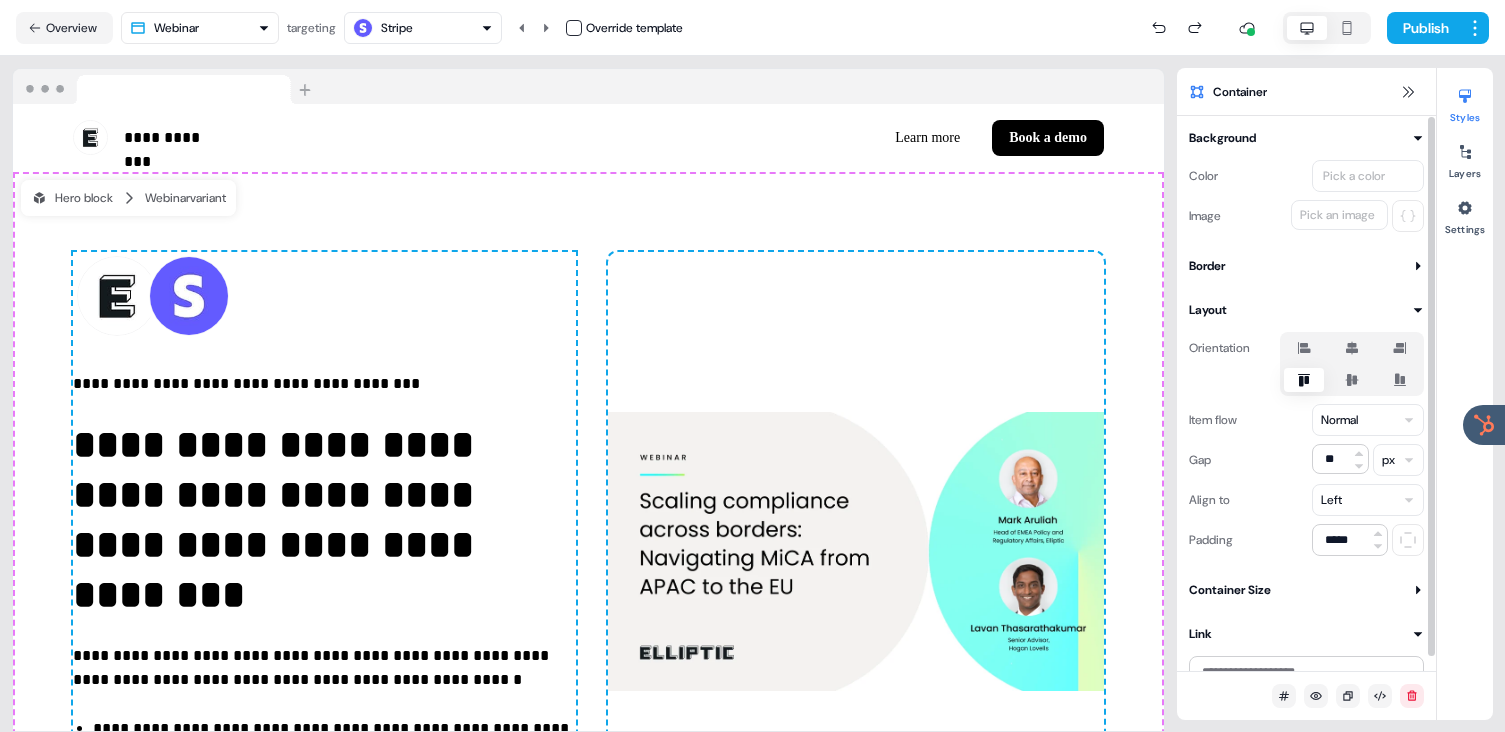 click on "Color Pick a color Image Pick an image" at bounding box center [1306, 190] 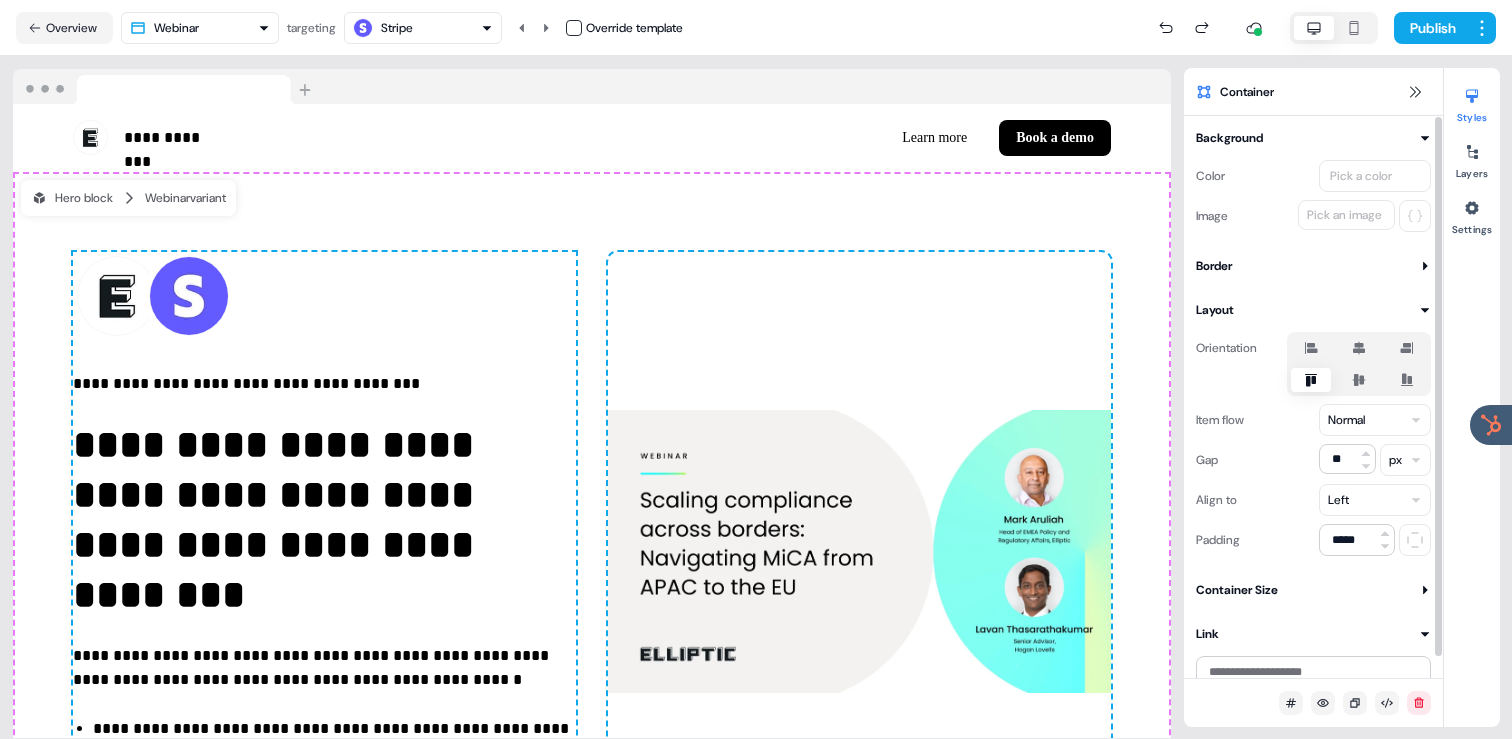type 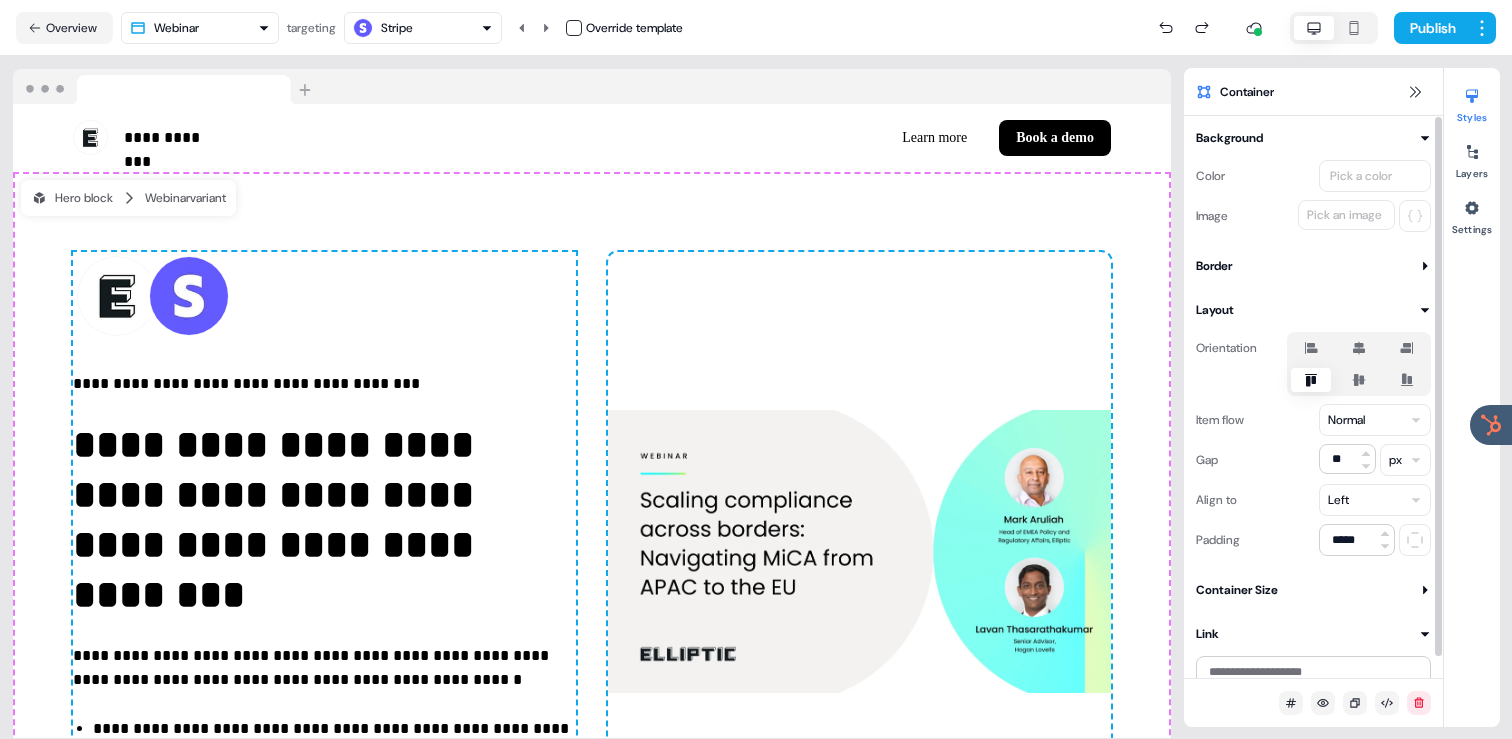 click on "Pick a color" at bounding box center (1361, 176) 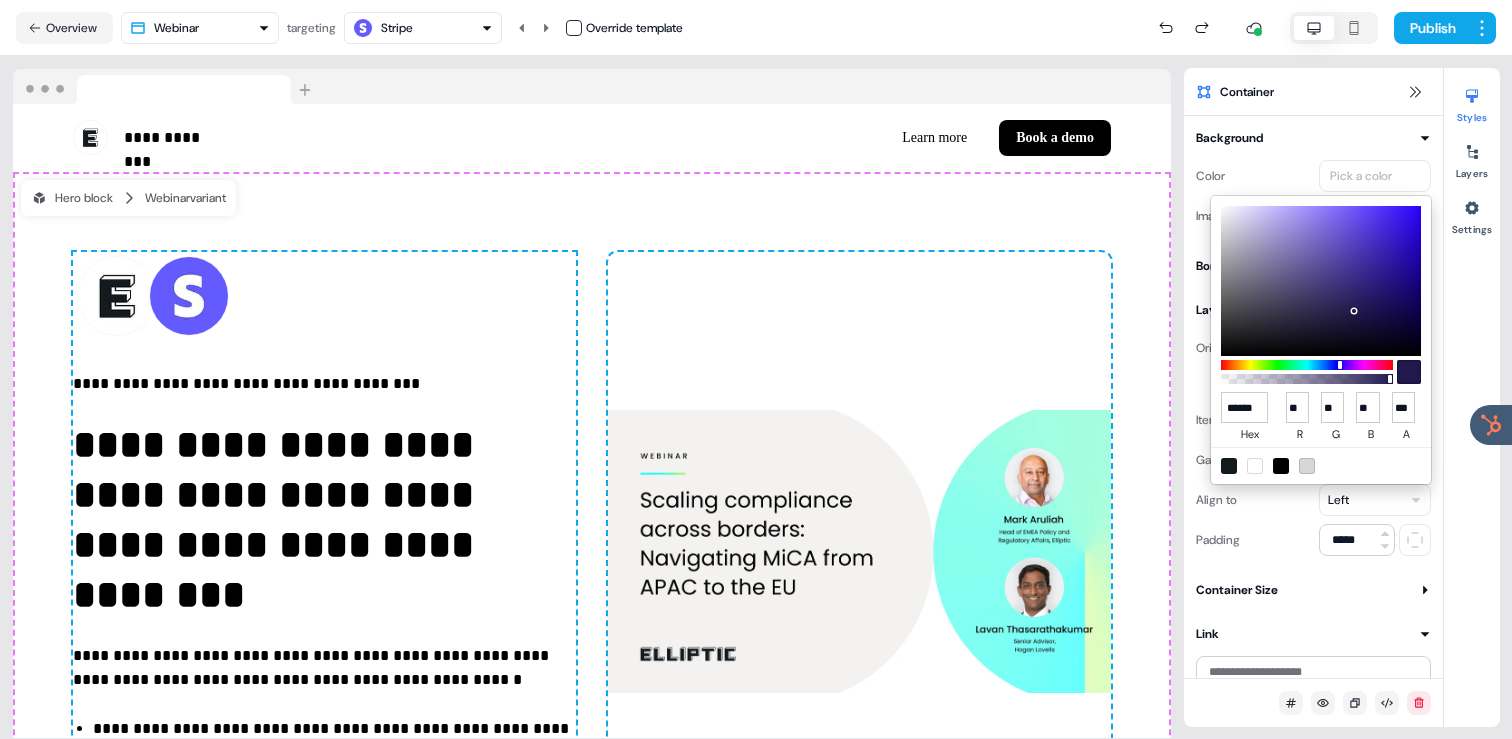 type on "*******" 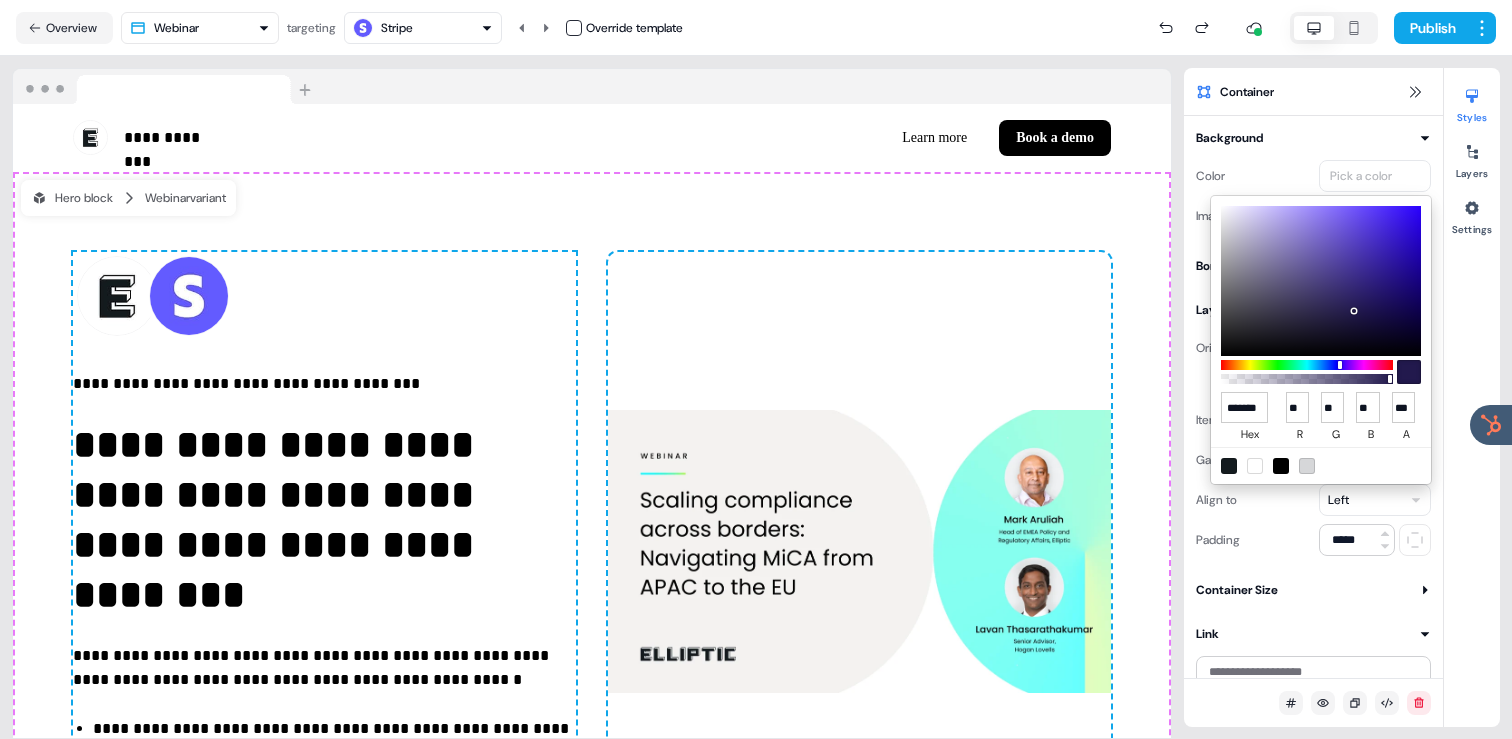 scroll, scrollTop: 0, scrollLeft: 11, axis: horizontal 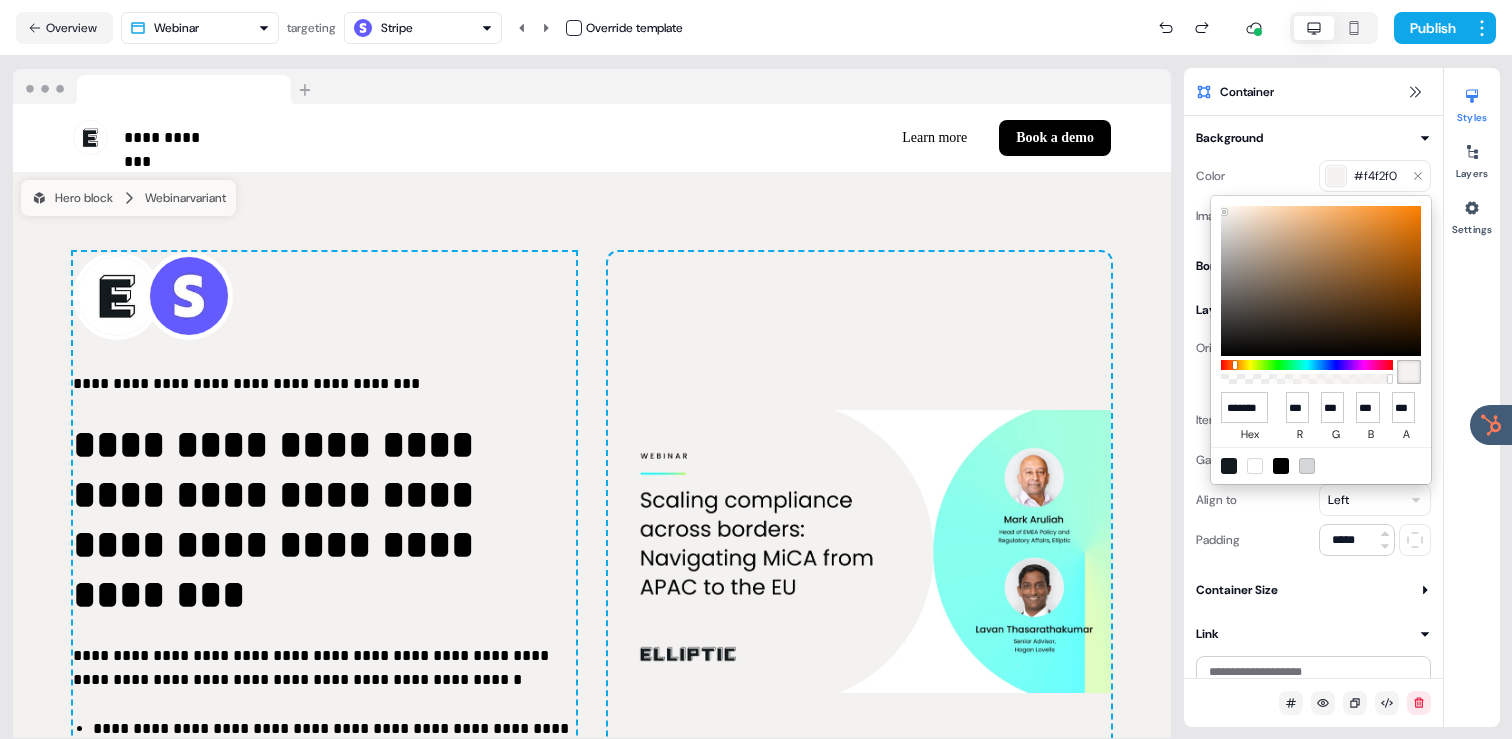 type on "******" 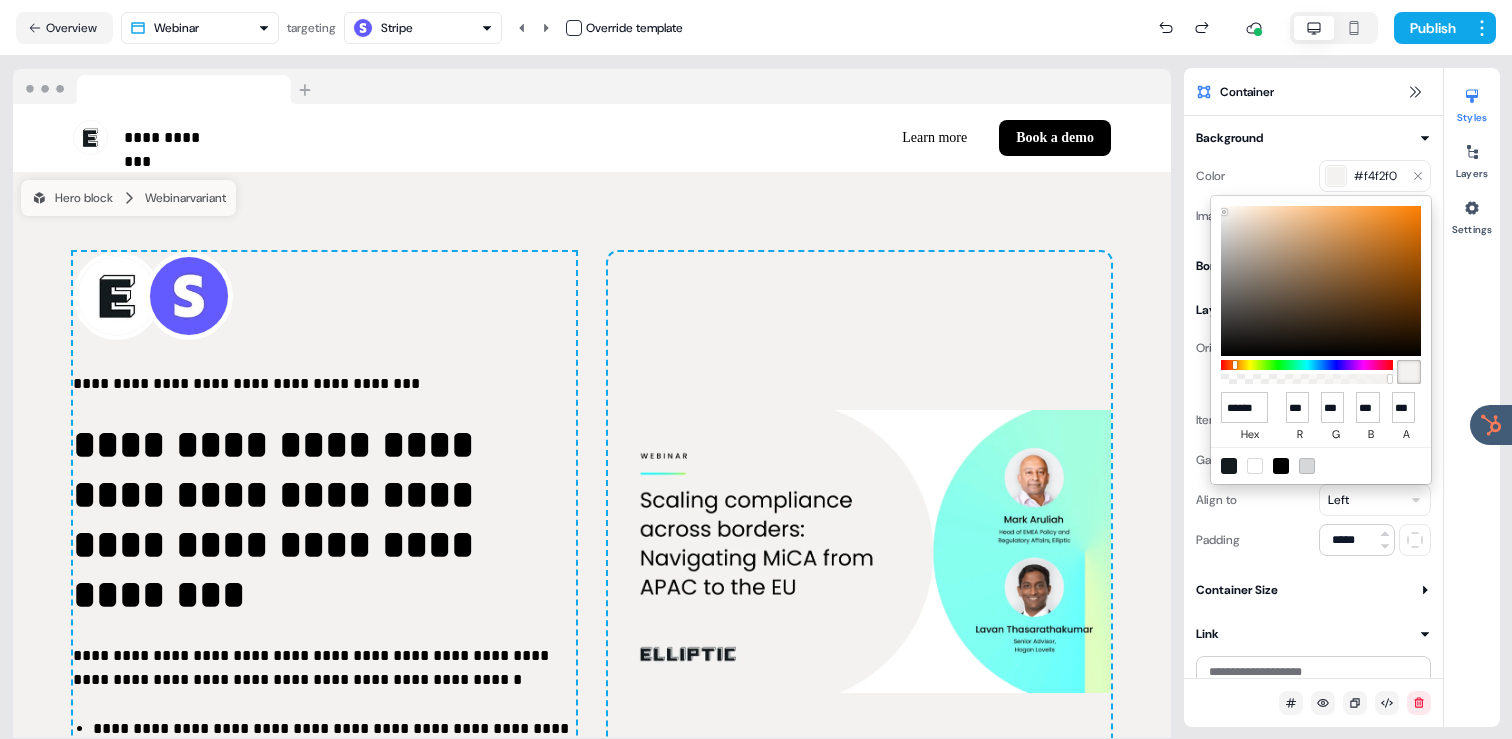 scroll, scrollTop: 0, scrollLeft: 0, axis: both 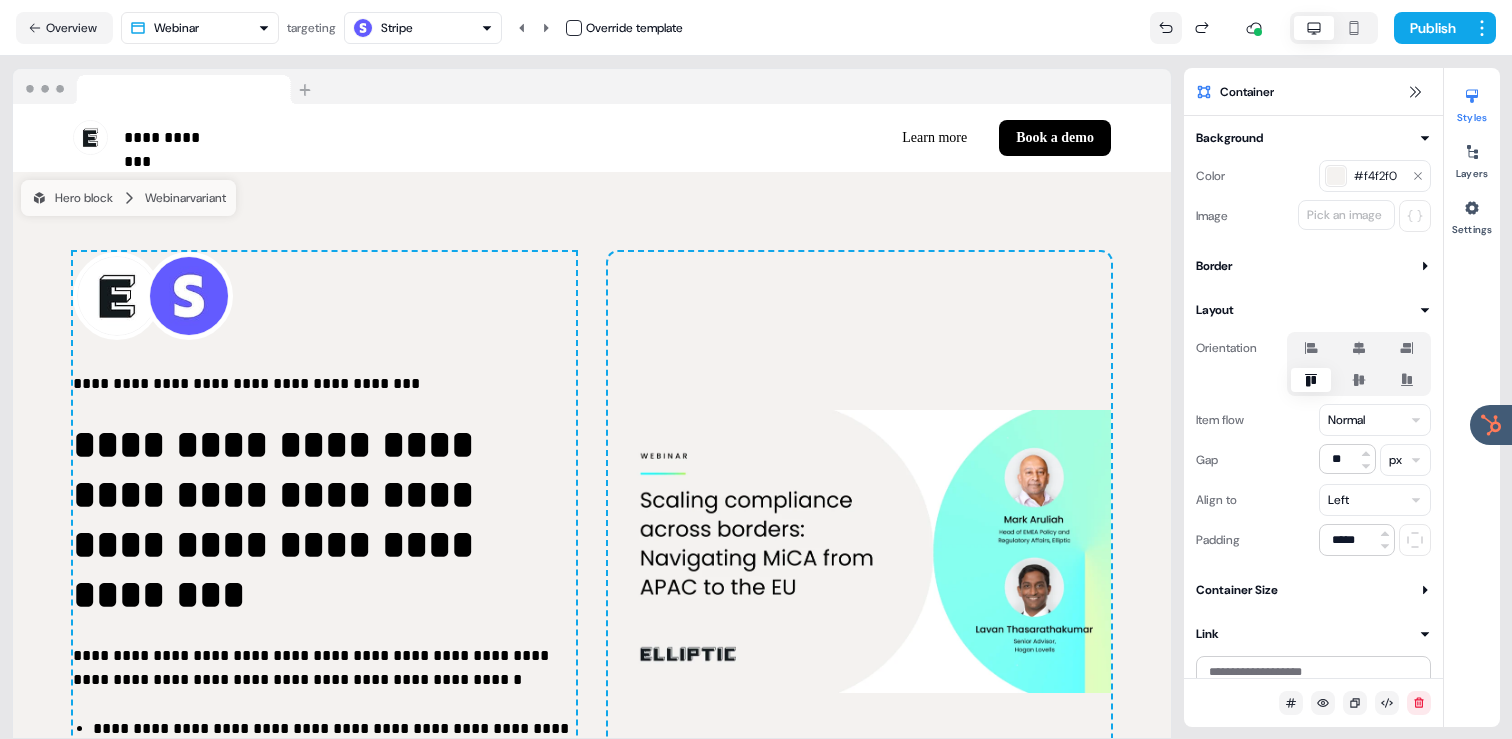 click 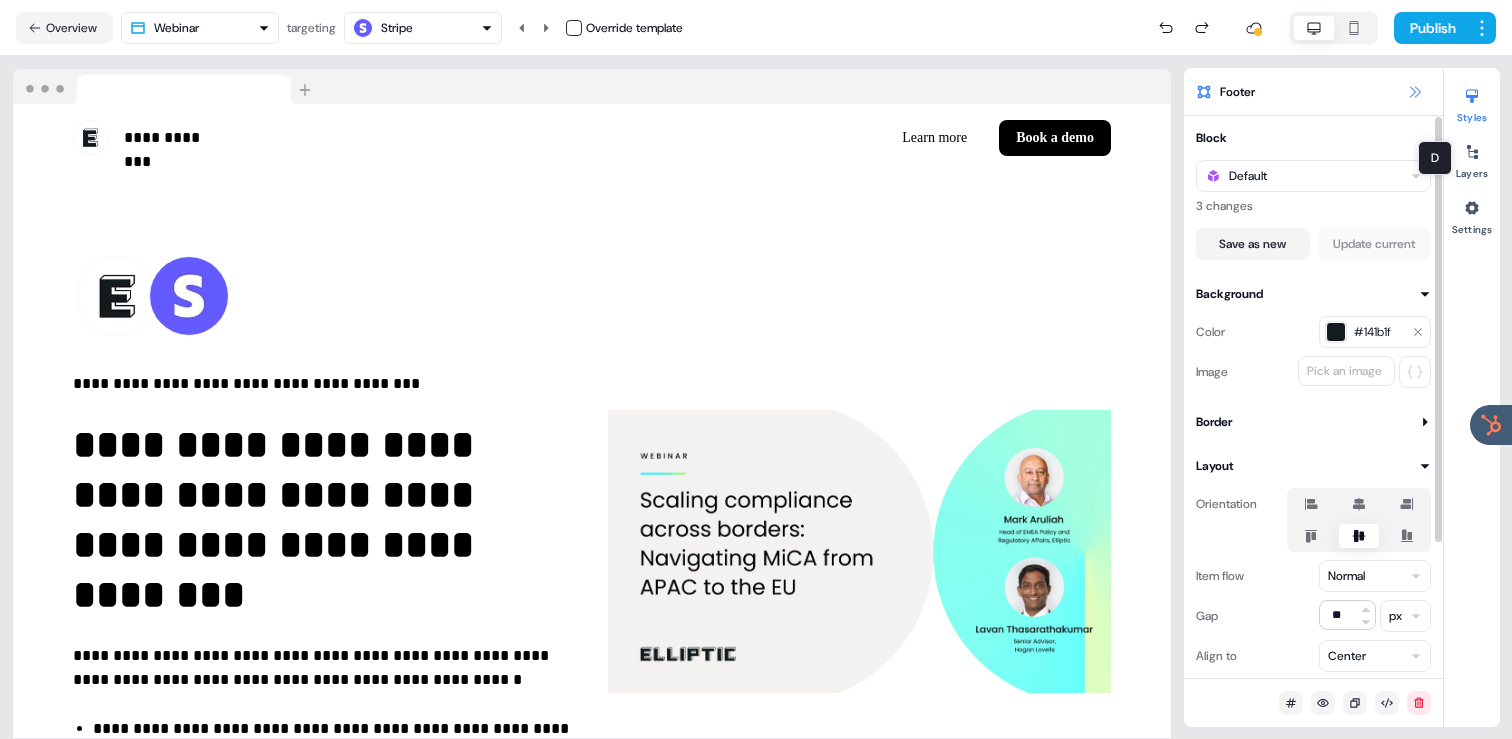 click at bounding box center [1415, 92] 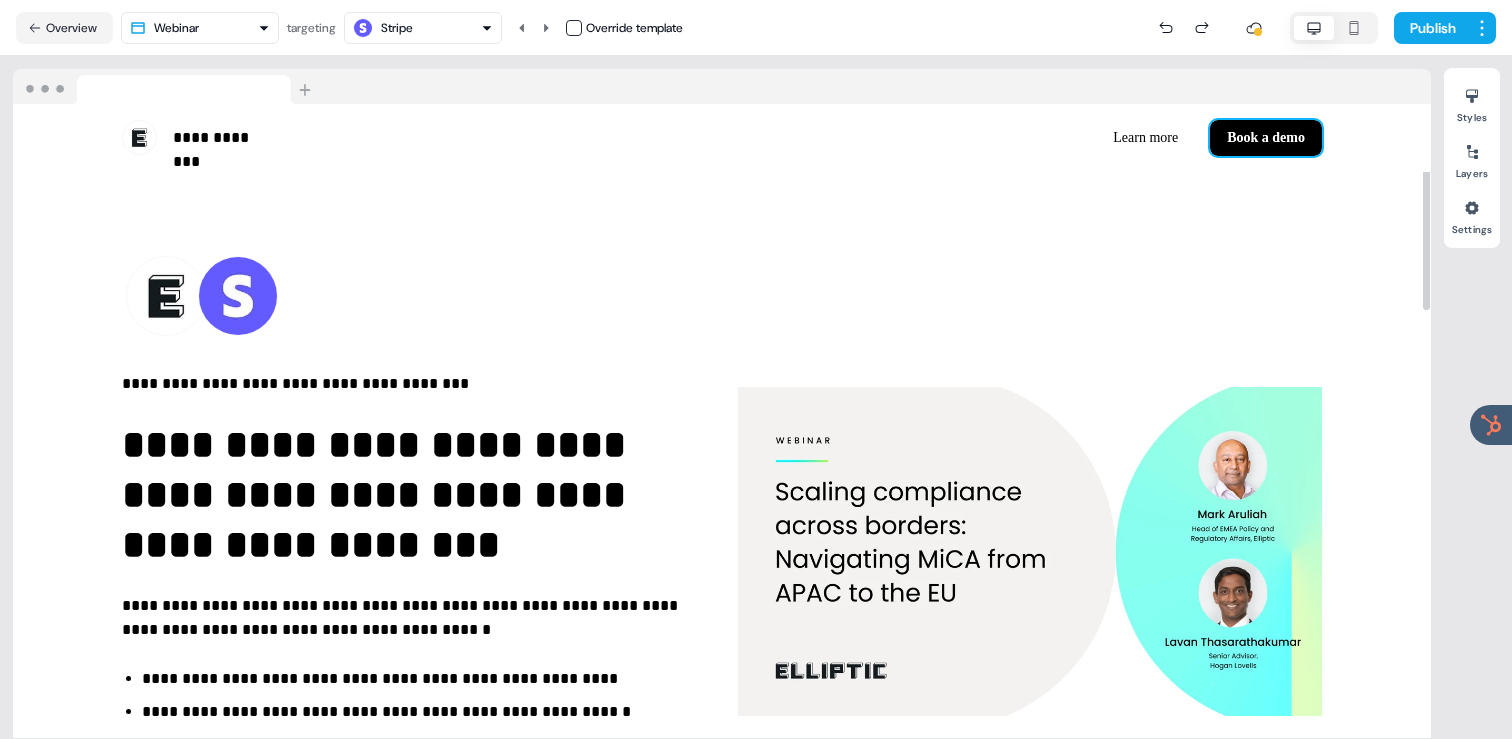 click on "Book a demo" at bounding box center [1266, 138] 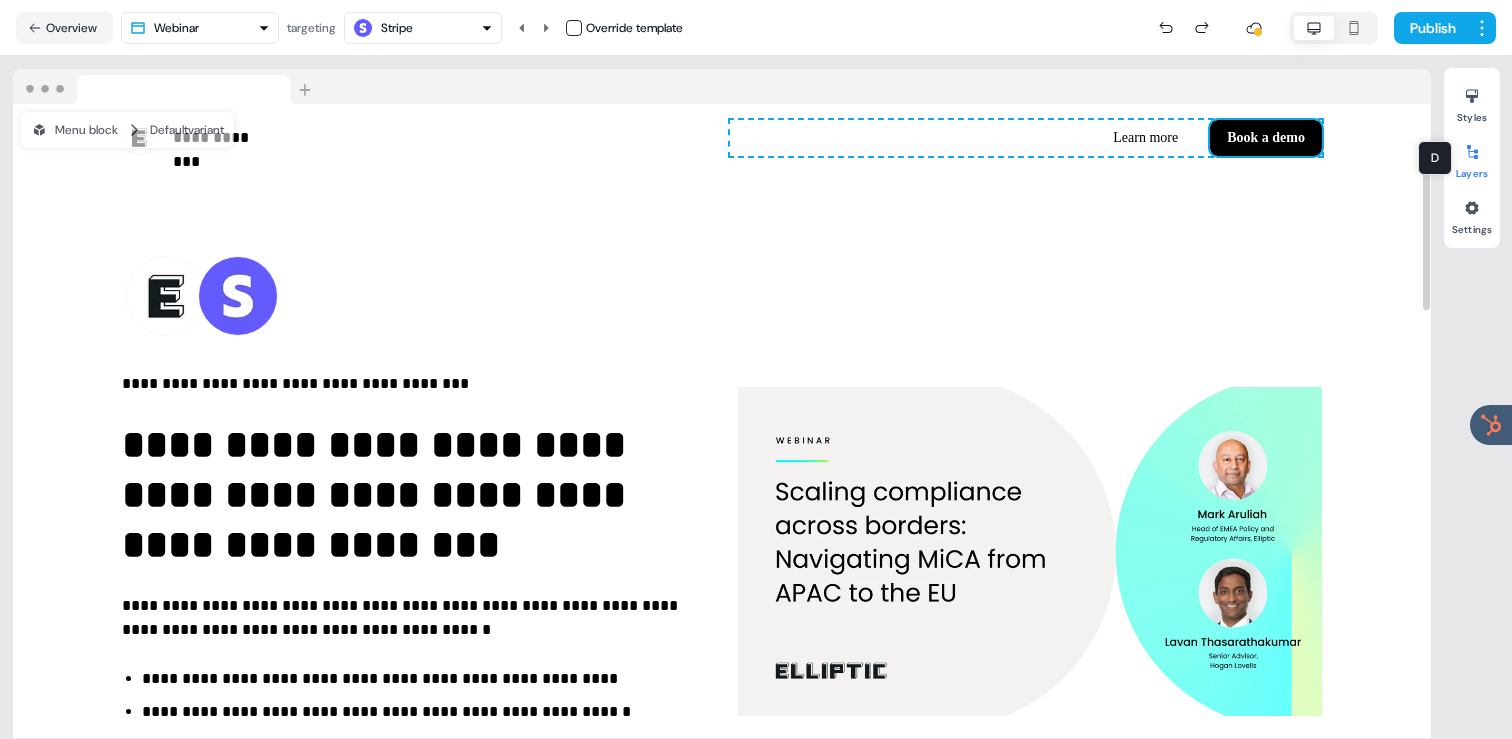 click 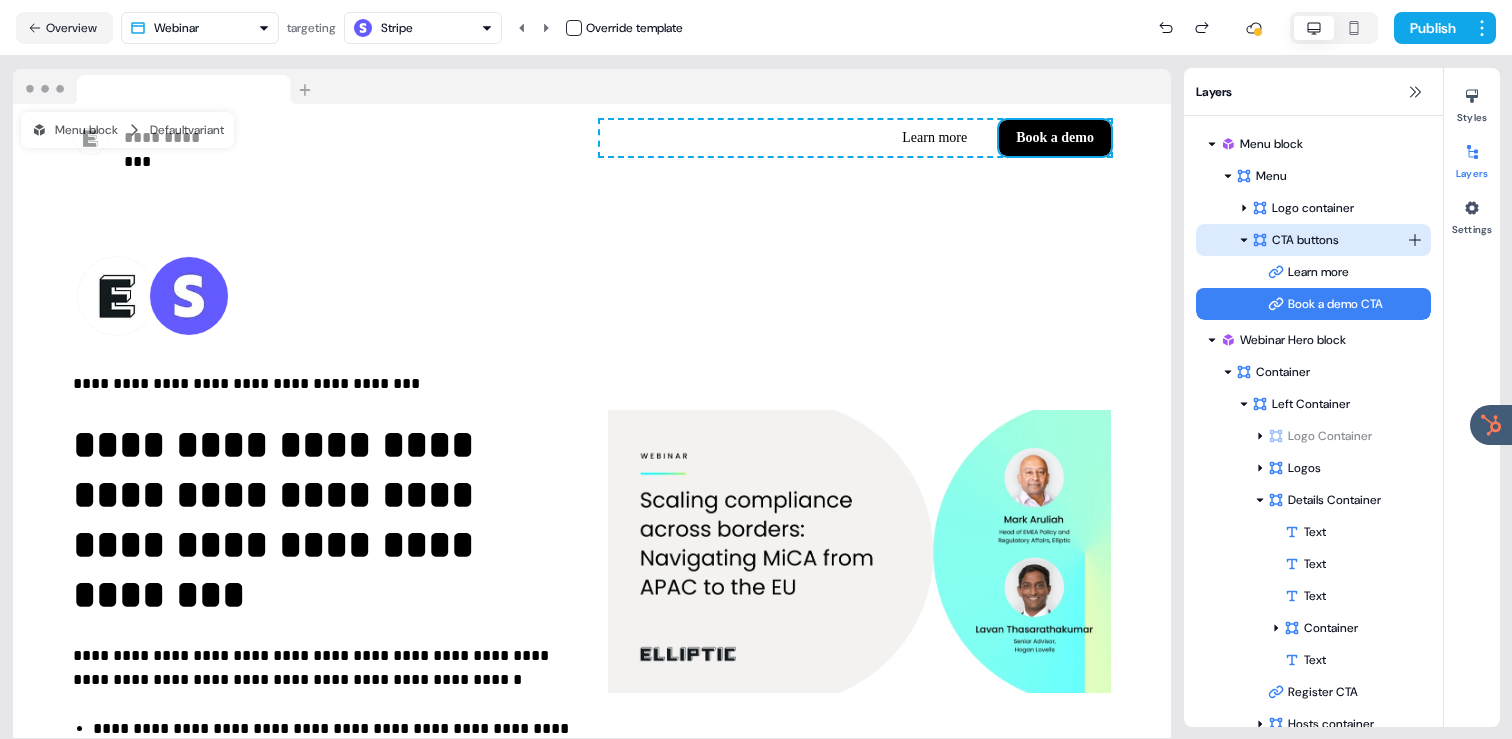 scroll, scrollTop: 72, scrollLeft: 0, axis: vertical 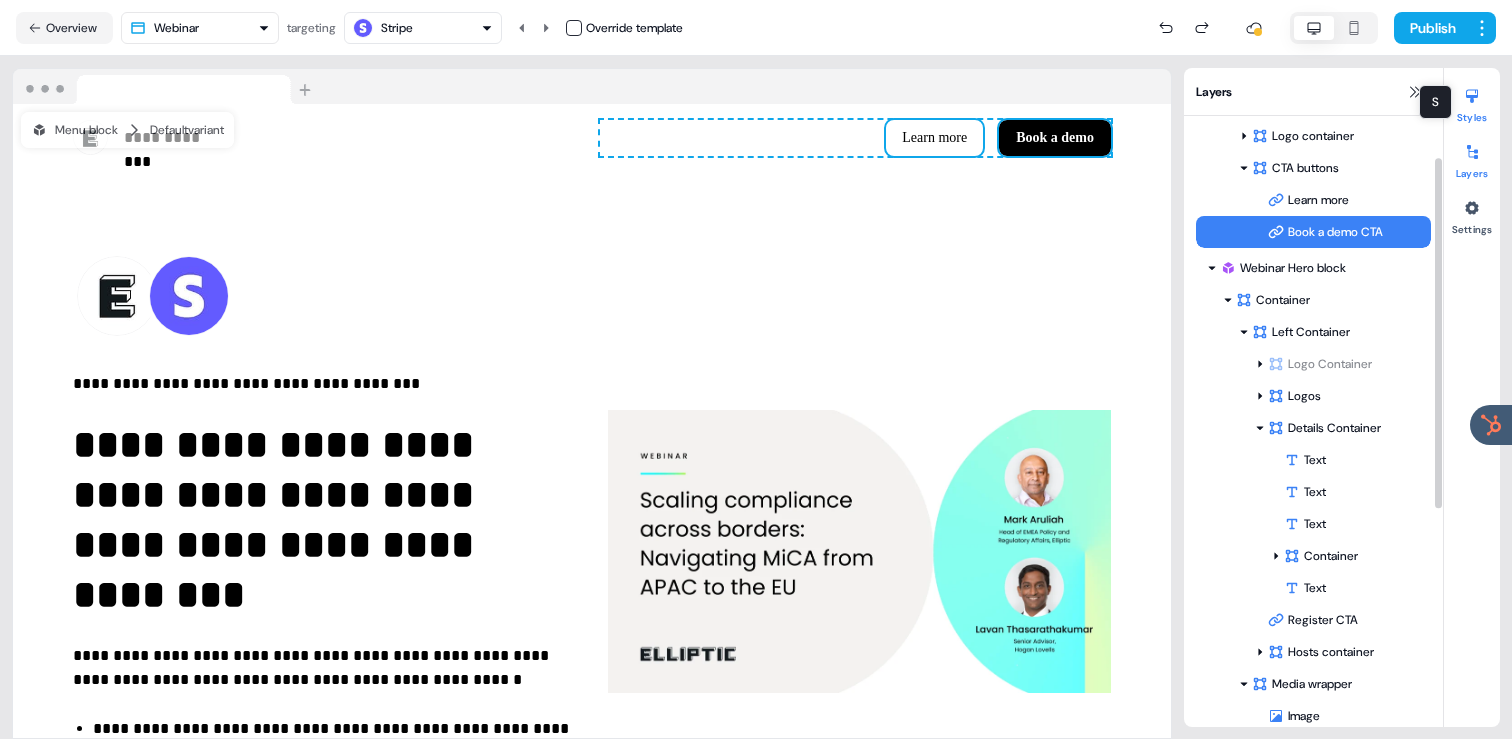 click 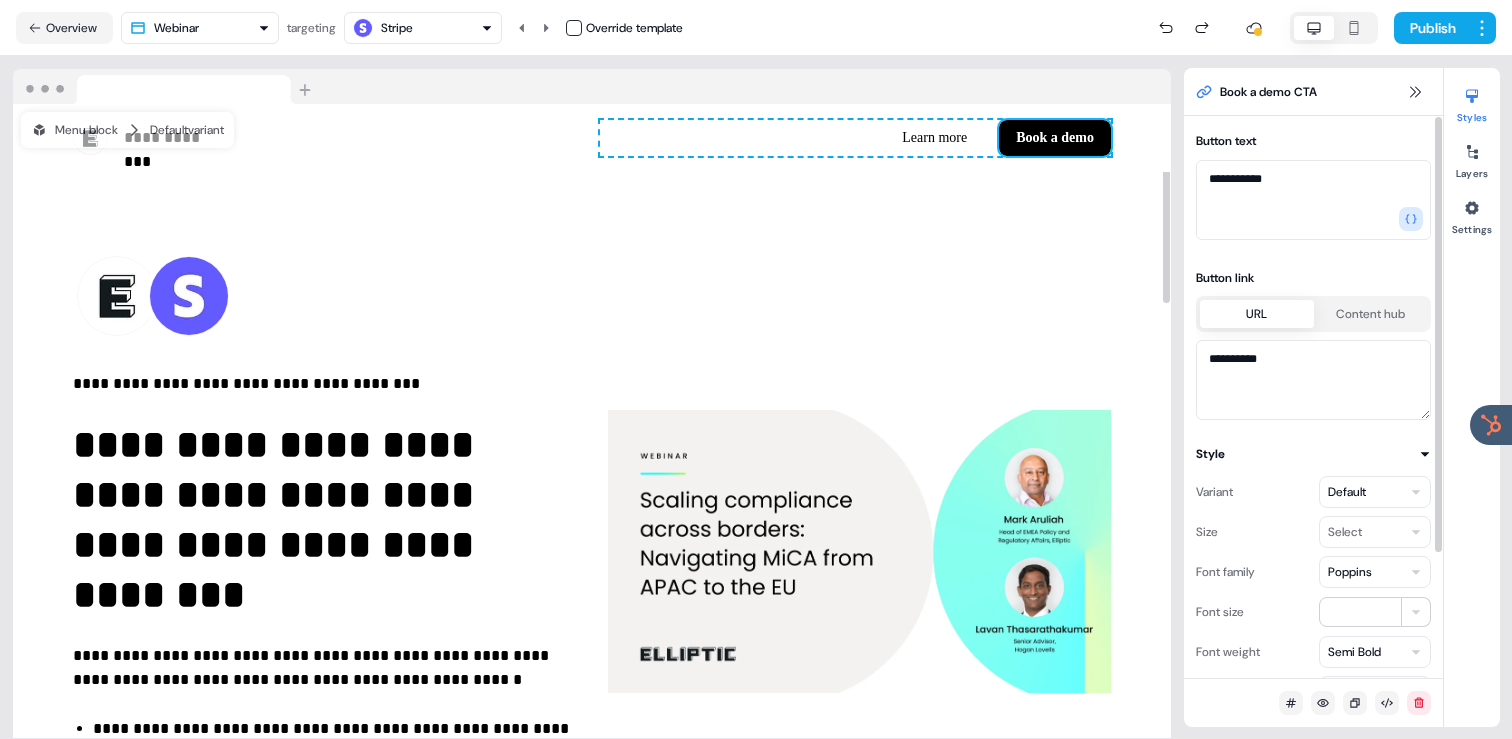 click on "Book a demo" at bounding box center [1055, 138] 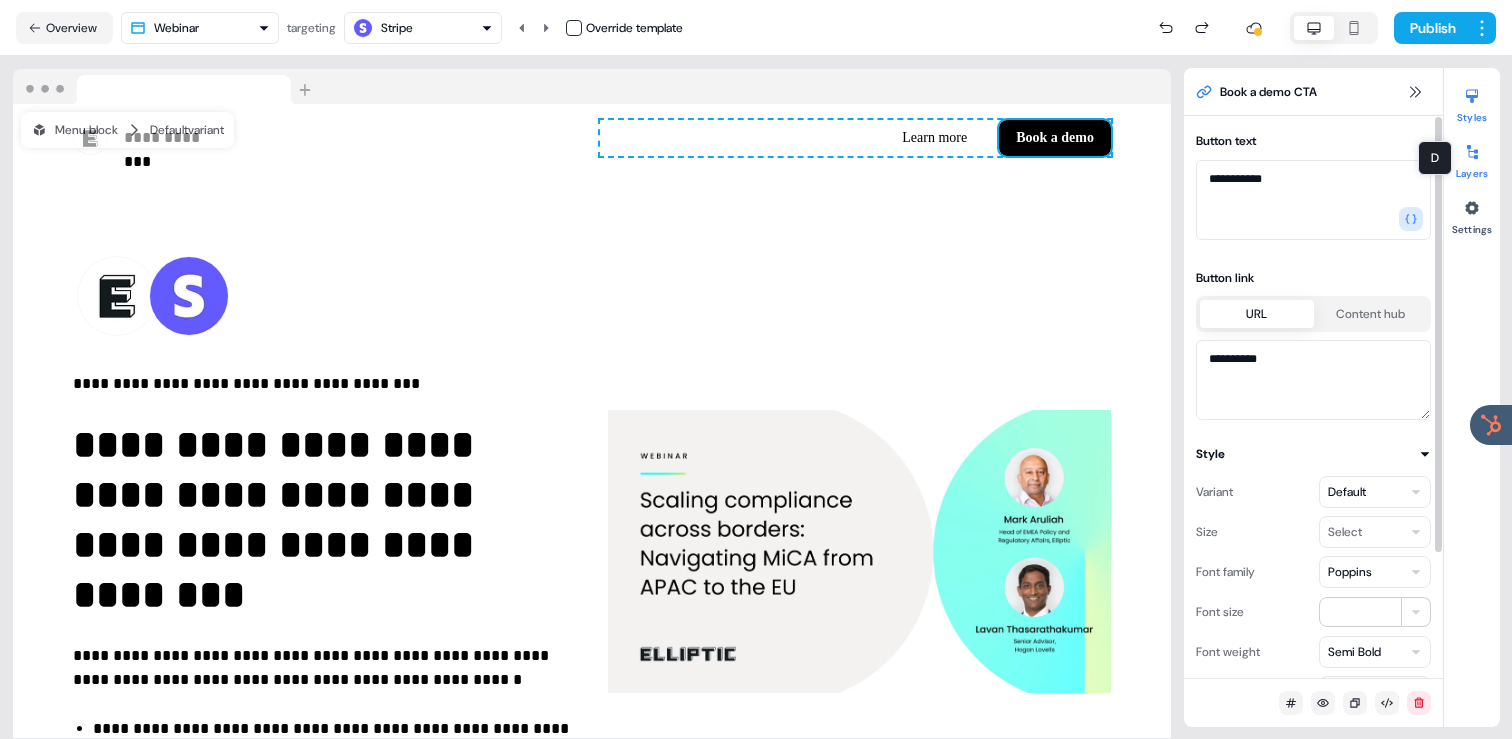 click on "Layers" at bounding box center (1472, 158) 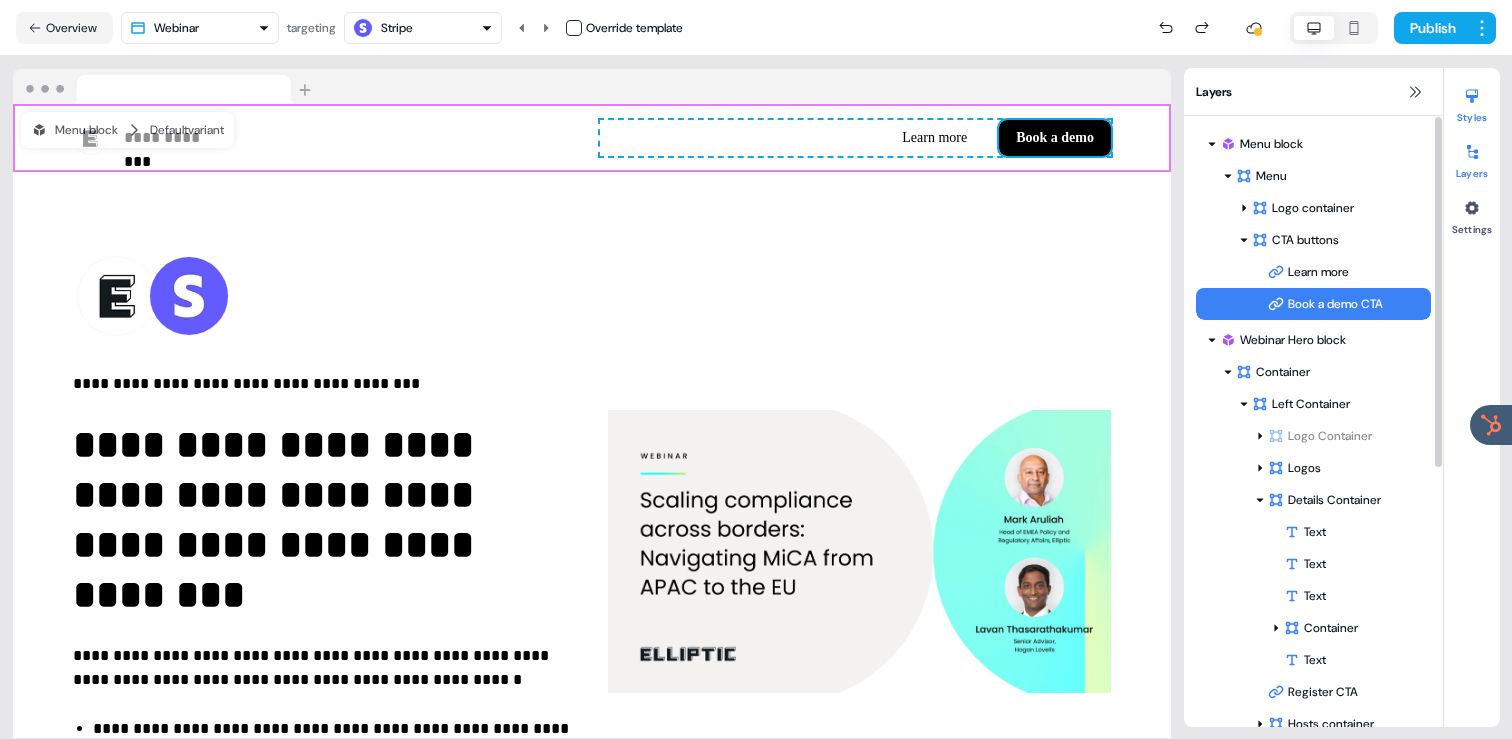 click on "Styles" at bounding box center [1472, 102] 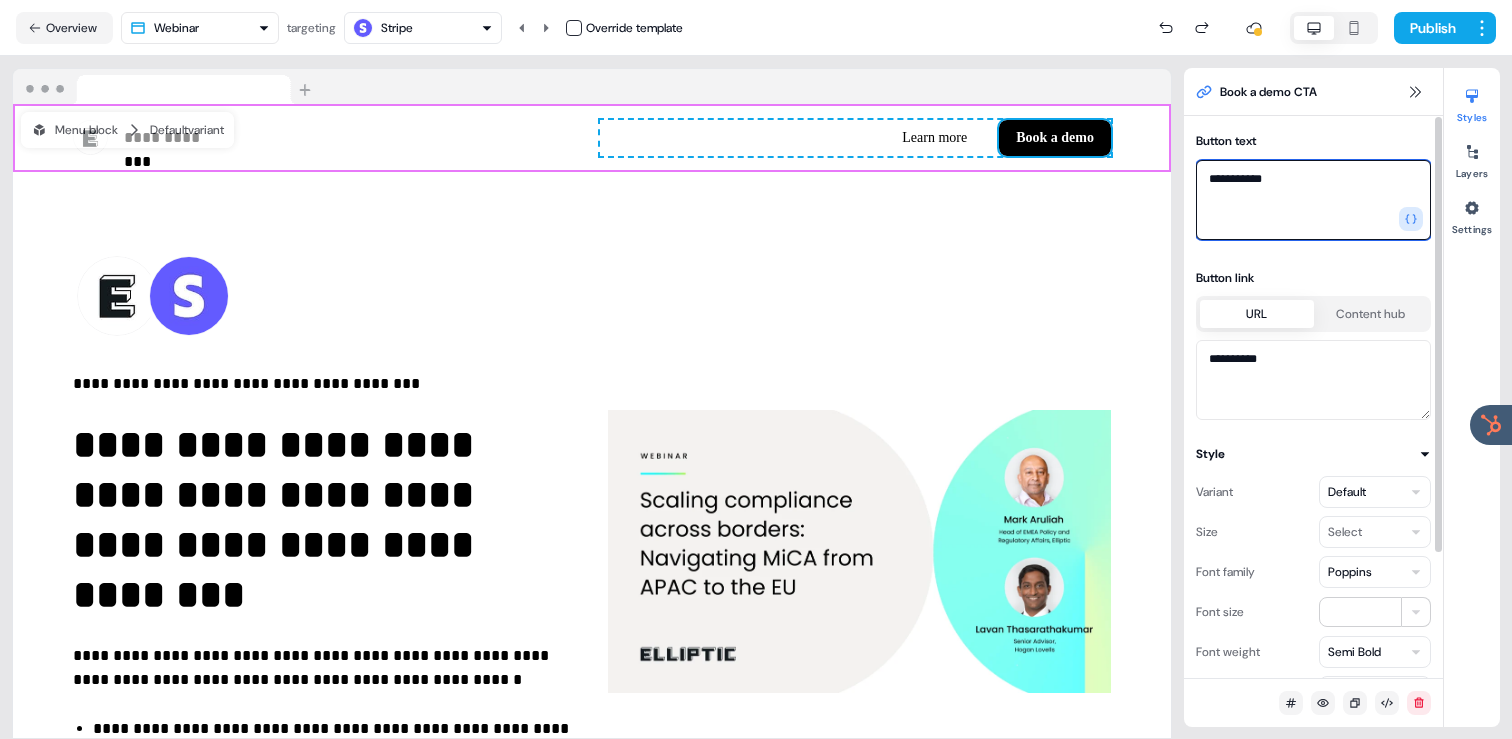 drag, startPoint x: 1356, startPoint y: 174, endPoint x: 1203, endPoint y: 173, distance: 153.00327 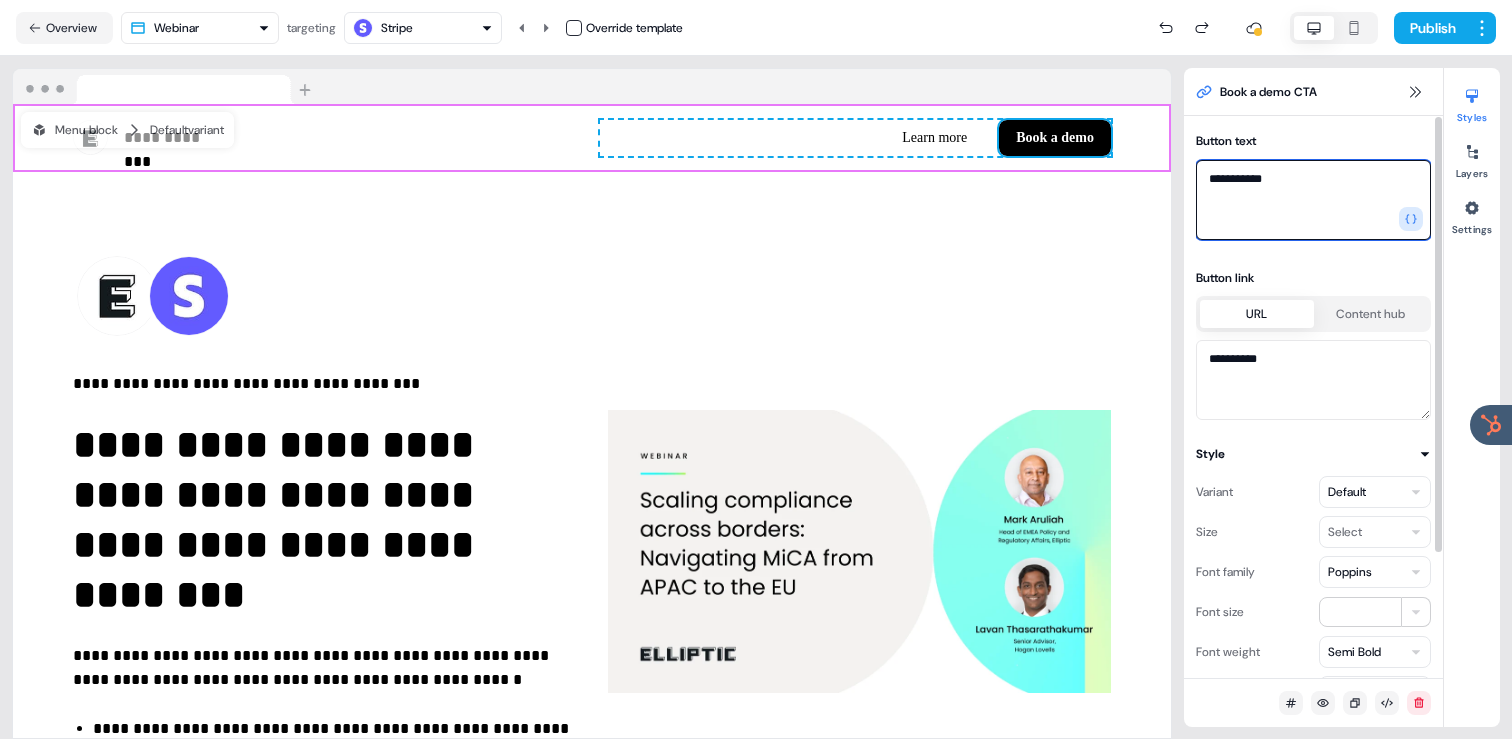 click on "**********" at bounding box center (1313, 200) 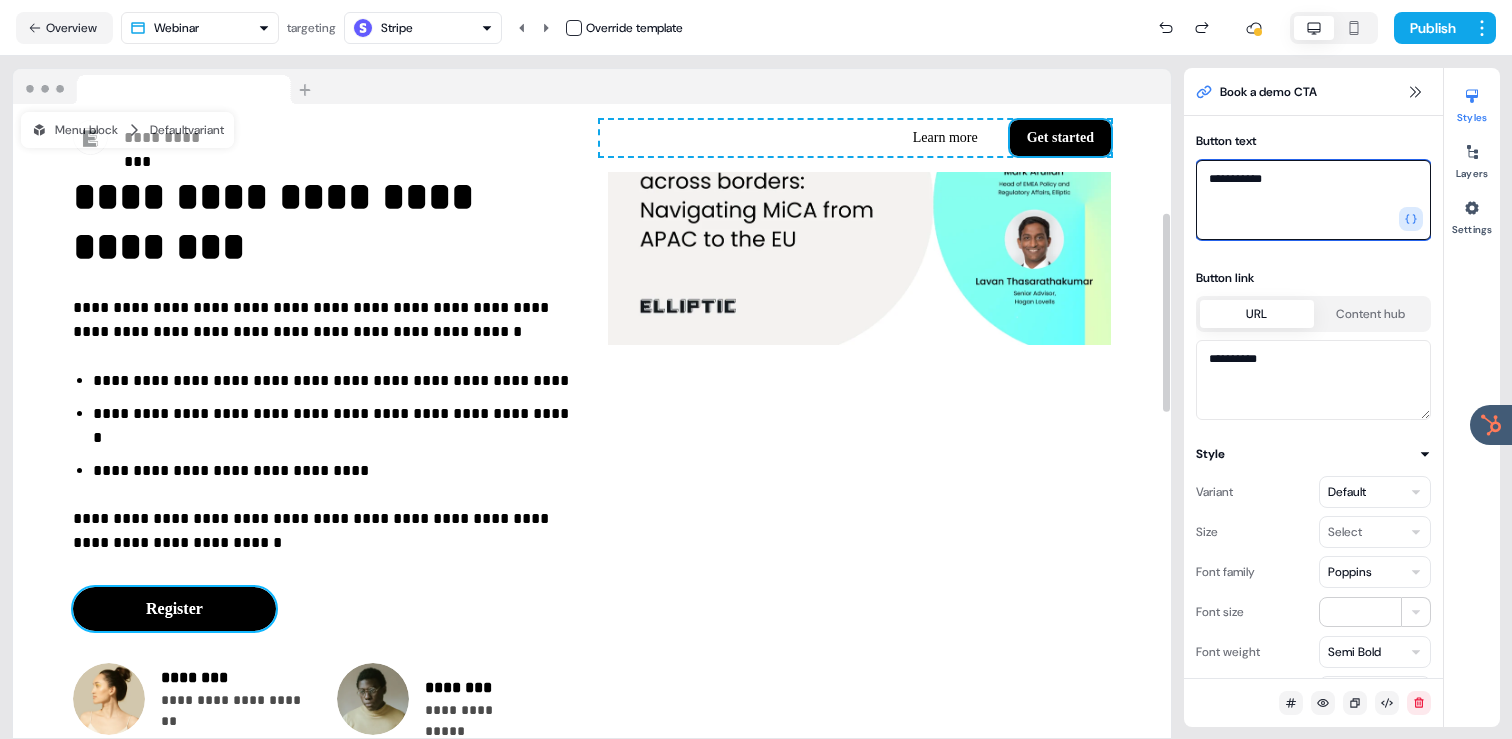 type on "**********" 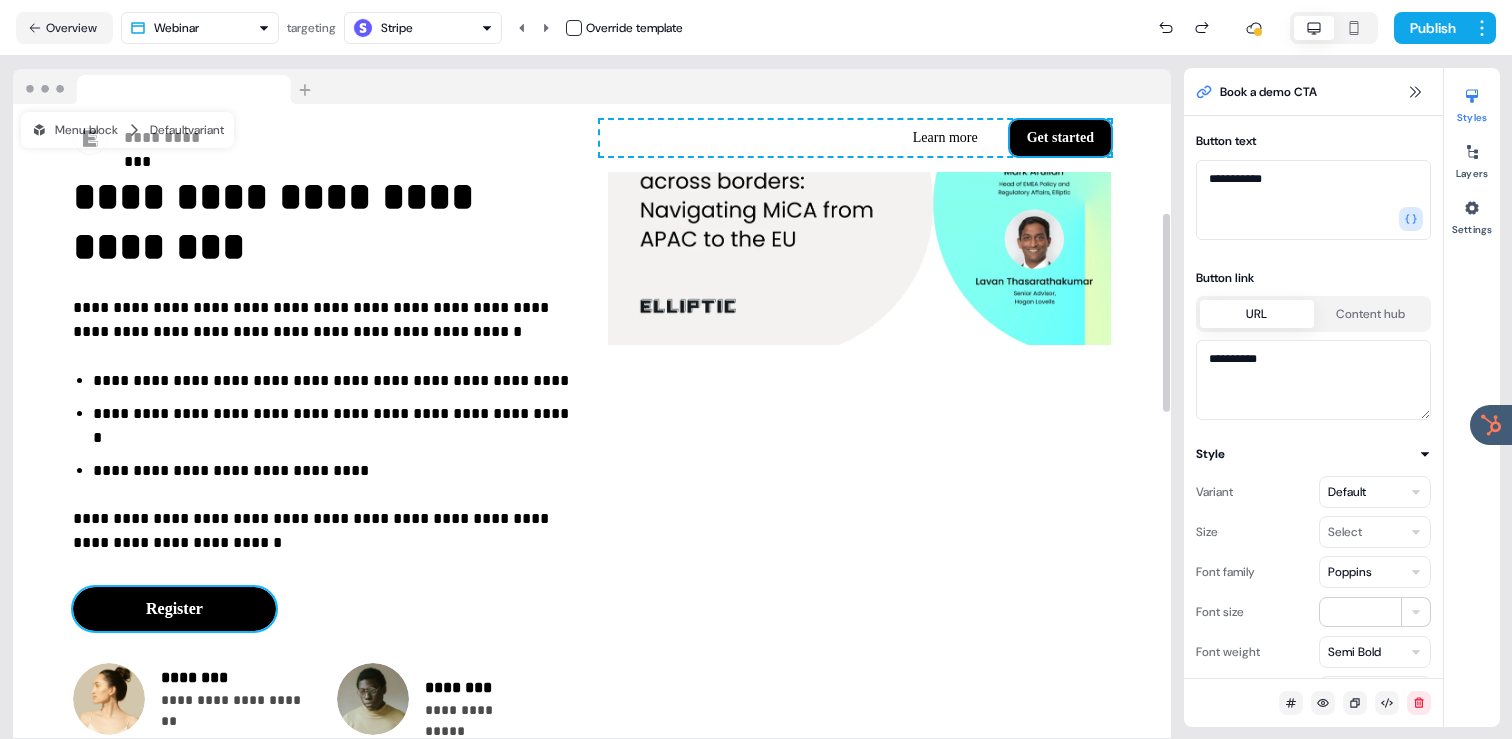 click on "Register" at bounding box center [174, 609] 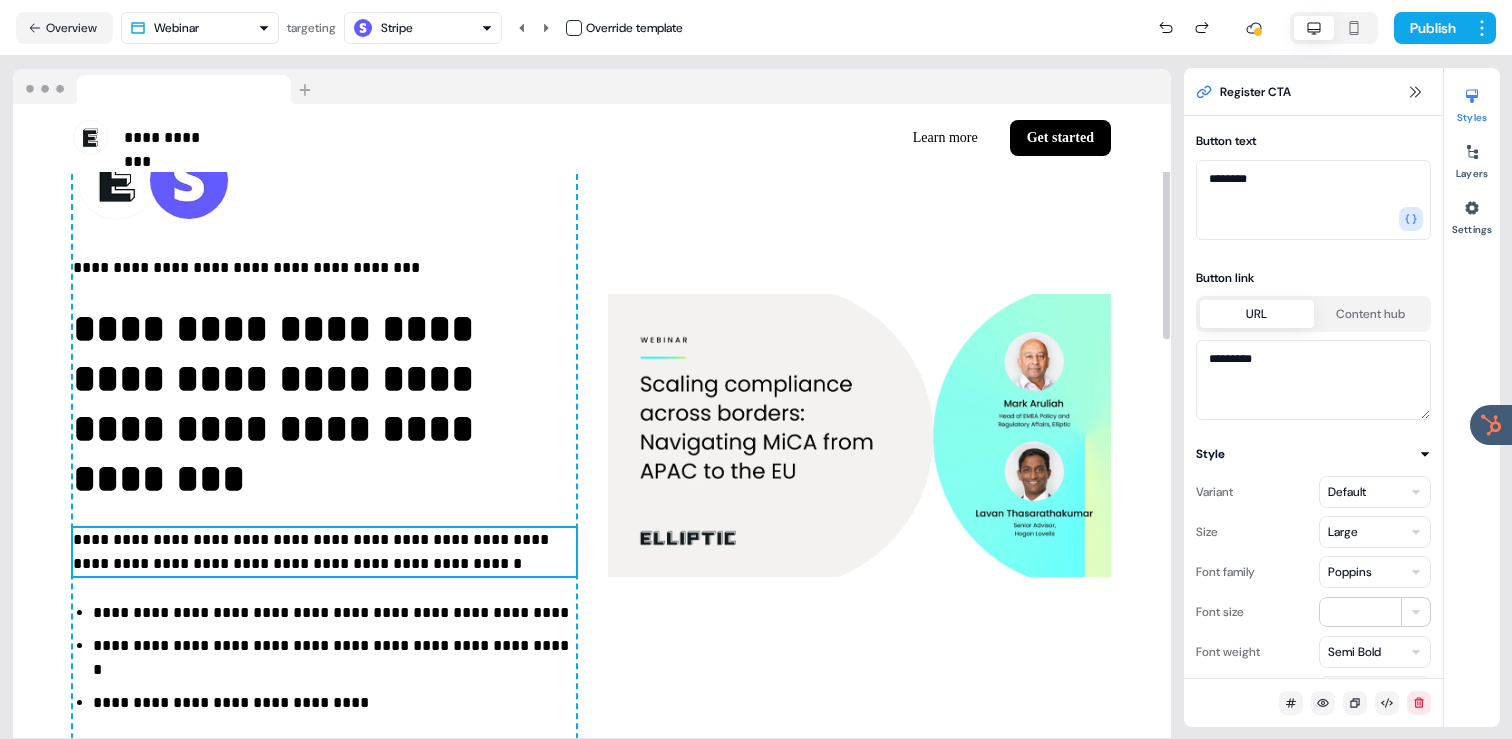 scroll, scrollTop: 99, scrollLeft: 0, axis: vertical 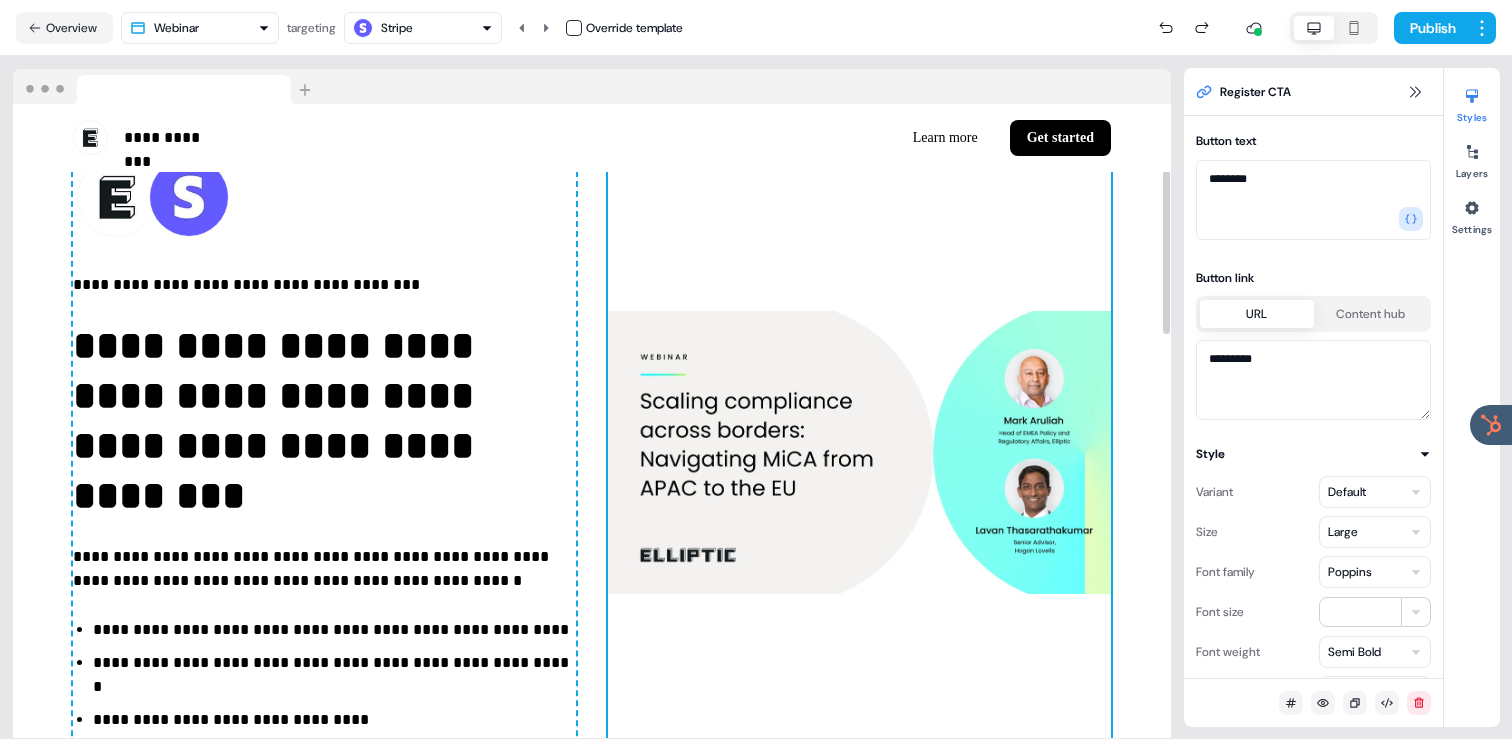 click at bounding box center [859, 453] 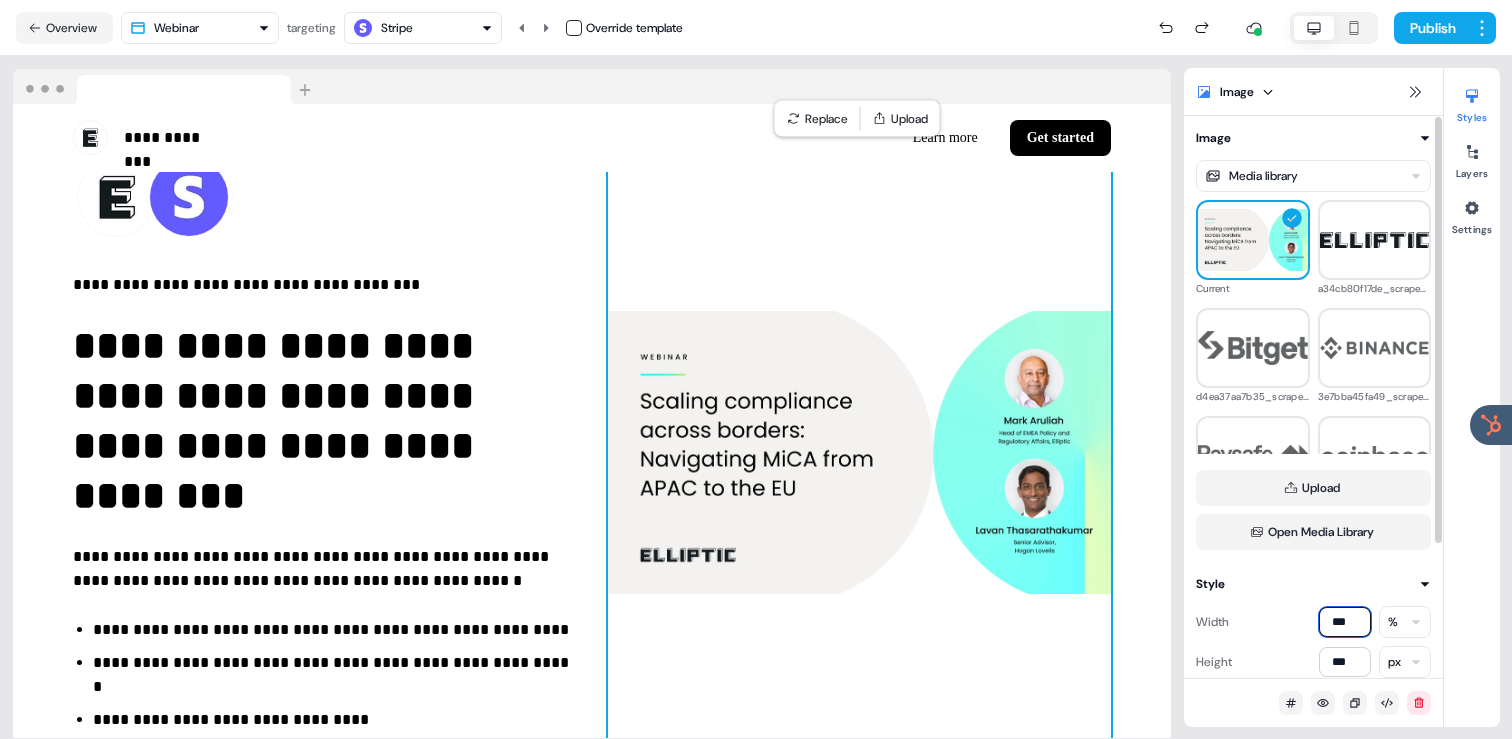click on "***" at bounding box center (1345, 622) 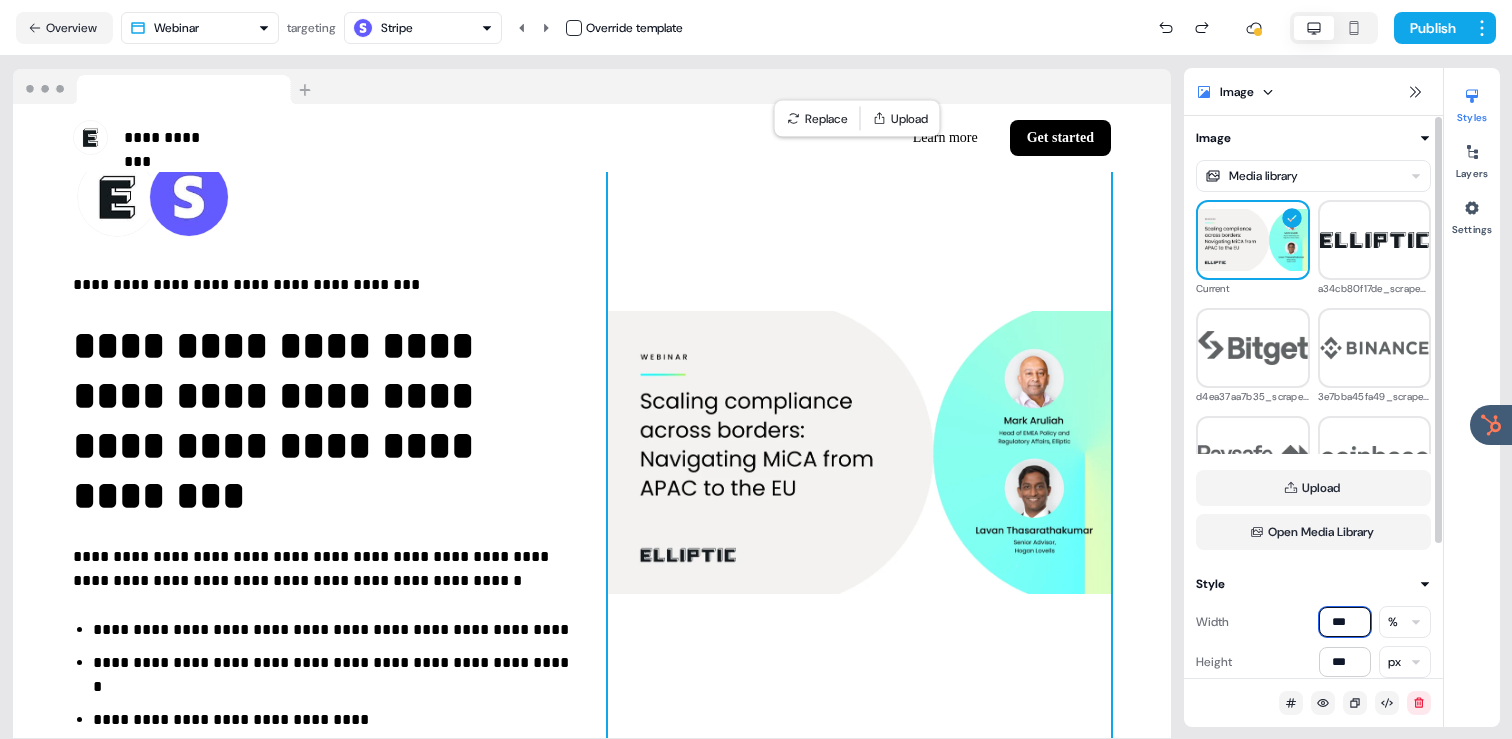 type on "***" 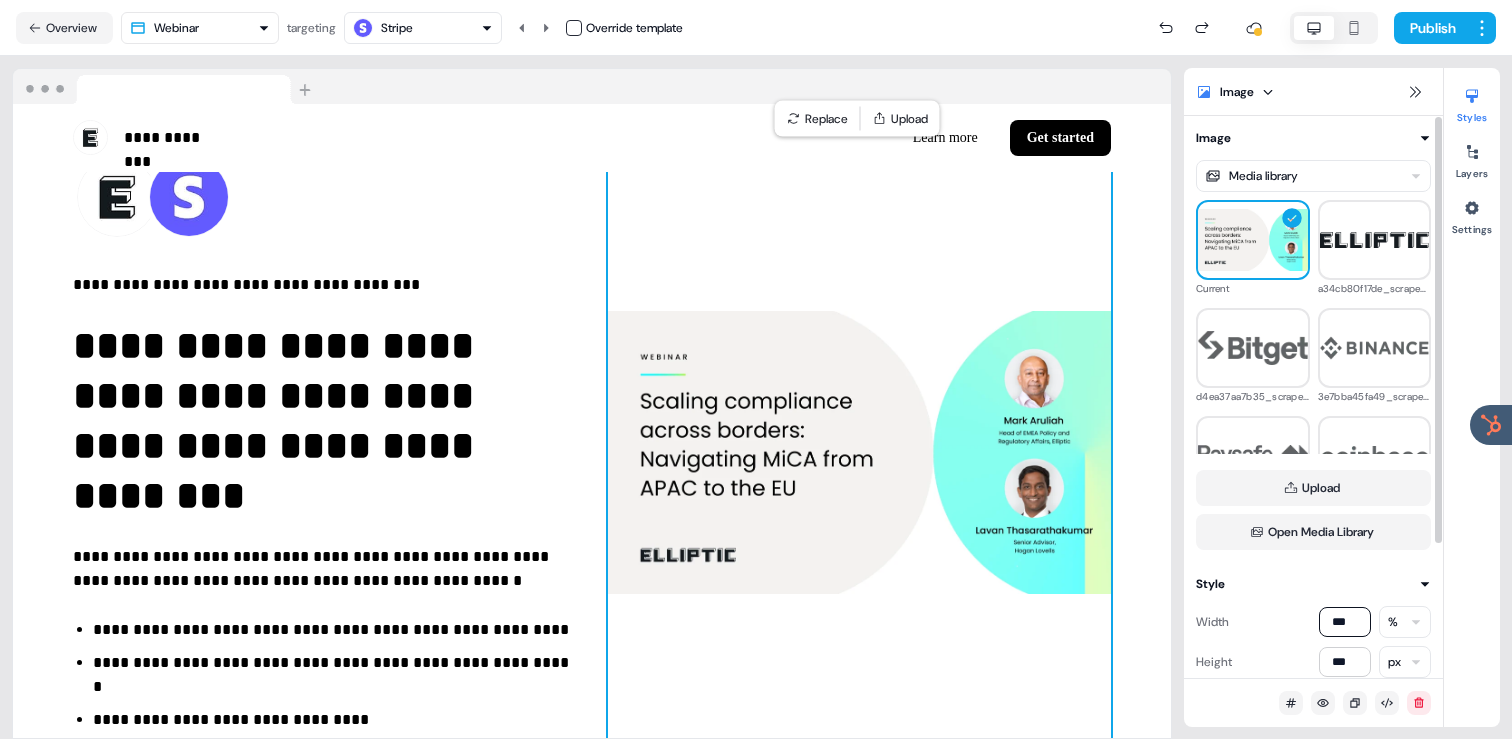 click at bounding box center [859, 453] 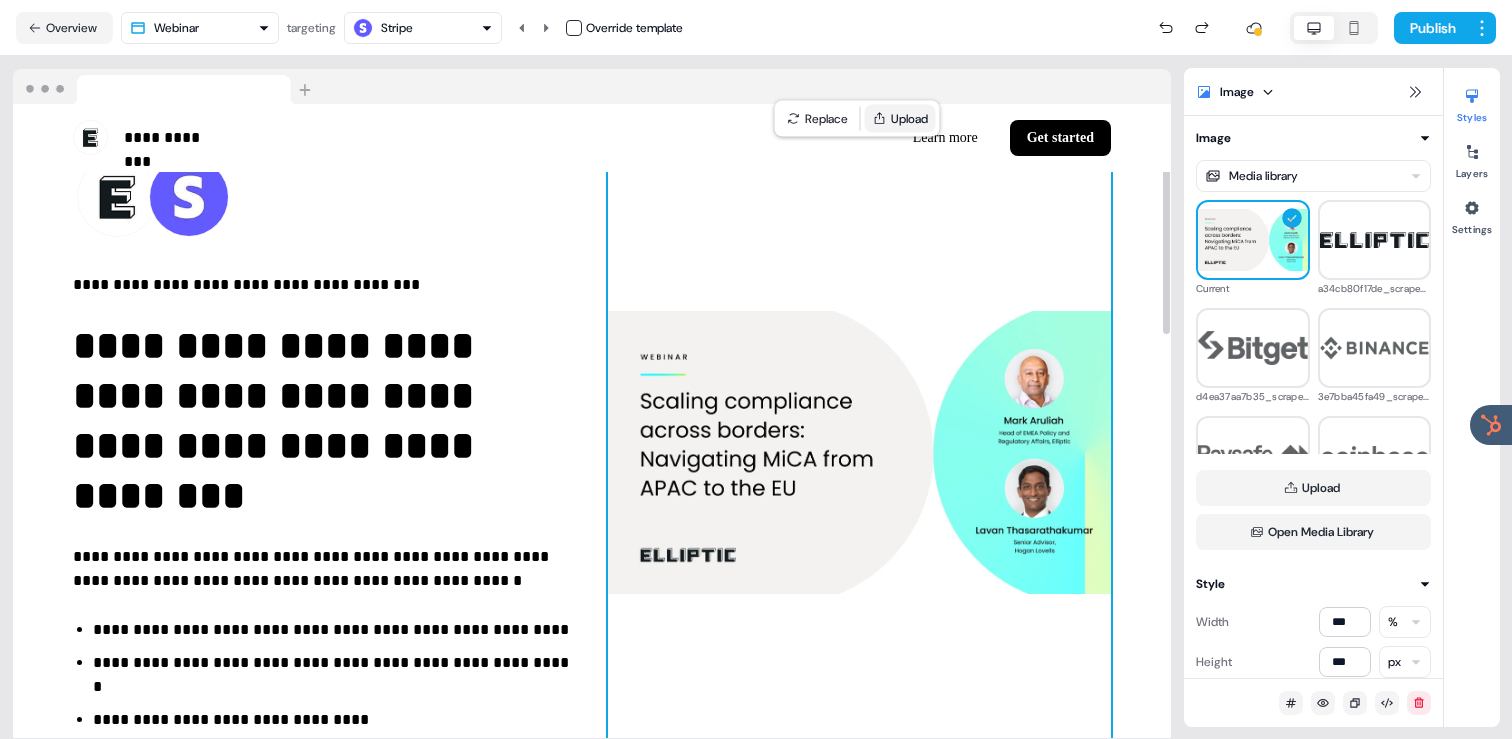 click on "Upload" at bounding box center [900, 119] 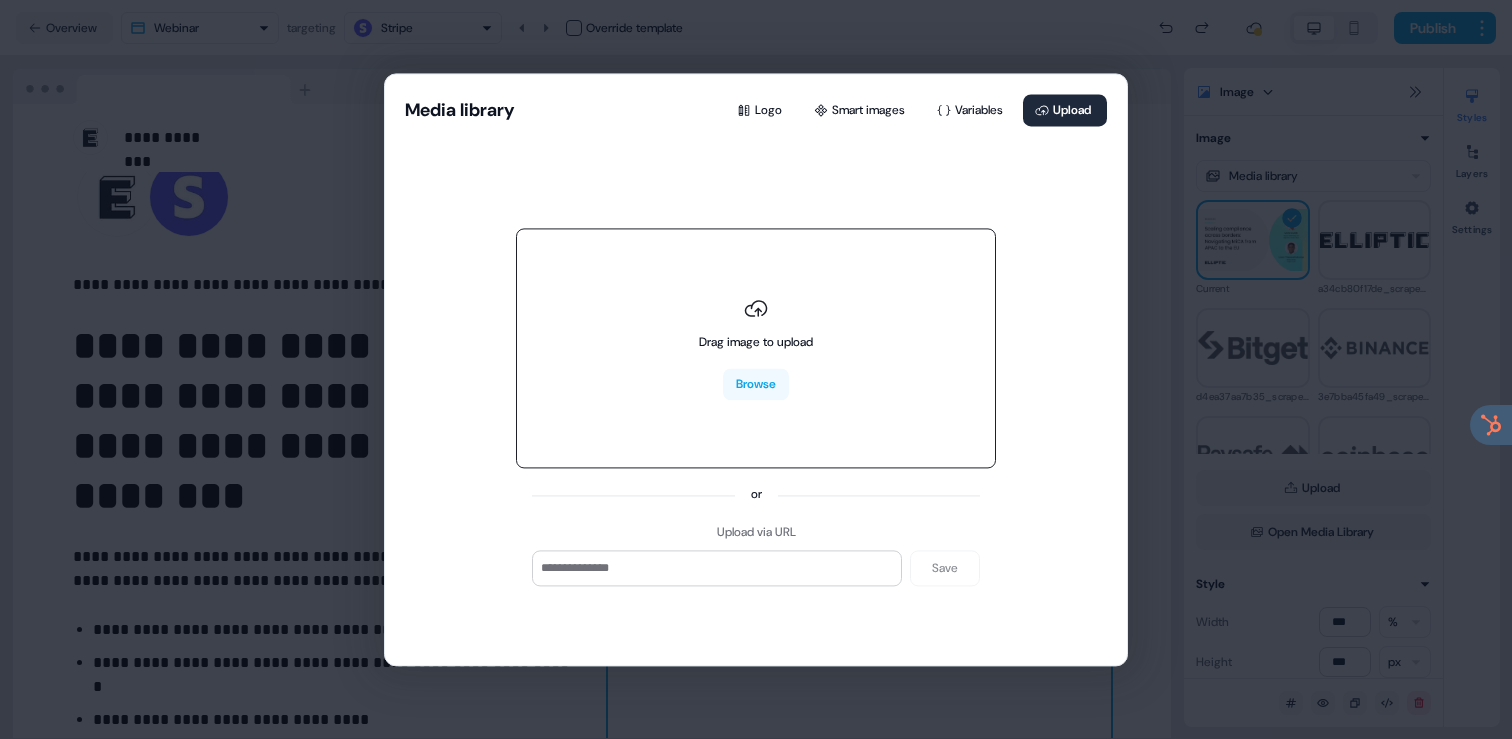 click on "Drag image to upload Browse" at bounding box center [756, 349] 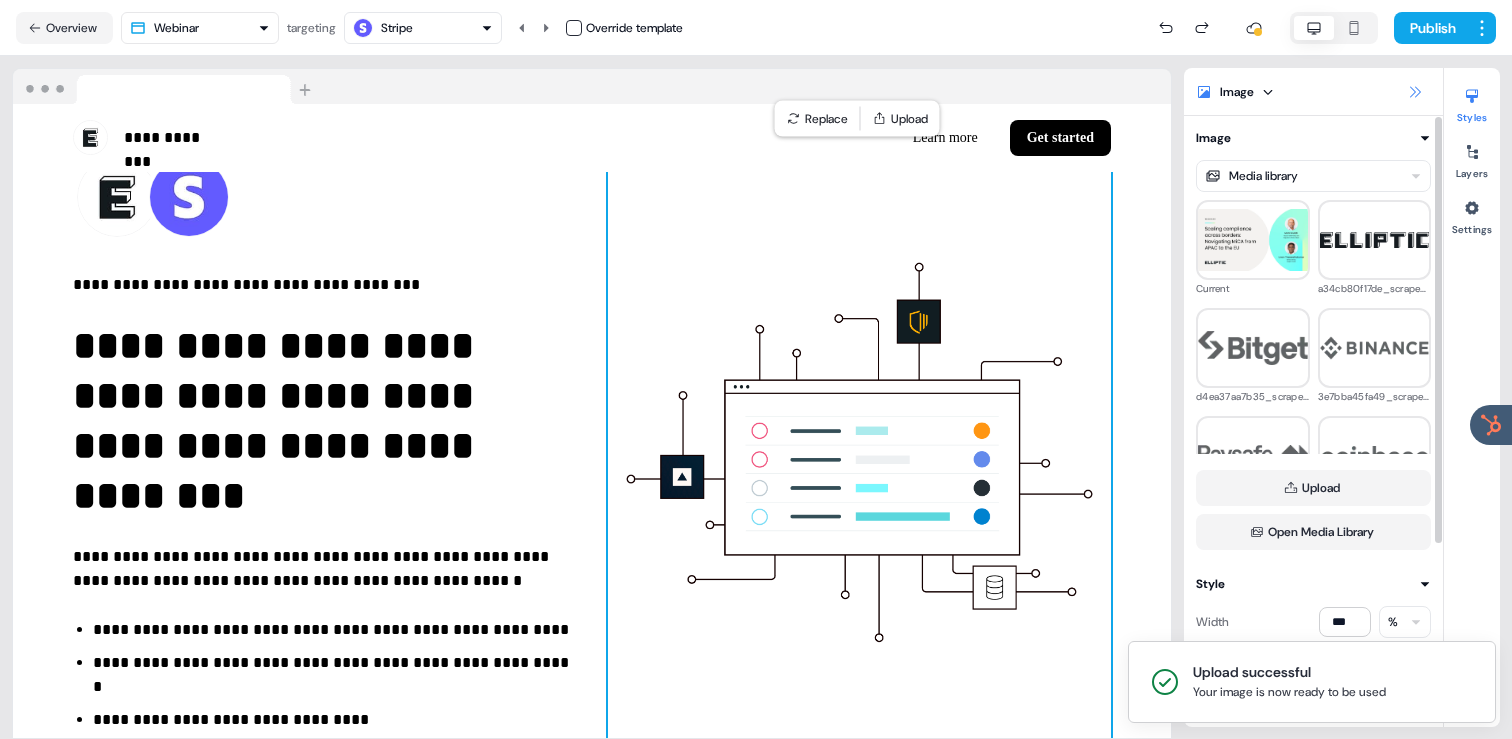 click at bounding box center [1415, 92] 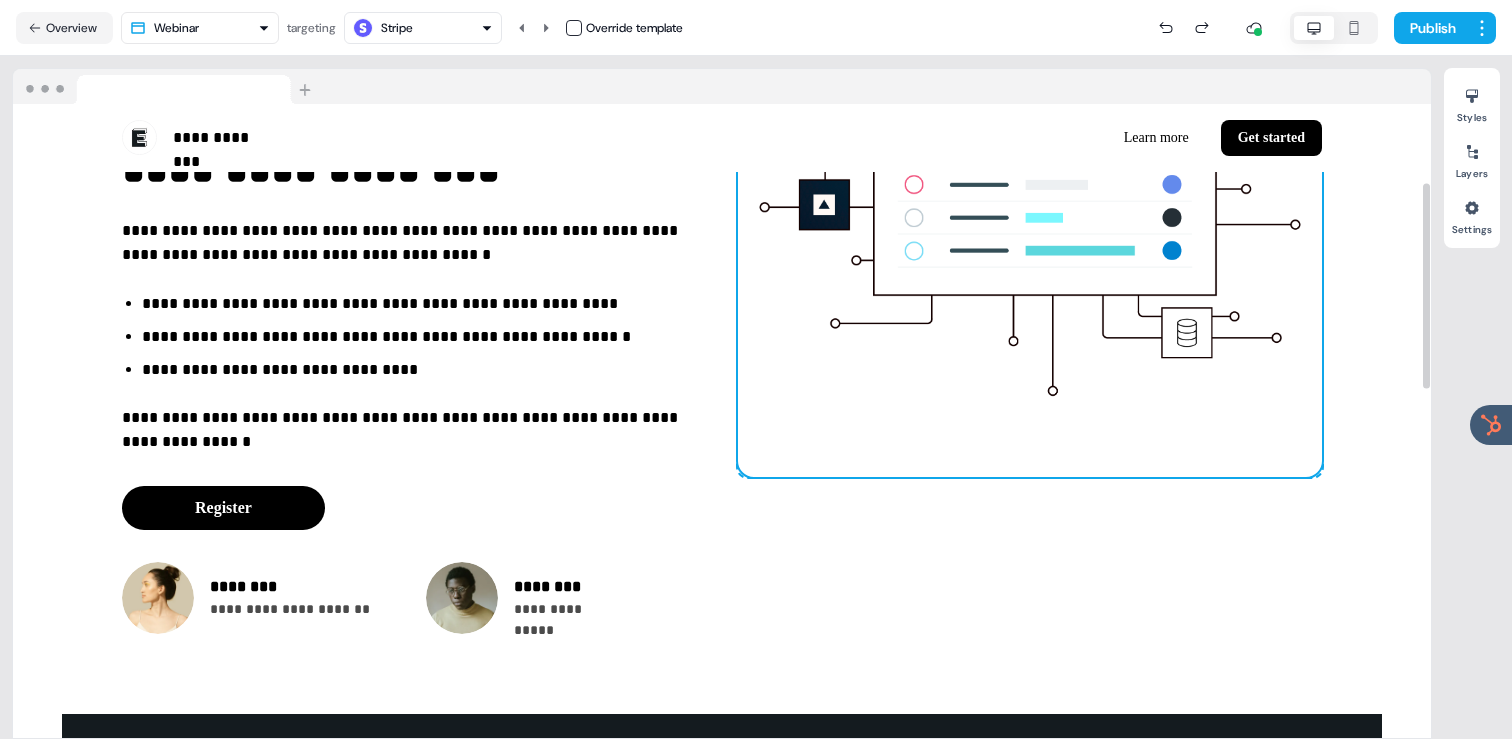 scroll, scrollTop: 414, scrollLeft: 0, axis: vertical 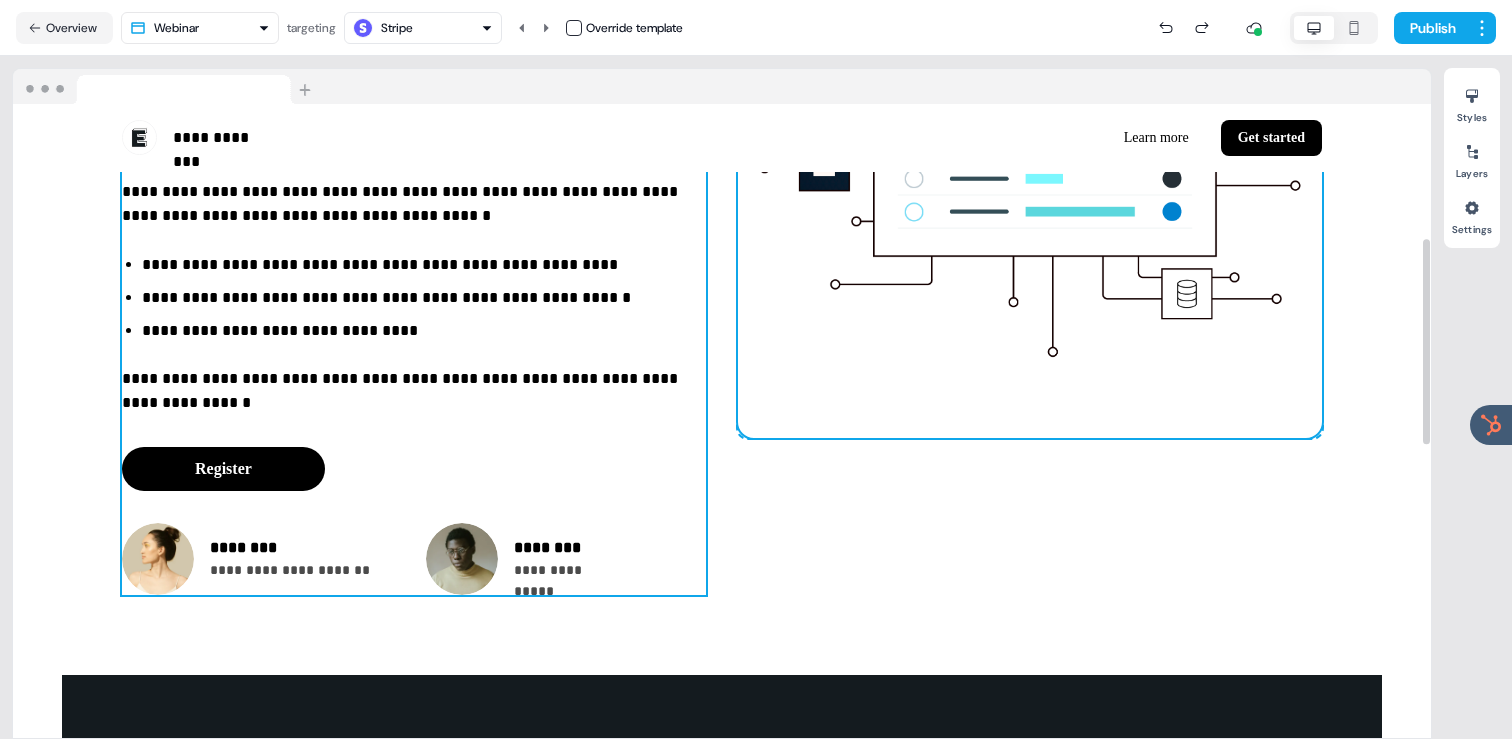 click at bounding box center (158, 559) 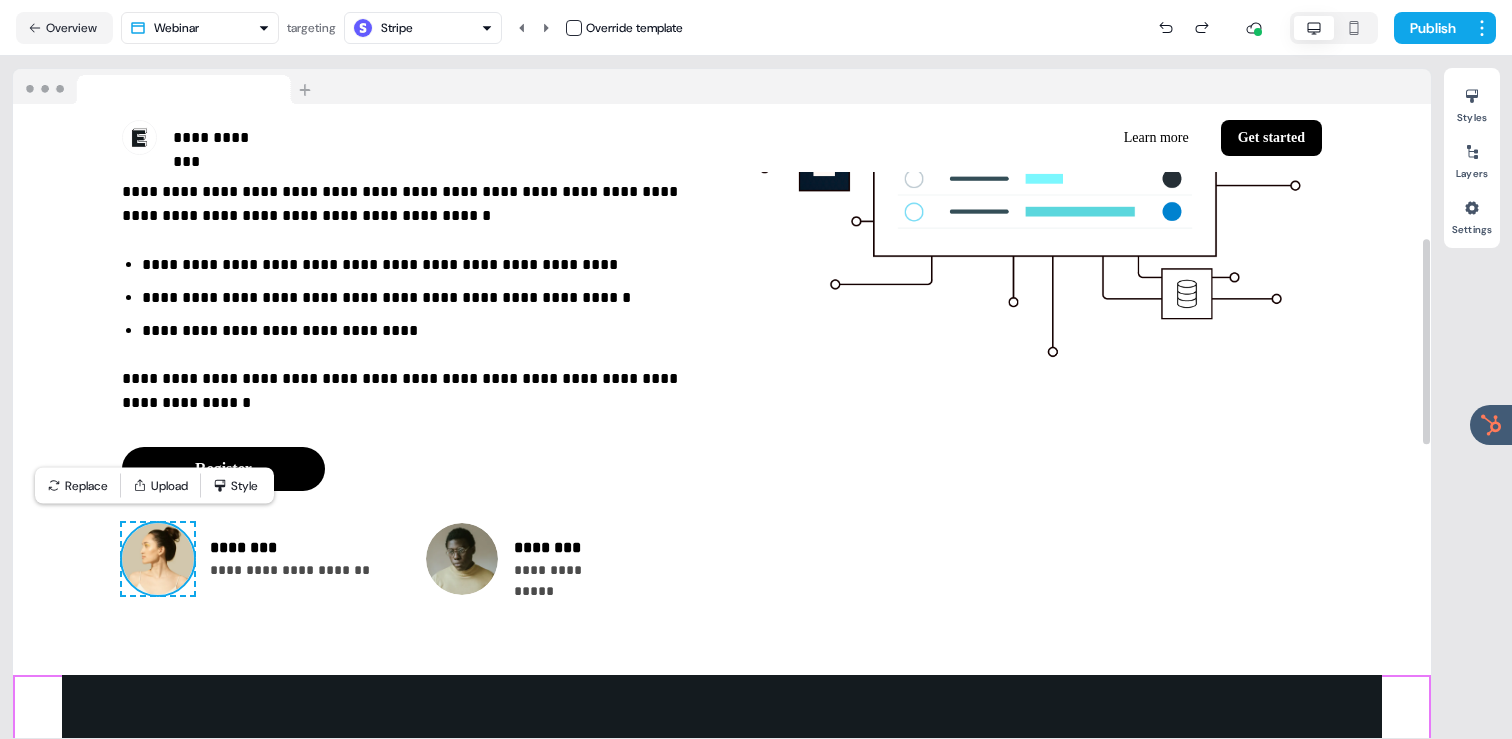 click on "********* Click to add a link to your resource Click to add a link to your resource Click to add a link to your resource
To pick up a draggable item, press the space bar.
While dragging, use the arrow keys to move the item.
Press space again to drop the item in its new position, or press escape to cancel.
To pick up a draggable item, press the space bar.
While dragging, use the arrow keys to move the item.
Press space again to drop the item in its new position, or press escape to cancel.
Add block
To pick up a draggable item, press the space bar.
While dragging, use the arrow keys to move the item.
Press space again to drop the item in its new position, or press escape to cancel." at bounding box center (722, 901) 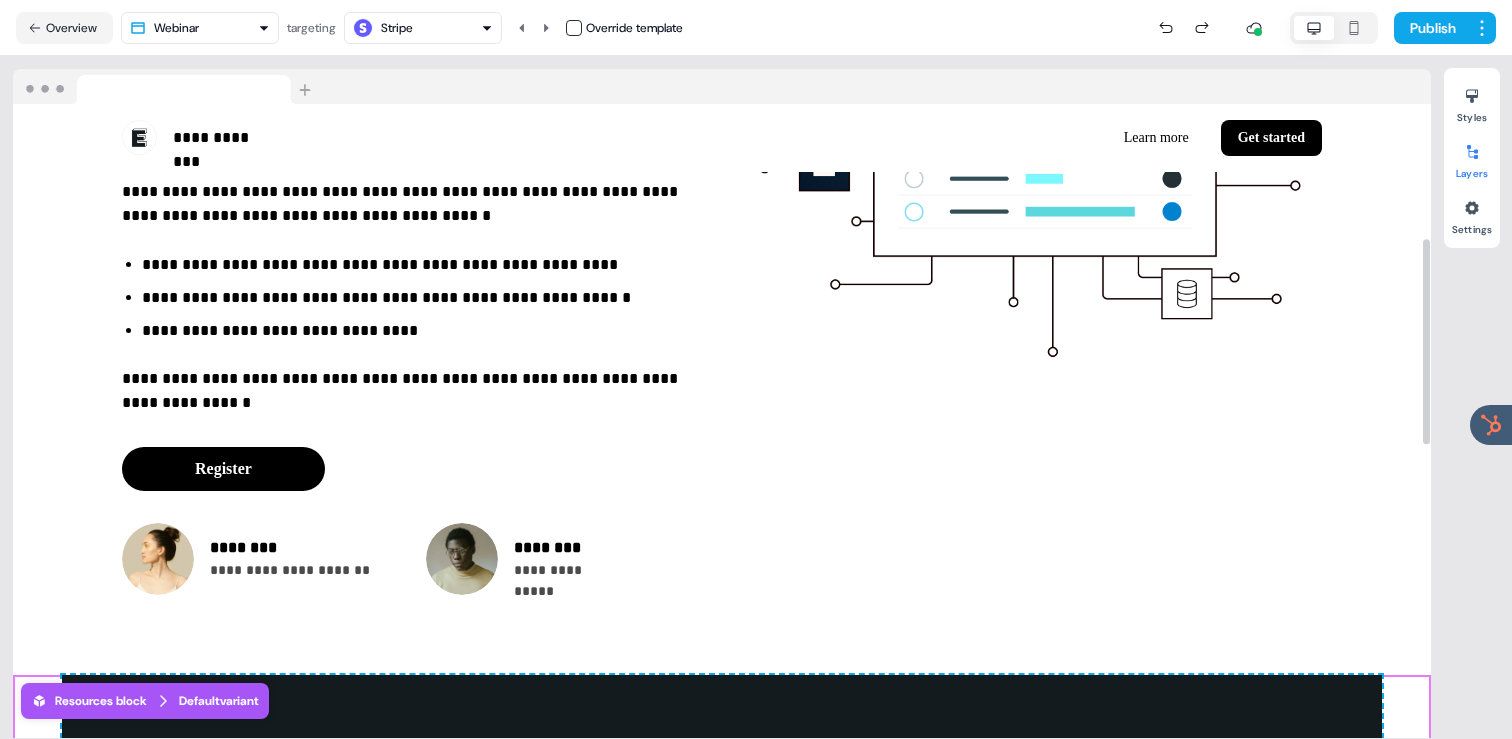 click at bounding box center (1472, 152) 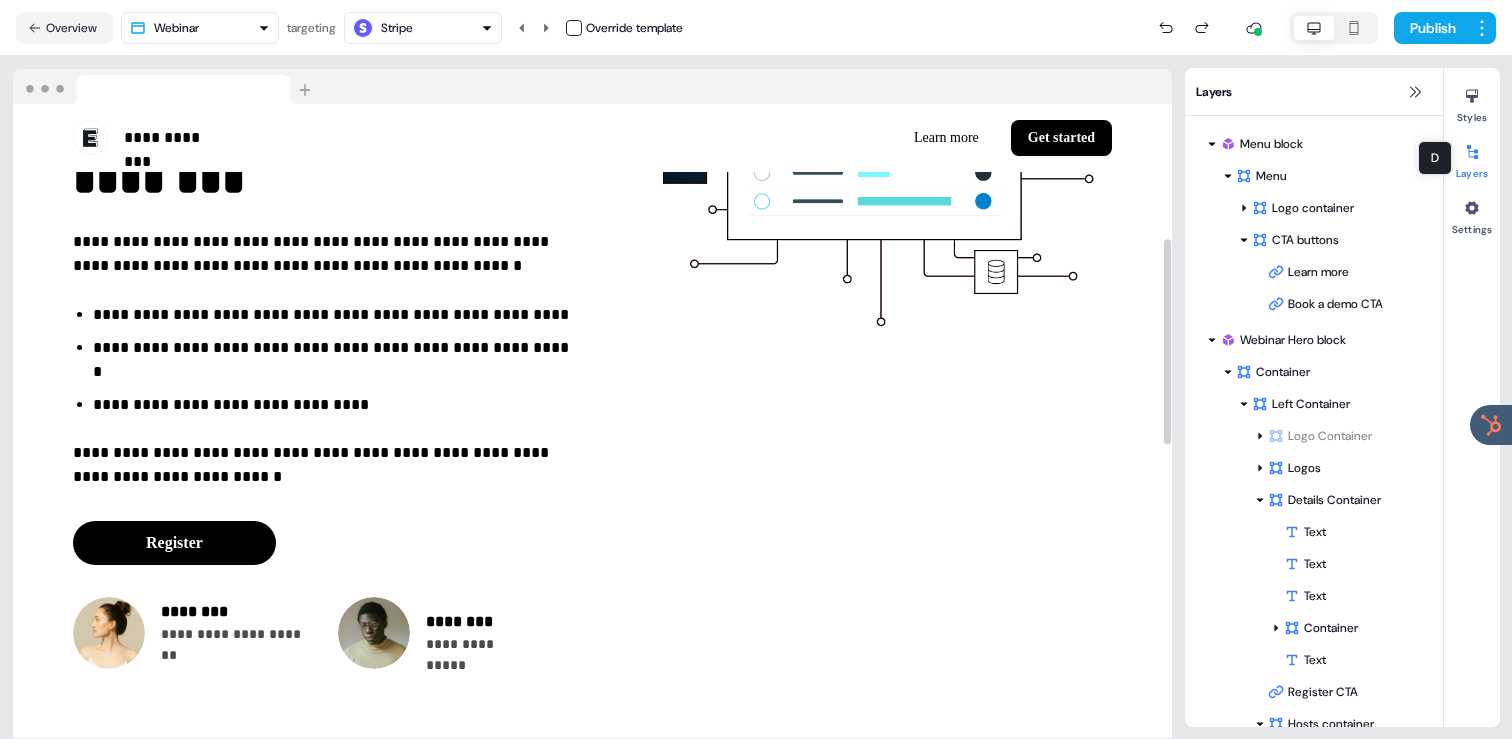 scroll, scrollTop: 613, scrollLeft: 0, axis: vertical 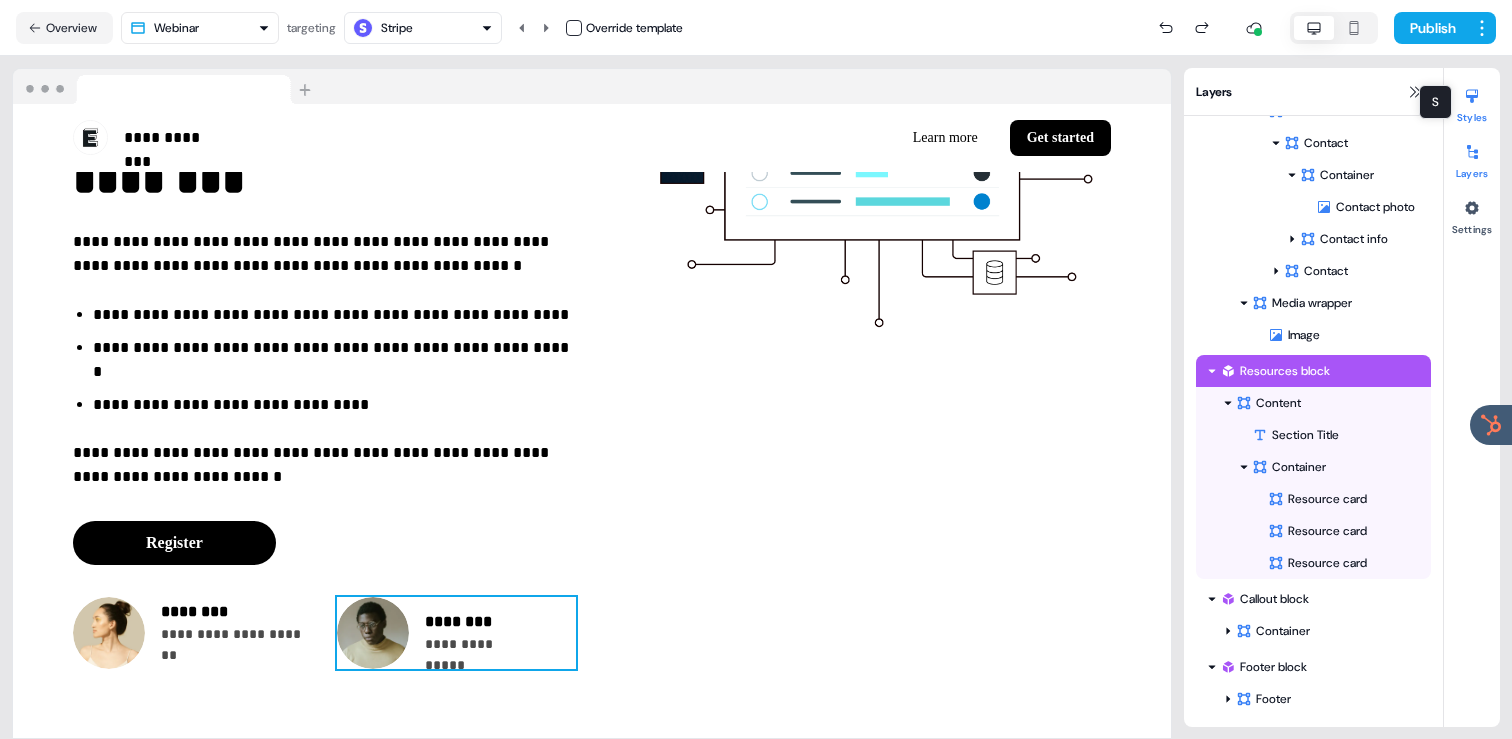 click at bounding box center (1472, 96) 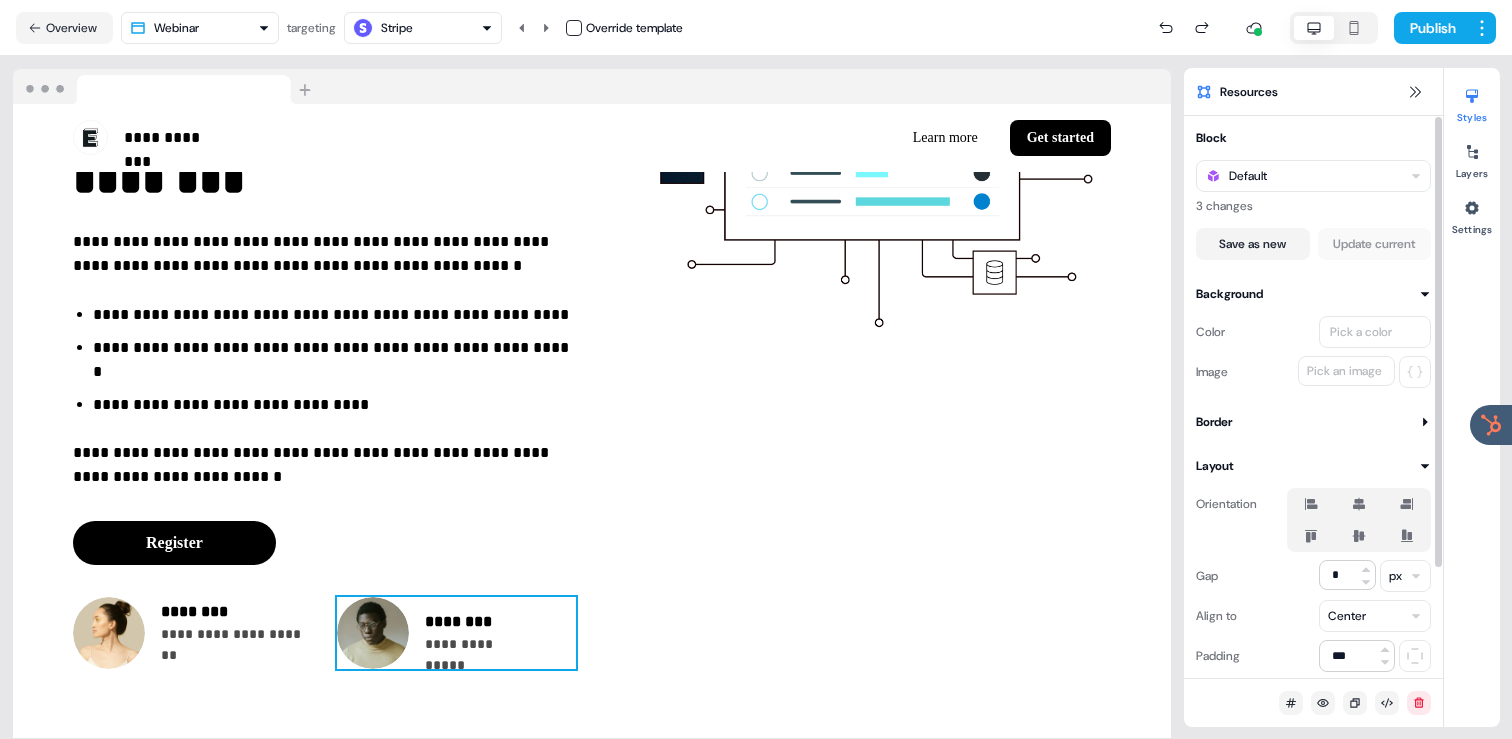 click on "Pick a color" at bounding box center (1375, 332) 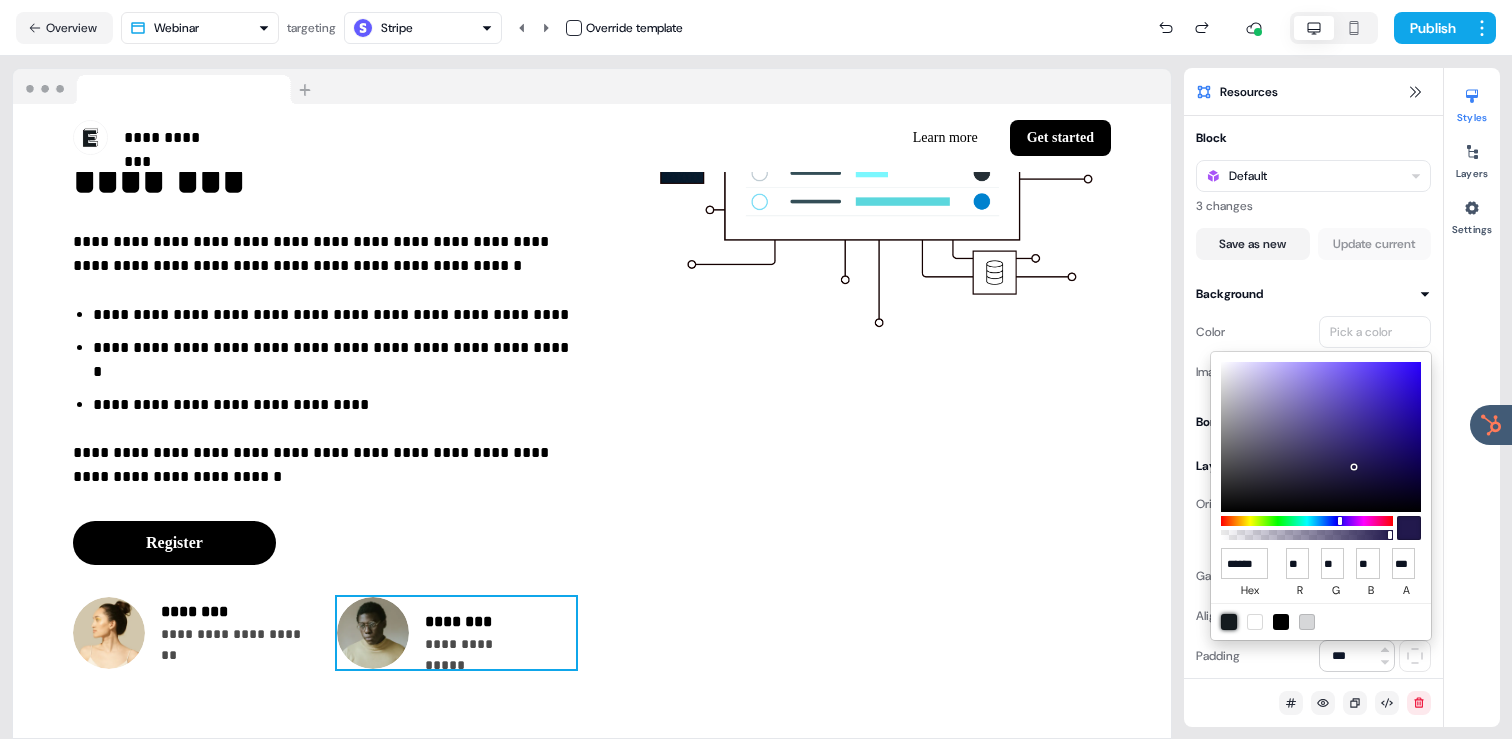 click at bounding box center (1229, 622) 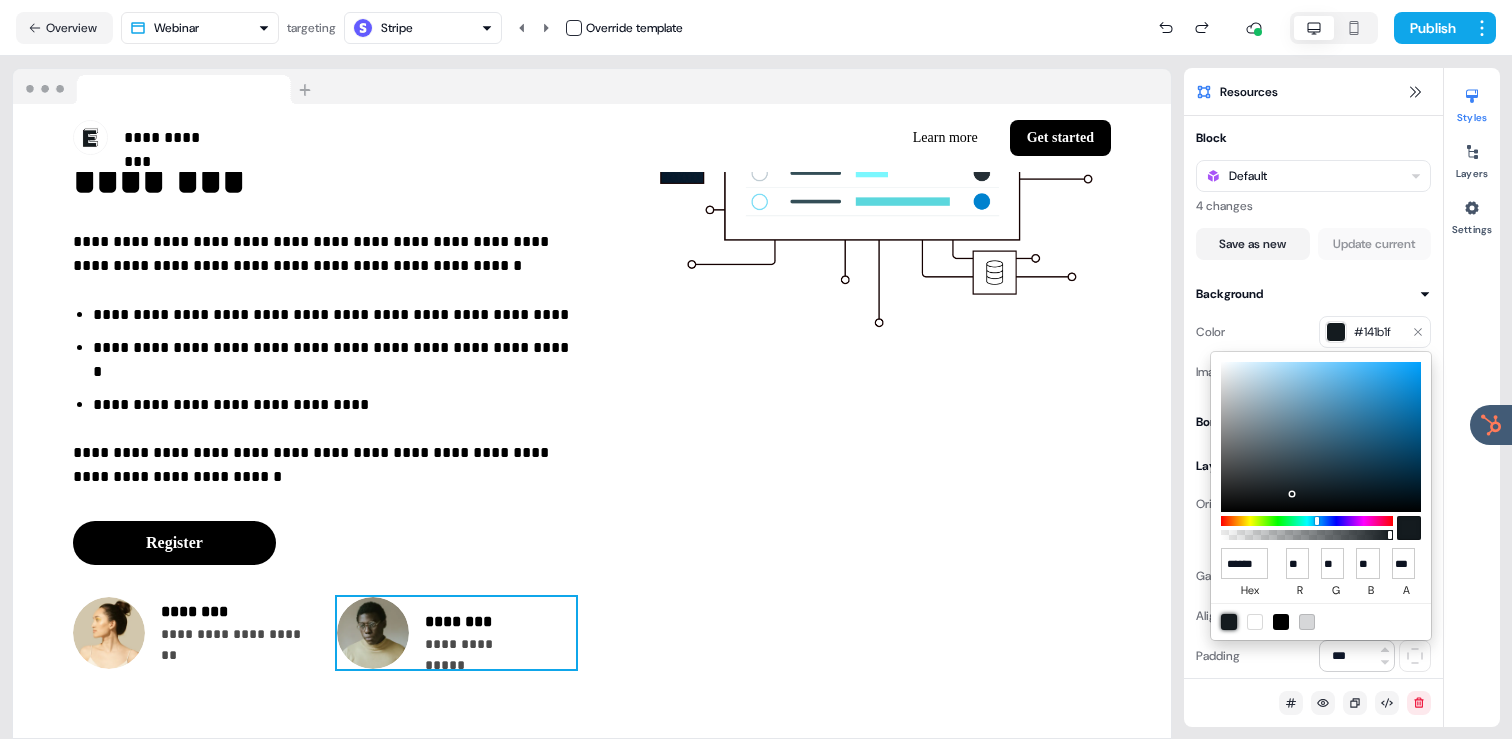 click on "**********" at bounding box center (756, 369) 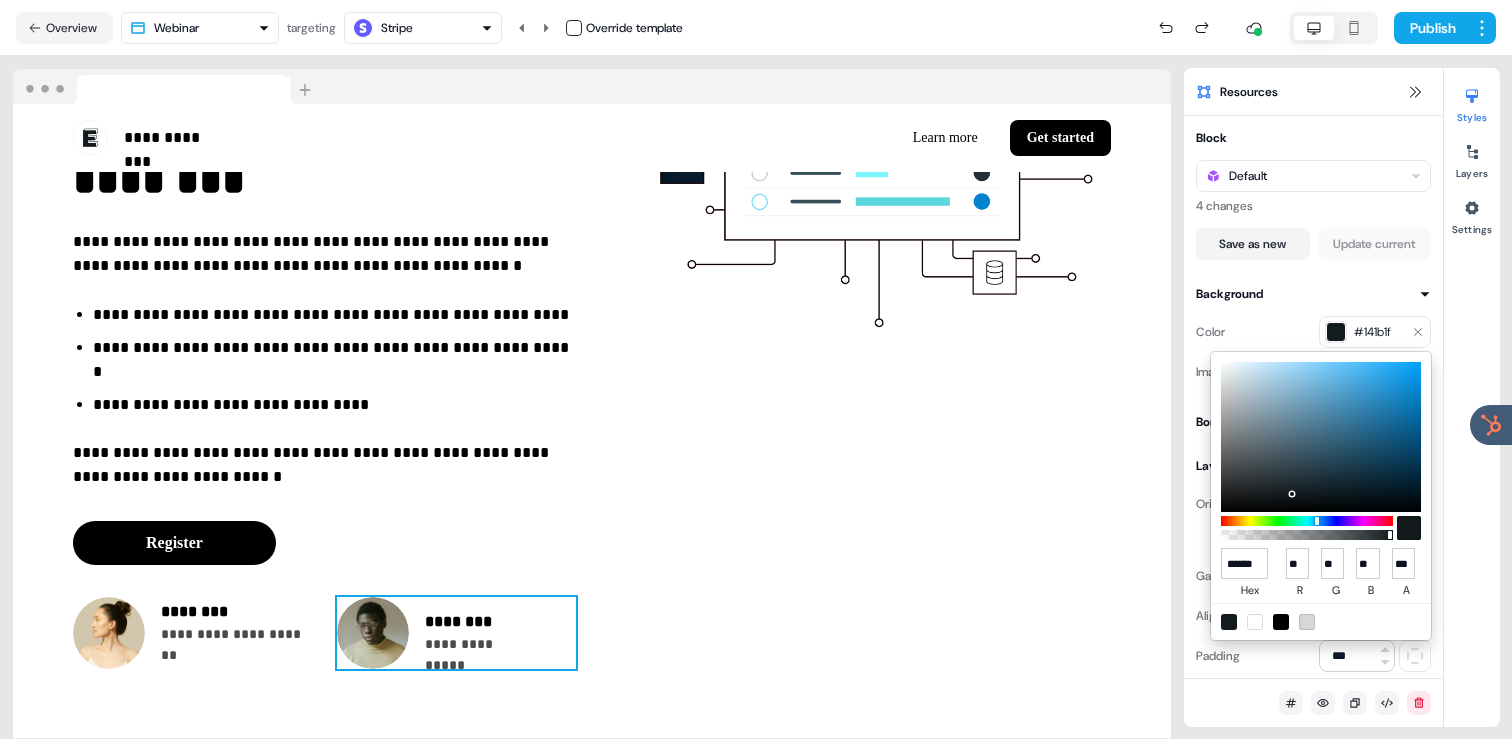 click at bounding box center [109, 633] 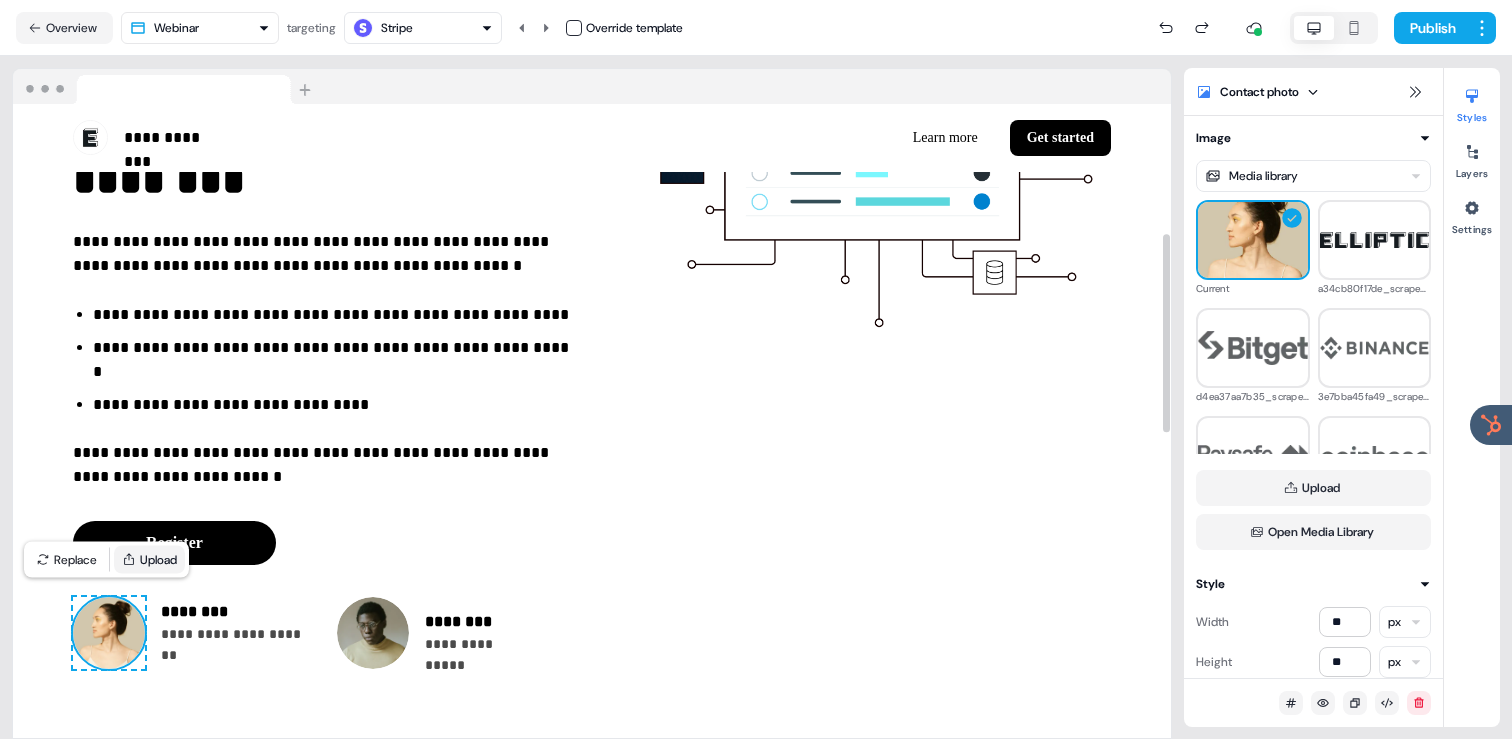 click on "Upload" at bounding box center [149, 560] 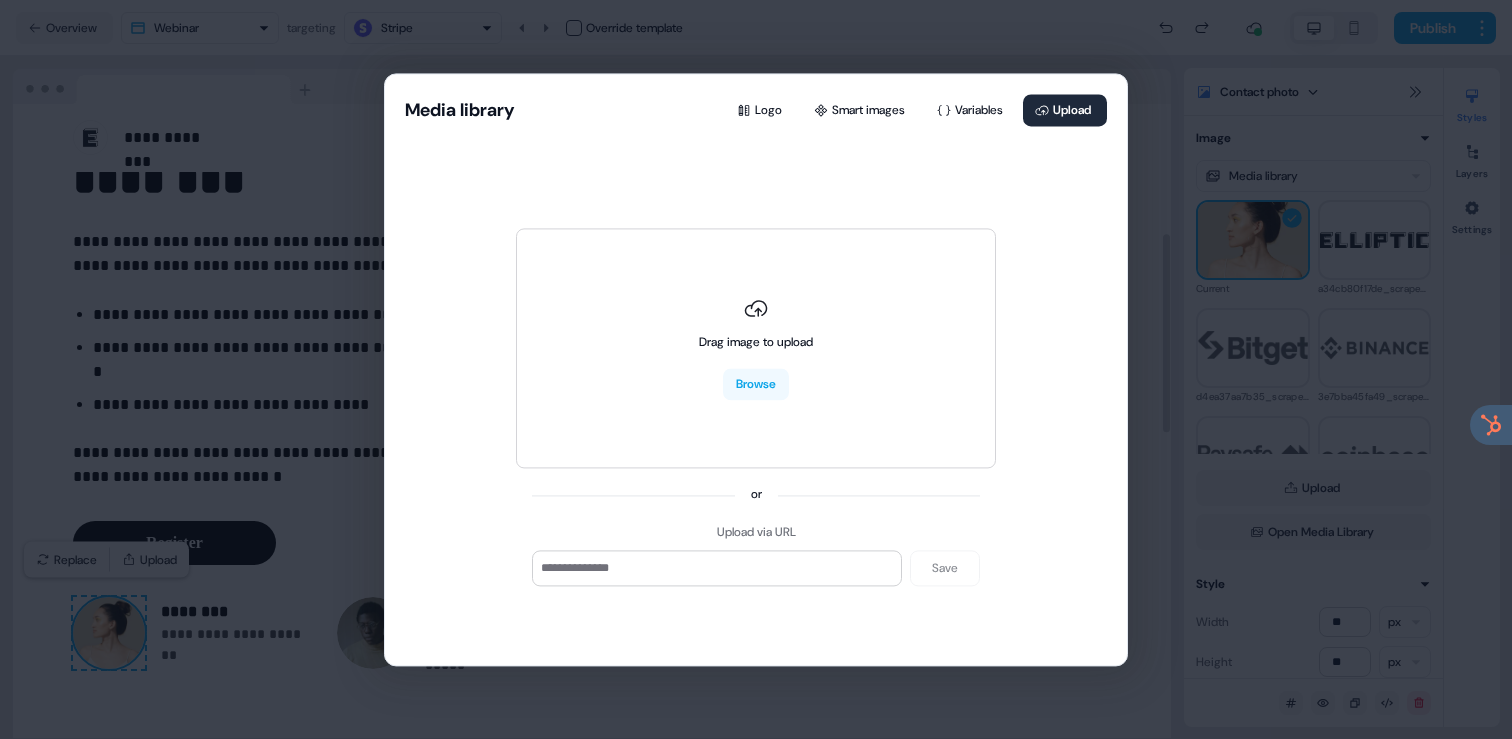 click on "Media library Logo Smart images Variables Upload Drag image to upload Browse or Upload via URL Save" at bounding box center (756, 369) 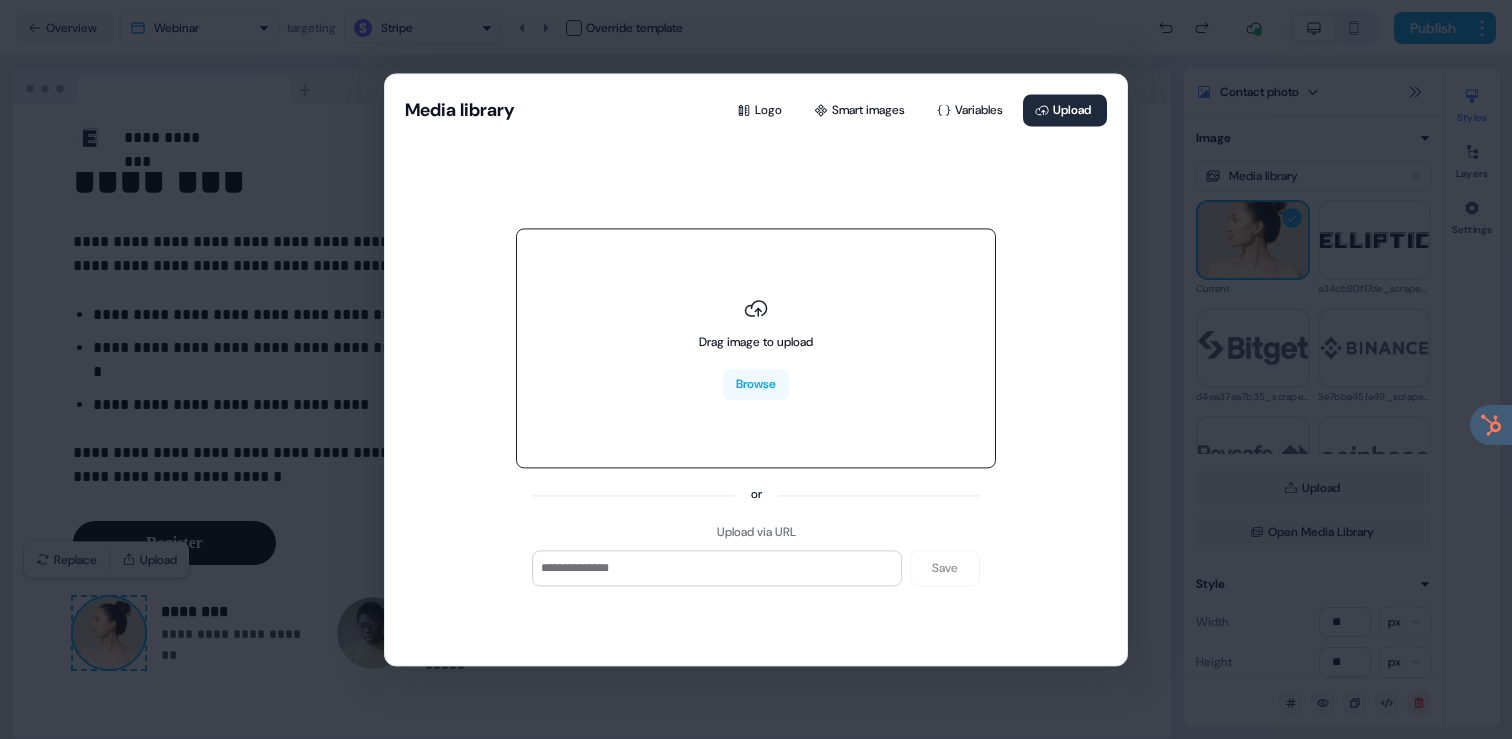 click on "Drag image to upload Browse" at bounding box center [756, 349] 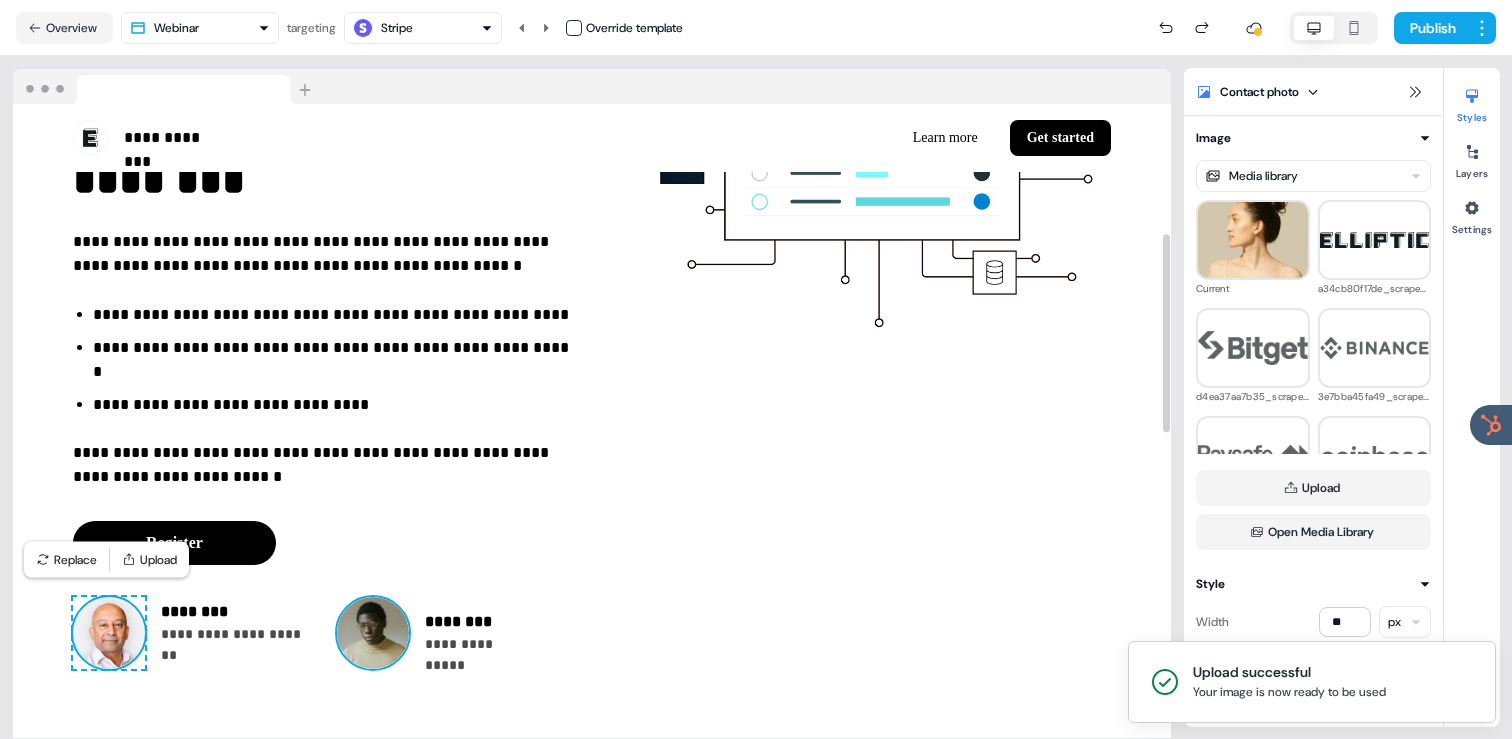 click at bounding box center (373, 633) 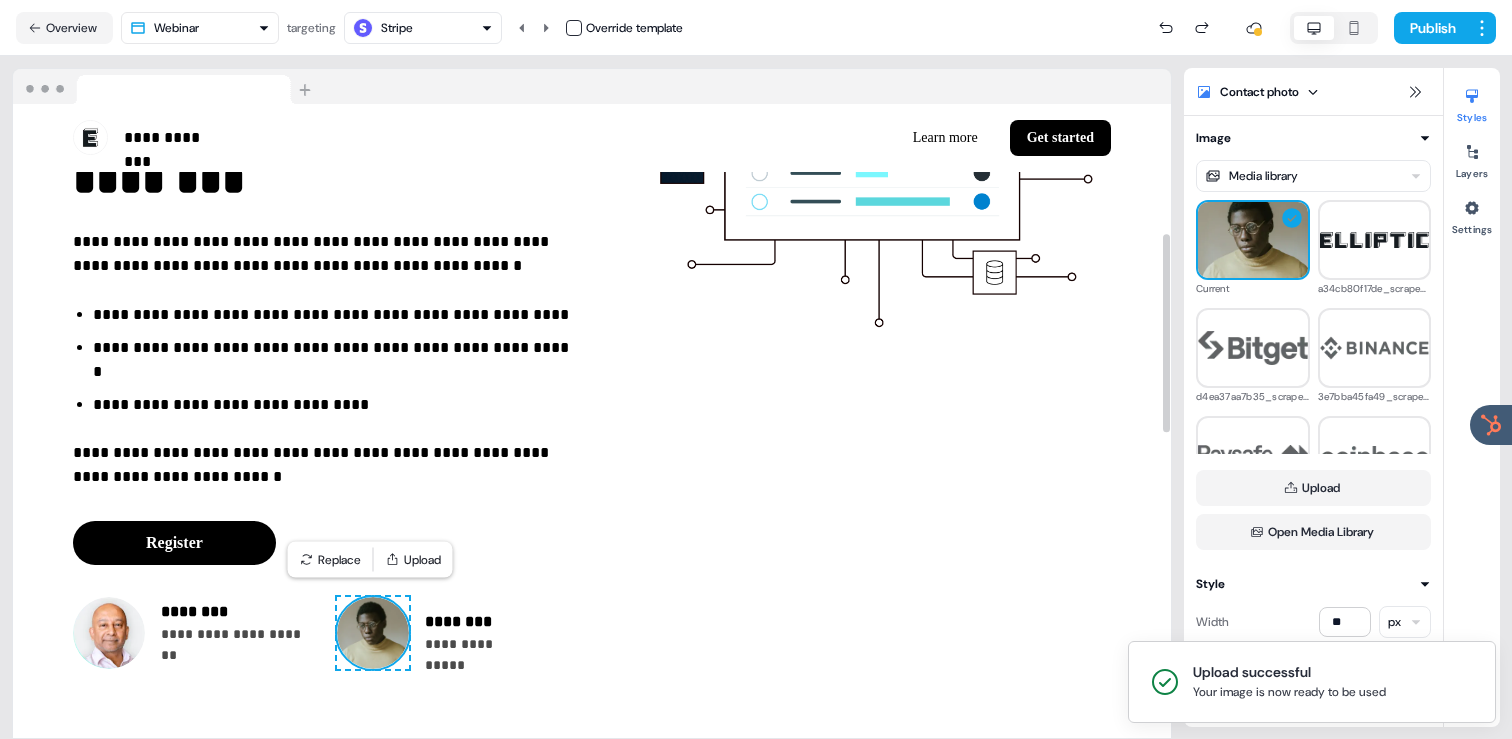 click at bounding box center (373, 633) 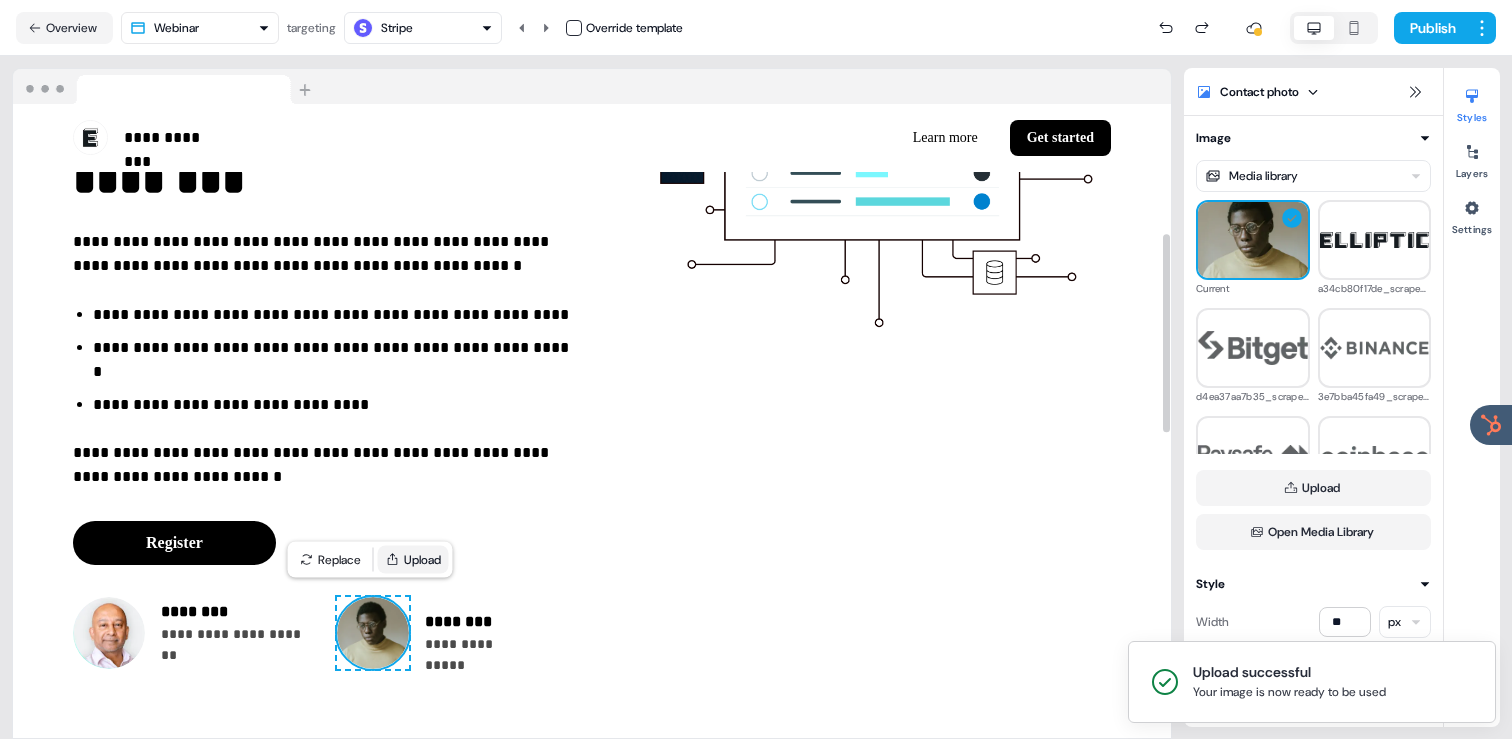 click on "Upload" at bounding box center [413, 560] 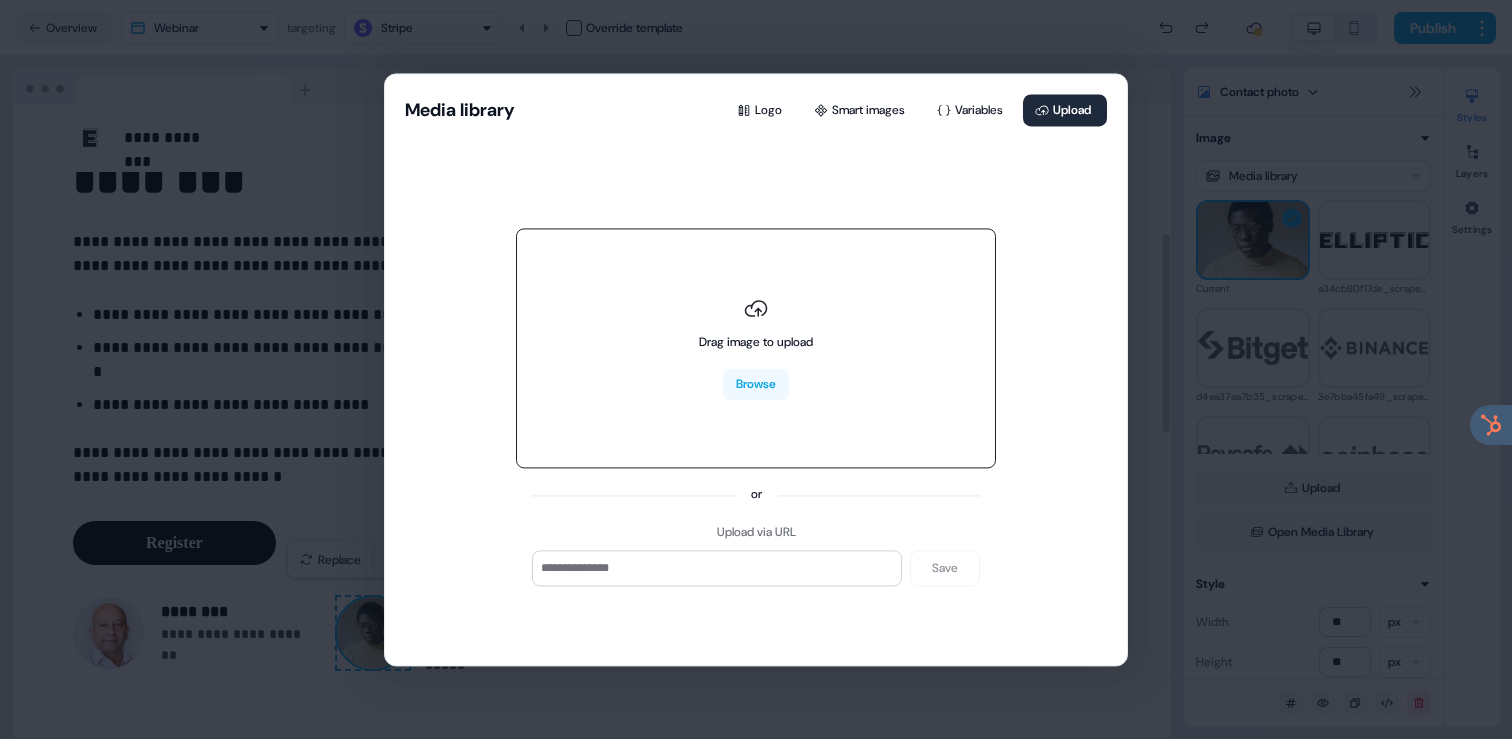click on "Drag image to upload Browse" at bounding box center [756, 349] 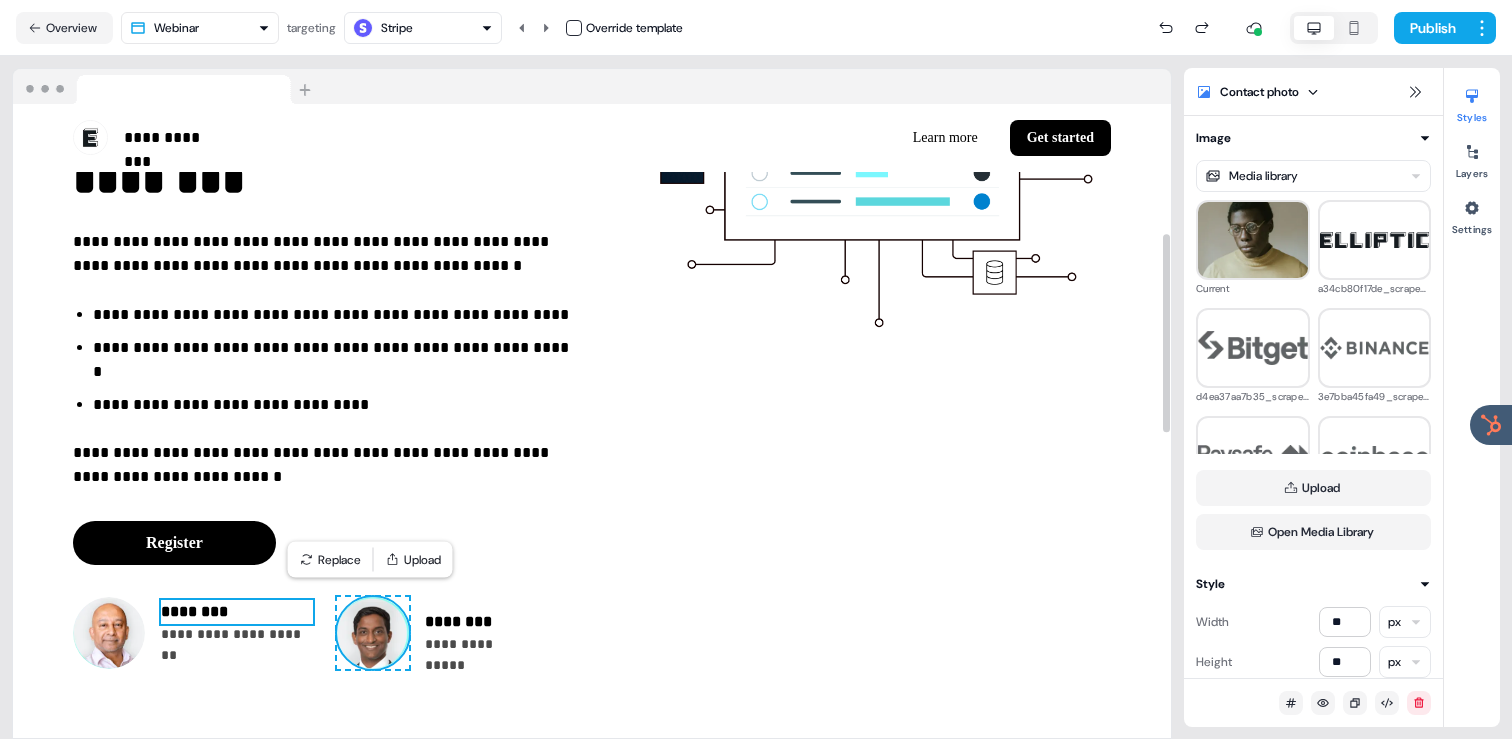 click on "********" at bounding box center [237, 612] 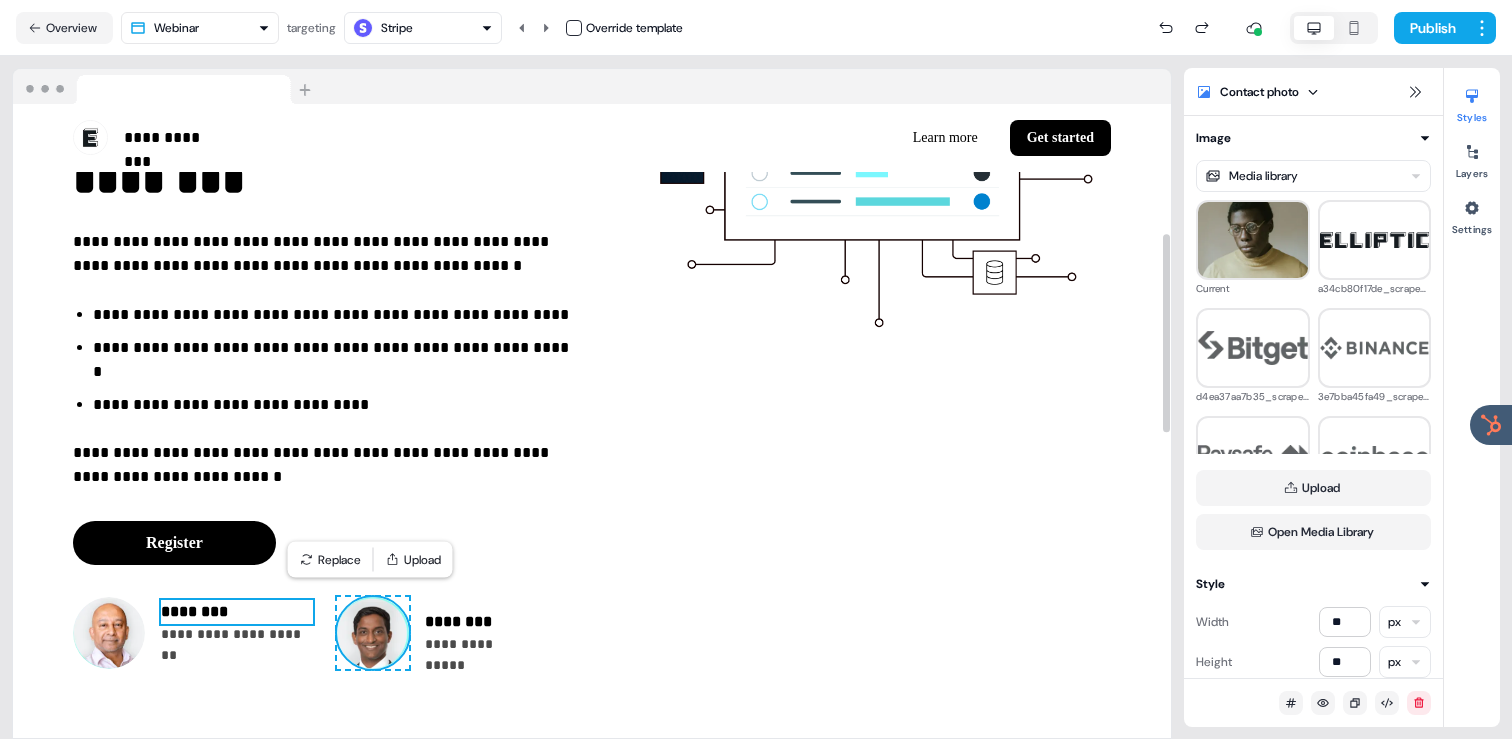 click on "********" at bounding box center [237, 612] 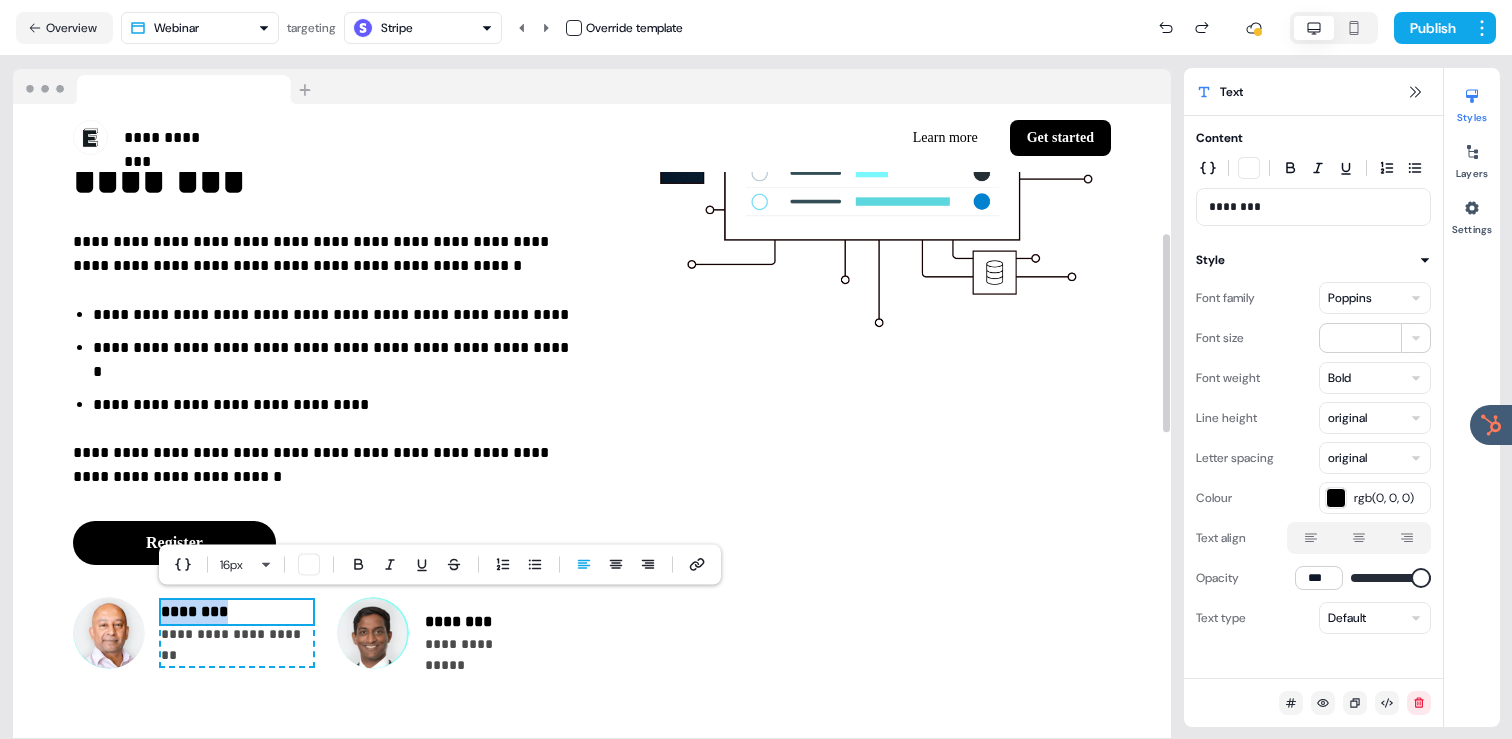 type 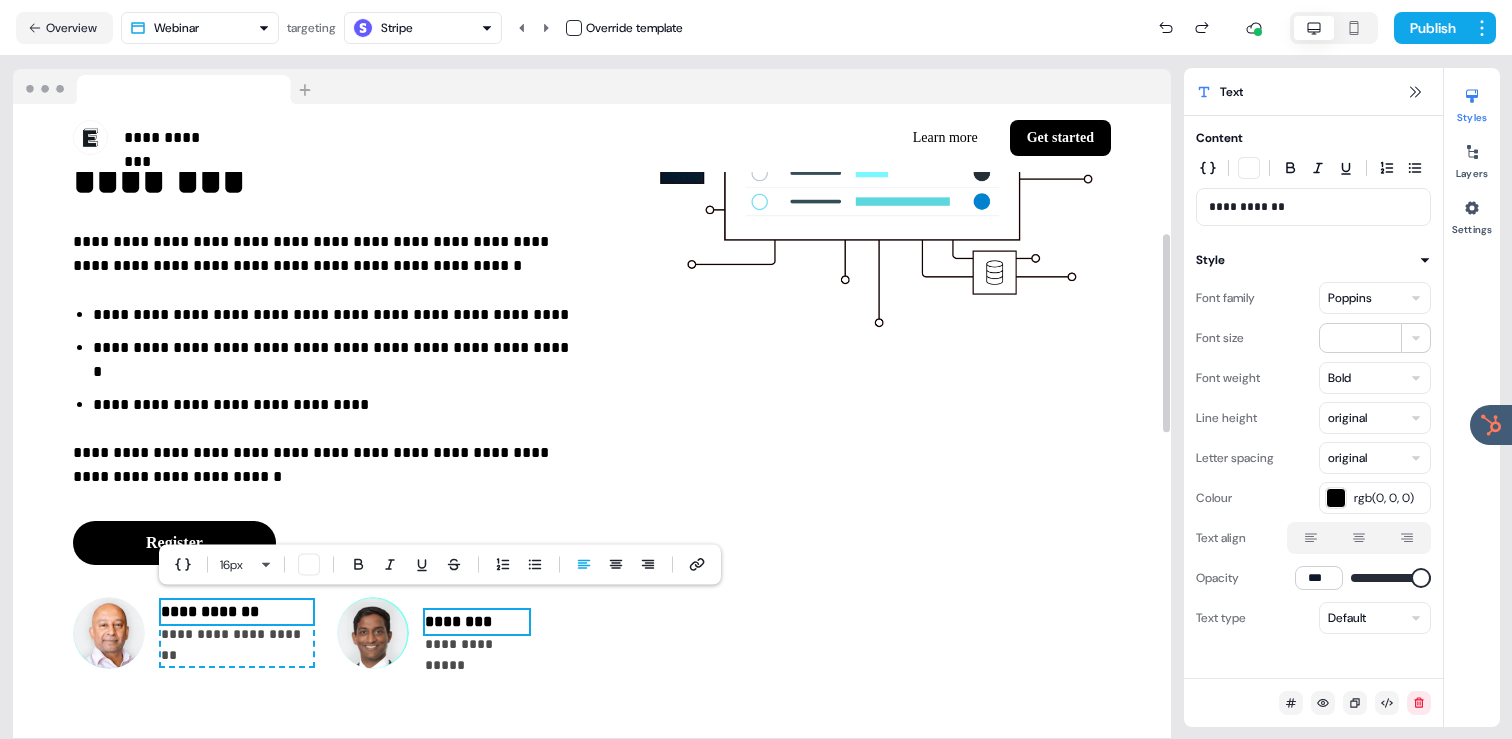 click on "********" at bounding box center [477, 622] 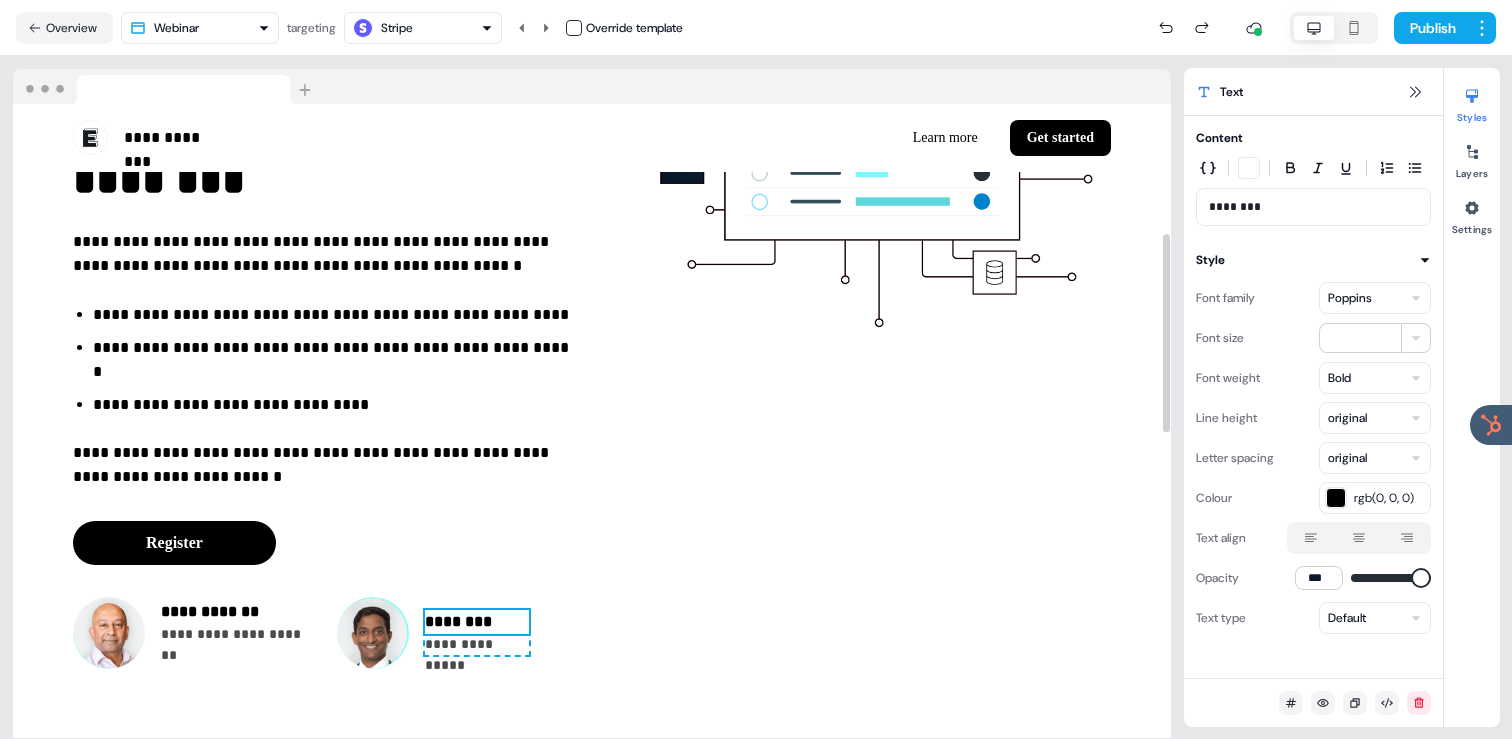 click on "********" at bounding box center [477, 622] 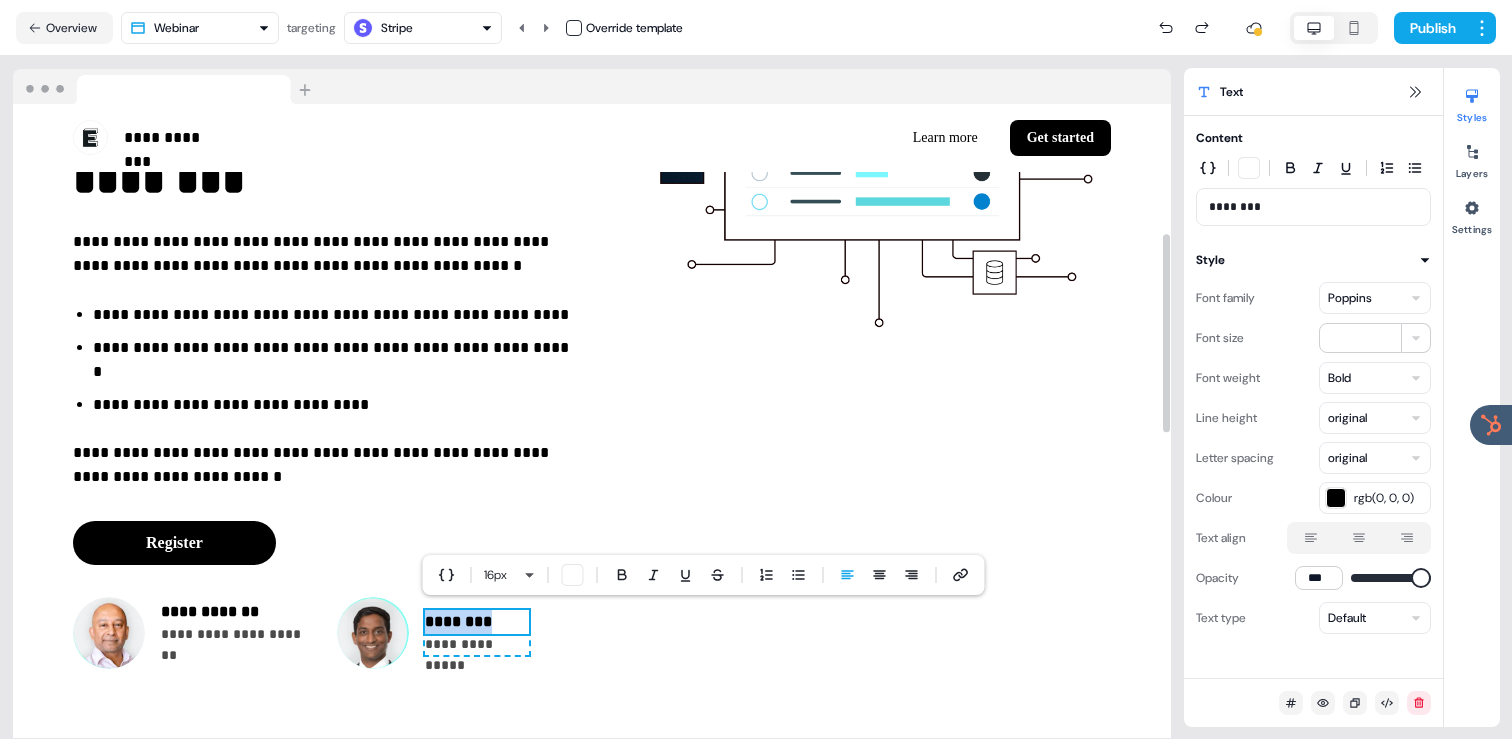 type 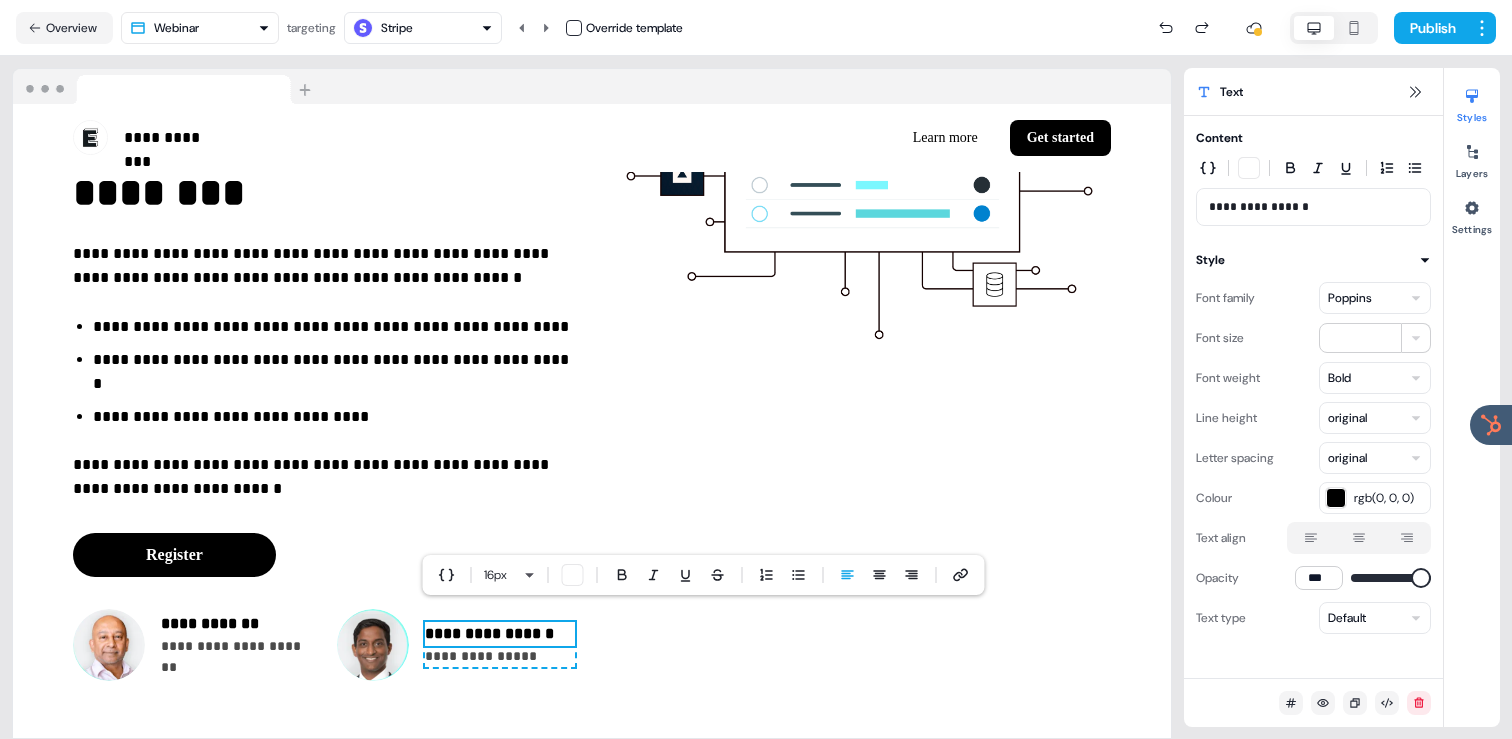 scroll, scrollTop: 414, scrollLeft: 0, axis: vertical 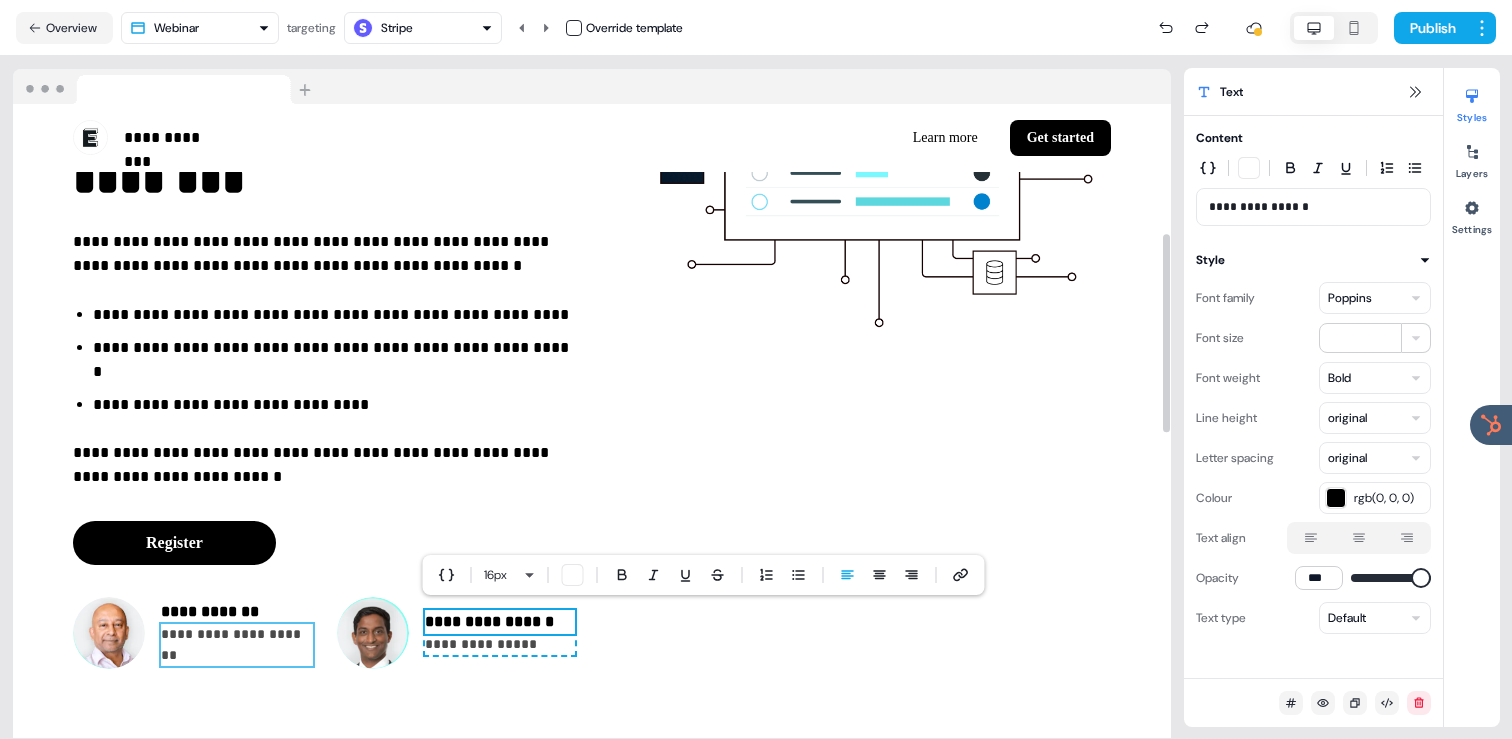 click on "**********" at bounding box center (237, 645) 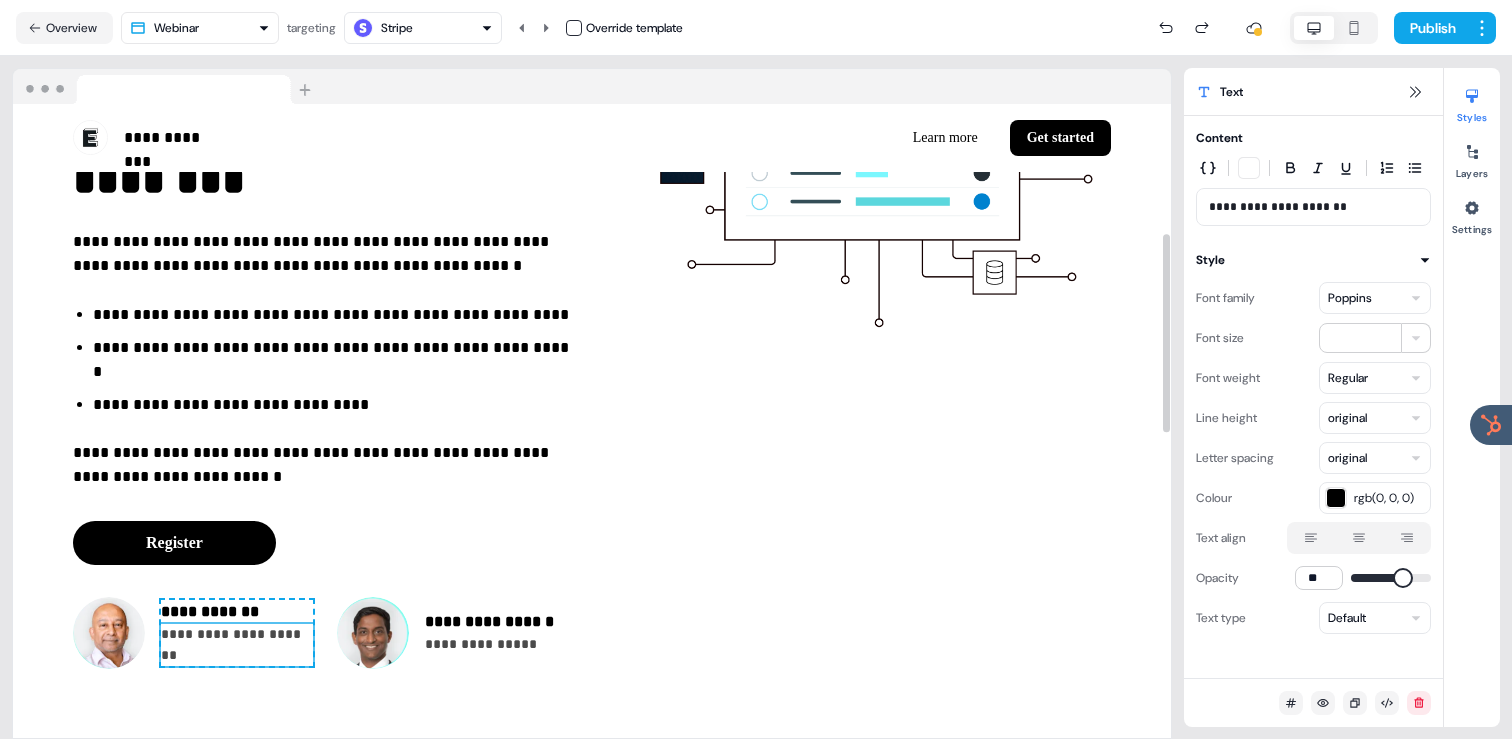 click on "**********" at bounding box center (237, 645) 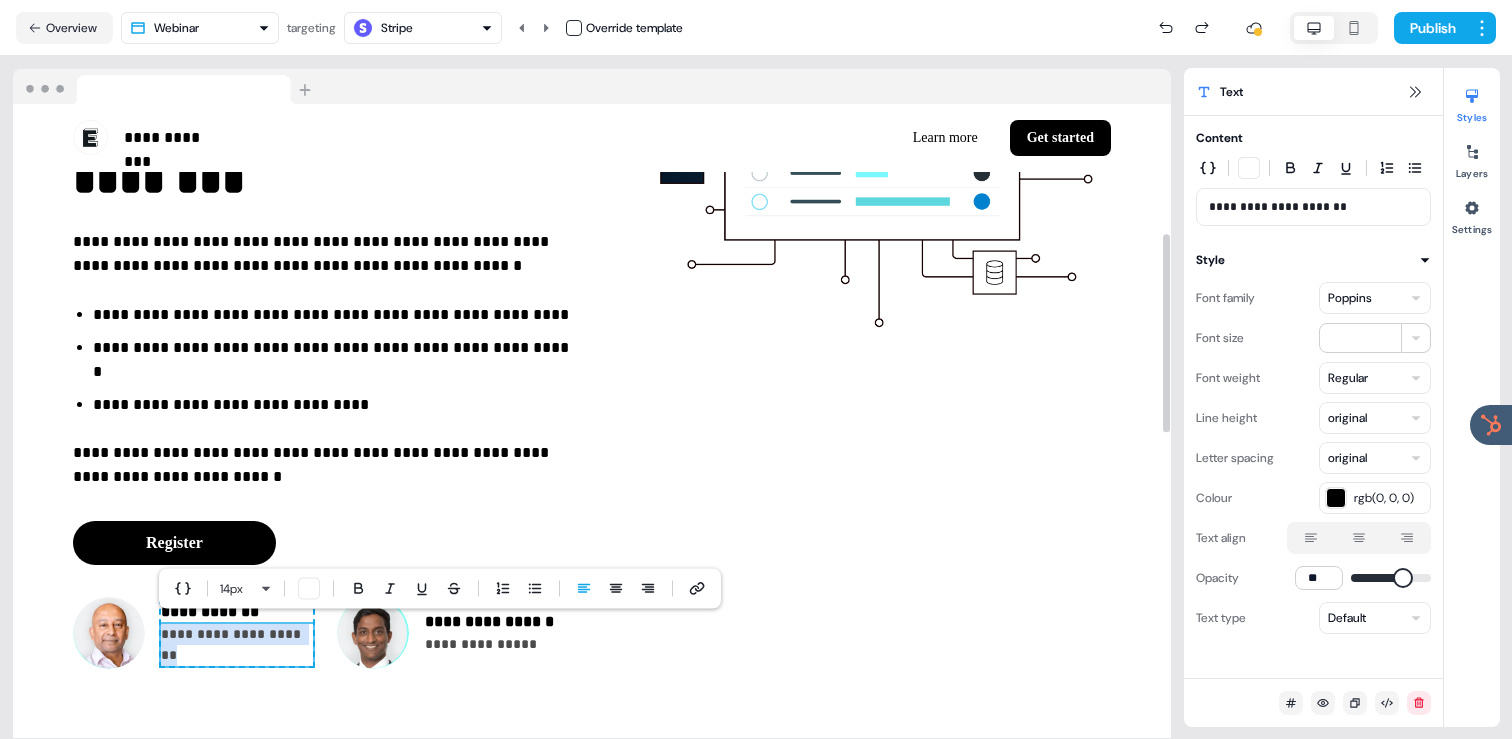 type 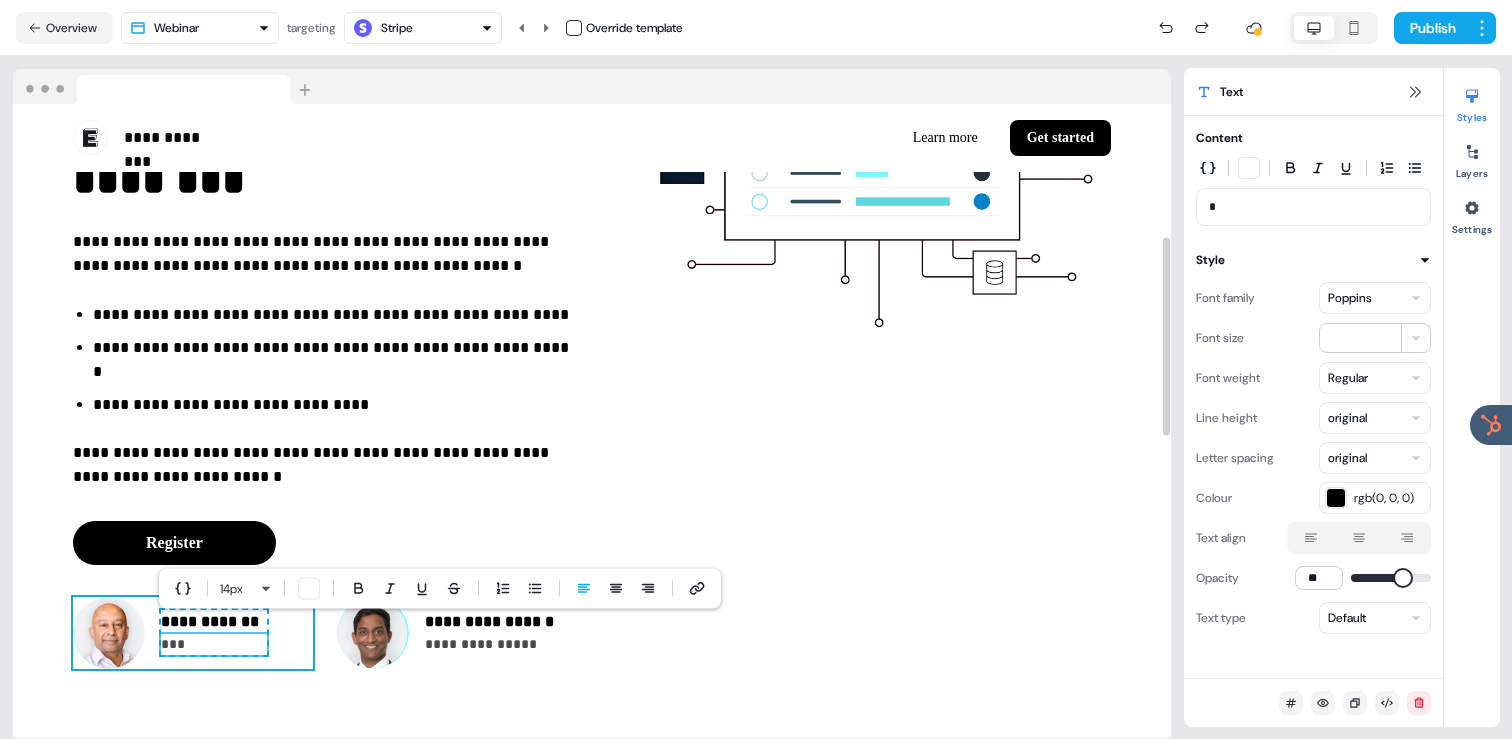 scroll, scrollTop: 424, scrollLeft: 0, axis: vertical 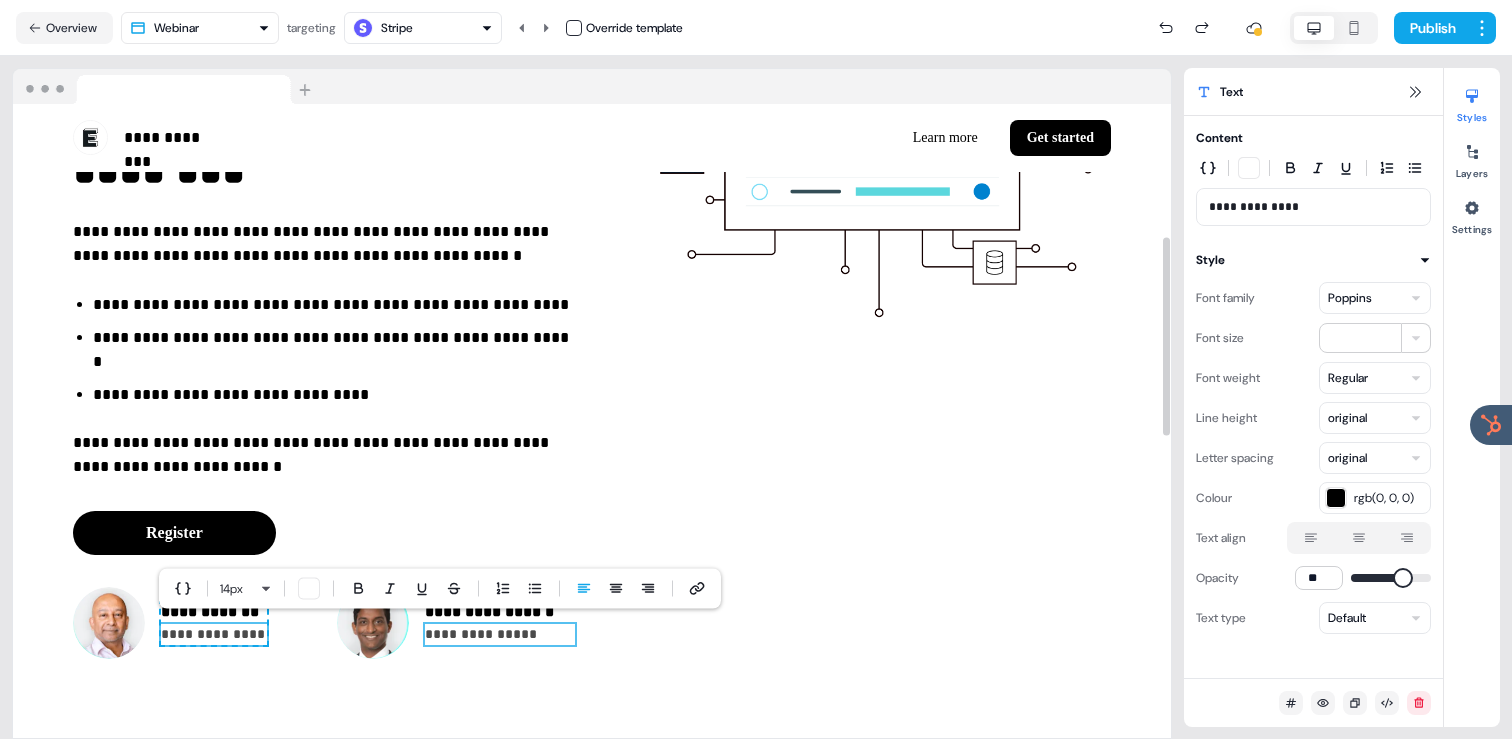 click on "**********" at bounding box center (500, 634) 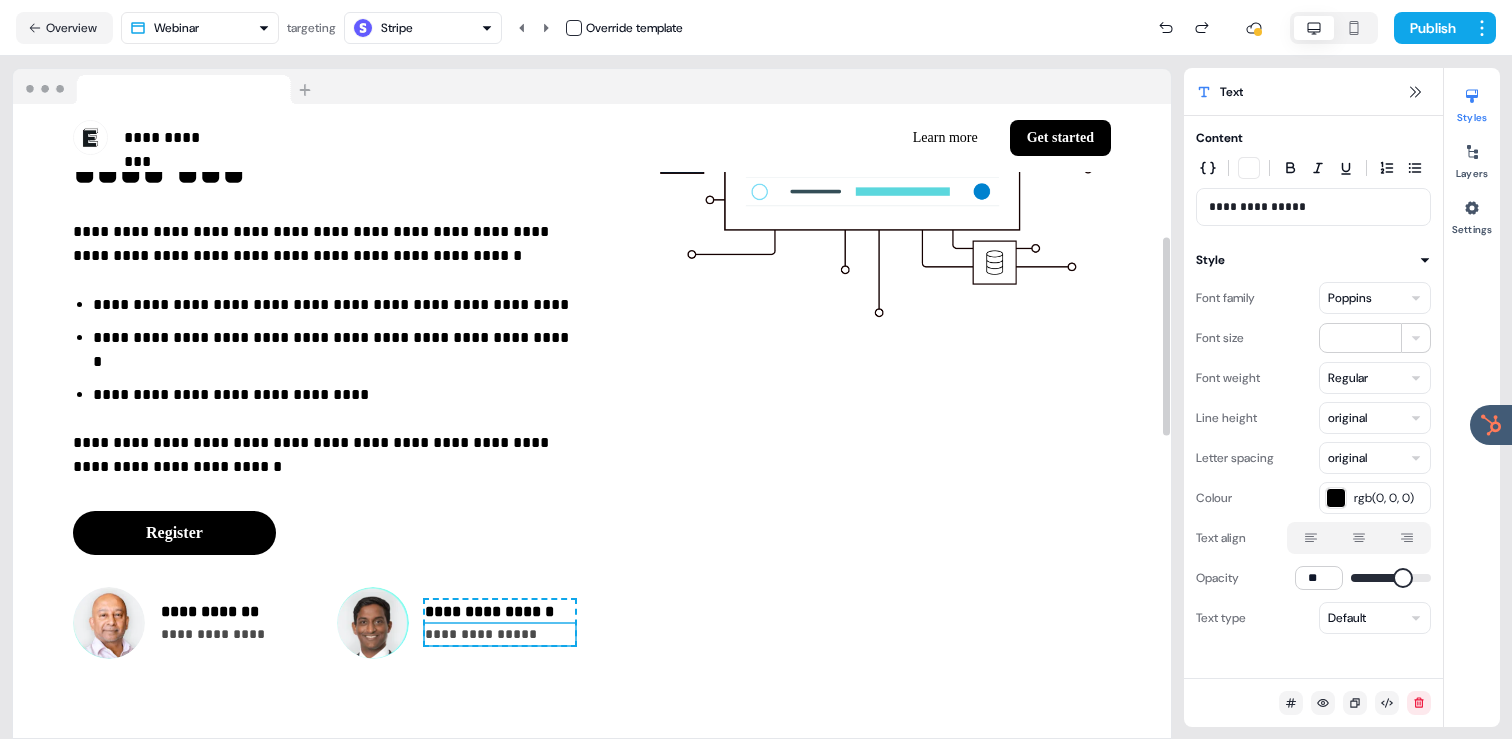 click on "**********" at bounding box center (500, 634) 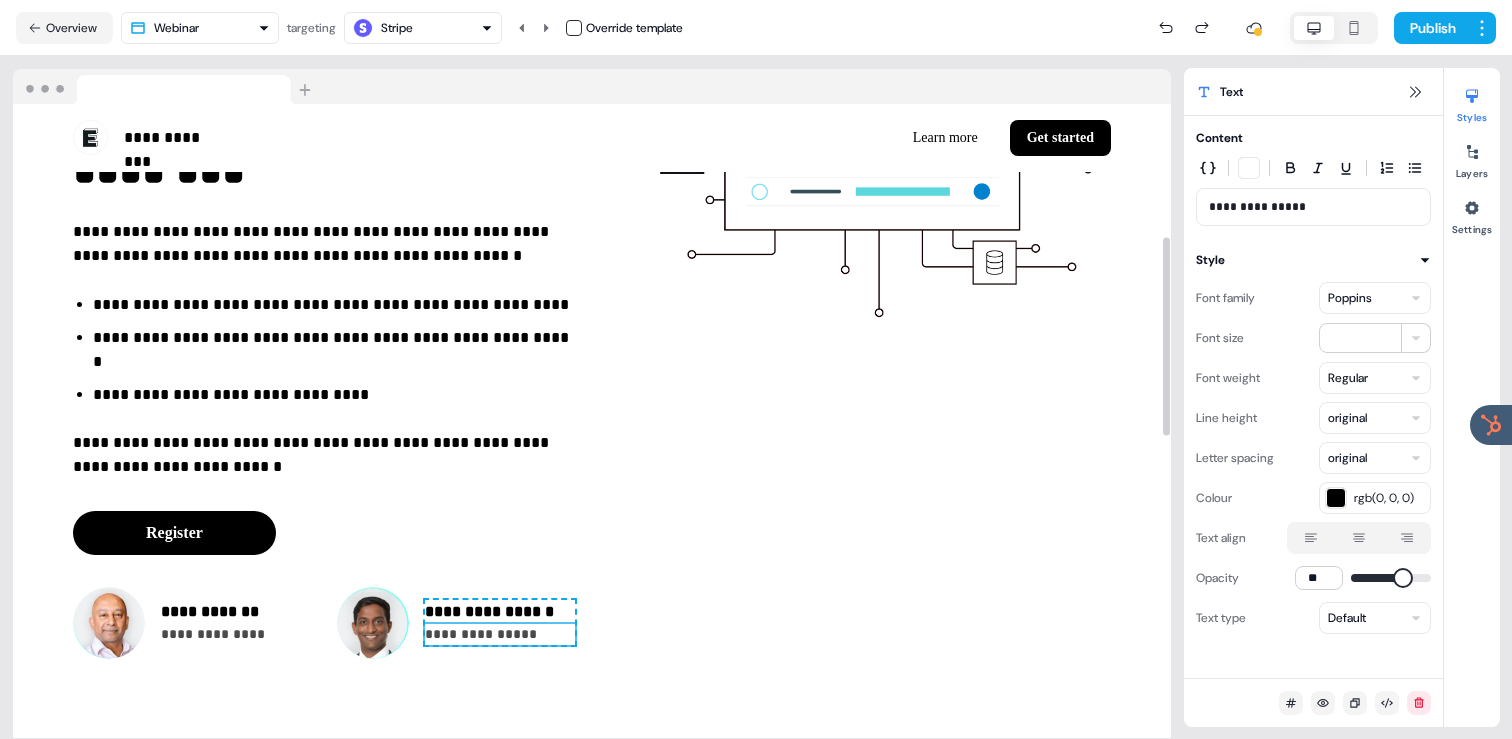 type 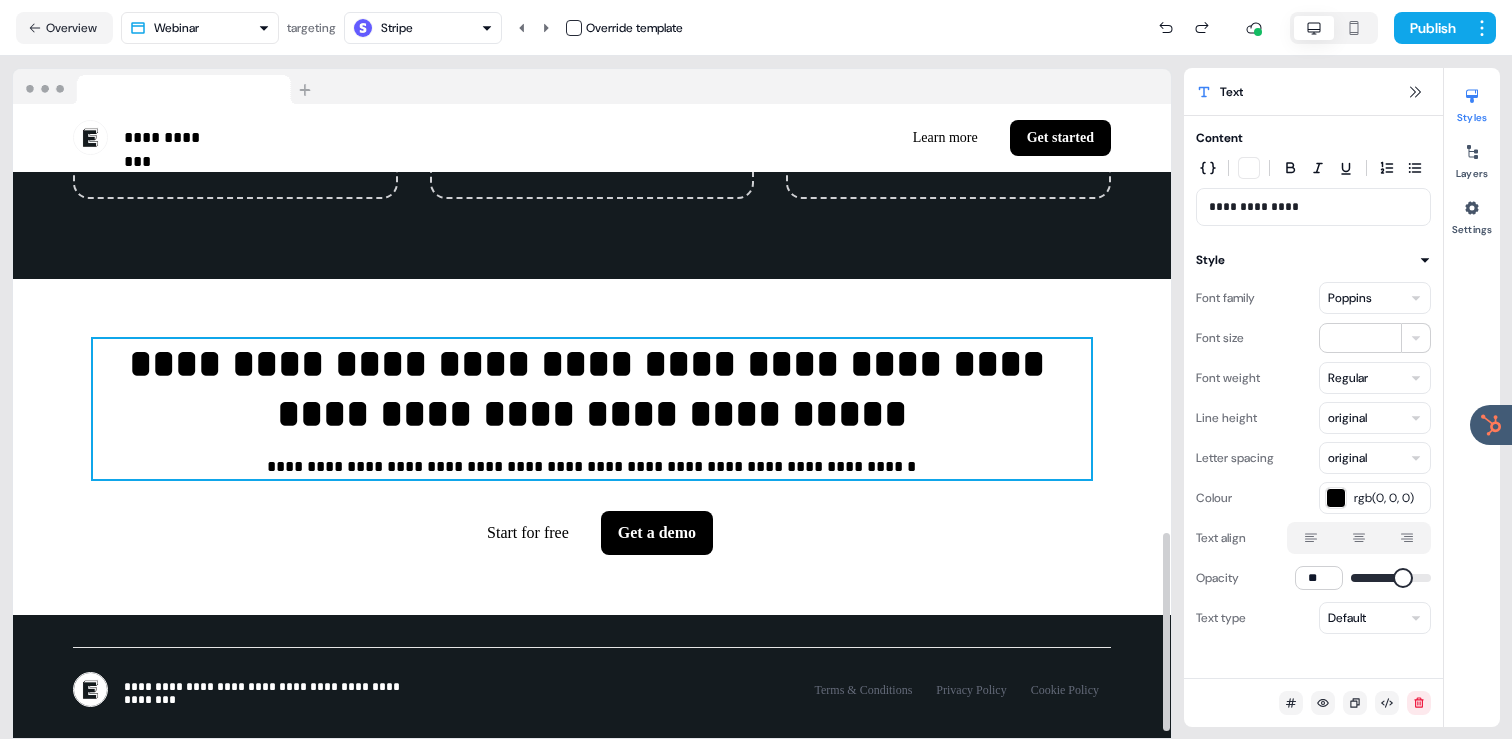 scroll, scrollTop: 1392, scrollLeft: 0, axis: vertical 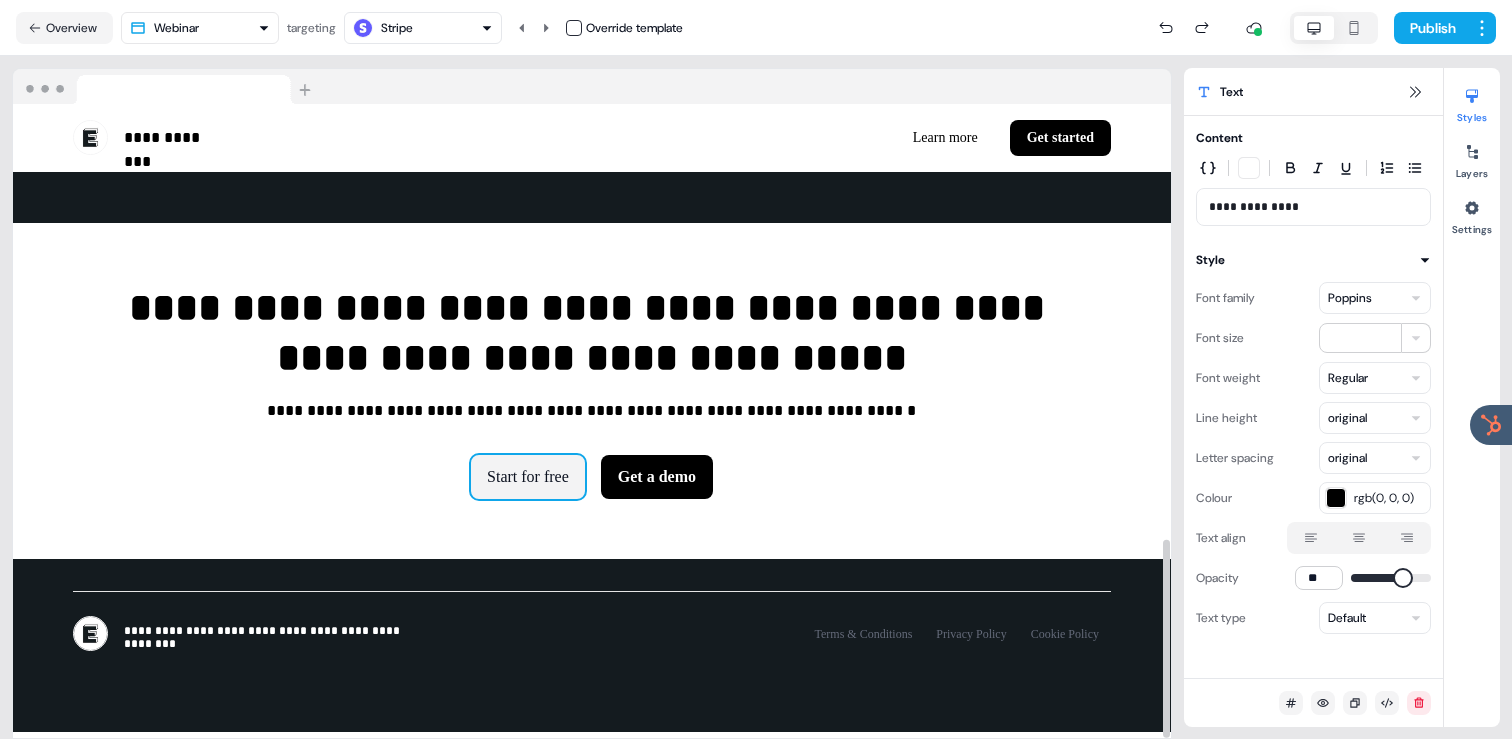 click on "Start for free" at bounding box center [528, 477] 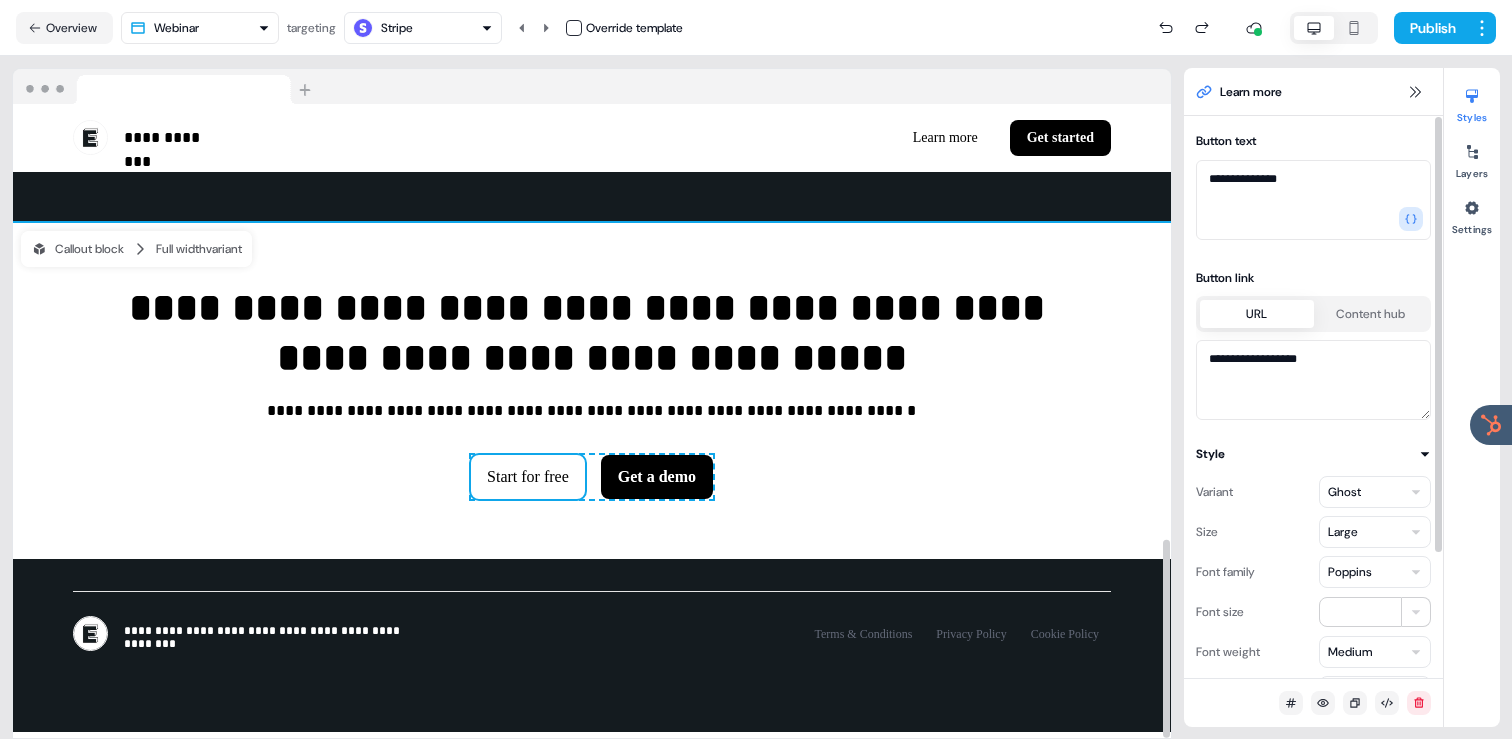 click on "Get a demo" at bounding box center [657, 477] 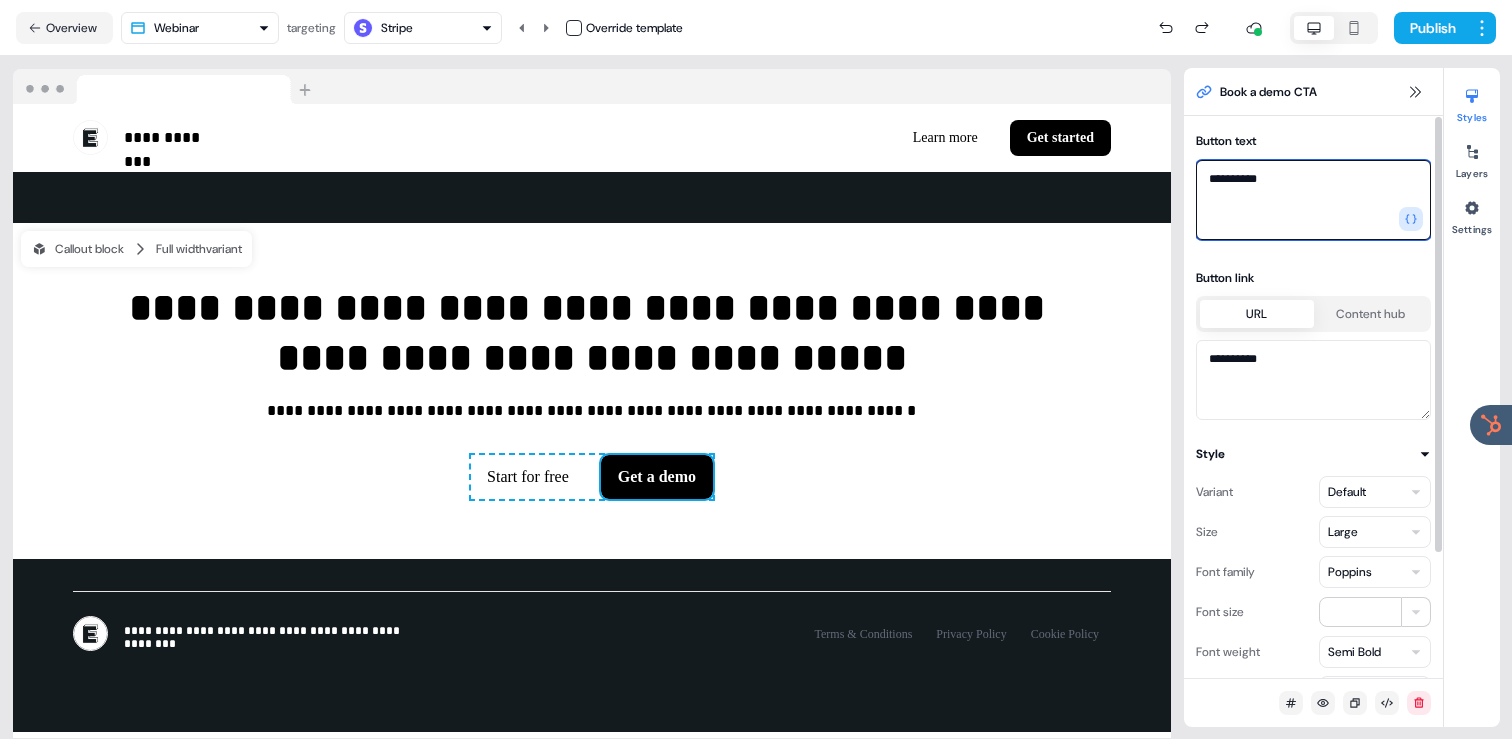 drag, startPoint x: 1327, startPoint y: 199, endPoint x: 1234, endPoint y: 185, distance: 94.04786 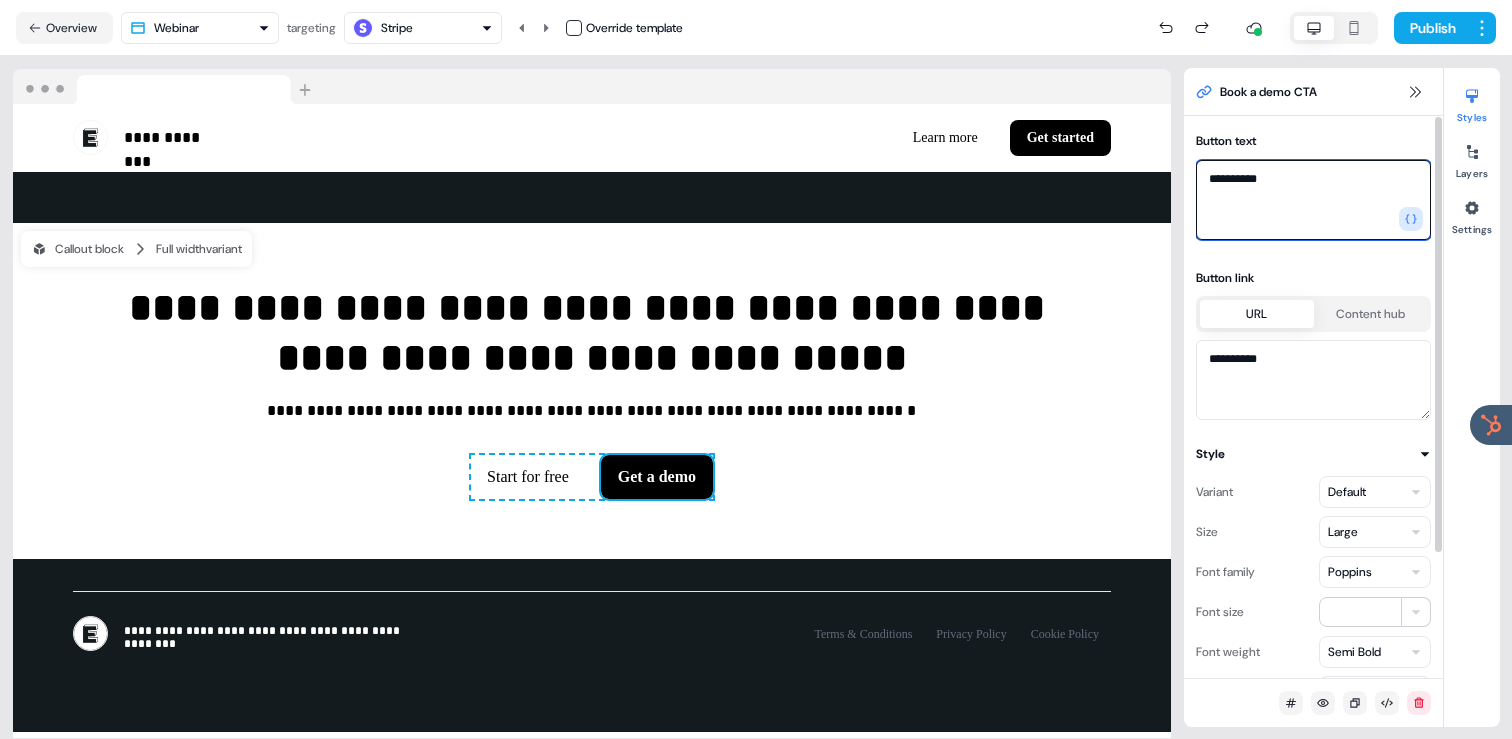 click on "**********" at bounding box center (1313, 200) 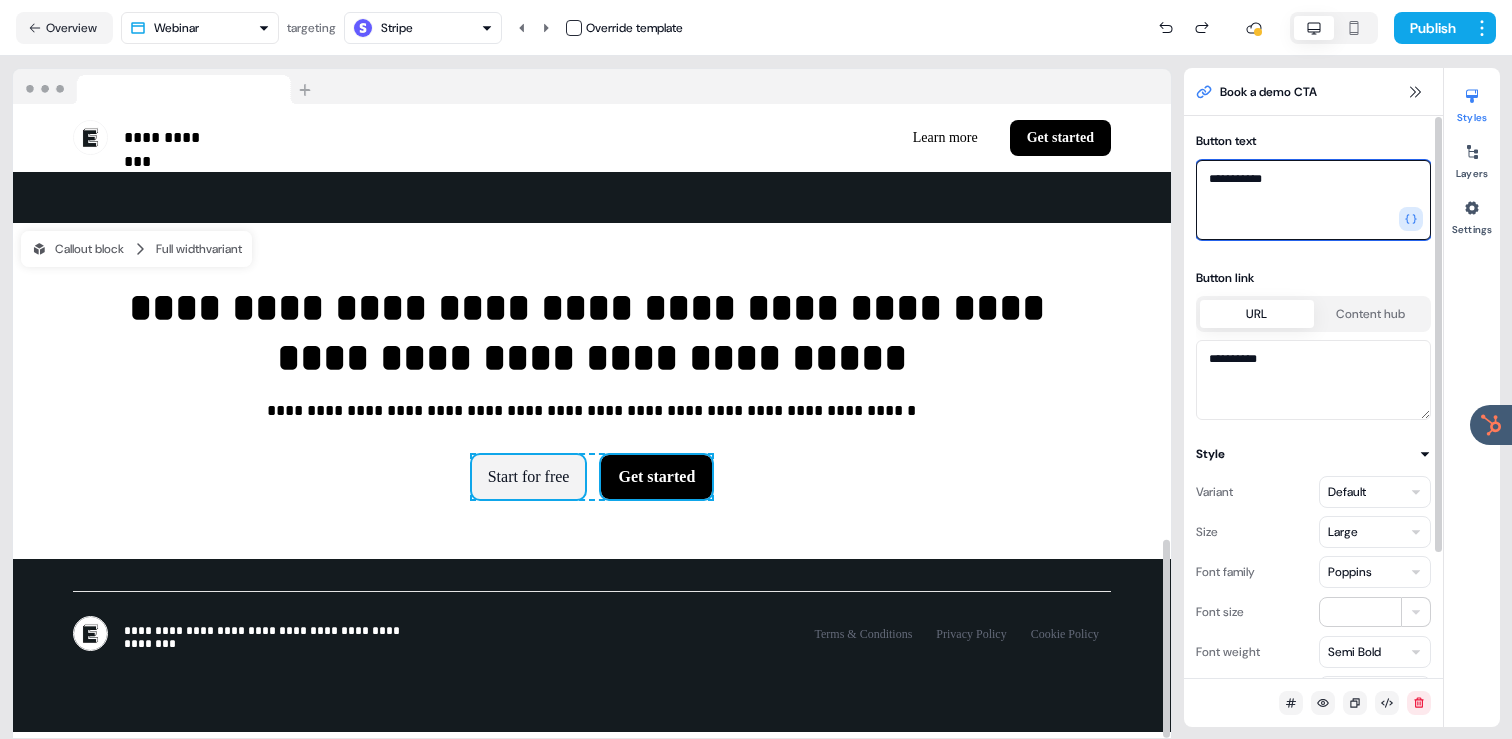 type on "**********" 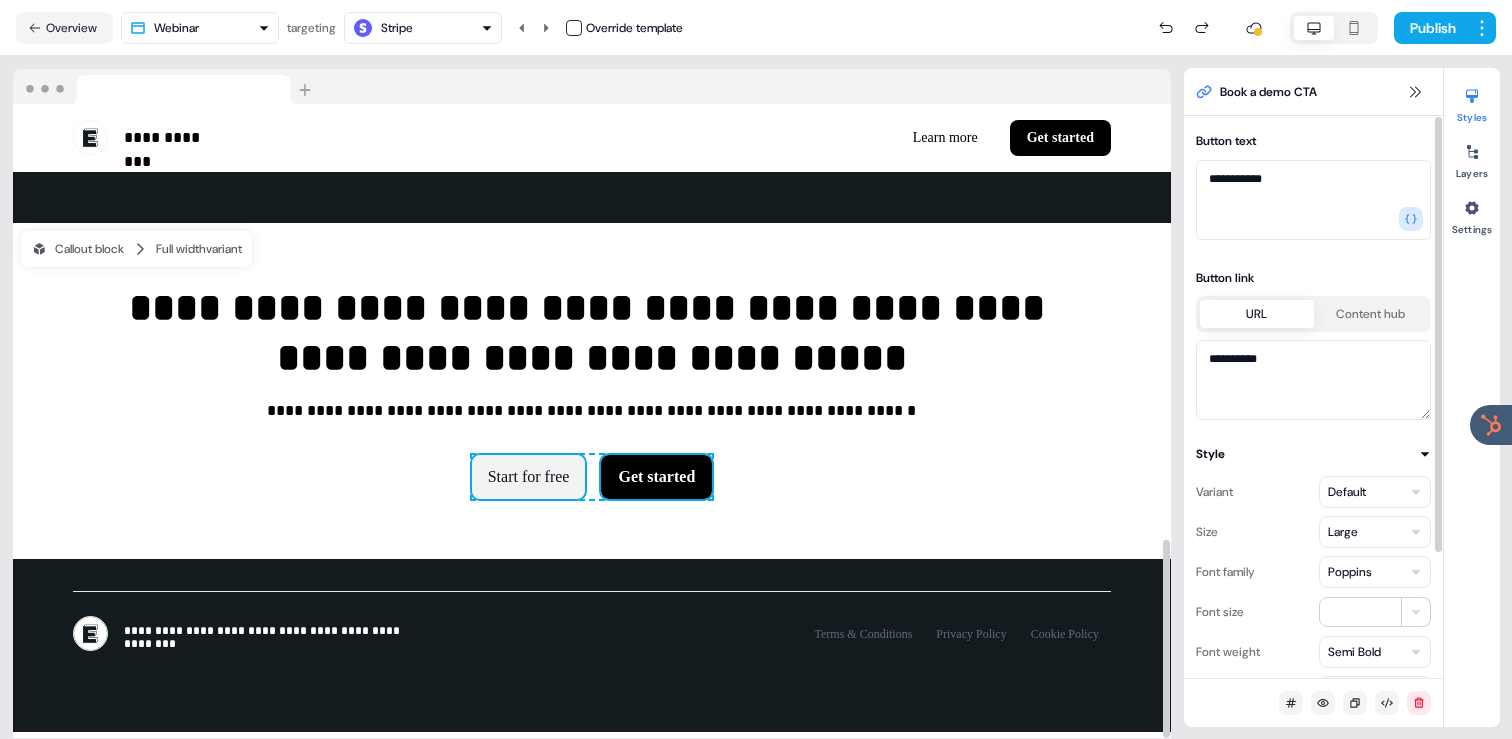 click on "Start for free" at bounding box center [529, 477] 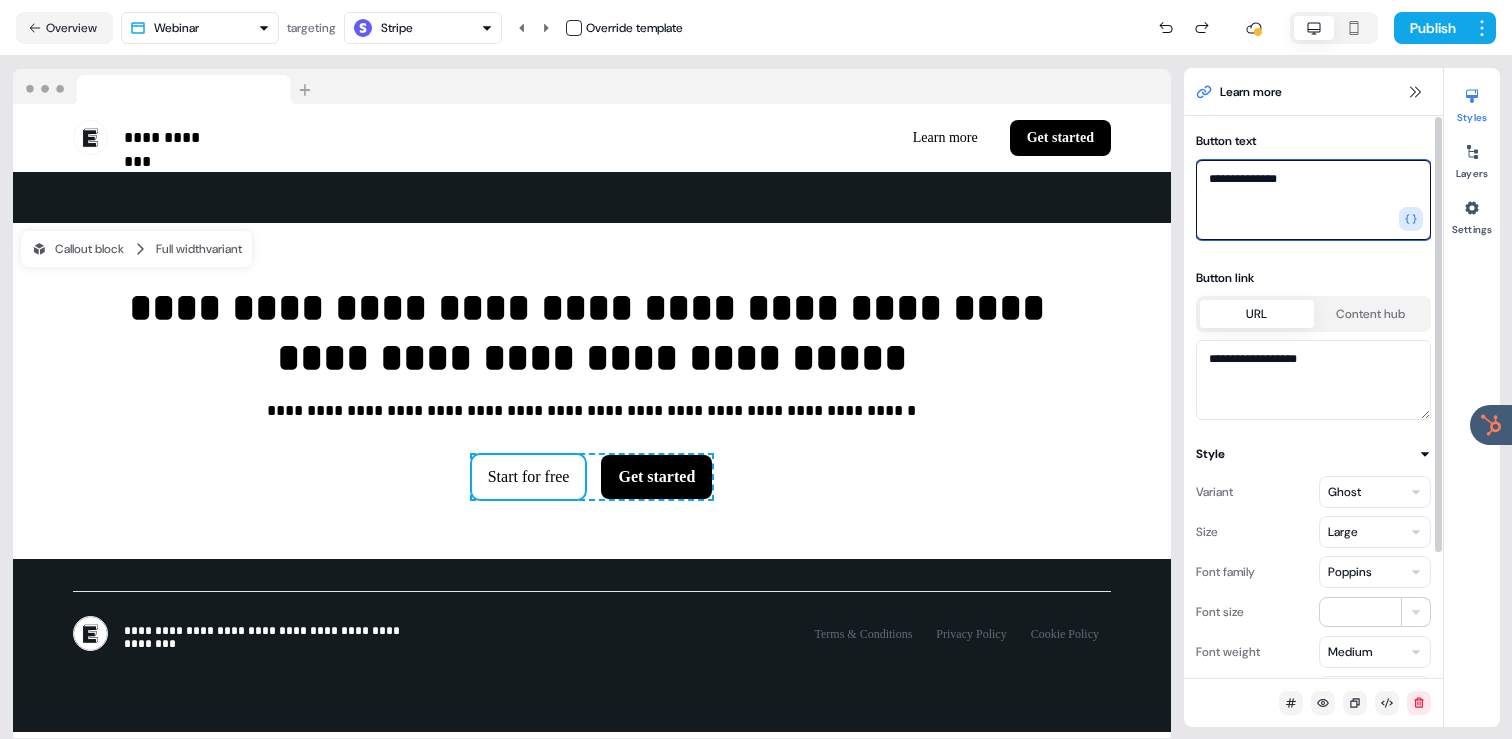 drag, startPoint x: 1311, startPoint y: 185, endPoint x: 1207, endPoint y: 179, distance: 104.172935 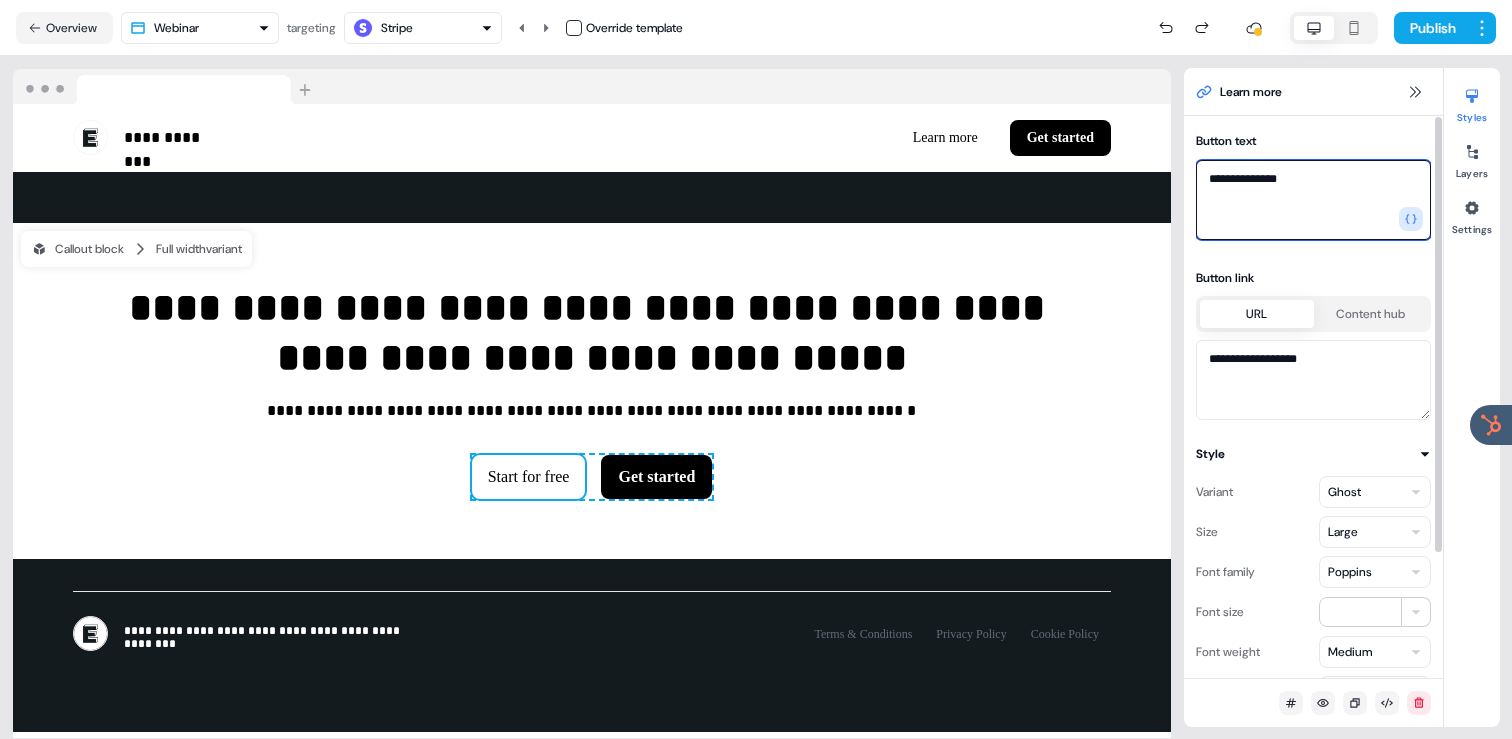 click on "**********" at bounding box center [1313, 200] 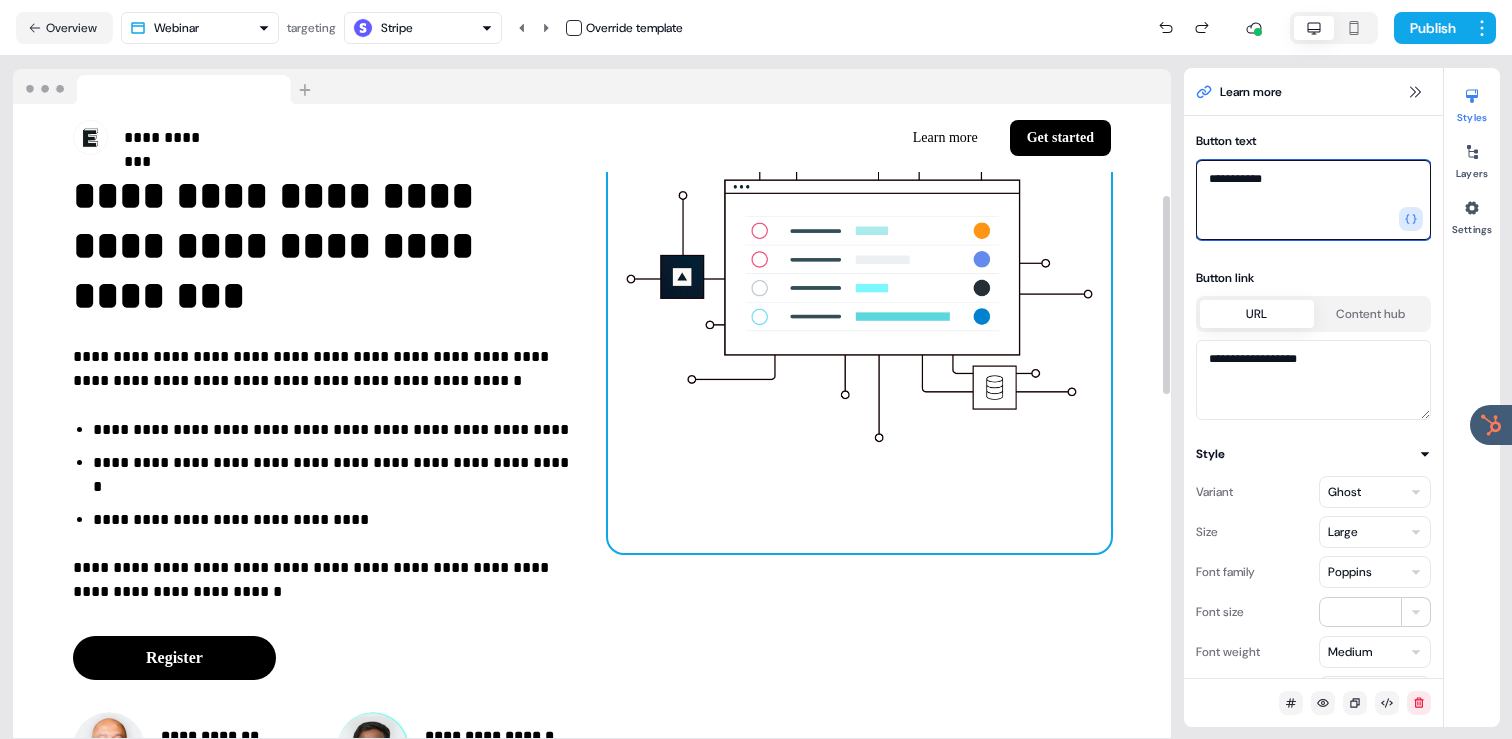 scroll, scrollTop: 291, scrollLeft: 0, axis: vertical 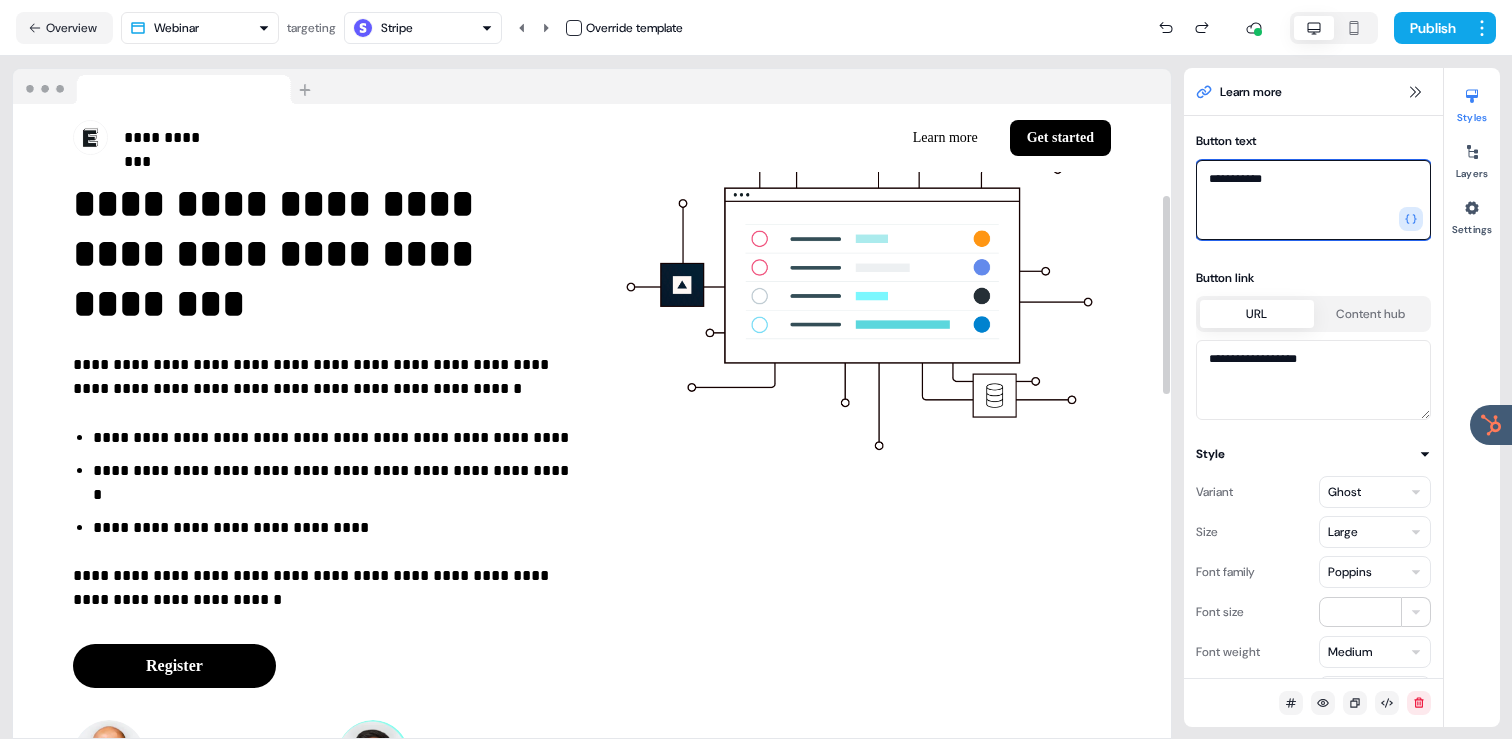 type on "**********" 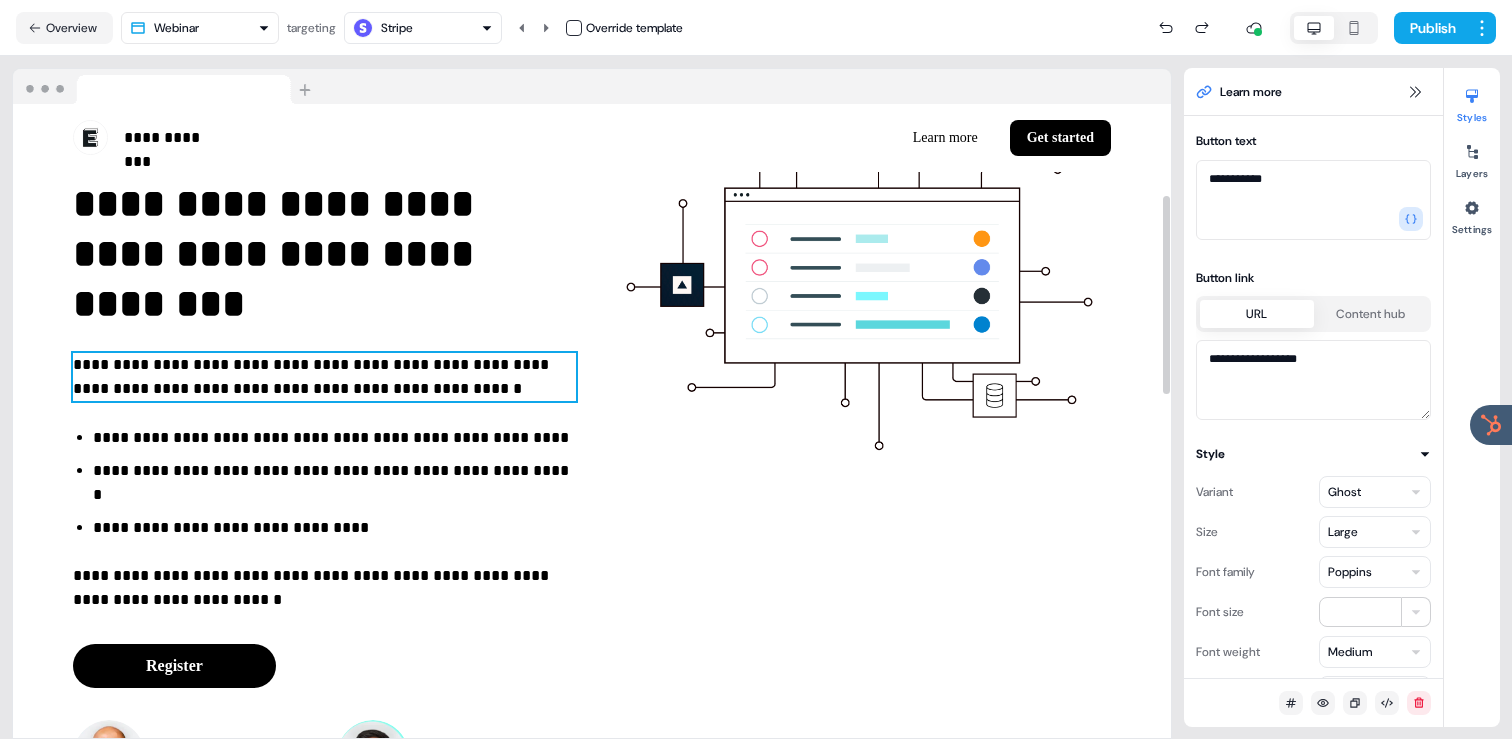 click on "**********" at bounding box center (324, 377) 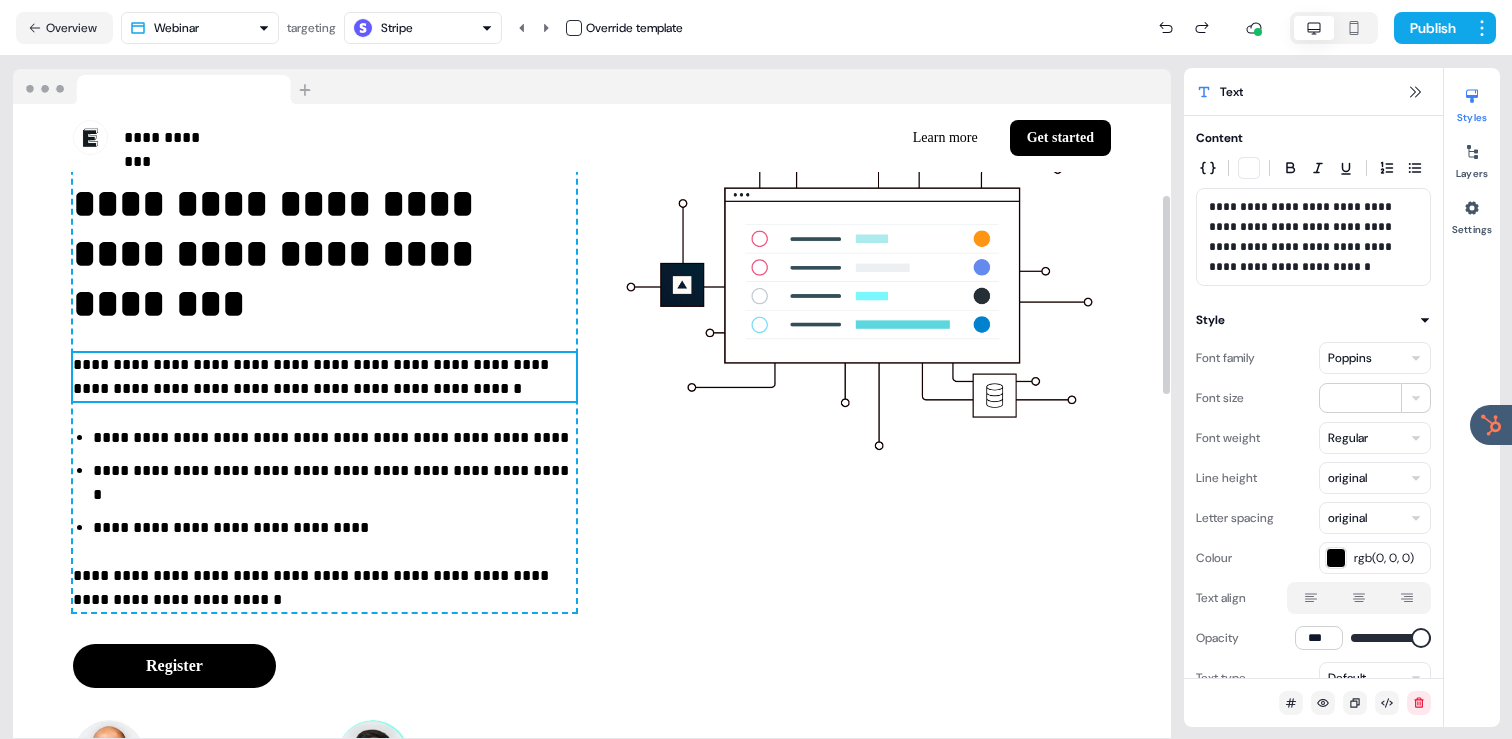 click on "**********" at bounding box center (324, 377) 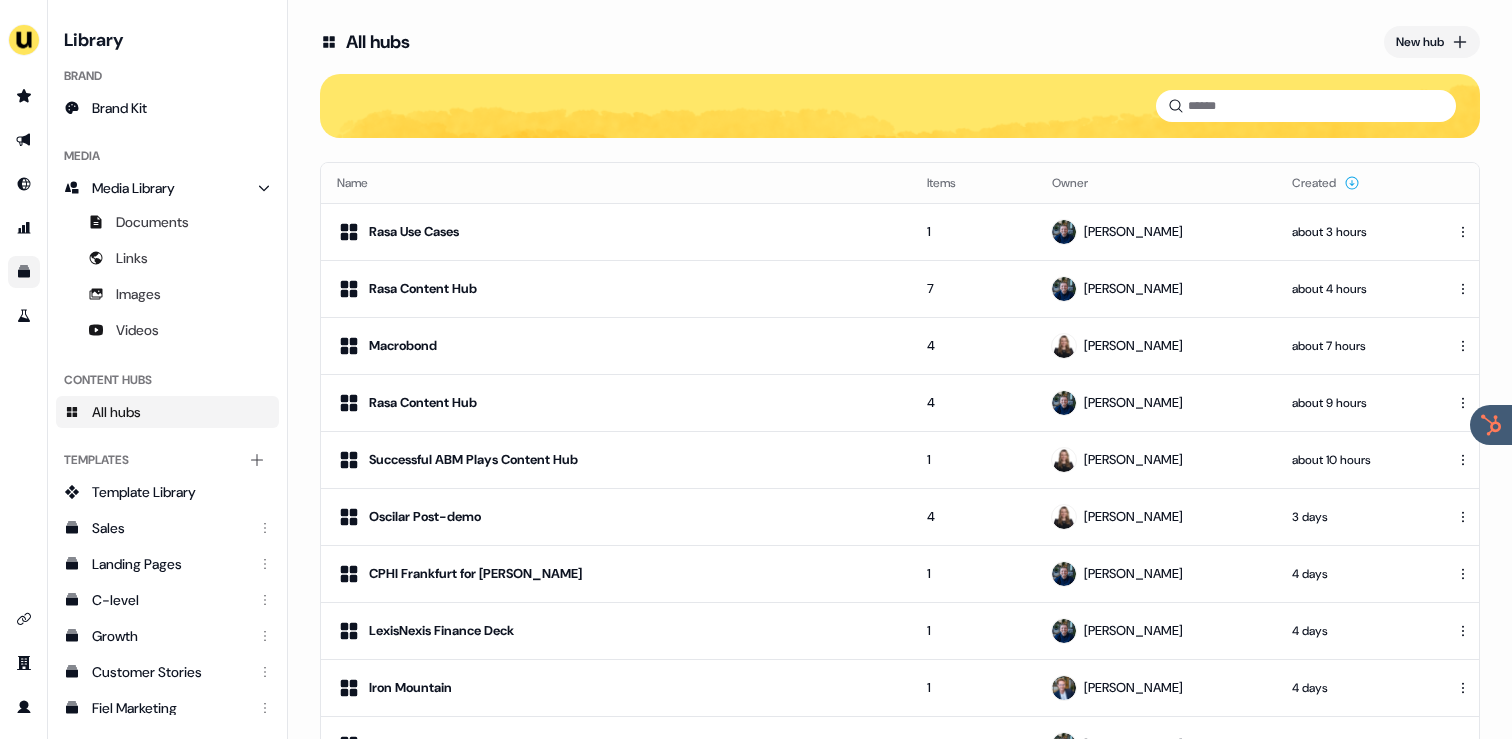 scroll, scrollTop: 0, scrollLeft: 0, axis: both 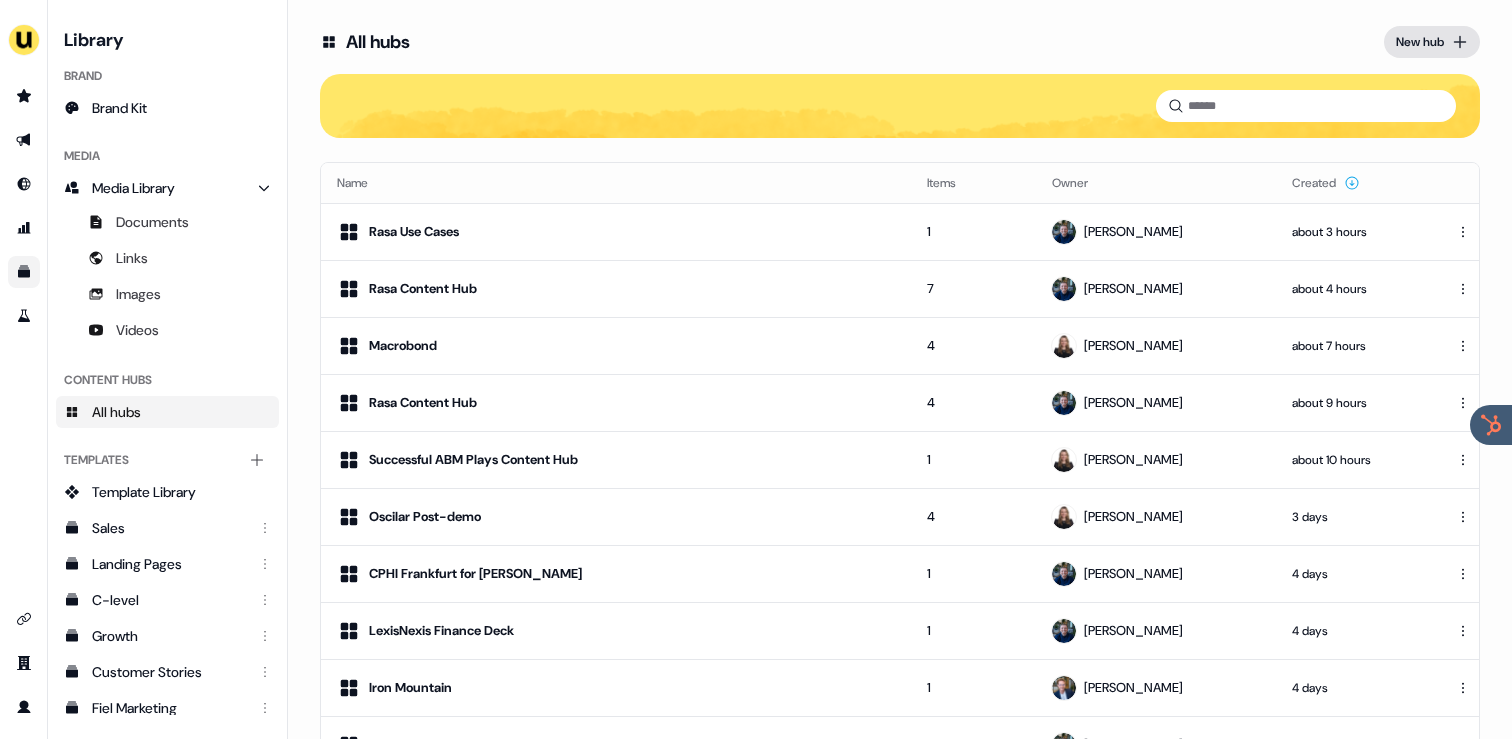 click on "New hub" at bounding box center [1432, 42] 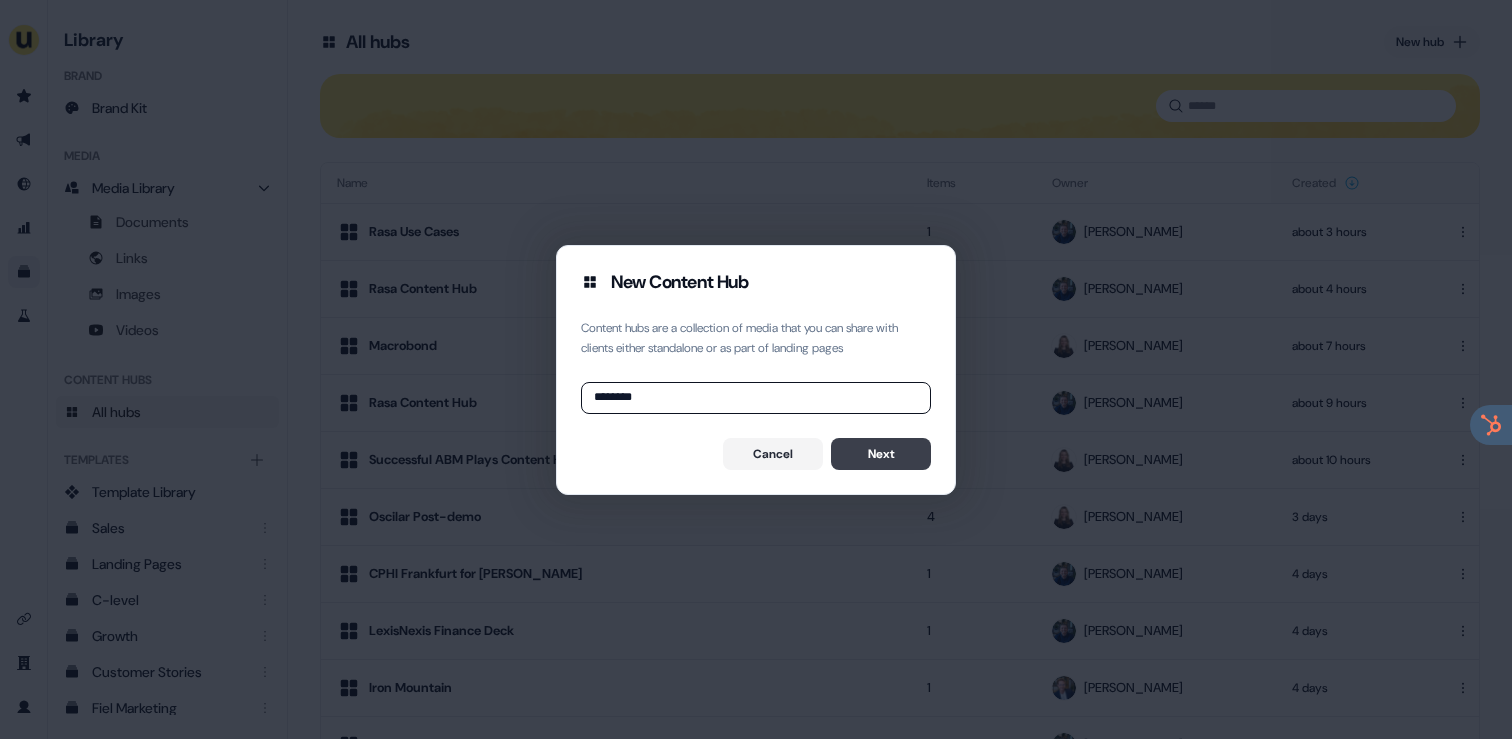 type on "********" 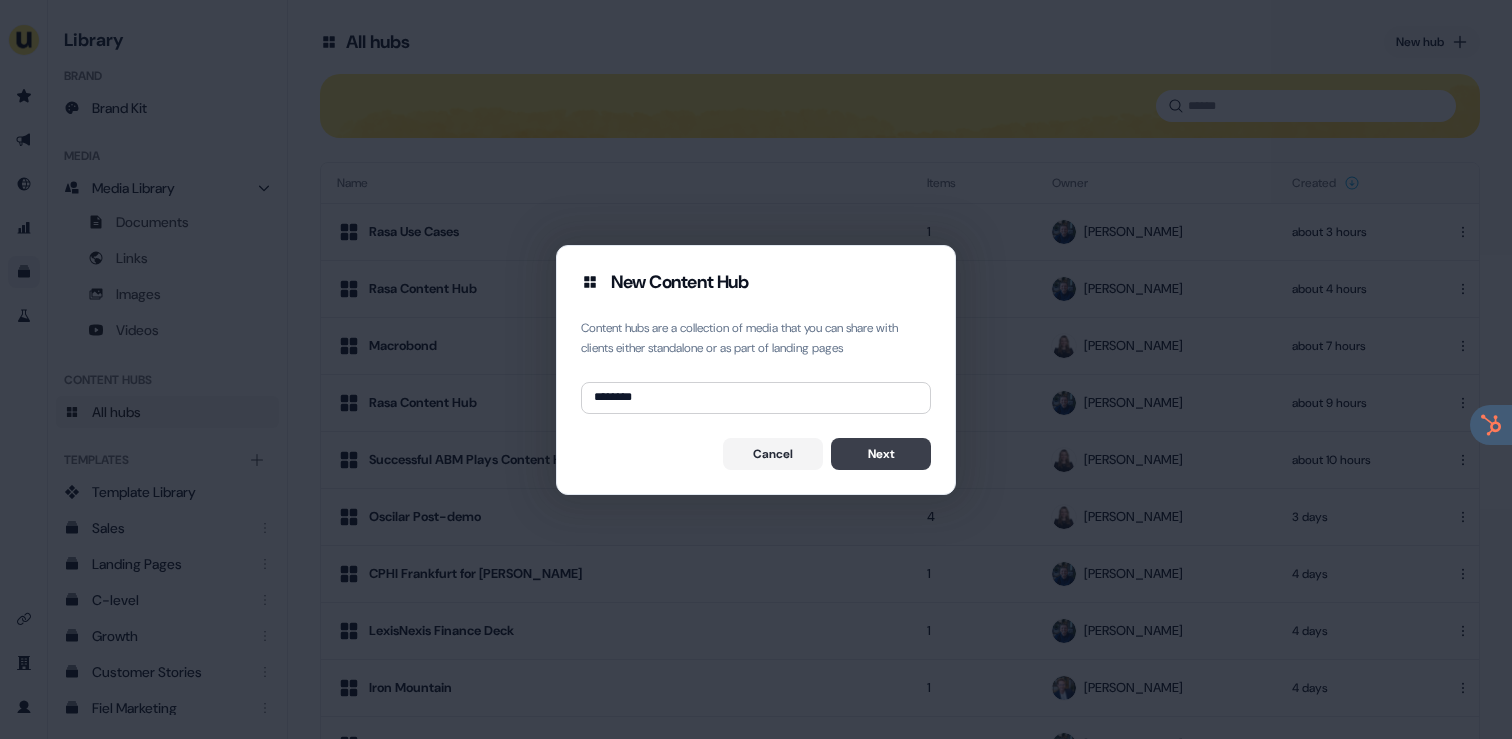 click on "Next" at bounding box center [881, 454] 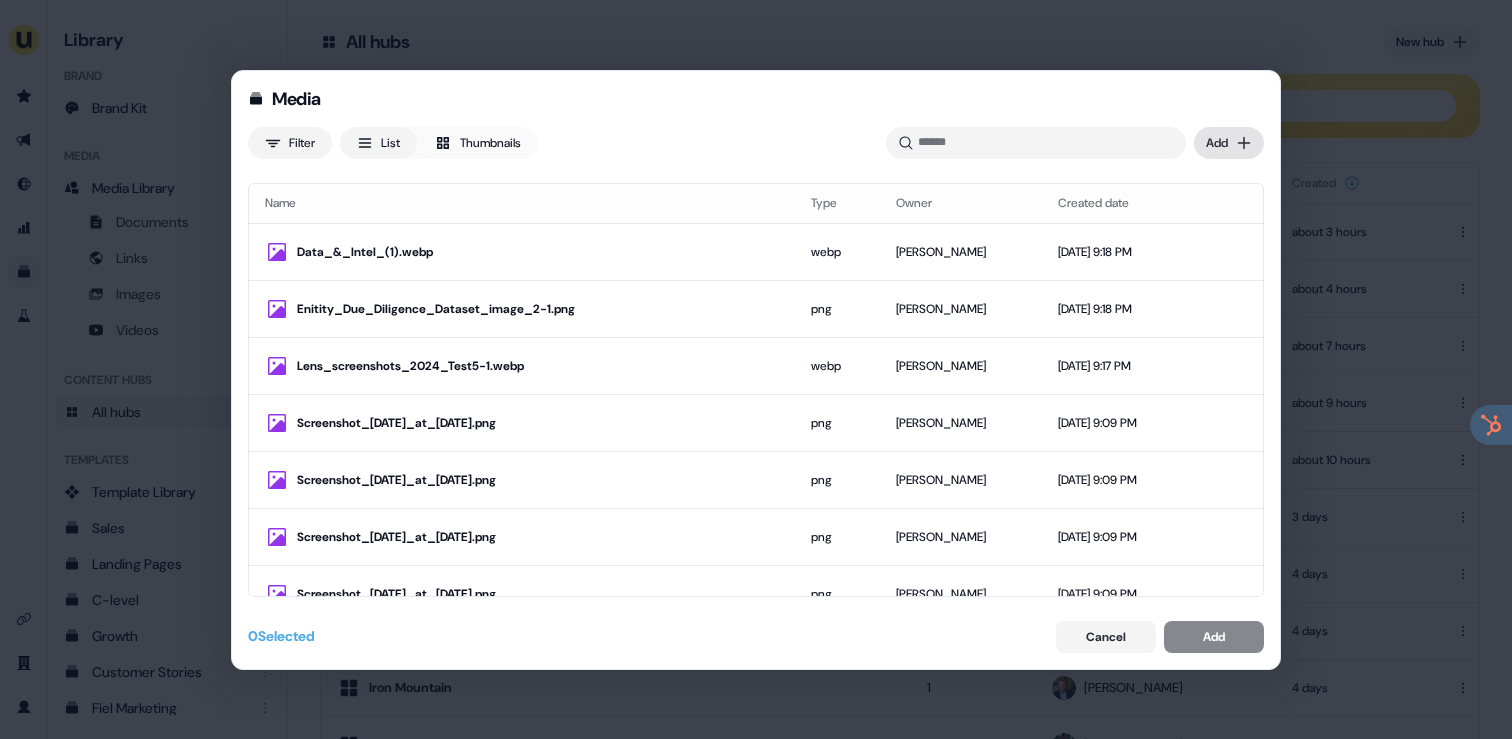 click on "Media Filter List Thumbnails Uploaded Add Name Type Owner Created date Data_&_Intel_(1).webp webp Charlotte Stone Jul 28, 2025, 9:18 PM Enitity_Due_Diligence_Dataset_image_2-1.png png Charlotte Stone Jul 28, 2025, 9:18 PM Lens_screenshots_2024_Test5-1.webp webp Charlotte Stone Jul 28, 2025, 9:17 PM Screenshot_2025-07-28_at_21.08.37.png png Charlotte Stone Jul 28, 2025, 9:09 PM Screenshot_2025-07-28_at_21.08.28.png png Charlotte Stone Jul 28, 2025, 9:09 PM Screenshot_2025-07-28_at_21.08.22.png png Charlotte Stone Jul 28, 2025, 9:09 PM Screenshot_2025-07-28_at_21.08.07.png png Charlotte Stone Jul 28, 2025, 9:09 PM Banking_&_Financial_Services.webp webp Charlotte Stone Jul 28, 2025, 9:05 PM Screenshot_2025-07-28_at_18.30.29.png png James Johnson Jul 28, 2025, 6:30 PM Userled_Use_Case_Slides_for_Rasa_Presentation.pdf pdf James Johnson Jul 28, 2025, 6:30 PM Proposal_x_Rasa.pdf pdf James Johnson Jul 28, 2025, 5:42 PM Screenshot_2025-07-28_at_17.39.33.png png James Johnson Jul 28, 2025, 5:39 PM Melissa_rasa.jpeg gif" at bounding box center [756, 369] 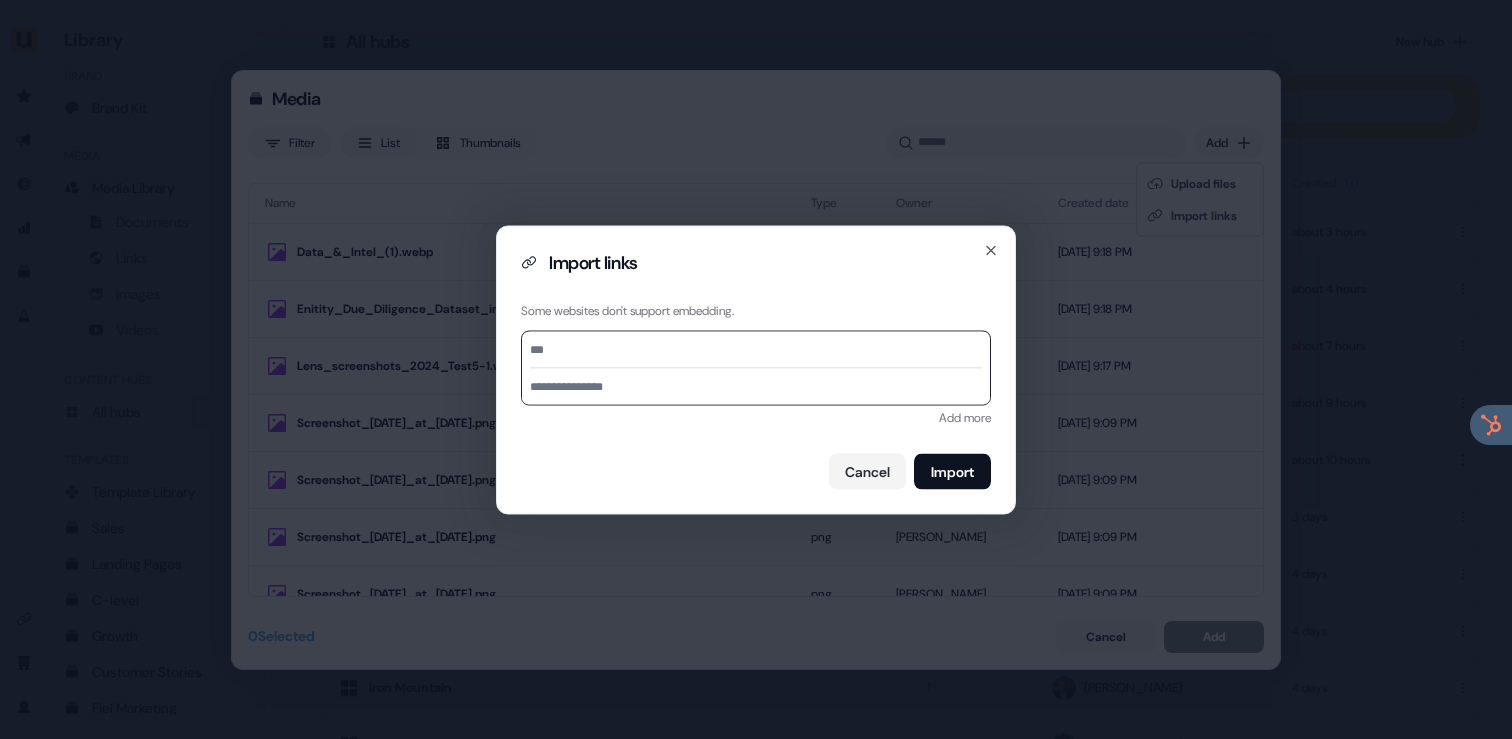 paste on "**********" 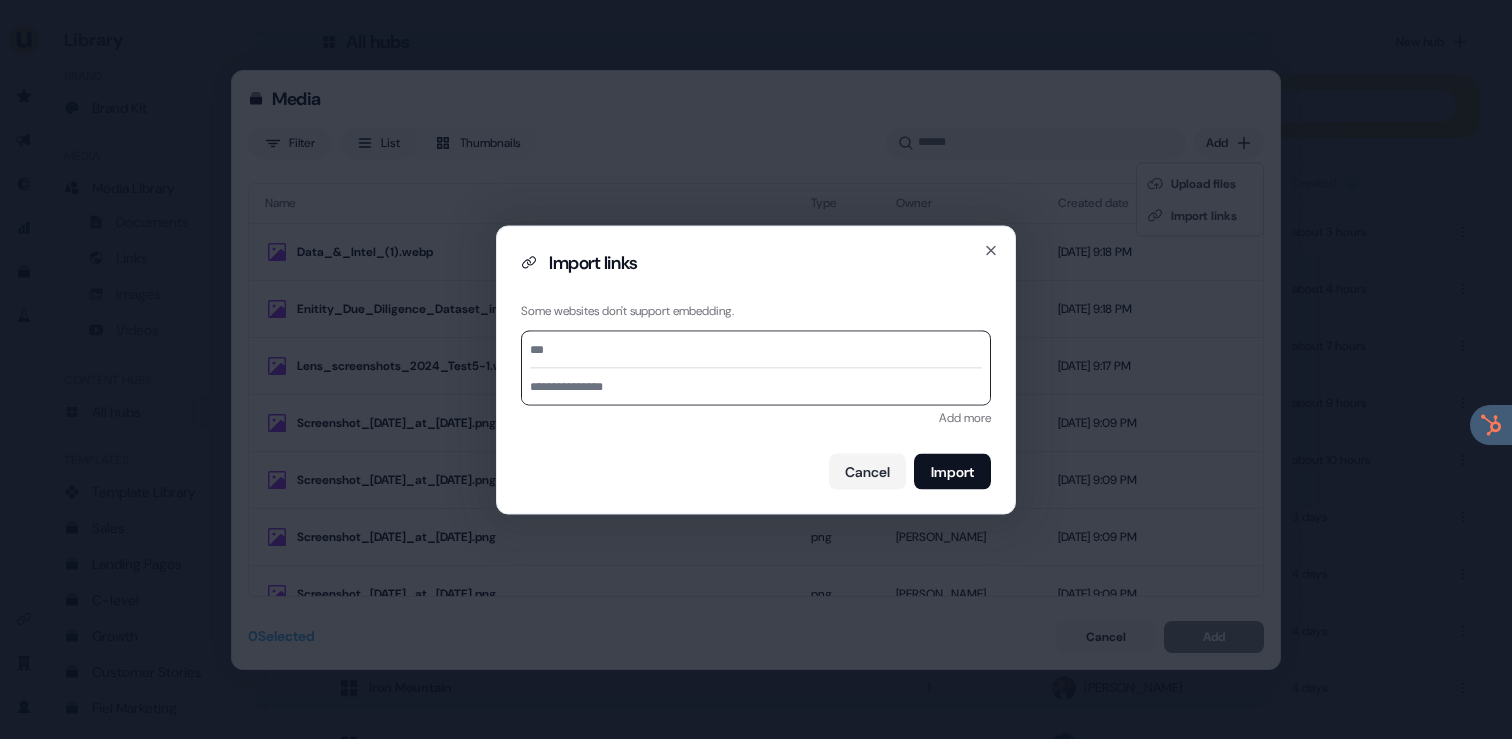 type on "**********" 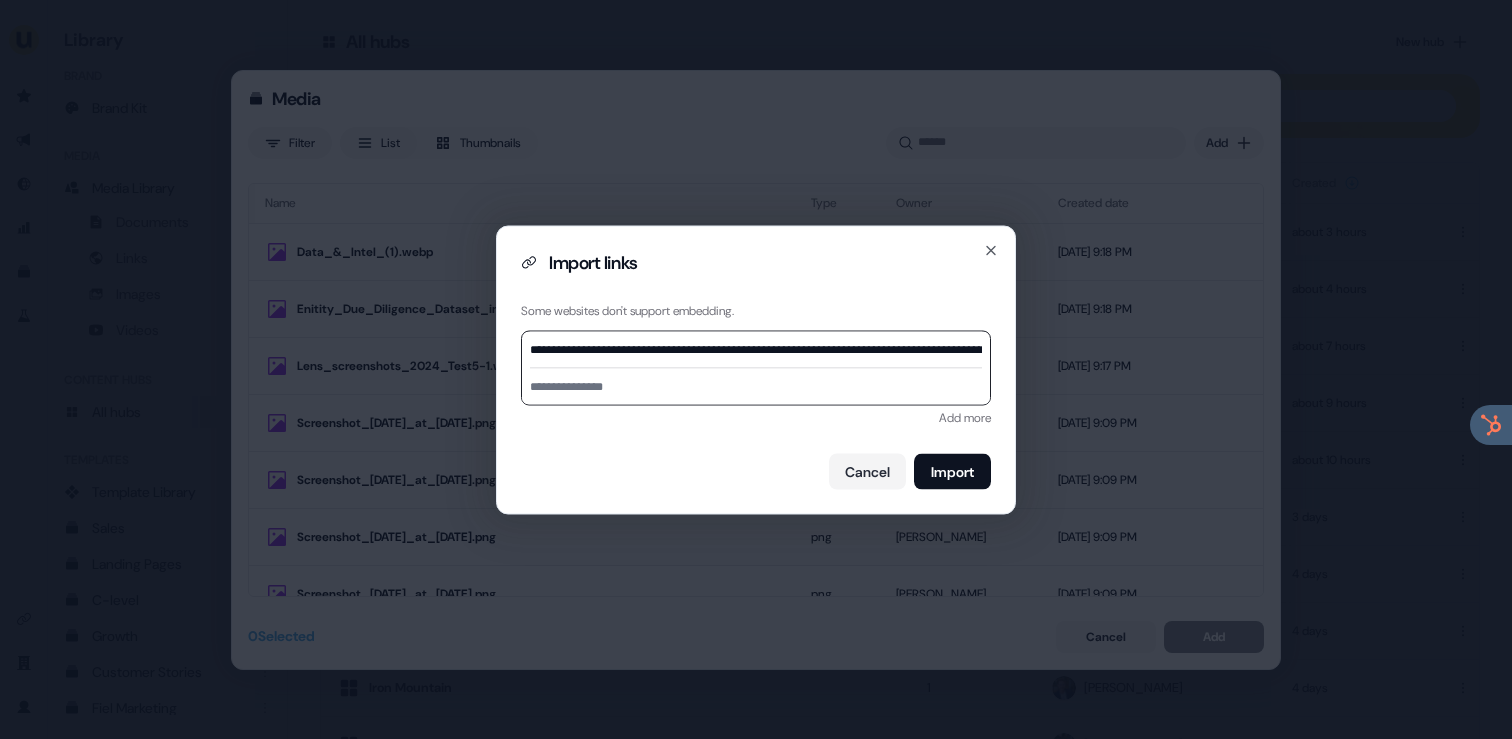 scroll, scrollTop: 0, scrollLeft: 112, axis: horizontal 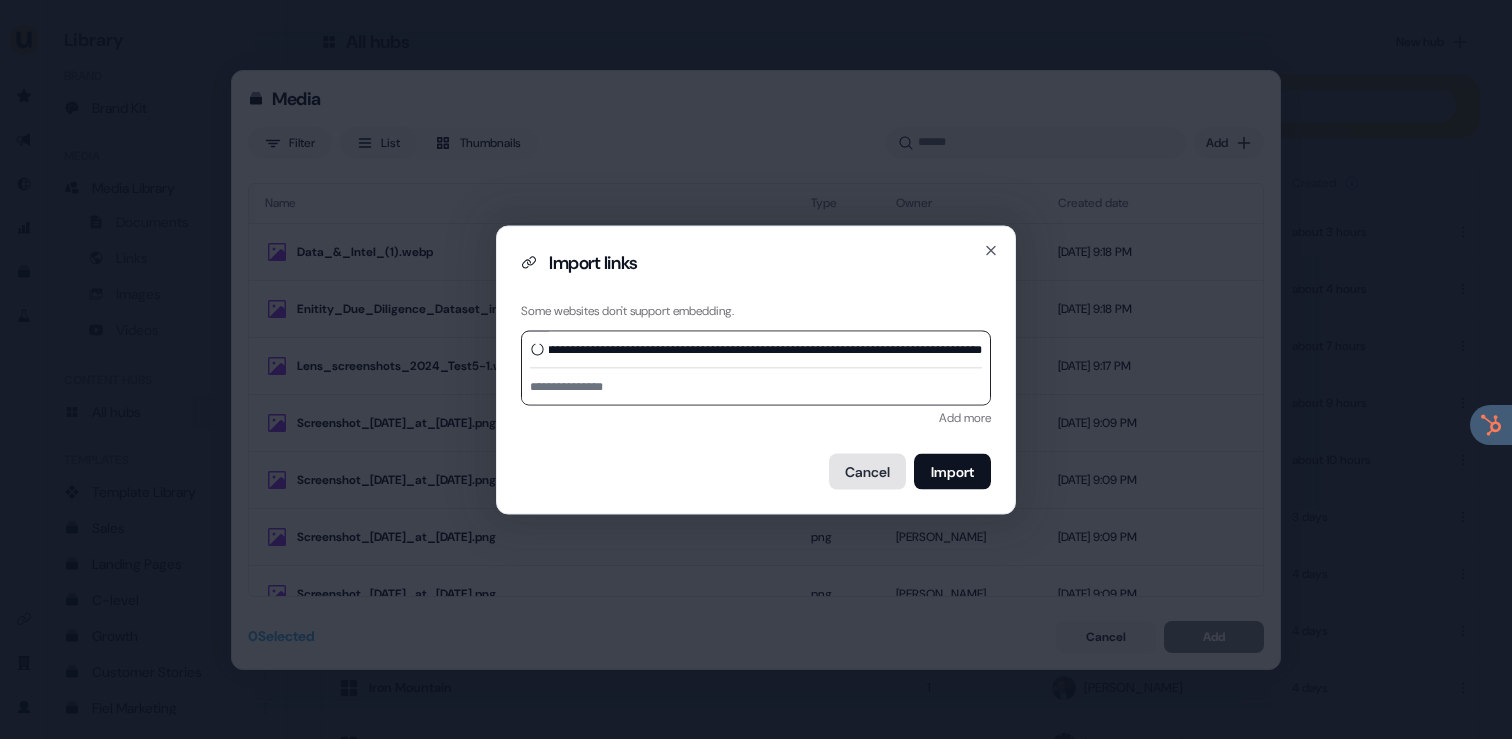 type on "**********" 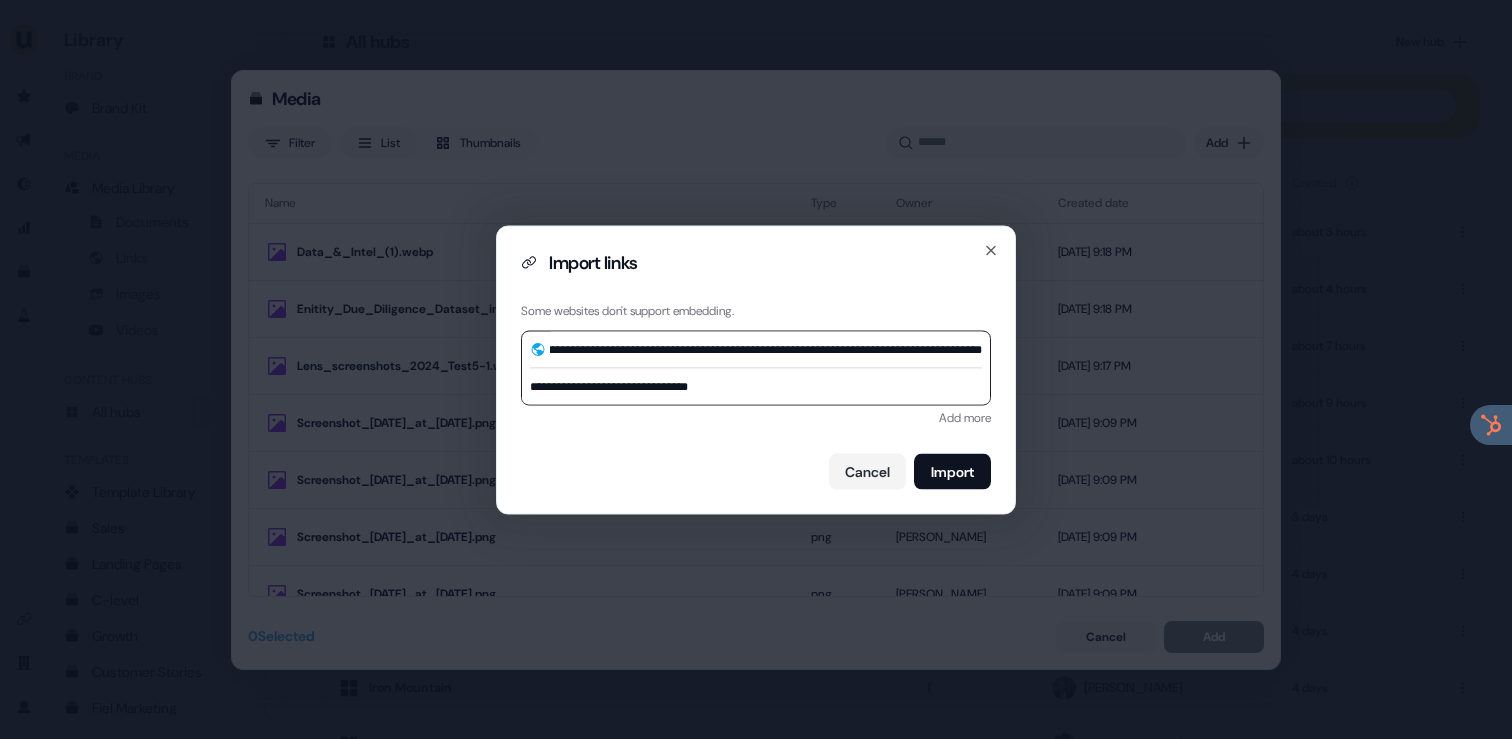 type on "**********" 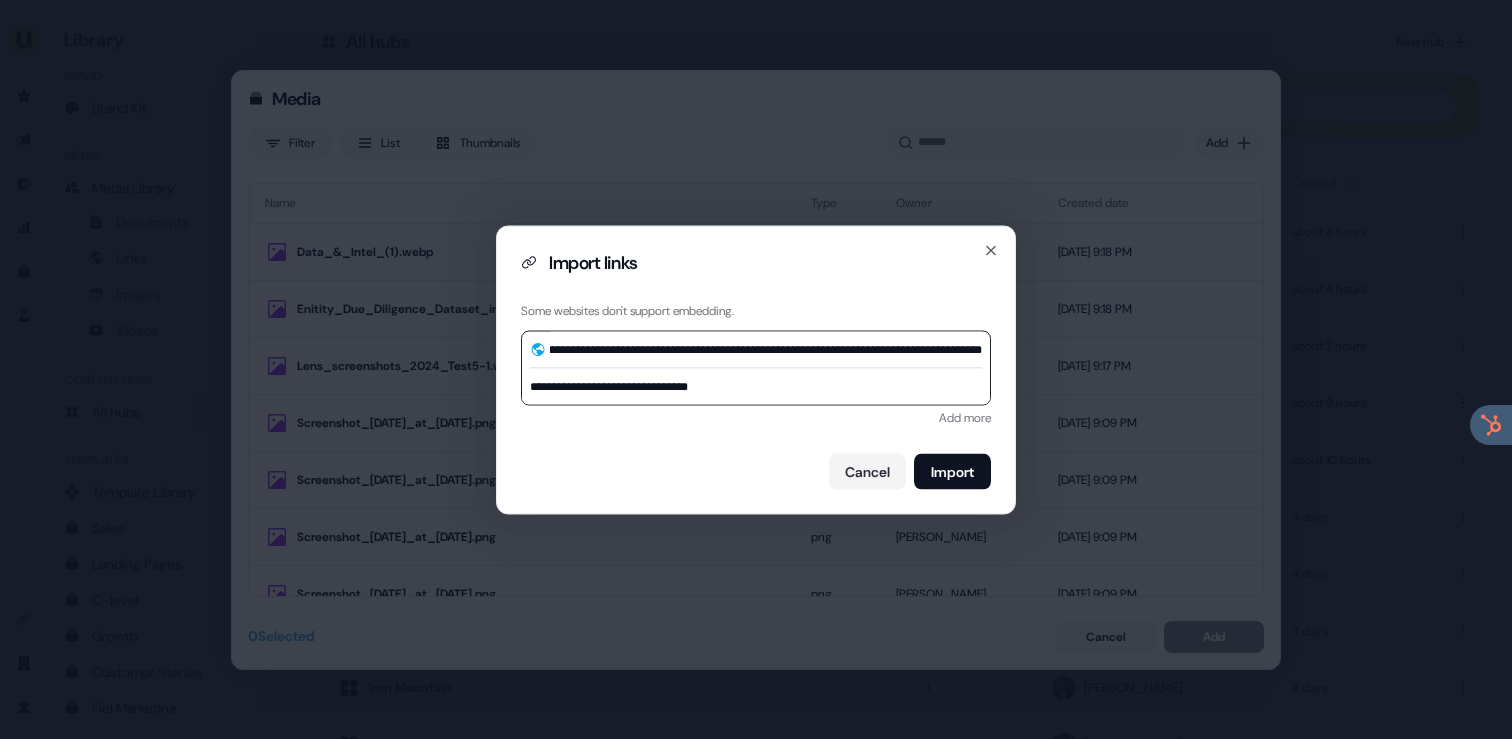 click on "**********" at bounding box center [756, 386] 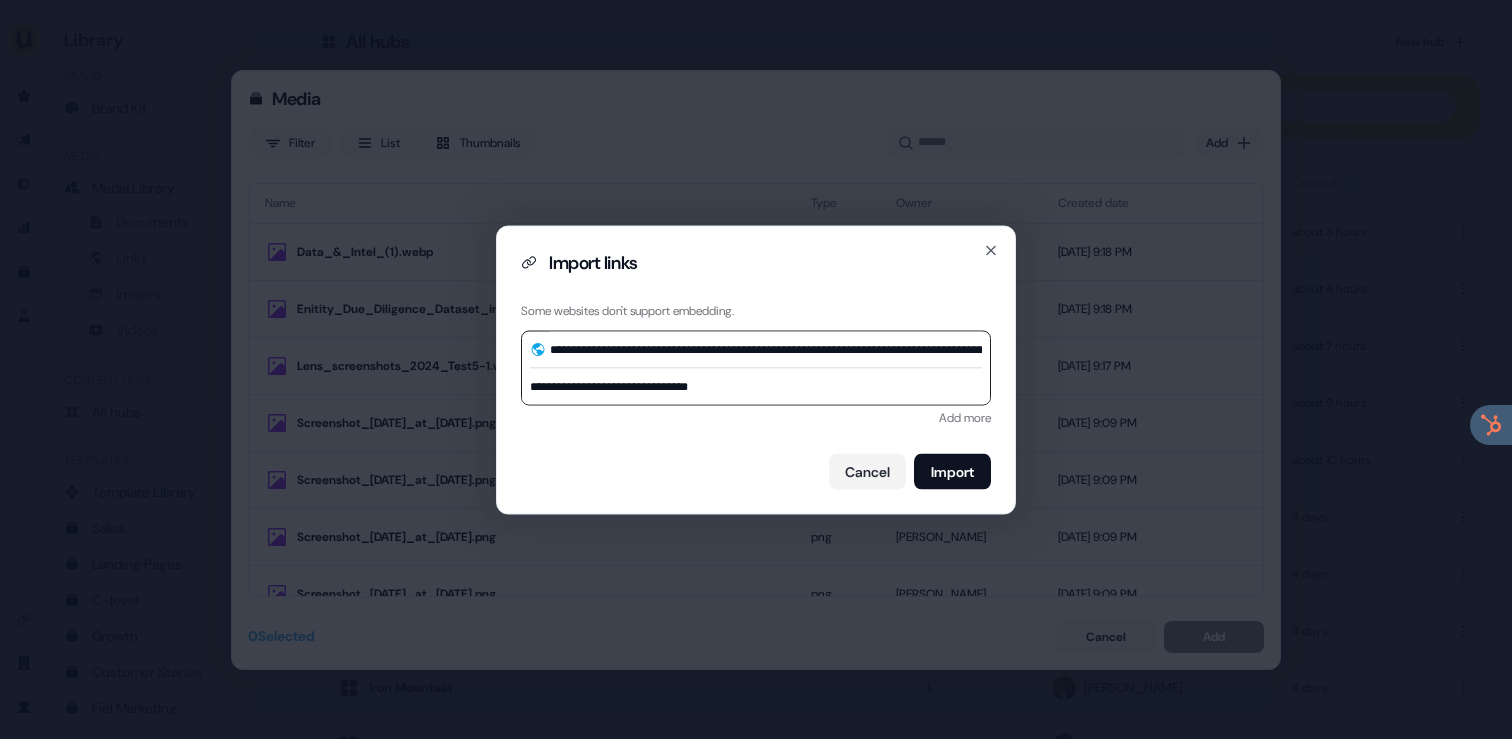 drag, startPoint x: 759, startPoint y: 395, endPoint x: 529, endPoint y: 382, distance: 230.3671 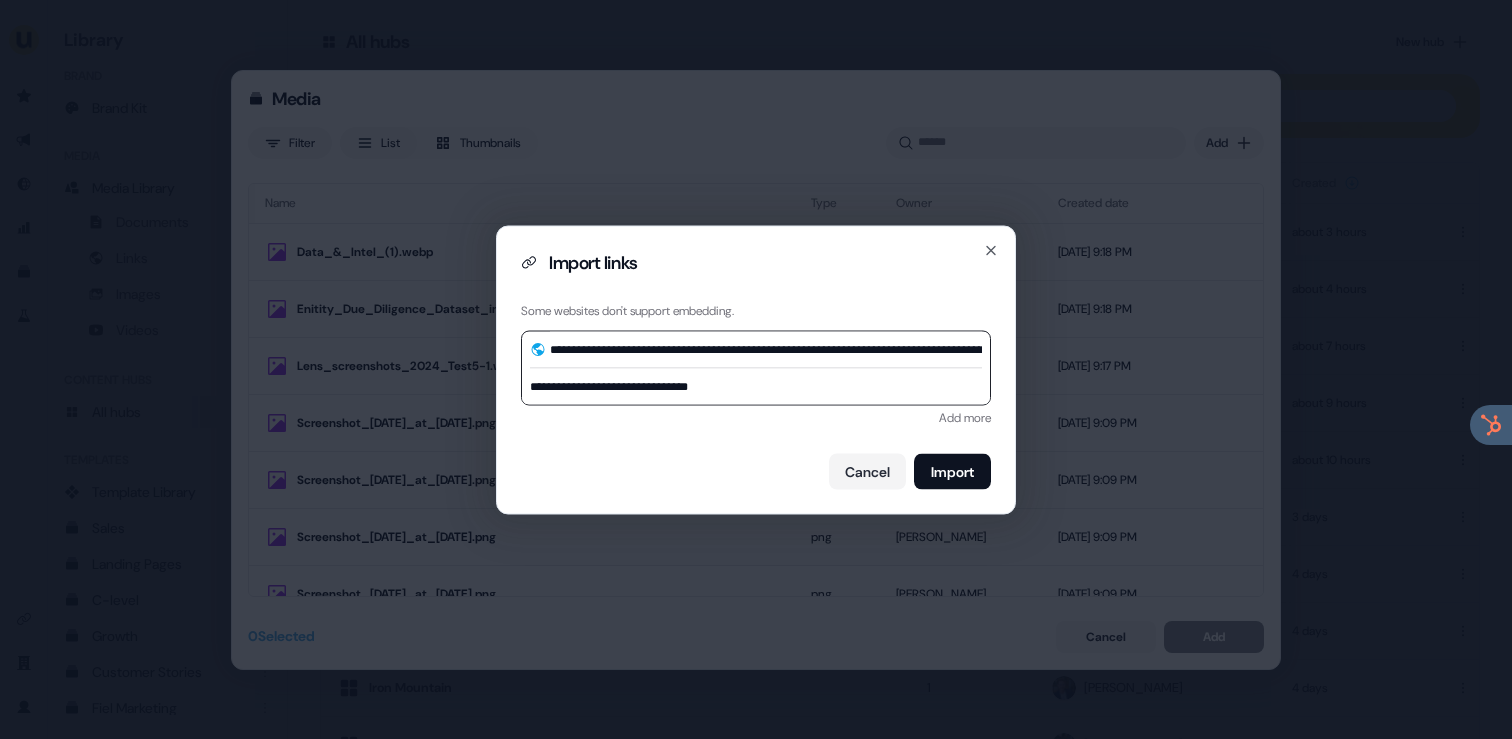 click on "**********" at bounding box center [756, 386] 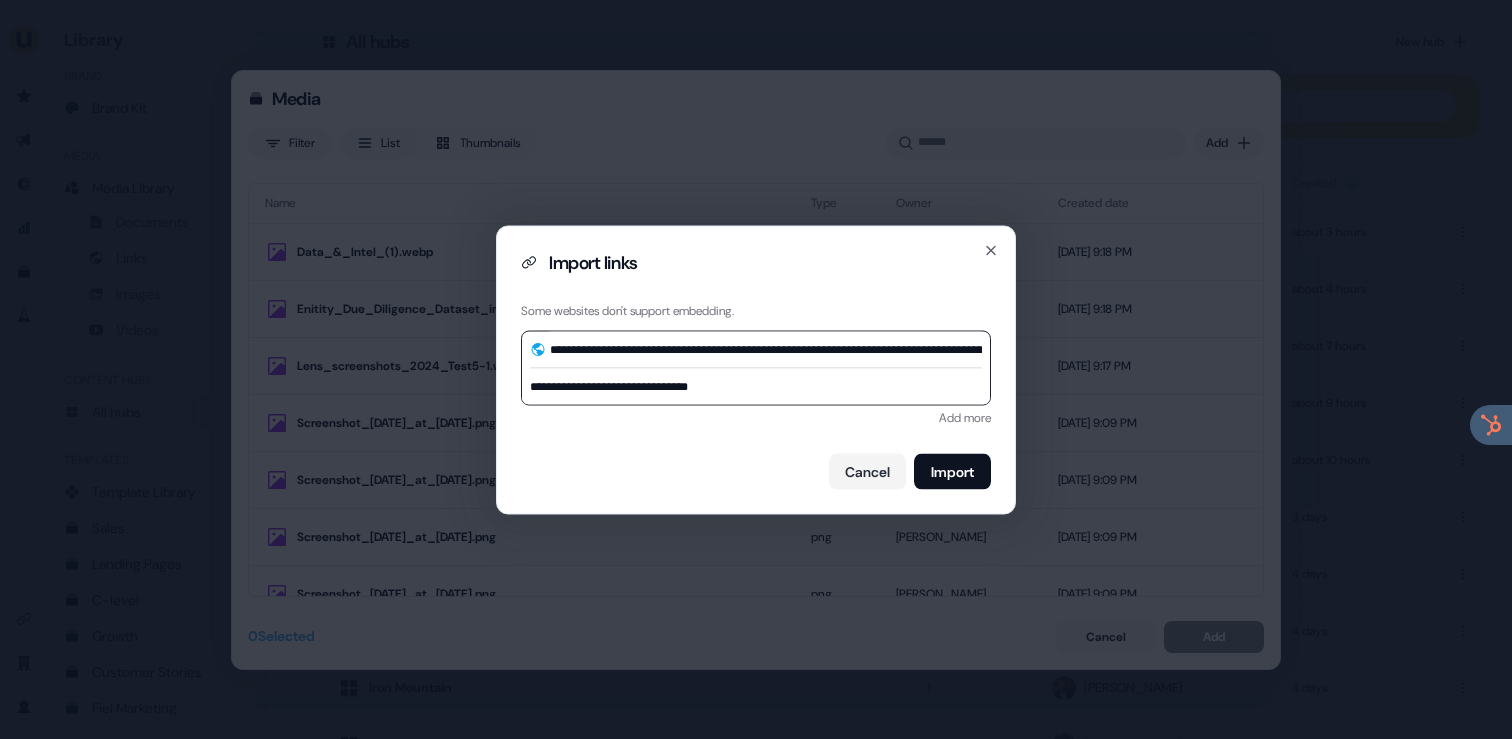 paste 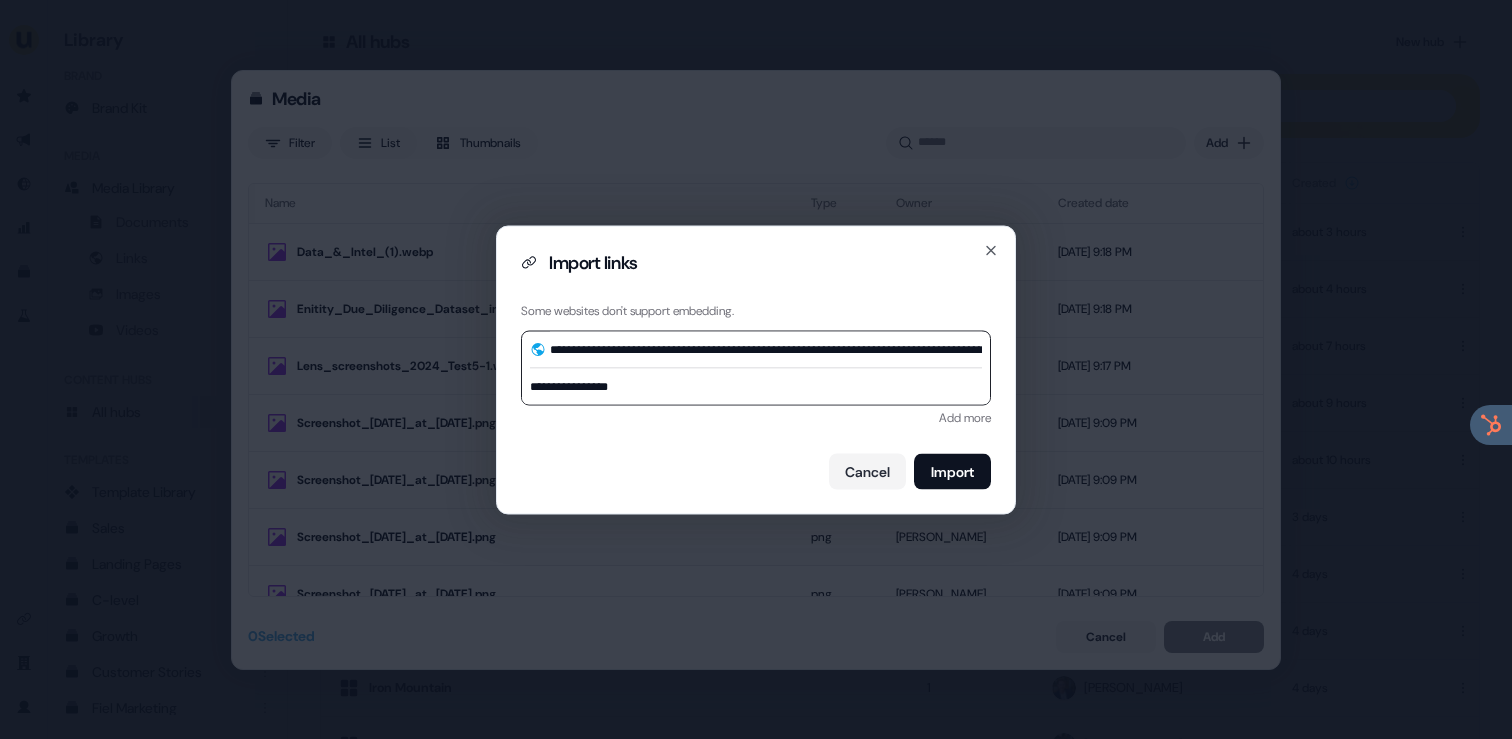 type on "**********" 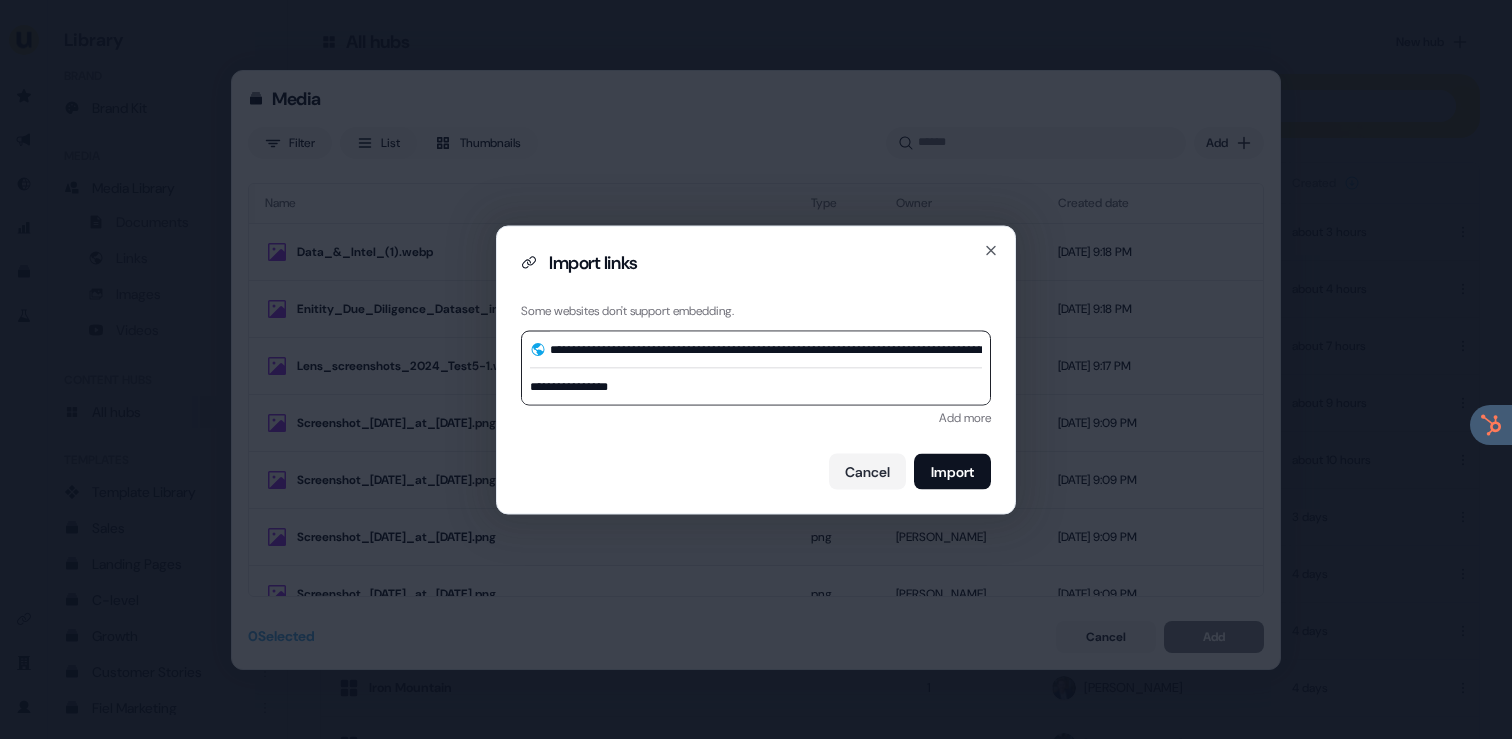 click on "**********" at bounding box center [756, 369] 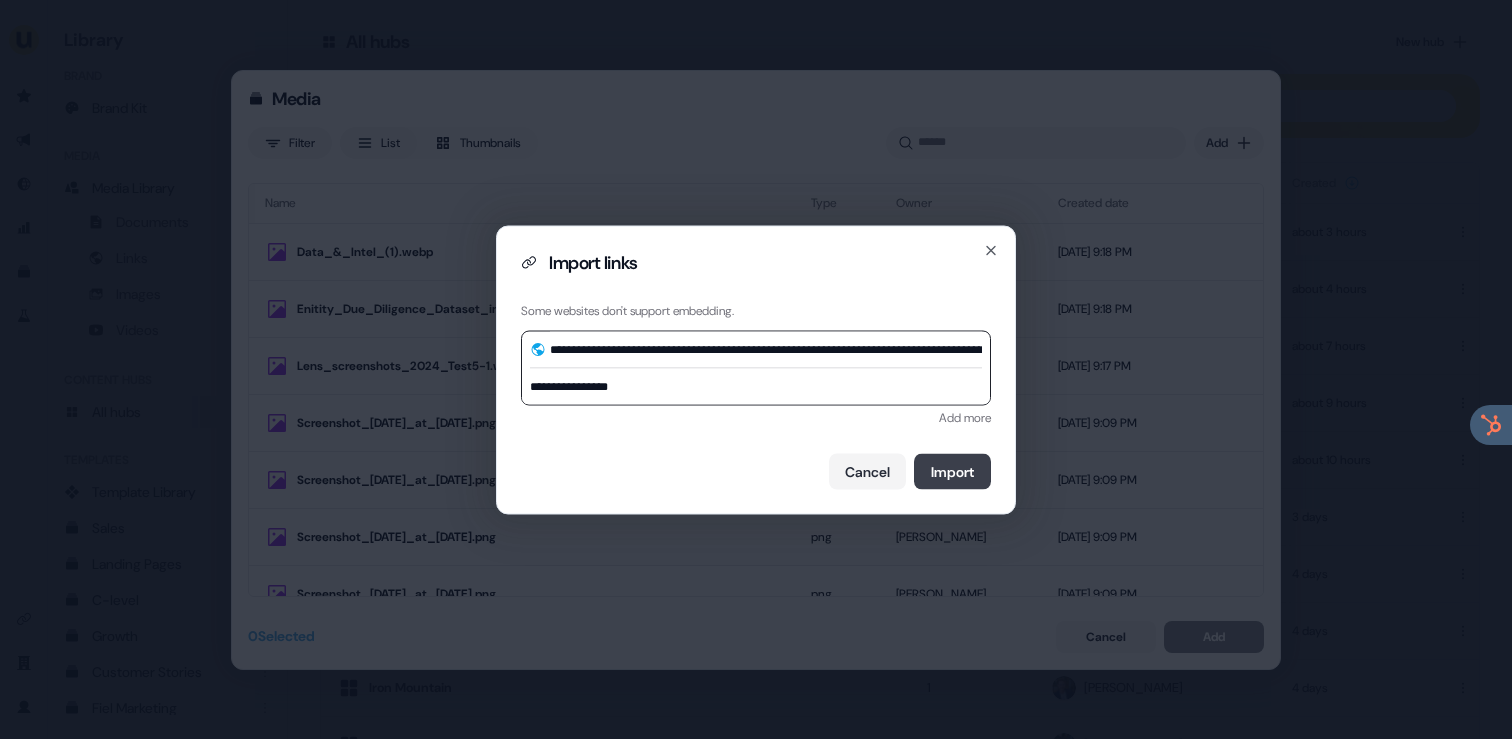 click on "Import" at bounding box center [952, 471] 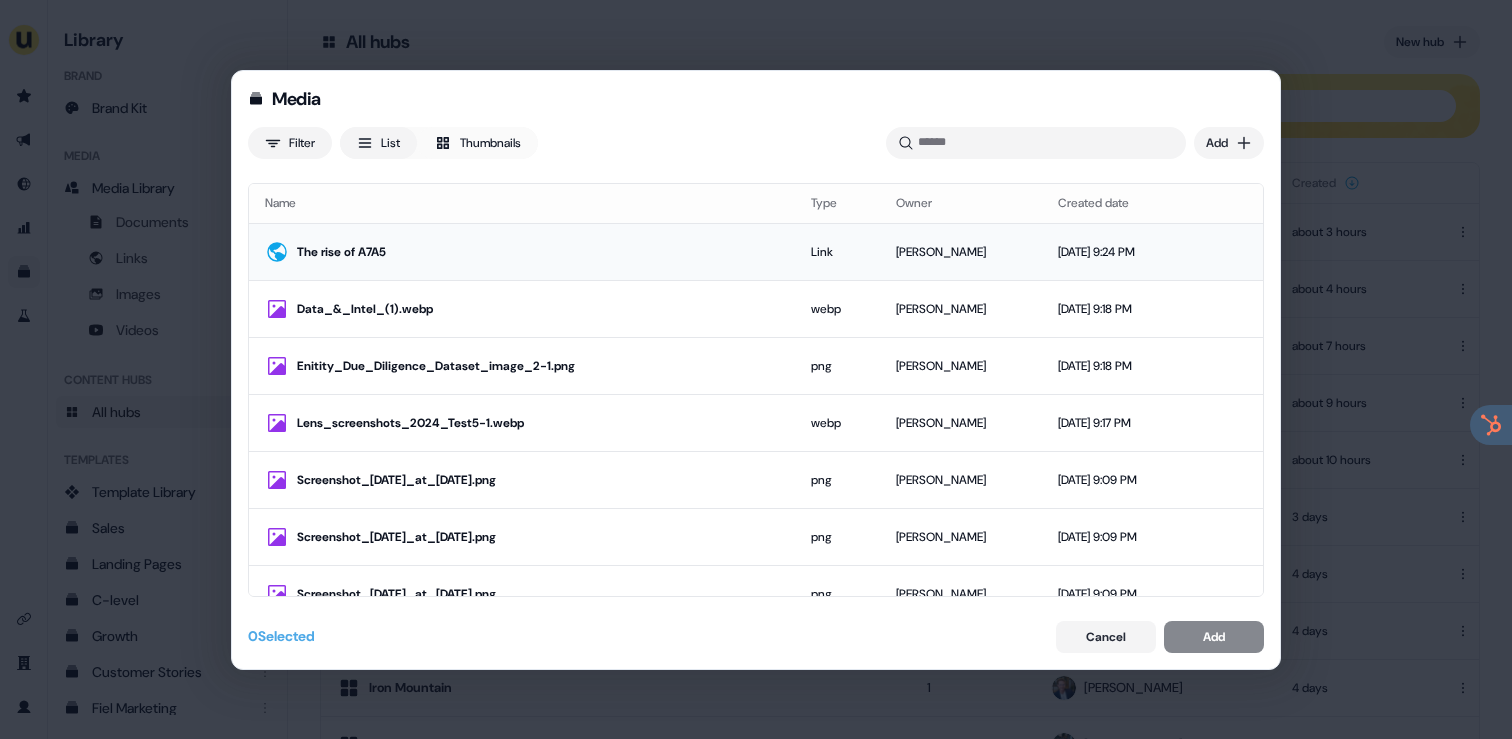 click on "The rise of A7A5" at bounding box center [538, 252] 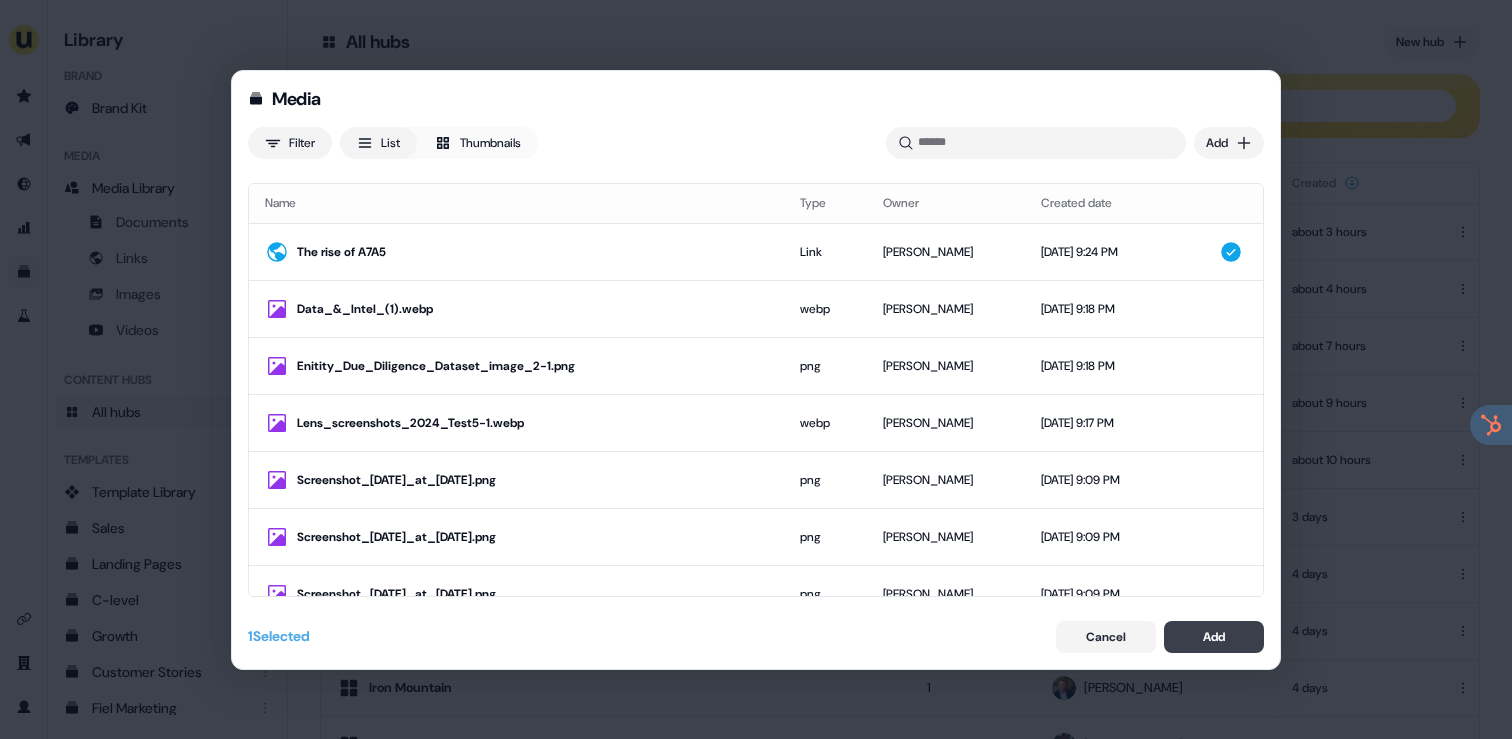 click on "Add" at bounding box center [1214, 637] 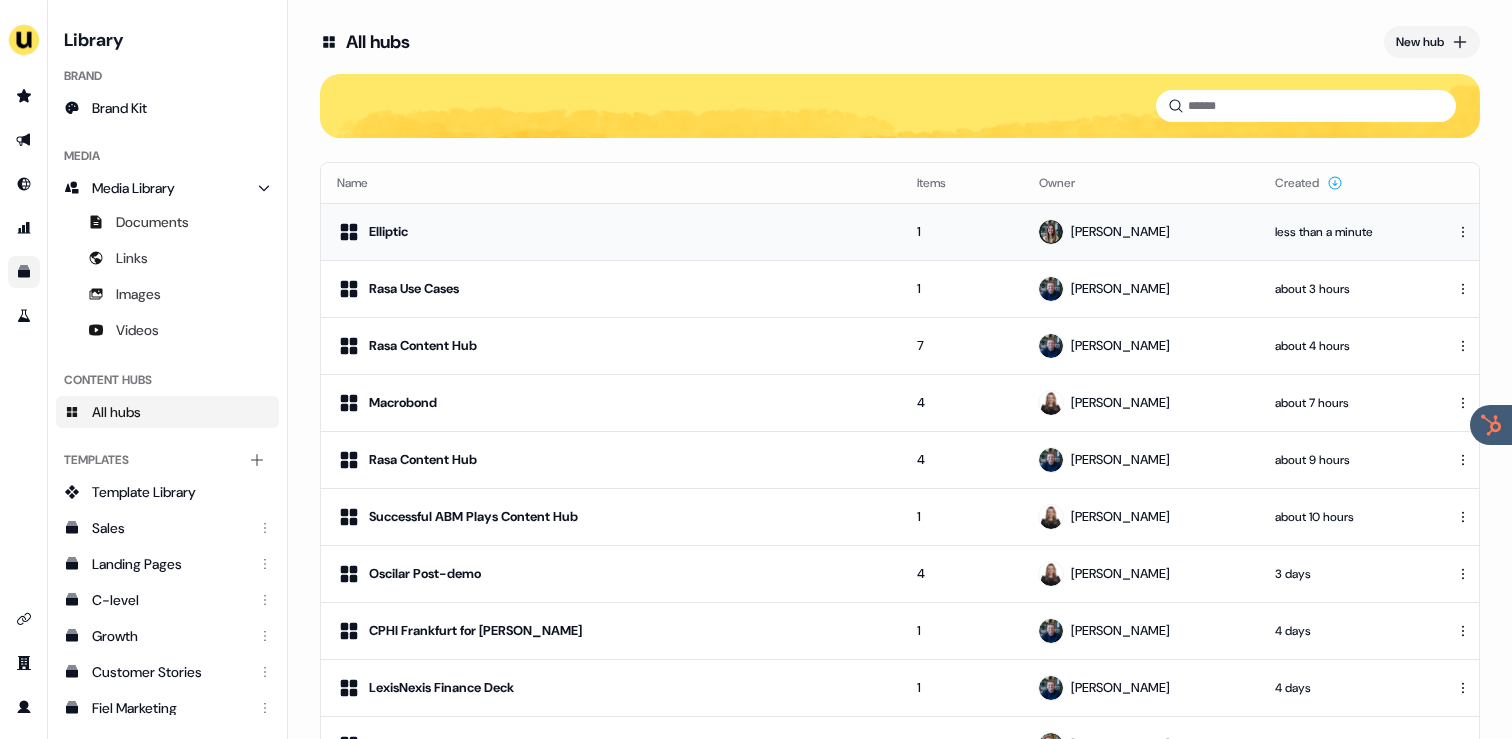 click on "Elliptic" at bounding box center (611, 232) 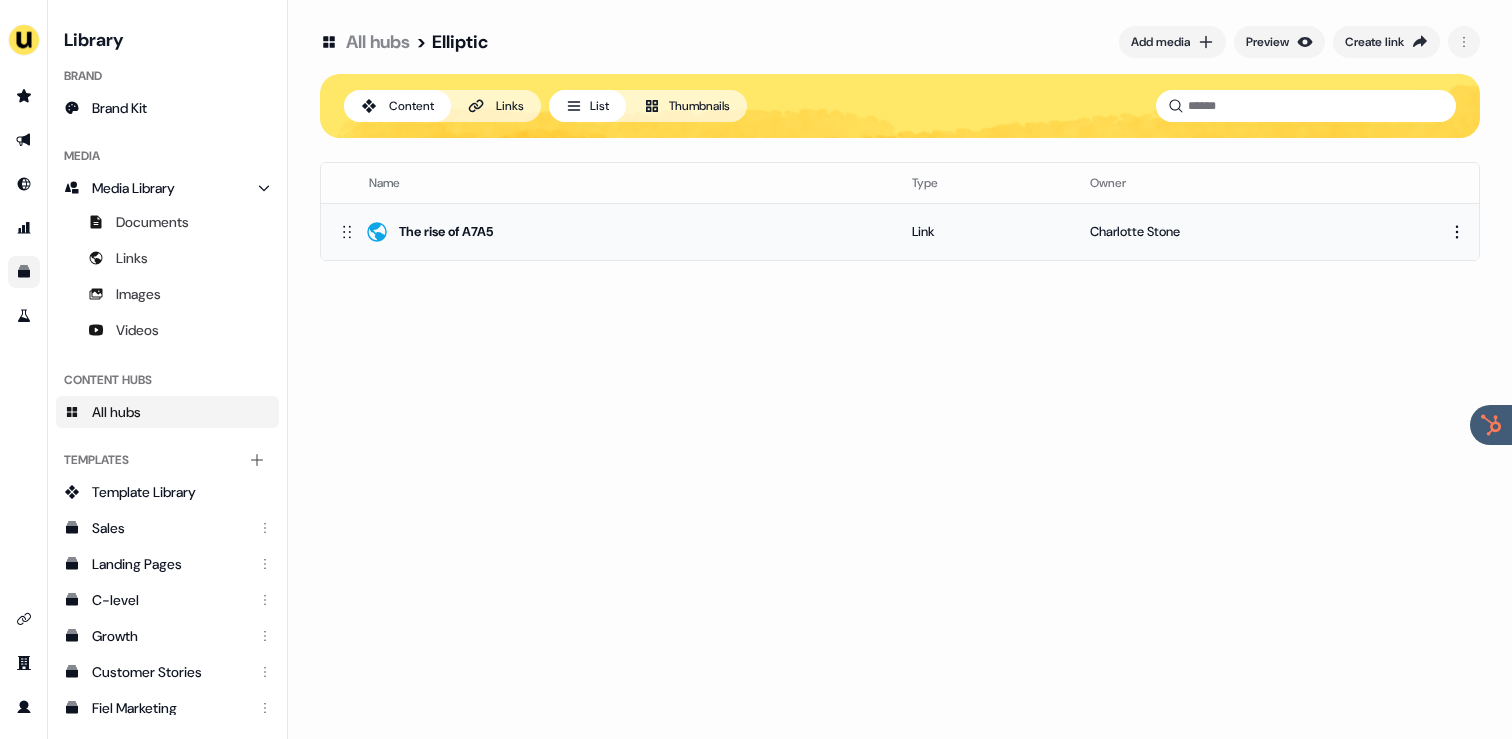 click on "The rise of A7A5" at bounding box center [608, 231] 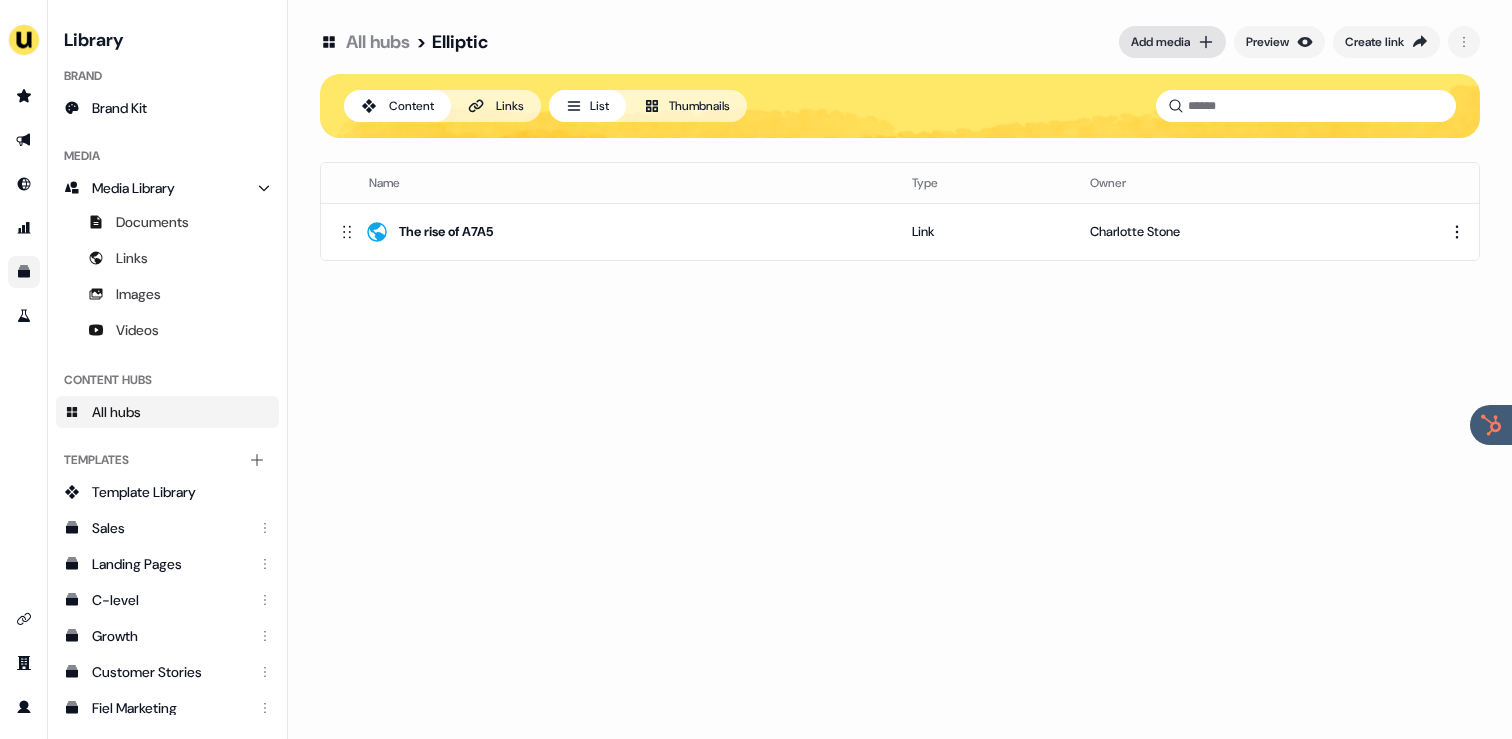 click on "Add media" at bounding box center (1172, 42) 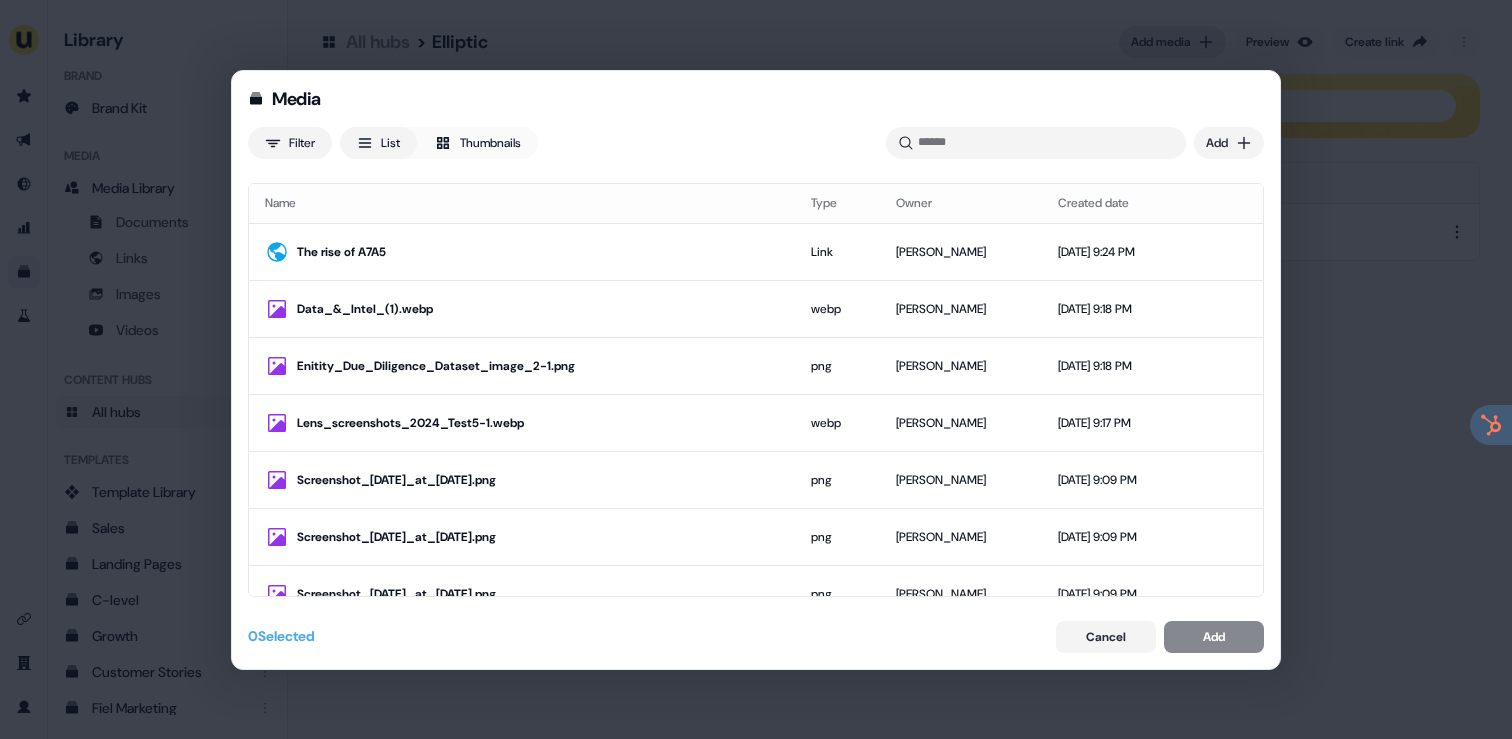 type 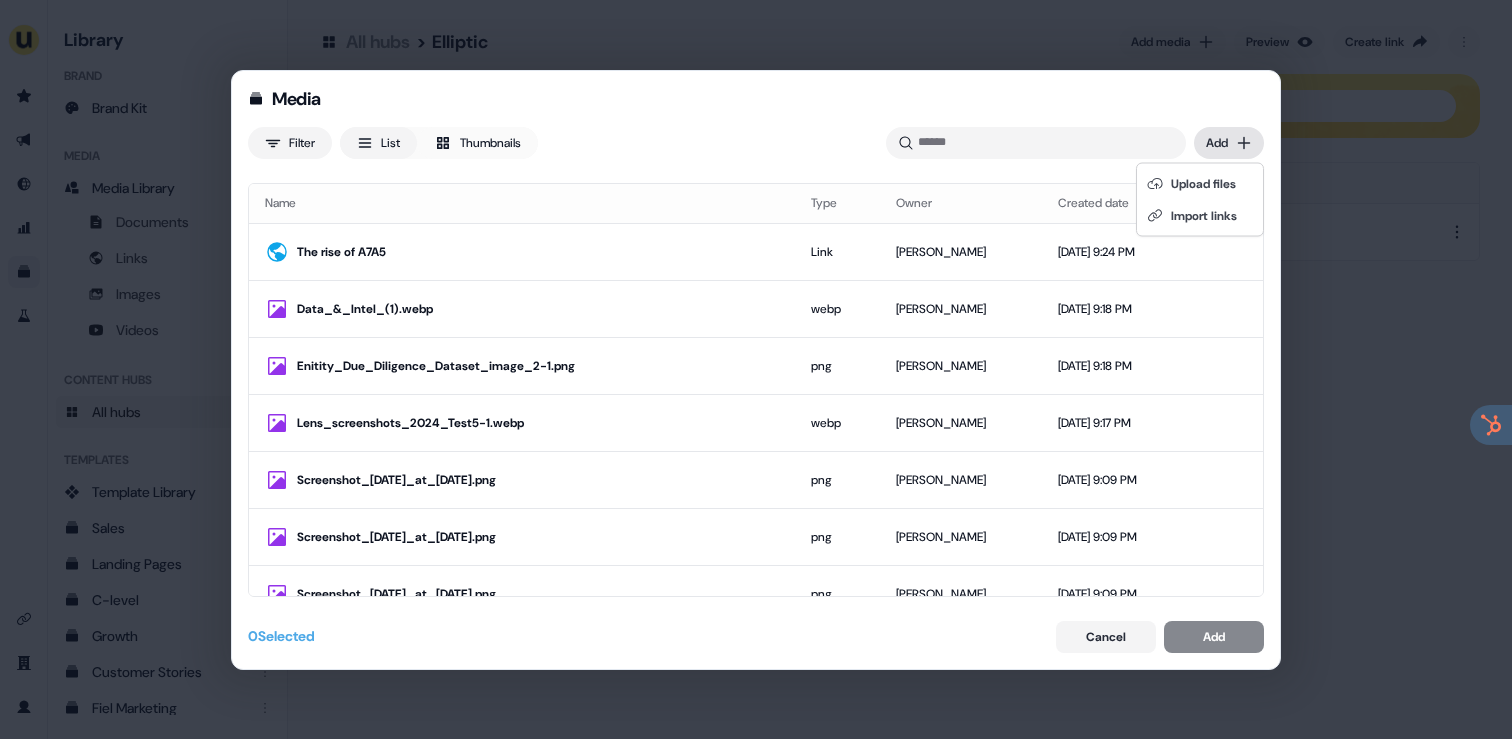 click on "Media Filter List Thumbnails Uploaded Add Name Type Owner Created date The rise of A7A5 Link [PERSON_NAME] [DATE] 9:24 PM Data_&_Intel_(1).webp webp [PERSON_NAME] [DATE] 9:18 PM Enitity_Due_Diligence_Dataset_image_2-1.png png [PERSON_NAME] [DATE] 9:18 PM Lens_screenshots_2024_Test5-1.webp webp [PERSON_NAME] [DATE] 9:17 PM Screenshot_[DATE]_at_[DATE].png png [PERSON_NAME] [DATE] 9:09 PM Screenshot_[DATE]_at_[DATE].png png [PERSON_NAME] [DATE] 9:09 PM Screenshot_[DATE]_at_[DATE].png png [PERSON_NAME] [DATE] 9:09 PM Screenshot_[DATE]_at_[DATE].png png [PERSON_NAME] [DATE] 9:09 PM Banking_&_Financial_Services.webp webp [PERSON_NAME] [DATE] 9:05 PM Screenshot_[DATE]_at_18.30.29.png png [PERSON_NAME] [DATE] 6:30 PM Userled_Use_Case_Slides_for_Rasa_Presentation.pdf pdf [PERSON_NAME] [DATE] 6:30 PM Proposal_x_Rasa.pdf pdf [PERSON_NAME] [DATE] 5:42 PM Screenshot_[DATE]_at_17.39.33.png 0" at bounding box center (756, 369) 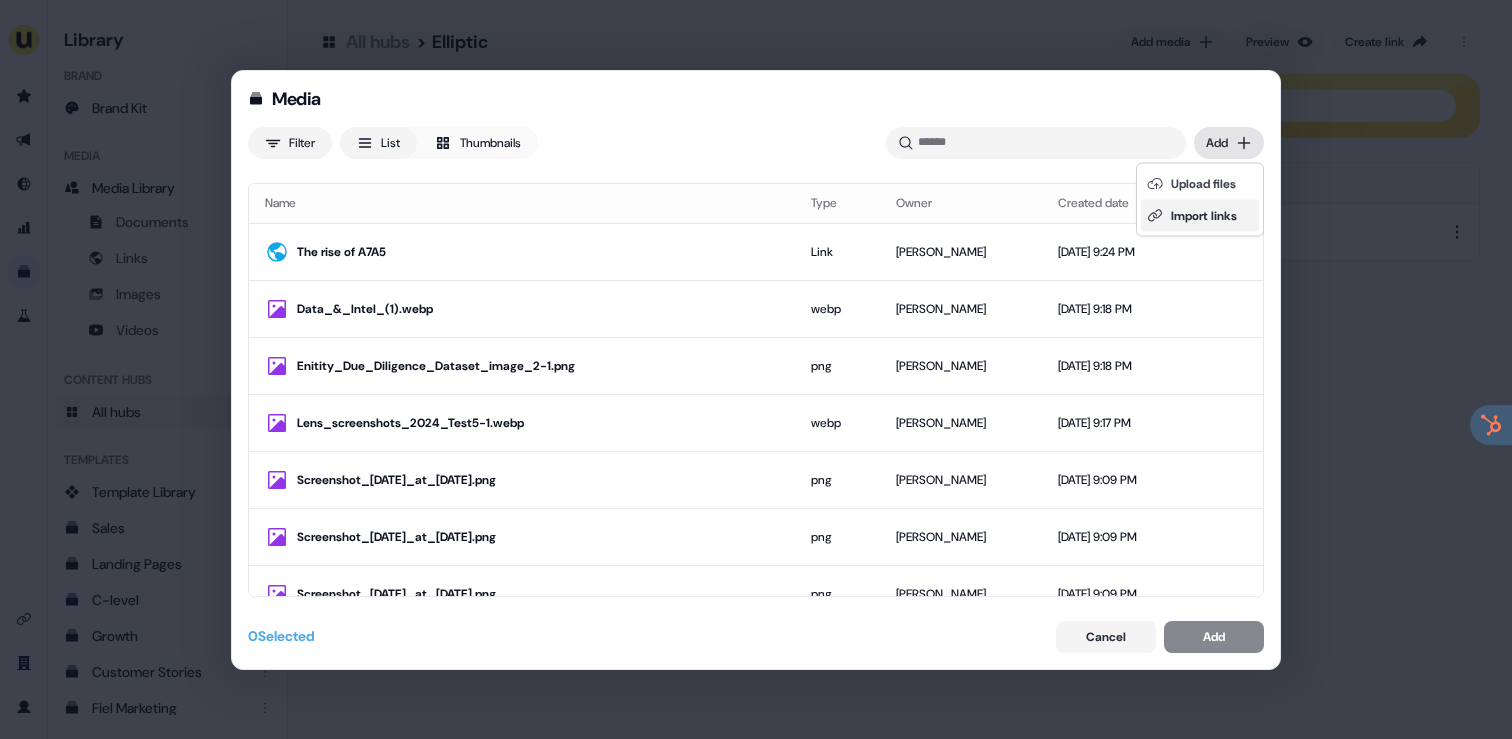 click on "Import links" at bounding box center (1200, 216) 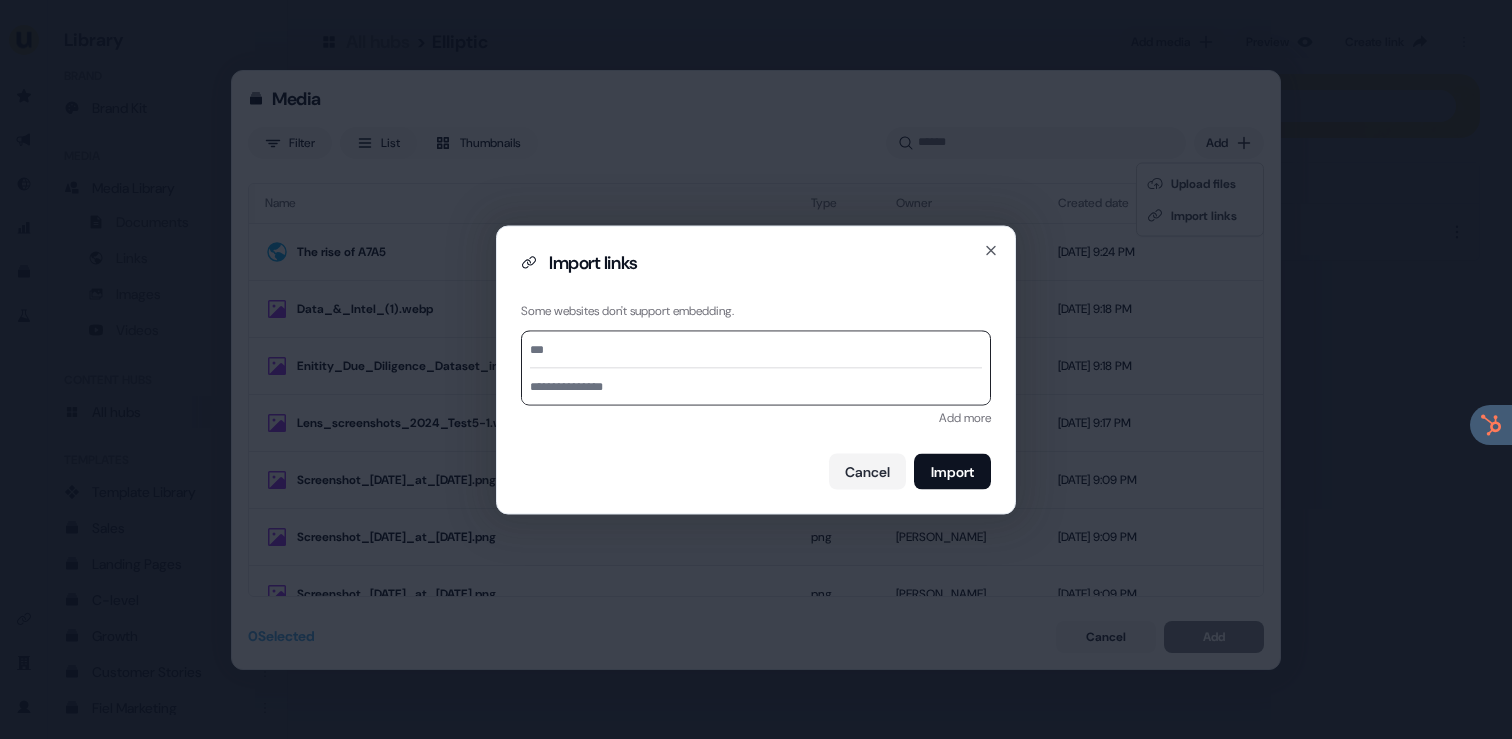 paste on "**********" 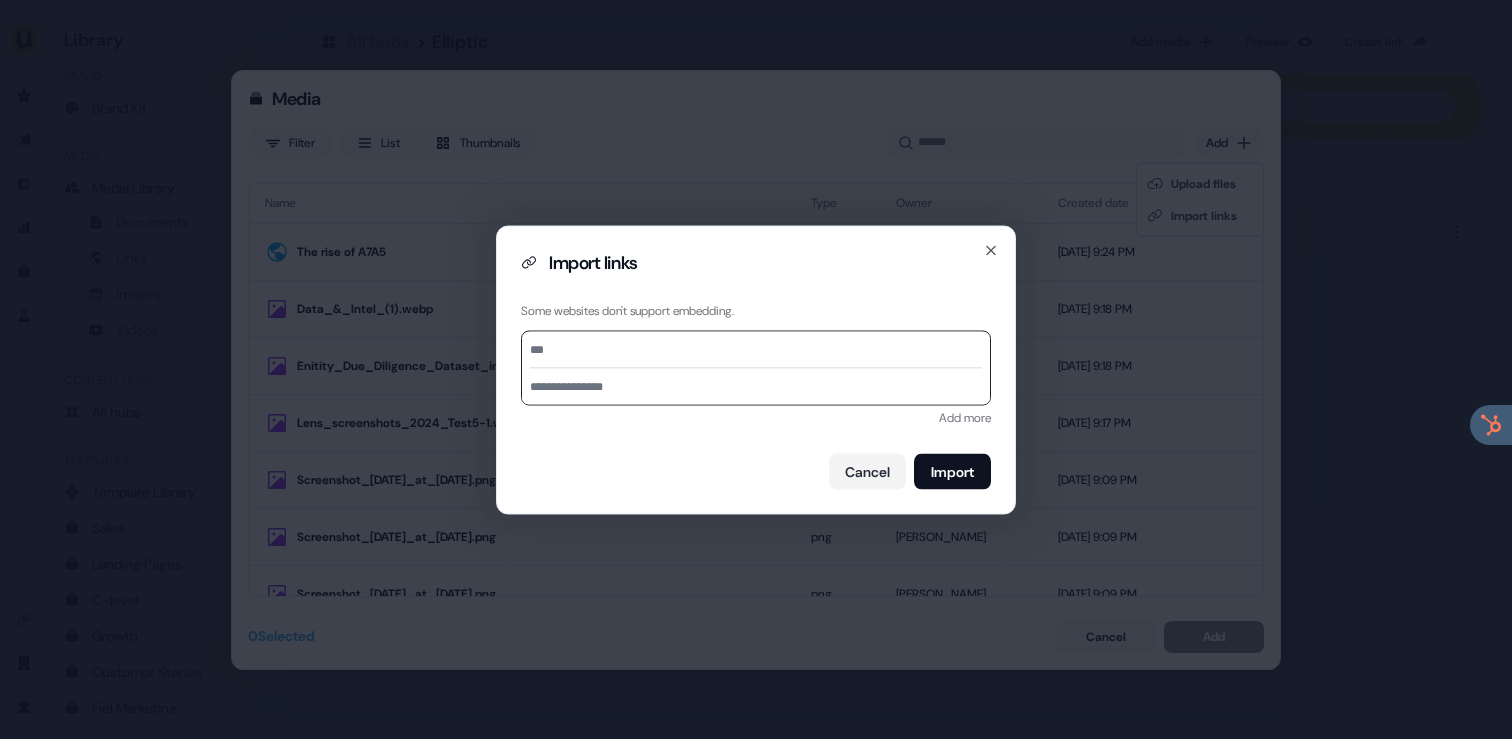 type on "**********" 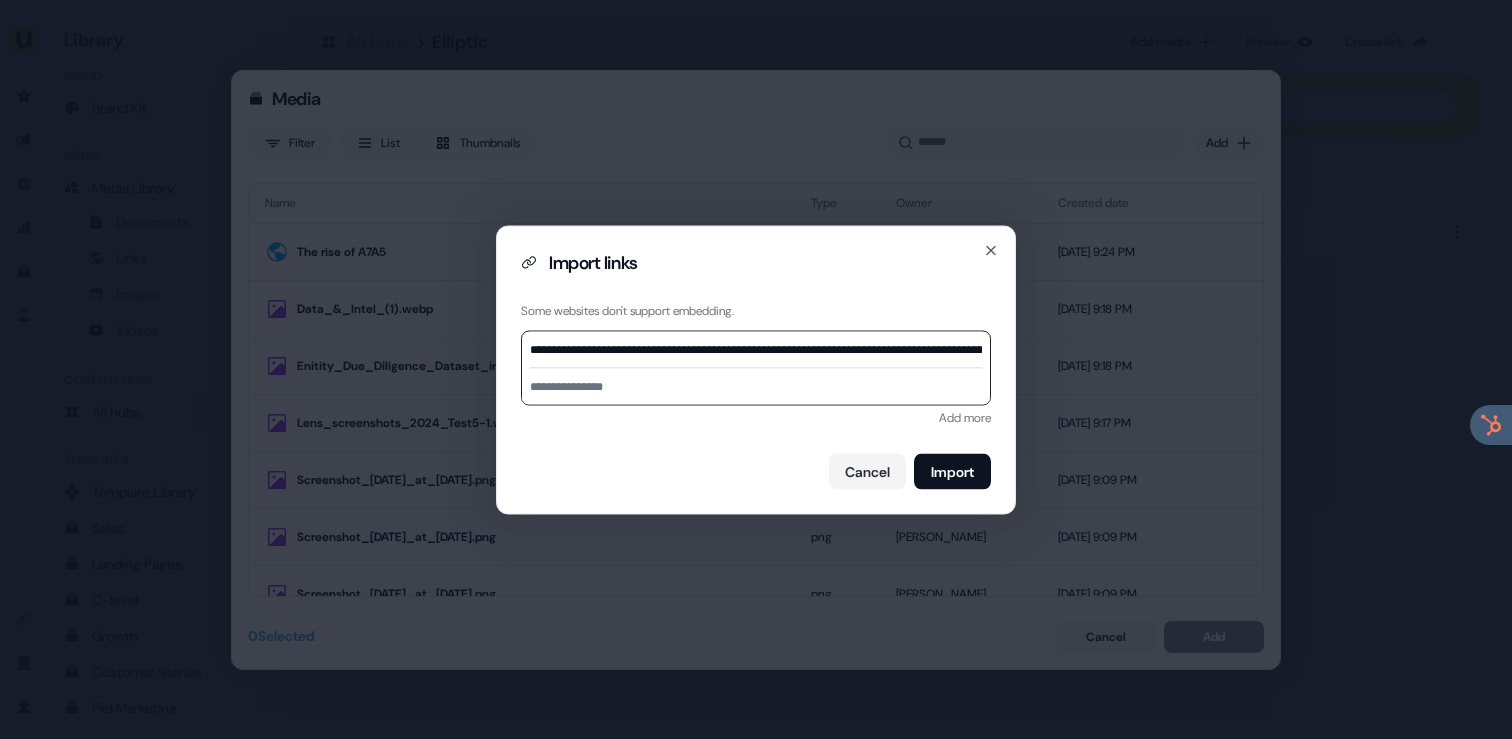 scroll, scrollTop: 0, scrollLeft: 334, axis: horizontal 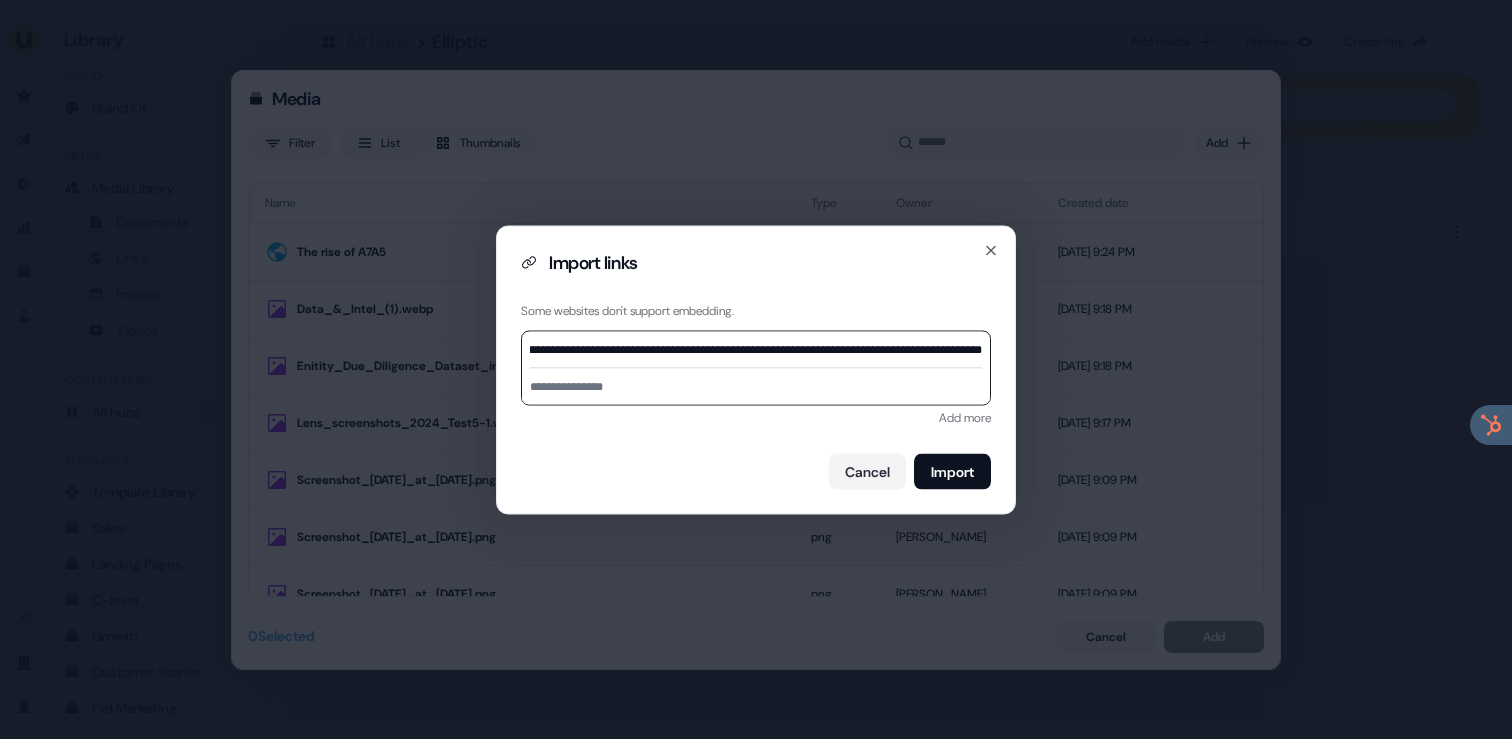 type on "**********" 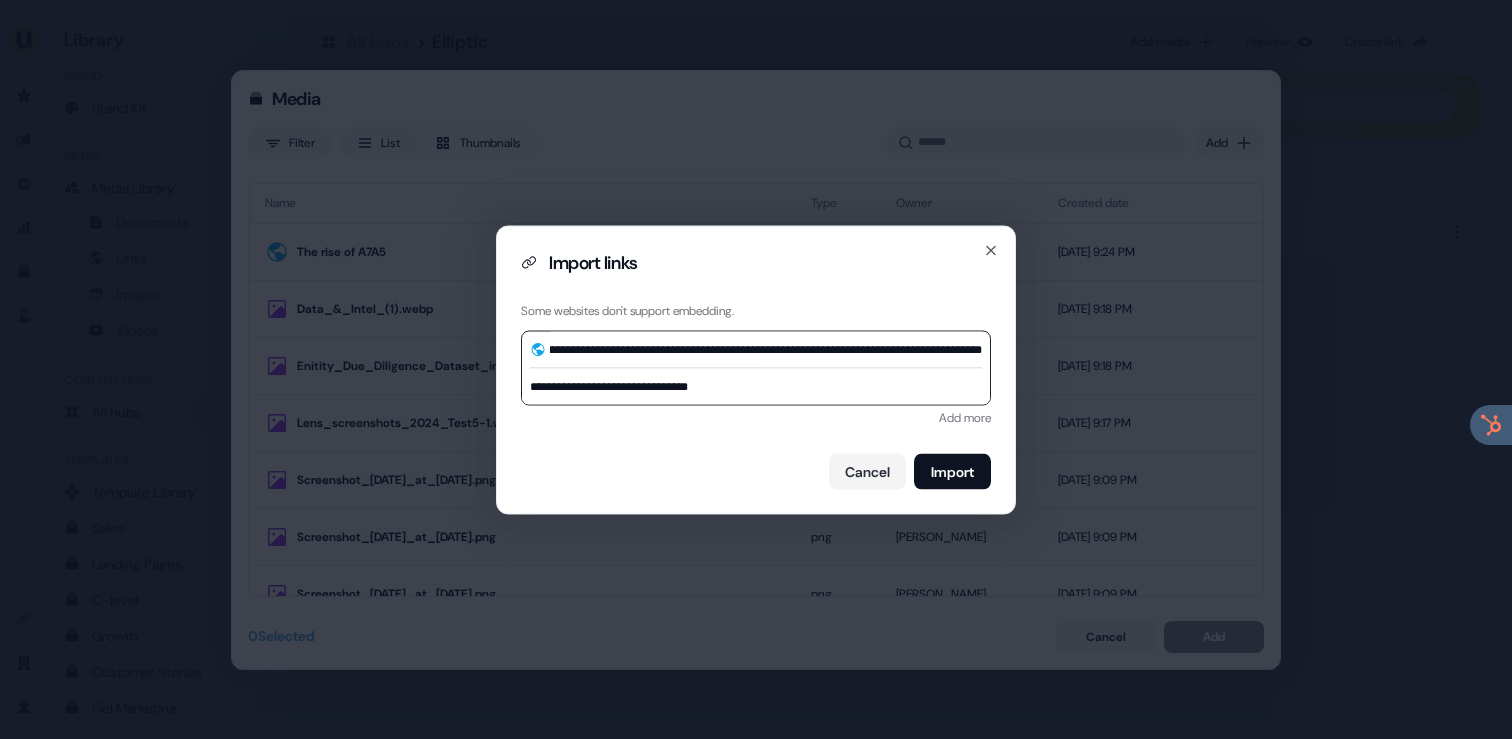 type on "**********" 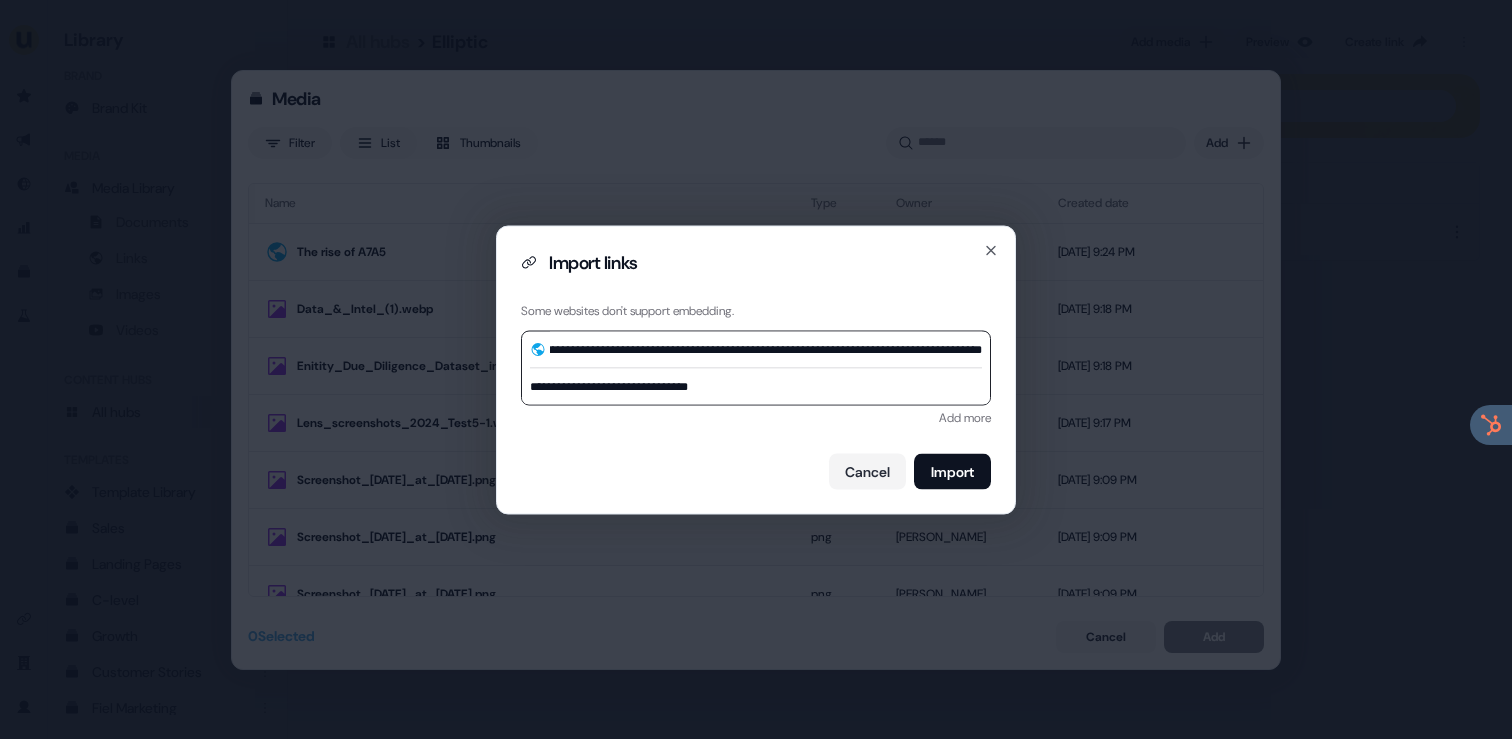 scroll, scrollTop: 0, scrollLeft: 0, axis: both 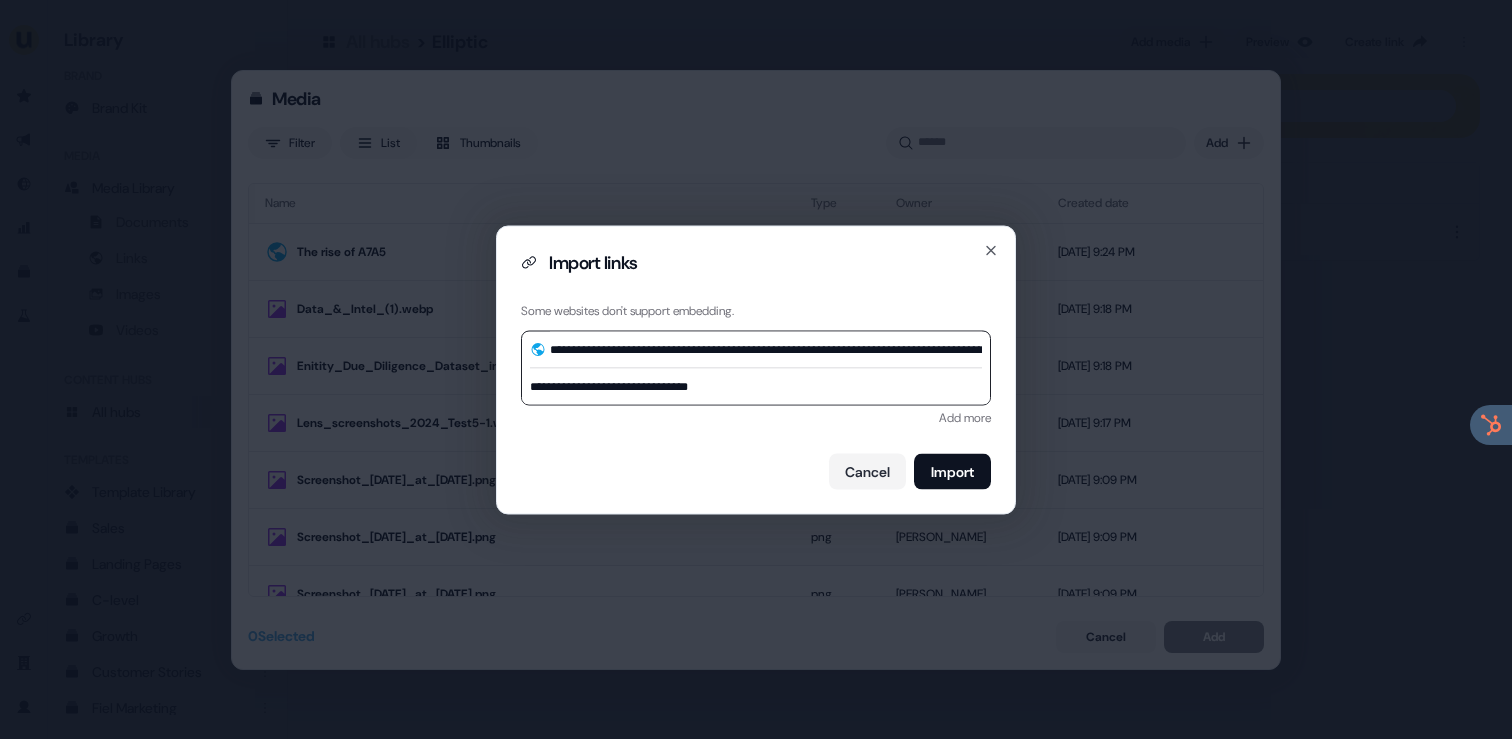 drag, startPoint x: 715, startPoint y: 389, endPoint x: 515, endPoint y: 388, distance: 200.0025 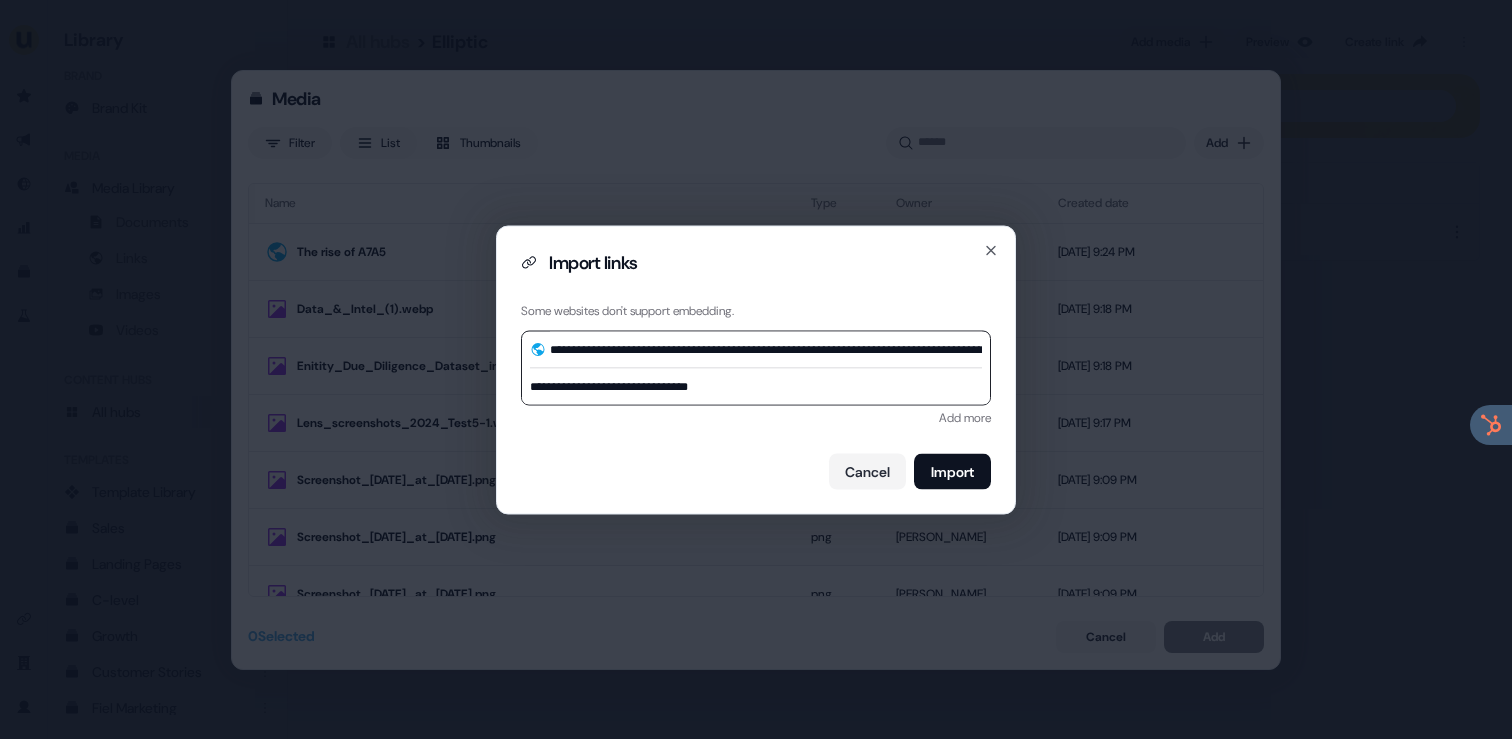 drag, startPoint x: 749, startPoint y: 384, endPoint x: 518, endPoint y: 382, distance: 231.00865 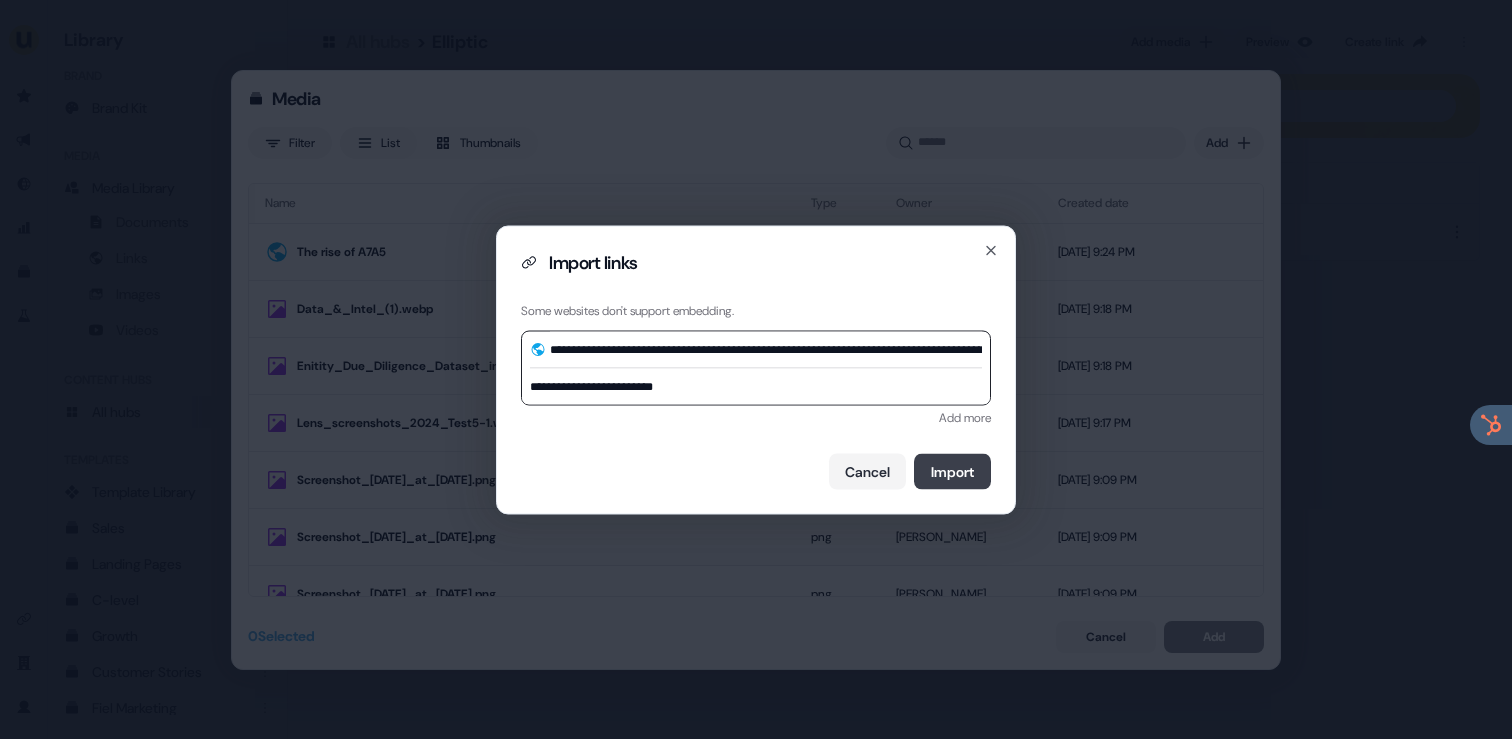 type on "**********" 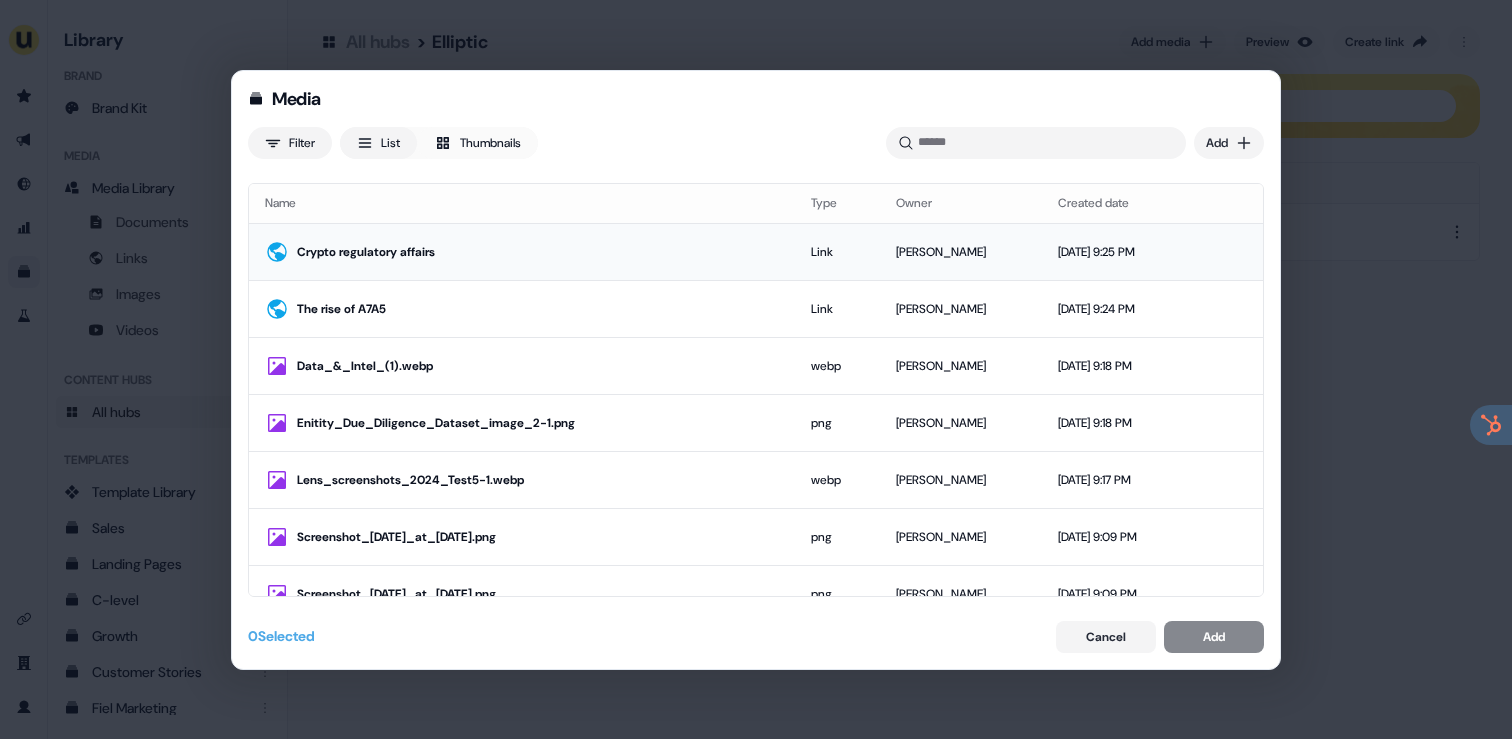 click on "Crypto regulatory affairs" at bounding box center (538, 252) 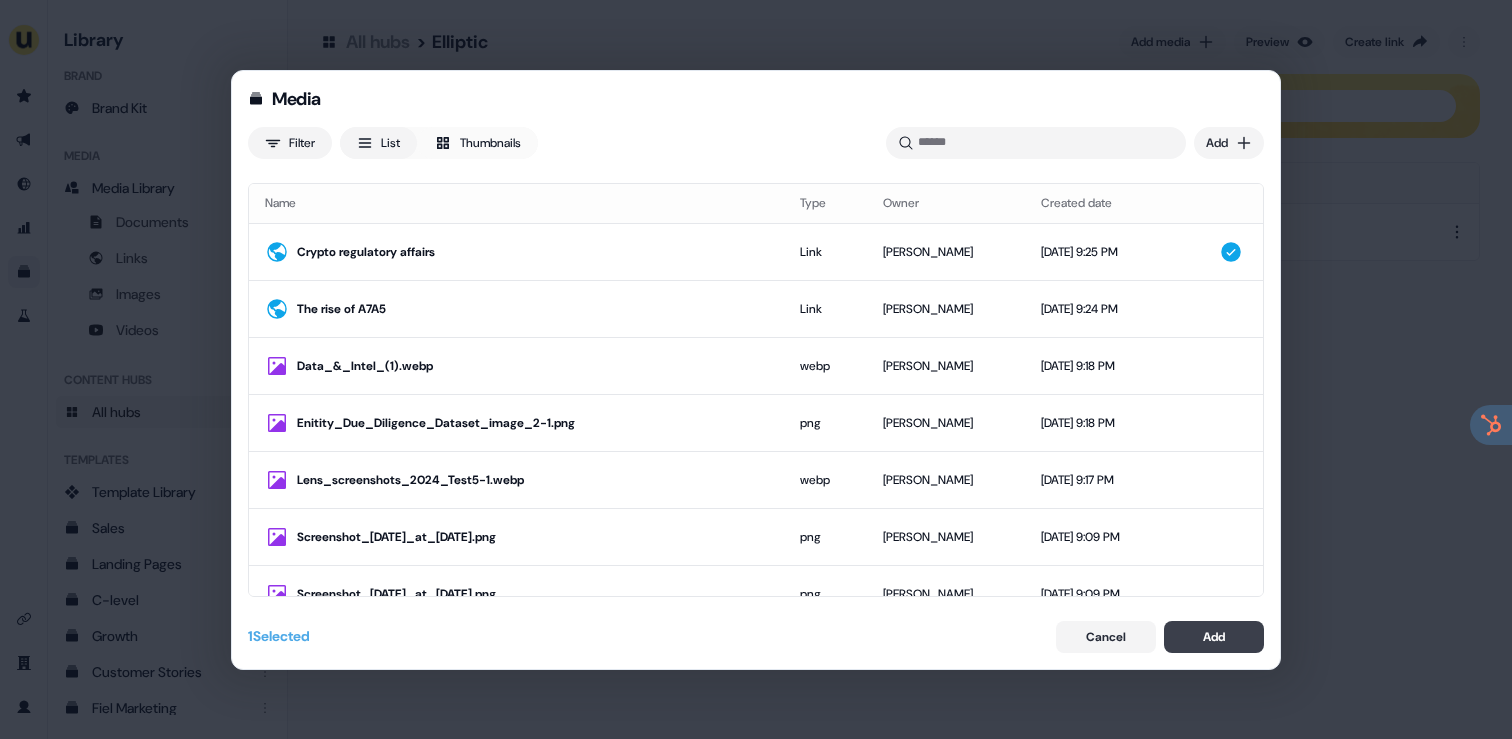 click on "Add" at bounding box center [1214, 637] 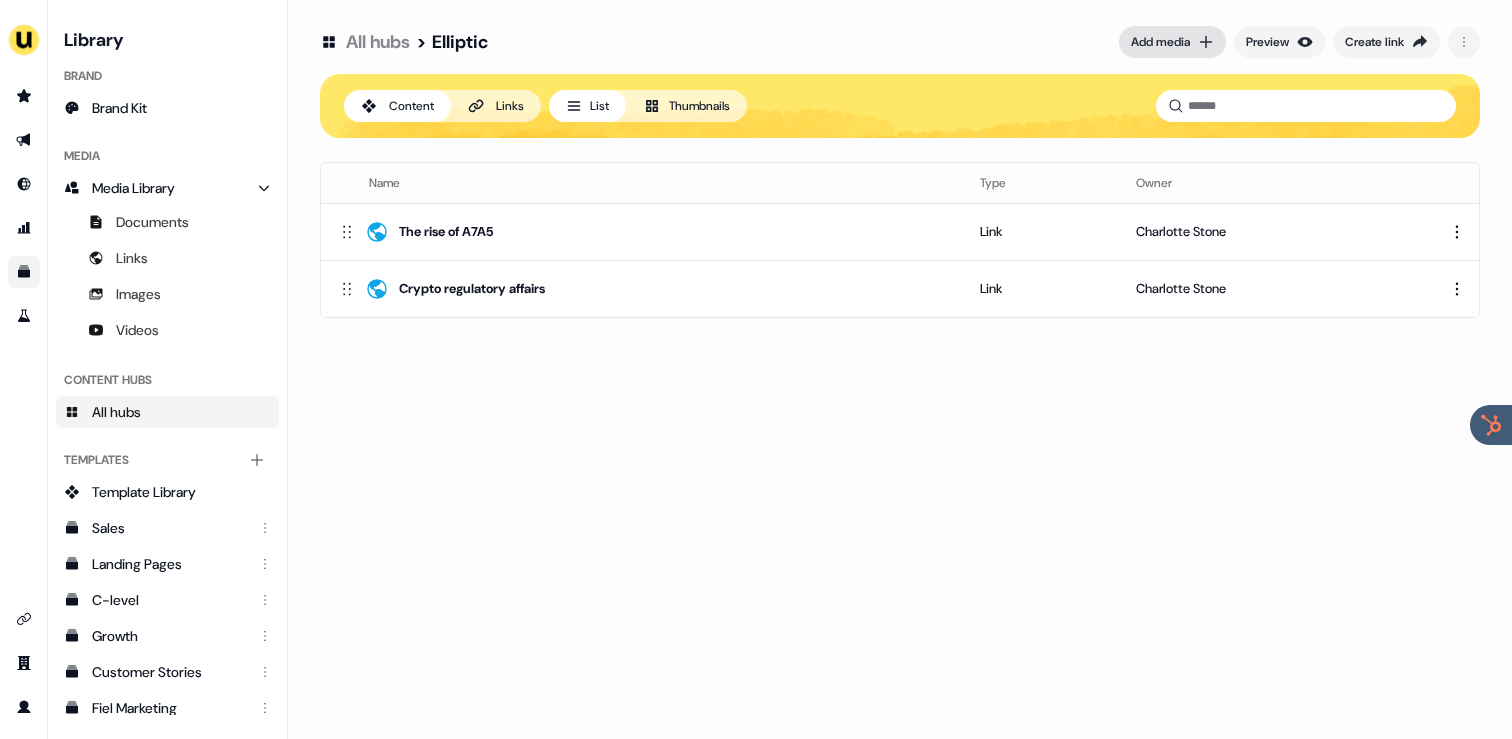click on "Add media" at bounding box center [1160, 42] 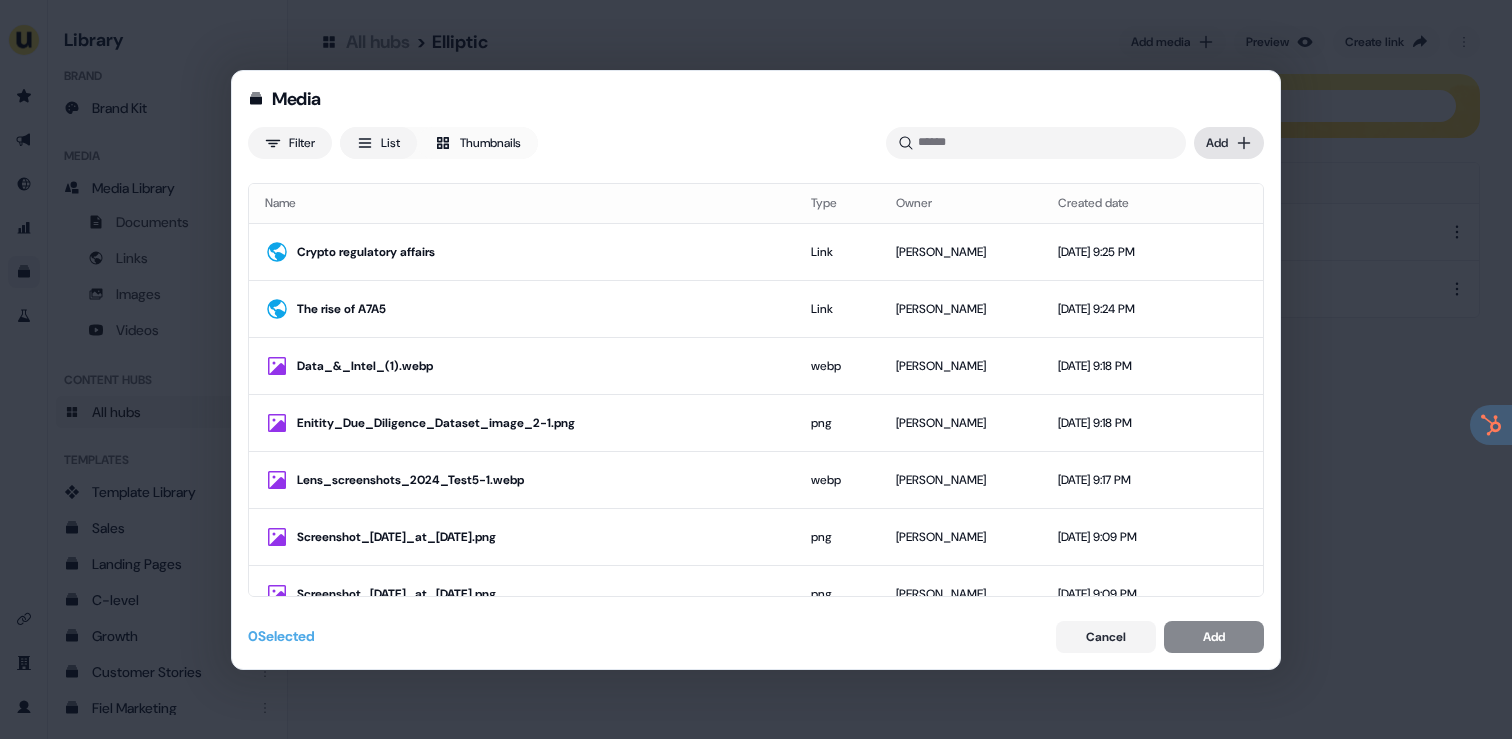 click on "Media Filter List Thumbnails Uploaded Add Name Type Owner Created date Crypto regulatory affairs Link Charlotte Stone Jul 28, 2025, 9:25 PM The rise of A7A5 Link Charlotte Stone Jul 28, 2025, 9:24 PM Data_&_Intel_(1).webp webp Charlotte Stone Jul 28, 2025, 9:18 PM Enitity_Due_Diligence_Dataset_image_2-1.png png Charlotte Stone Jul 28, 2025, 9:18 PM Lens_screenshots_2024_Test5-1.webp webp Charlotte Stone Jul 28, 2025, 9:17 PM Screenshot_2025-07-28_at_21.08.37.png png Charlotte Stone Jul 28, 2025, 9:09 PM Screenshot_2025-07-28_at_21.08.28.png png Charlotte Stone Jul 28, 2025, 9:09 PM Screenshot_2025-07-28_at_21.08.22.png png Charlotte Stone Jul 28, 2025, 9:09 PM Screenshot_2025-07-28_at_21.08.07.png png Charlotte Stone Jul 28, 2025, 9:09 PM Banking_&_Financial_Services.webp webp Charlotte Stone Jul 28, 2025, 9:05 PM Screenshot_2025-07-28_at_18.30.29.png png James Johnson Jul 28, 2025, 6:30 PM Userled_Use_Case_Slides_for_Rasa_Presentation.pdf pdf James Johnson Jul 28, 2025, 6:30 PM Proposal_x_Rasa.pdf pdf png 0" at bounding box center [756, 369] 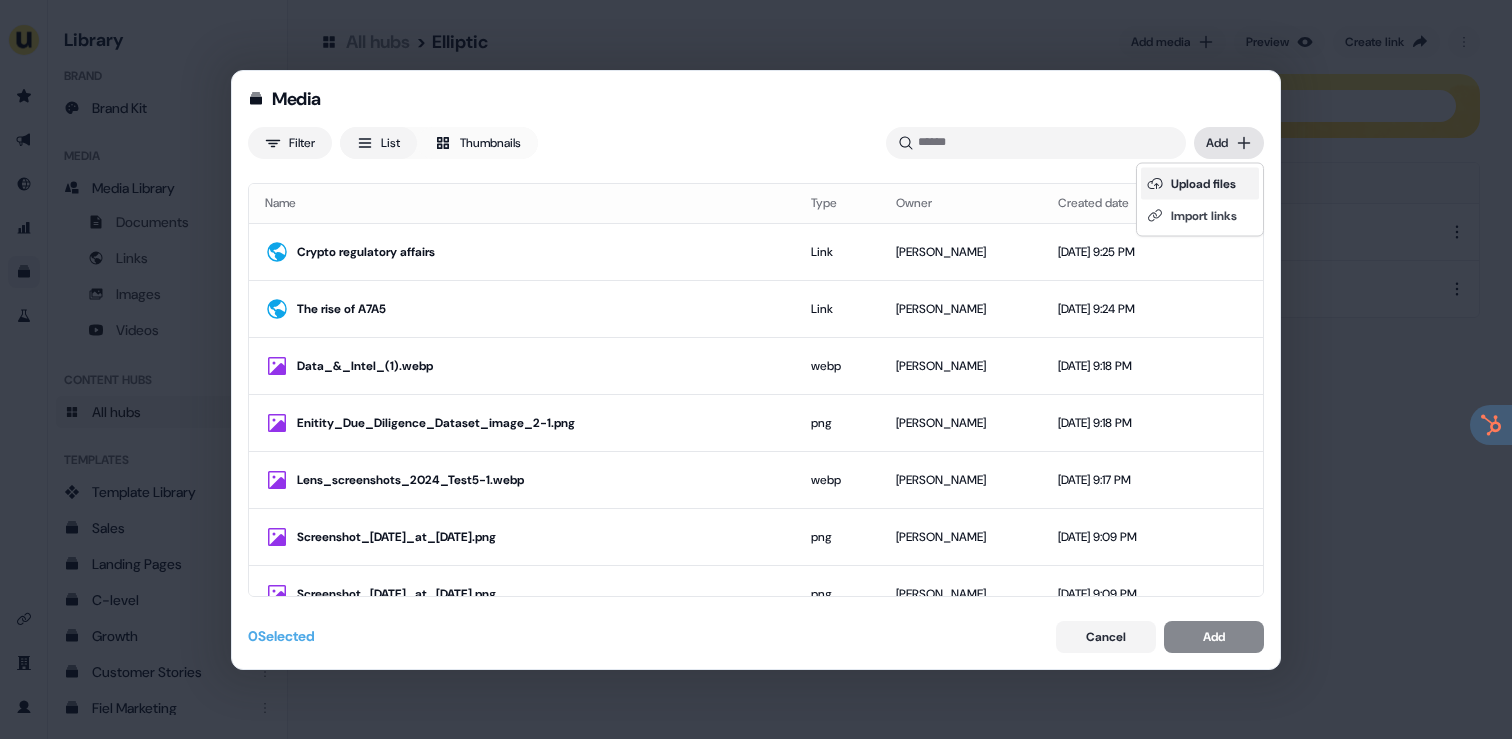 click on "Upload files" at bounding box center [1200, 184] 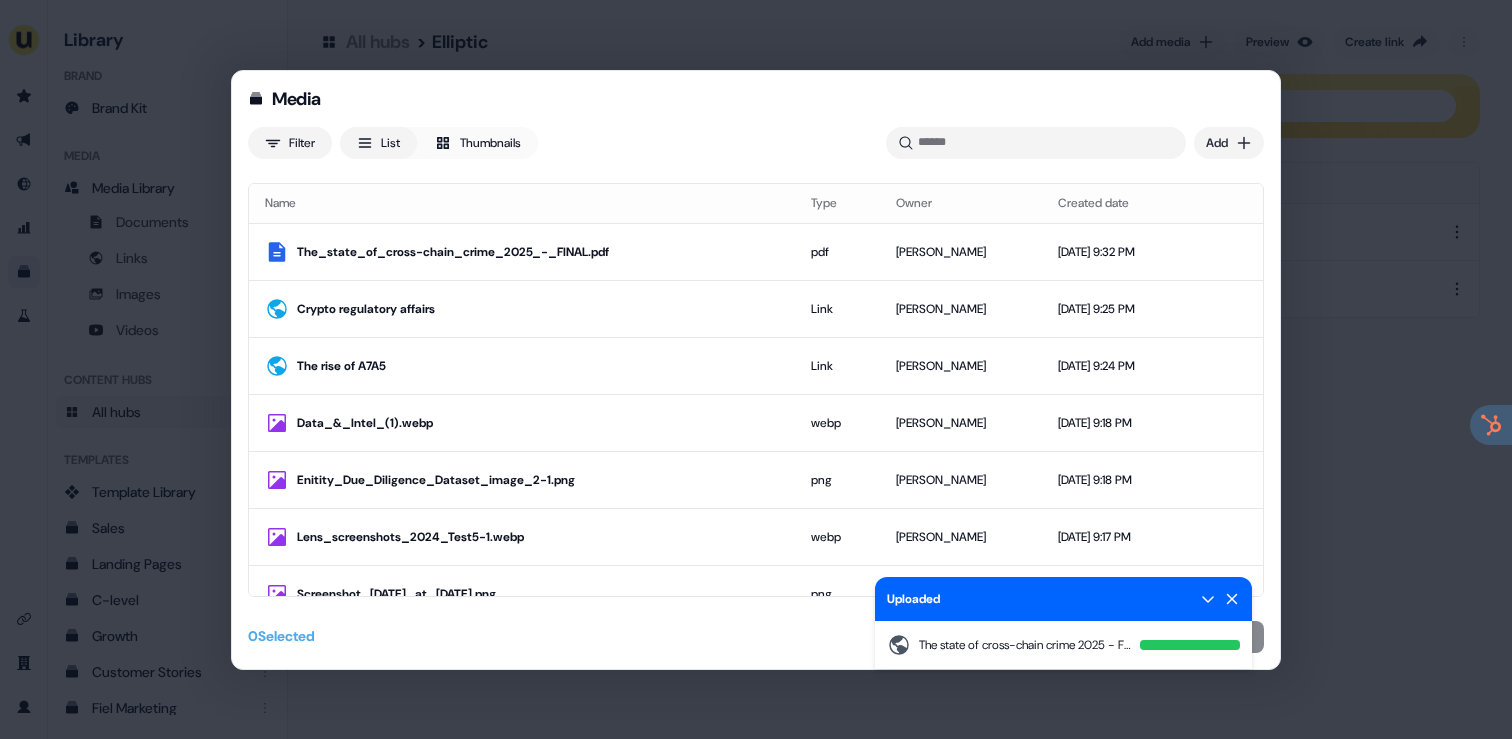 click 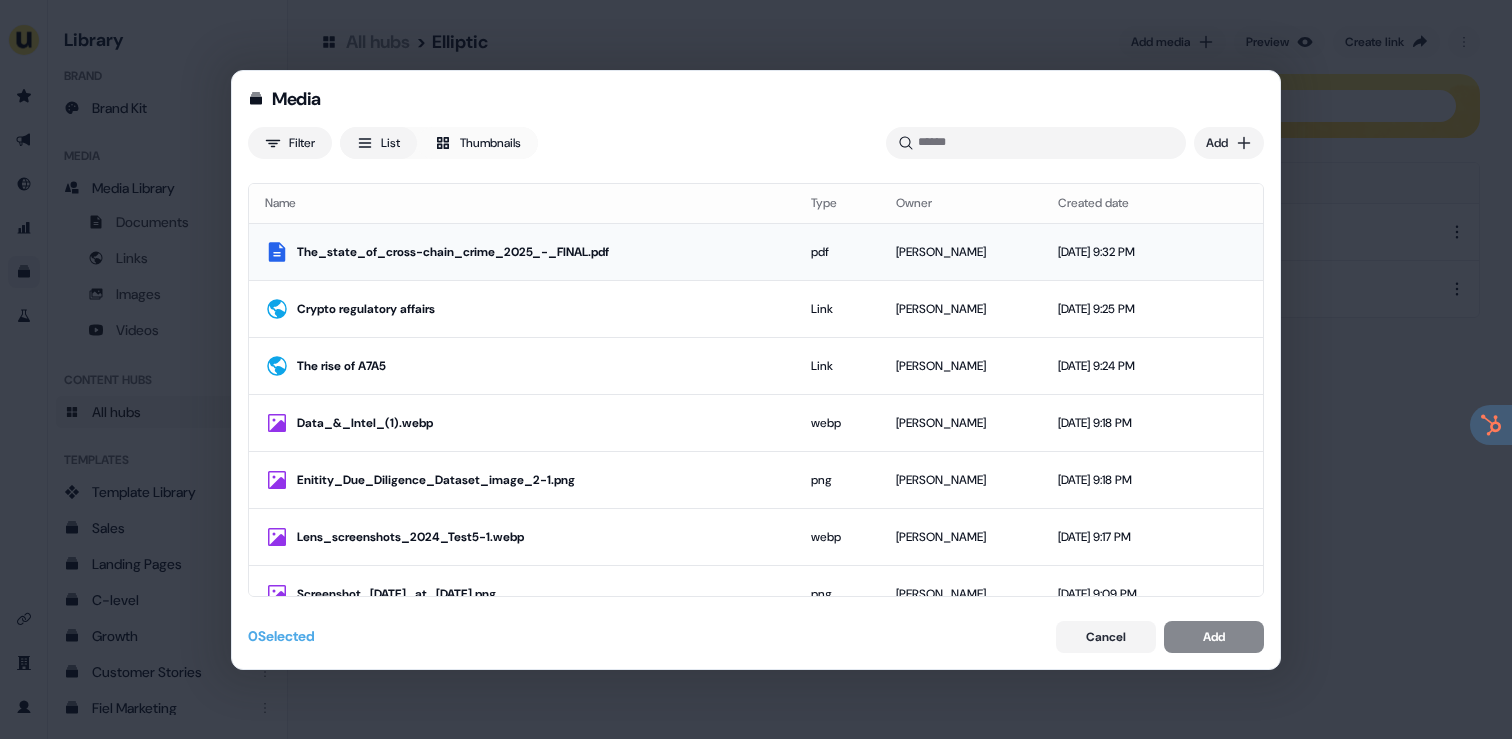 click on "The_state_of_cross-chain_crime_2025_-_FINAL.pdf" at bounding box center [538, 252] 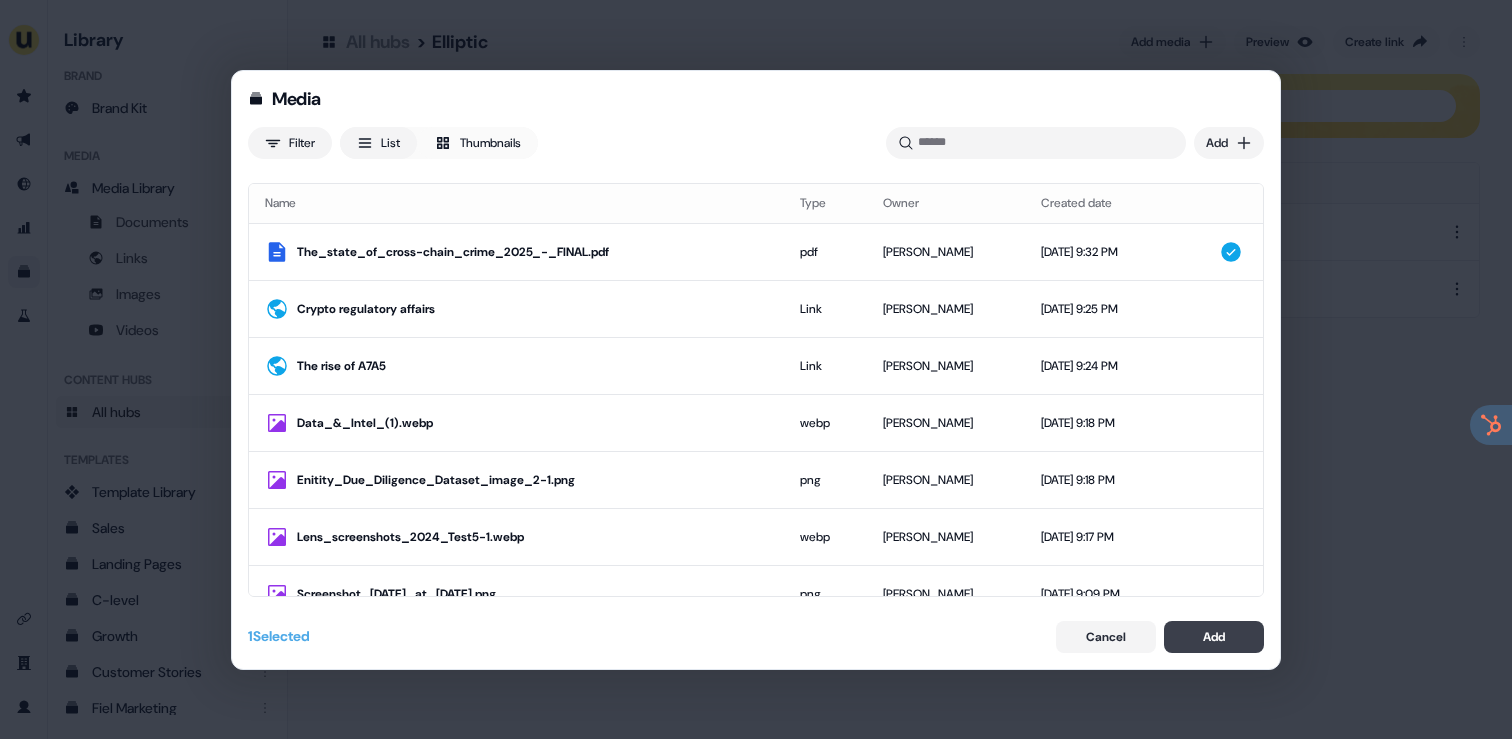 click on "Add" at bounding box center (1214, 637) 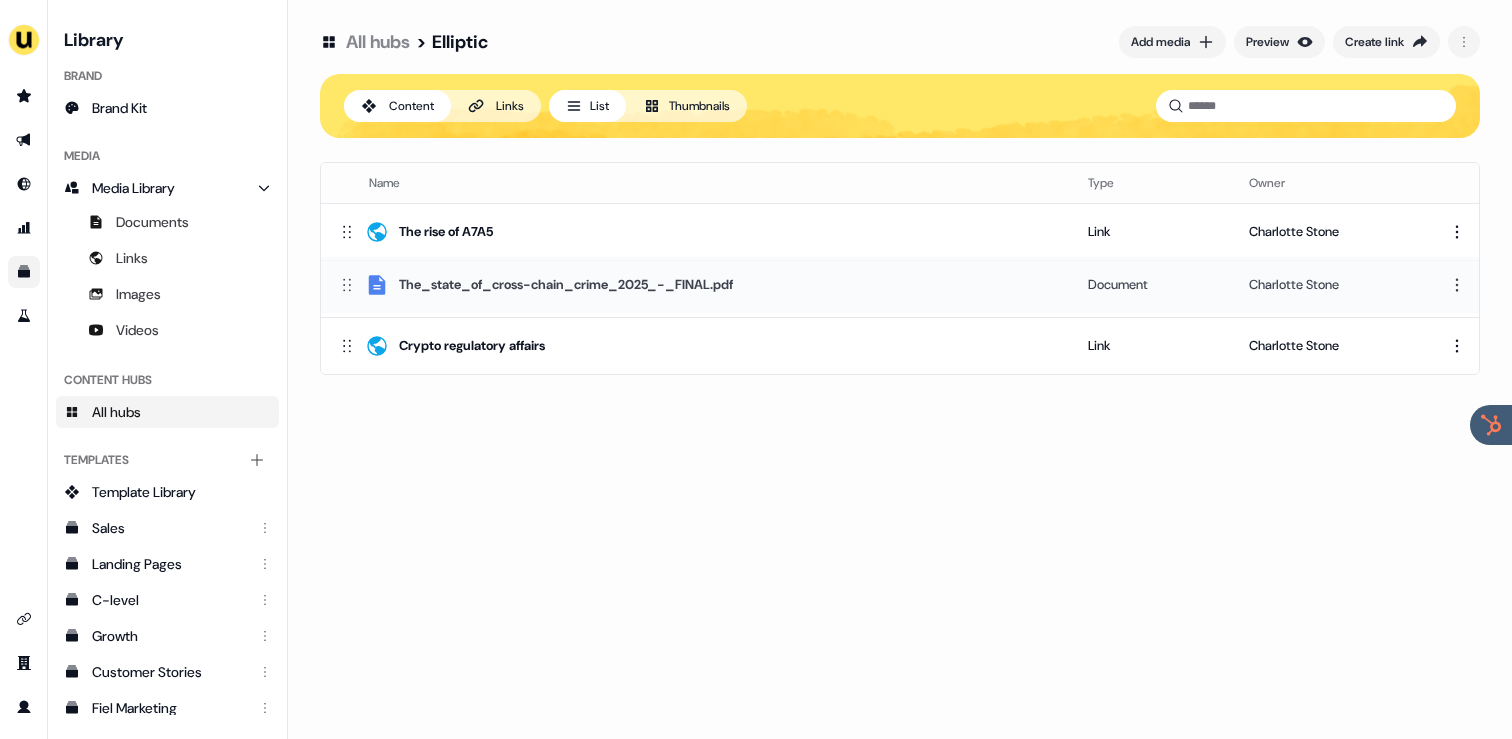 drag, startPoint x: 343, startPoint y: 339, endPoint x: 342, endPoint y: 279, distance: 60.00833 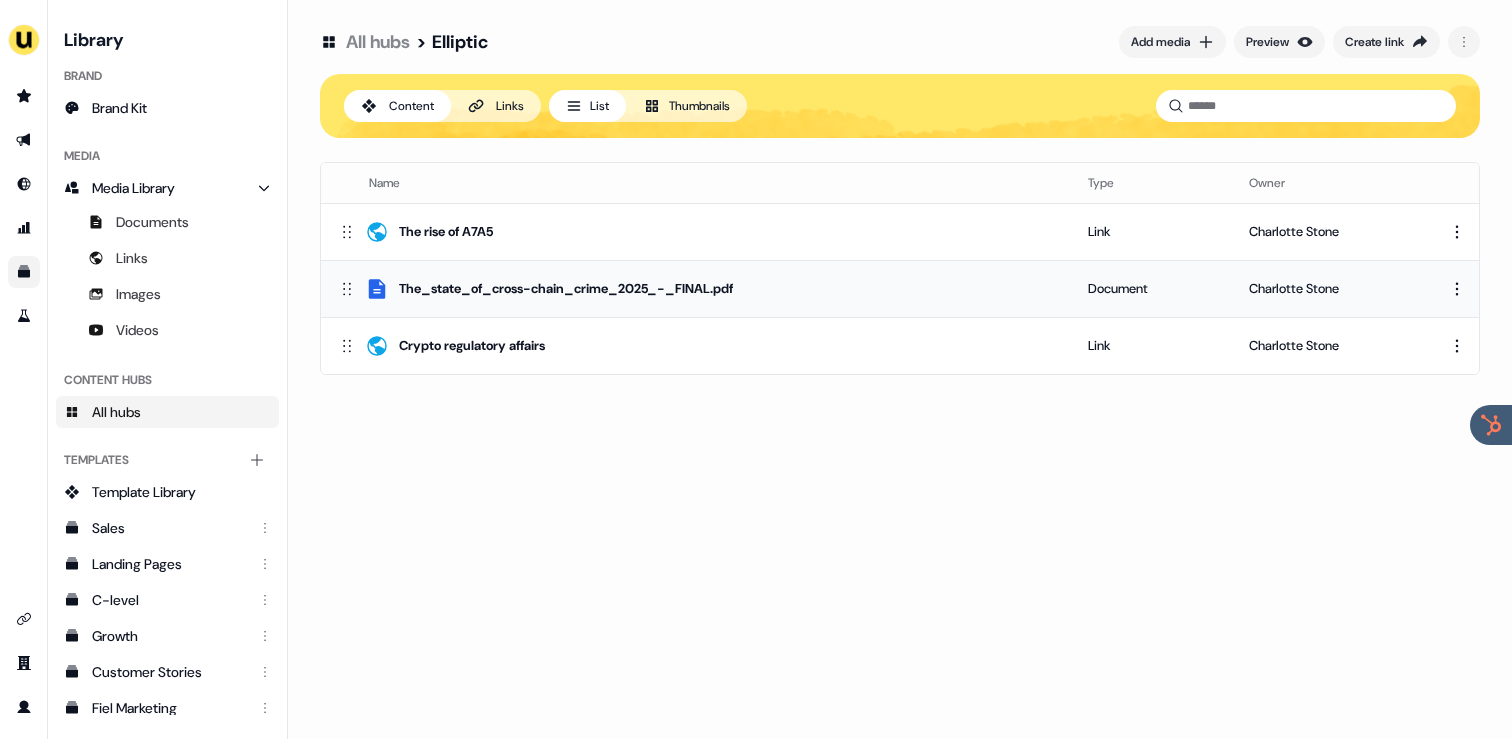 click on "For the best experience switch devices to a bigger screen. Go to Userled.io Library Brand Brand Kit Media Media Library Documents Links Images Videos Content Hubs All hubs Templates   Add collection Template Library Sales Landing Pages C-level Growth Customer Stories Fiel Marketing Linkedin Engagement Conversion Persona Videos Francais Customer Success Sales Templates  ROI Templates Competitor Comparisons Outreach Templates Proposal Templates Capability Templates C-Suite Value Templates CS samples Templates for Customers - Sales All hubs > Elliptic Add media Preview Create link Content Links List Thumbnails Name Type Owner The rise of A7A5 Link Charlotte   Stone The_state_of_cross-chain_crime_2025_-_FINAL.pdf Document Charlotte   Stone Crypto regulatory affairs Link Charlotte   Stone
To pick up a draggable item, press the space bar.
While dragging, use the arrow keys to move the item.
Press space again to drop the item in its new position, or press escape to cancel." at bounding box center (756, 369) 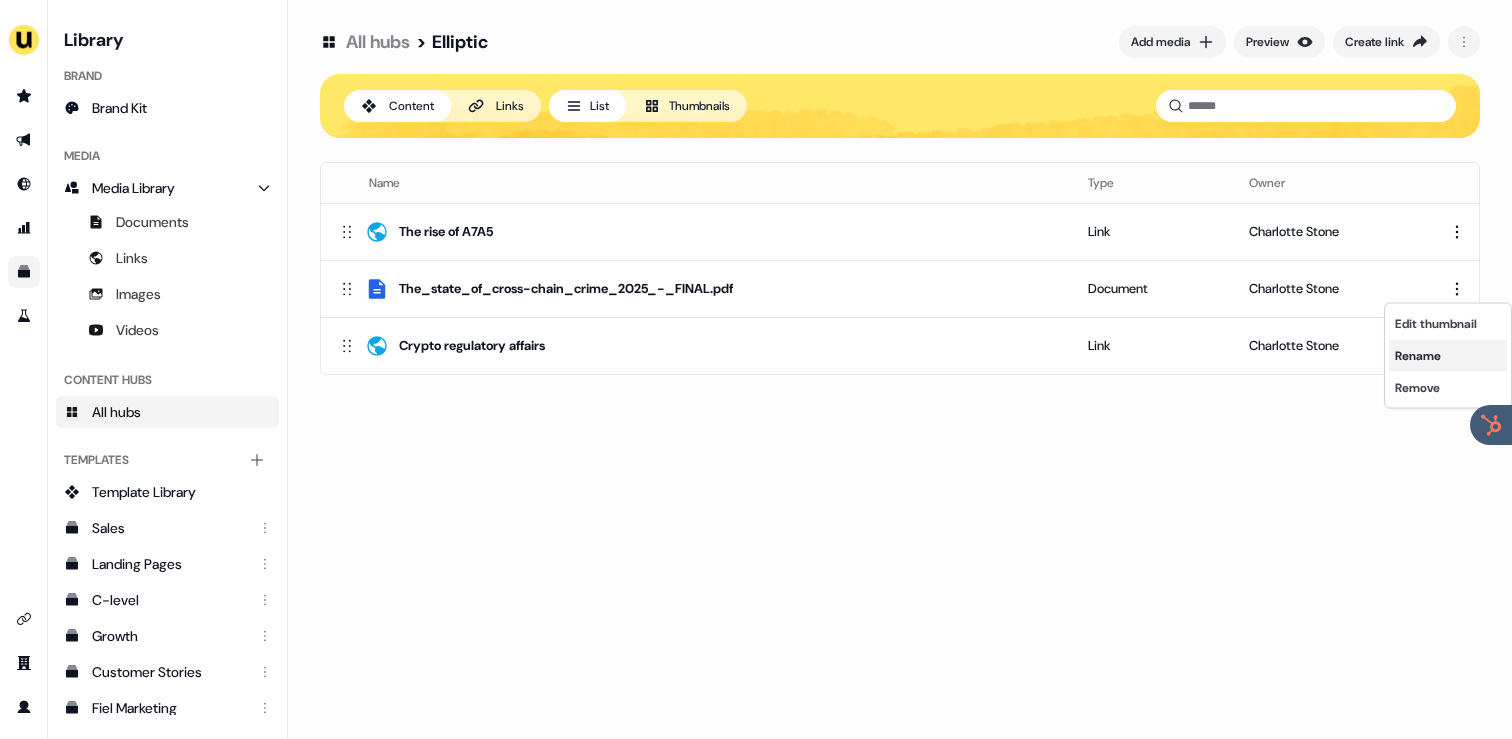 click on "Rename" at bounding box center (1448, 356) 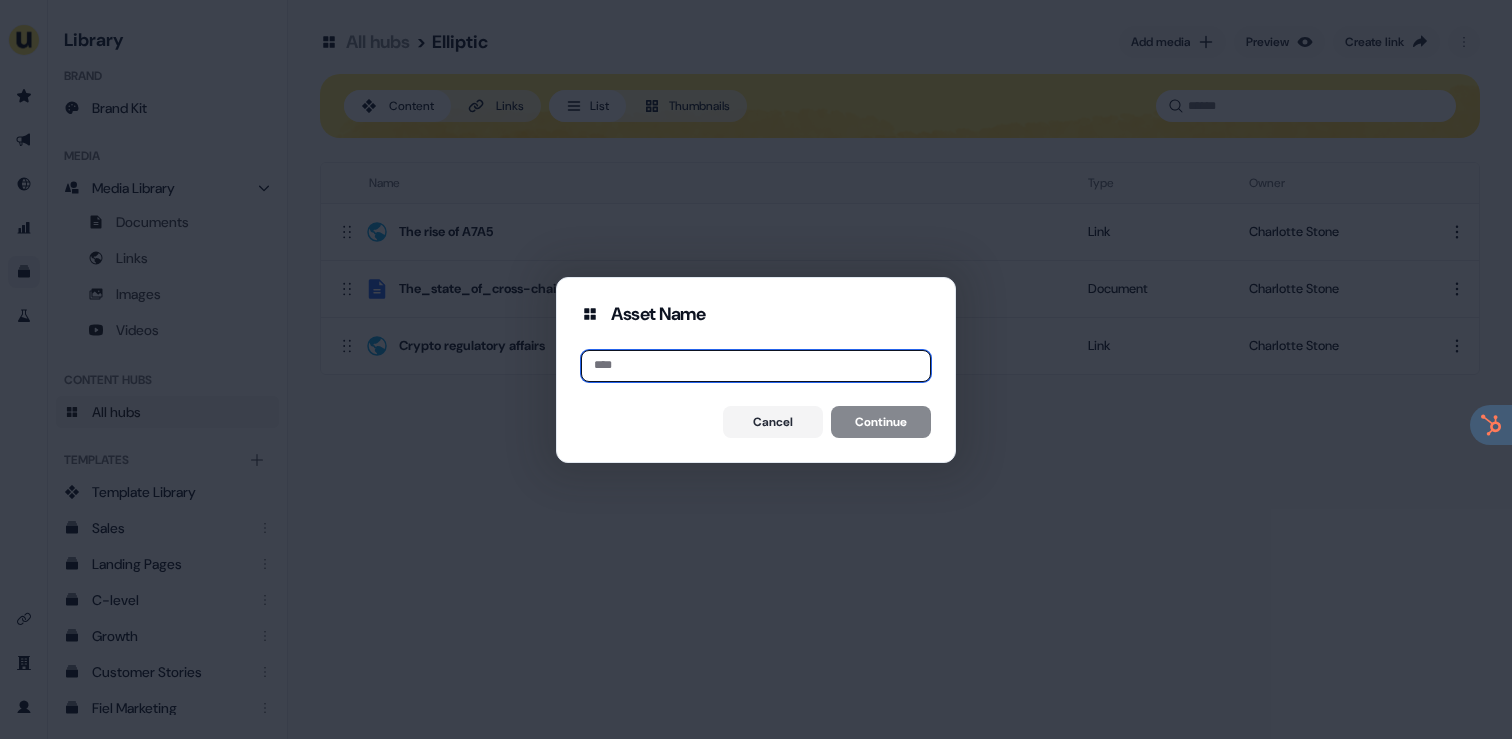 paste on "**********" 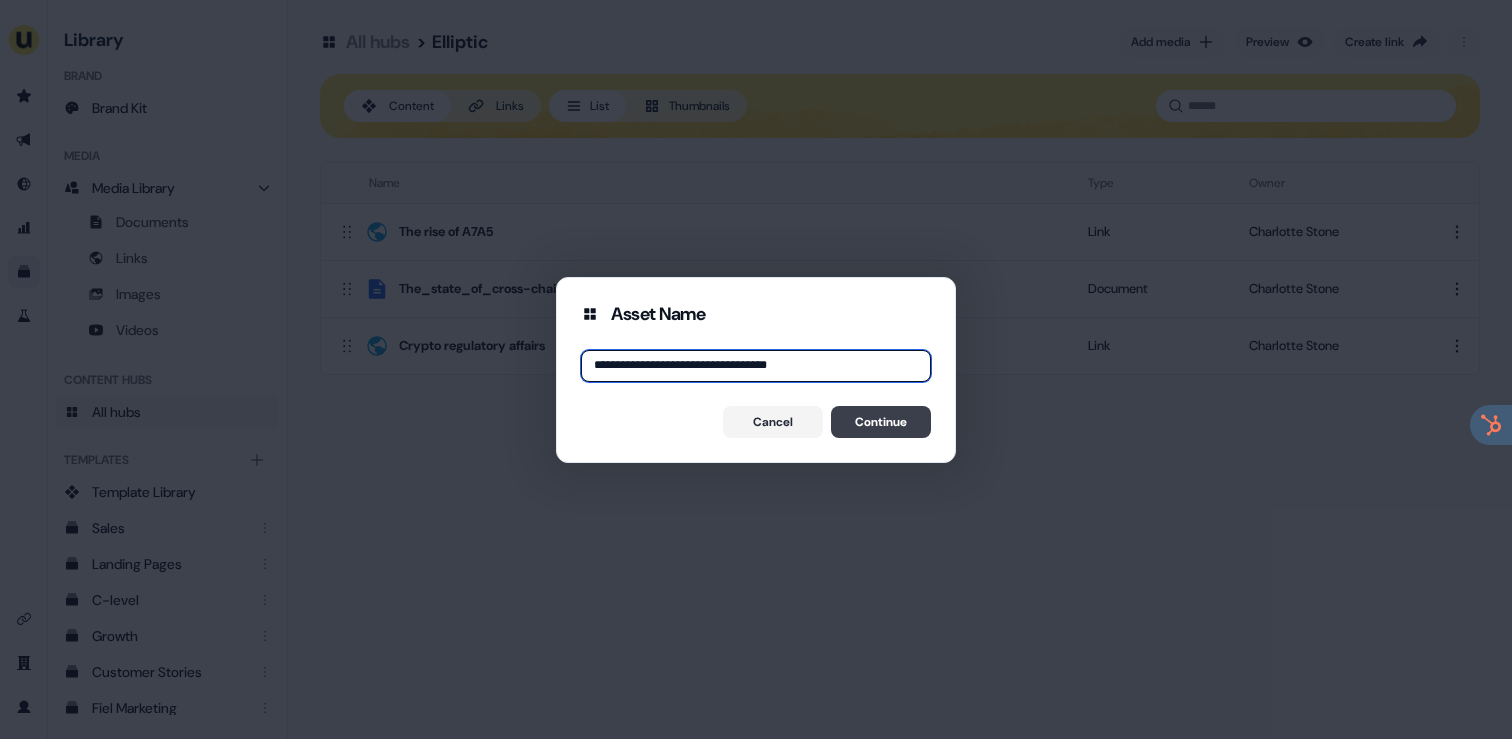 type on "**********" 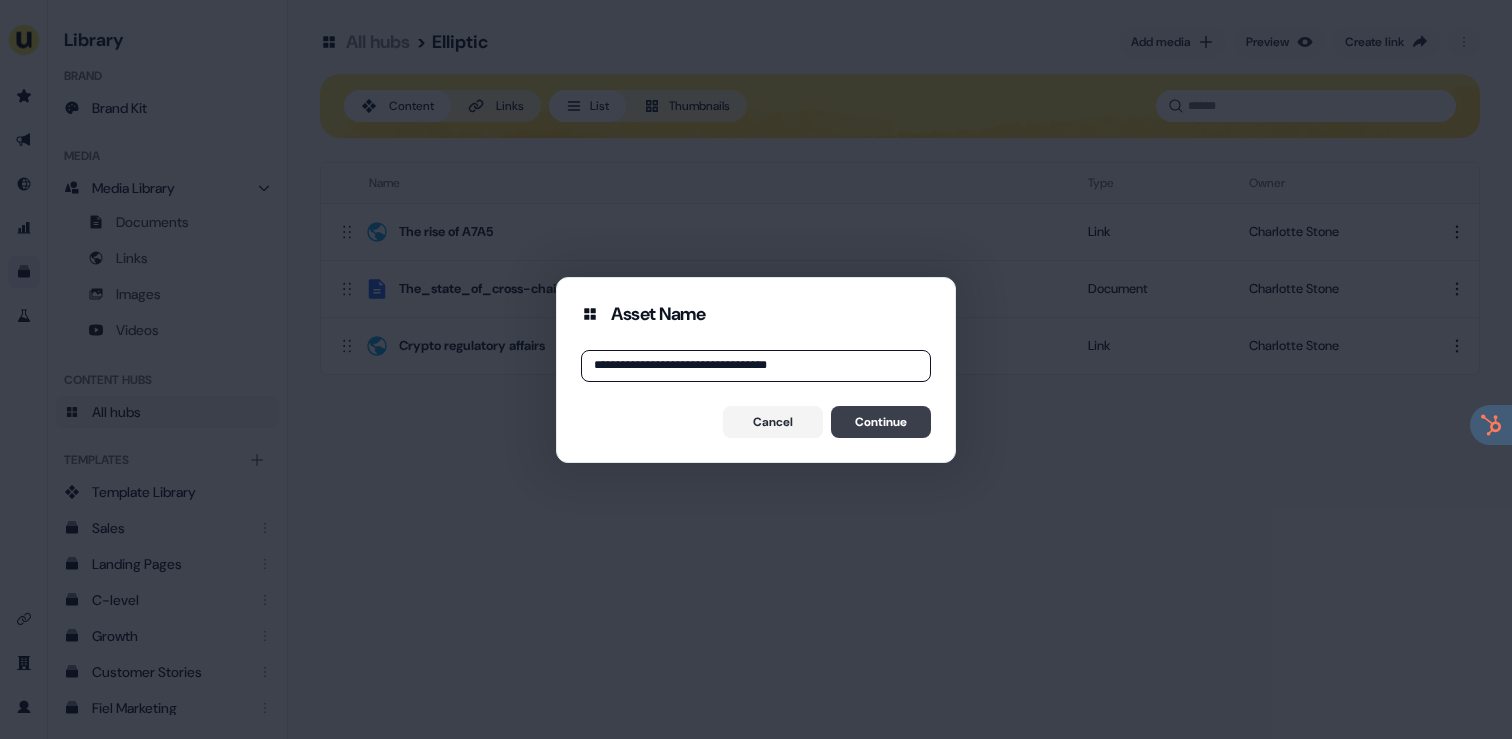 click on "Continue" at bounding box center [881, 422] 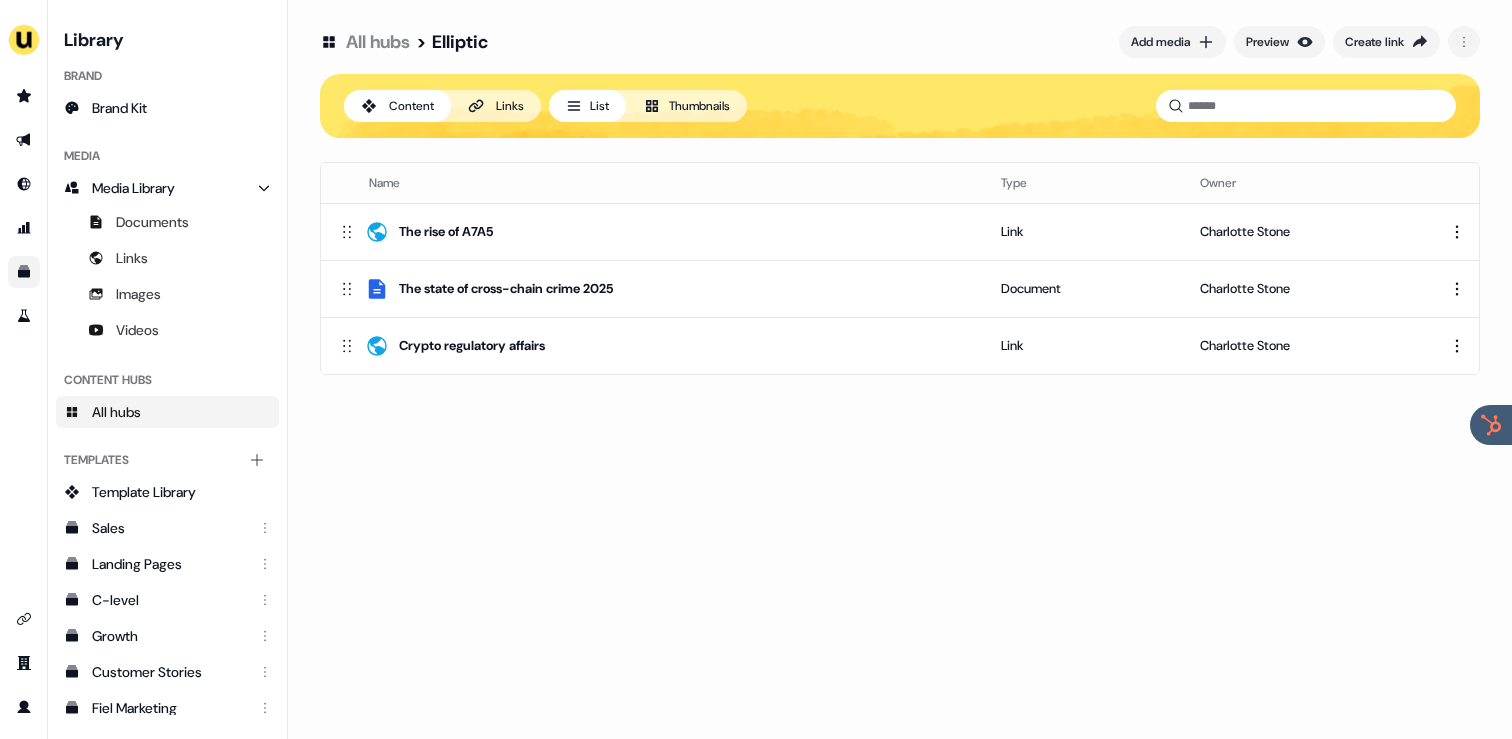 click on "All hubs > Elliptic Add media Preview Create link Content Links List Thumbnails Name Type Owner The rise of A7A5 Link Charlotte   Stone The state of cross-chain crime 2025 Document Charlotte   Stone Crypto regulatory affairs Link Charlotte   Stone
To pick up a draggable item, press the space bar.
While dragging, use the arrow keys to move the item.
Press space again to drop the item in its new position, or press escape to cancel.
Draggable item 2d05c7a1-279c-46b3-917b-20dd1a0c4359 was dropped over droppable area 9fe3c61f-ac62-4227-8b85-c3059b91b2f7" at bounding box center (900, 369) 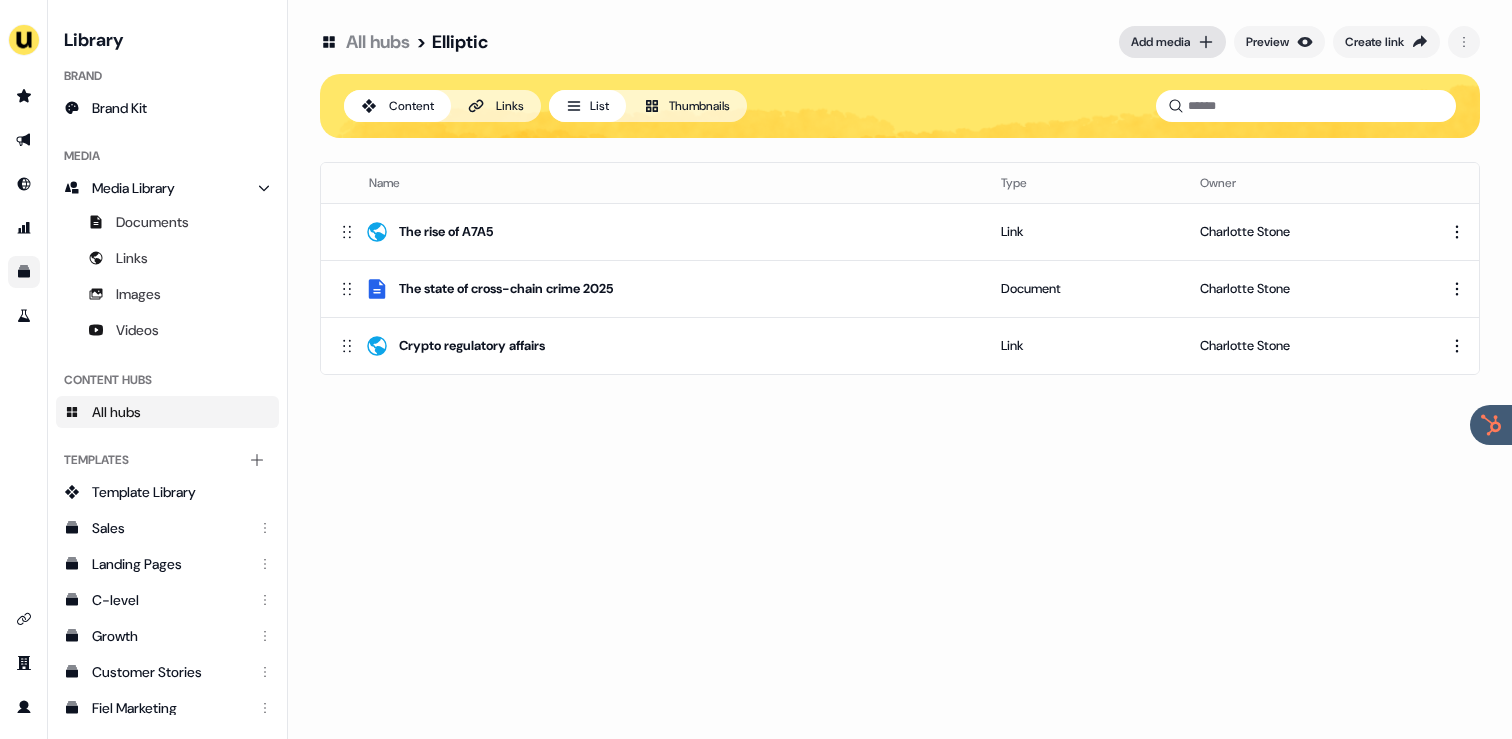click on "Add media" at bounding box center (1160, 42) 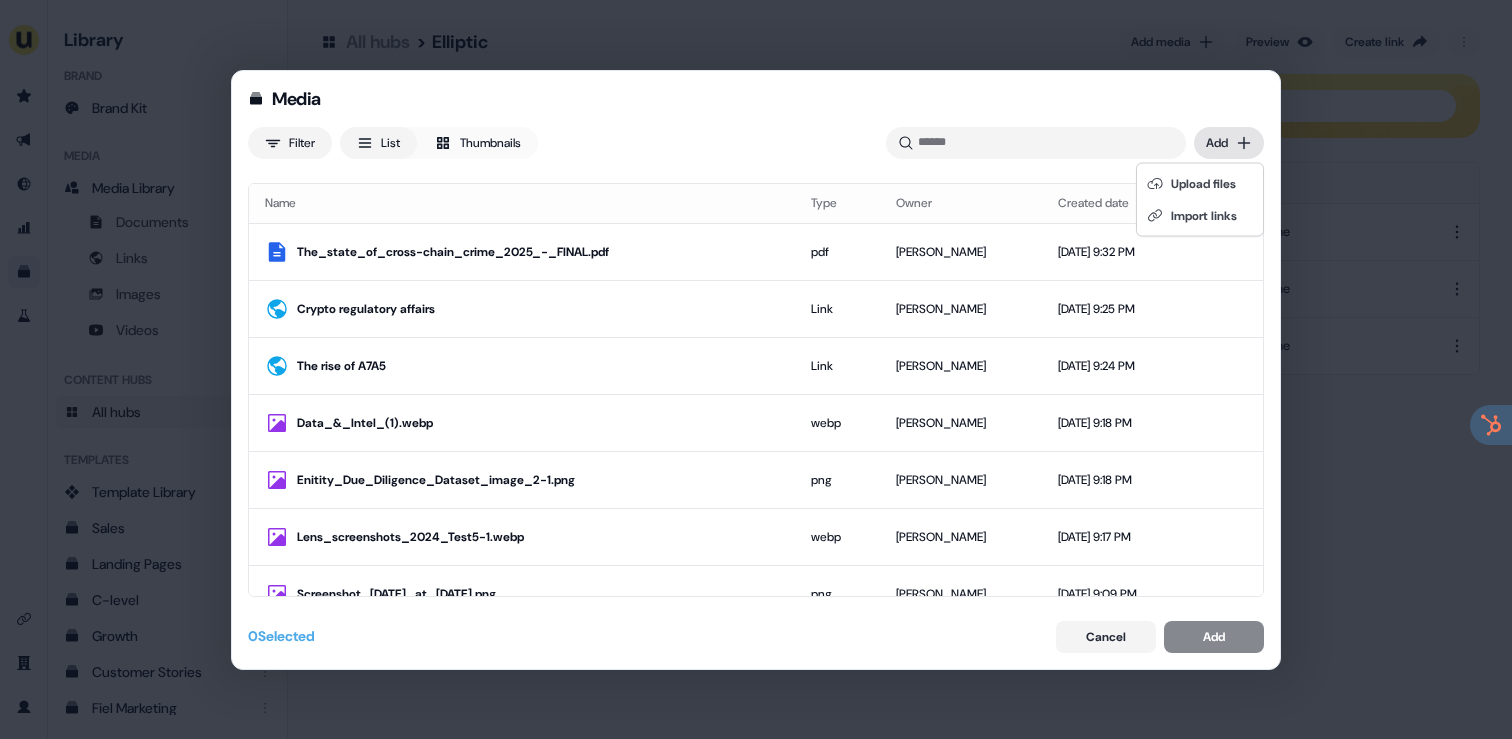 click on "Media Filter List Thumbnails Uploaded Add Name Type Owner Created date The_state_of_cross-chain_crime_2025_-_FINAL.pdf pdf Charlotte Stone Jul 28, 2025, 9:32 PM Crypto regulatory affairs Link Charlotte Stone Jul 28, 2025, 9:25 PM The rise of A7A5 Link Charlotte Stone Jul 28, 2025, 9:24 PM Data_&_Intel_(1).webp webp Charlotte Stone Jul 28, 2025, 9:18 PM Enitity_Due_Diligence_Dataset_image_2-1.png png Charlotte Stone Jul 28, 2025, 9:18 PM Lens_screenshots_2024_Test5-1.webp webp Charlotte Stone Jul 28, 2025, 9:17 PM Screenshot_2025-07-28_at_21.08.37.png png Charlotte Stone Jul 28, 2025, 9:09 PM Screenshot_2025-07-28_at_21.08.28.png png Charlotte Stone Jul 28, 2025, 9:09 PM Screenshot_2025-07-28_at_21.08.22.png png Charlotte Stone Jul 28, 2025, 9:09 PM Screenshot_2025-07-28_at_21.08.07.png png Charlotte Stone Jul 28, 2025, 9:09 PM Banking_&_Financial_Services.webp webp Charlotte Stone Jul 28, 2025, 9:05 PM Screenshot_2025-07-28_at_18.30.29.png png James Johnson Jul 28, 2025, 6:30 PM pdf James Johnson pdf png jpeg" at bounding box center [756, 369] 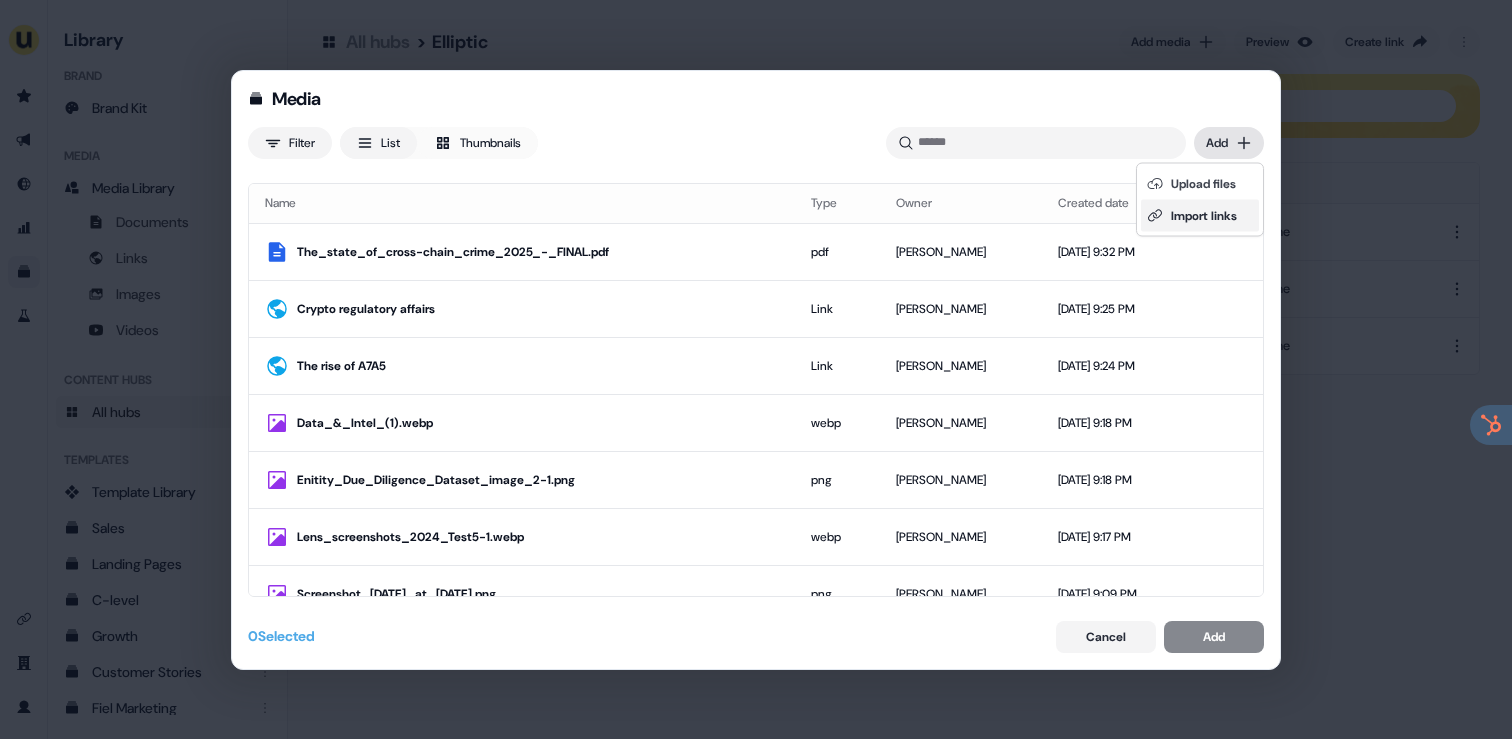 click on "Import links" at bounding box center (1200, 216) 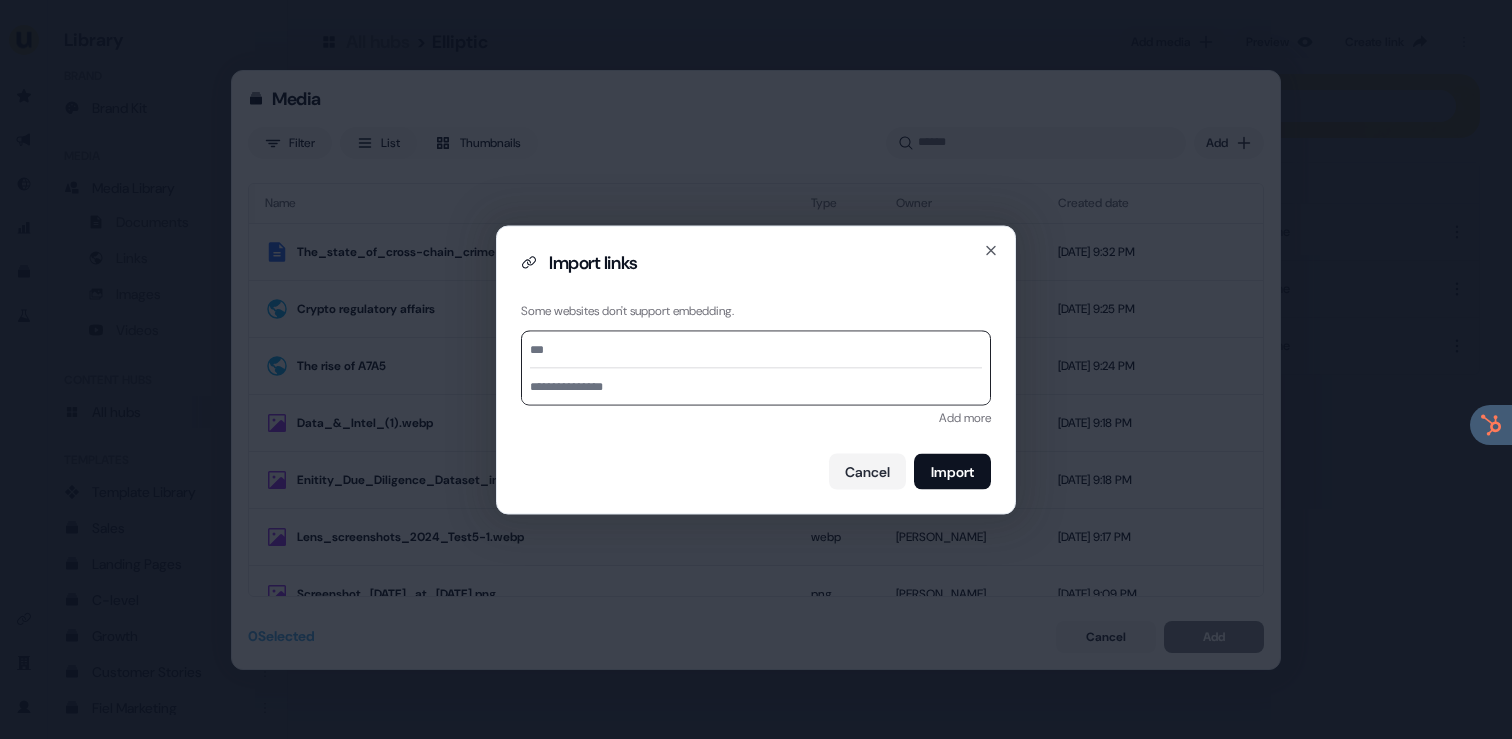 type on "**********" 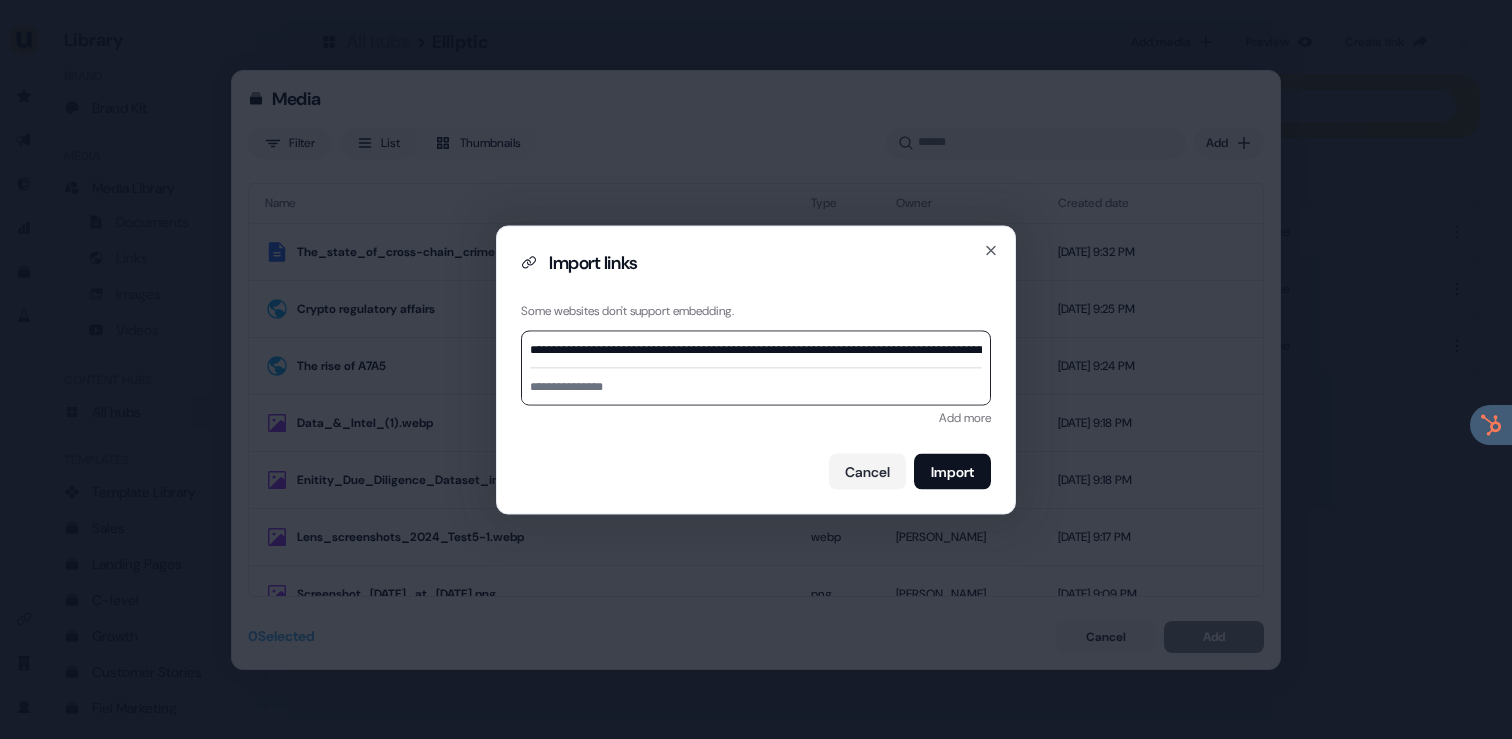 scroll, scrollTop: 0, scrollLeft: 143, axis: horizontal 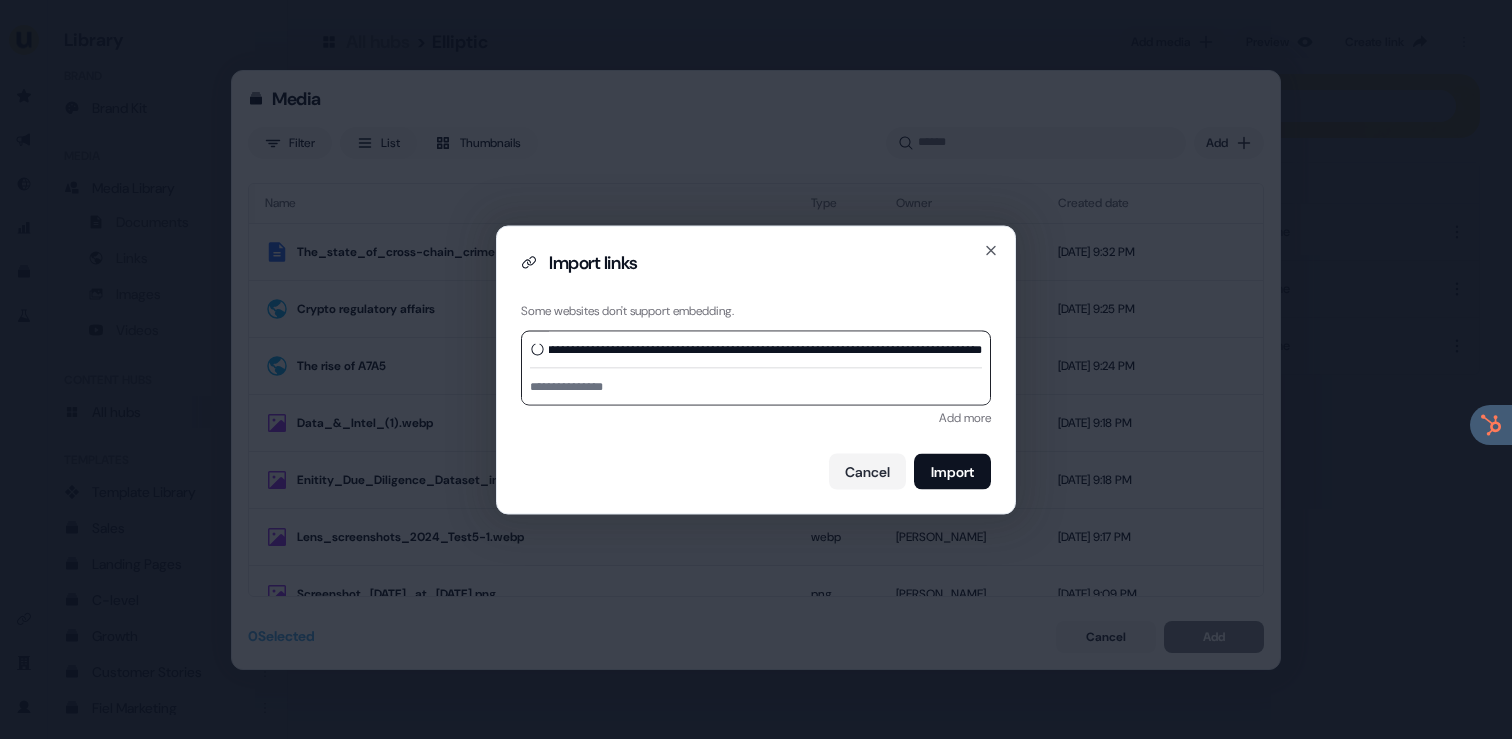 type on "**********" 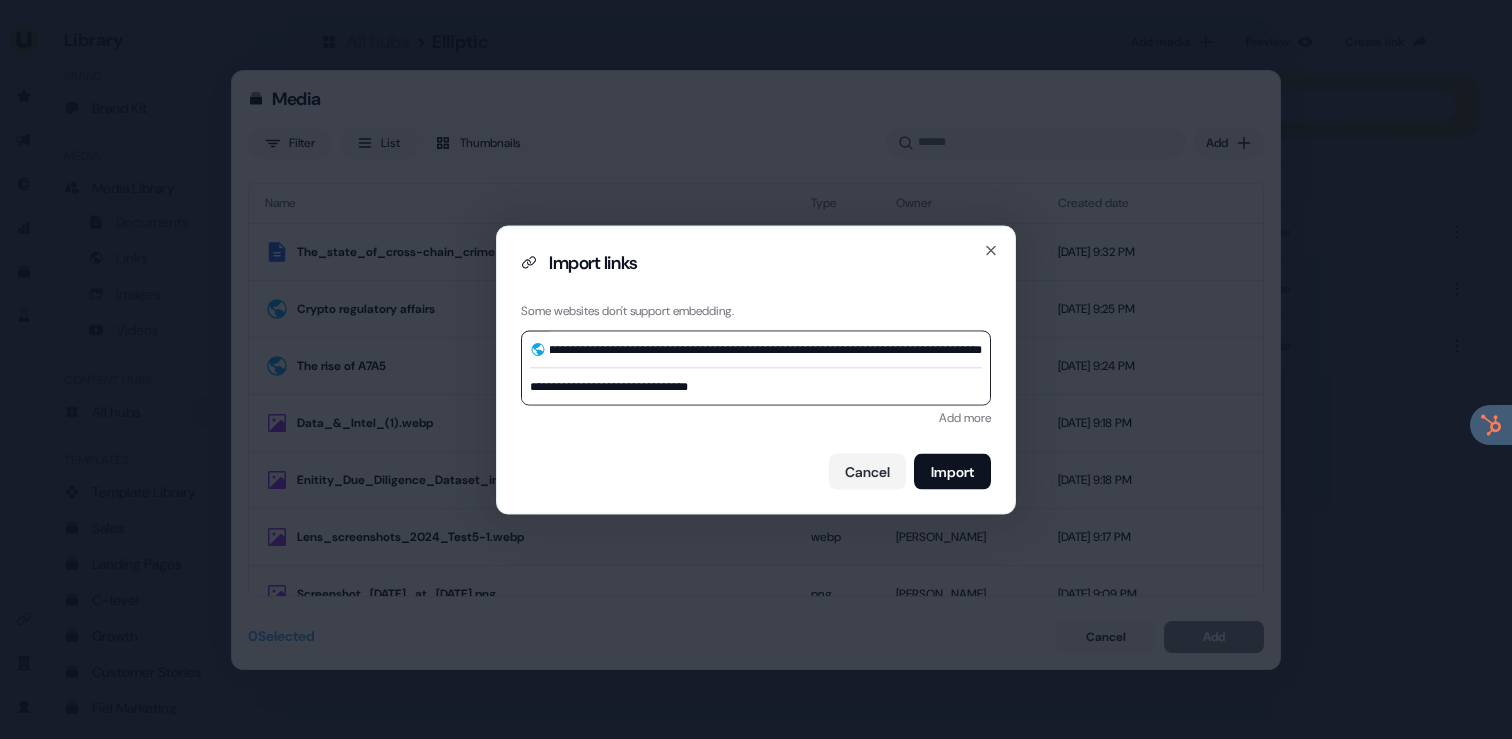 type on "**********" 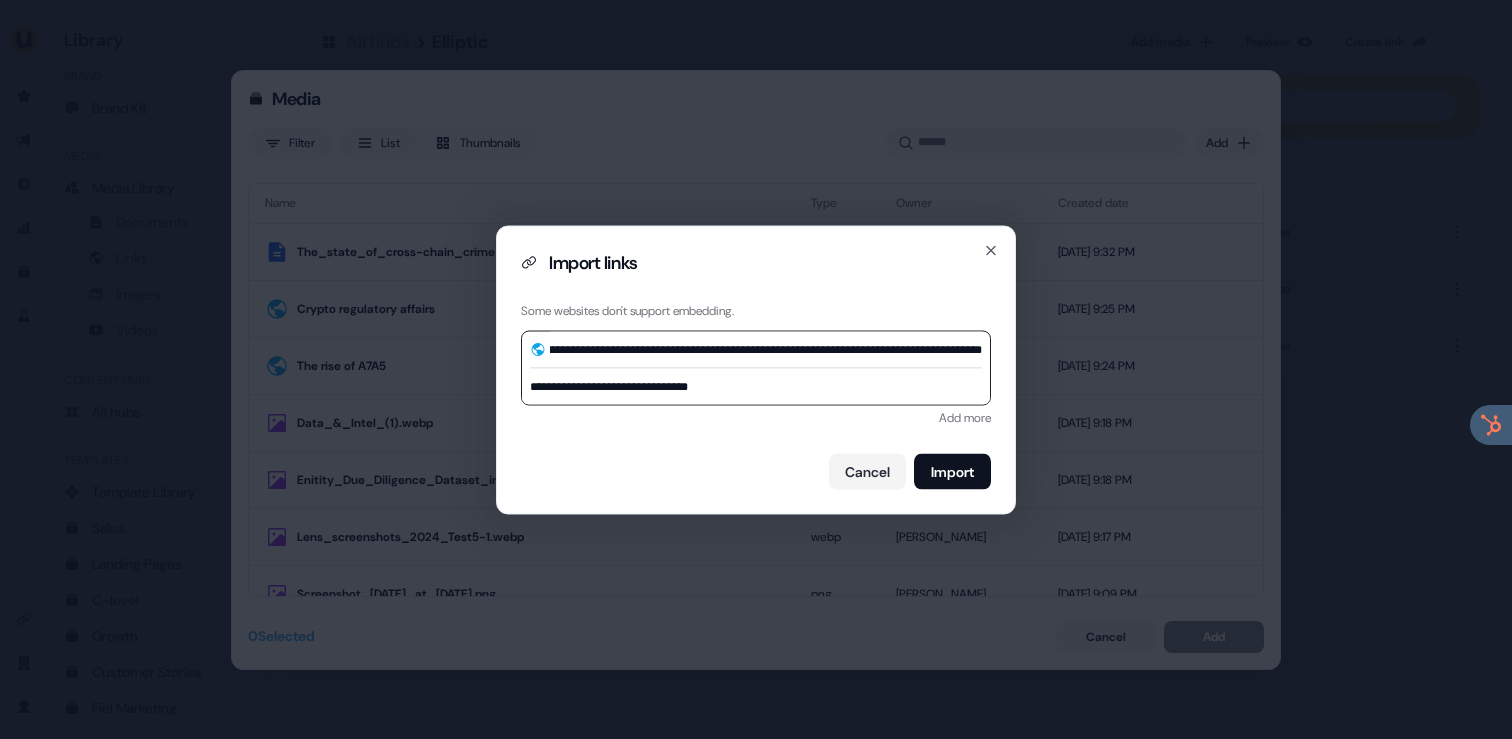 scroll, scrollTop: 0, scrollLeft: 0, axis: both 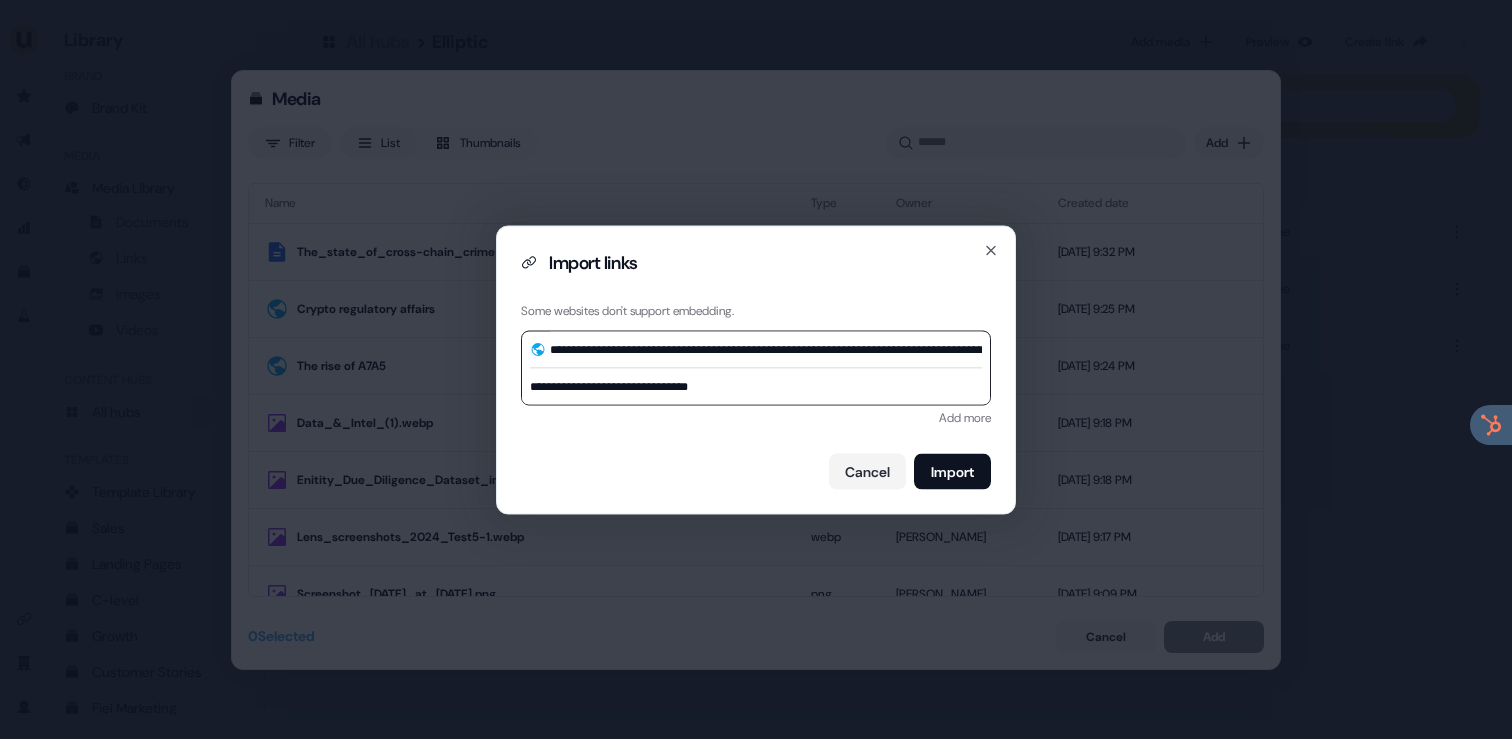 drag, startPoint x: 734, startPoint y: 388, endPoint x: 525, endPoint y: 380, distance: 209.15306 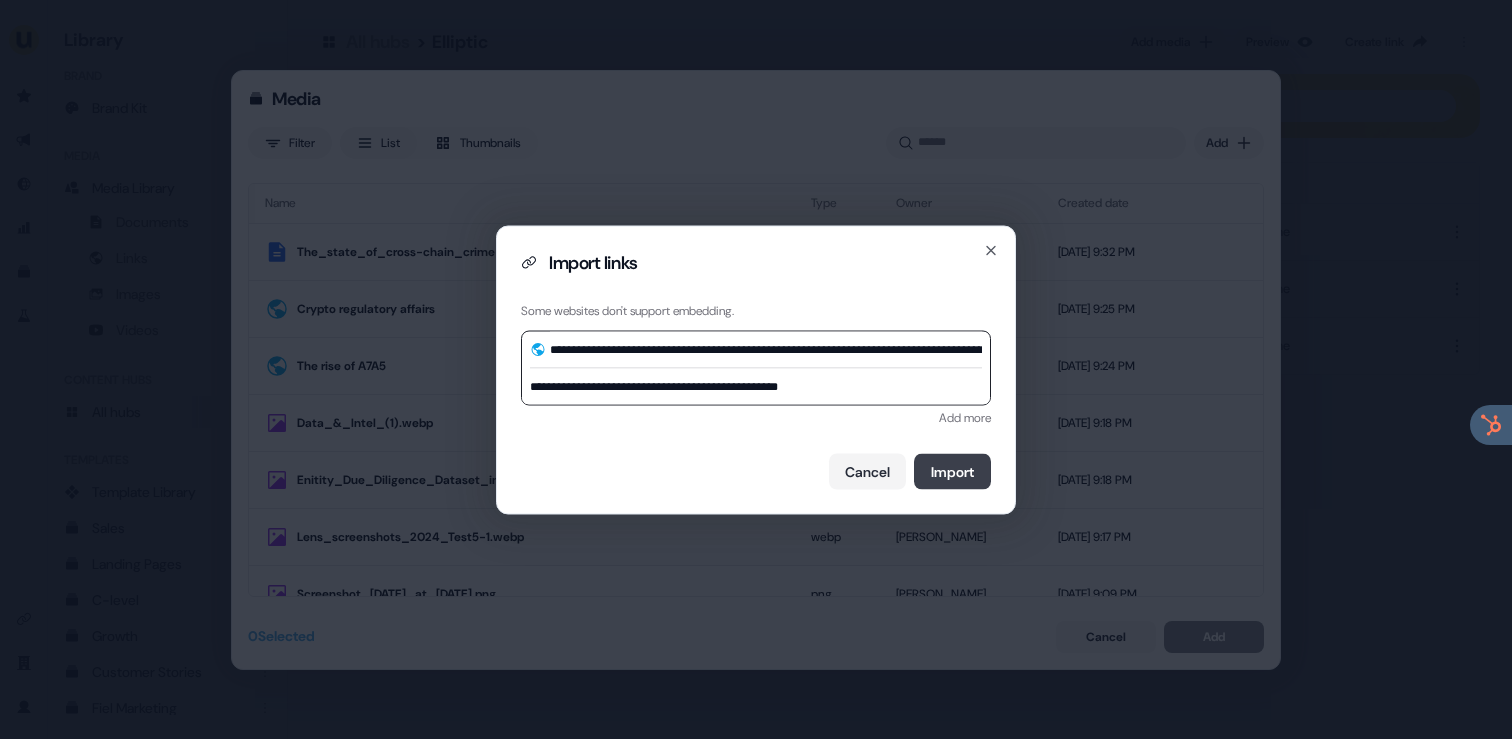 type on "**********" 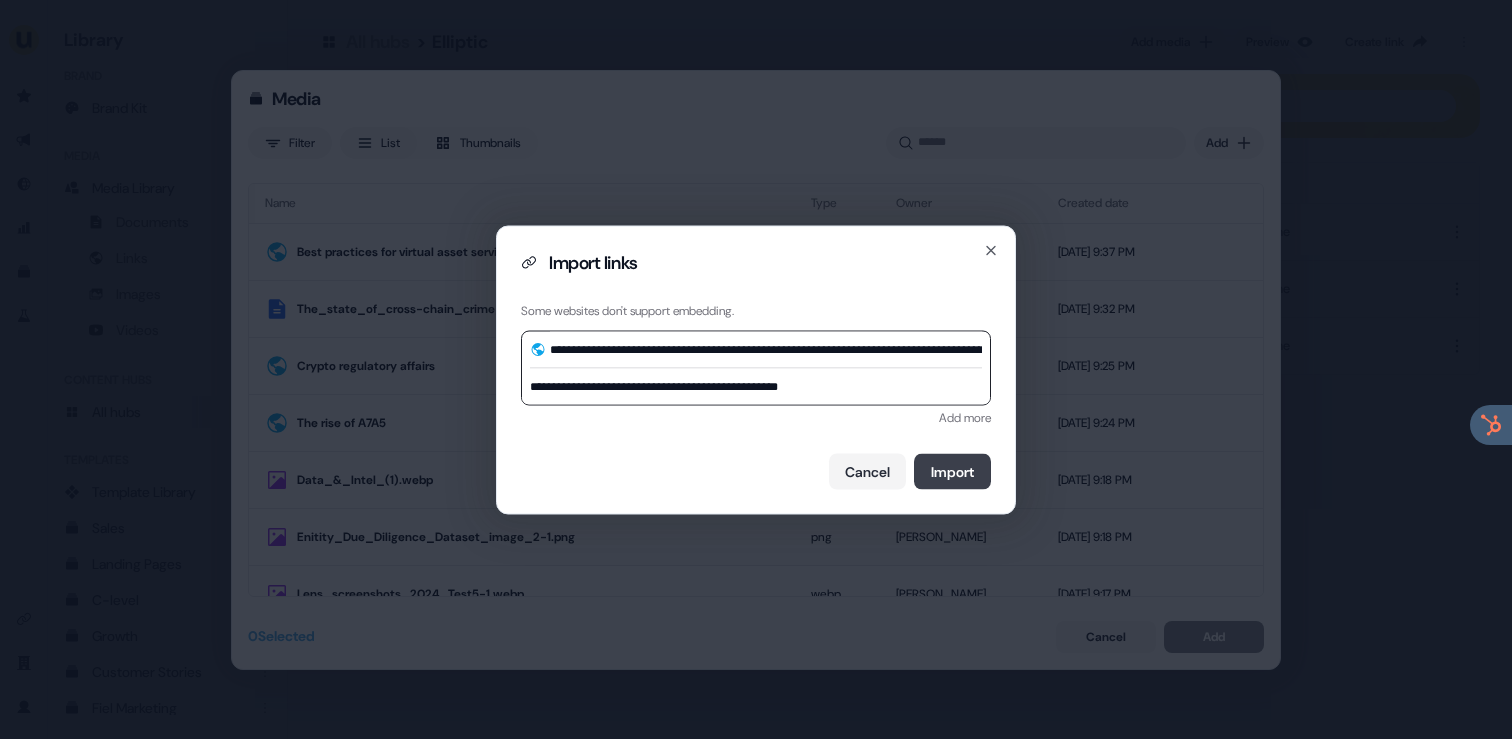 type 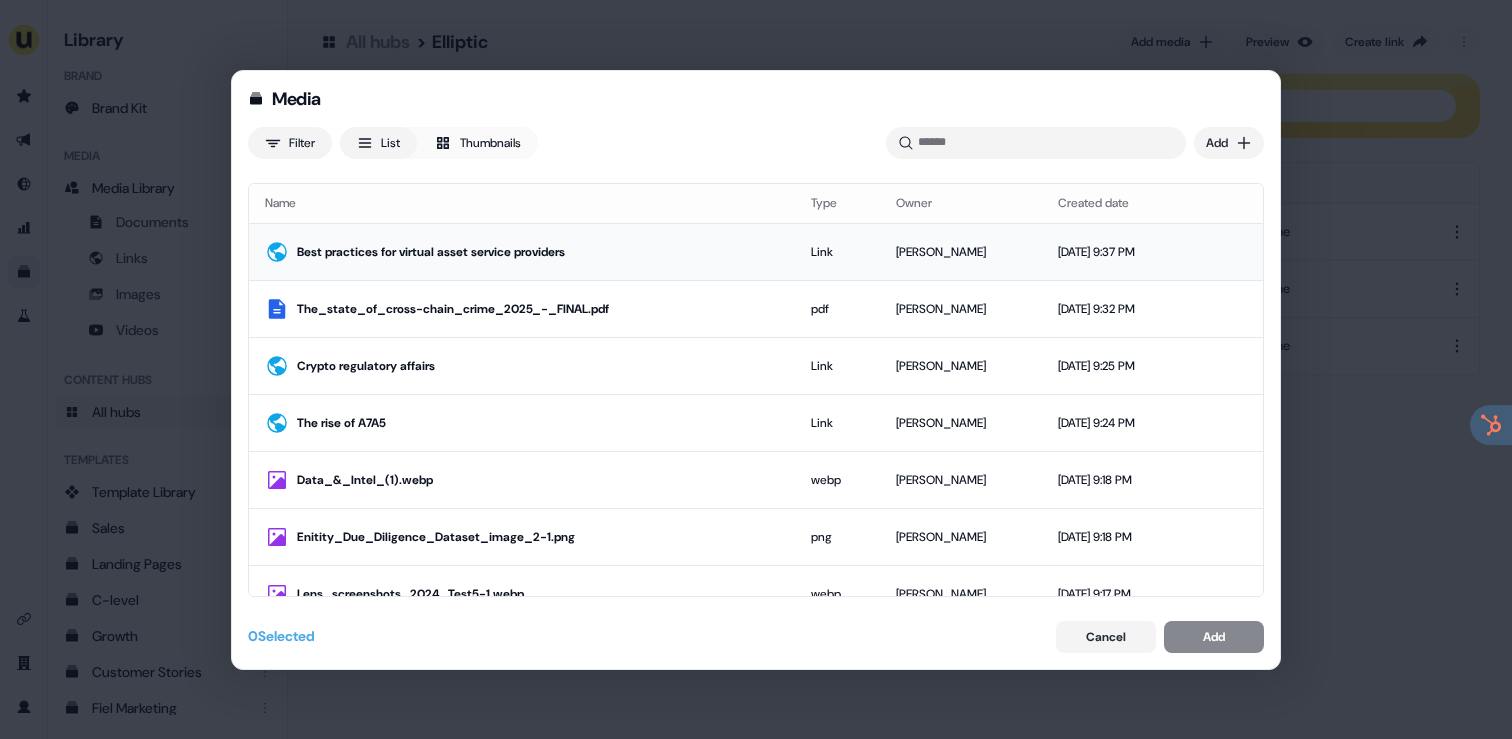 click on "Best practices for virtual asset service providers" at bounding box center (538, 252) 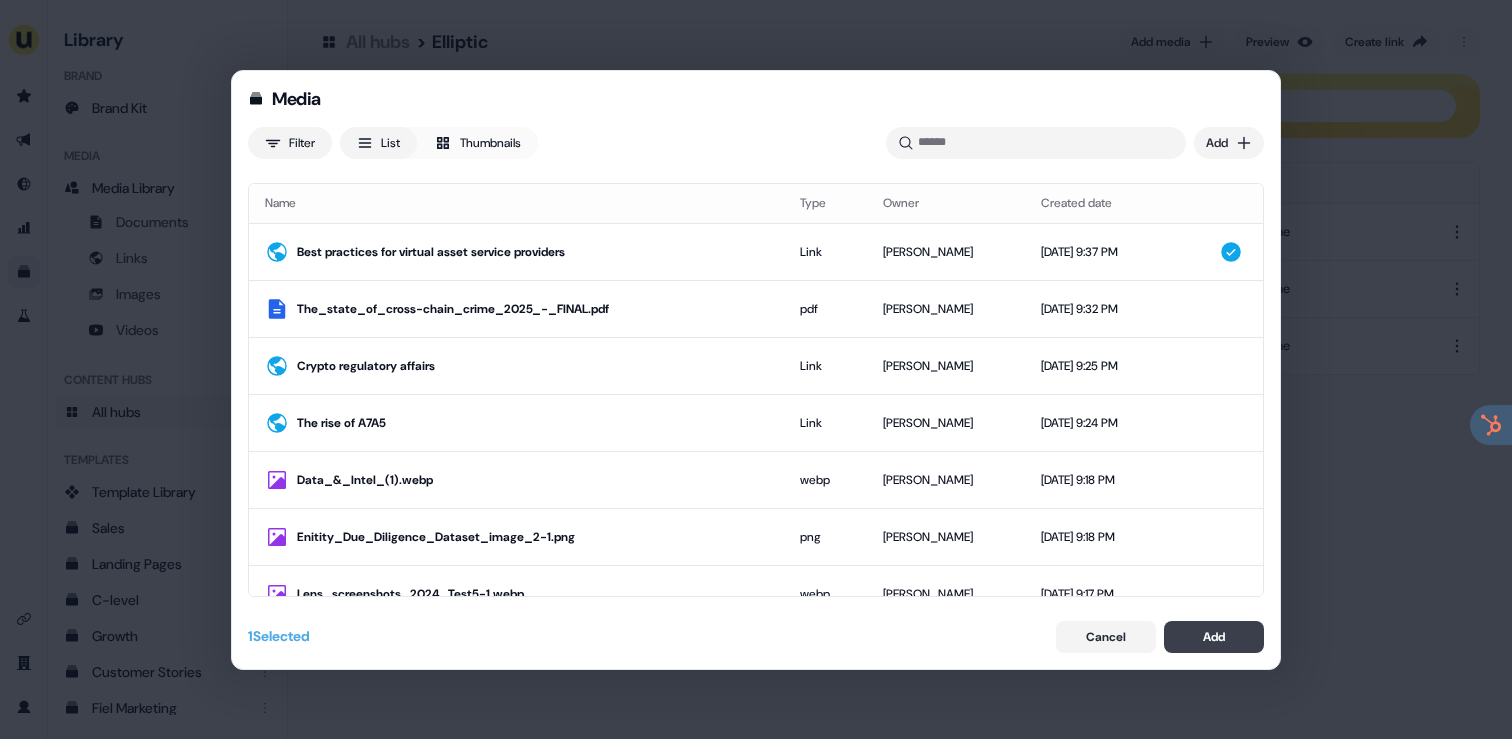 click on "Add" at bounding box center (1214, 637) 